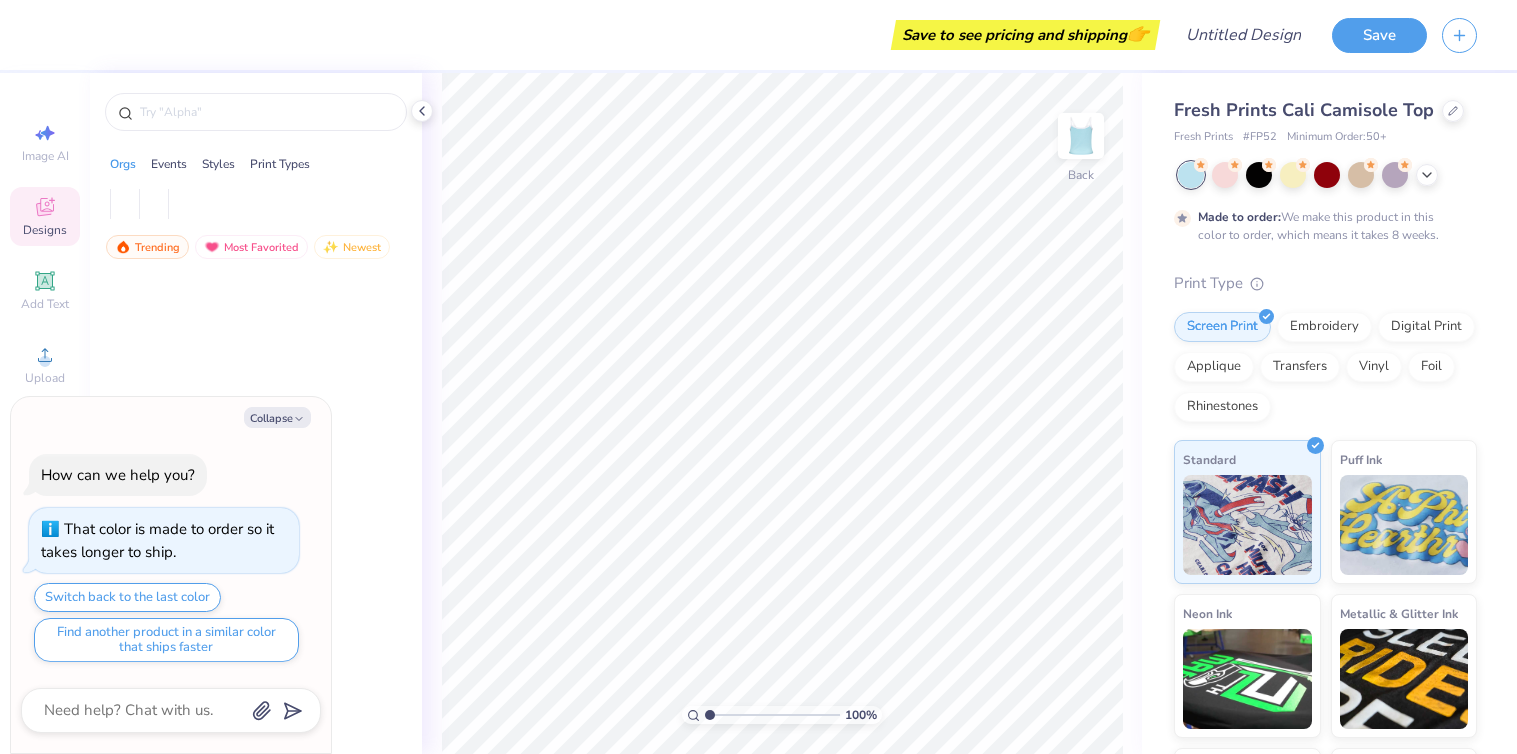 scroll, scrollTop: 0, scrollLeft: 0, axis: both 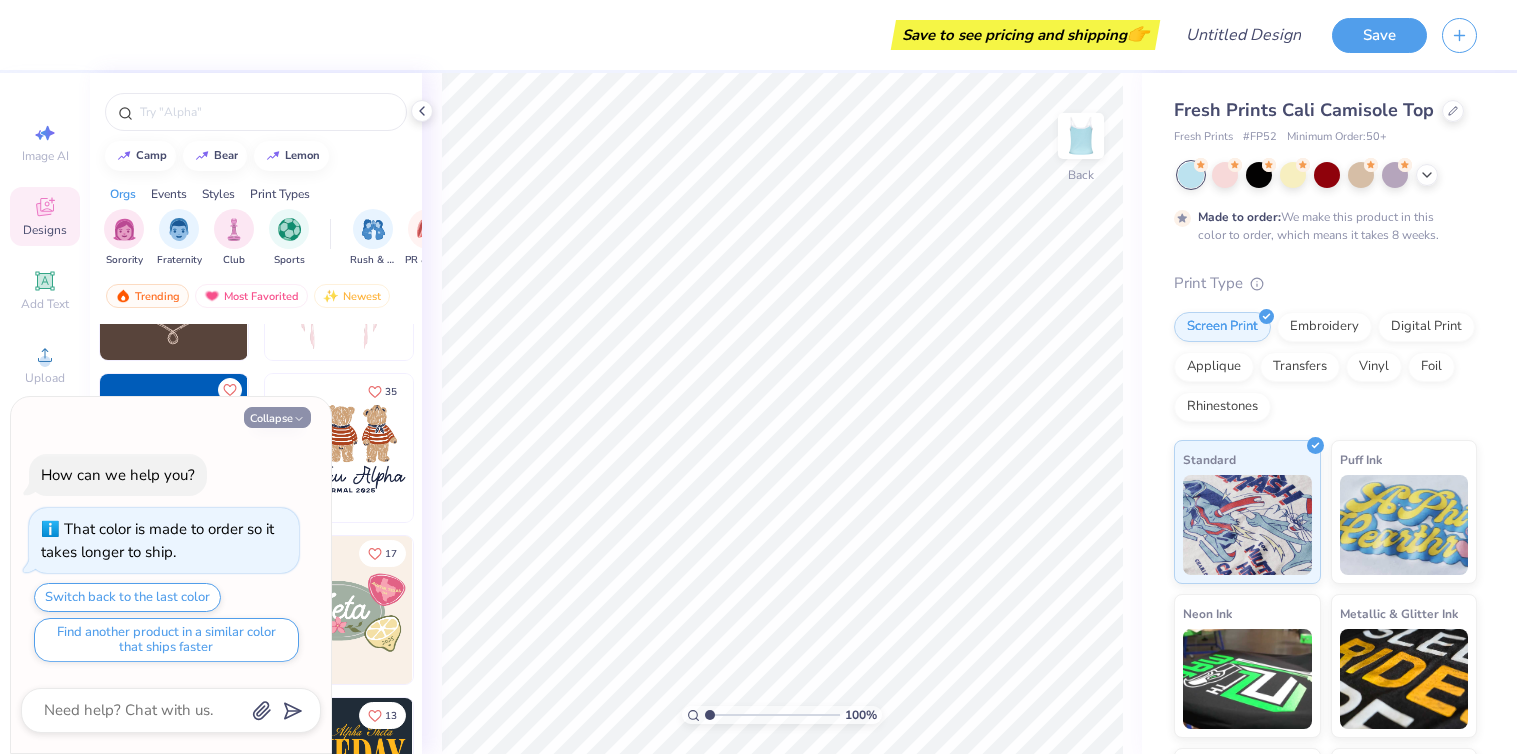 click on "Collapse" at bounding box center (277, 417) 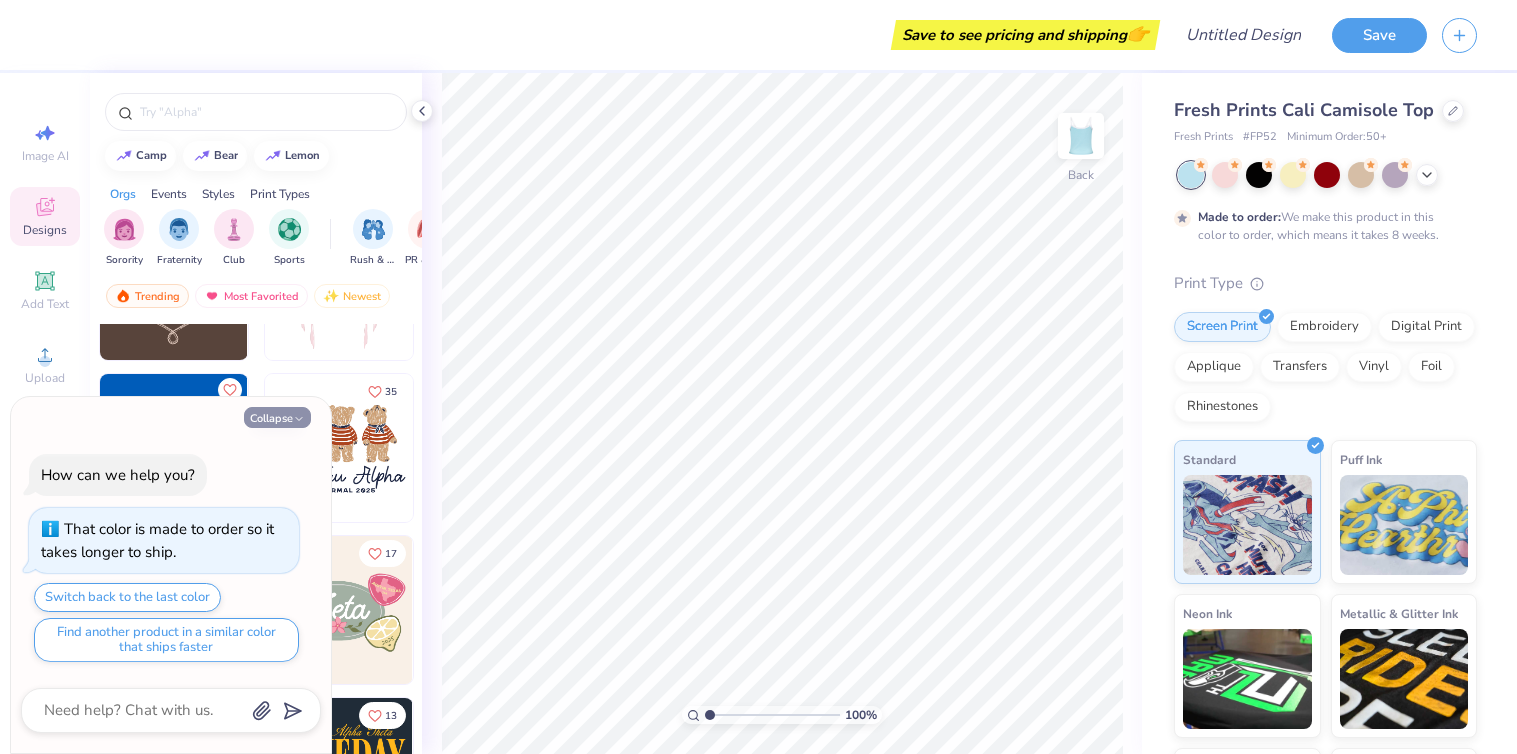 type on "x" 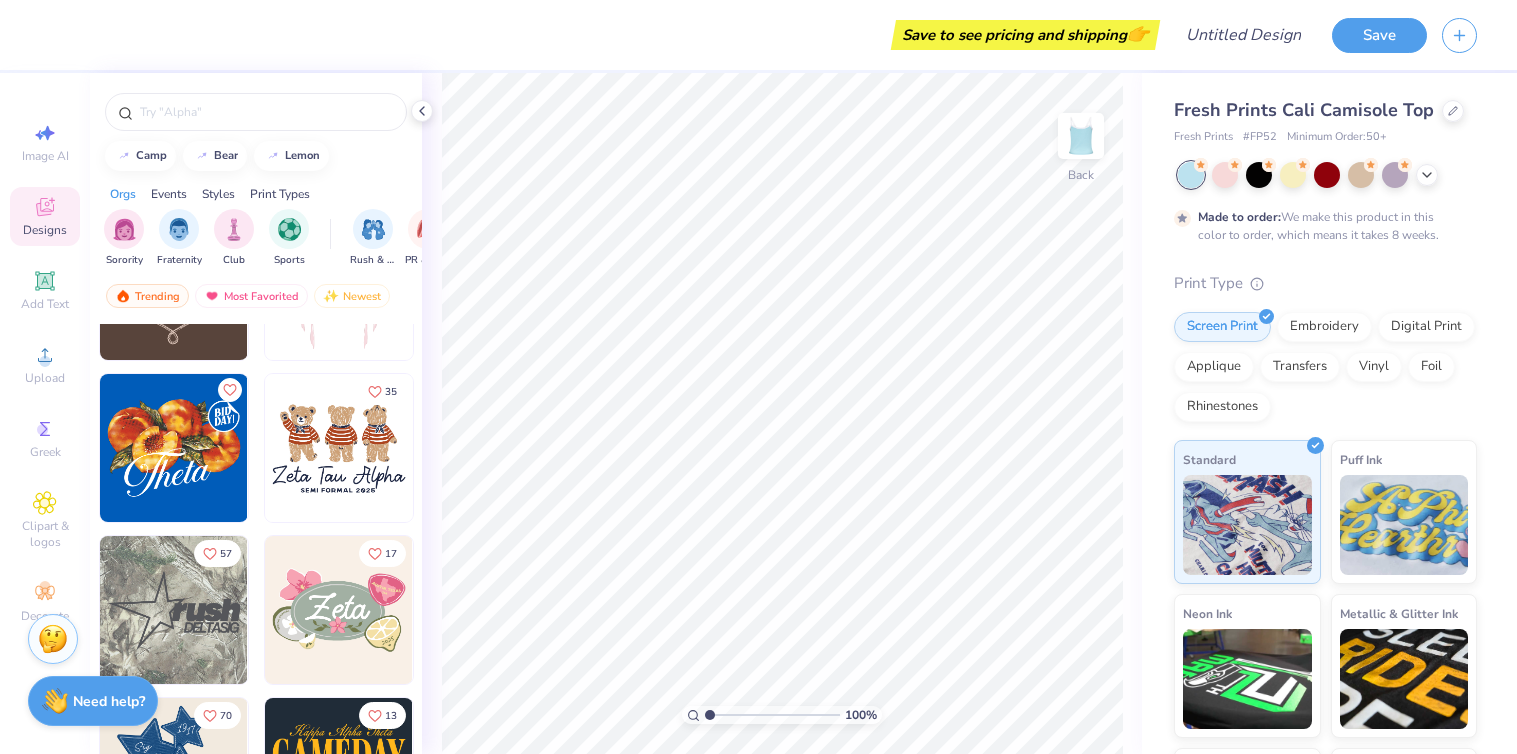click at bounding box center (339, 448) 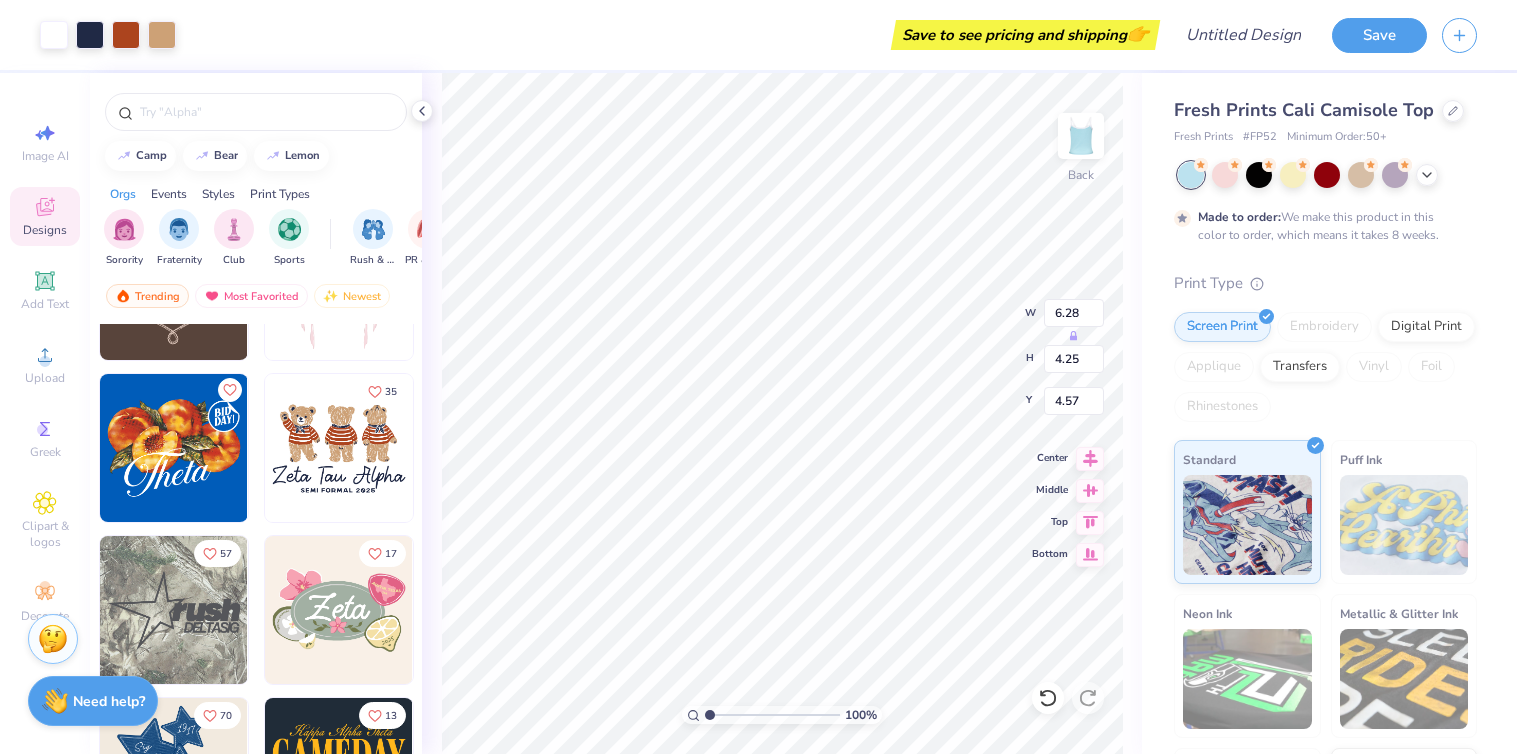 type on "6.28" 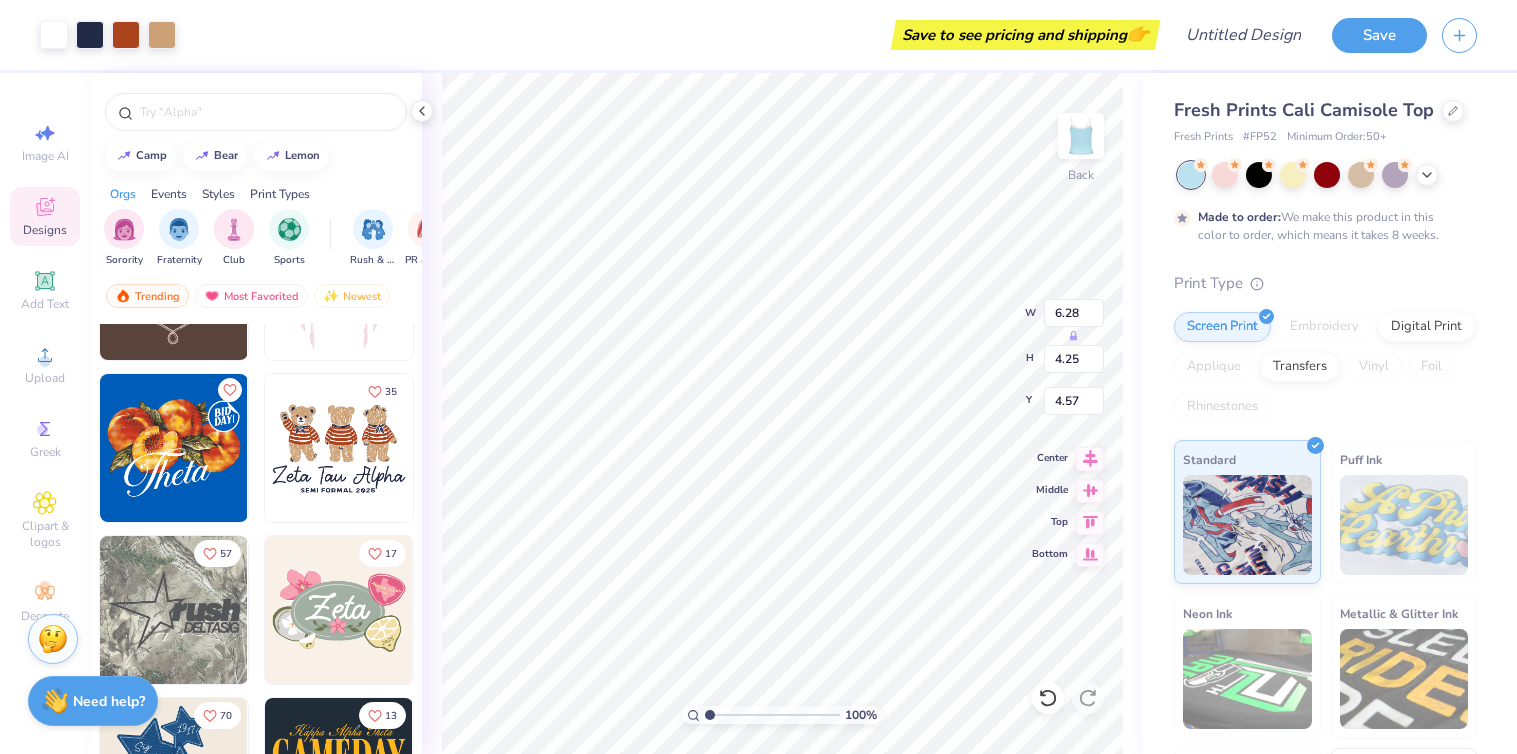 type on "4.25" 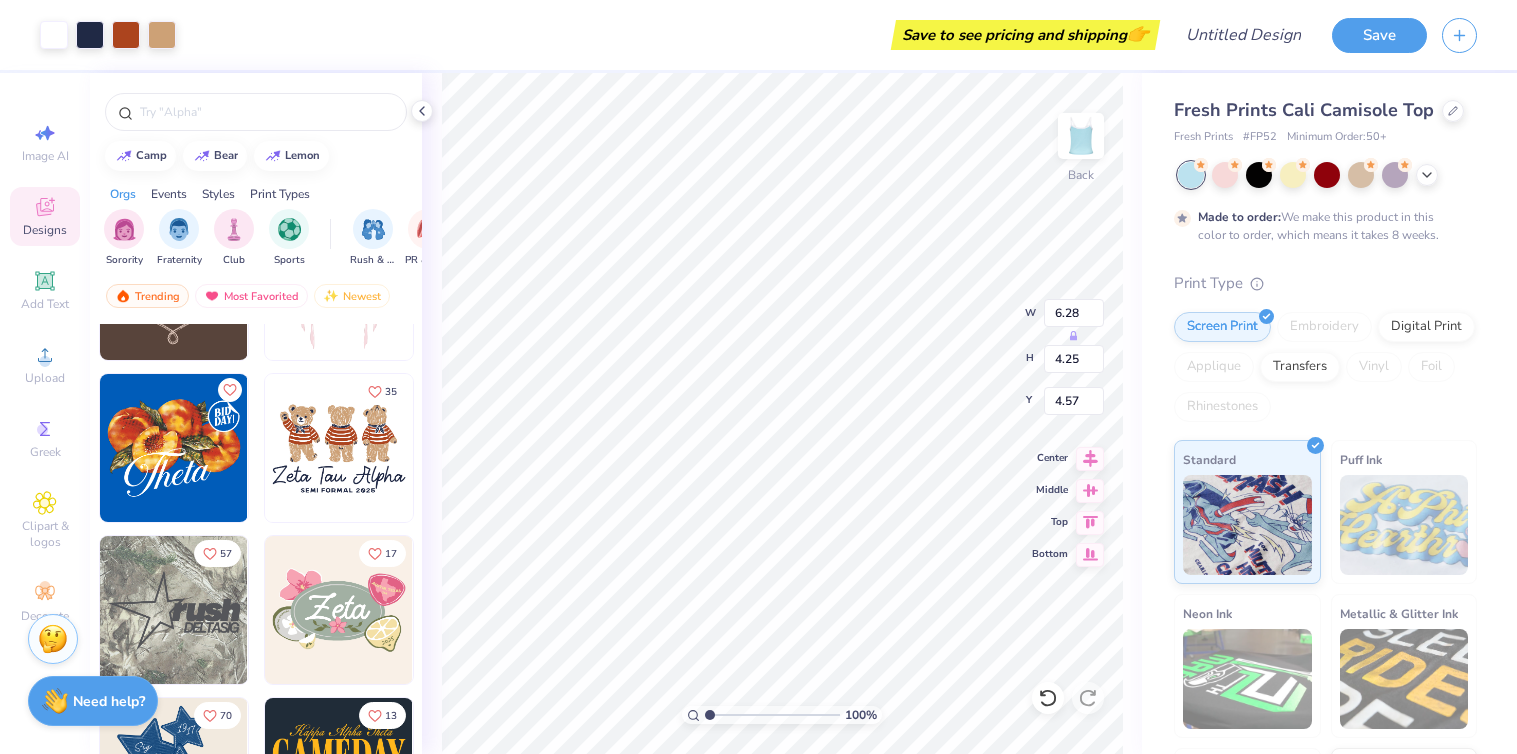 type on "1.80" 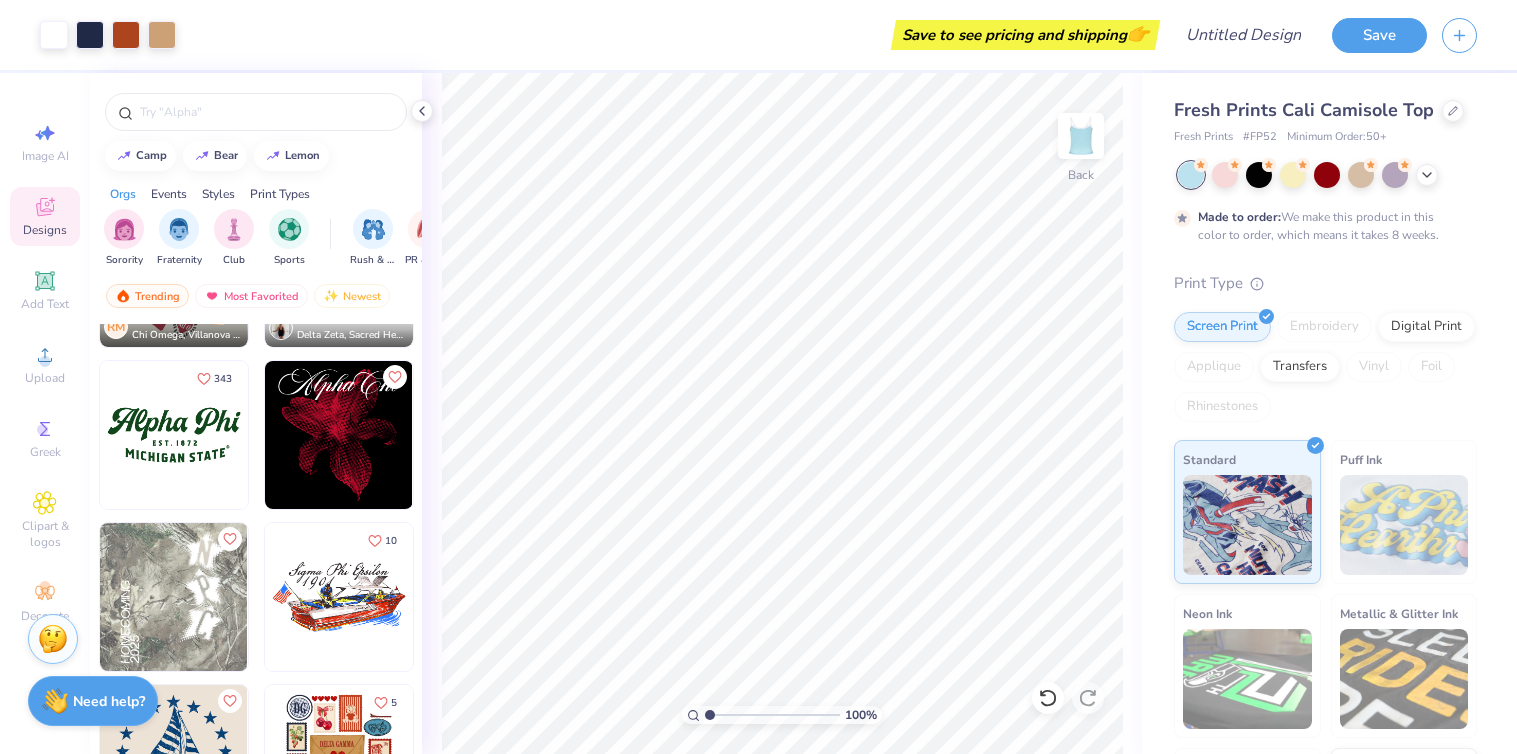 scroll, scrollTop: 1262, scrollLeft: 0, axis: vertical 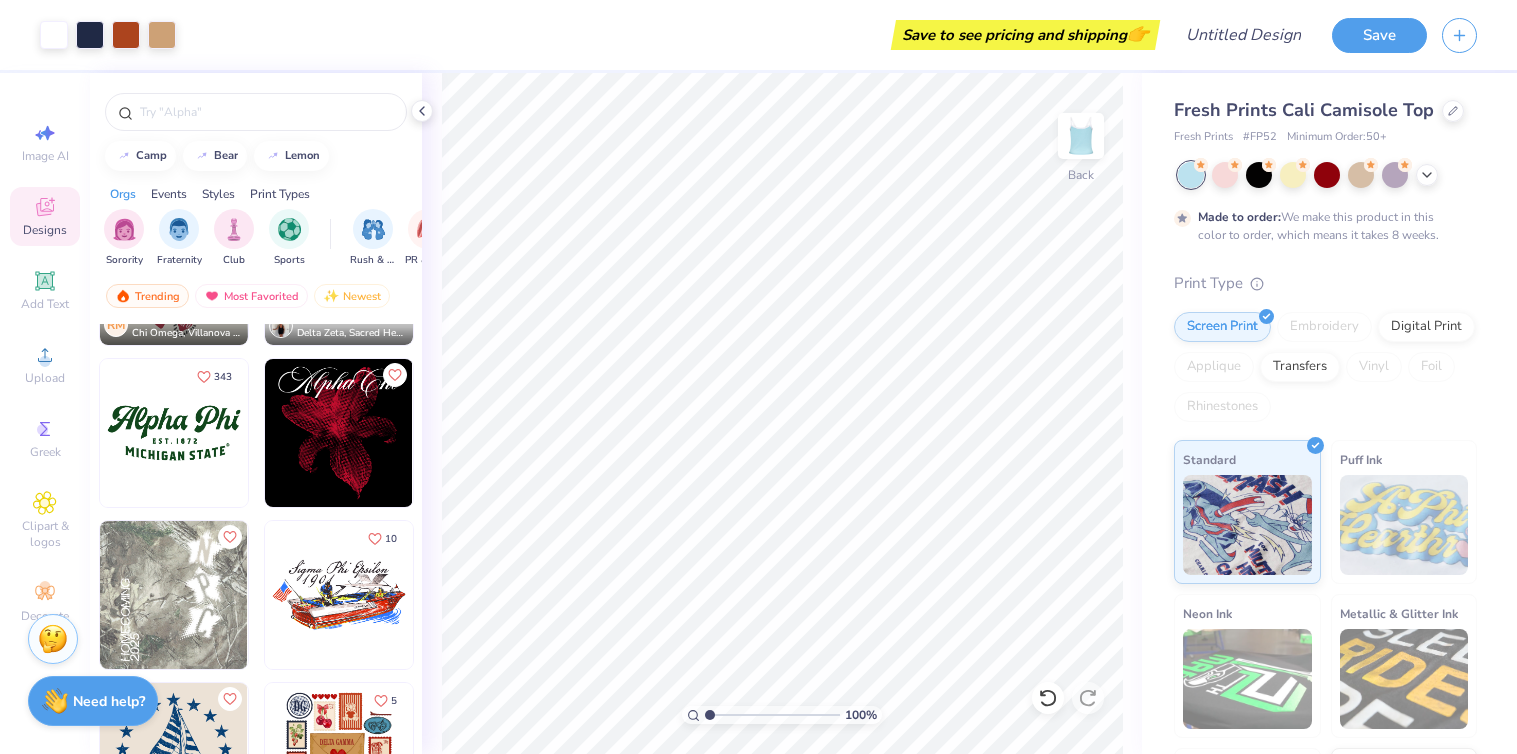 click at bounding box center [339, 433] 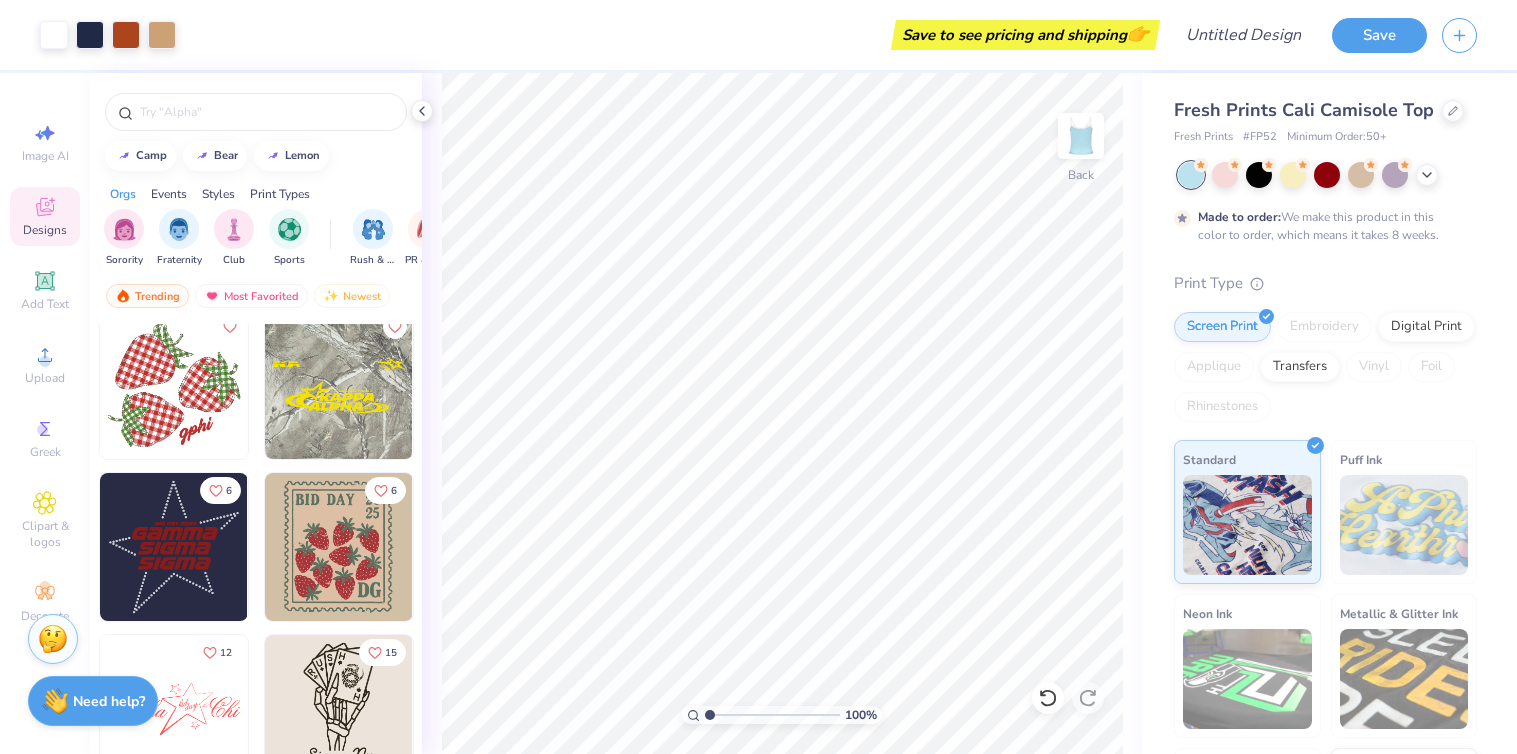 scroll, scrollTop: 1797, scrollLeft: 0, axis: vertical 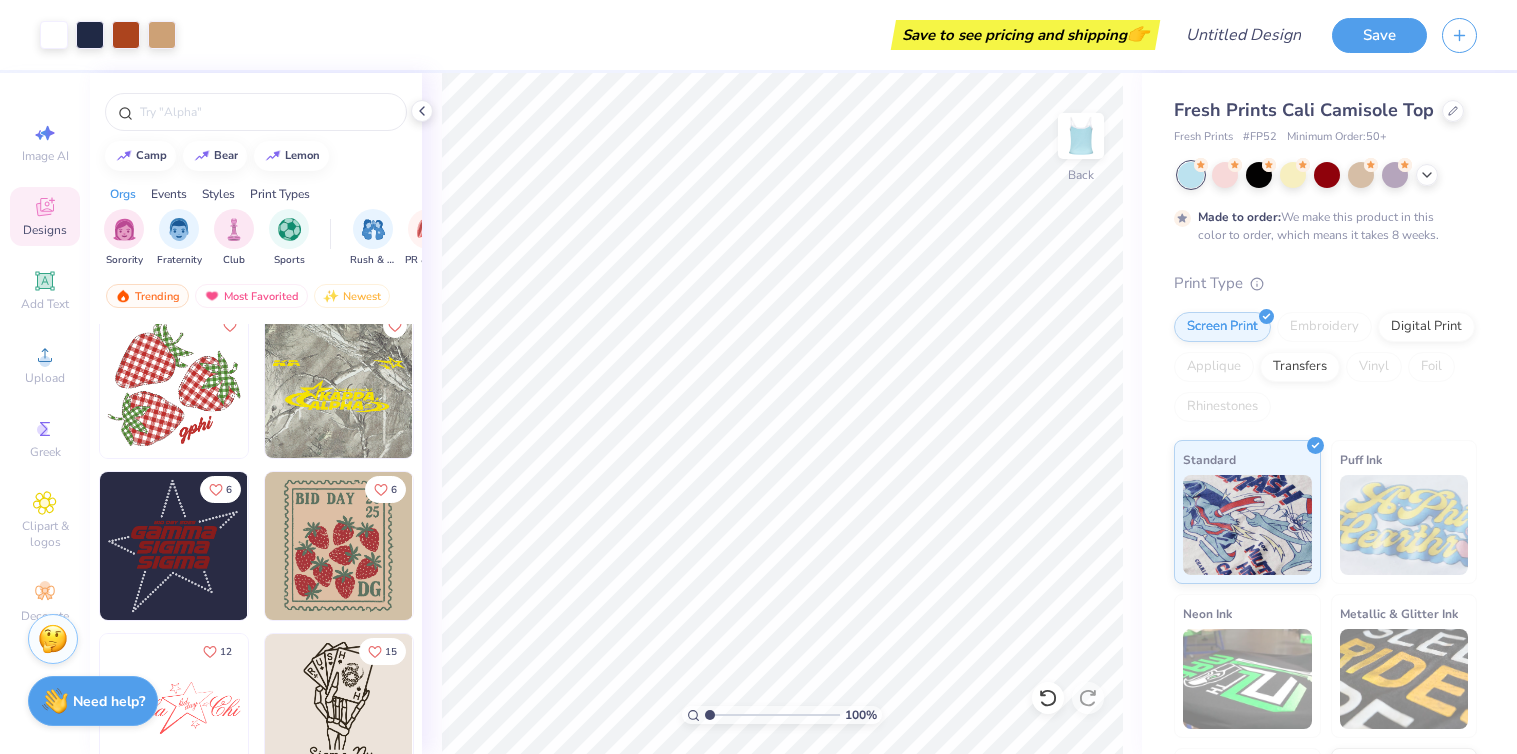 click at bounding box center (25, 546) 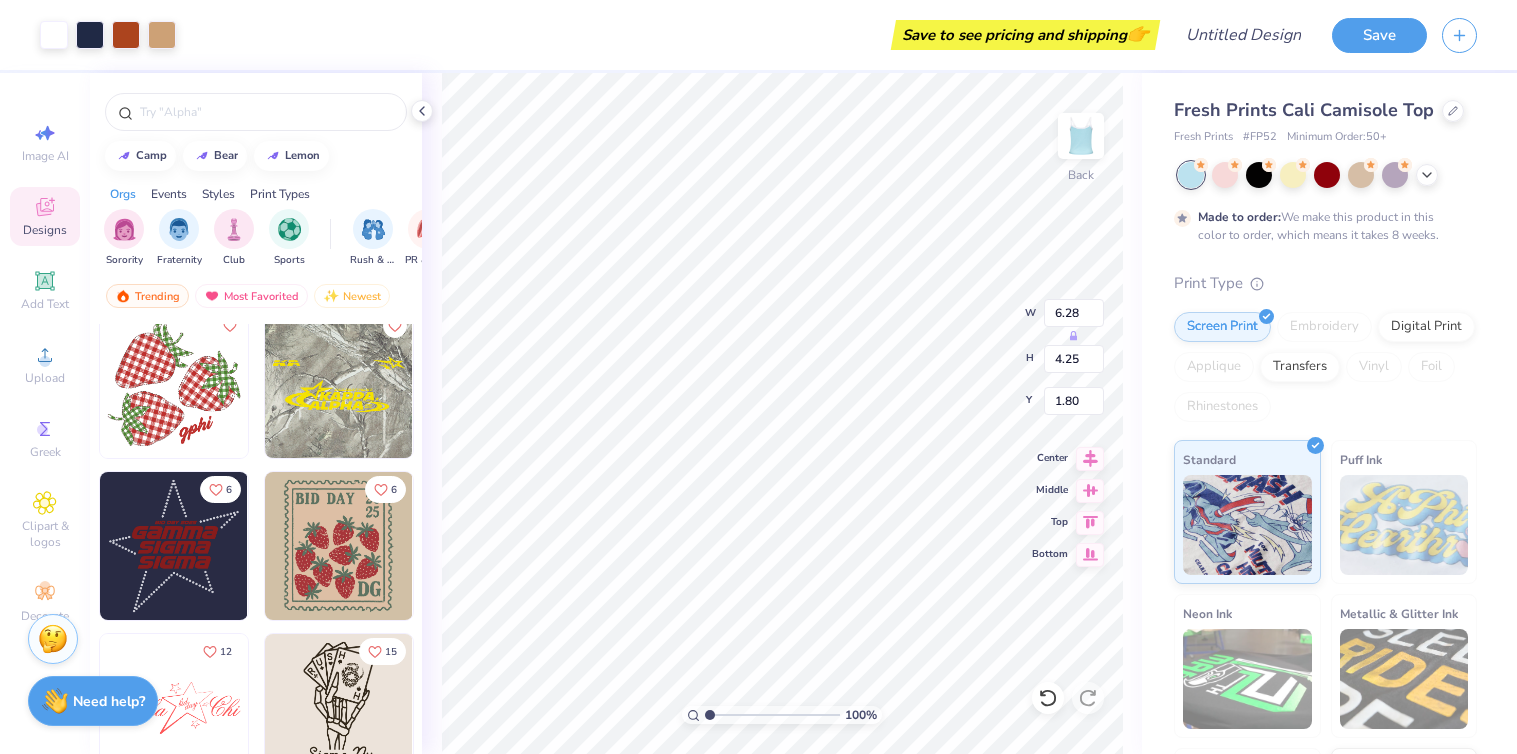 type on "6.28" 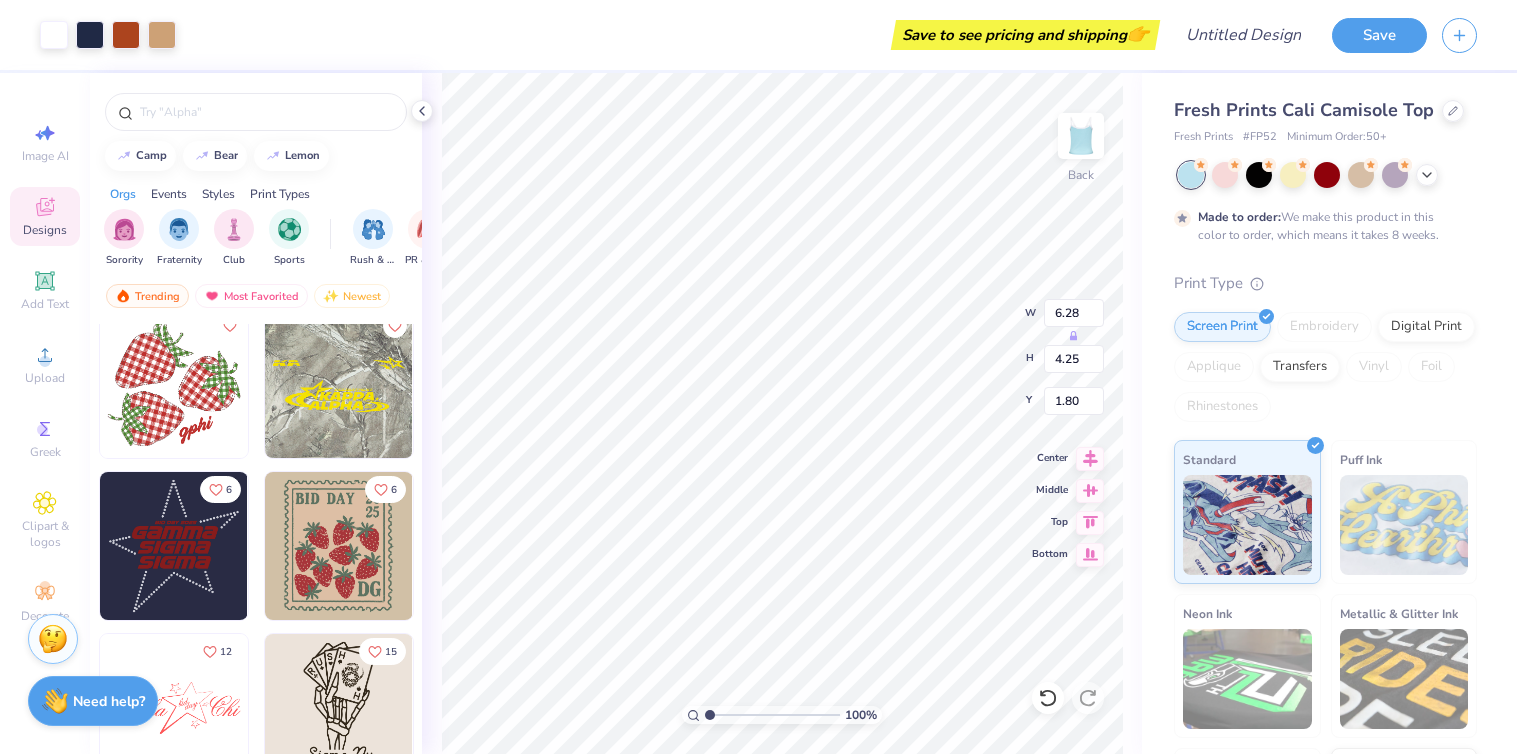 type on "4.25" 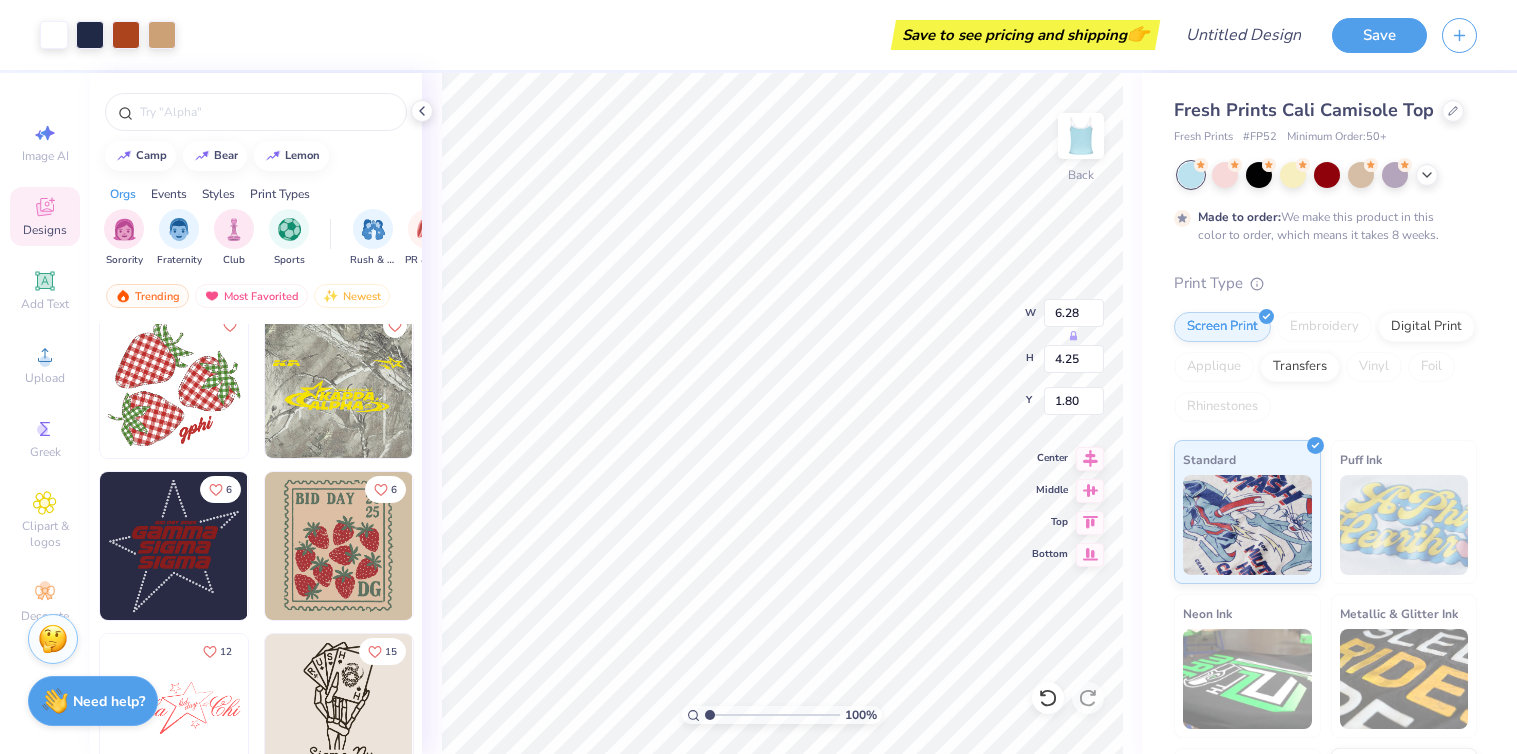 type on "1.80" 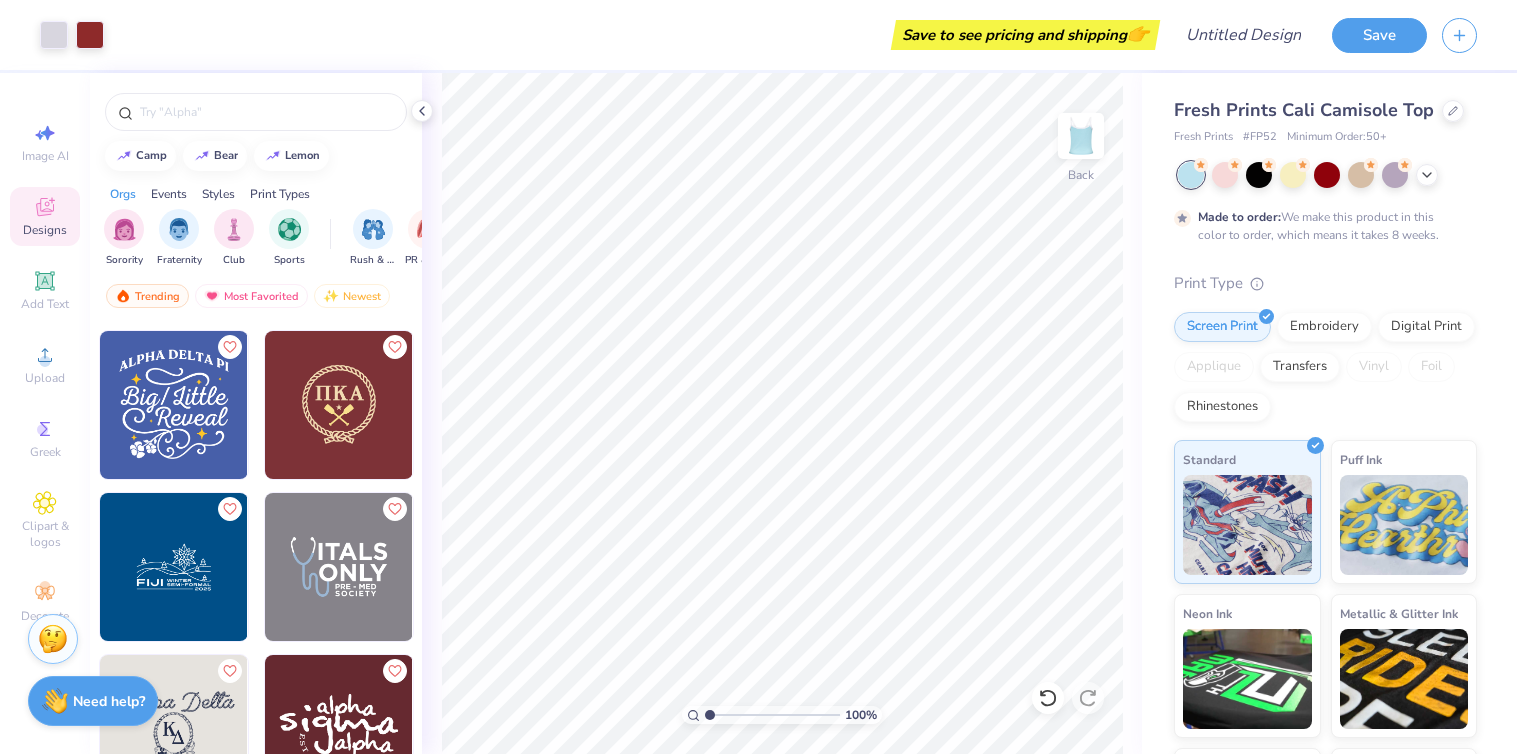 scroll, scrollTop: 5629, scrollLeft: 0, axis: vertical 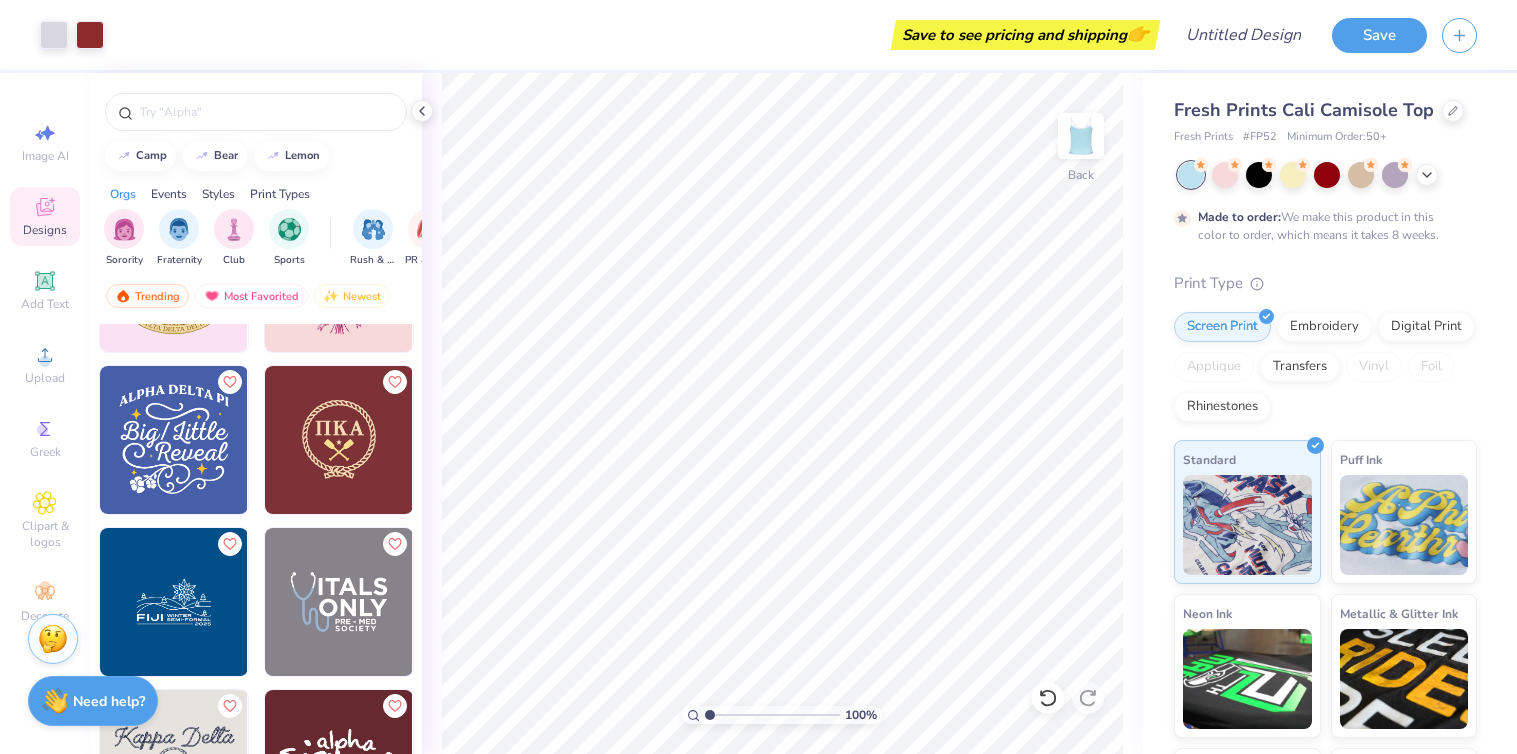 click at bounding box center [174, 440] 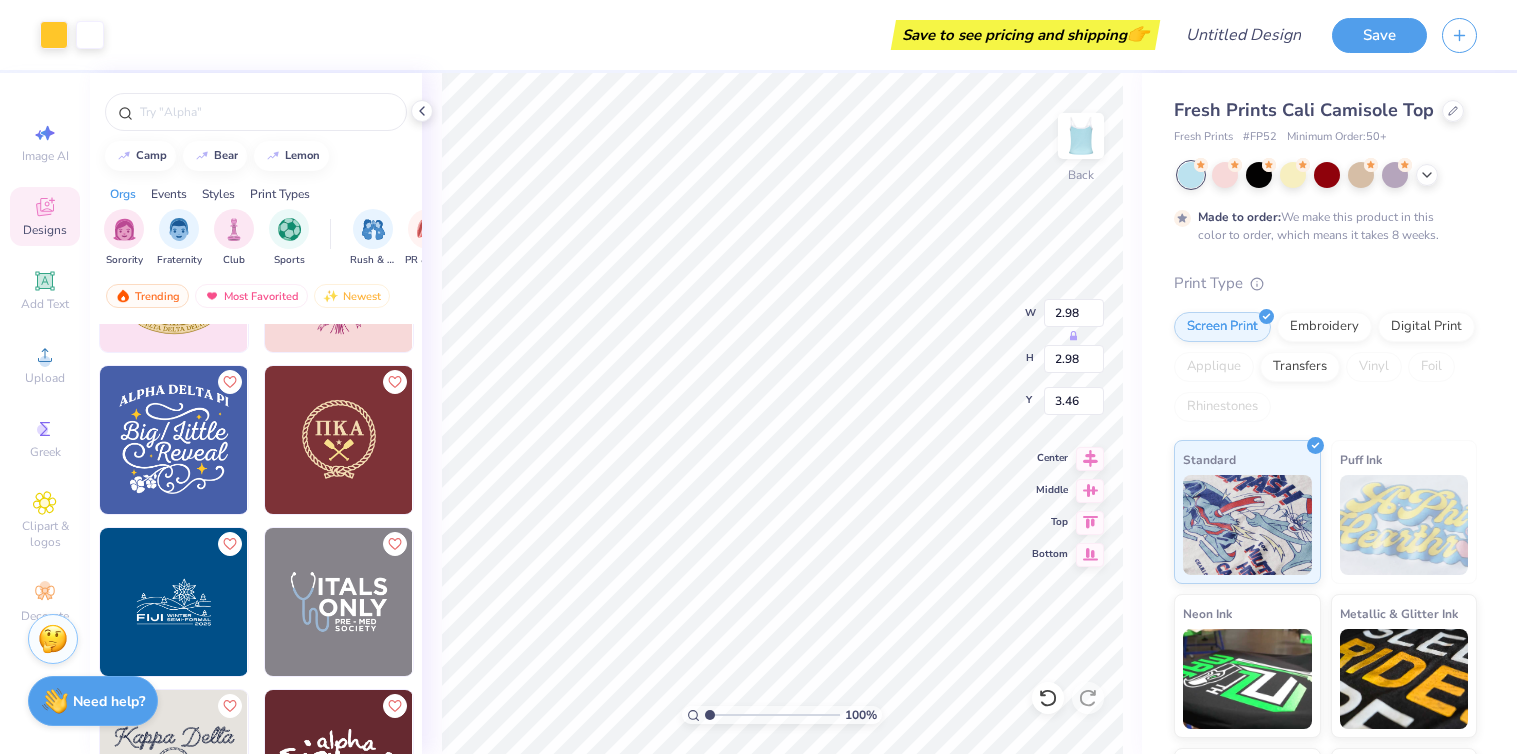 type on "2.98" 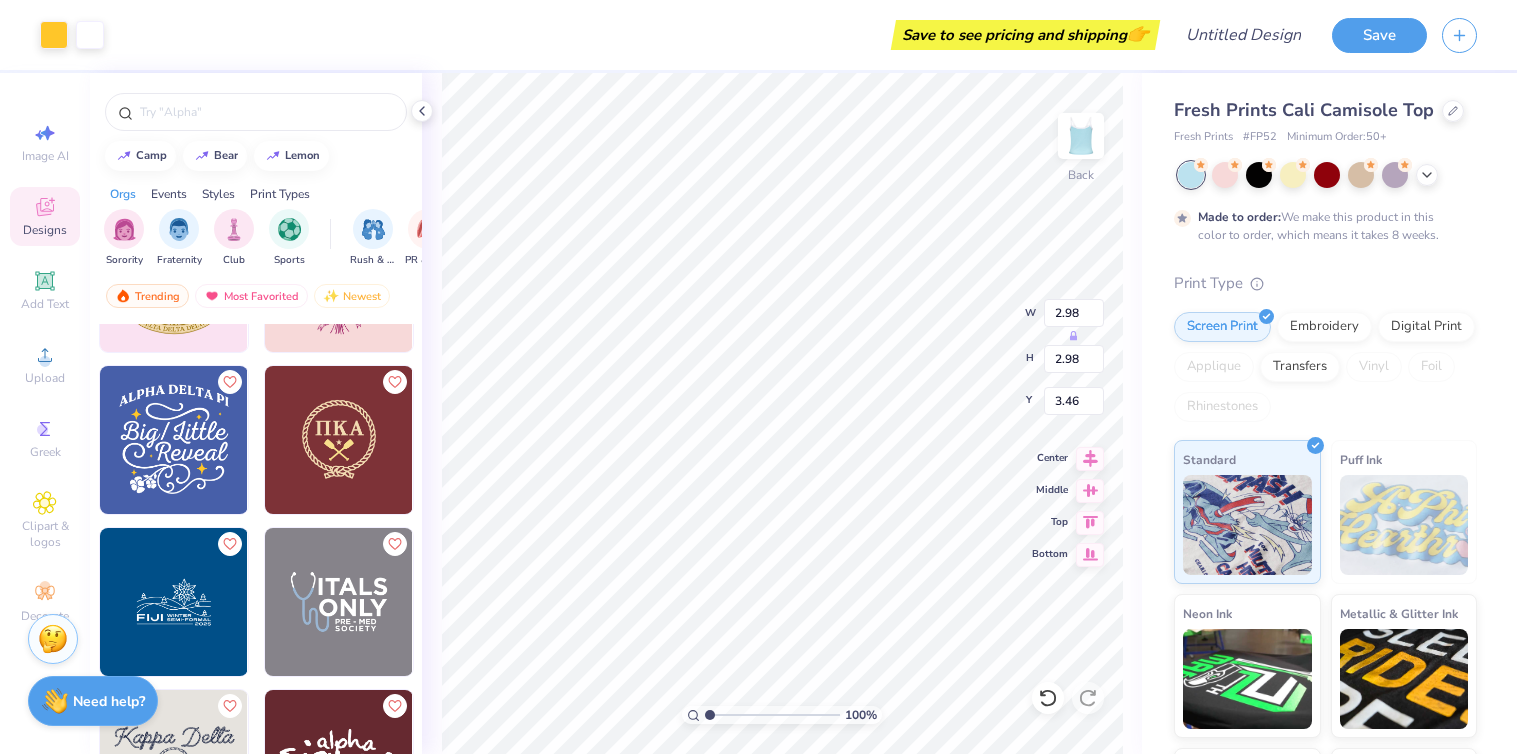 type on "2.98" 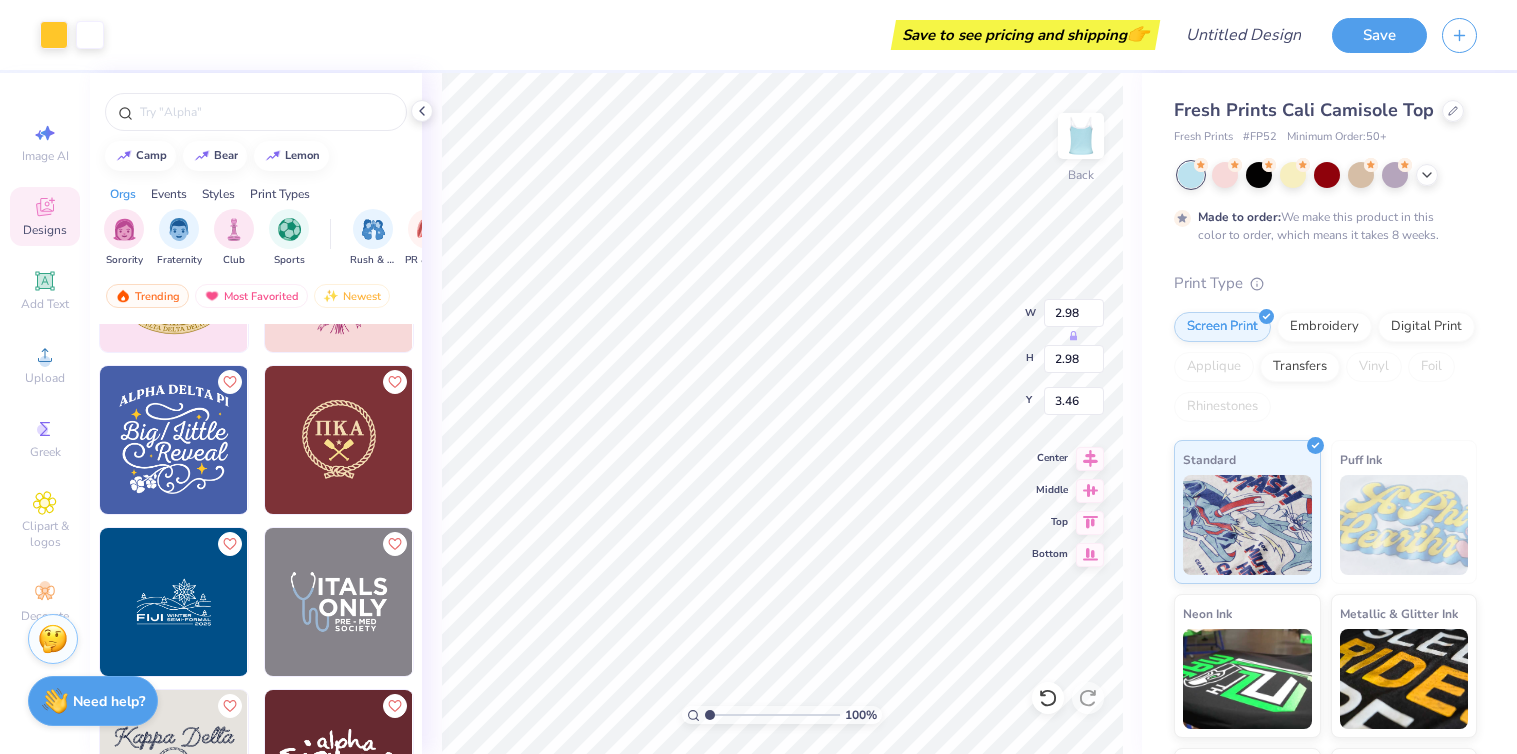 type on "6.33" 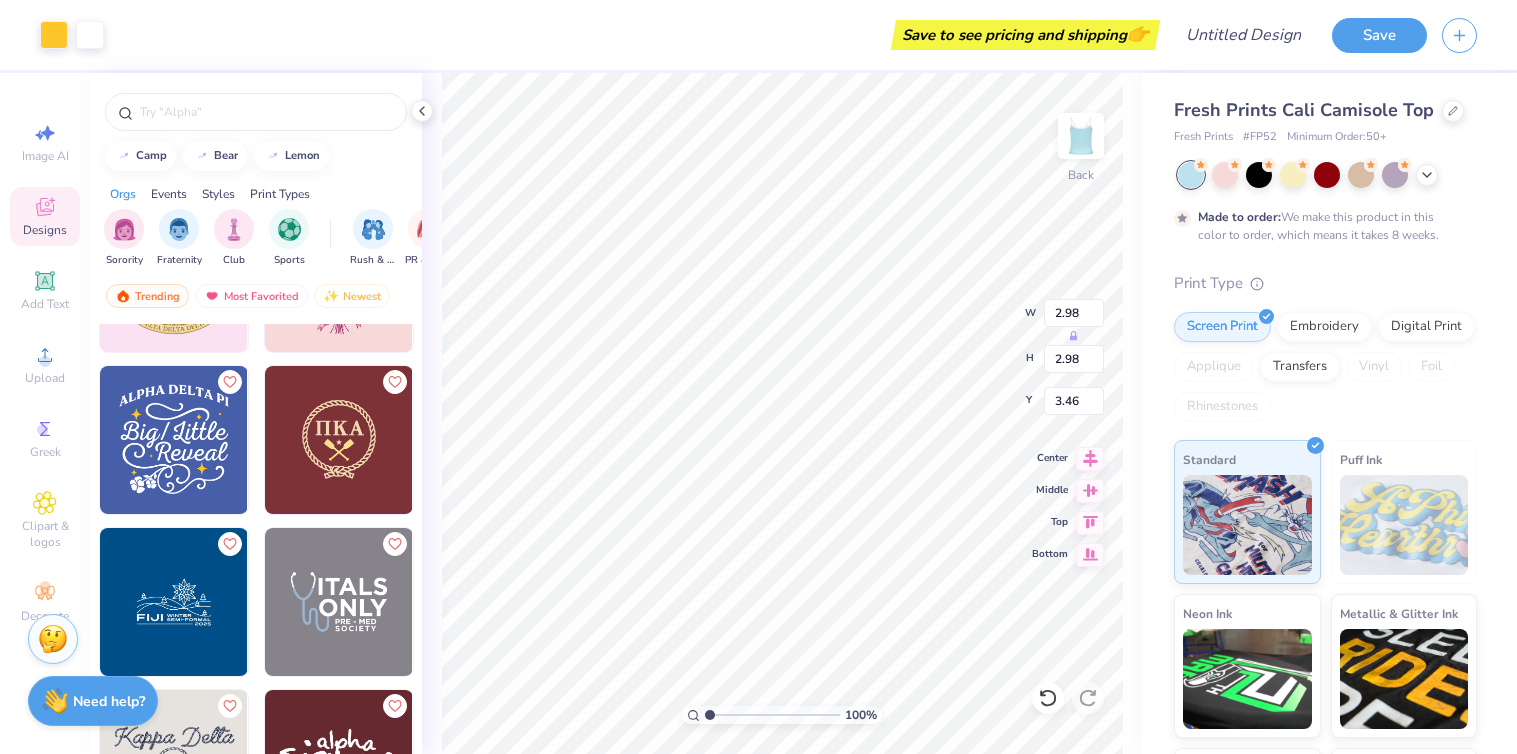 type on "6.49" 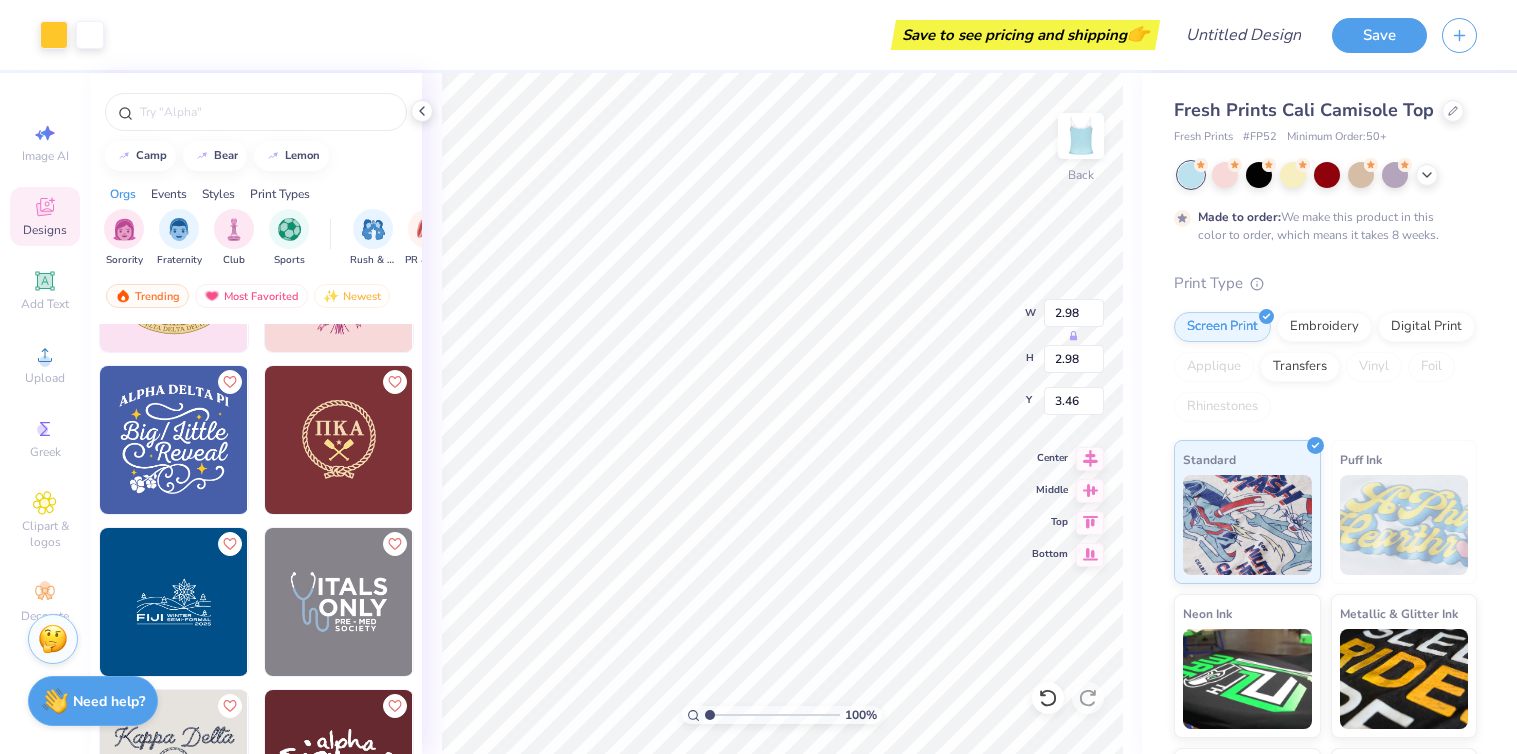 type on "3.75" 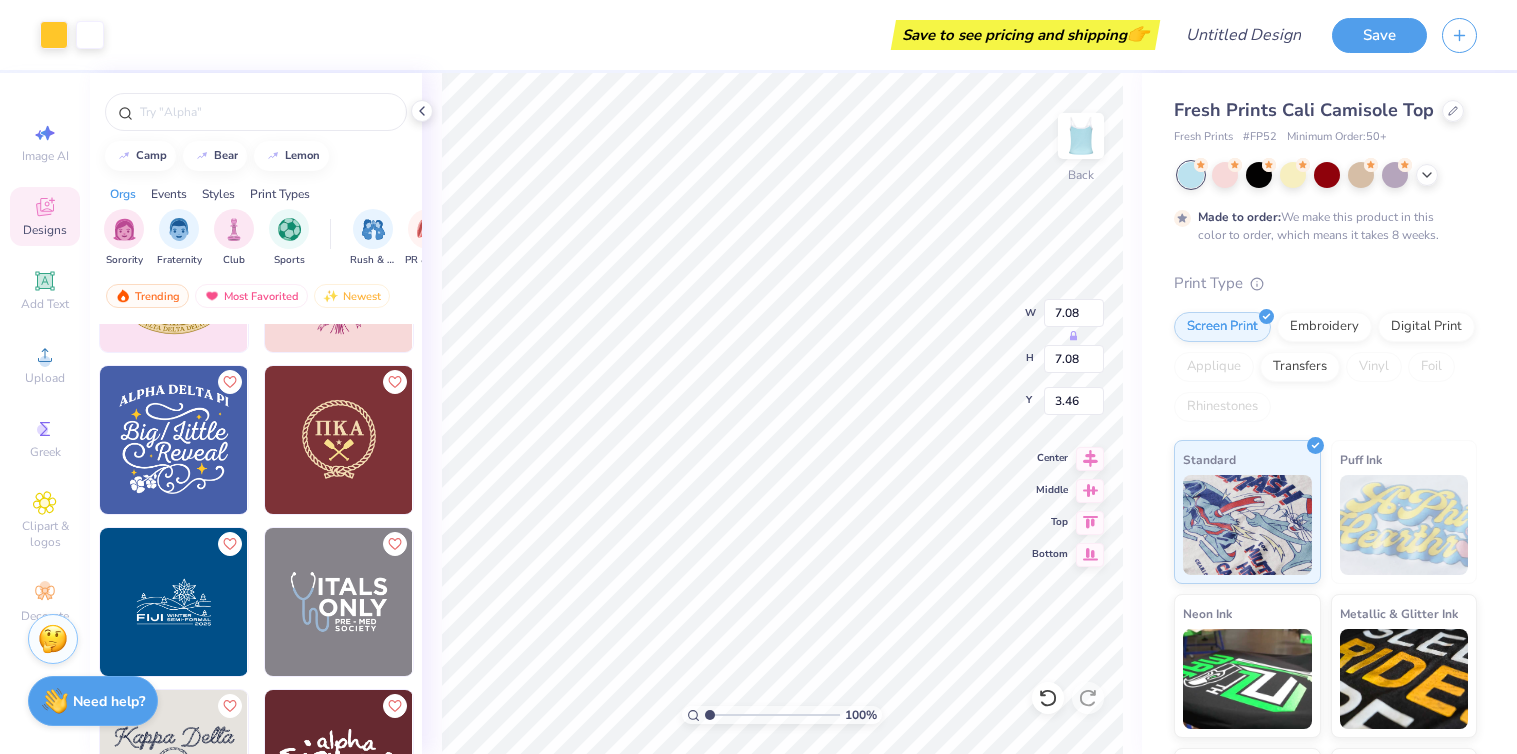 type on "7.08" 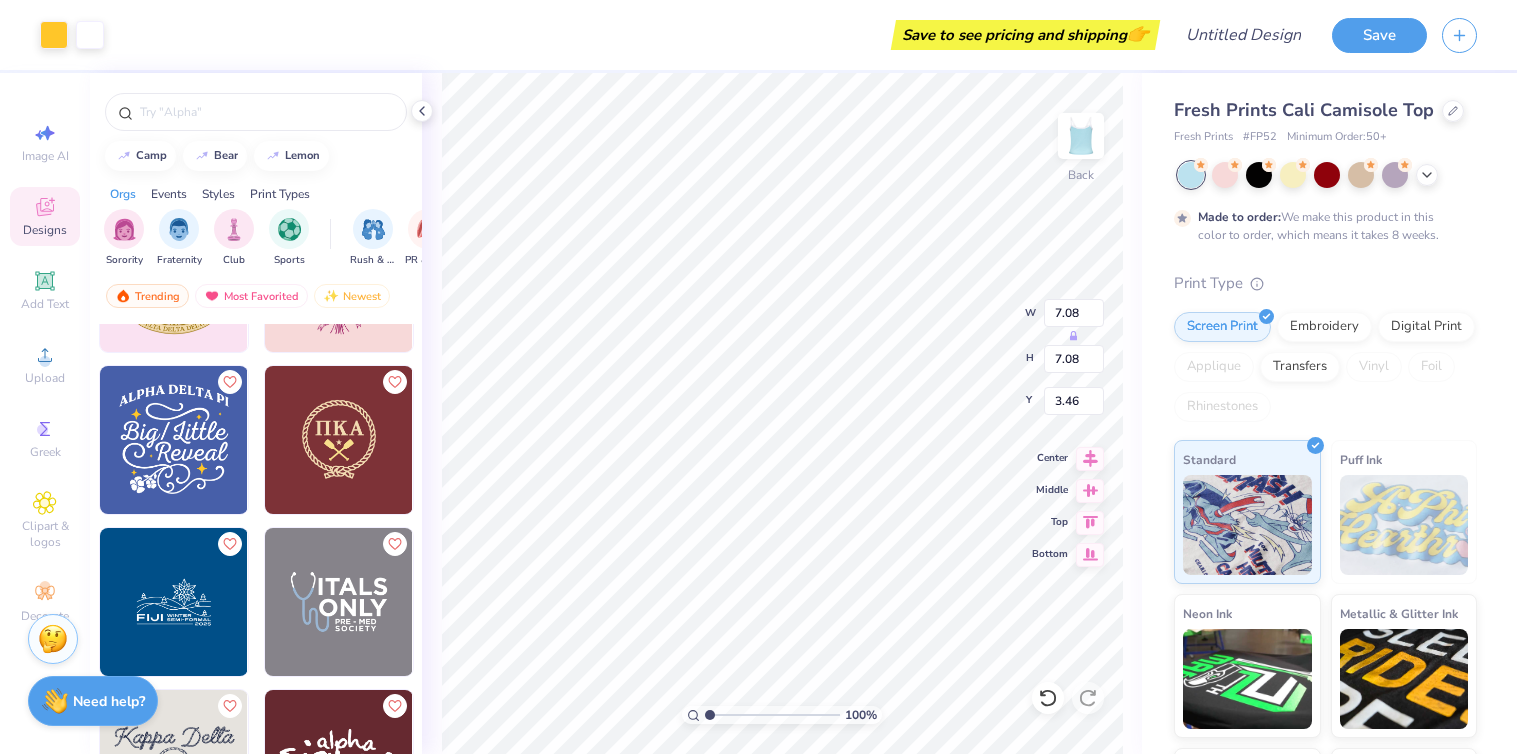 type on "7.08" 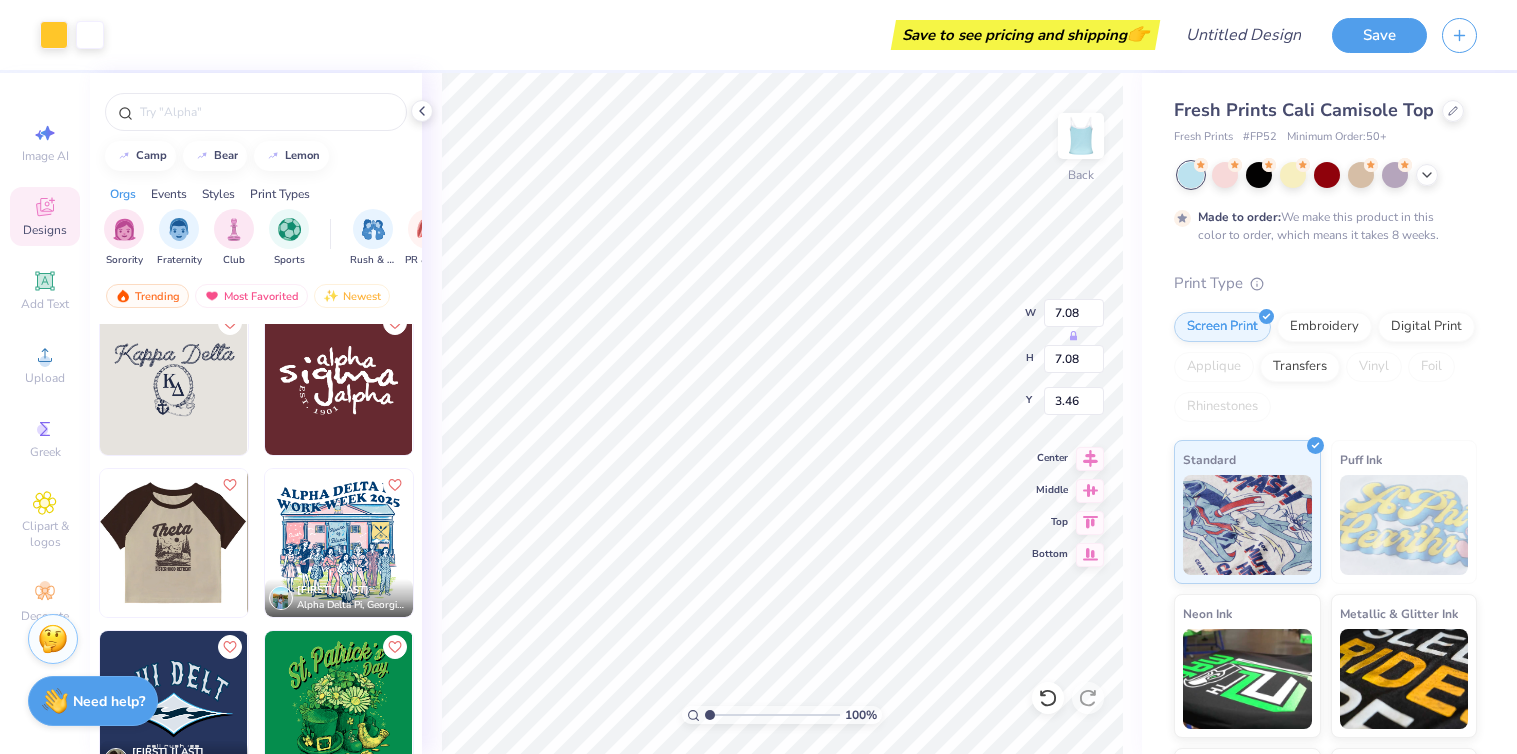 scroll, scrollTop: 6029, scrollLeft: 0, axis: vertical 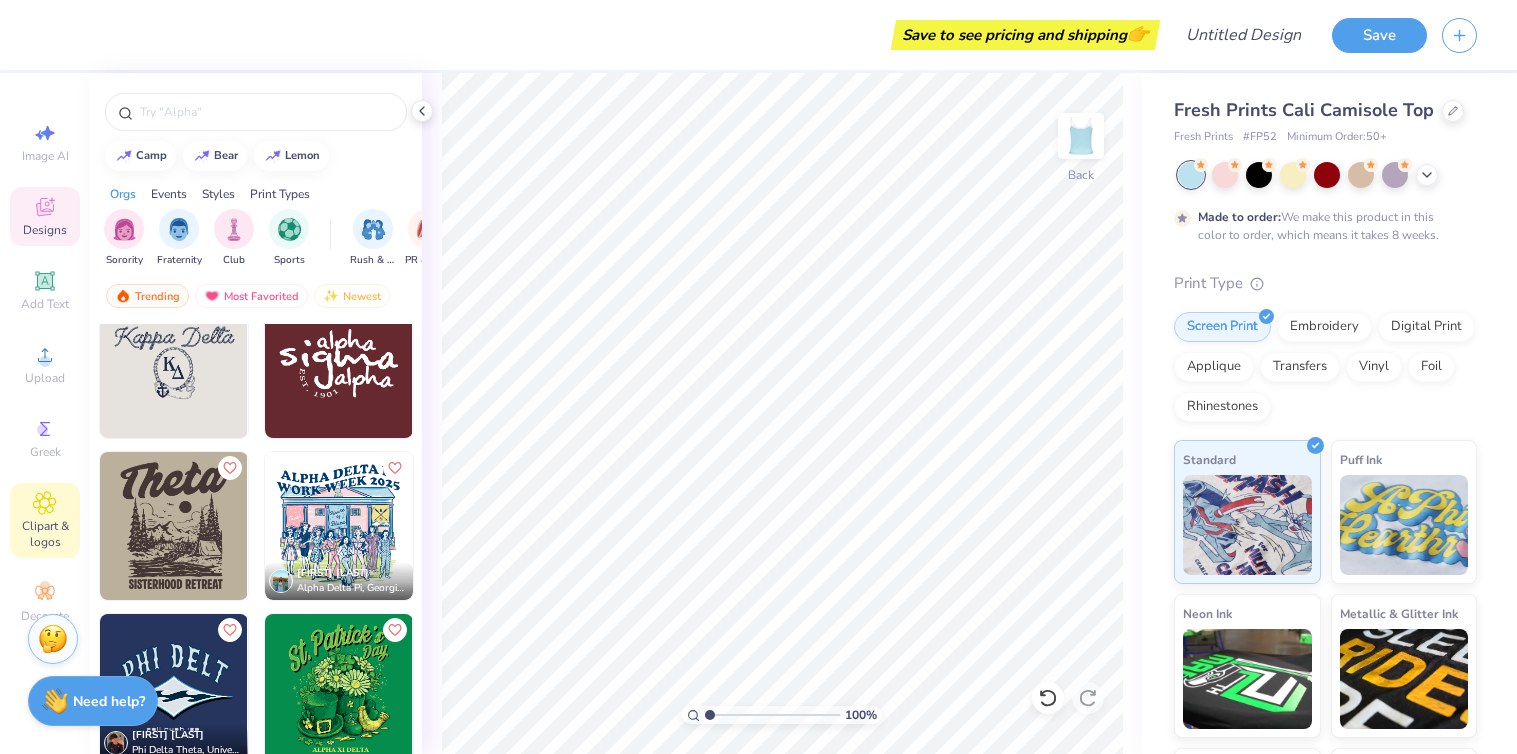 click on "Clipart & logos" at bounding box center (45, 534) 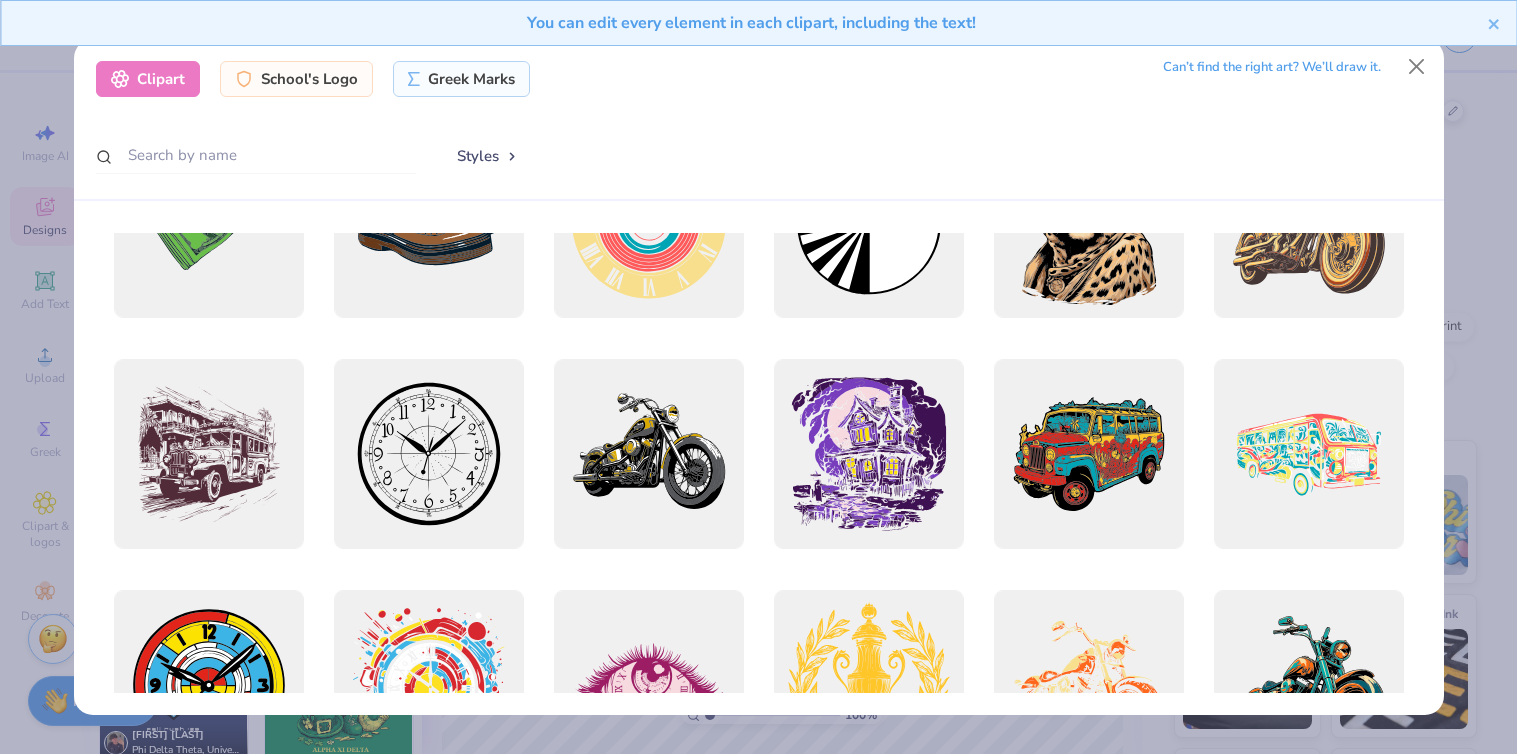 scroll, scrollTop: 537, scrollLeft: 0, axis: vertical 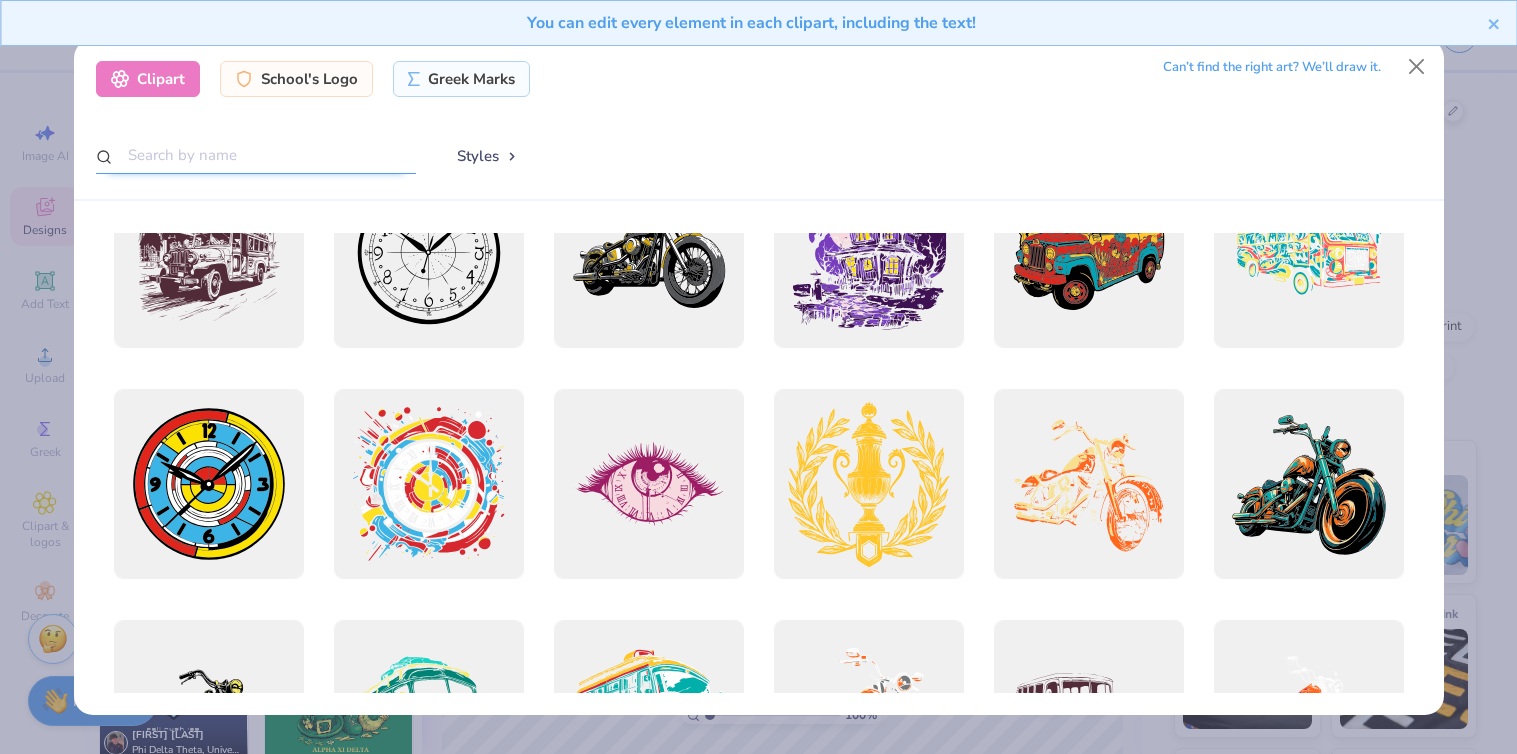 click at bounding box center (256, 155) 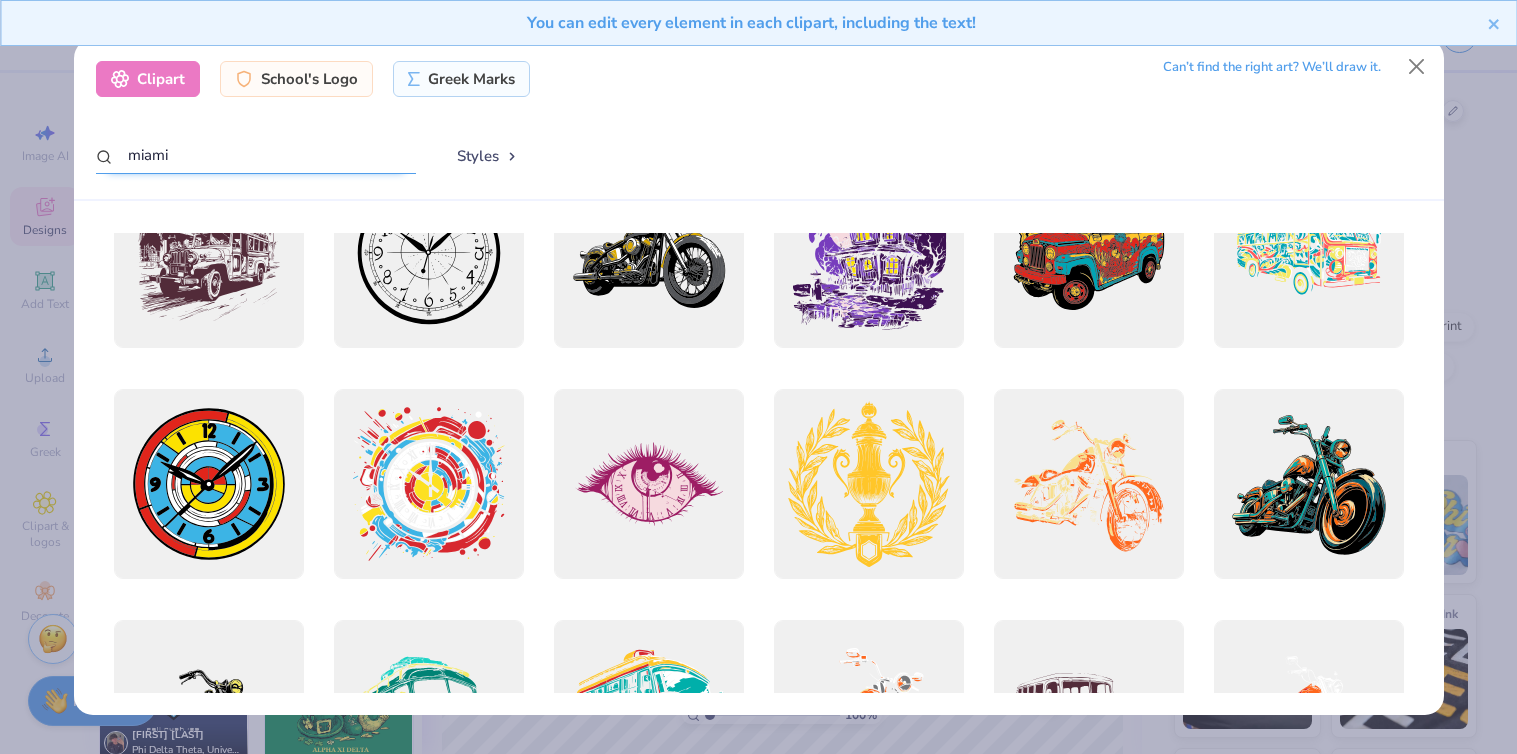 type on "miami" 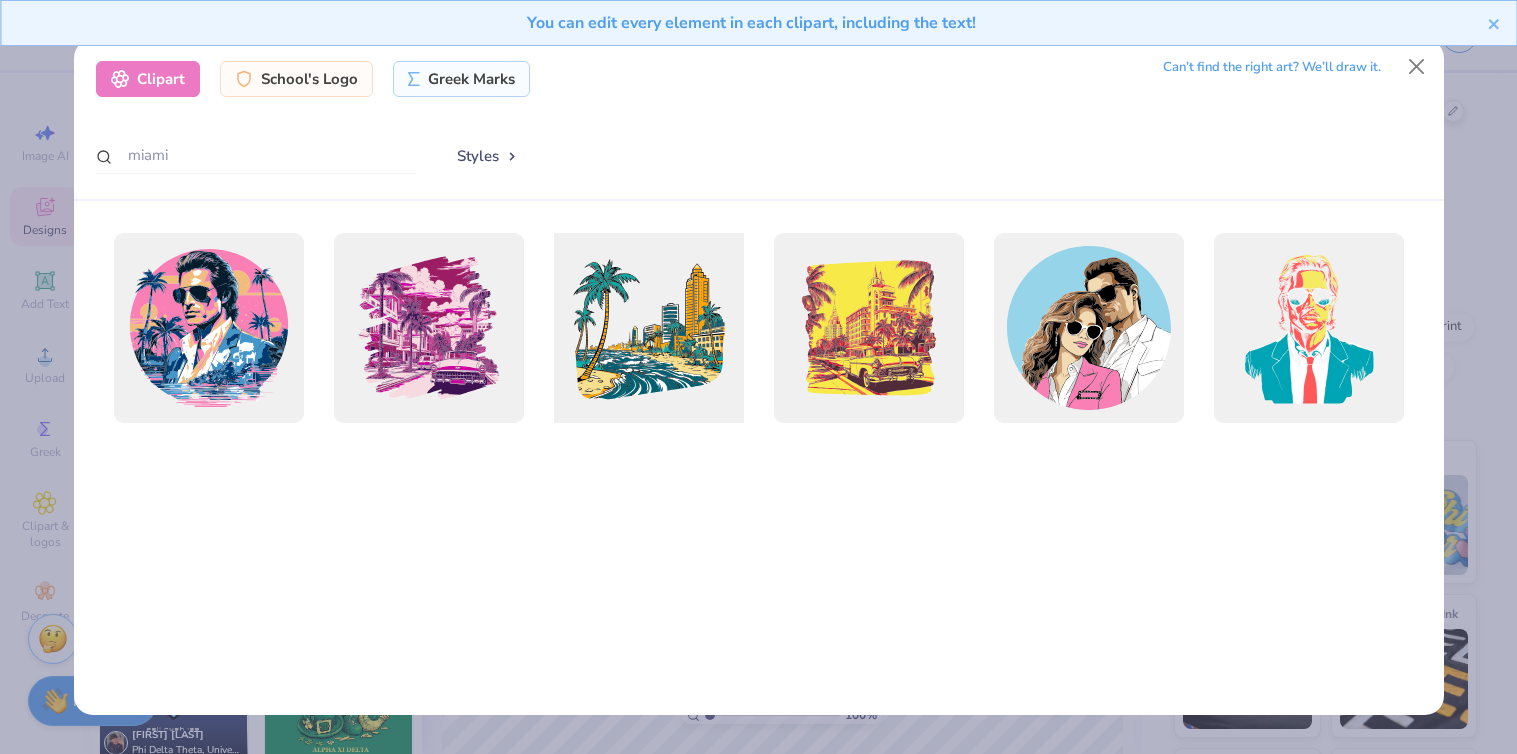 click at bounding box center (648, 328) 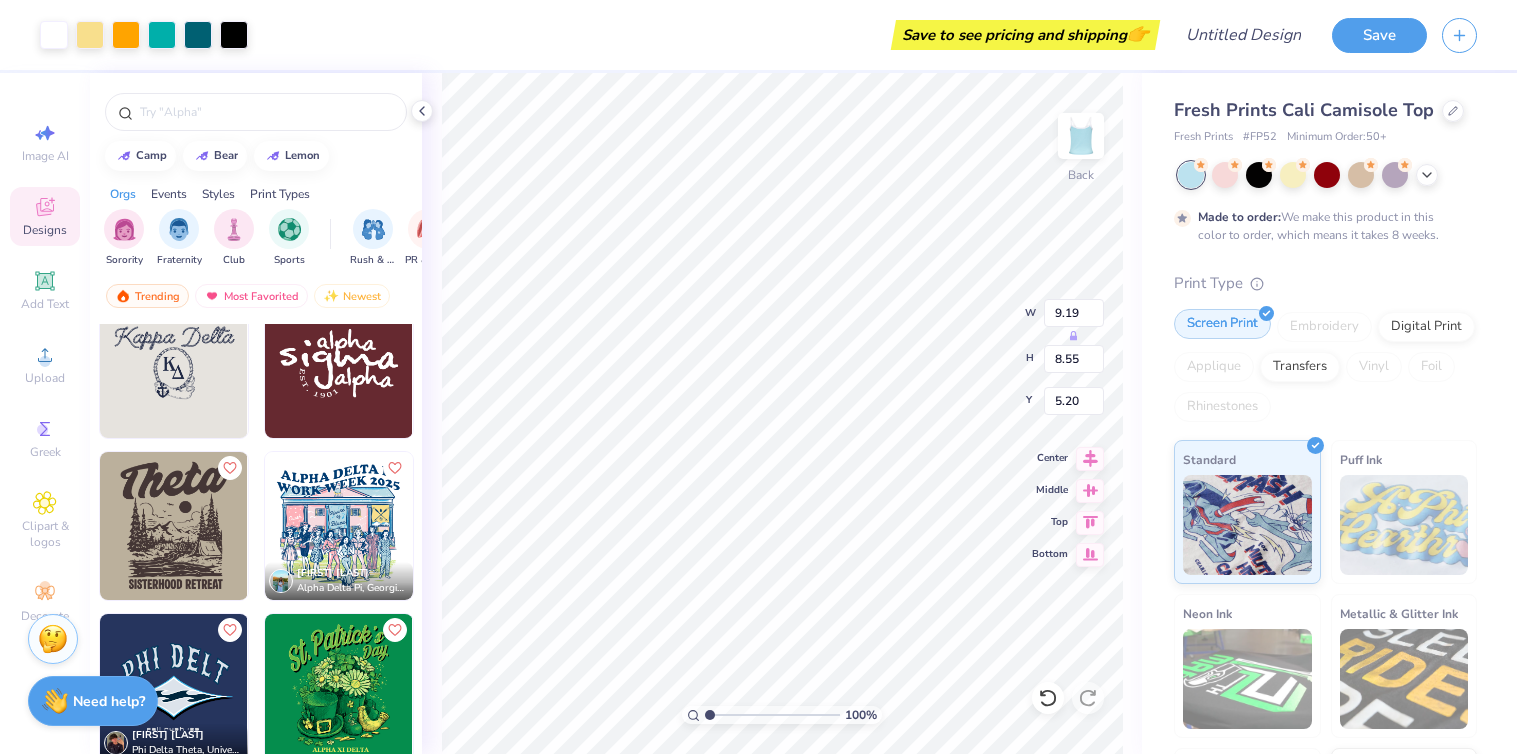 type on "5.20" 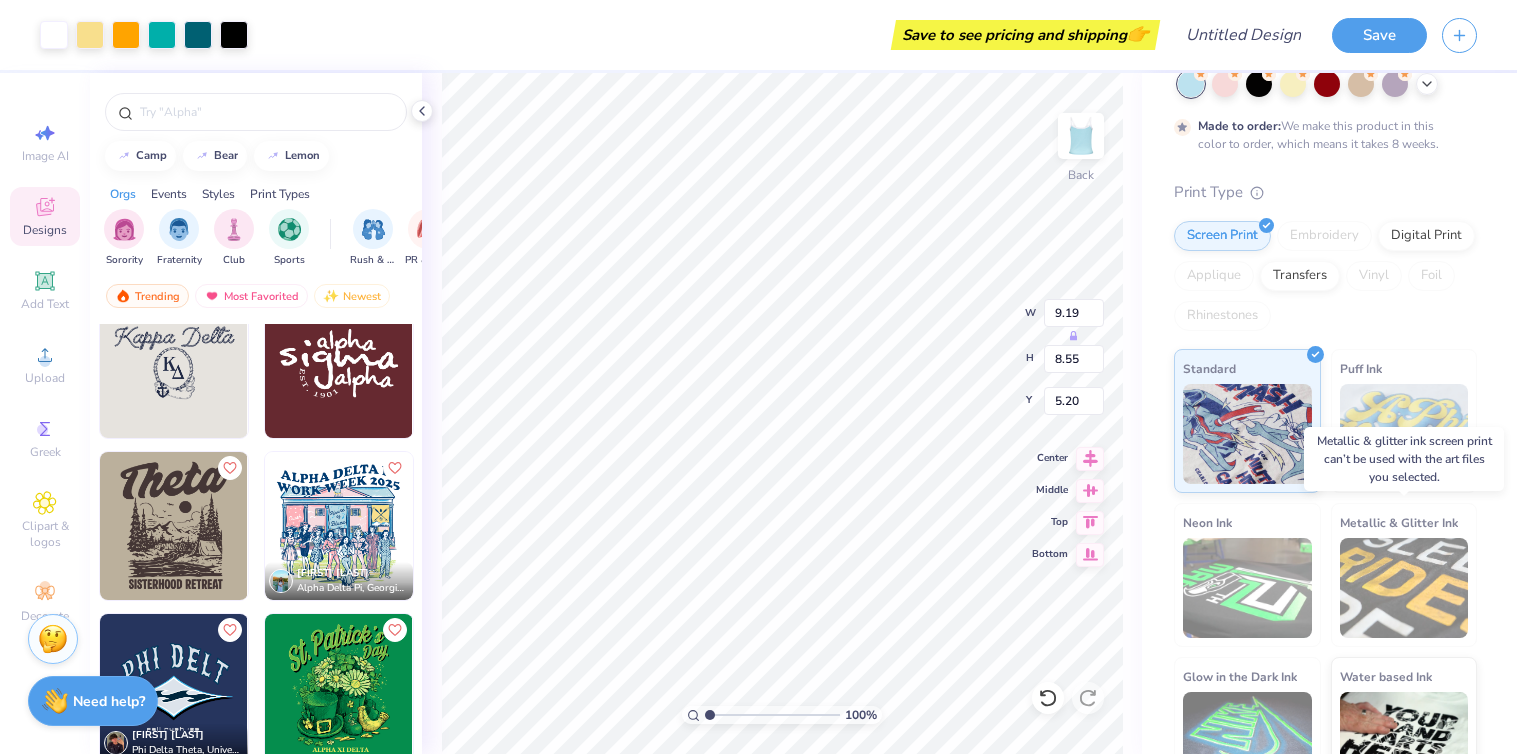 scroll, scrollTop: 138, scrollLeft: 0, axis: vertical 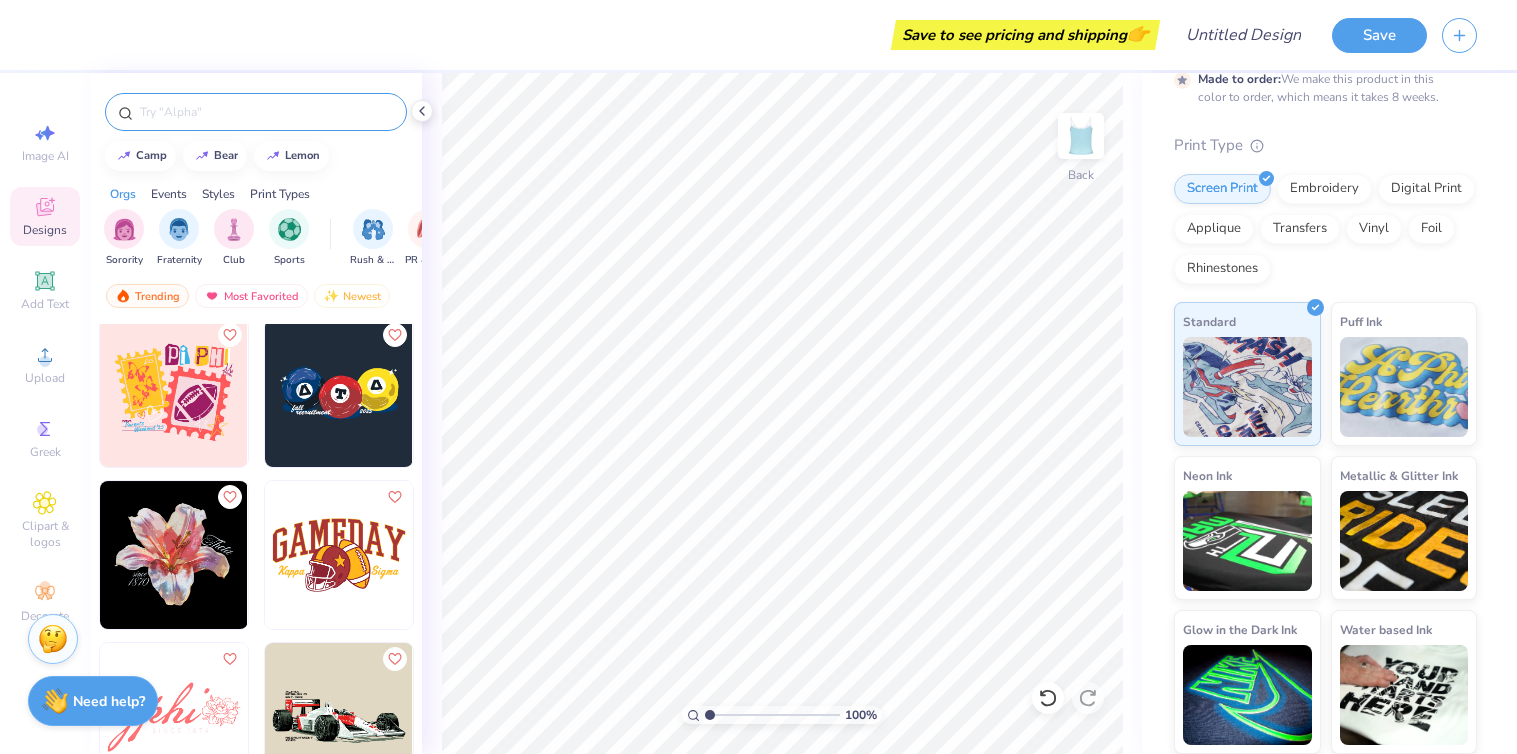 click at bounding box center [266, 112] 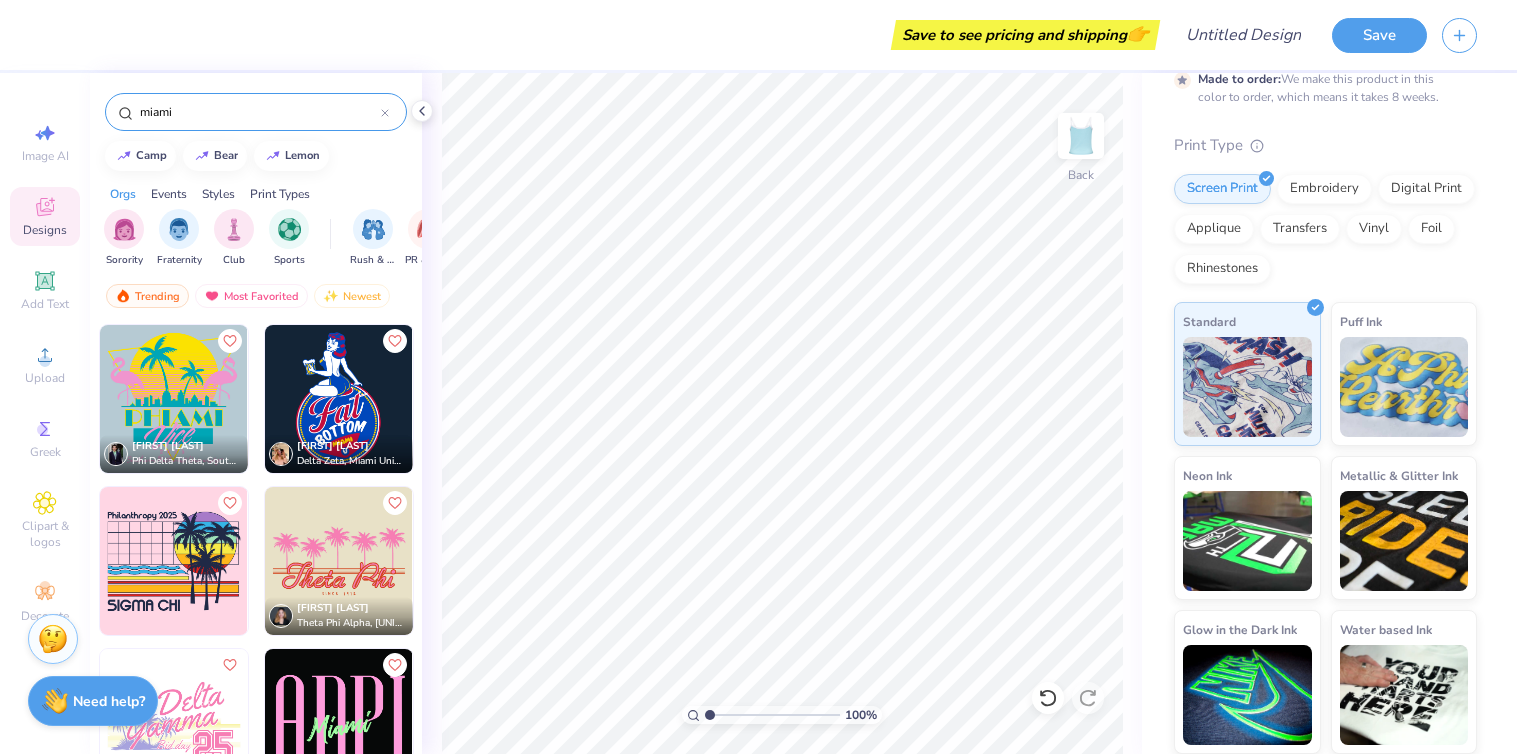 click at bounding box center [174, 723] 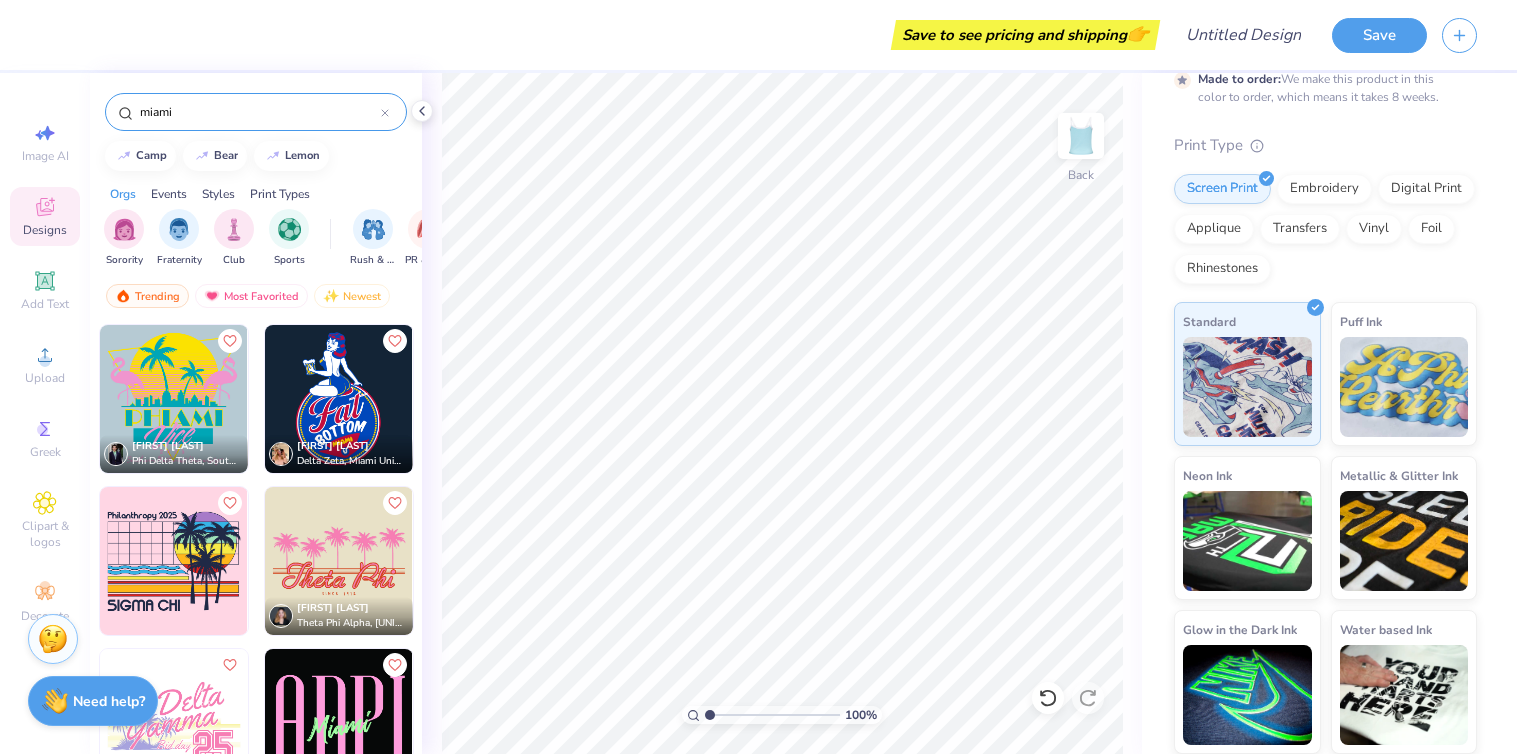 click at bounding box center [174, 723] 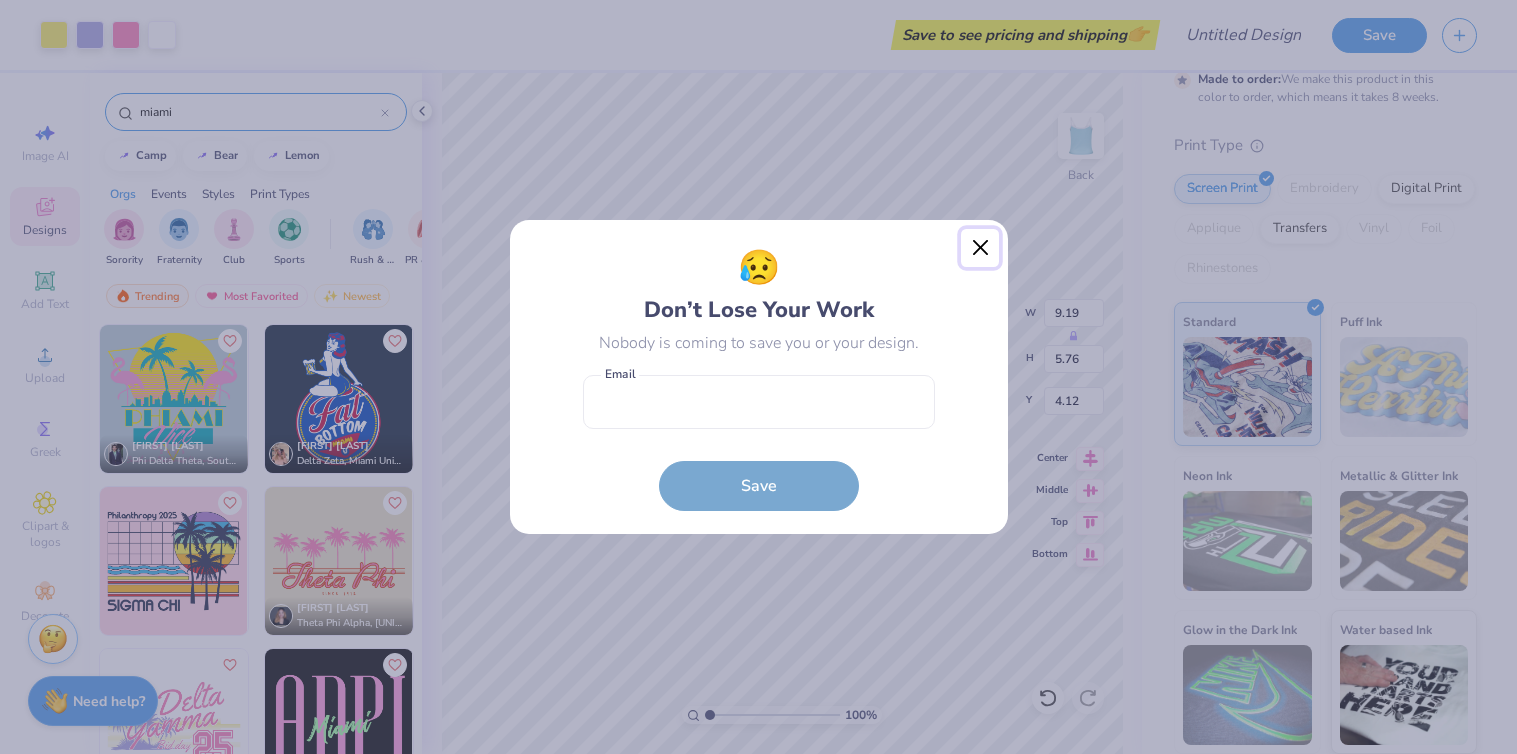 click at bounding box center [980, 248] 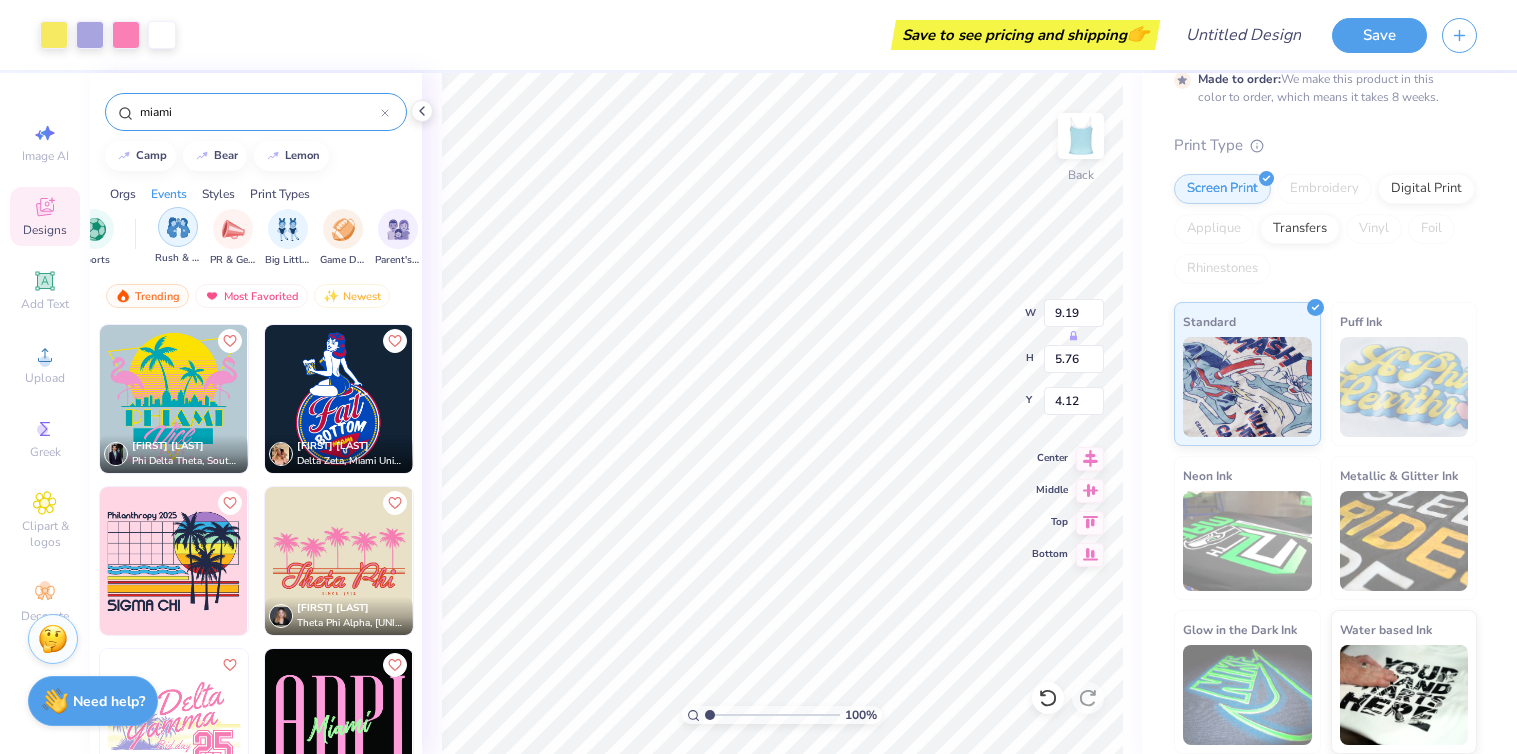 scroll, scrollTop: 0, scrollLeft: 0, axis: both 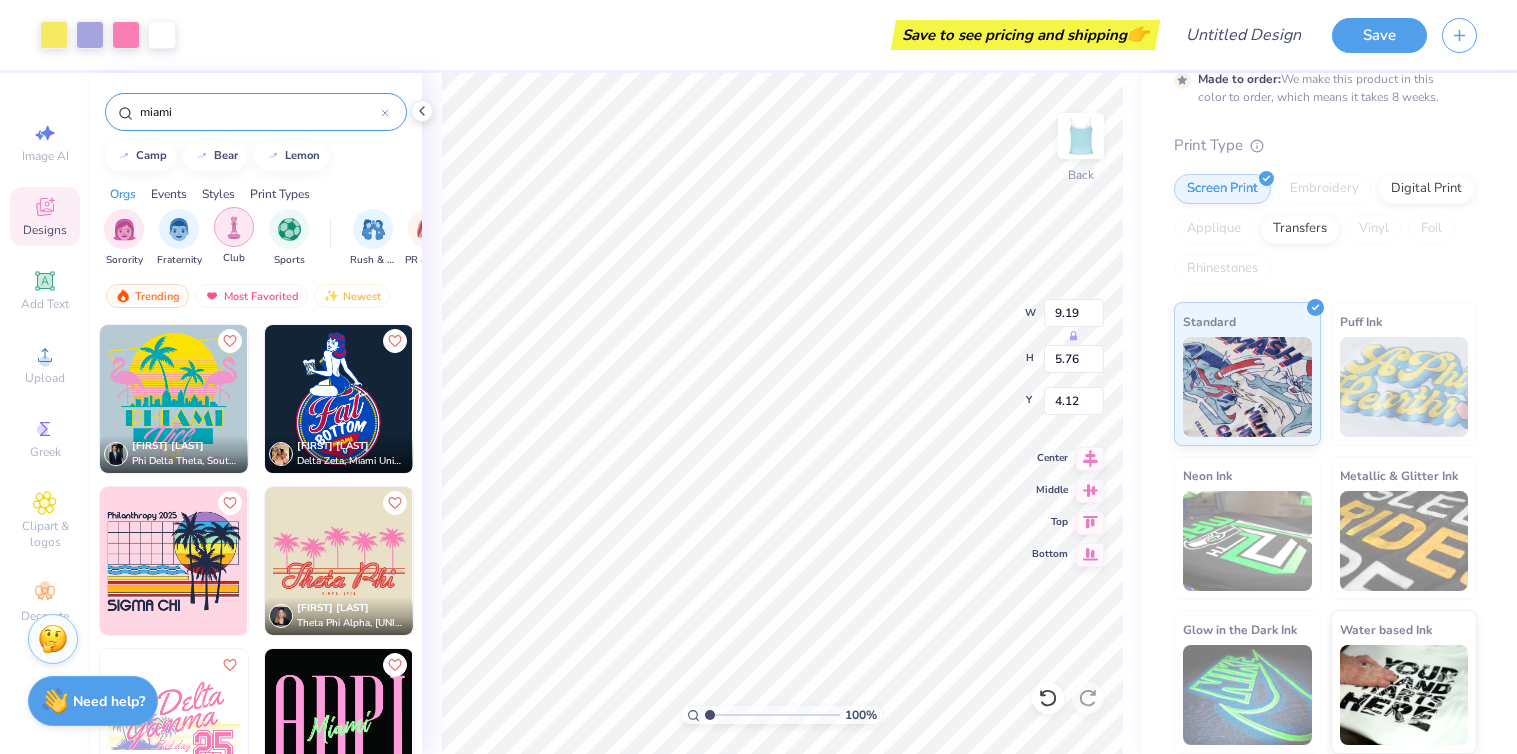 click at bounding box center (234, 227) 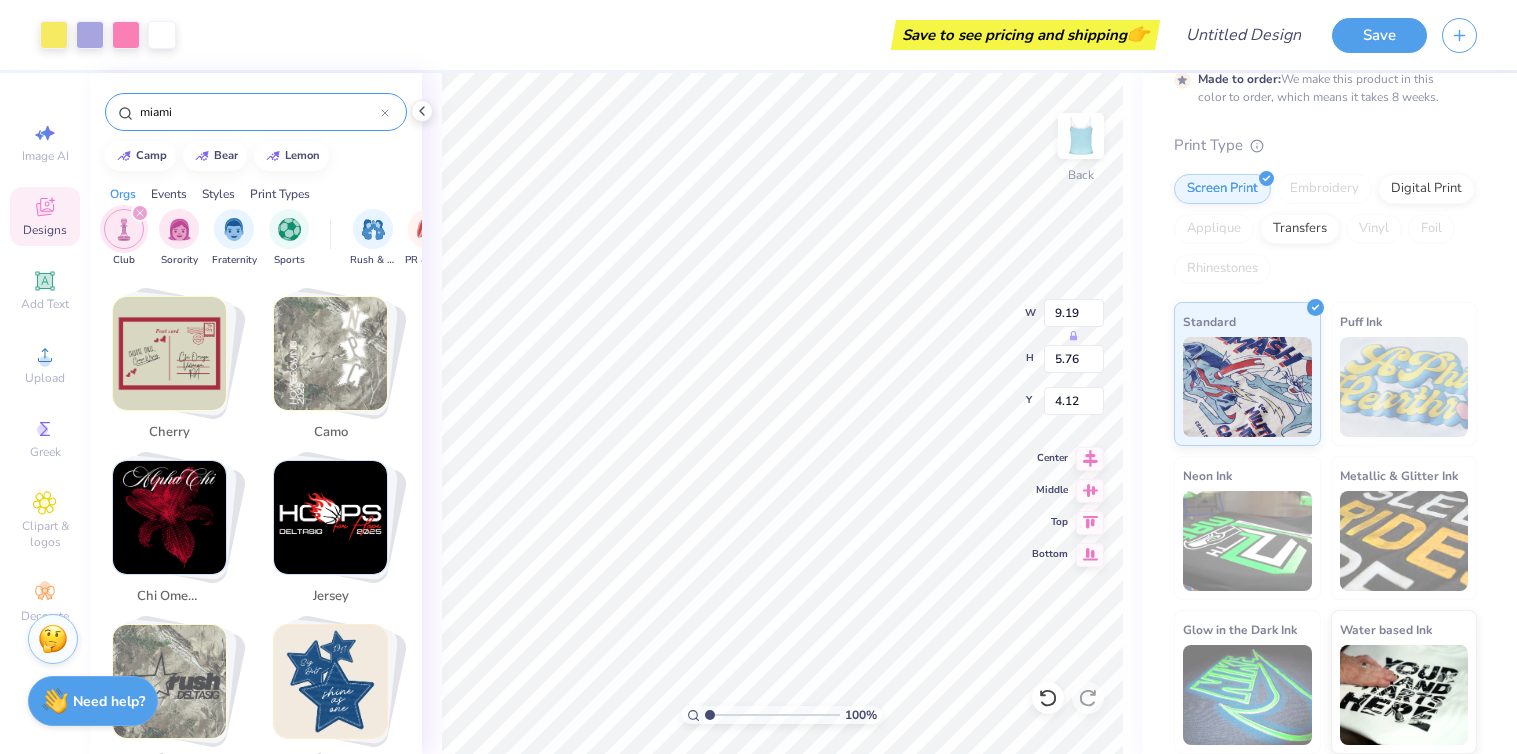 scroll, scrollTop: 684, scrollLeft: 0, axis: vertical 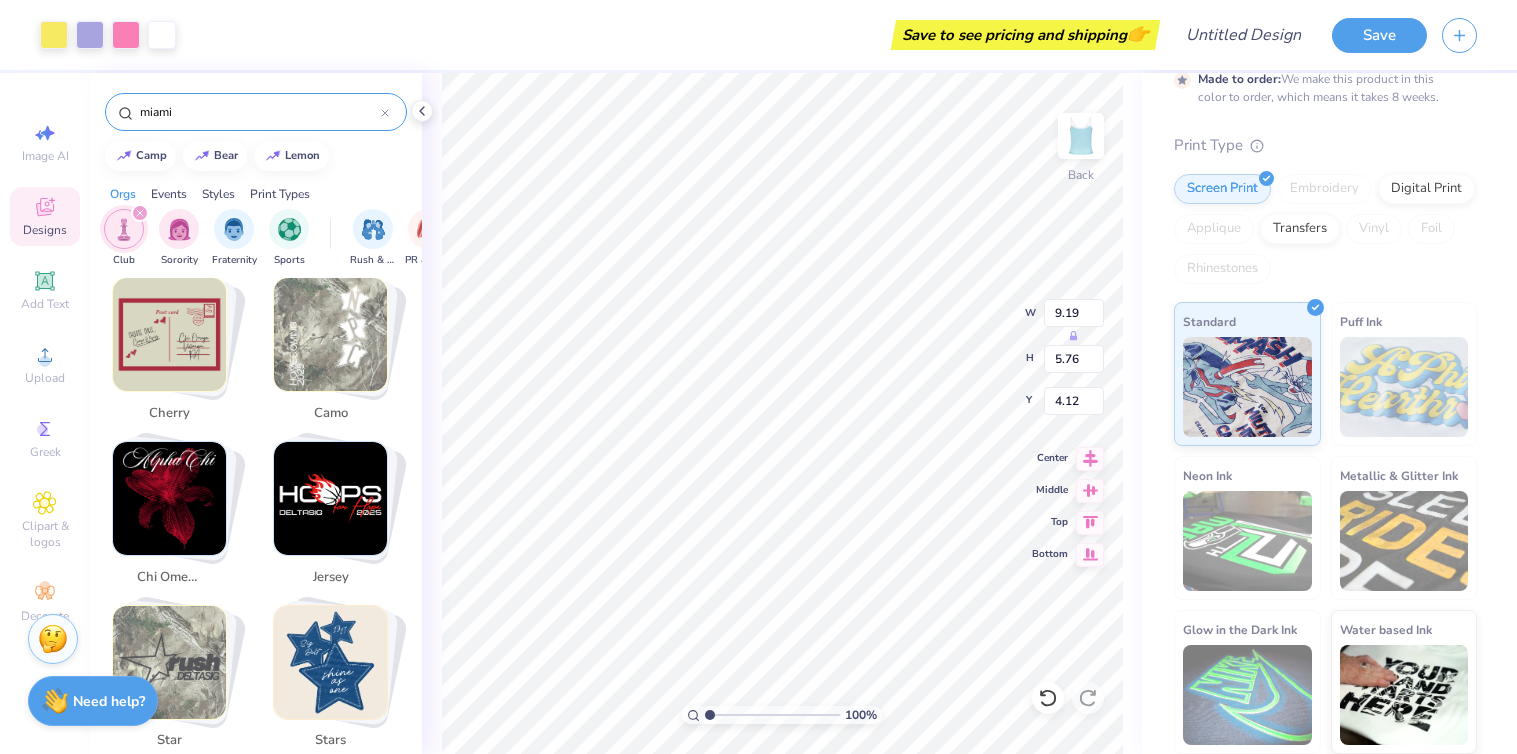 drag, startPoint x: 325, startPoint y: 114, endPoint x: 84, endPoint y: 101, distance: 241.35037 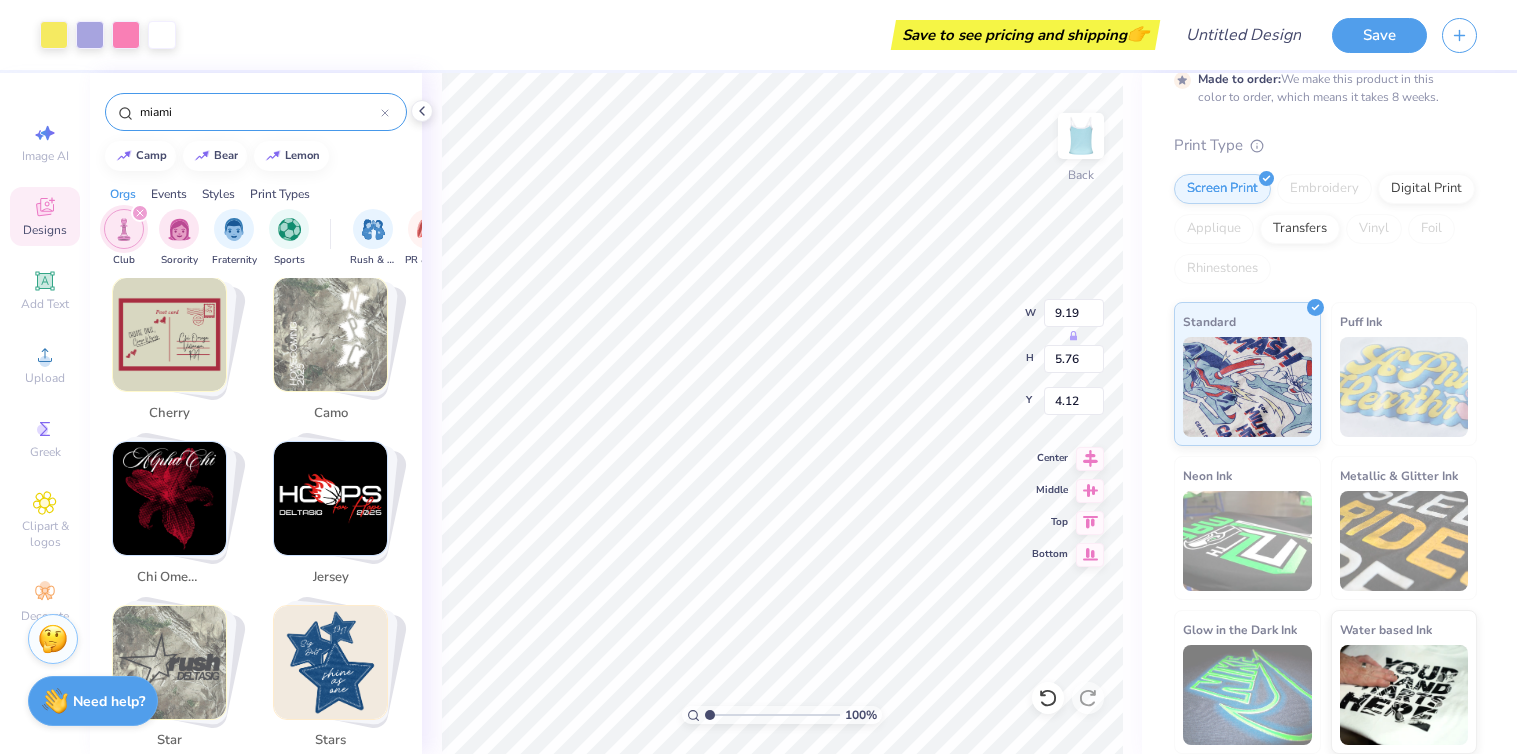 click on "Art colors Save to see pricing and shipping  👉 Design Title Save Image AI Designs Add Text Upload Greek Clipart & logos Decorate miami camp bear lemon Orgs Events Styles Print Types Club Sorority Fraternity Sports Rush & Bid PR & General Big Little Reveal Game Day Parent's Weekend Philanthropy Retreat Date Parties & Socials Spring Break Graduation Greek Week Founder’s Day Formal & Semi Holidays Classic Minimalist Y2K Varsity Typography 80s & 90s Handdrawn 60s & 70s Grunge Cartoons Embroidery Screen Print Patches Applique Digital Print Transfers Vinyl Aw fish! We can't find what you're looking for. Try our top searches instead…   miami camp bear lemon football cherry camo chi omega jersey star stars flower beach delta gamma kappa delta cheetah sigma chi gingham lake flag tennis love fruit floral stadium car homecoming boat stamp vintage golf strawberry orange alpha xi delta beer theta kappa kappa gamma alpha chi omega butterflies halloween heart sigma kappa pink rush flowers race music pi phi berry red" at bounding box center [758, 377] 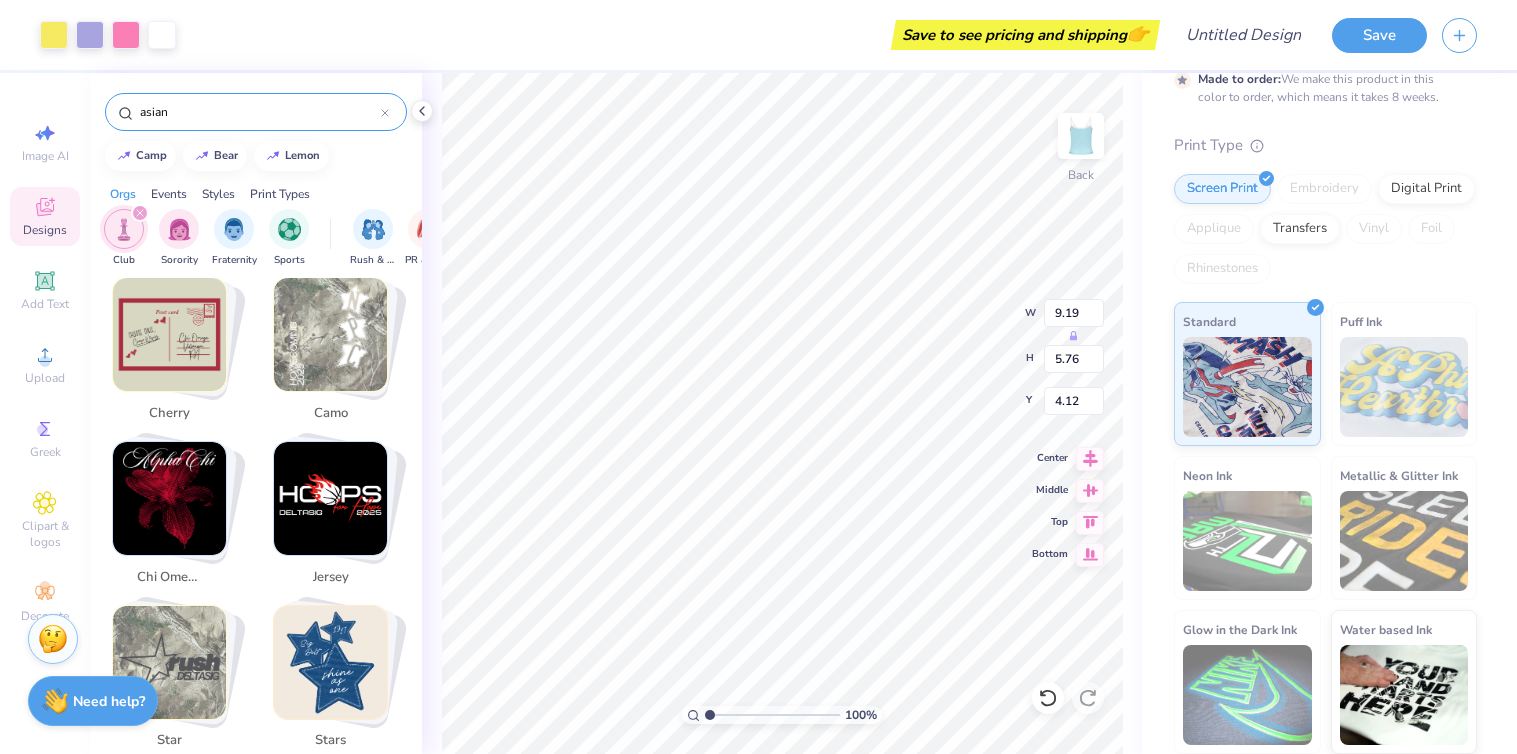 click on "asian" at bounding box center [259, 112] 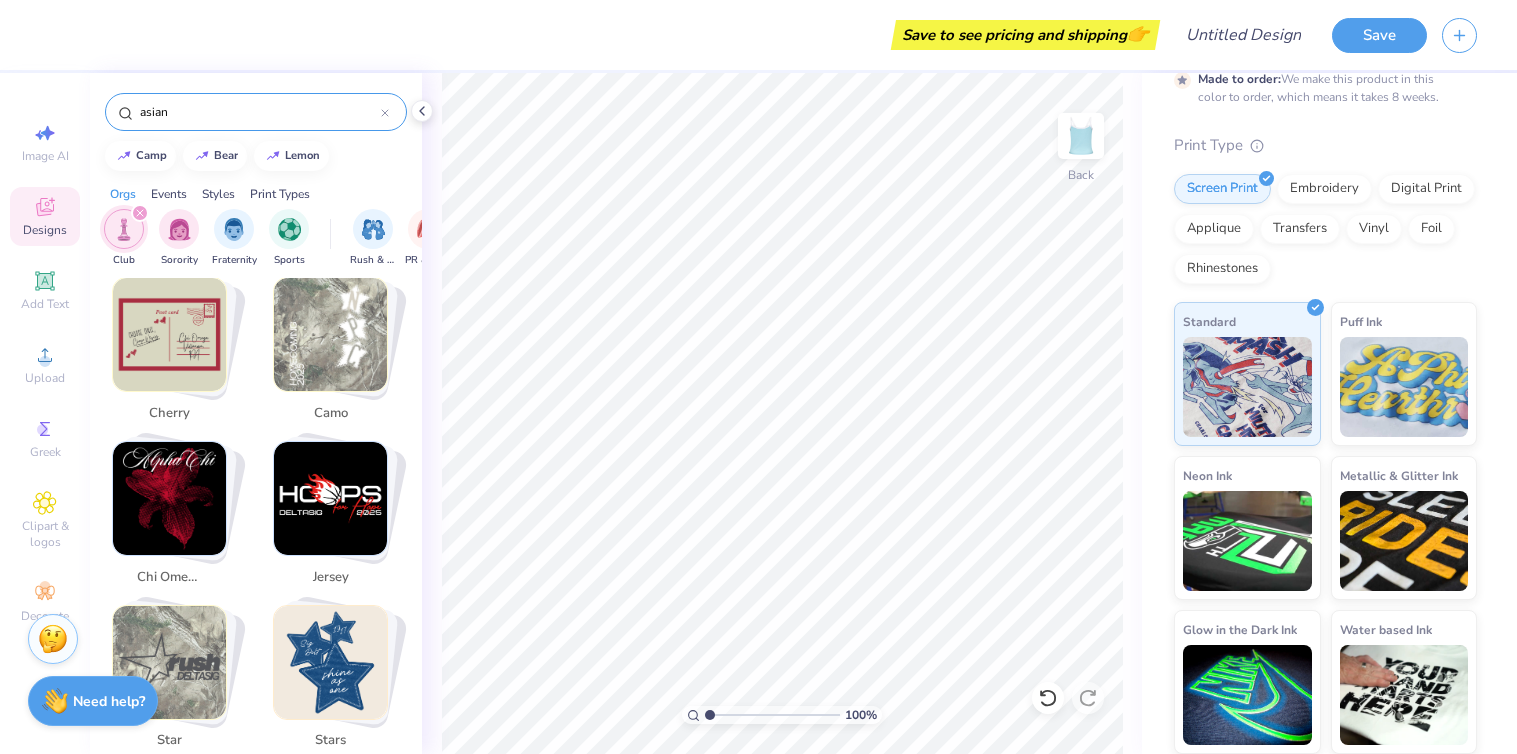 click on "asian" at bounding box center (259, 112) 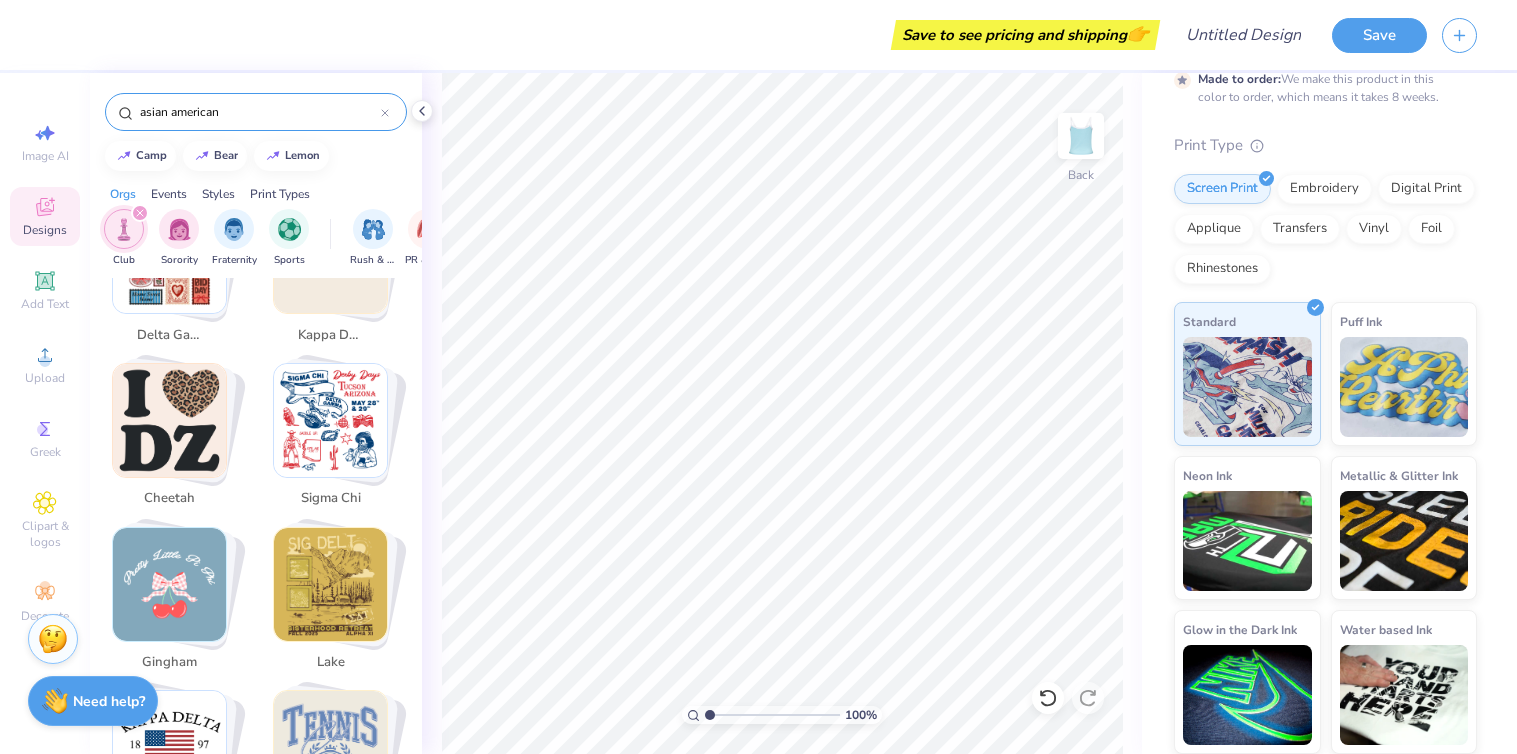 scroll, scrollTop: 1424, scrollLeft: 0, axis: vertical 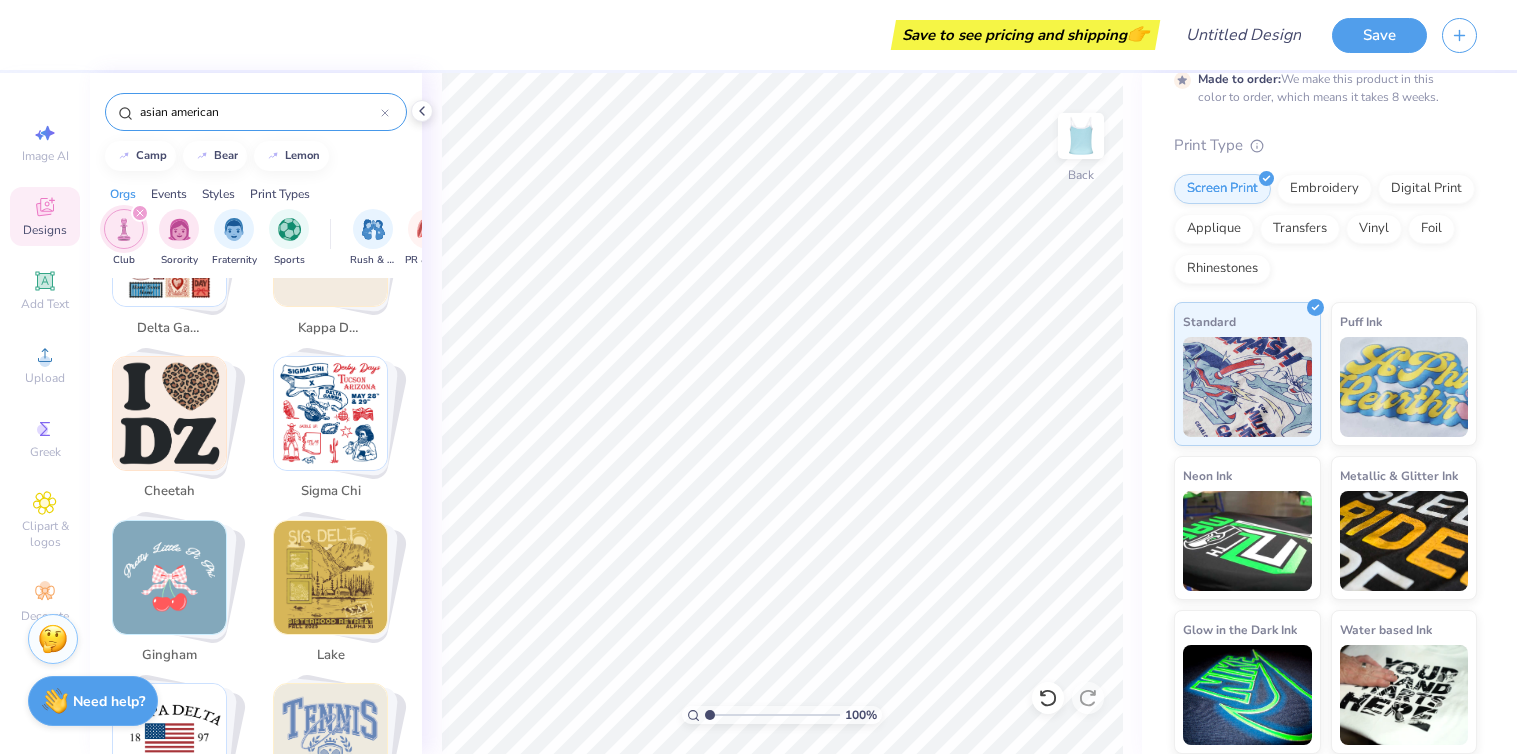 click at bounding box center (169, 413) 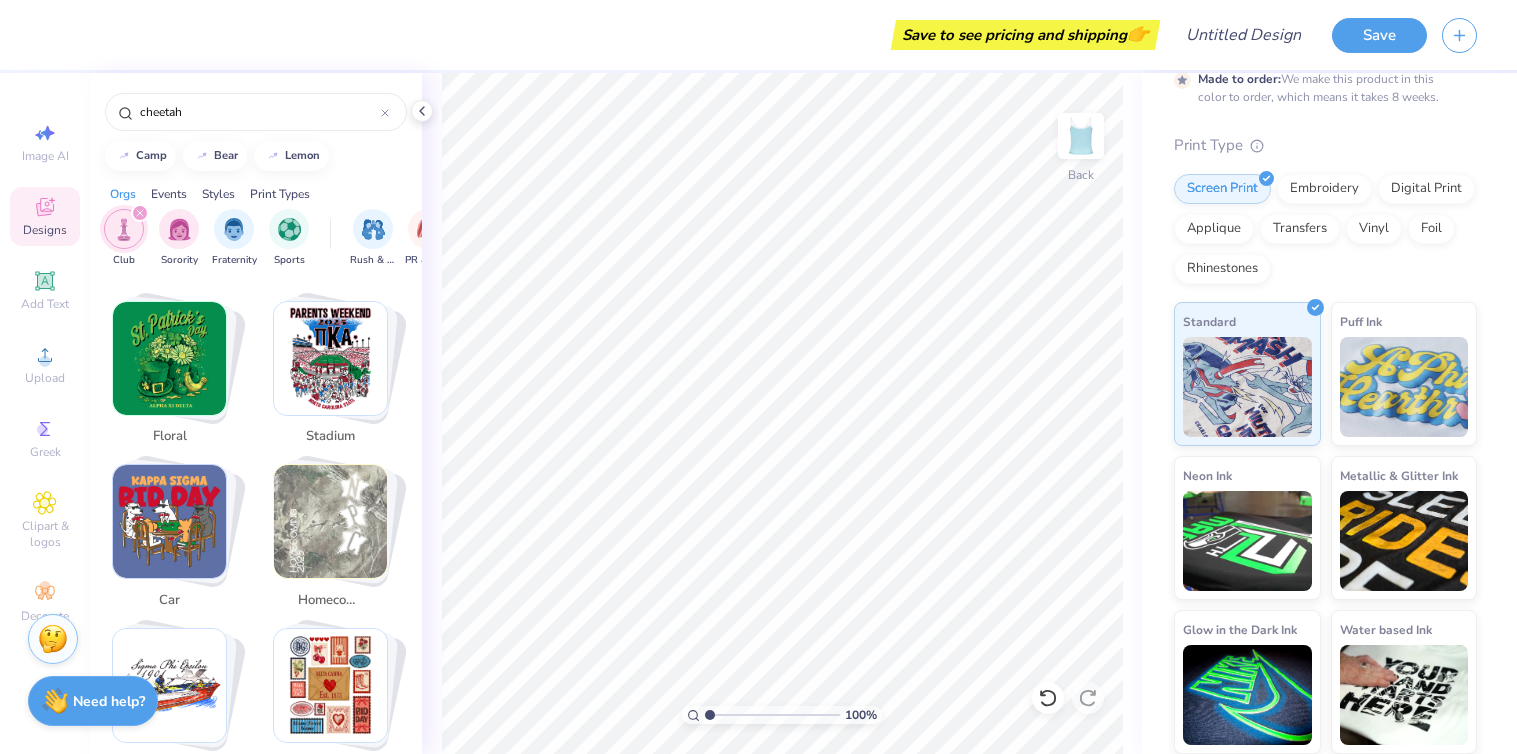 scroll, scrollTop: 2166, scrollLeft: 0, axis: vertical 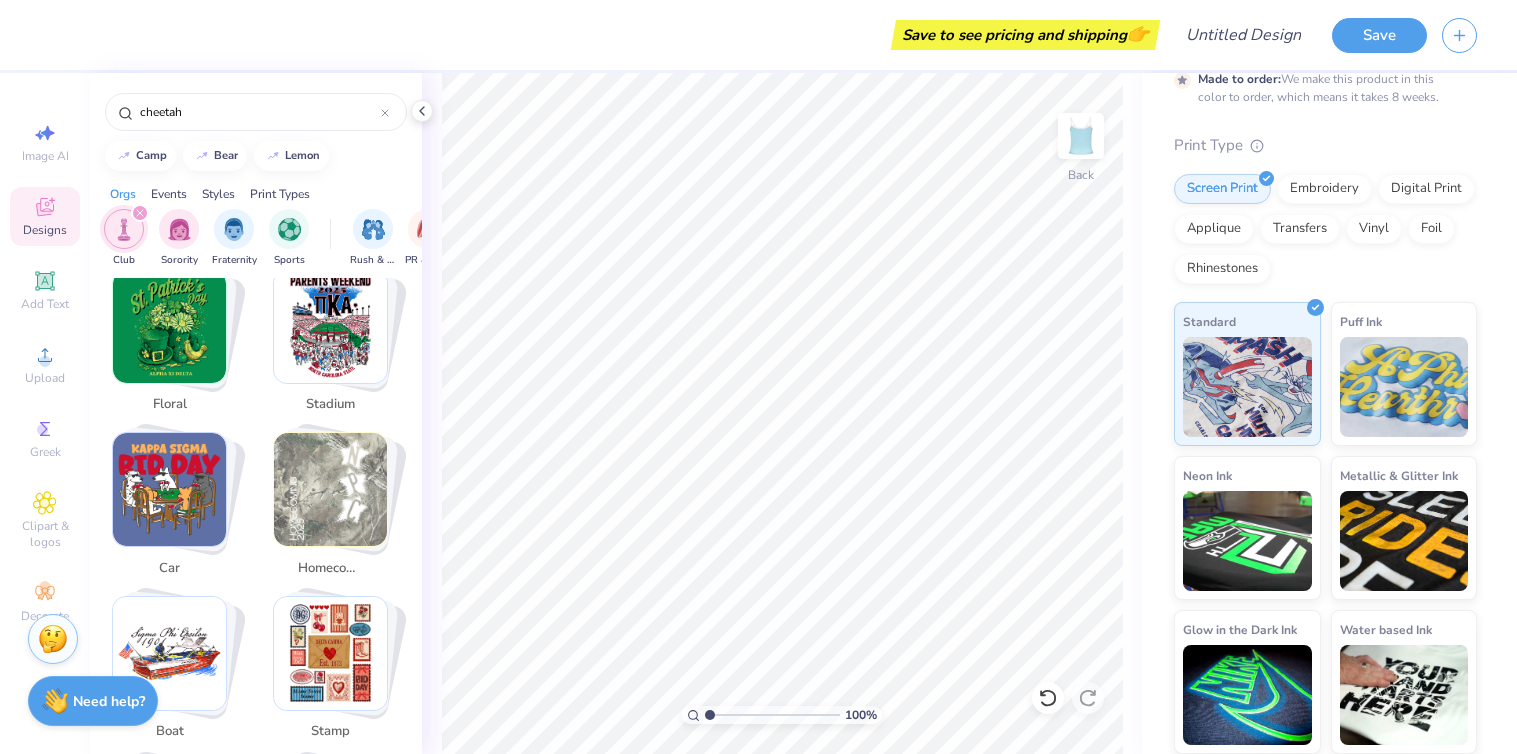 click at bounding box center [330, 653] 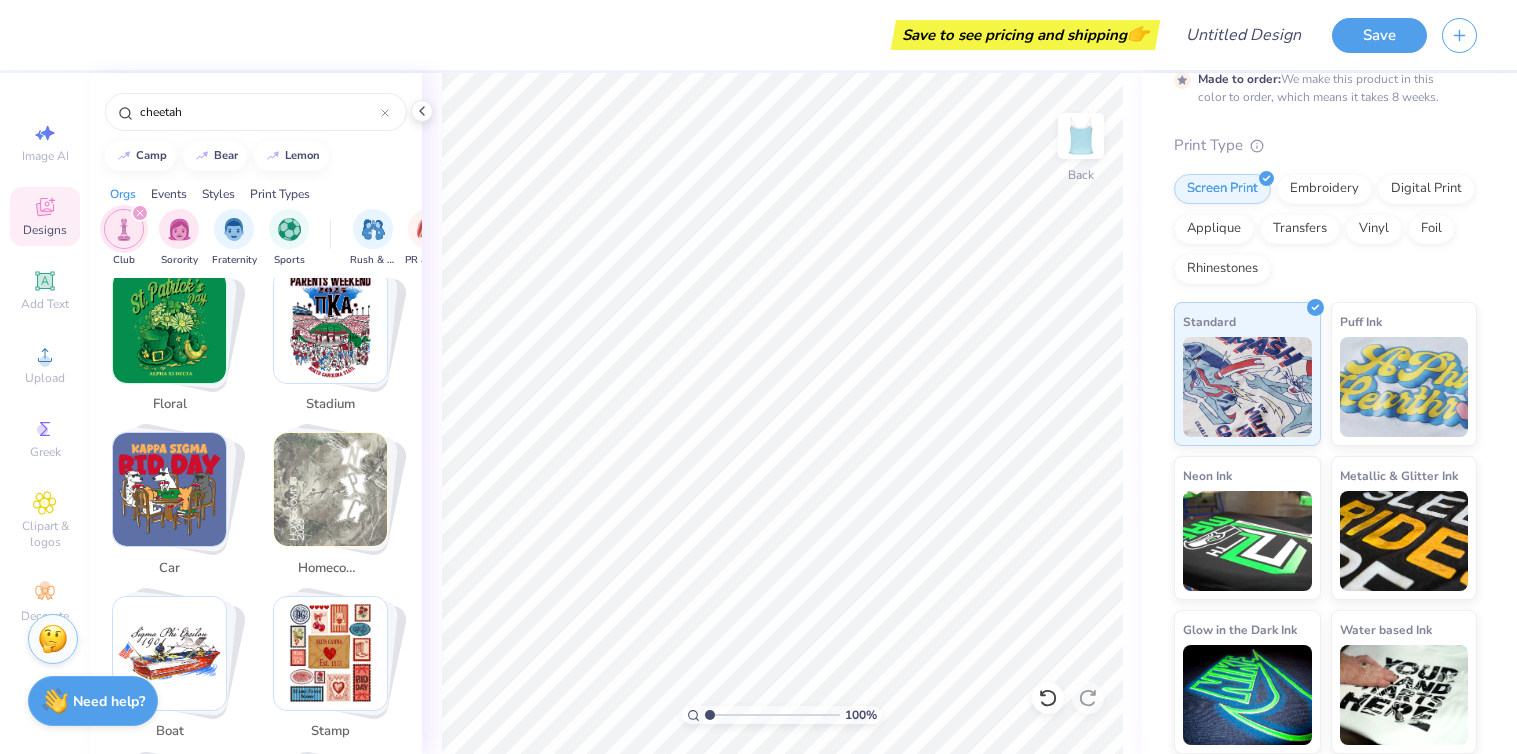 type on "stamp" 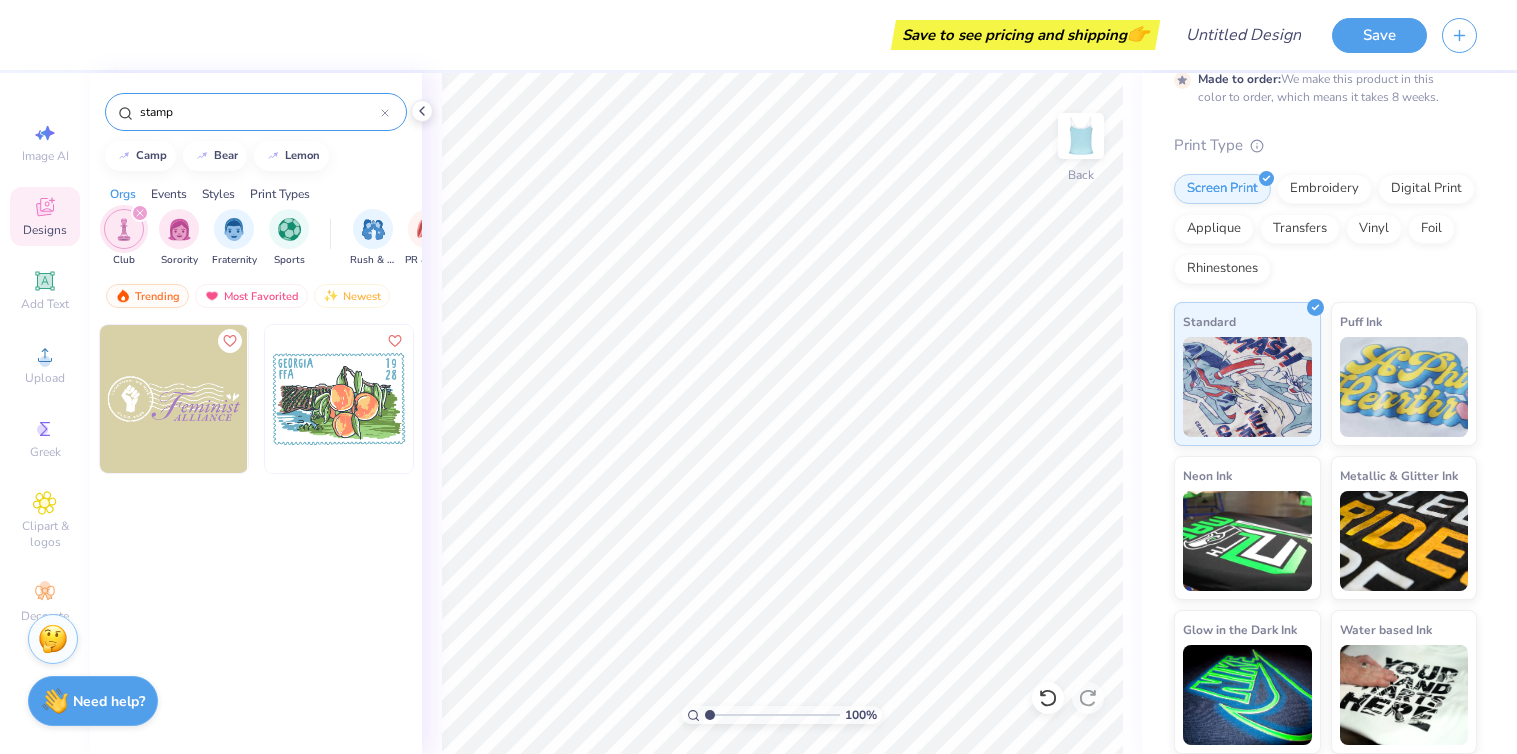 click 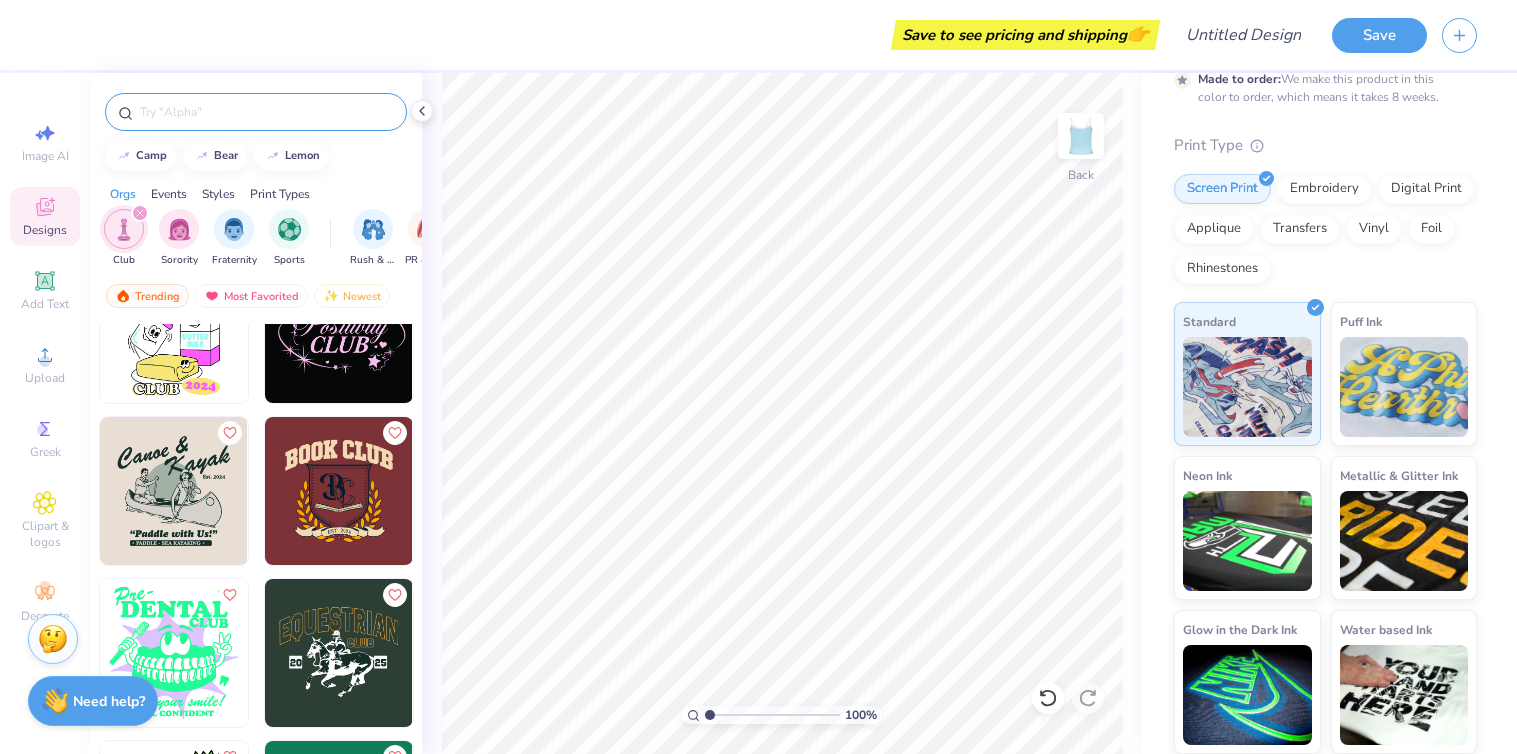 scroll, scrollTop: 2839, scrollLeft: 0, axis: vertical 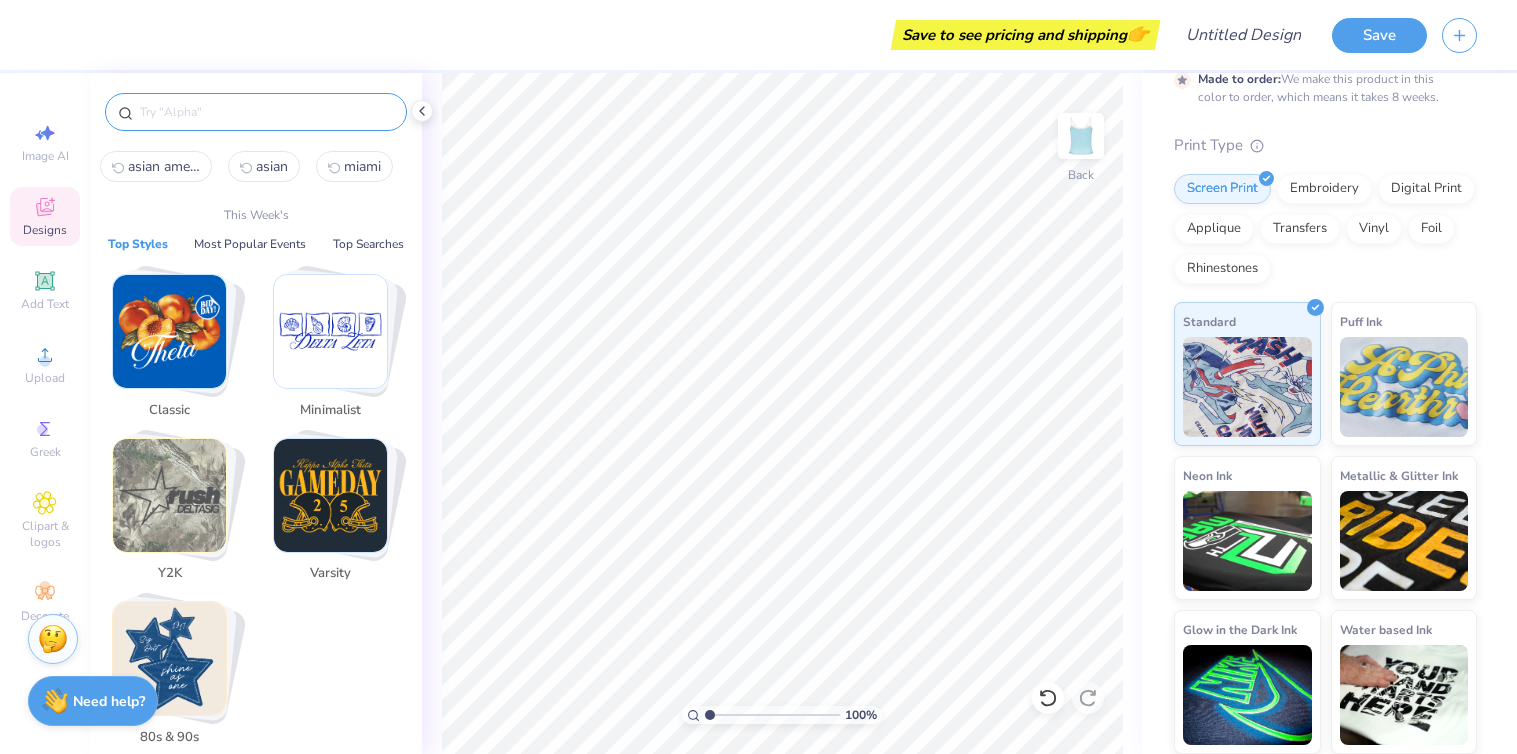 click at bounding box center [266, 112] 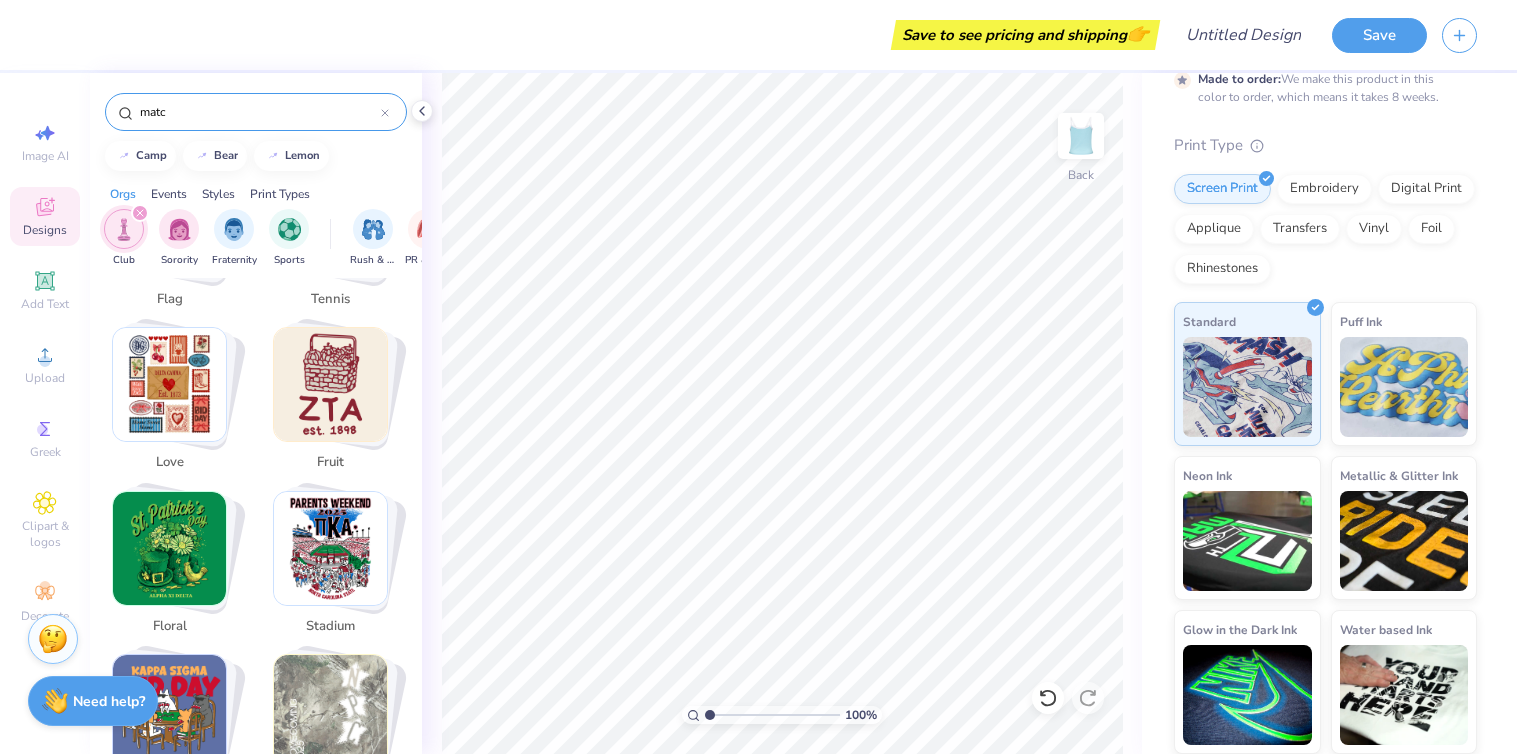 scroll, scrollTop: 1946, scrollLeft: 0, axis: vertical 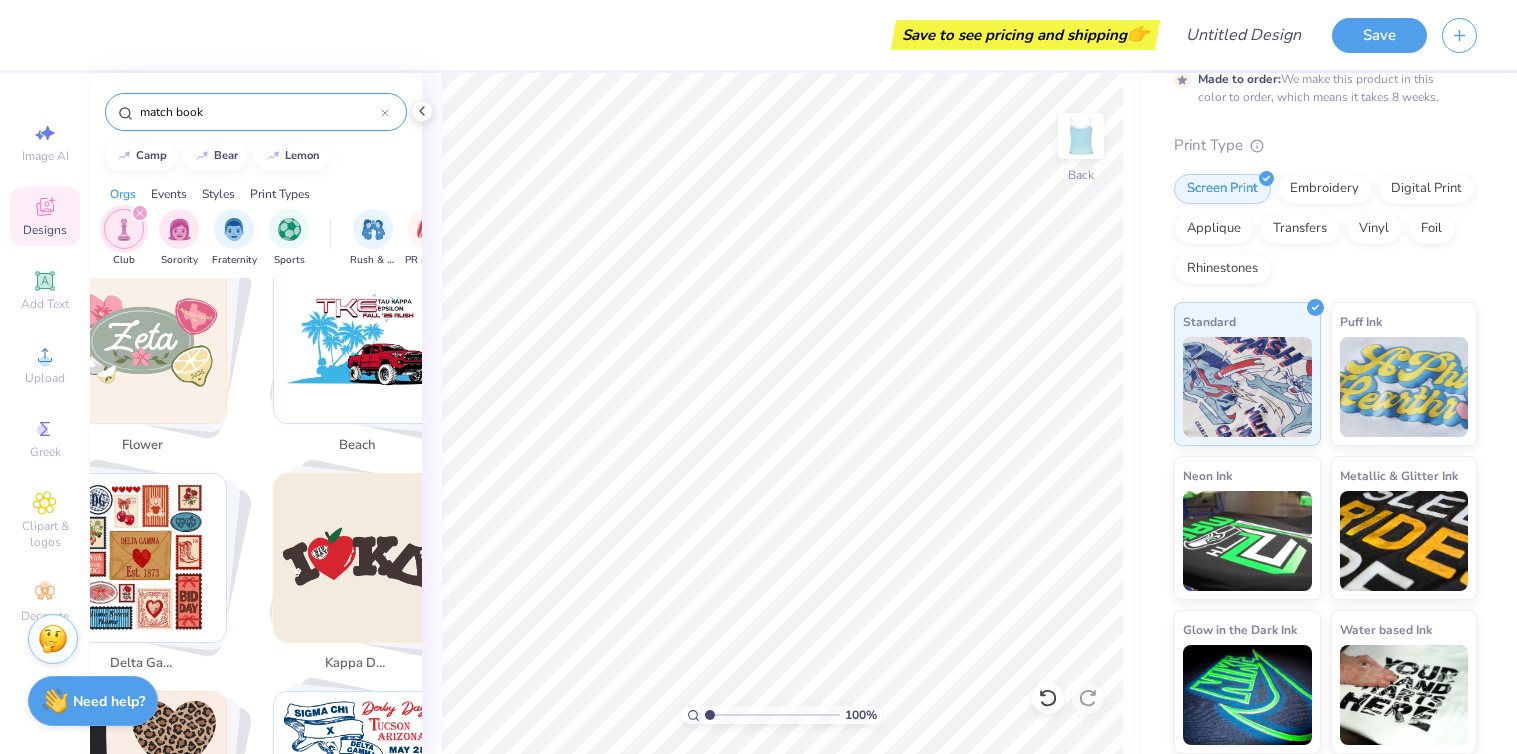 click at bounding box center [143, 558] 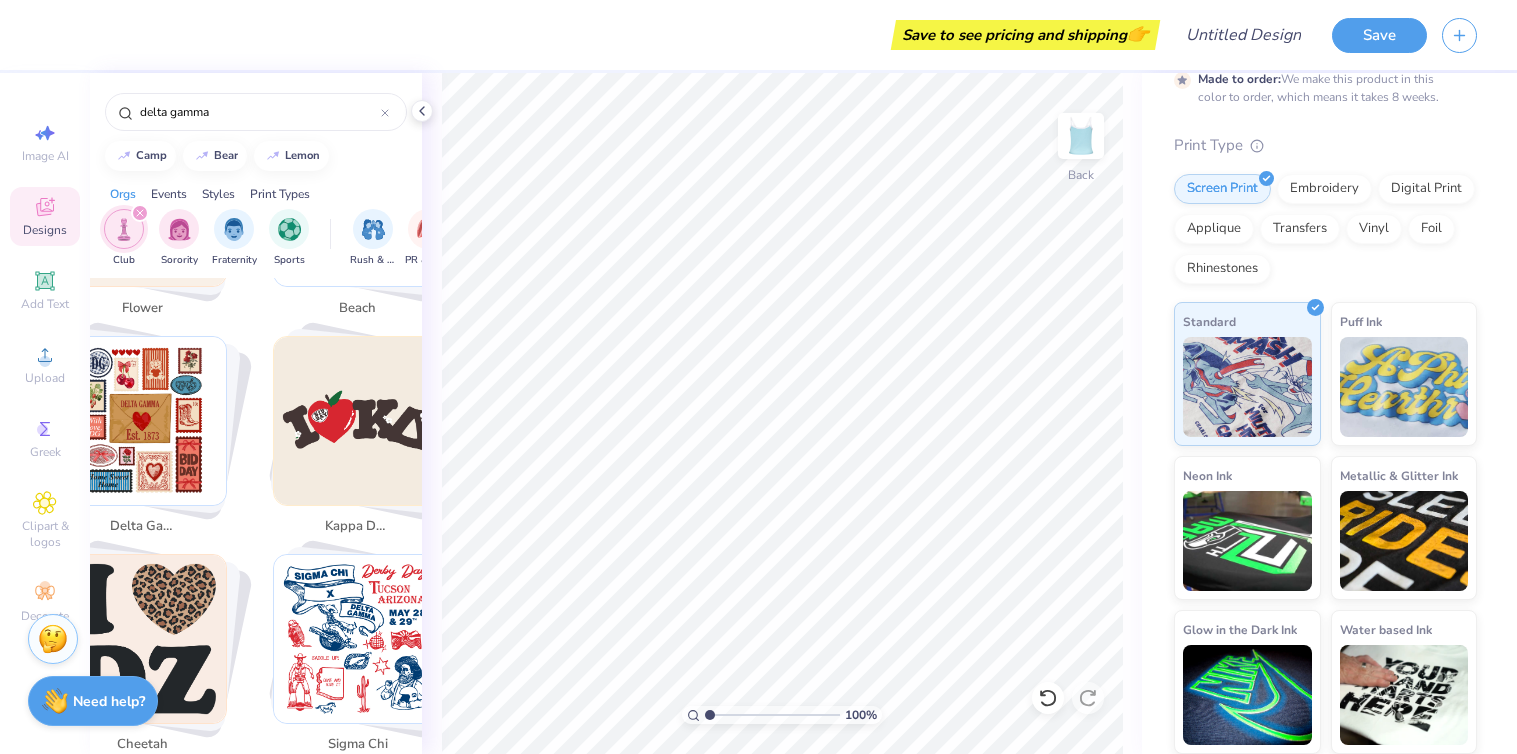 scroll, scrollTop: 1615, scrollLeft: 0, axis: vertical 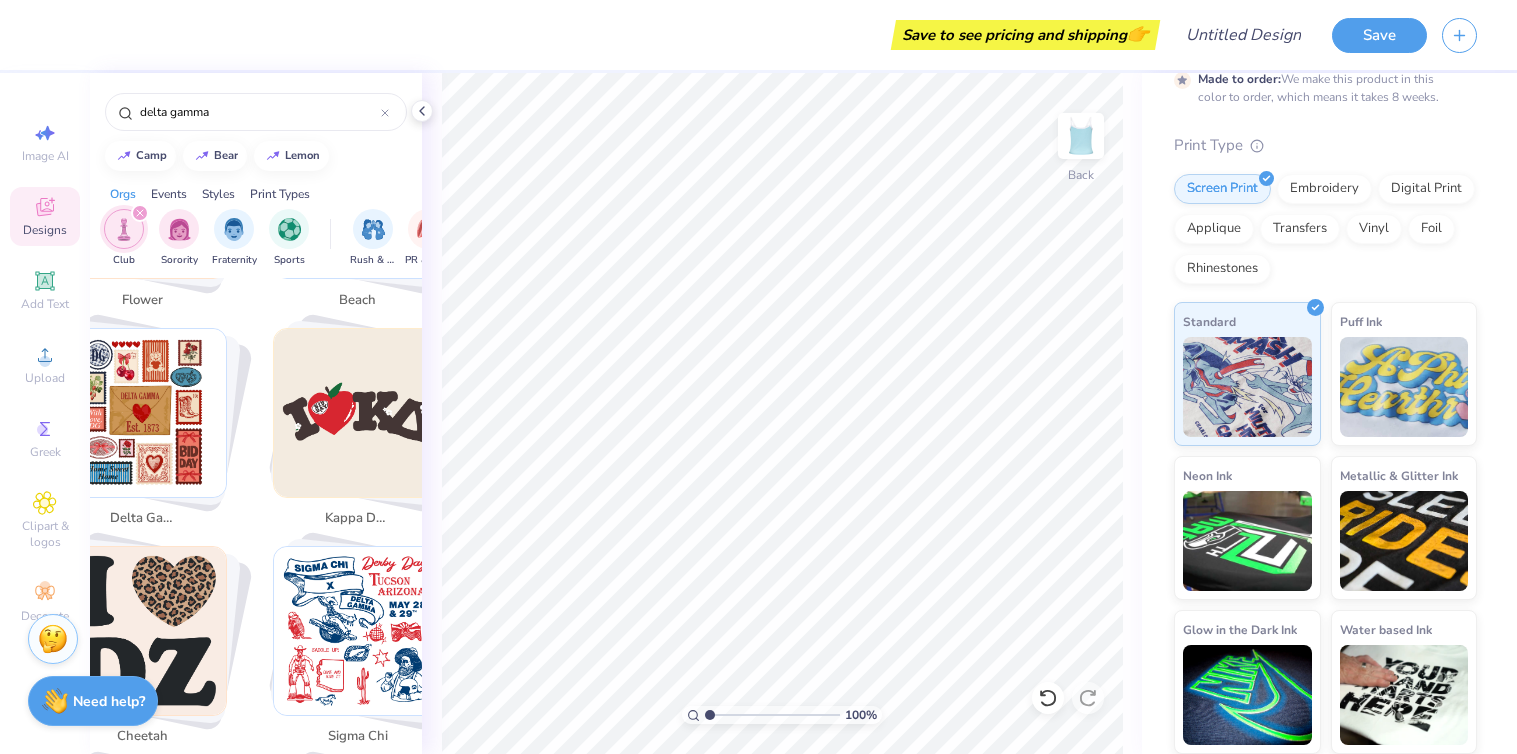 click at bounding box center (147, 413) 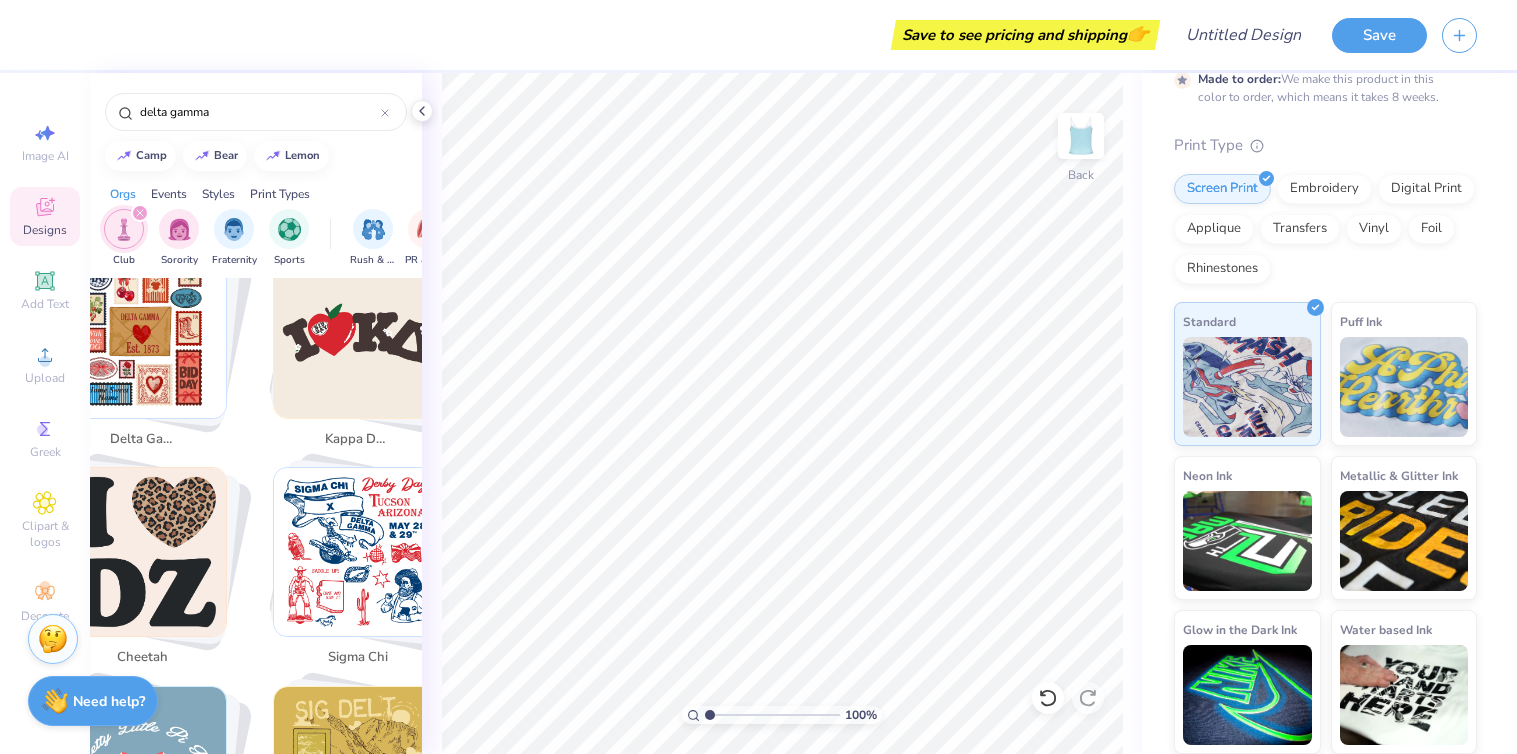 scroll, scrollTop: 1653, scrollLeft: 0, axis: vertical 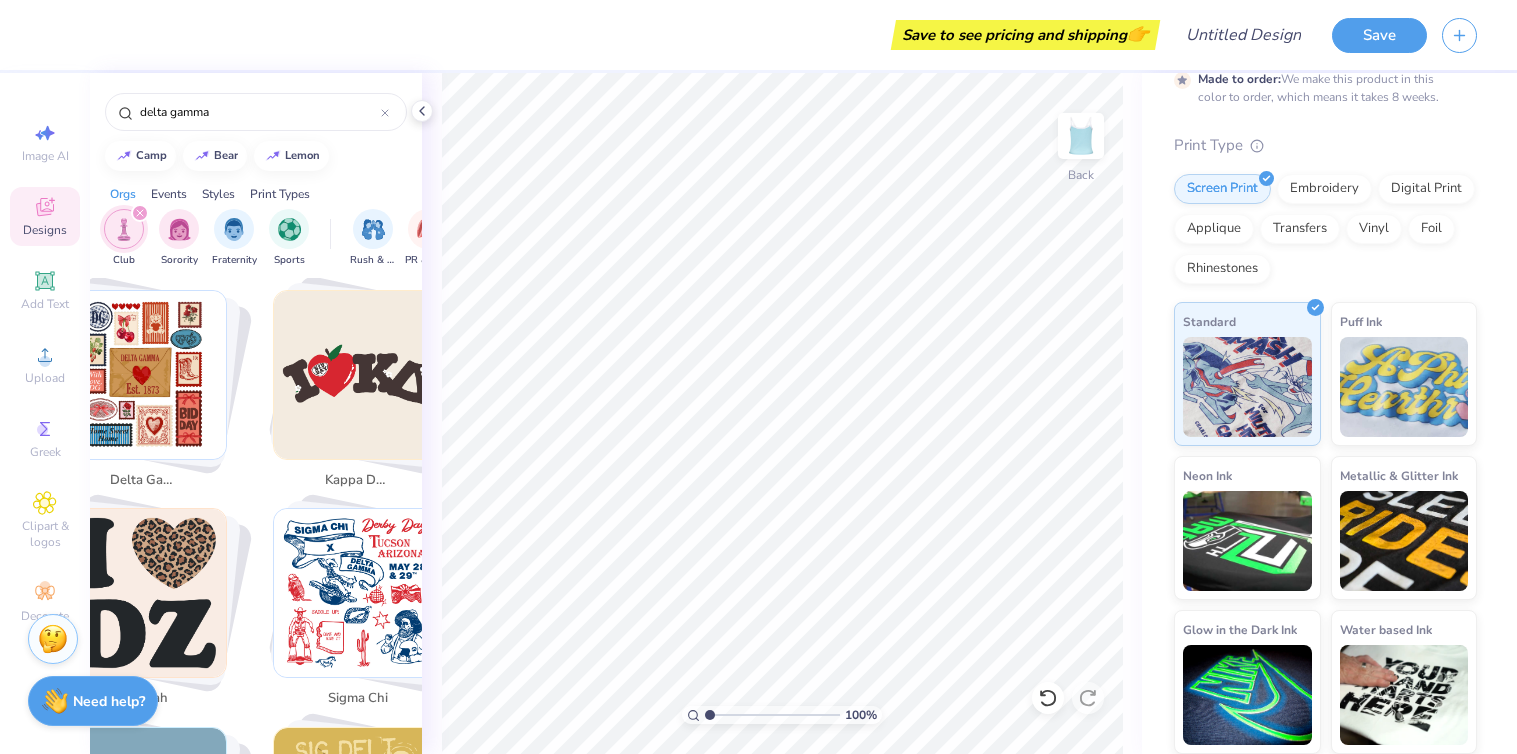 click at bounding box center (143, 593) 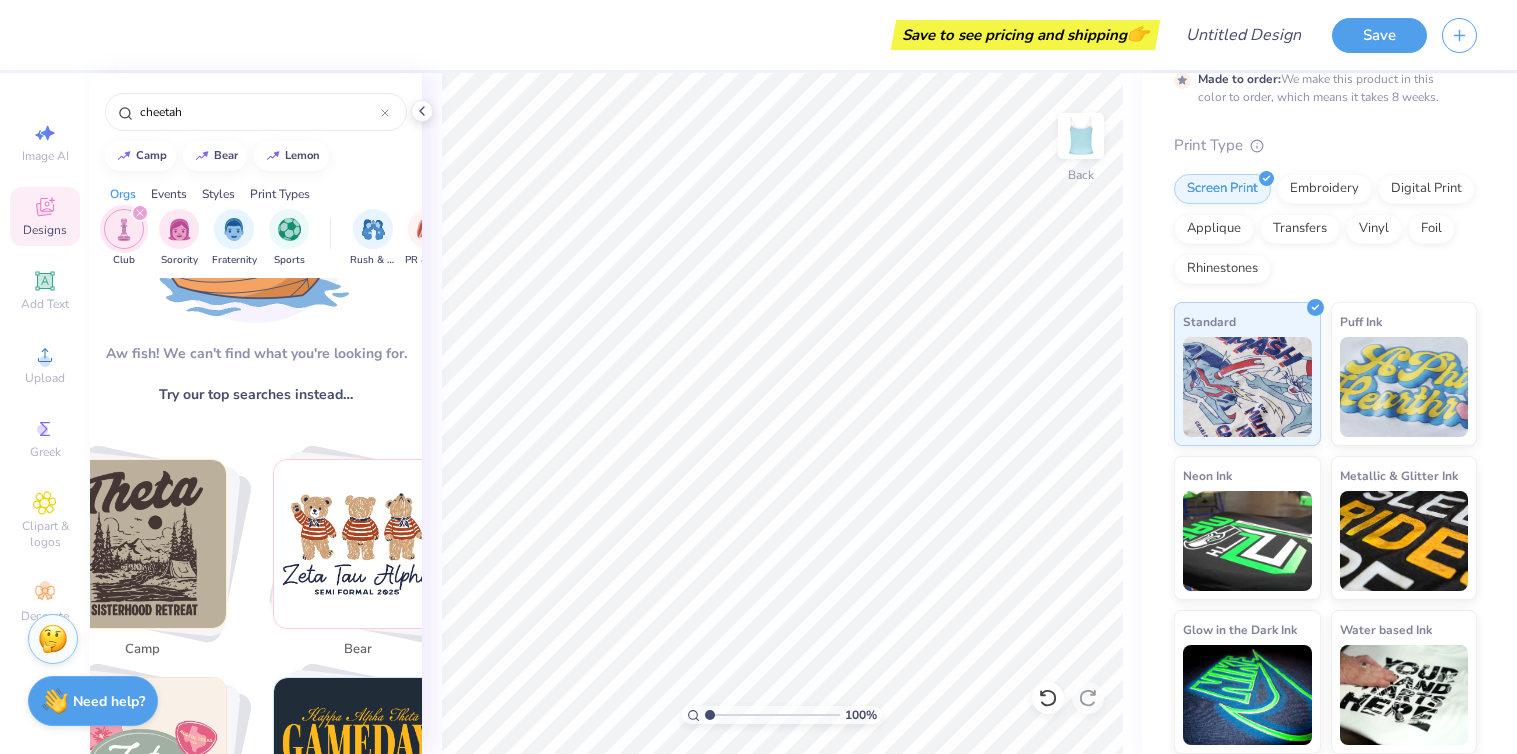 scroll, scrollTop: 0, scrollLeft: 0, axis: both 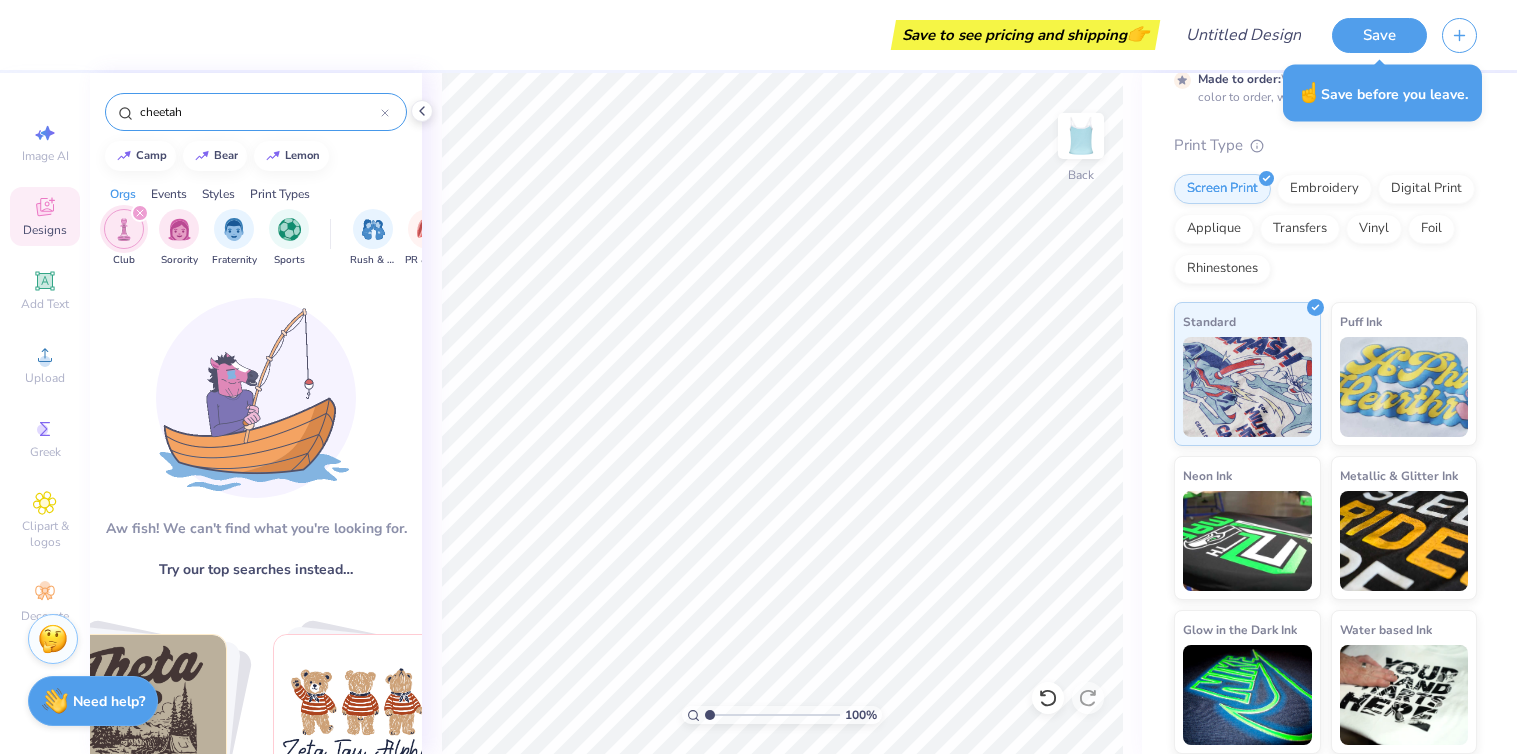 drag, startPoint x: 203, startPoint y: 116, endPoint x: 102, endPoint y: 112, distance: 101.07918 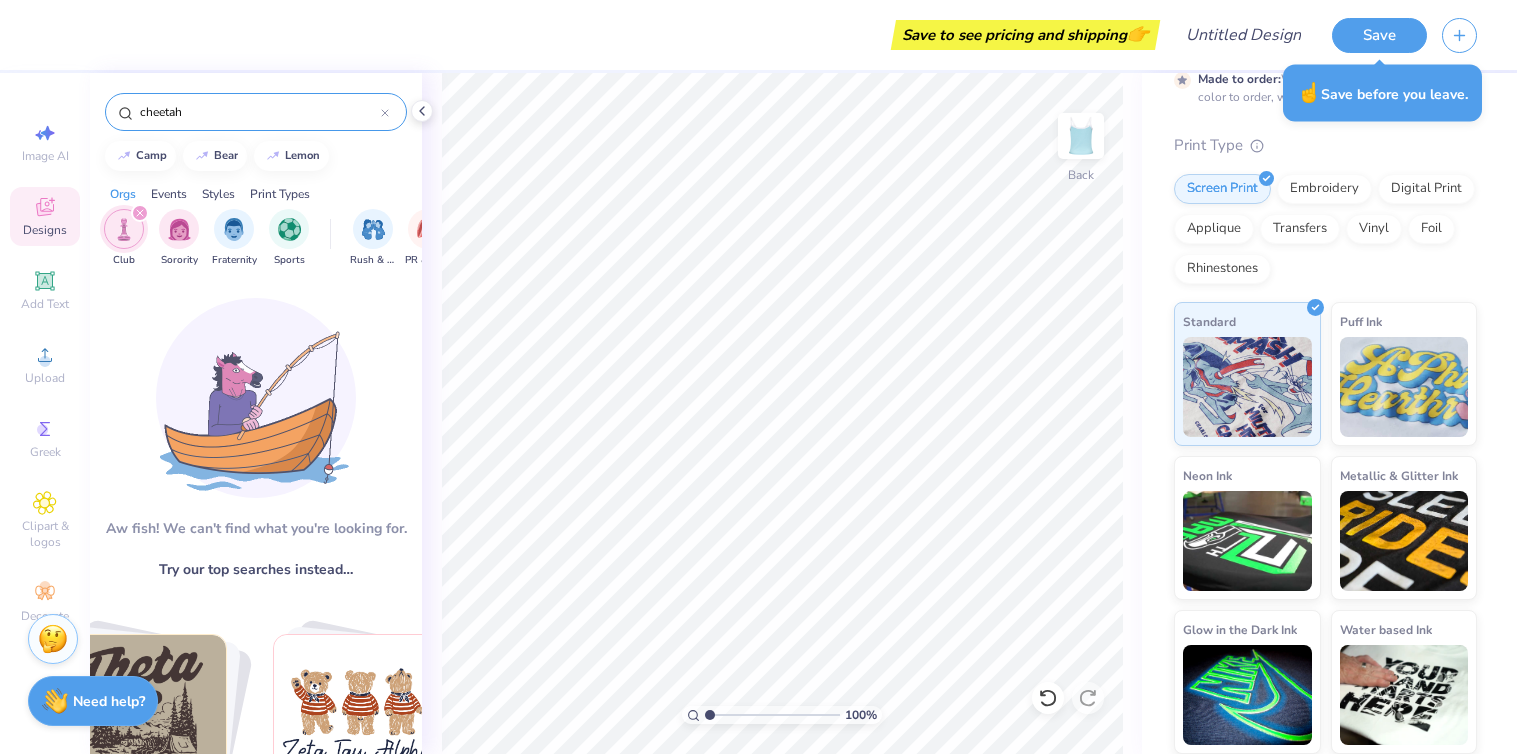click on "cheetah" at bounding box center [256, 107] 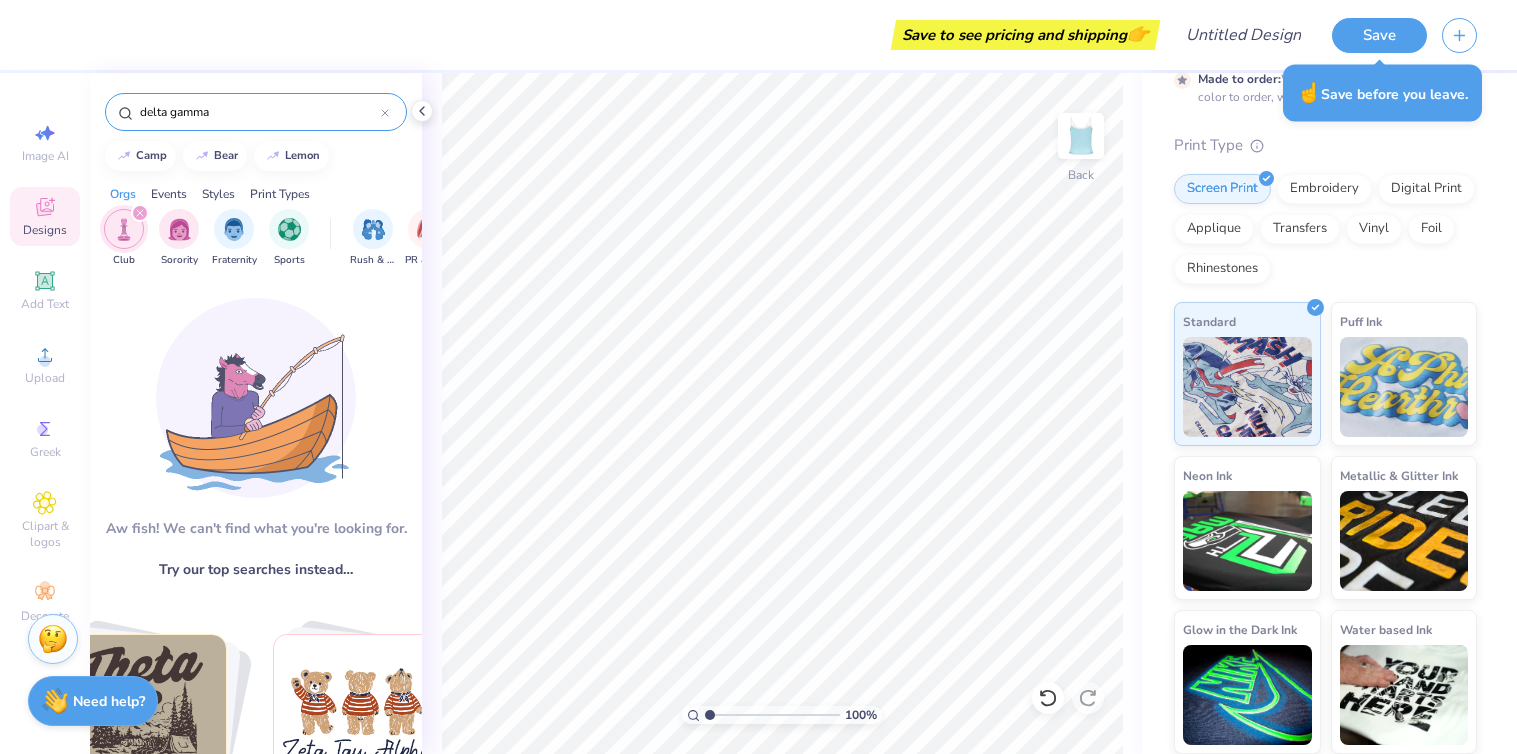 type on "delta gamma" 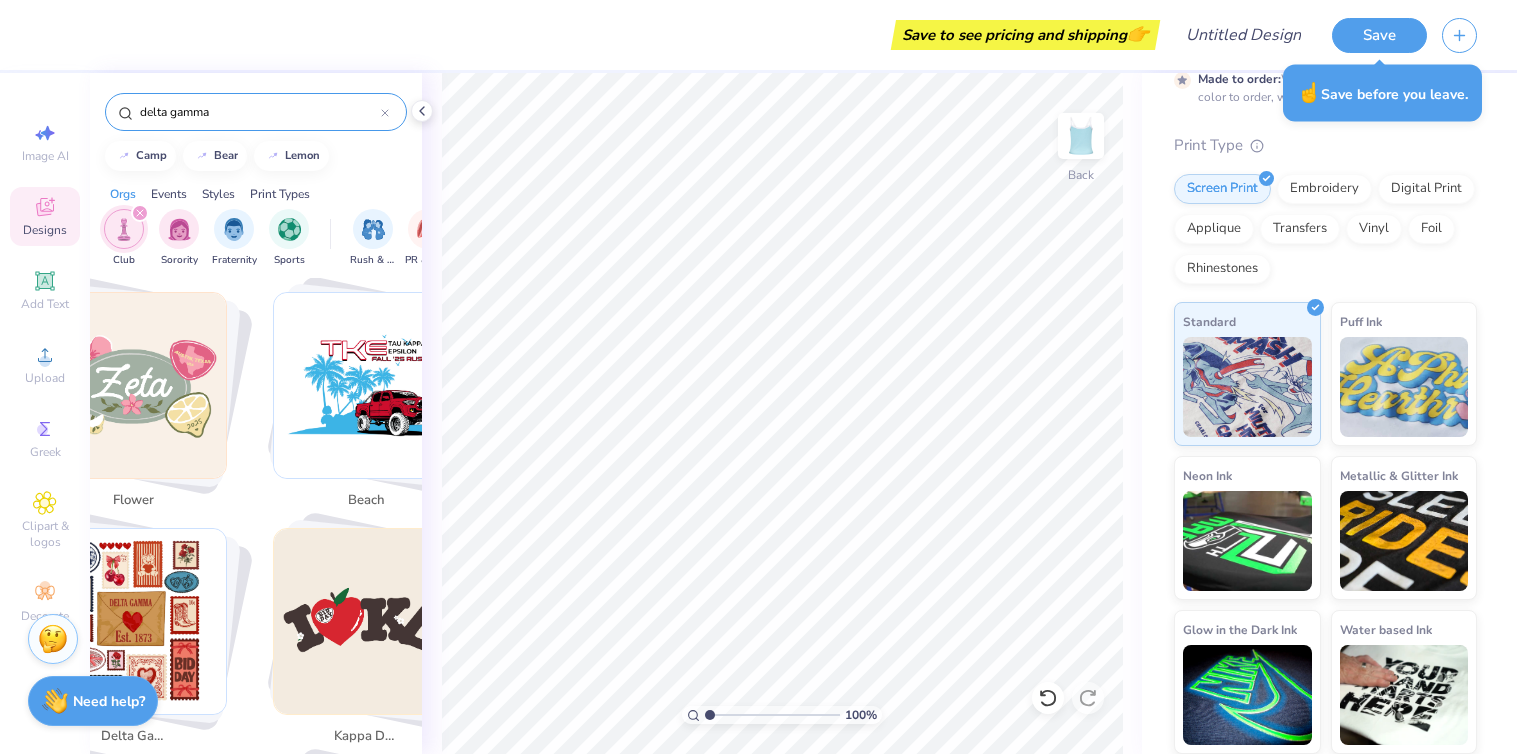 scroll, scrollTop: 1618, scrollLeft: 0, axis: vertical 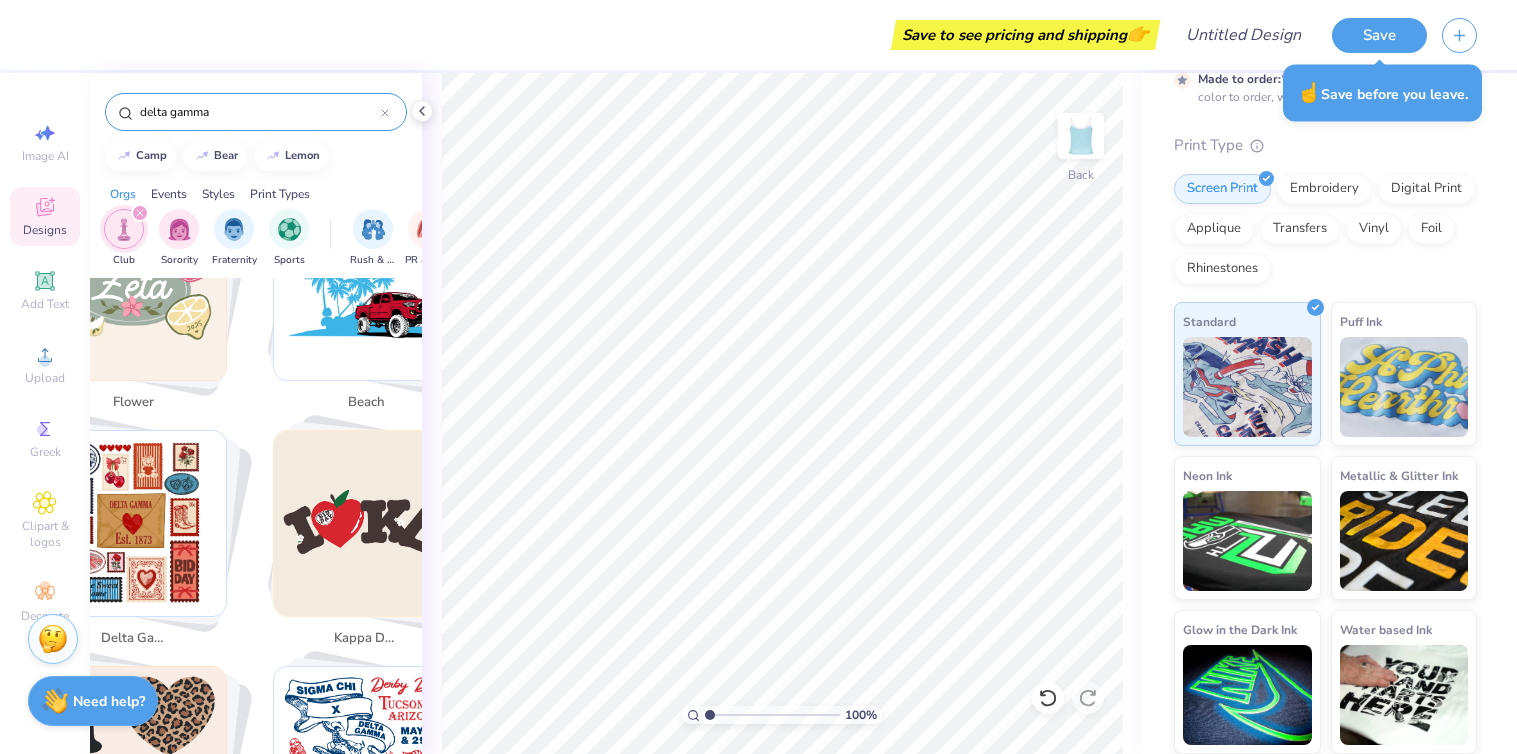 click 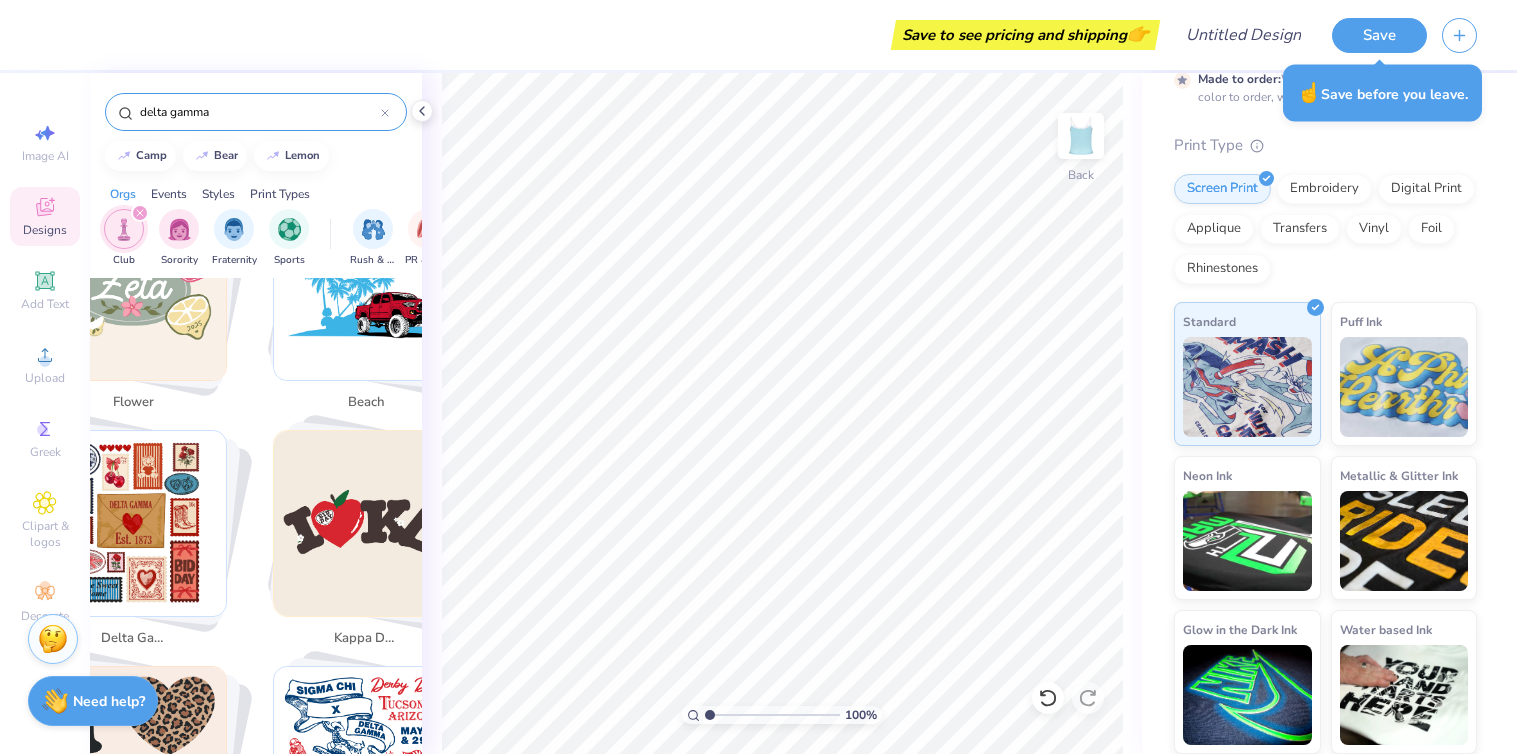 type 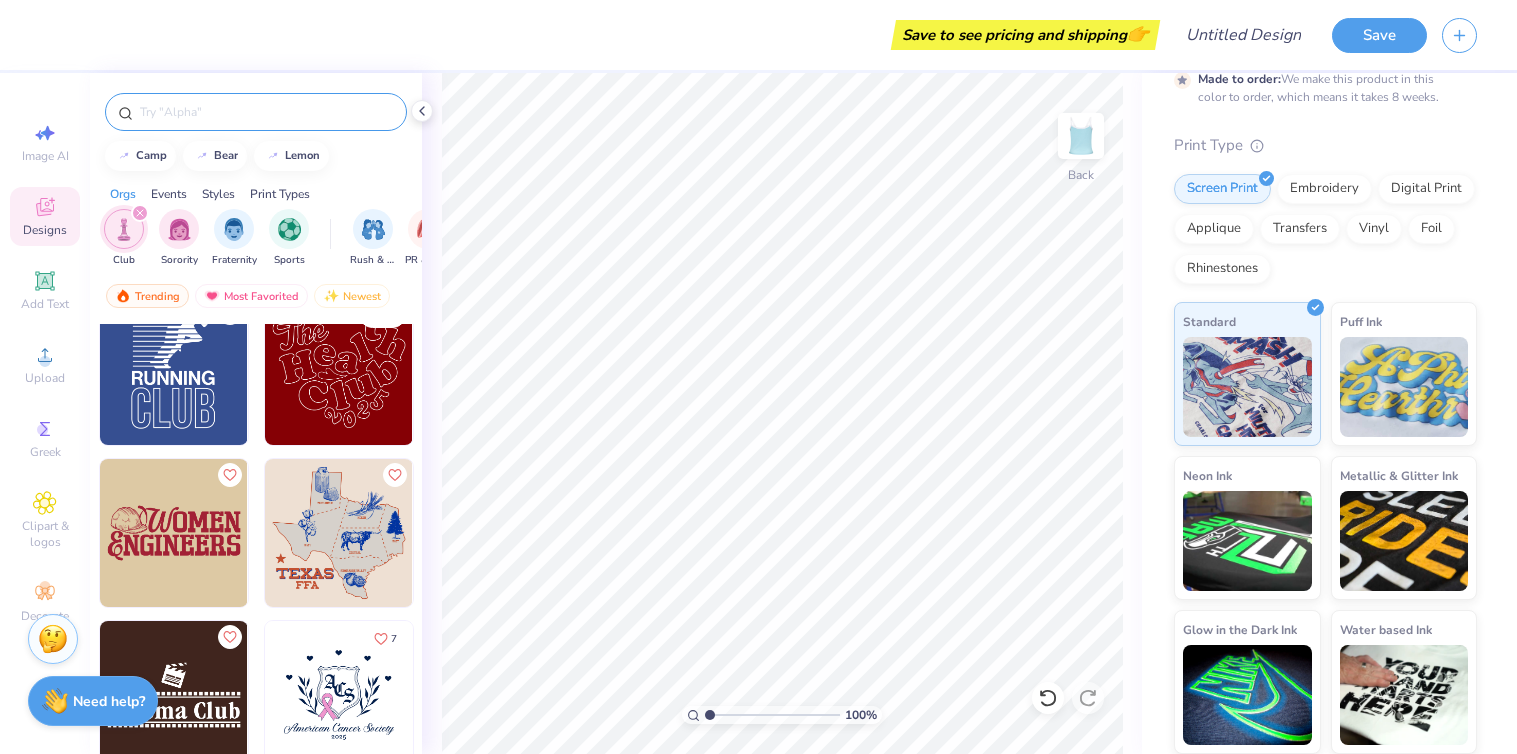 scroll, scrollTop: 191, scrollLeft: 0, axis: vertical 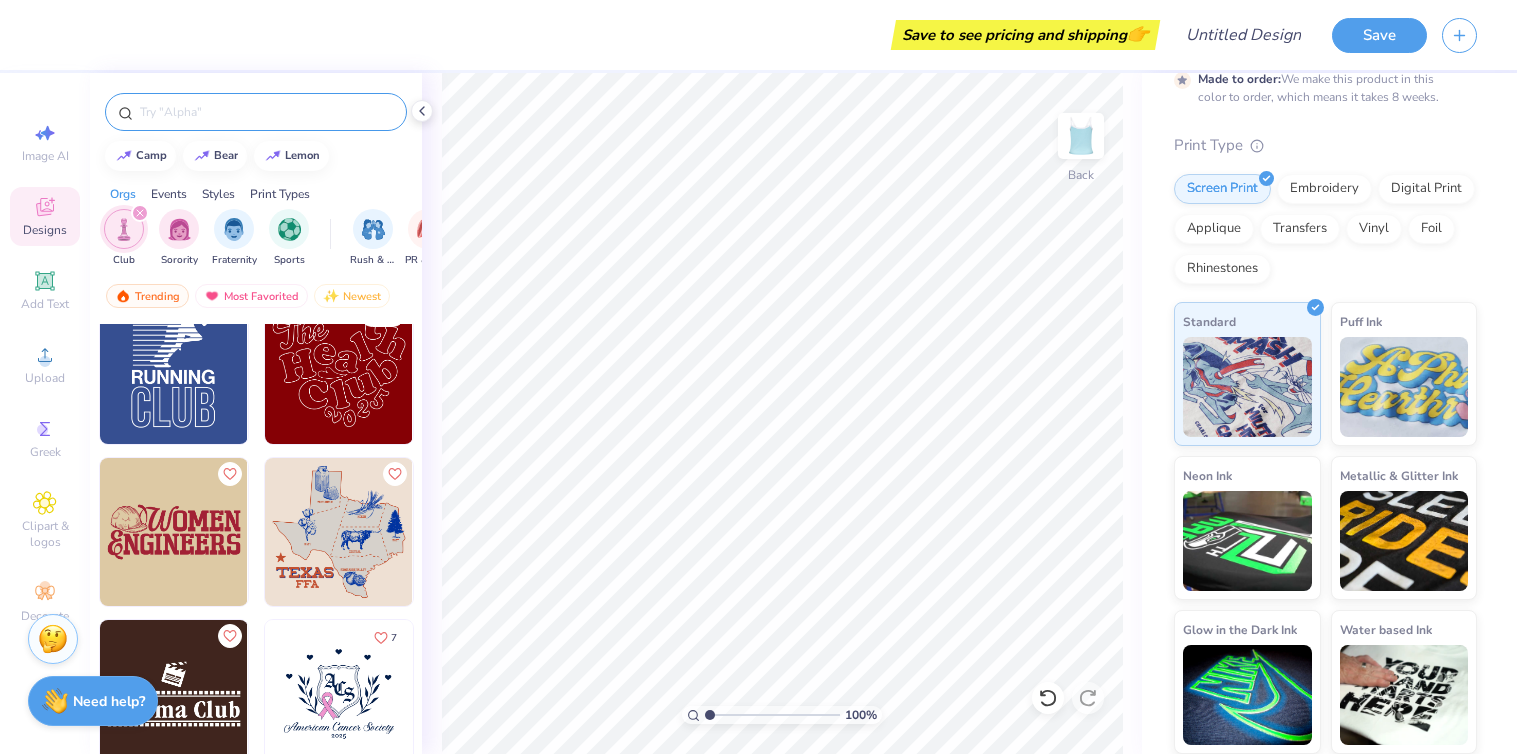 click at bounding box center (339, 370) 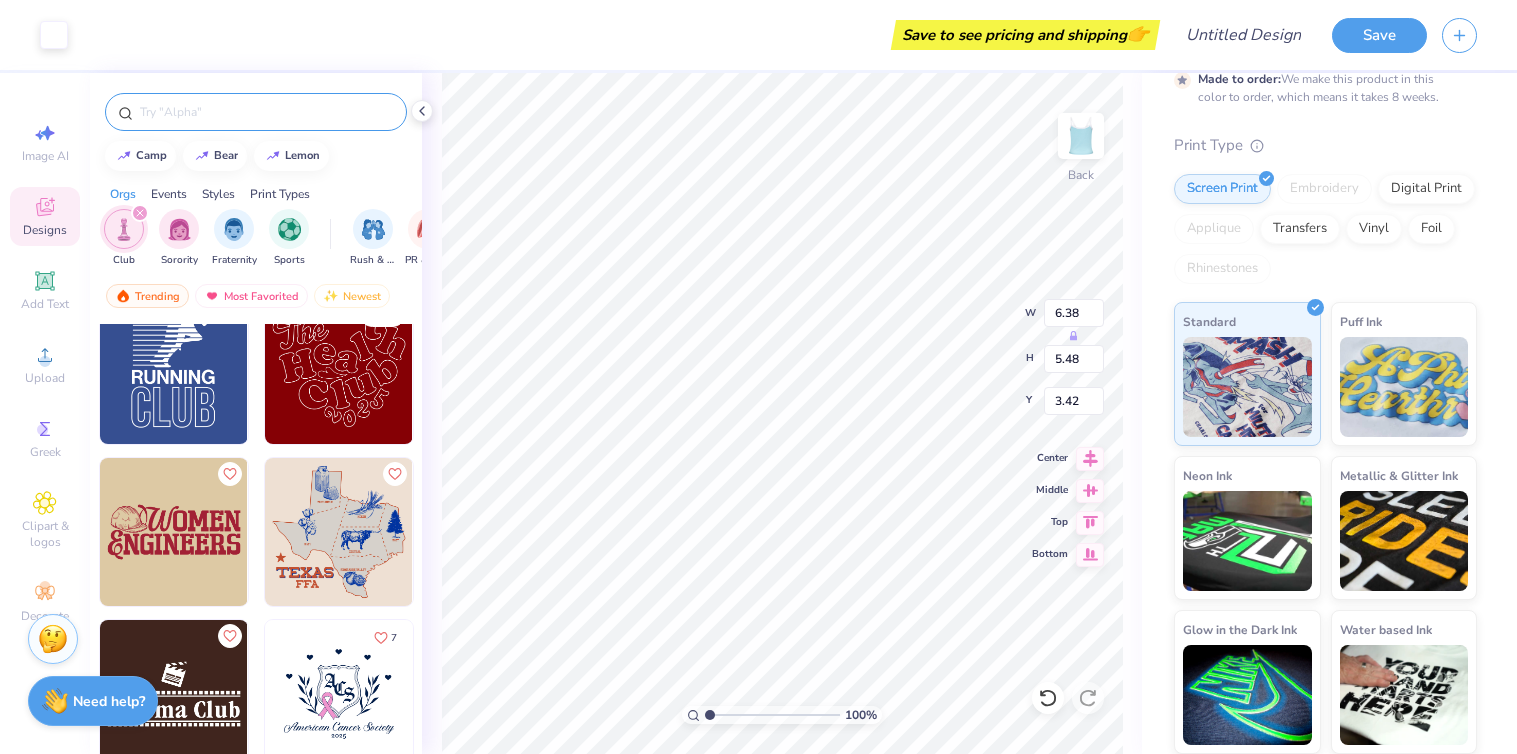 type on "6.38" 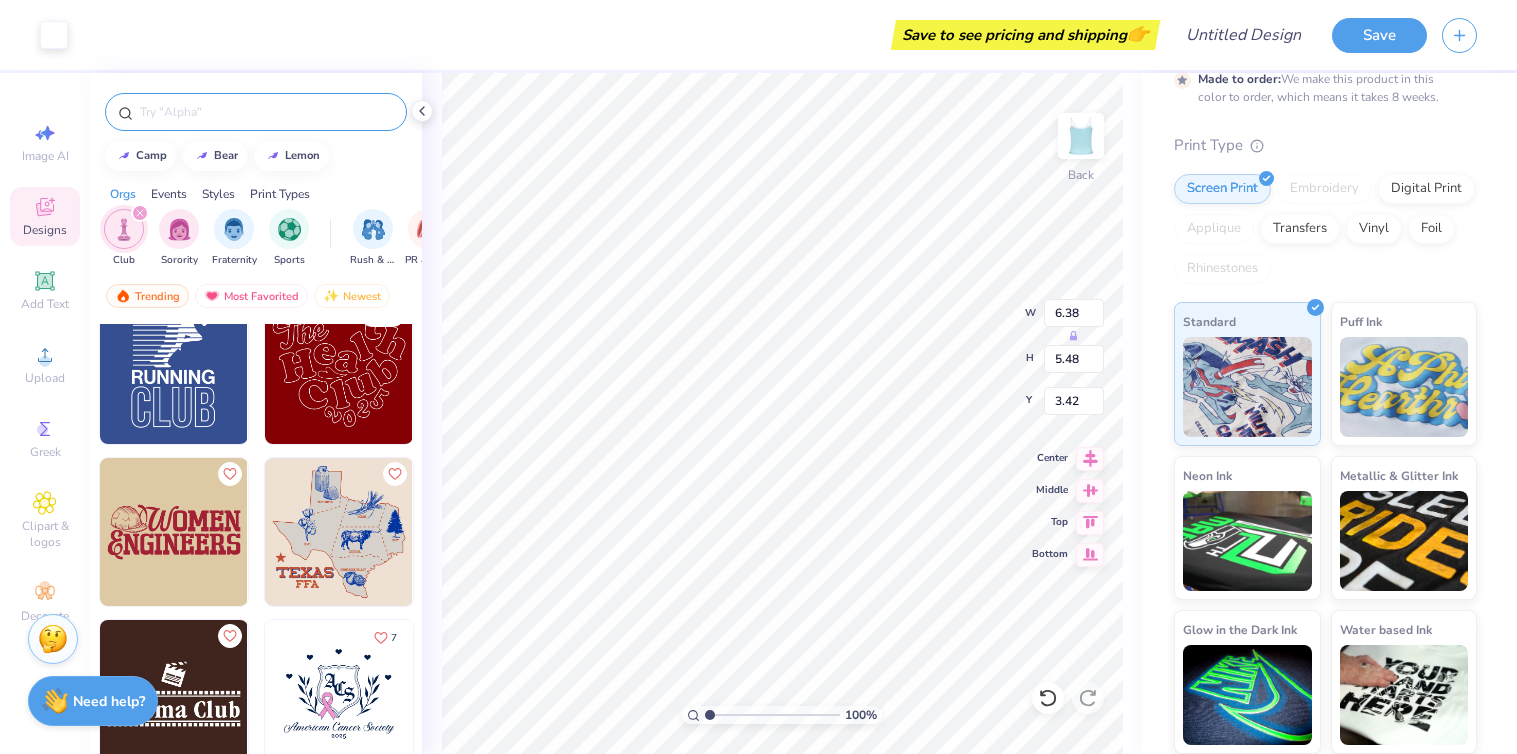 type on "5.48" 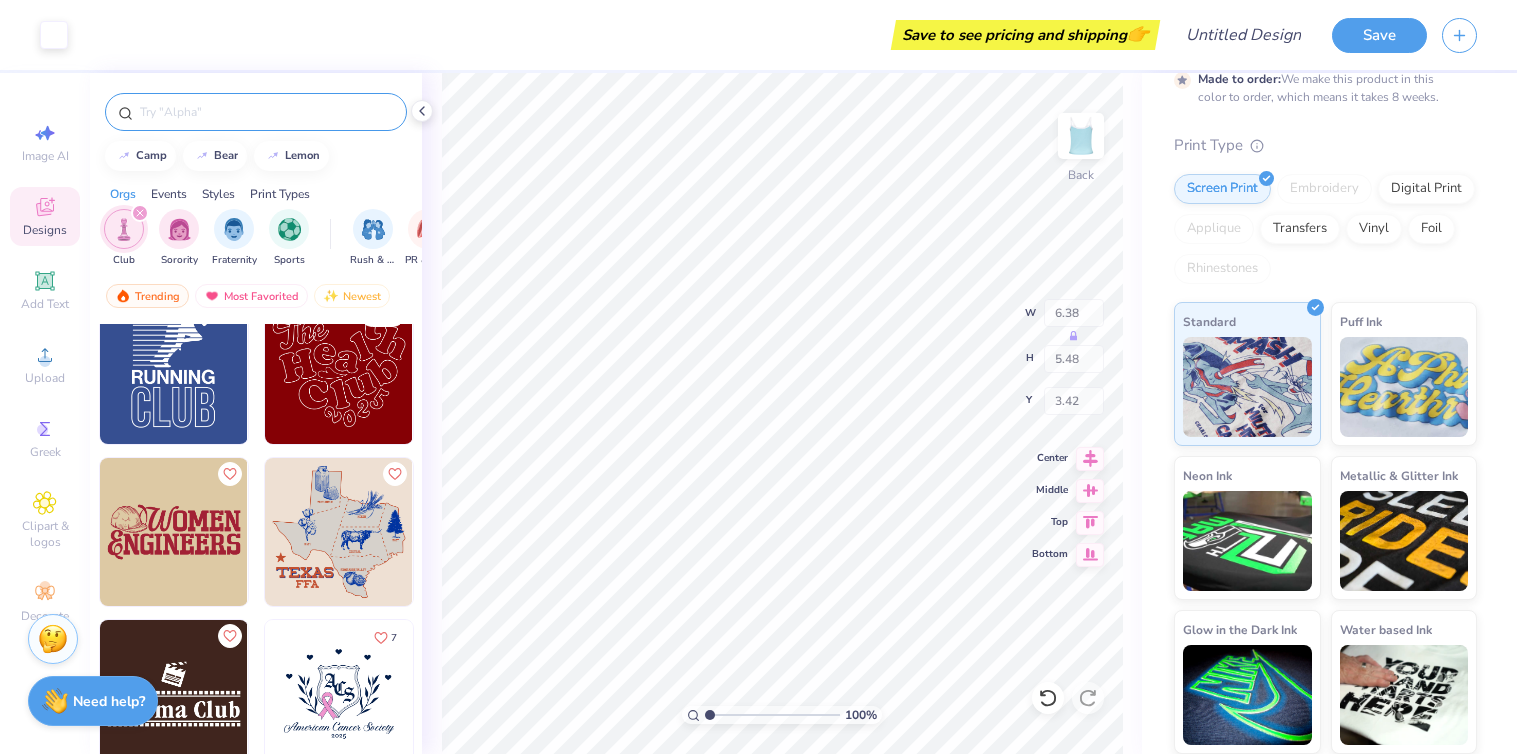 type on "3.31" 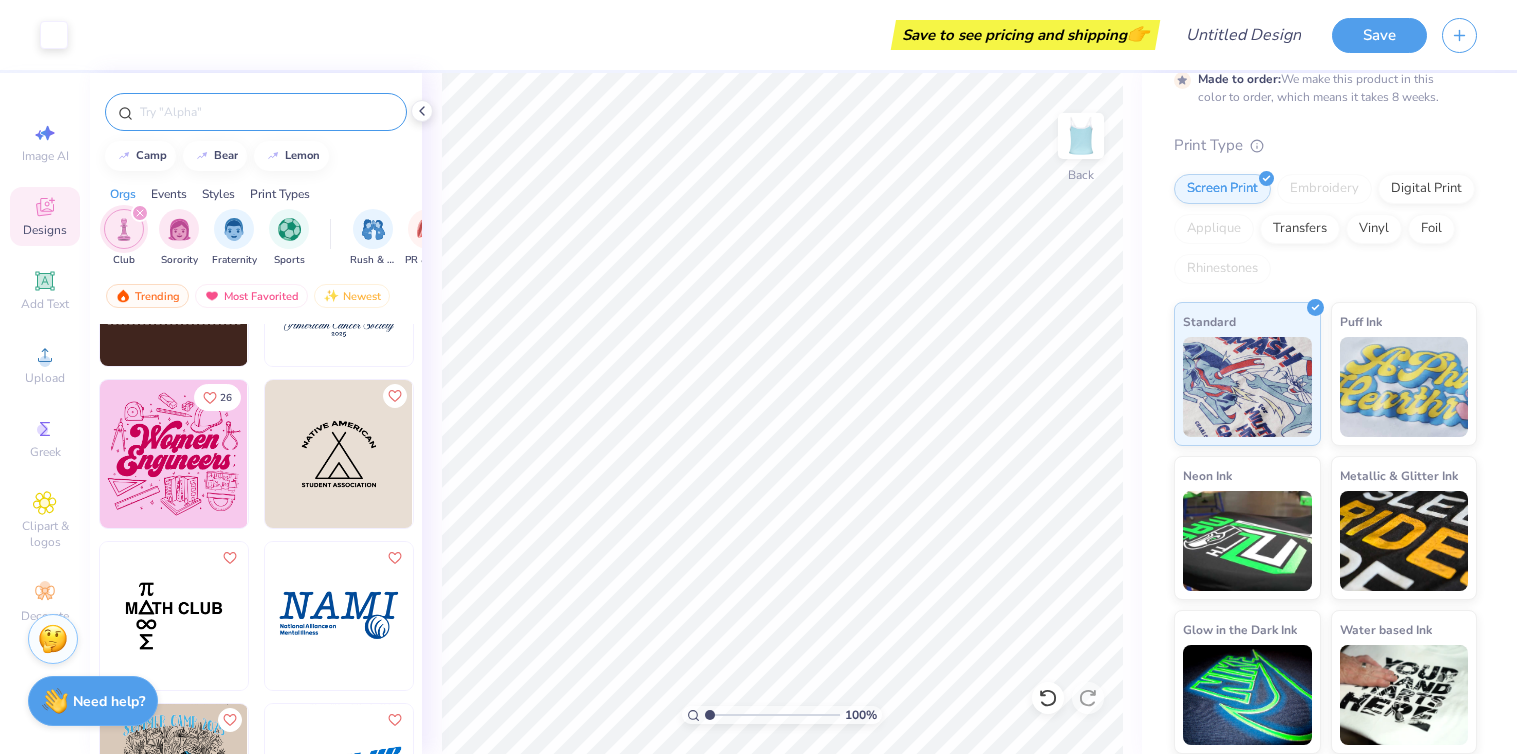 scroll, scrollTop: 602, scrollLeft: 0, axis: vertical 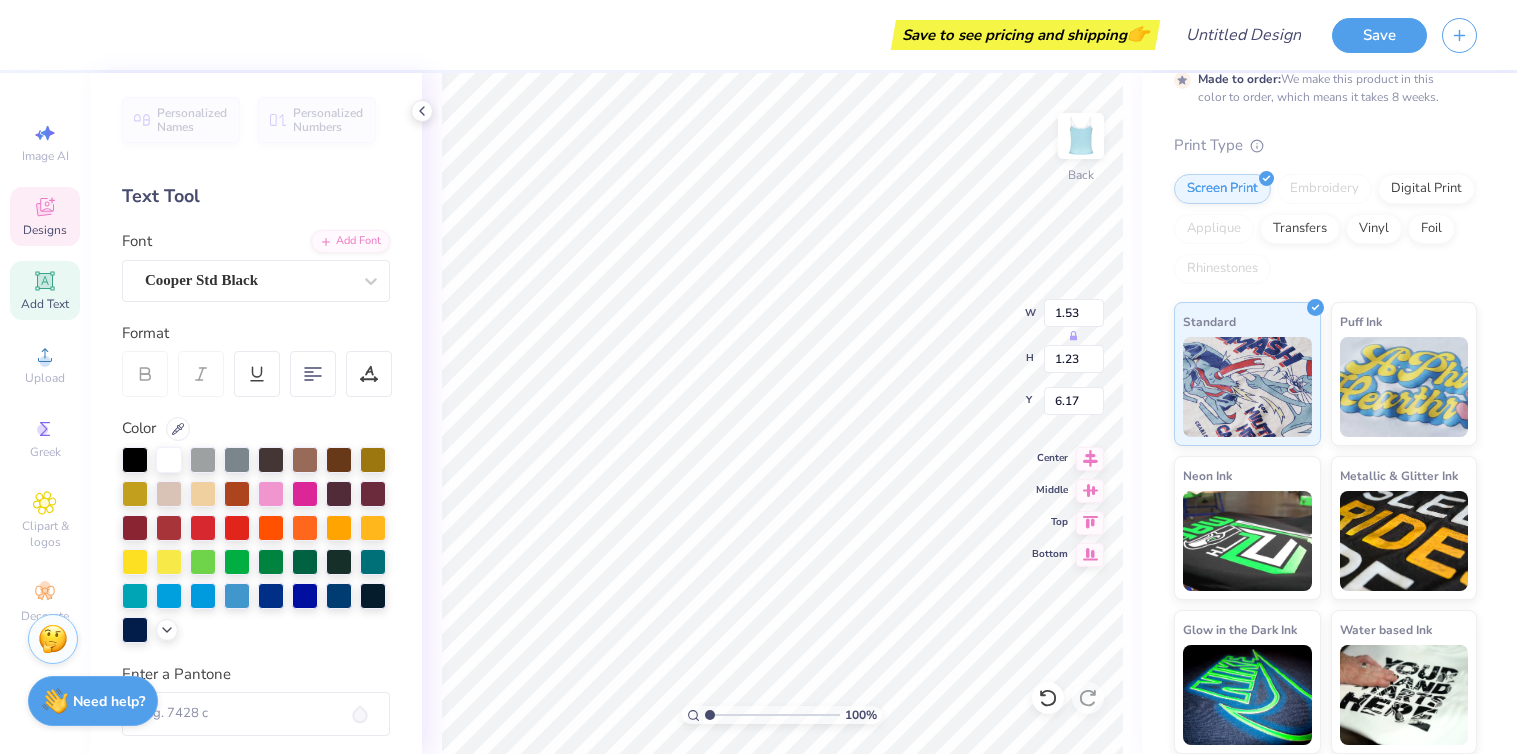 type on "1.43" 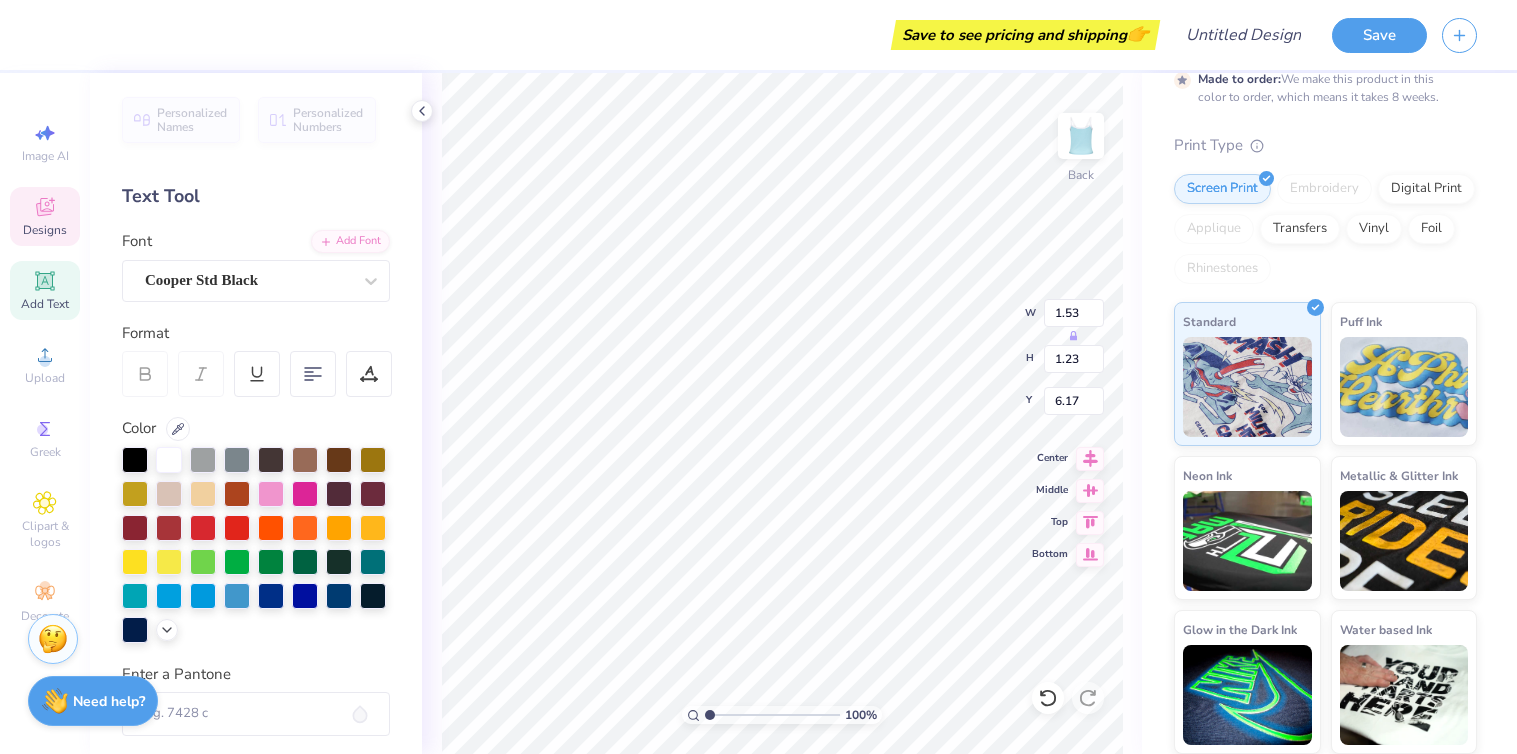 type on "1.67" 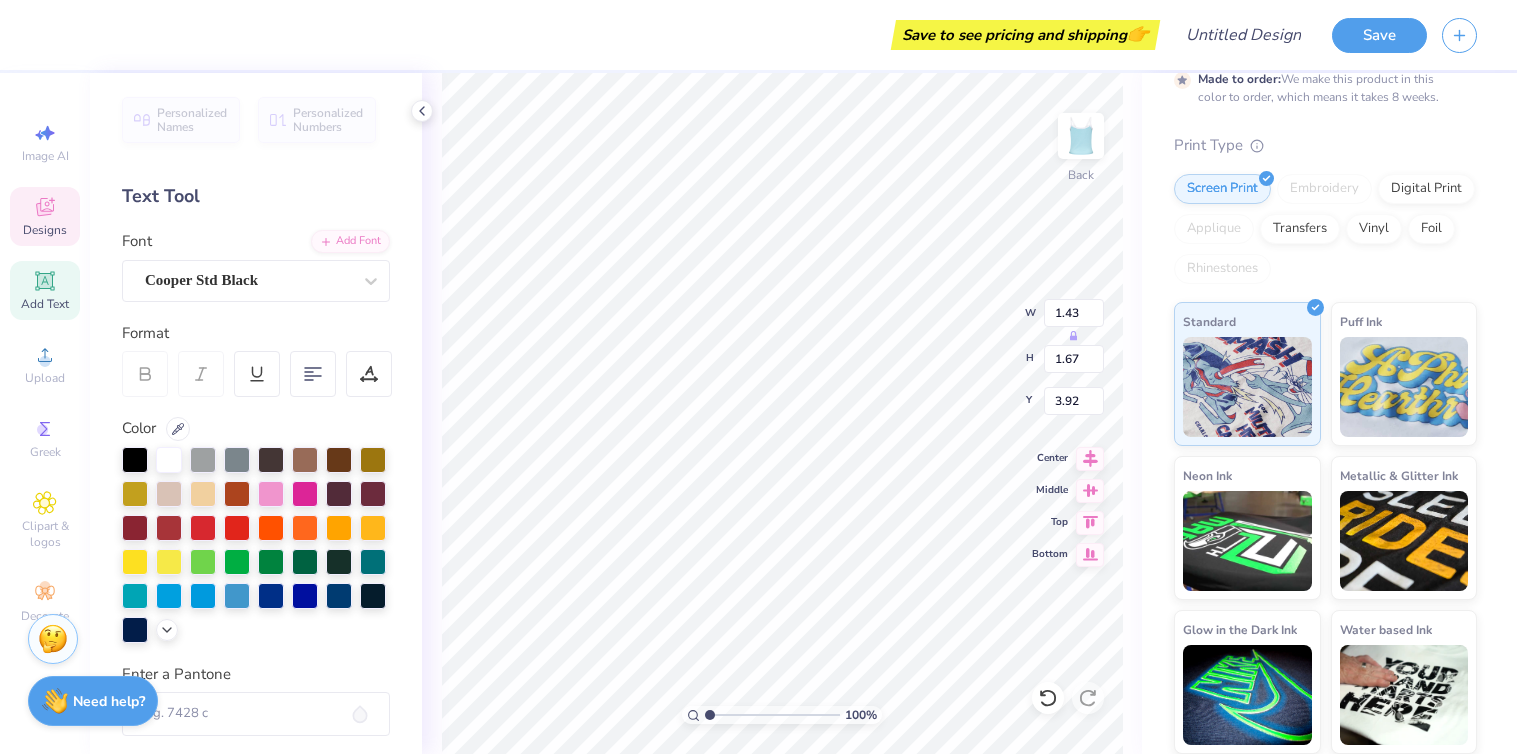 type on "1.80" 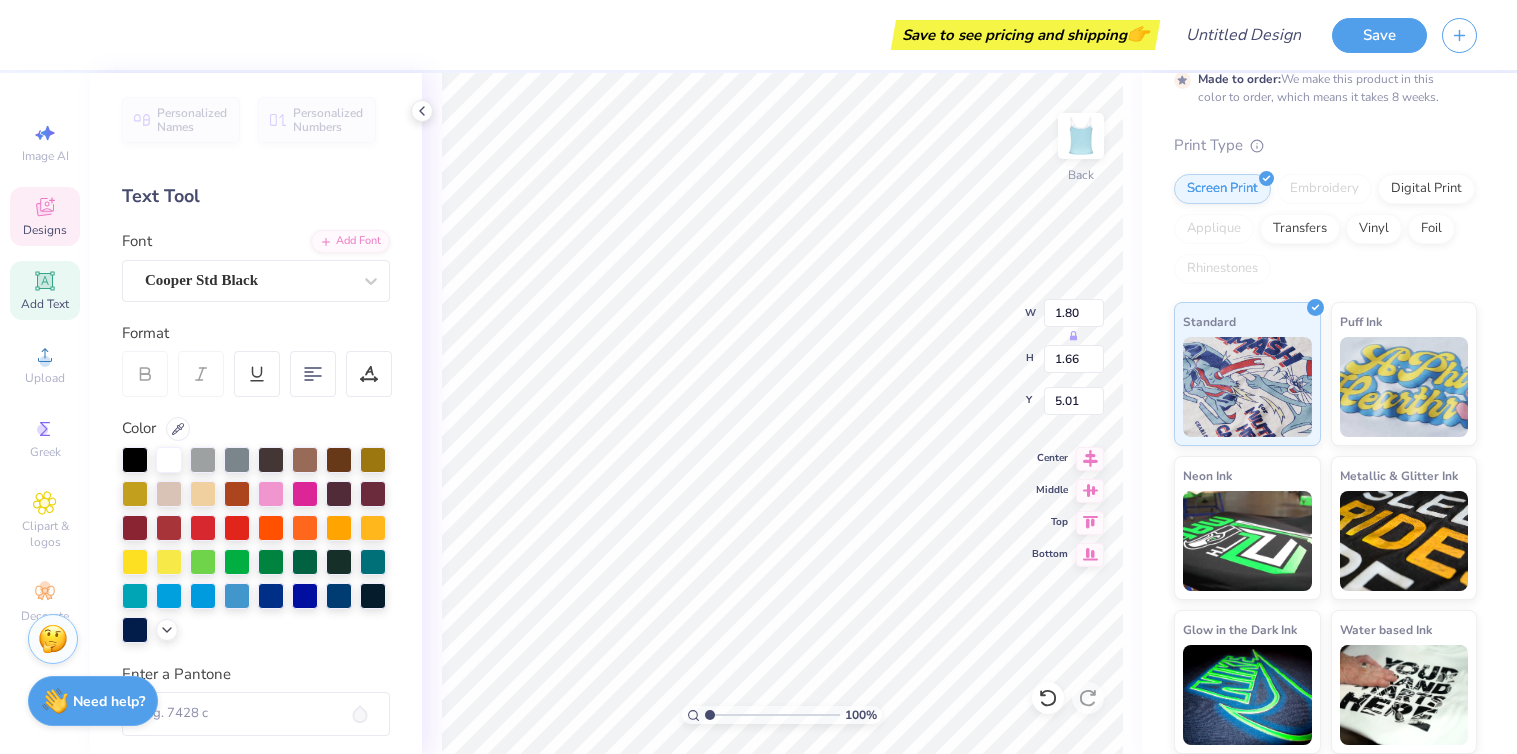 type on "5.07" 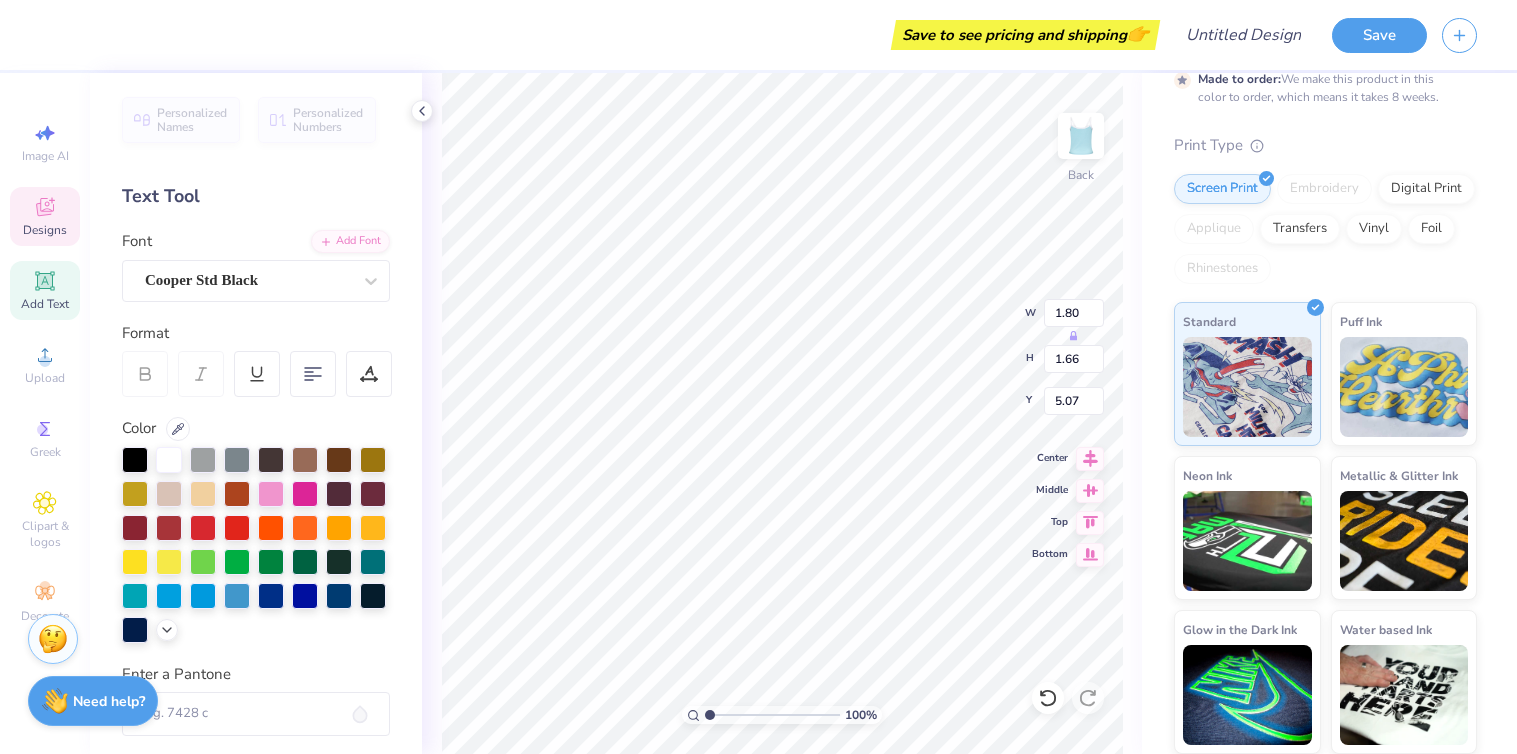 type on "A" 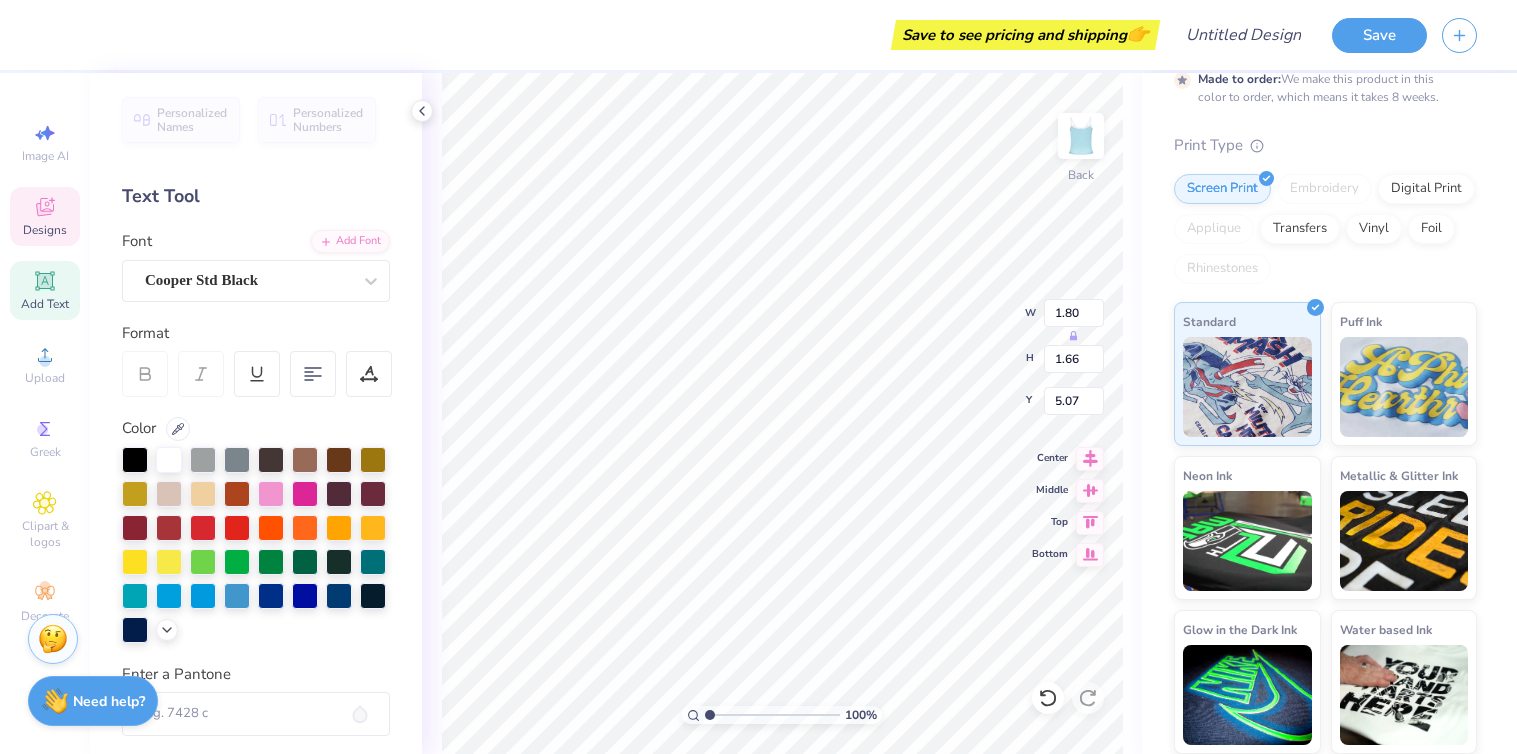 type on "1.06" 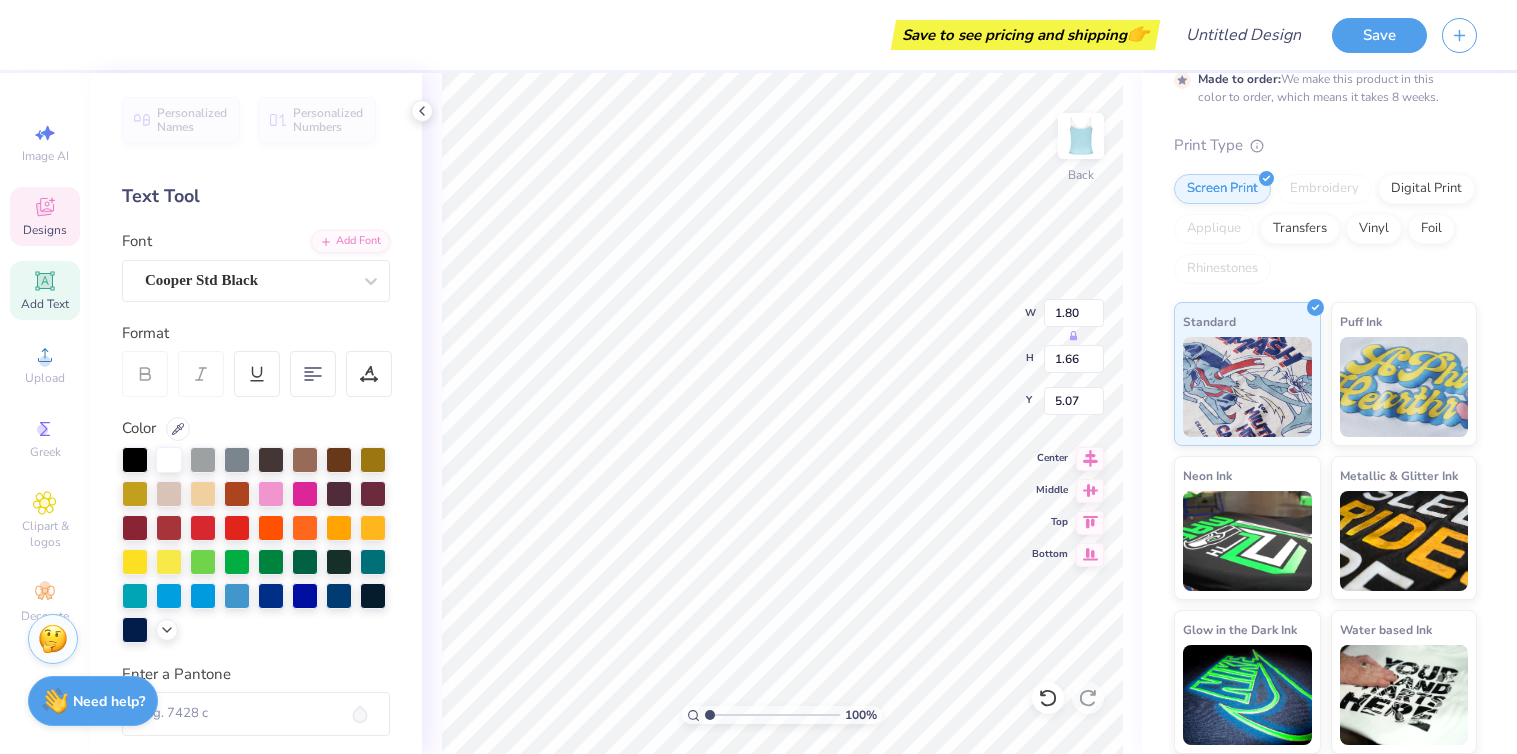 type on "1.04" 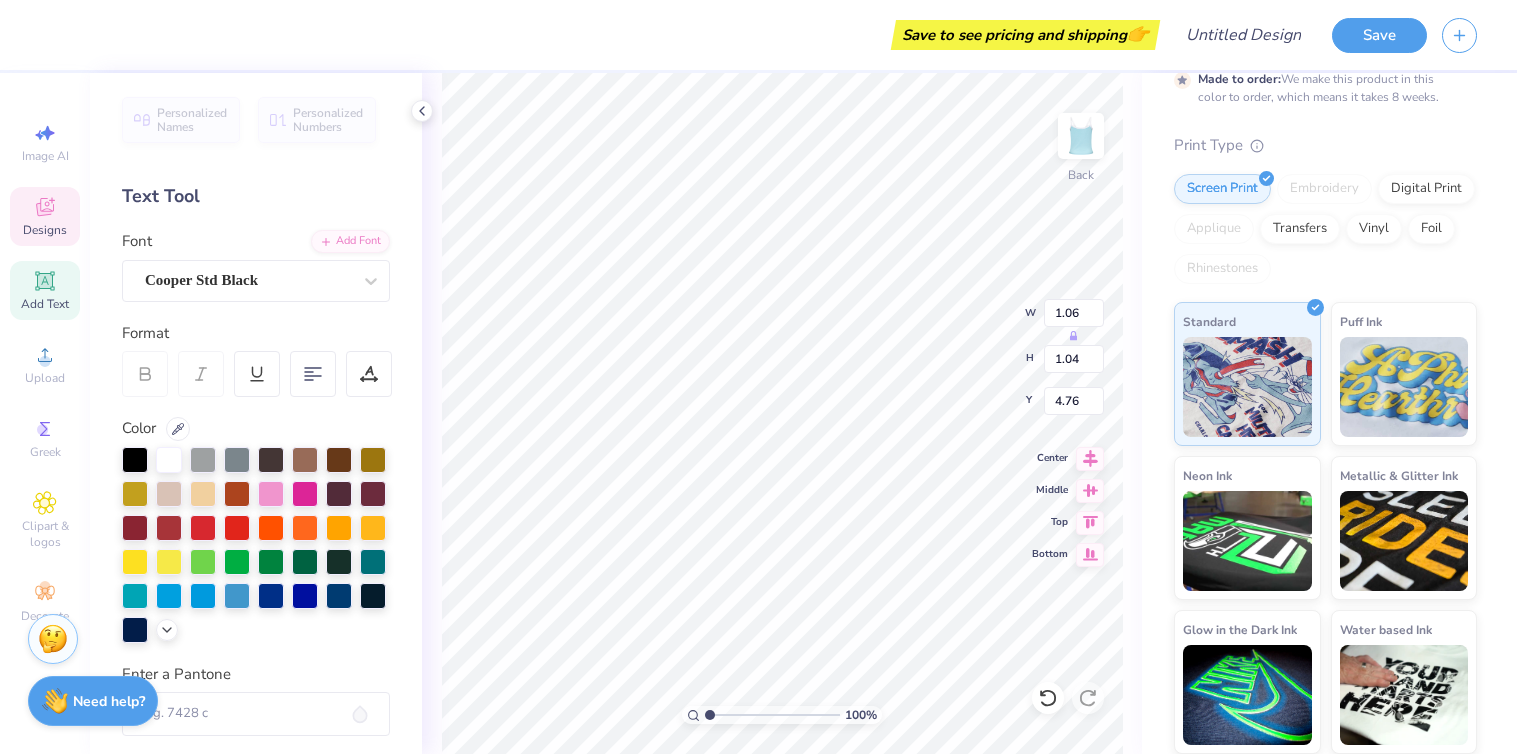 type on "s" 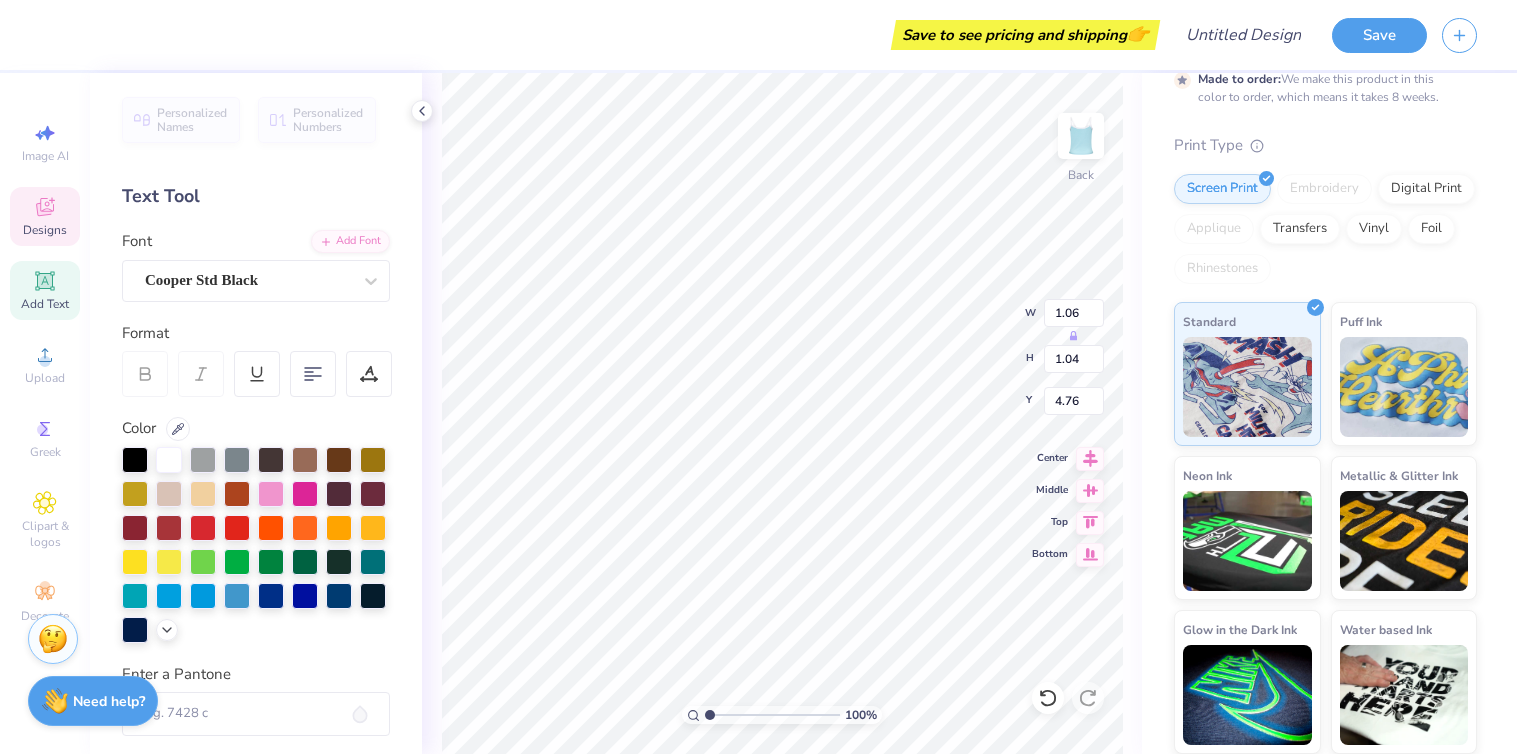 type on "1.09" 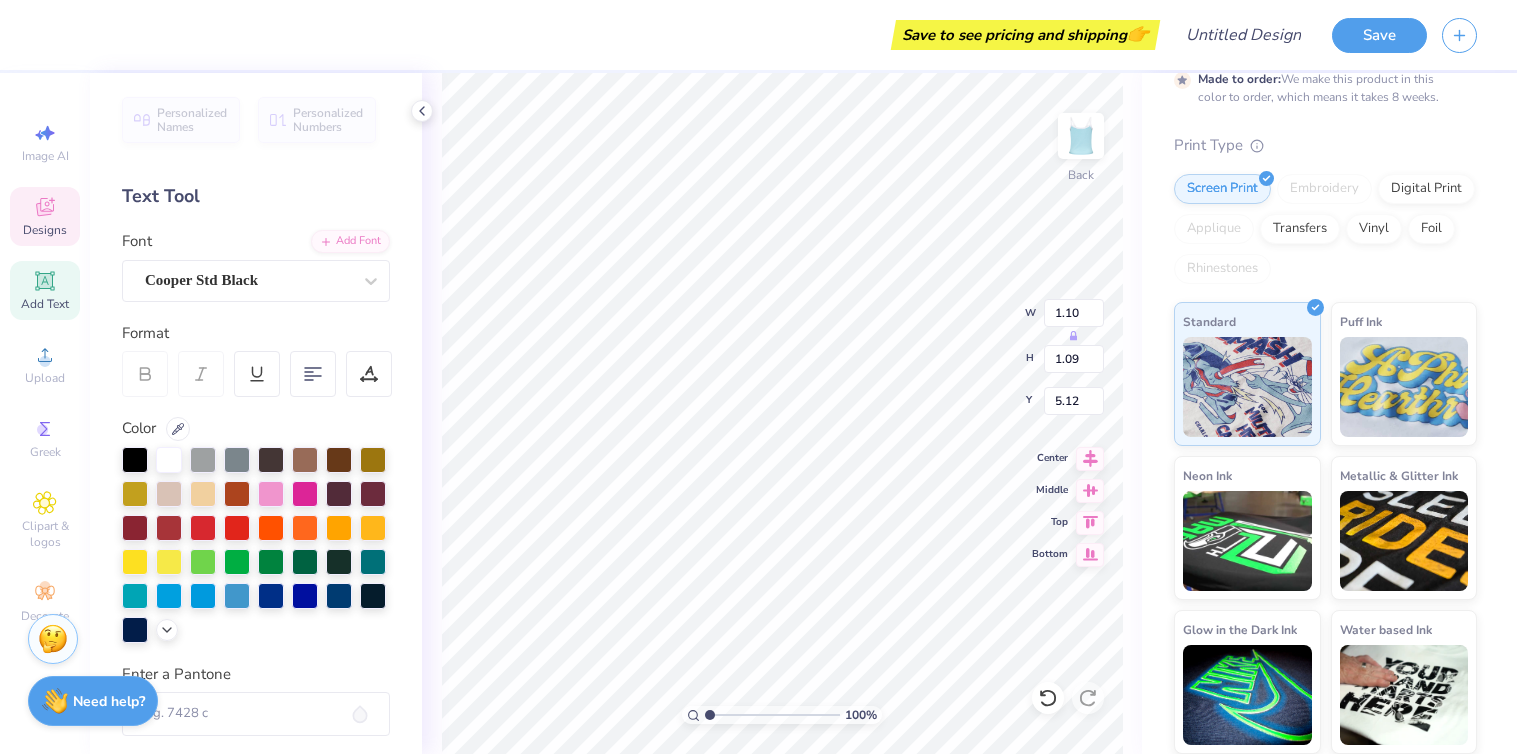 type on "i" 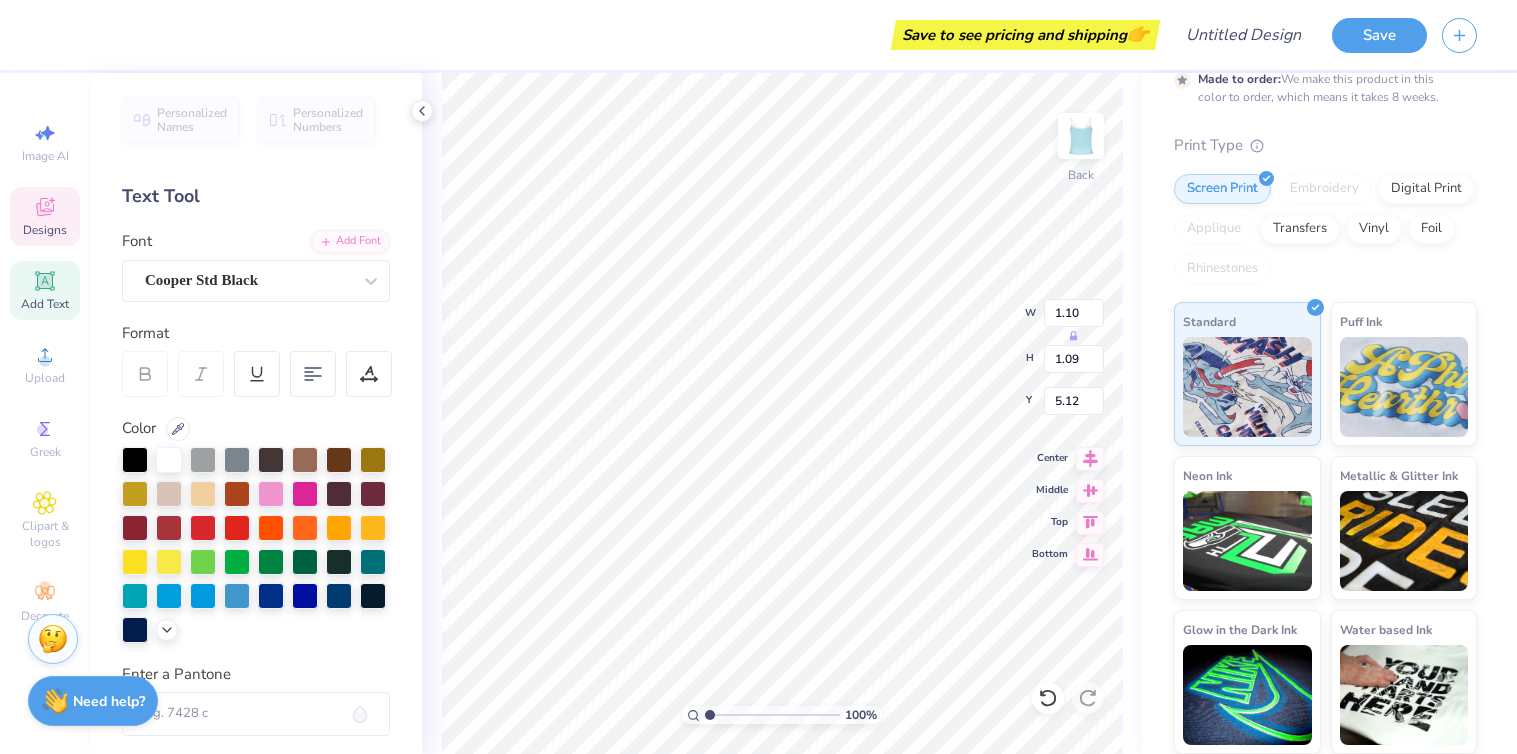 type on "1.11" 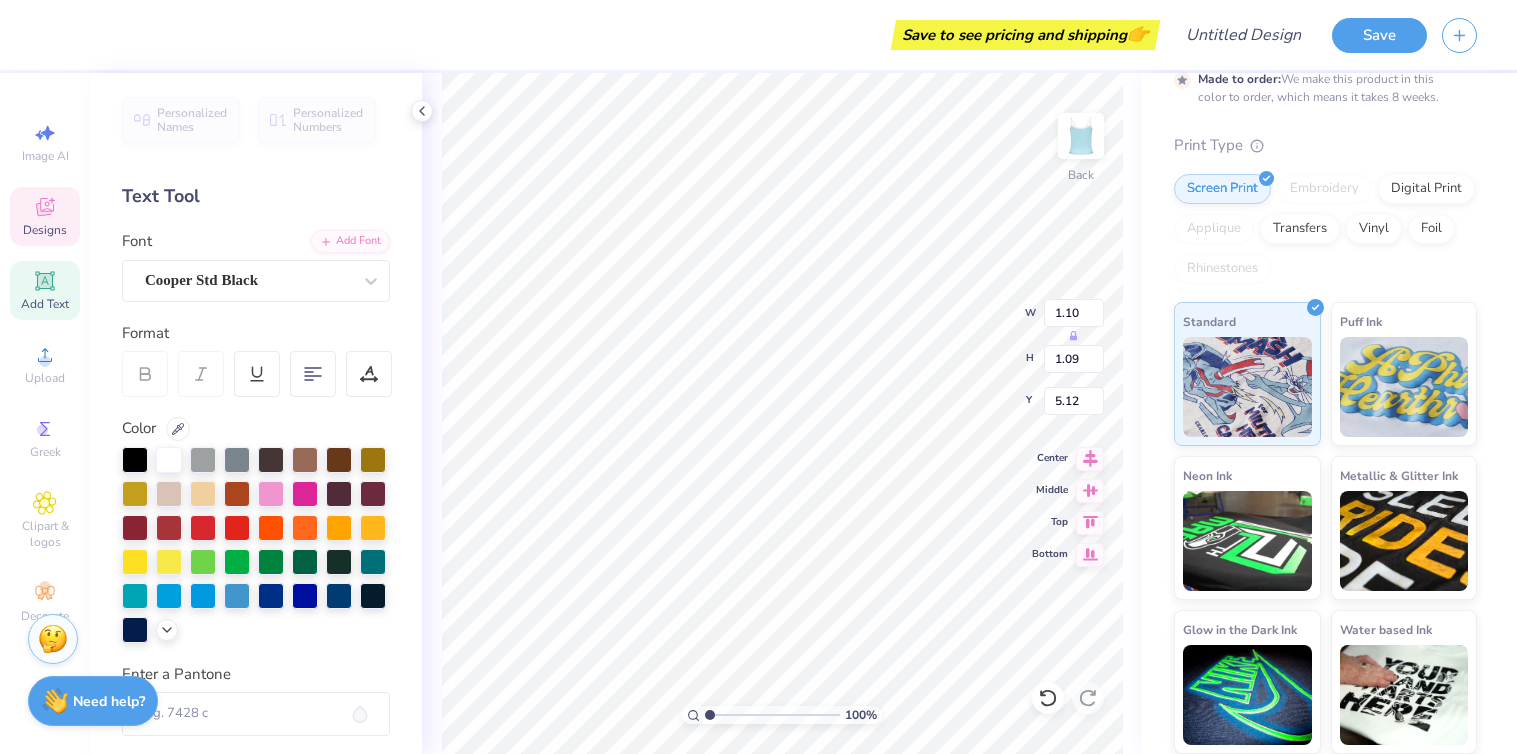 type on "1.44" 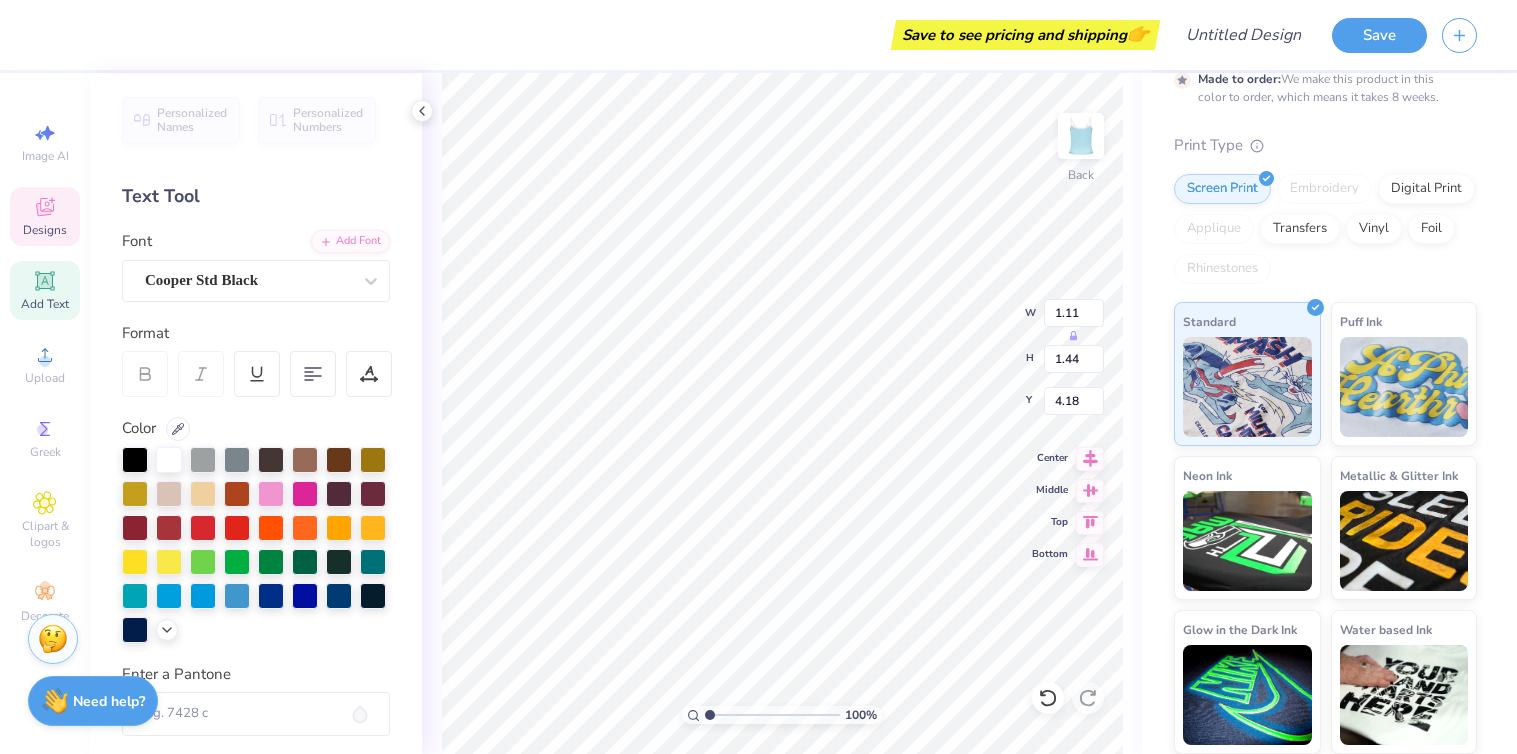 type on "al" 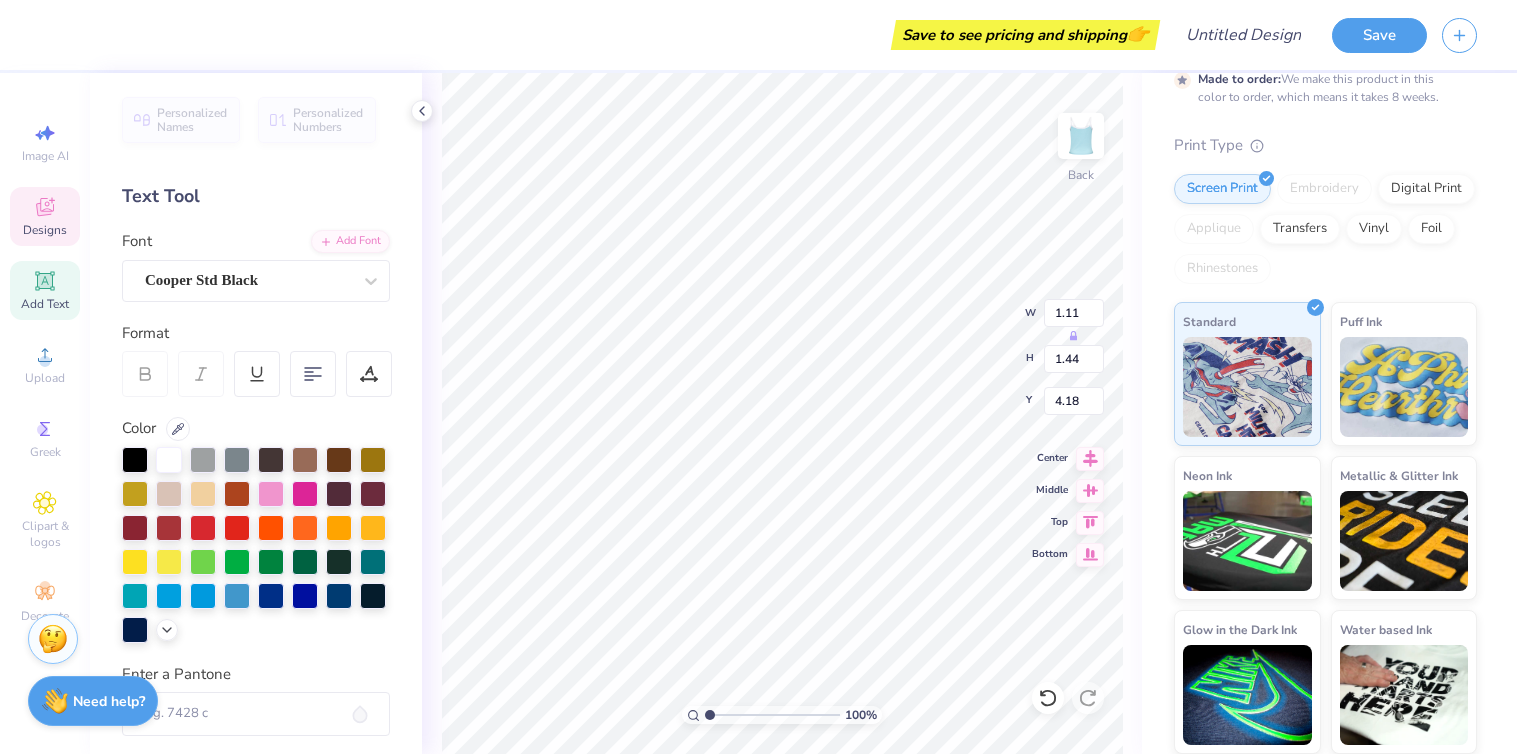 type on "1.28" 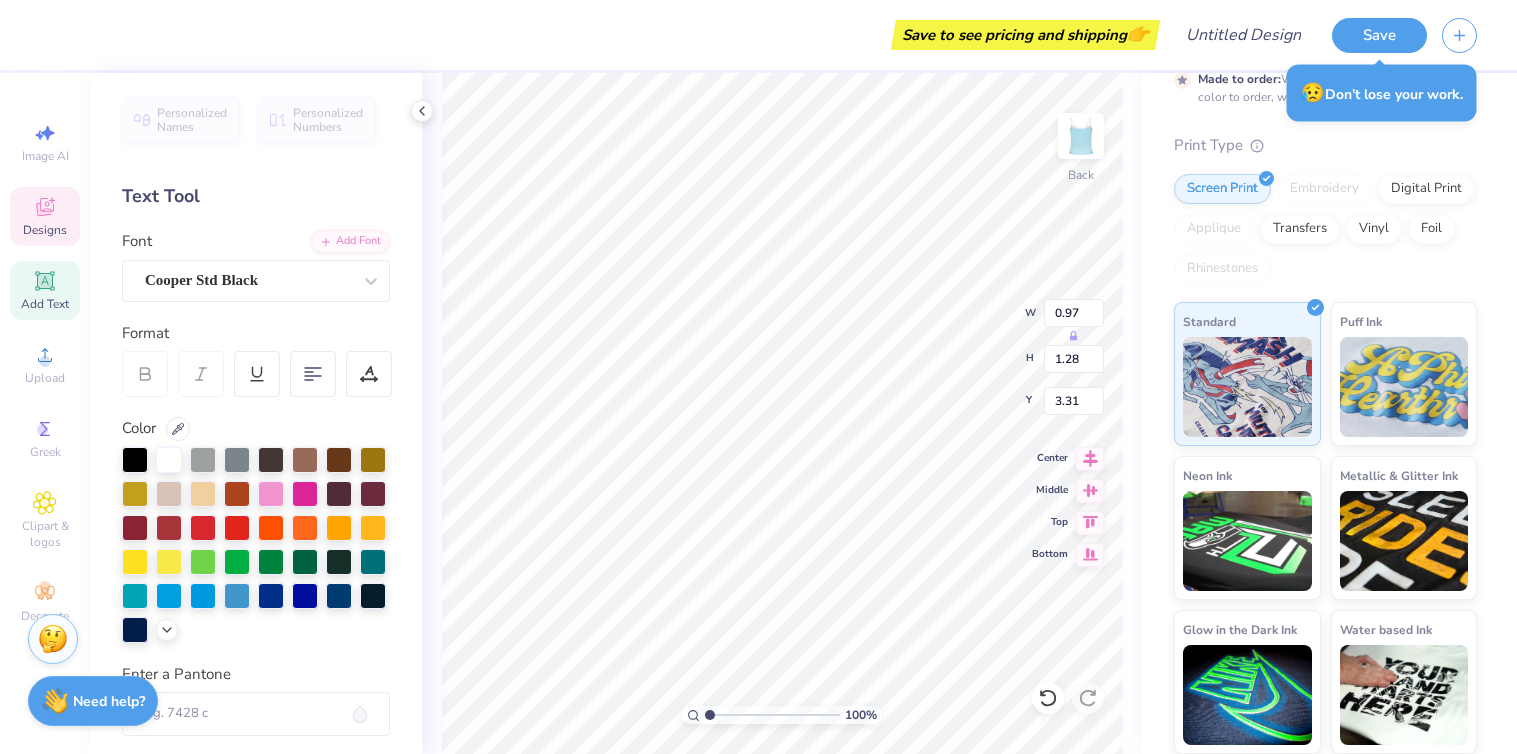 type on "n" 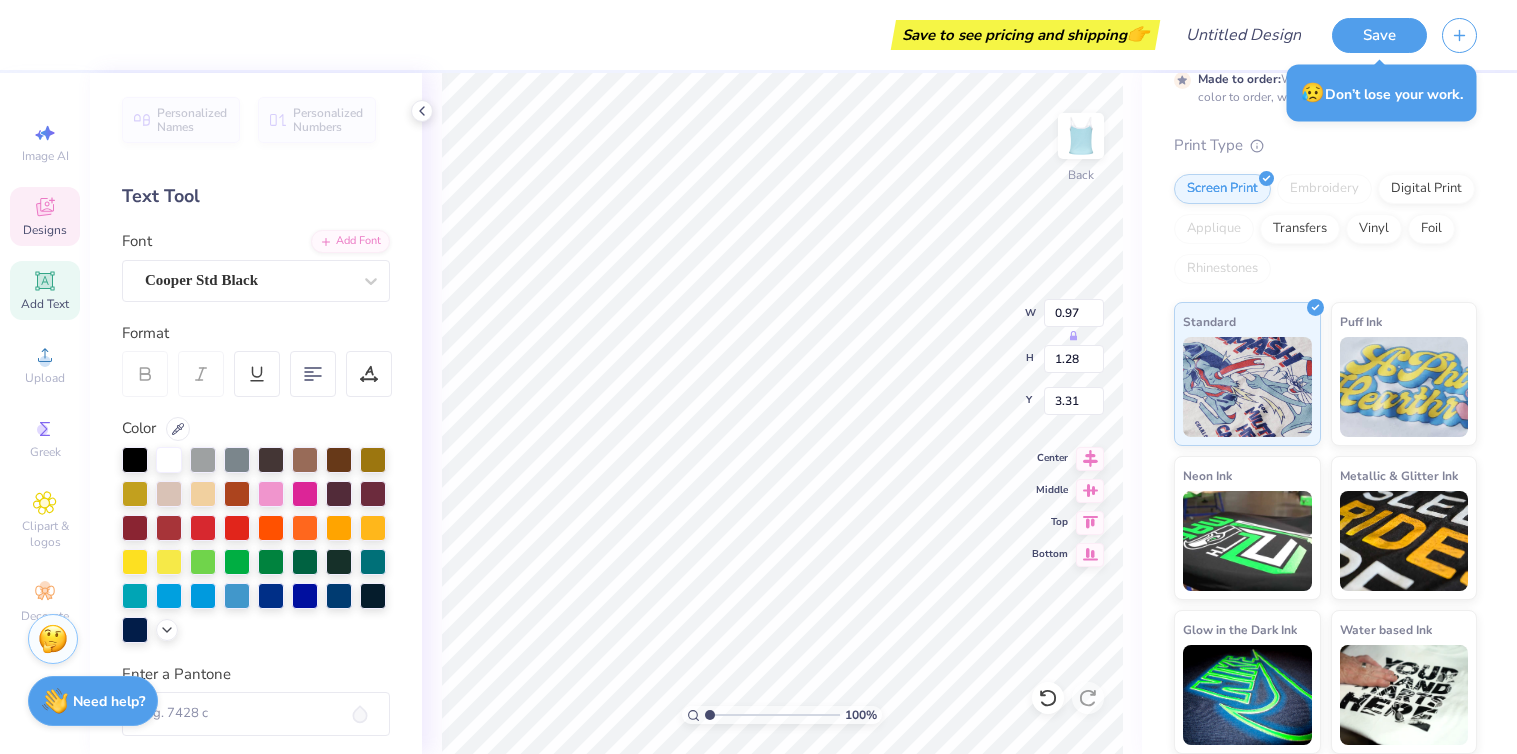 type on "1.43" 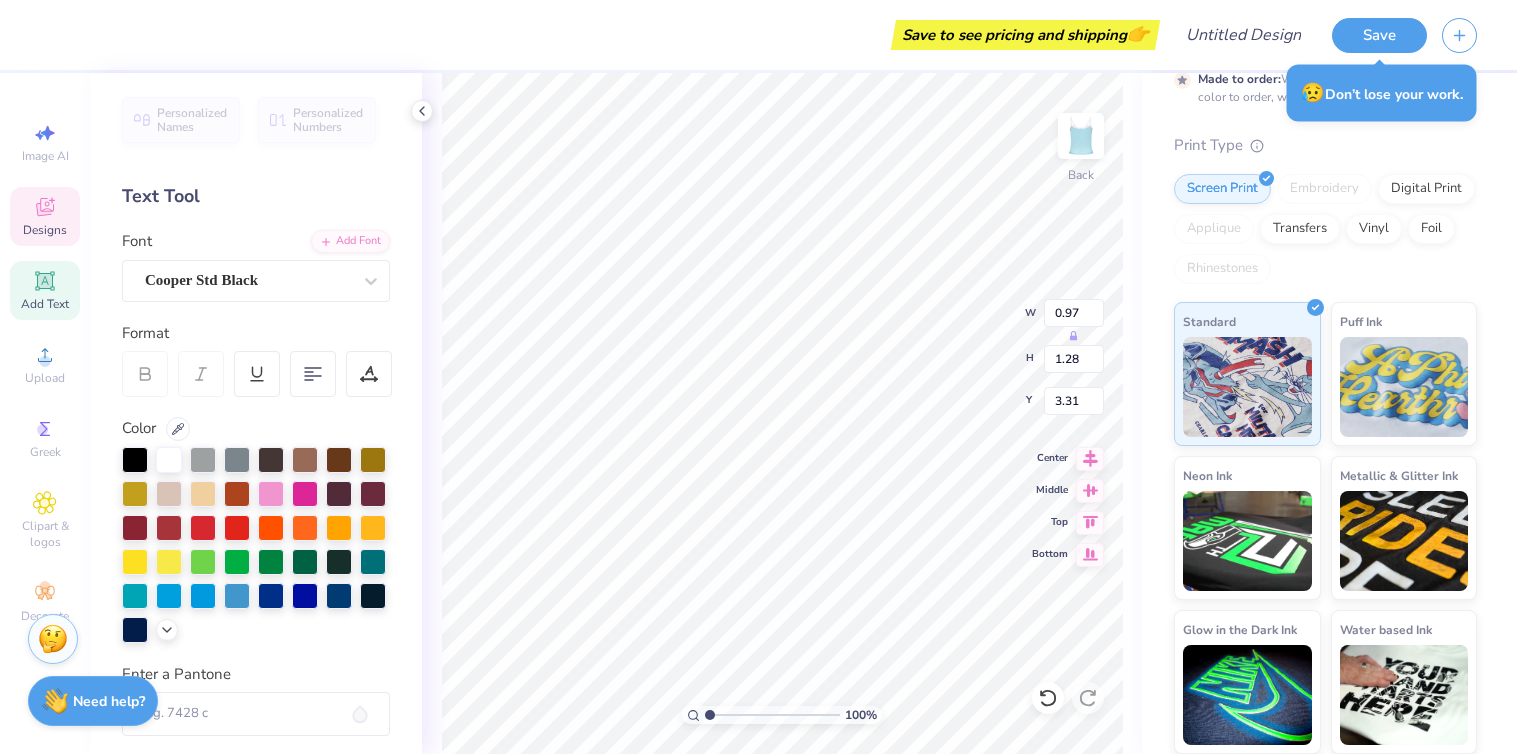 type on "1.67" 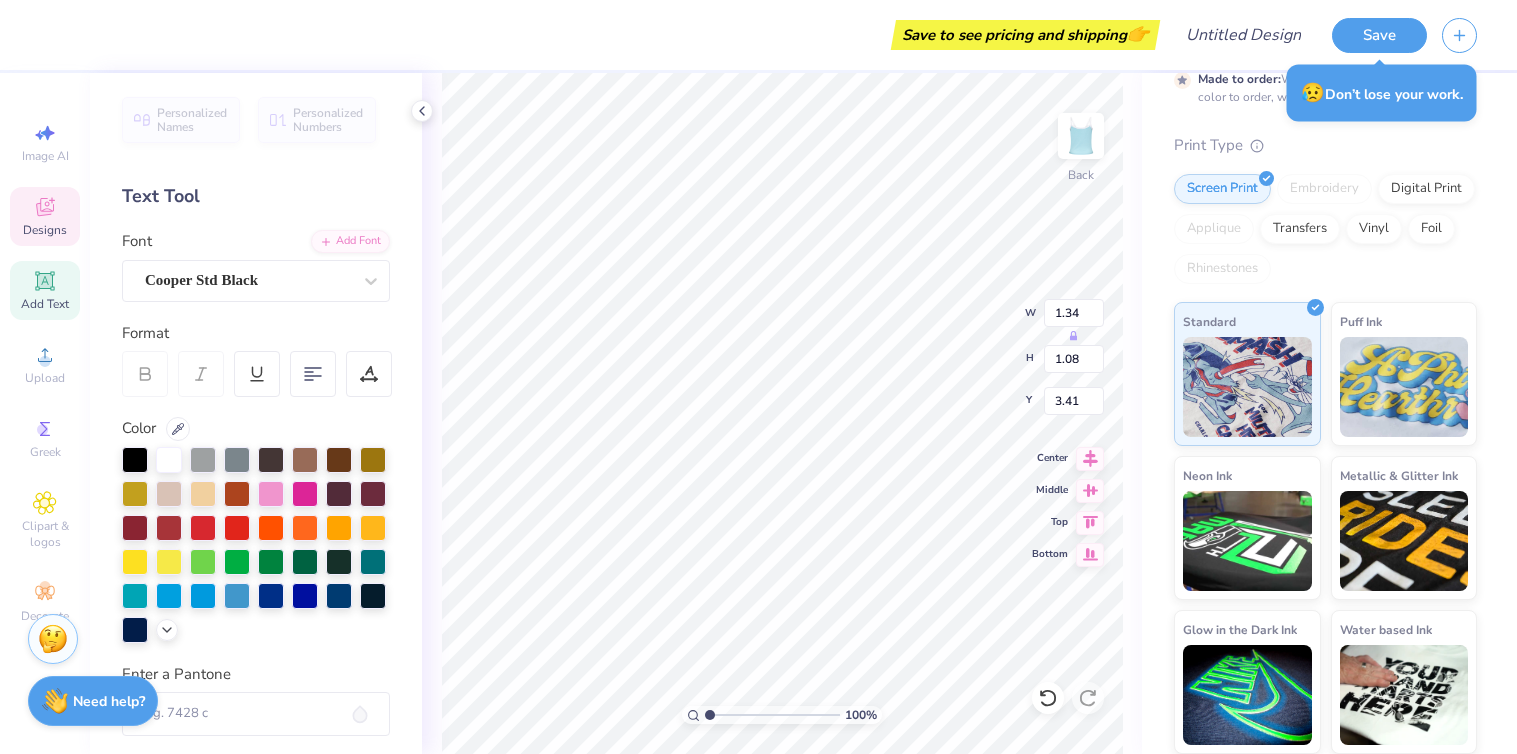 type on "4.82" 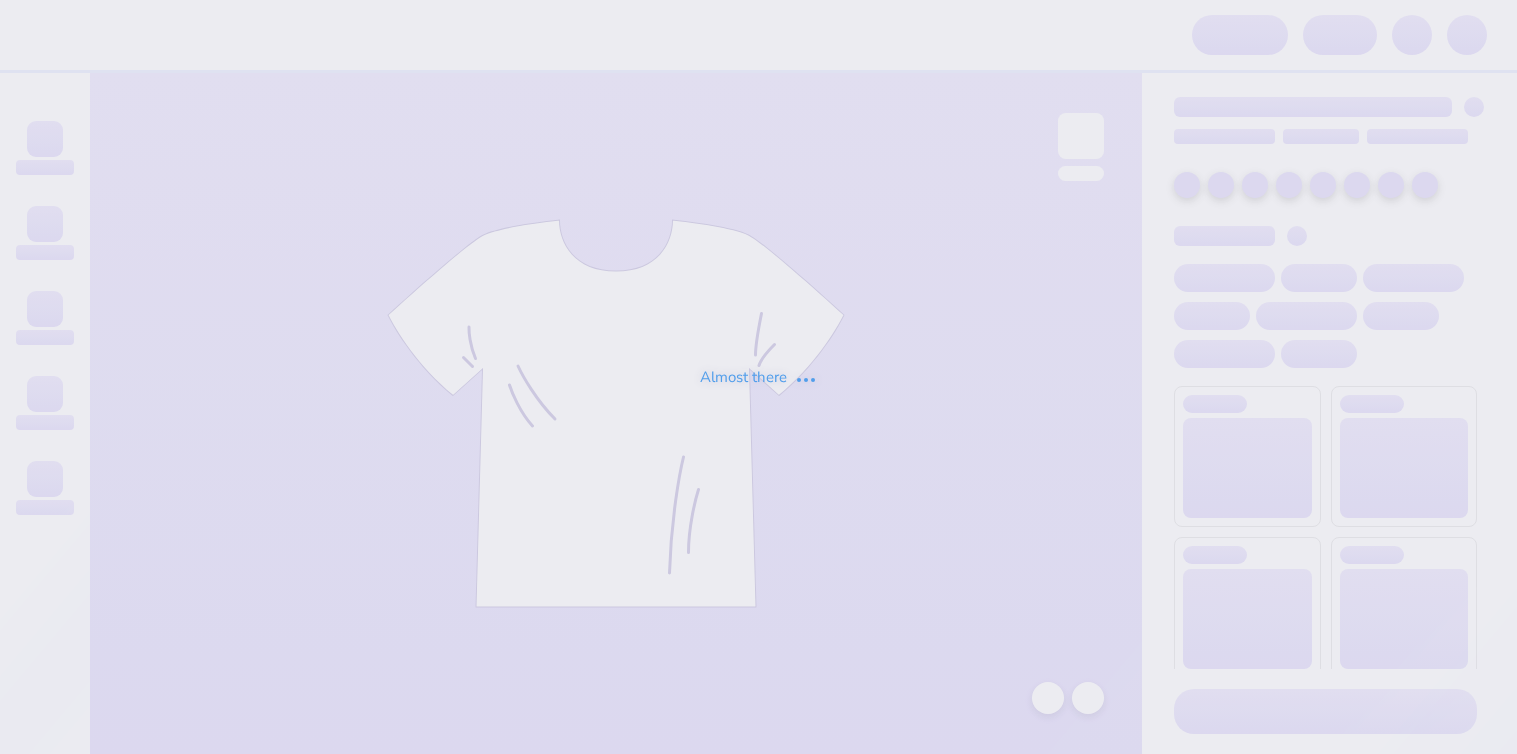 scroll, scrollTop: 0, scrollLeft: 0, axis: both 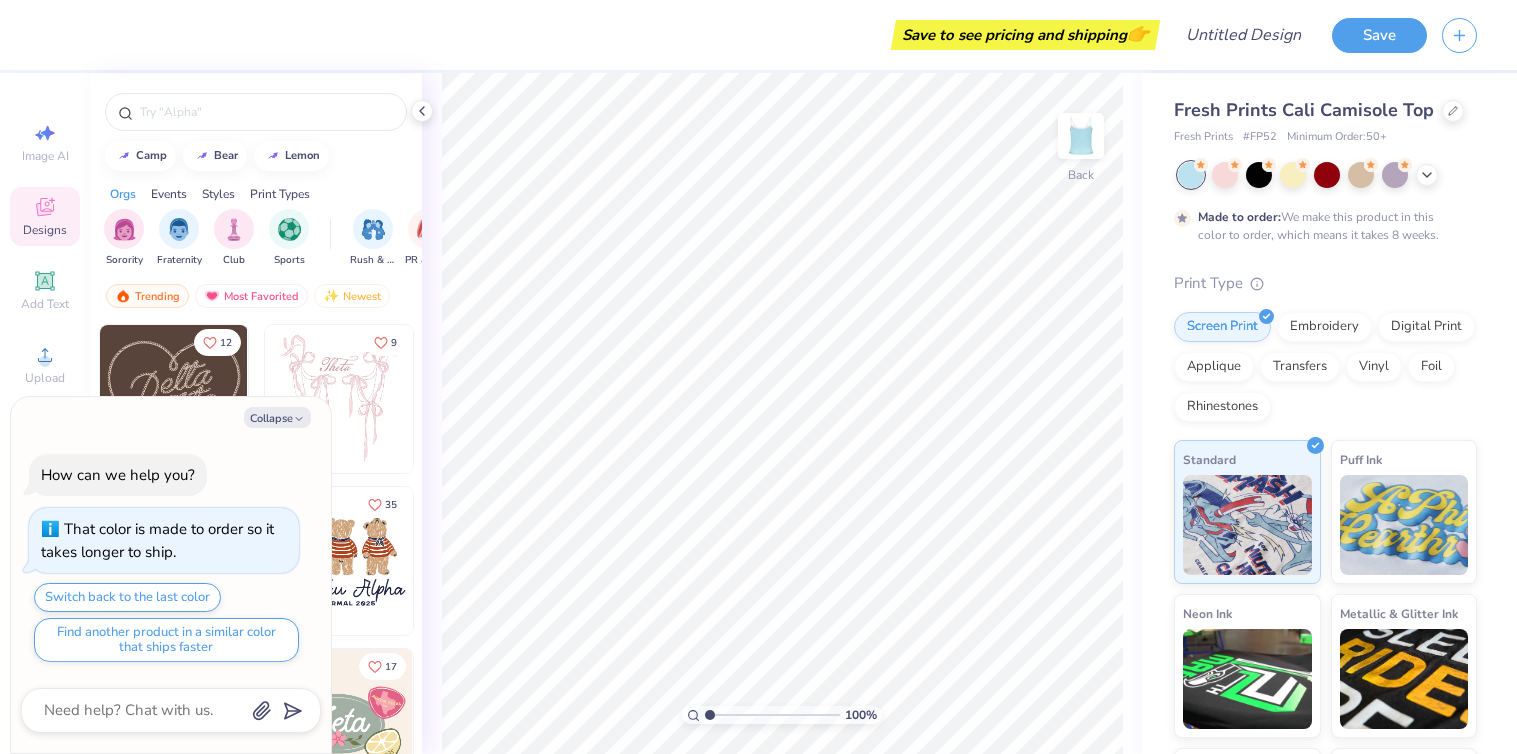 click on "camp bear lemon" at bounding box center (256, 156) 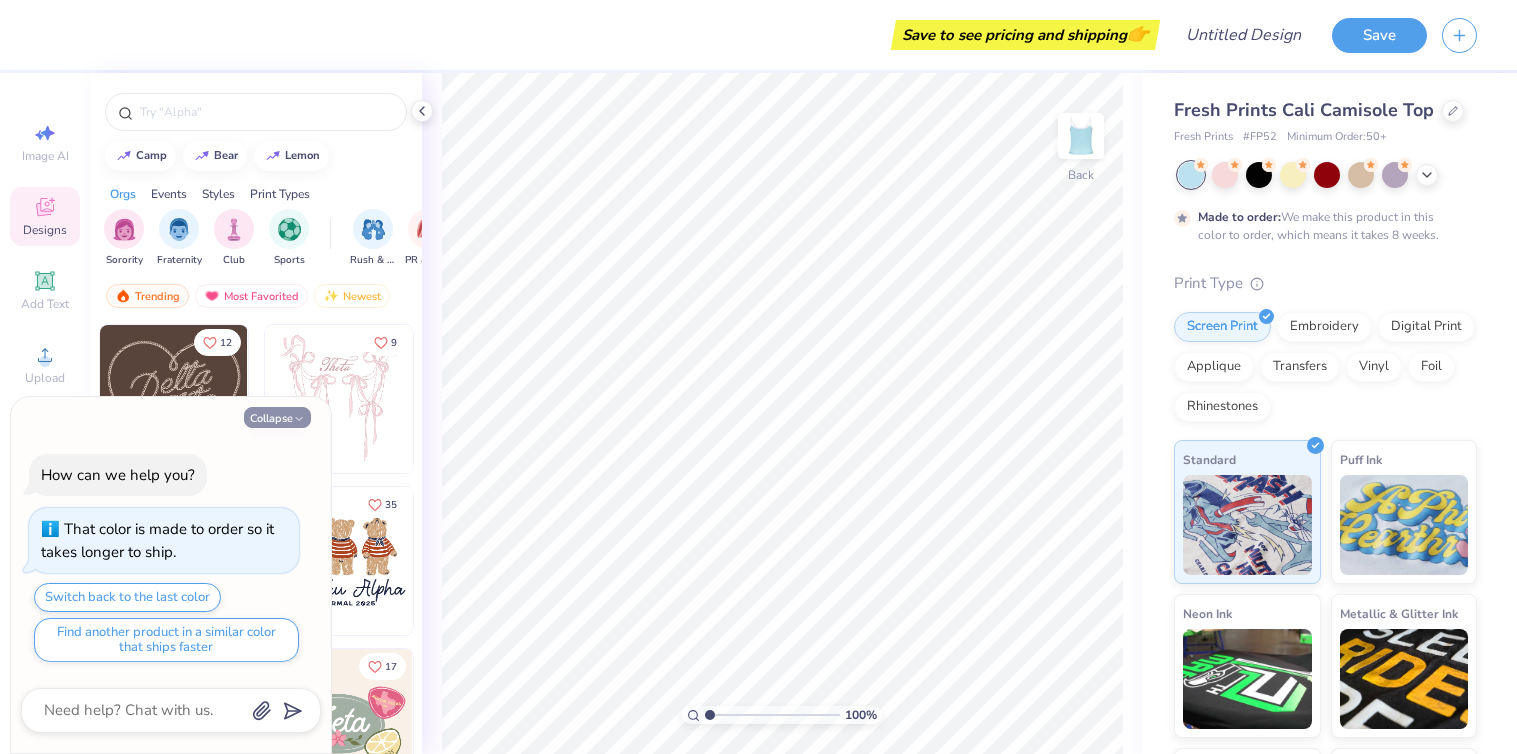 click 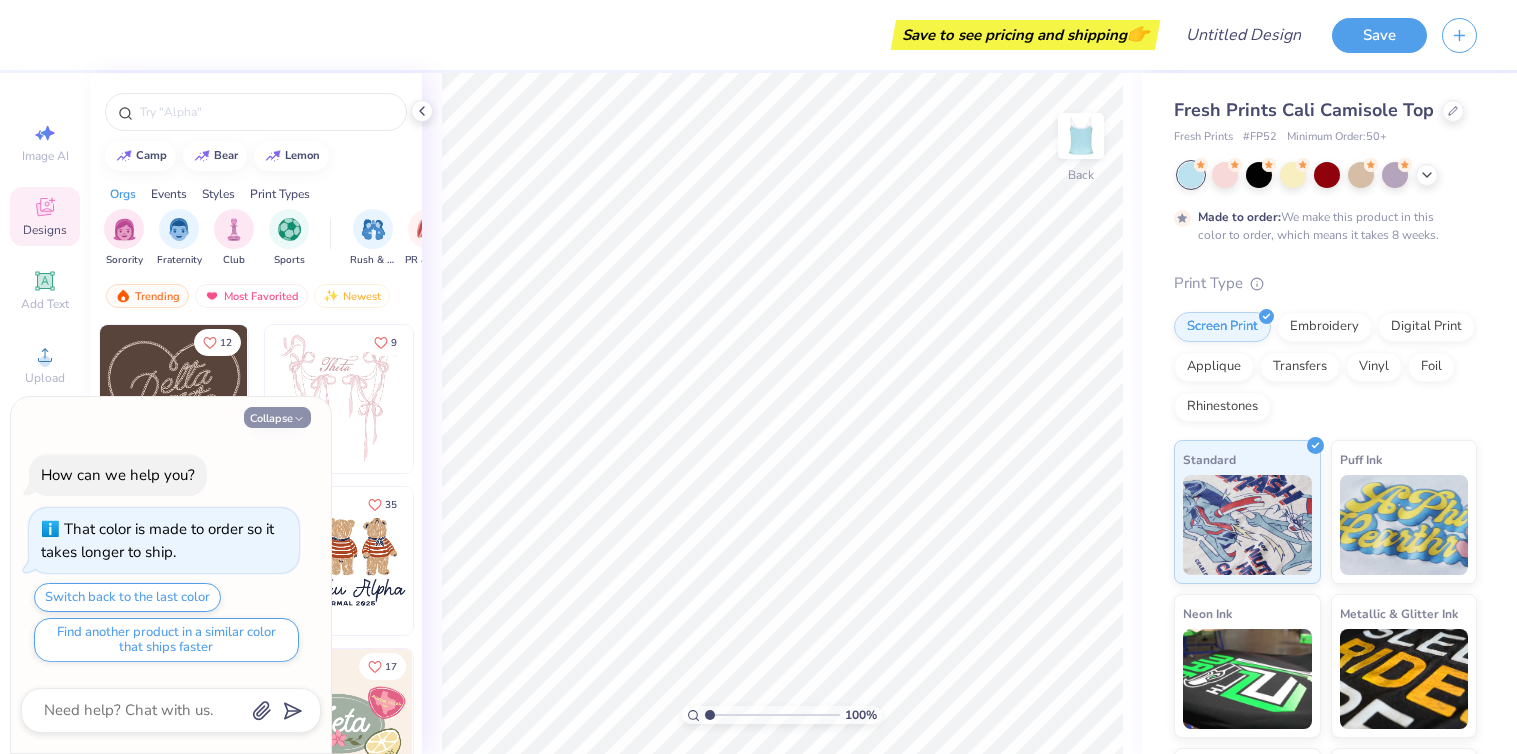type on "x" 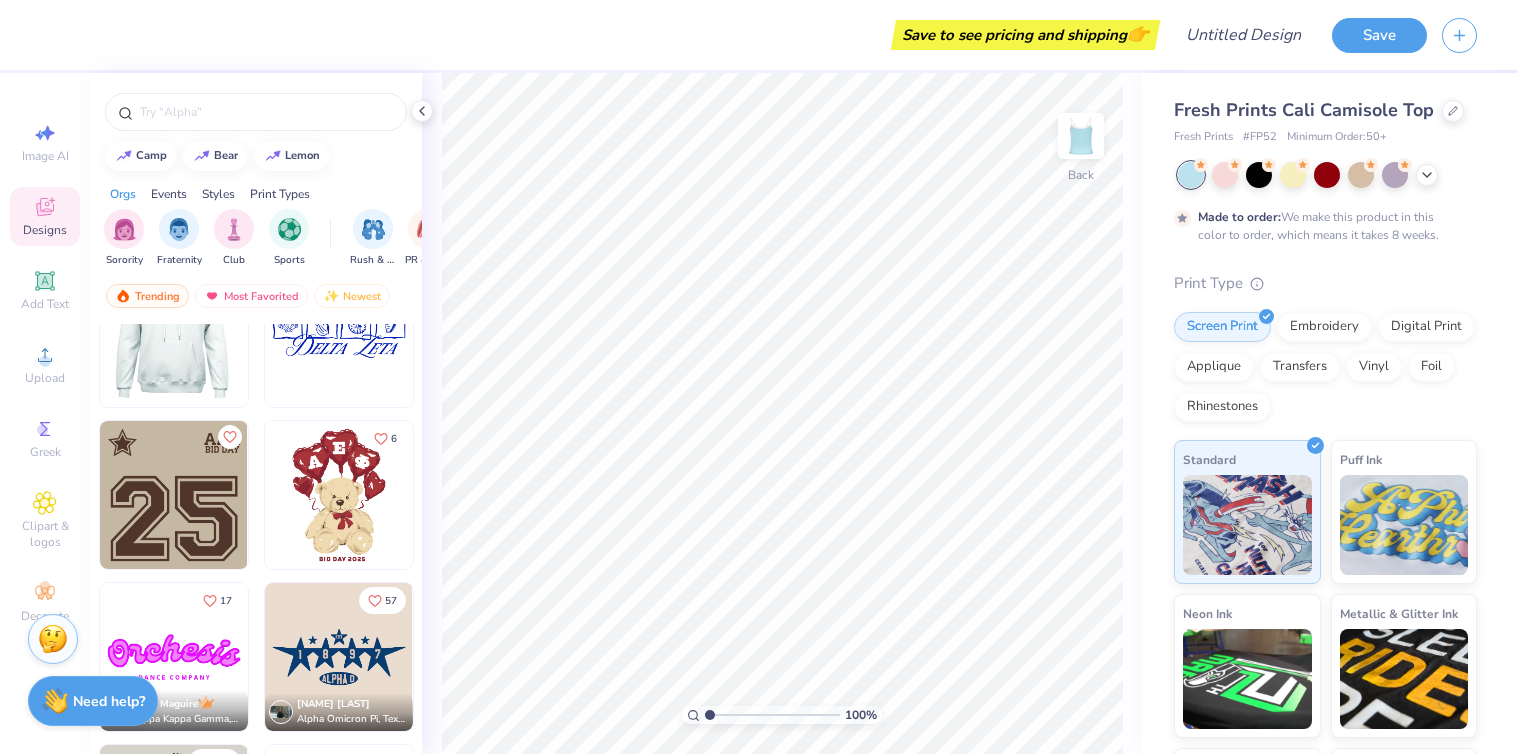 scroll, scrollTop: 718, scrollLeft: 0, axis: vertical 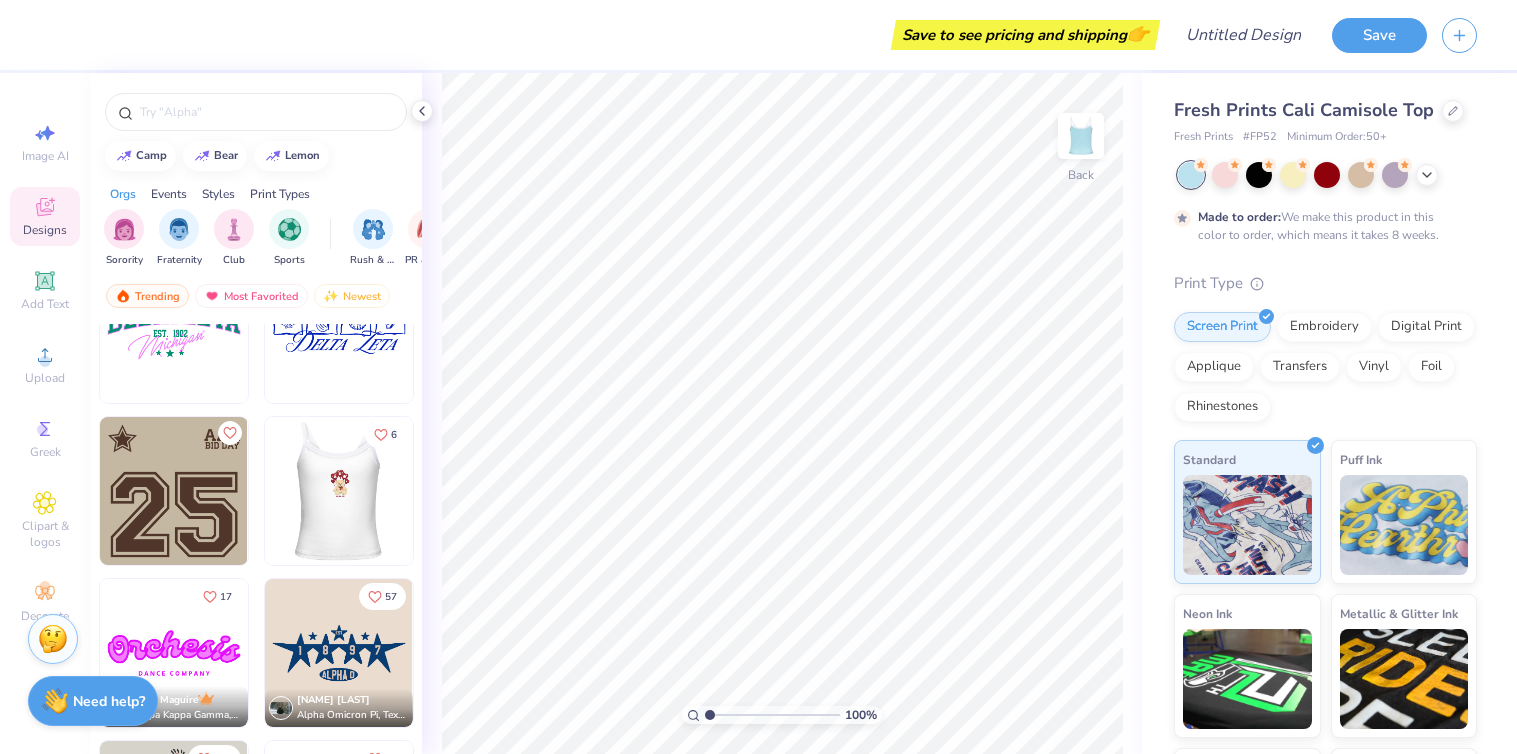 click at bounding box center (191, 491) 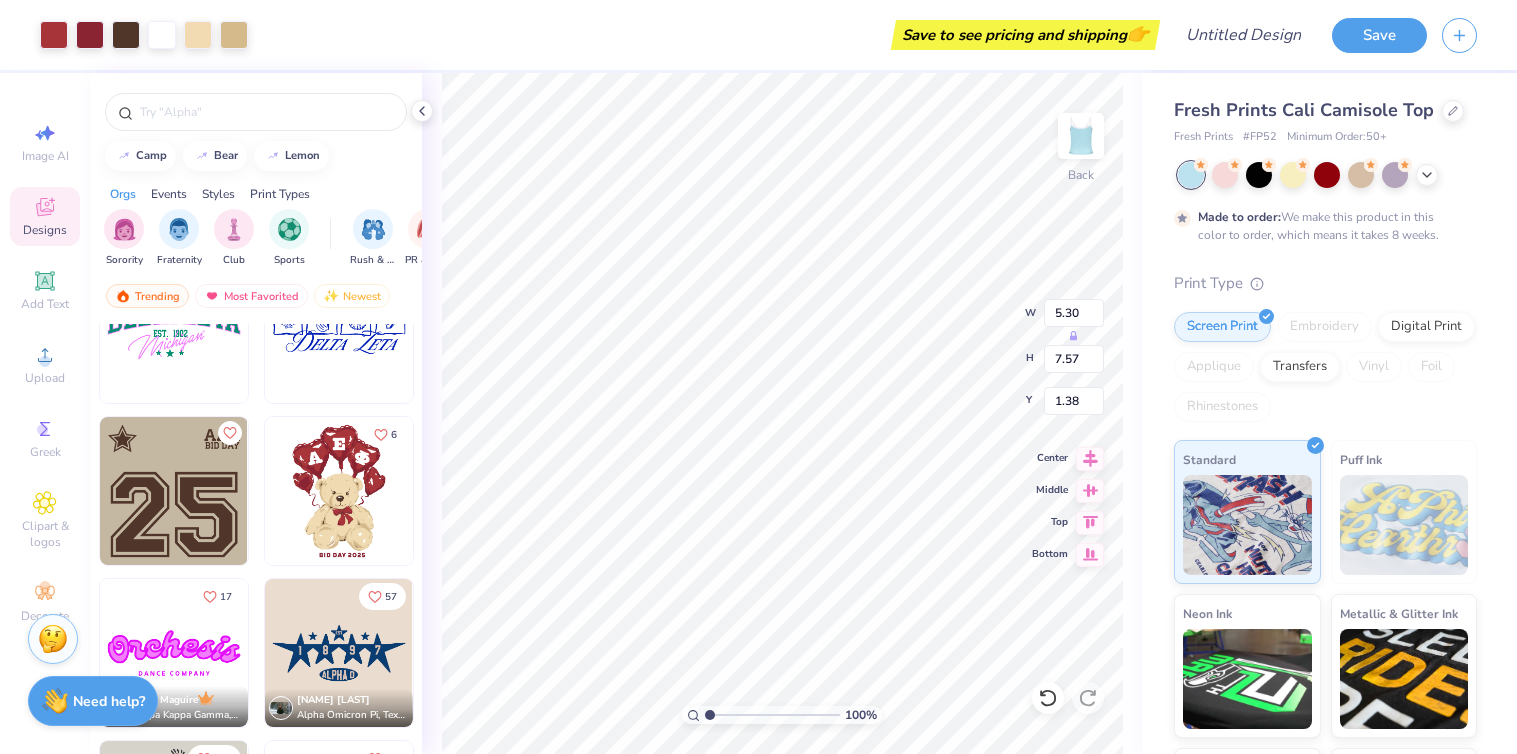 type on "5.30" 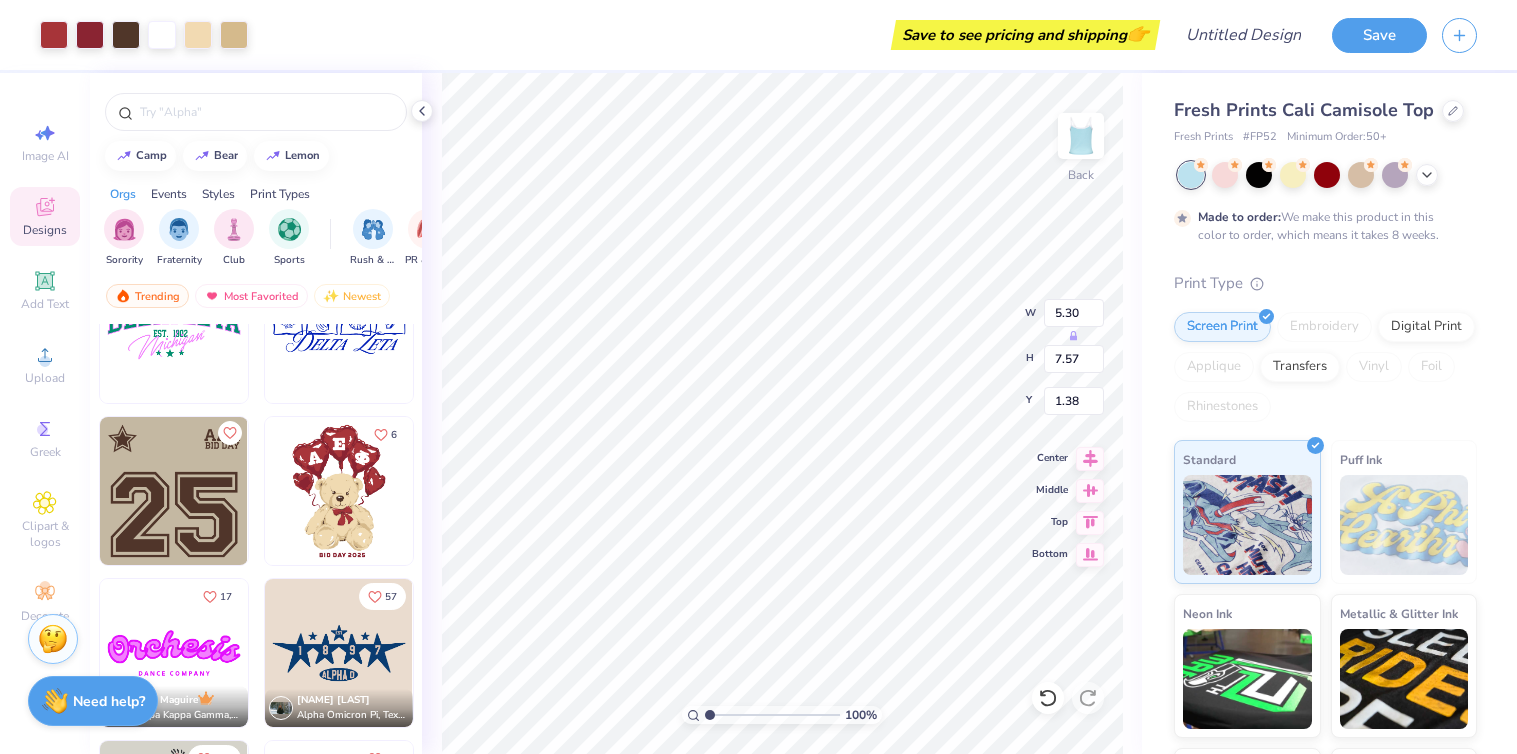 type on "7.57" 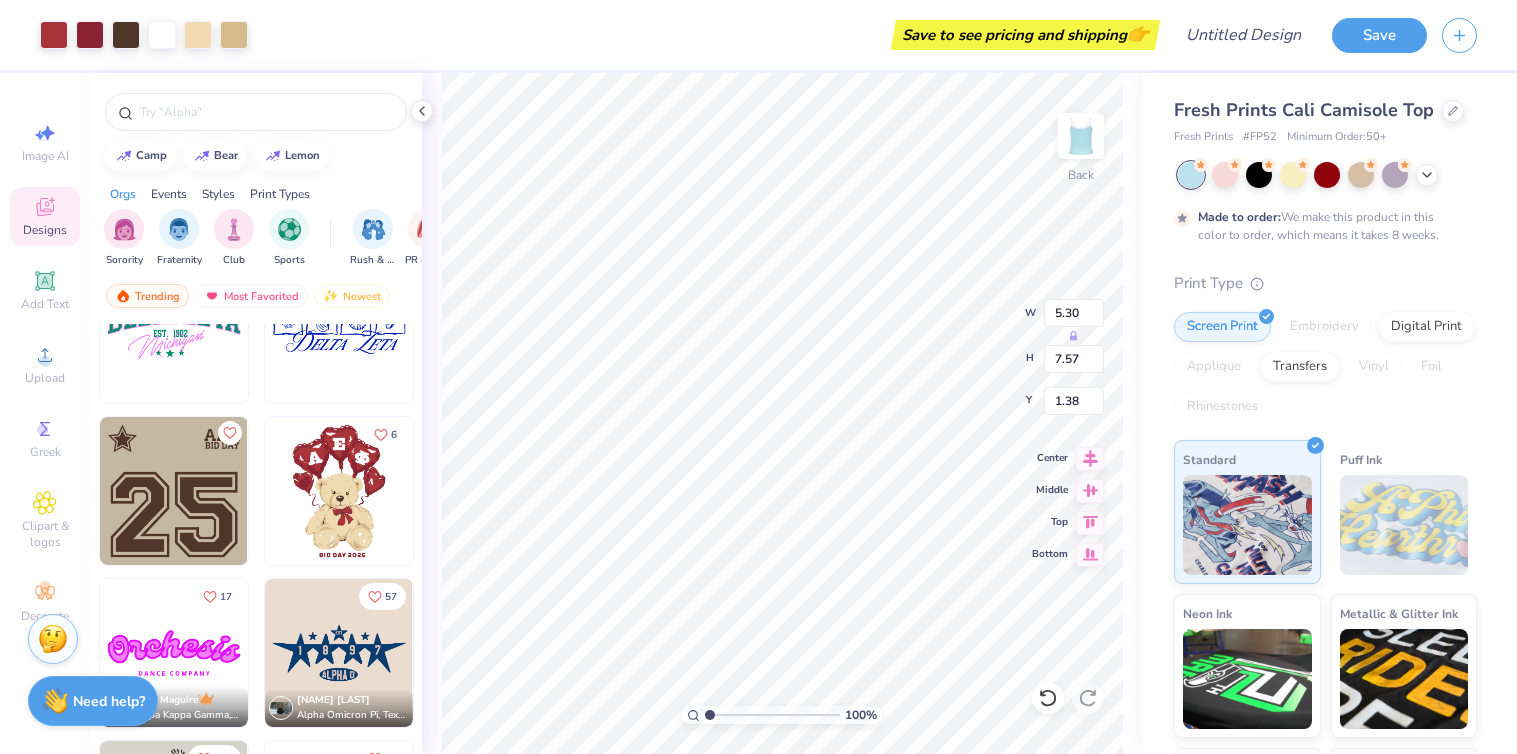 type on "2.51" 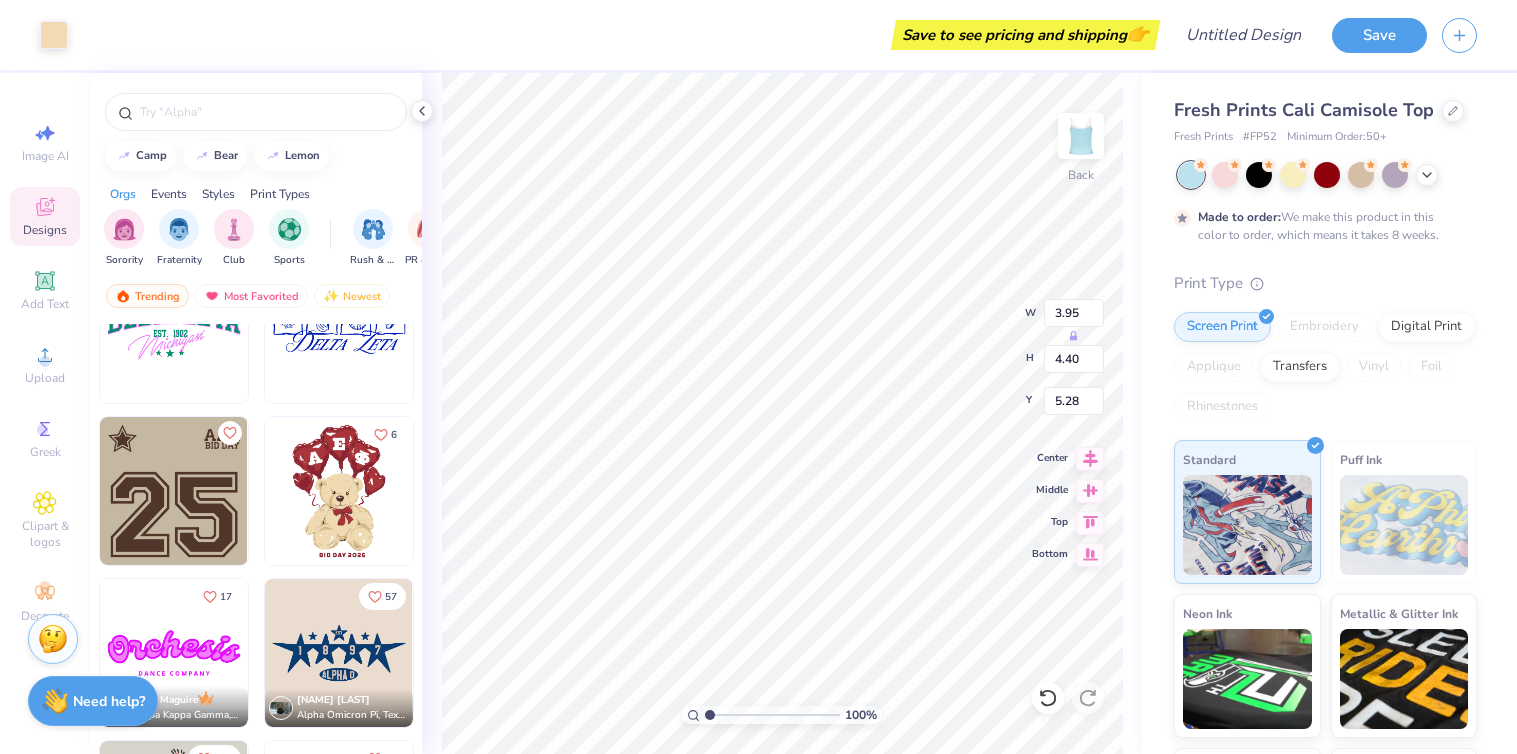 type on "0.81" 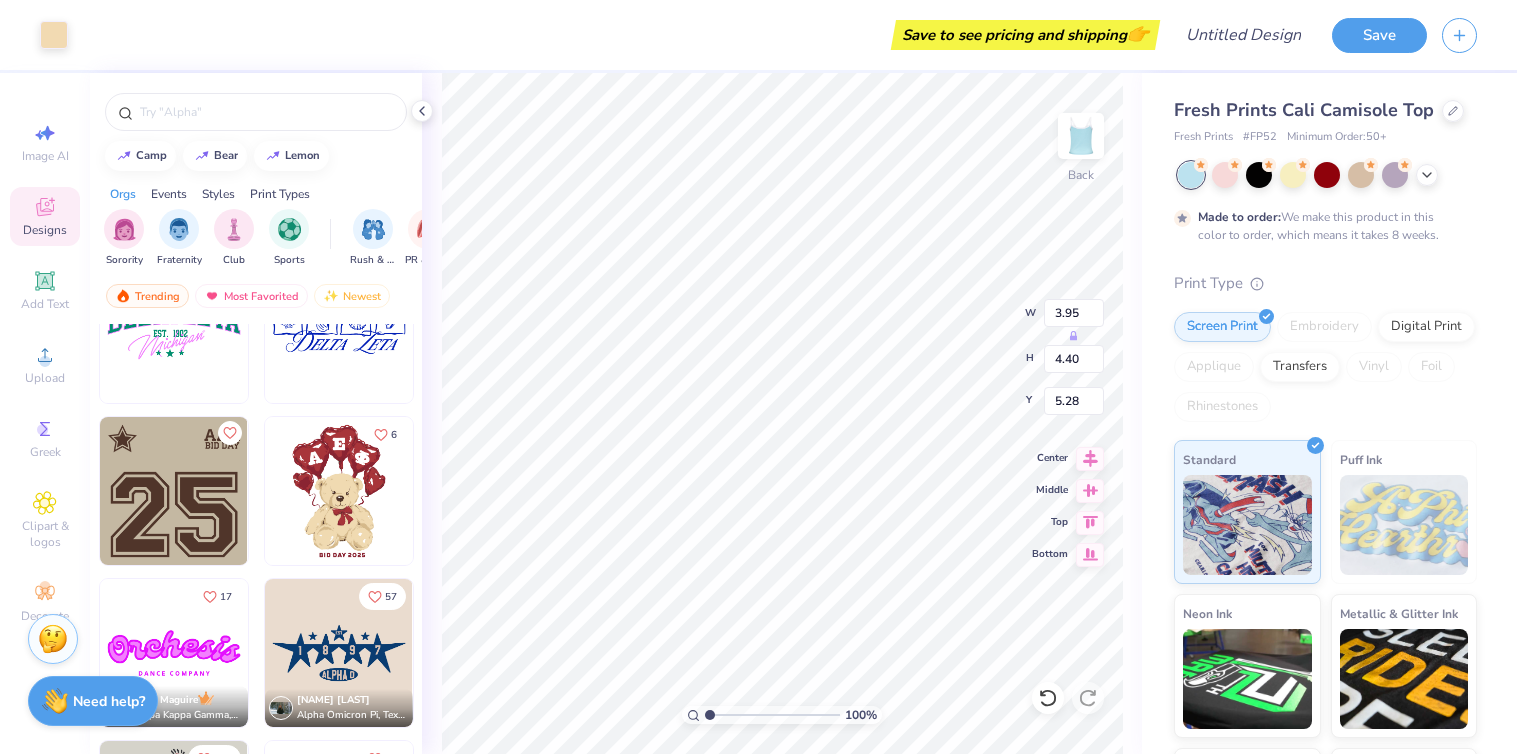 type on "0.80" 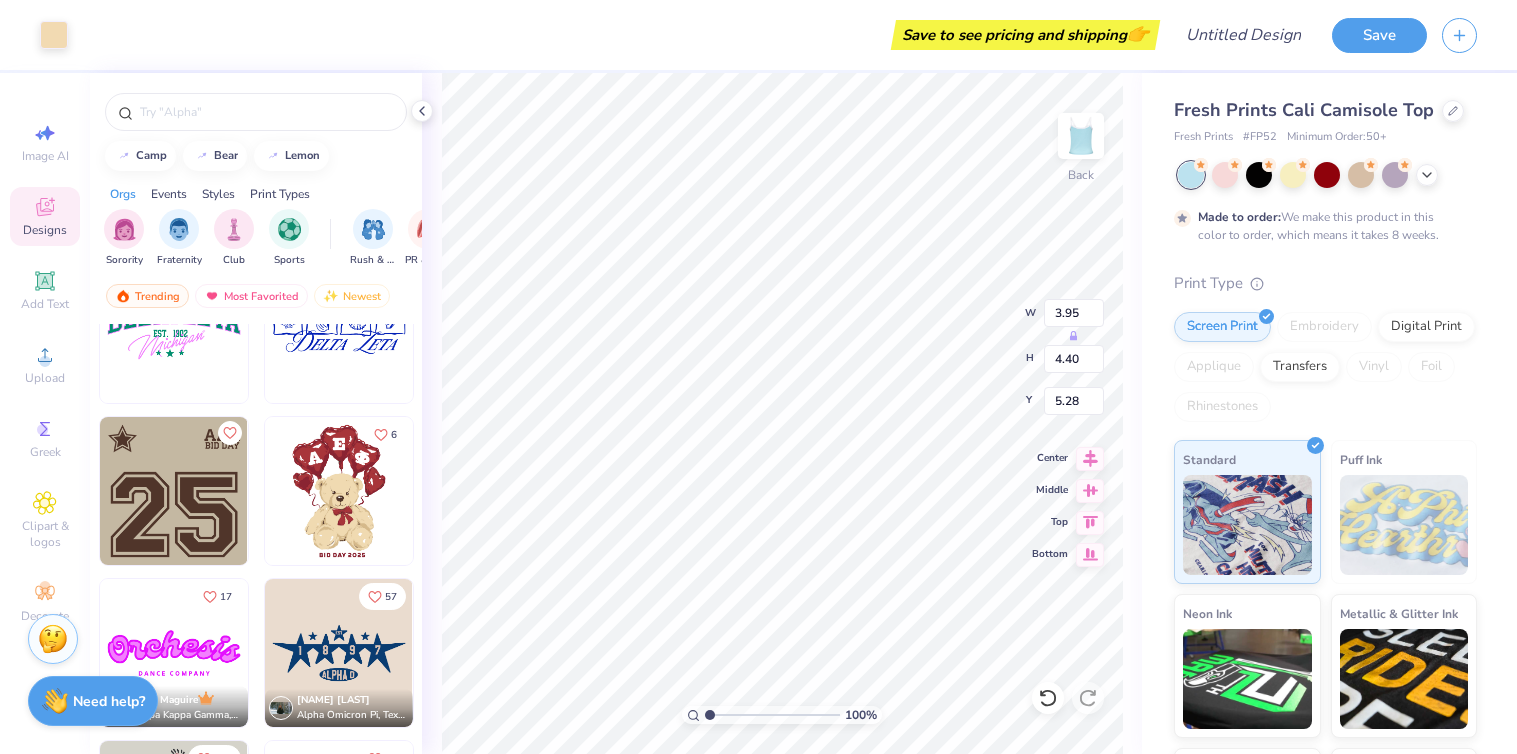 type on "4.03" 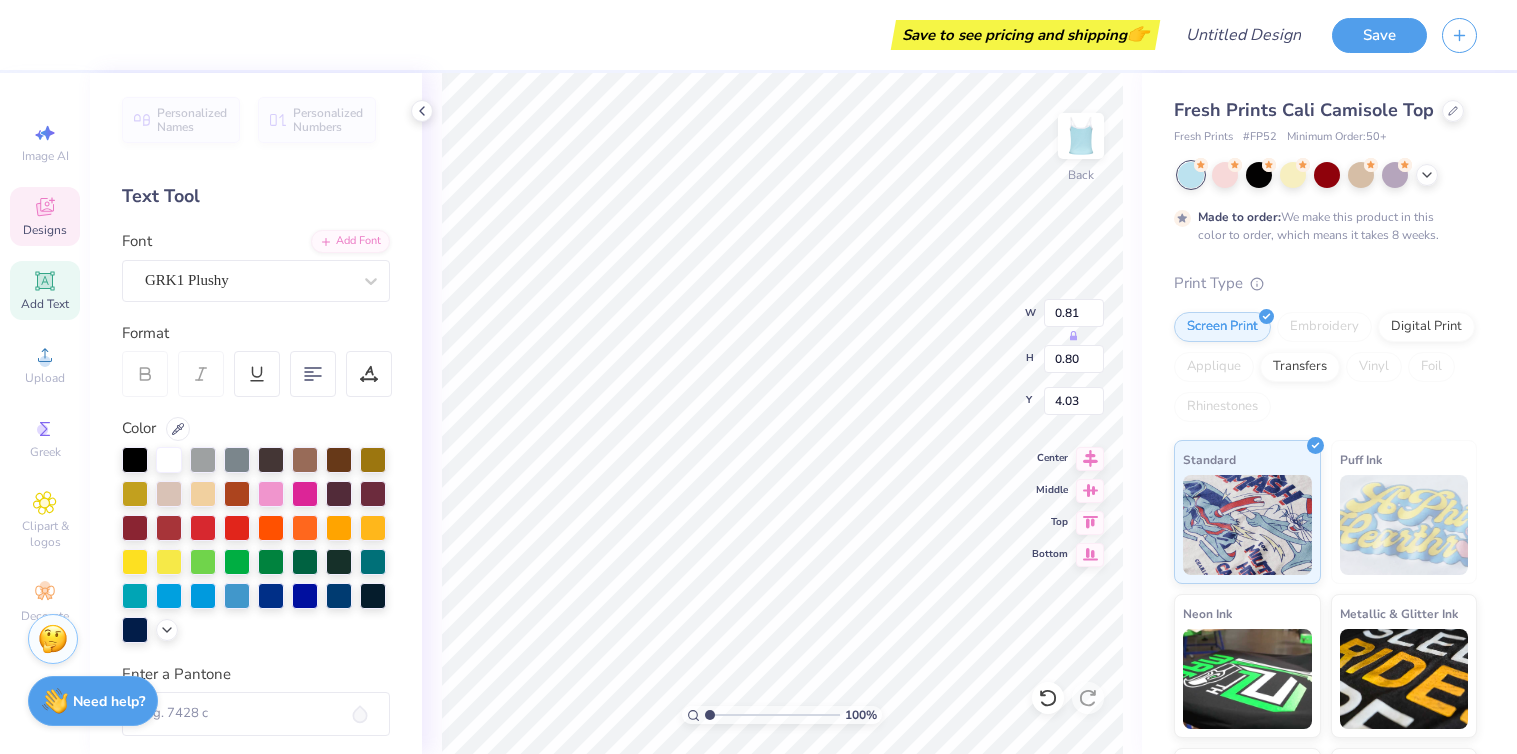 type on "a" 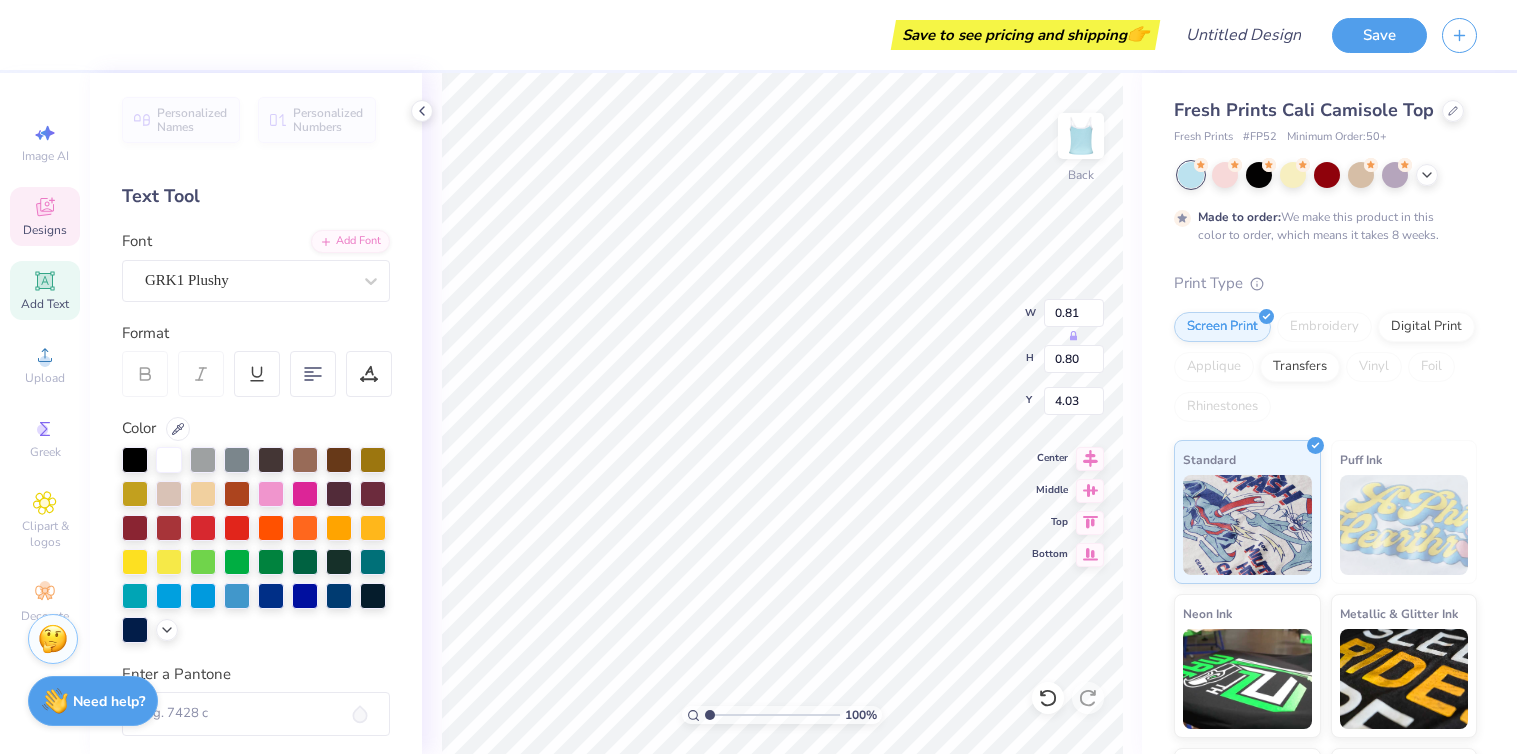 type on "0.72" 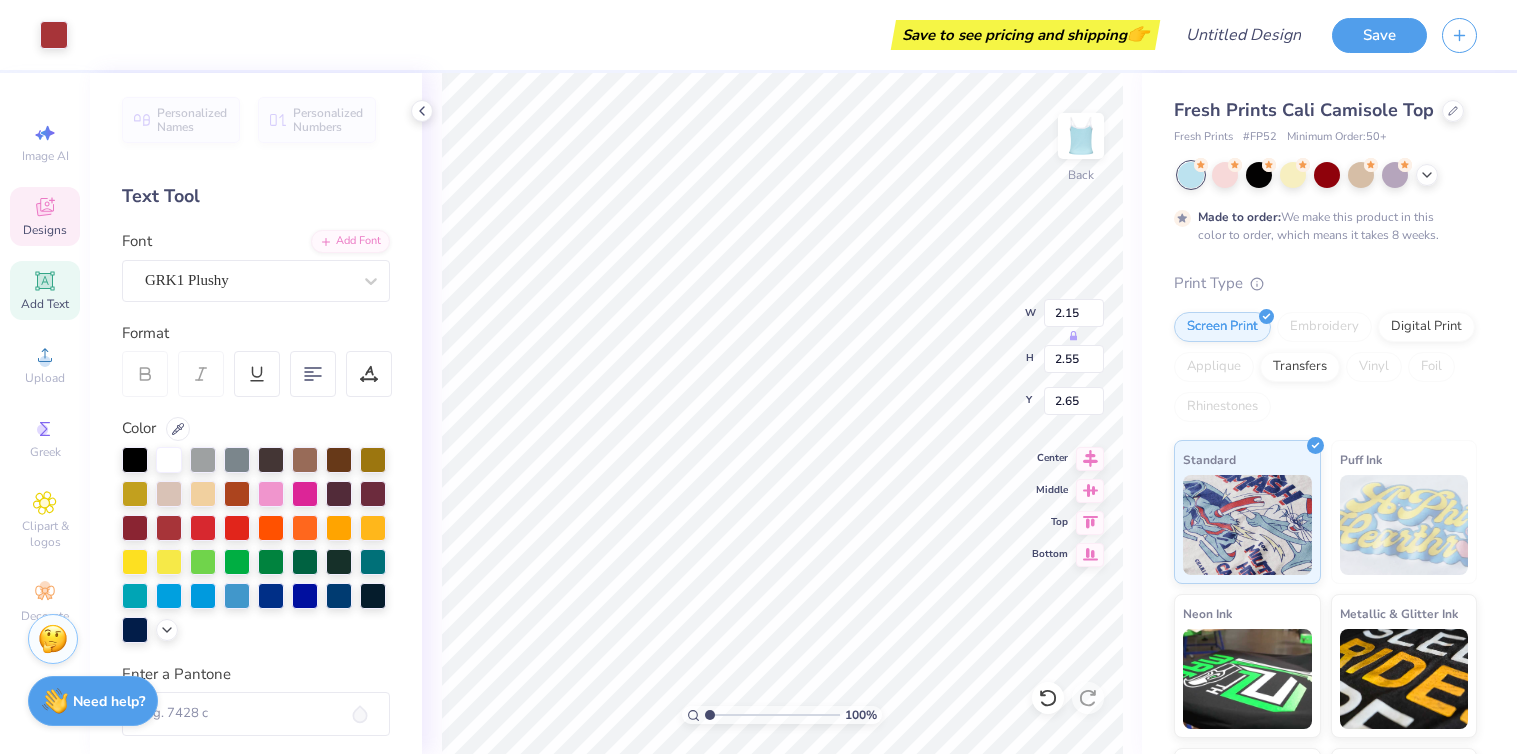 type on "2.51" 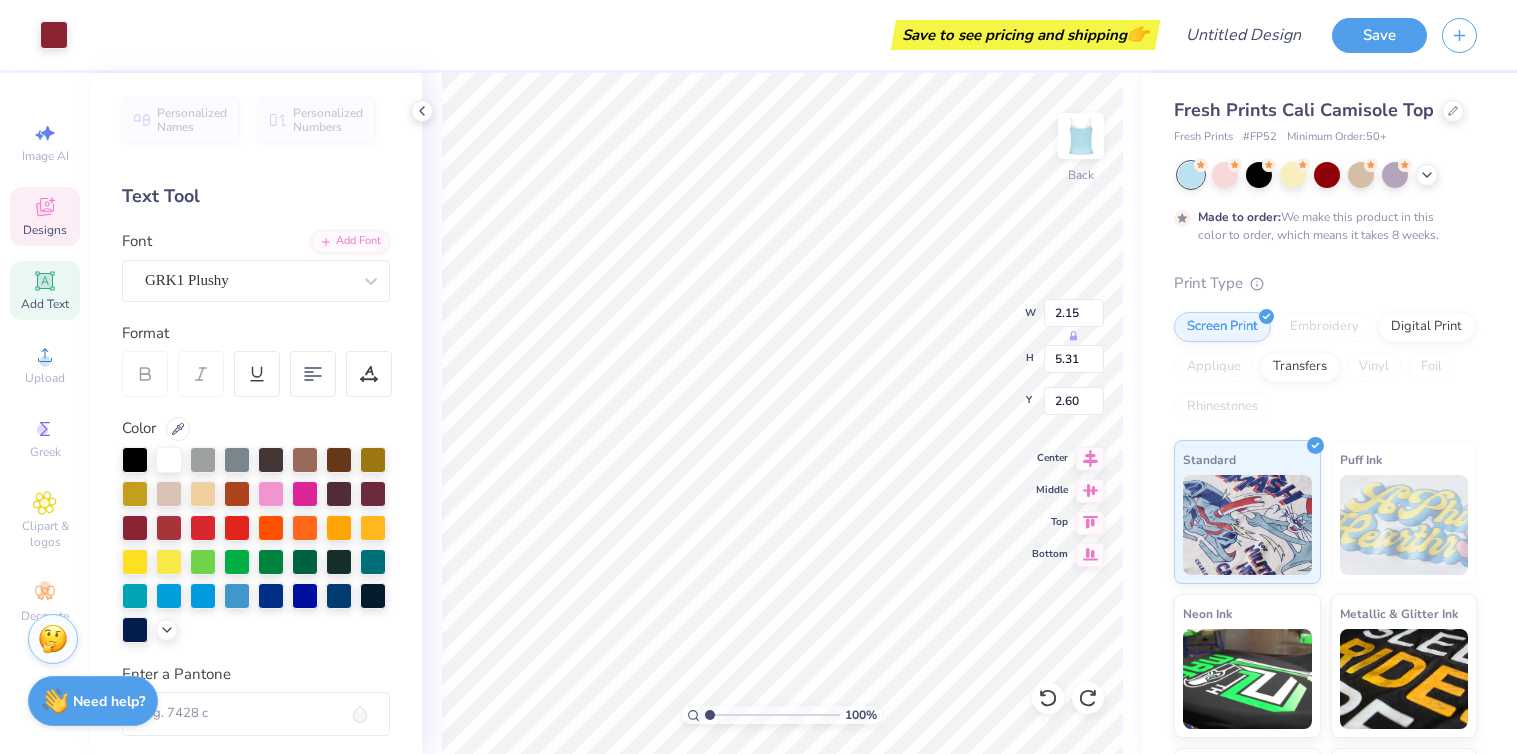 type on "1.69" 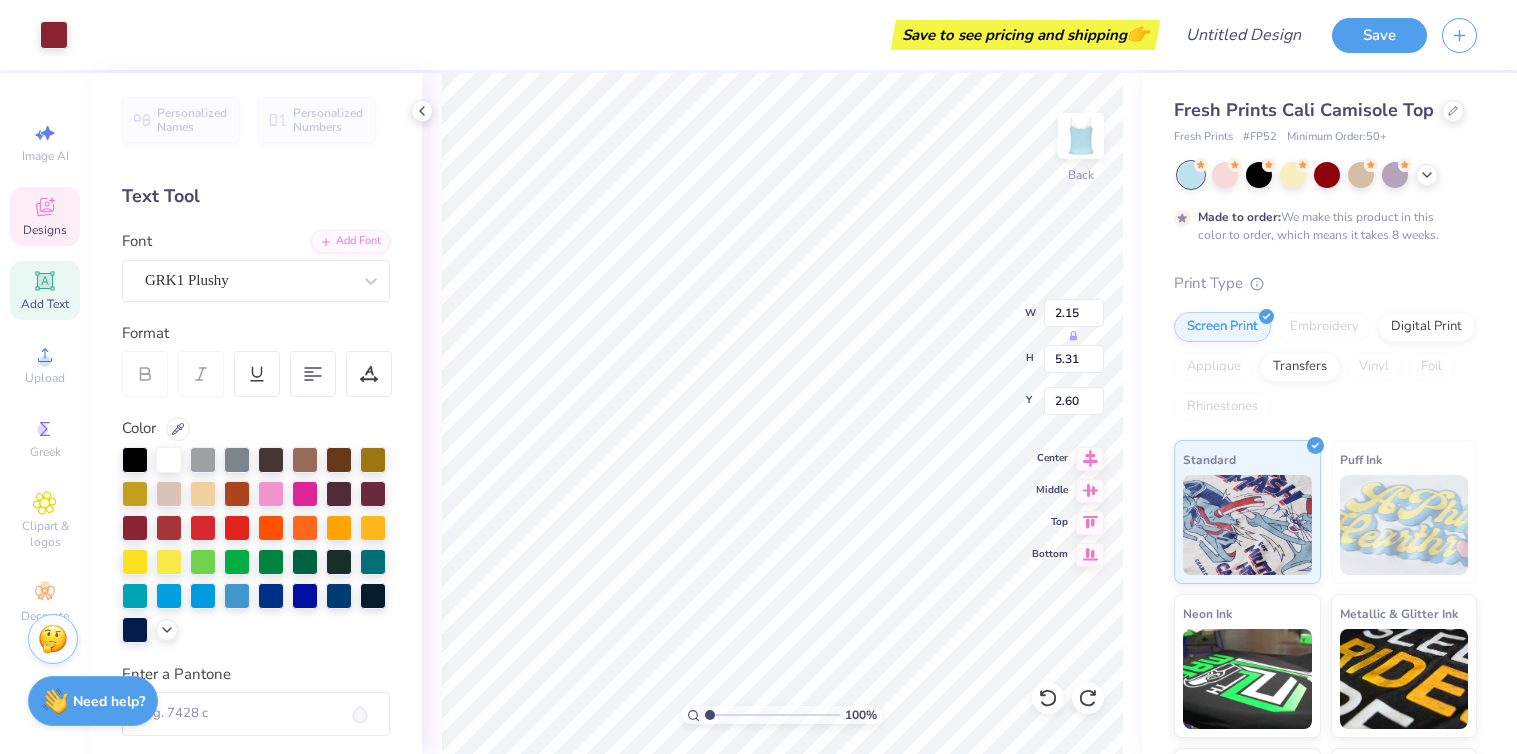 type on "1.98" 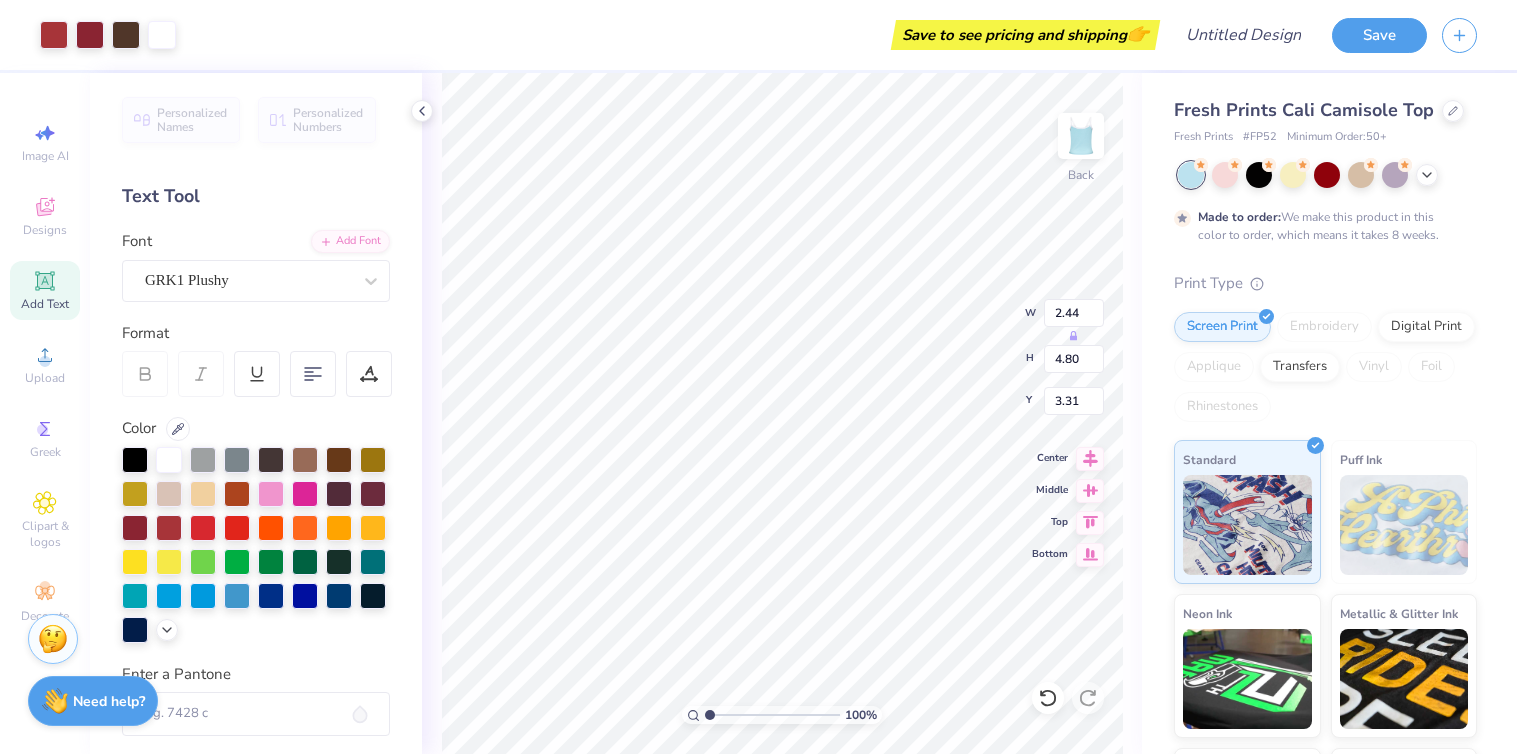 type on "2.73" 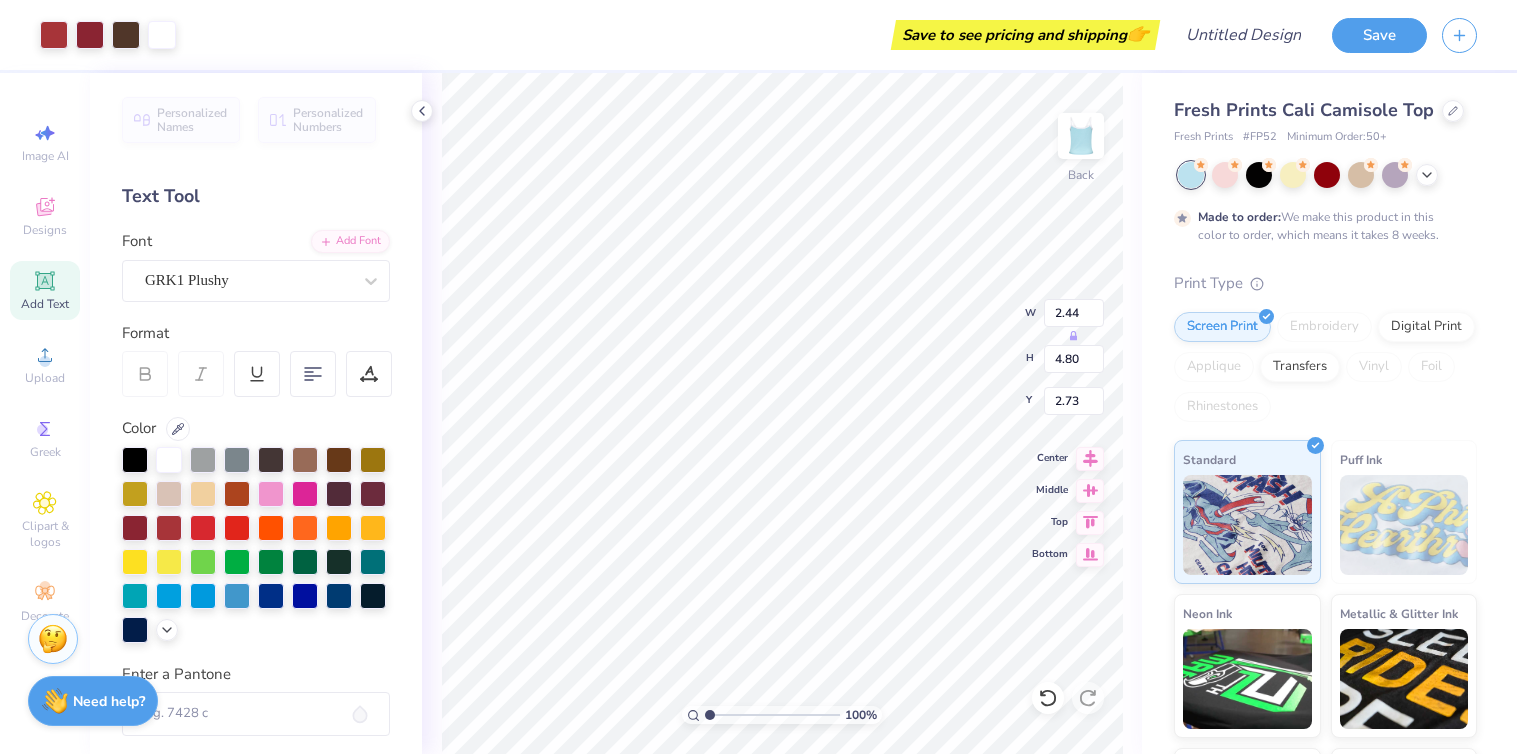 type on "1.27" 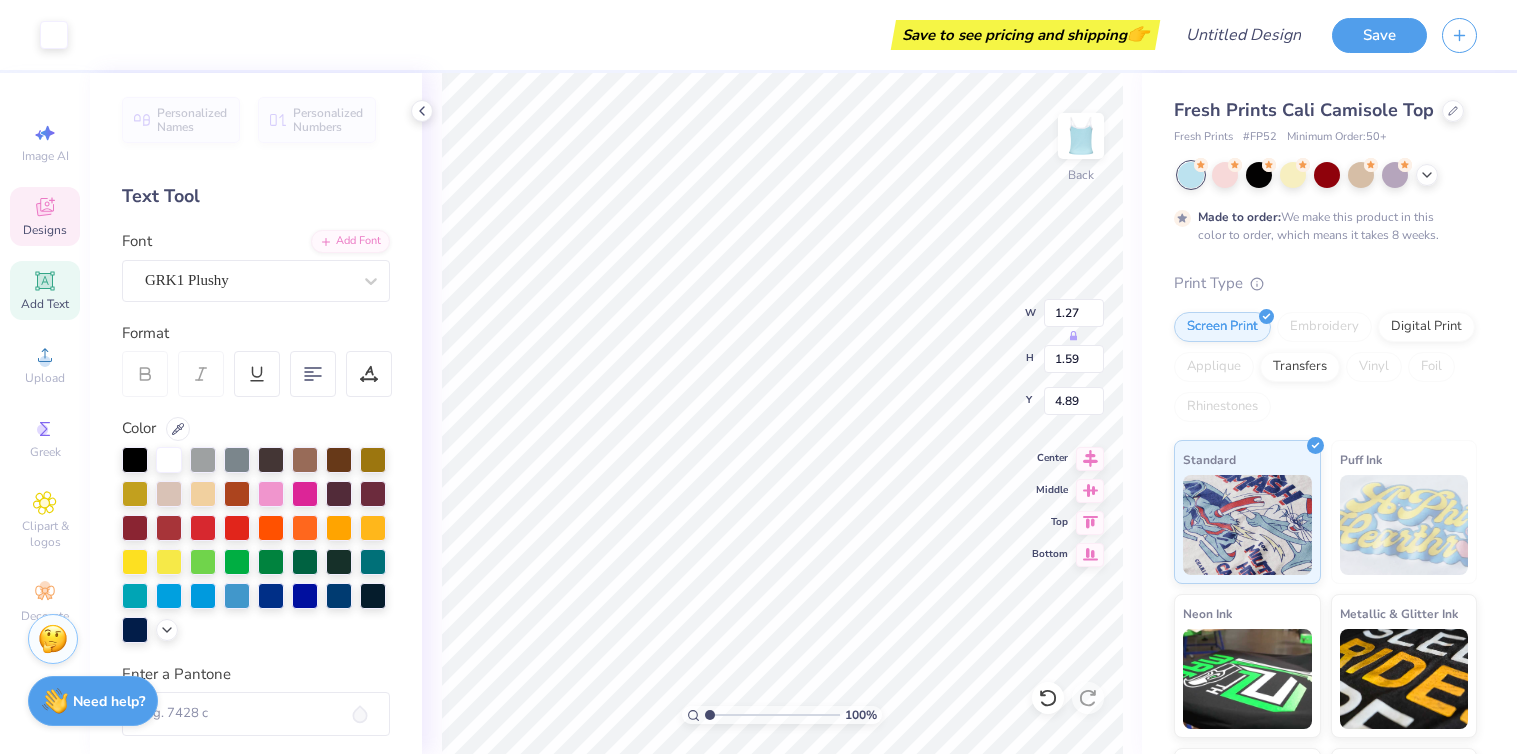 type on "0.88" 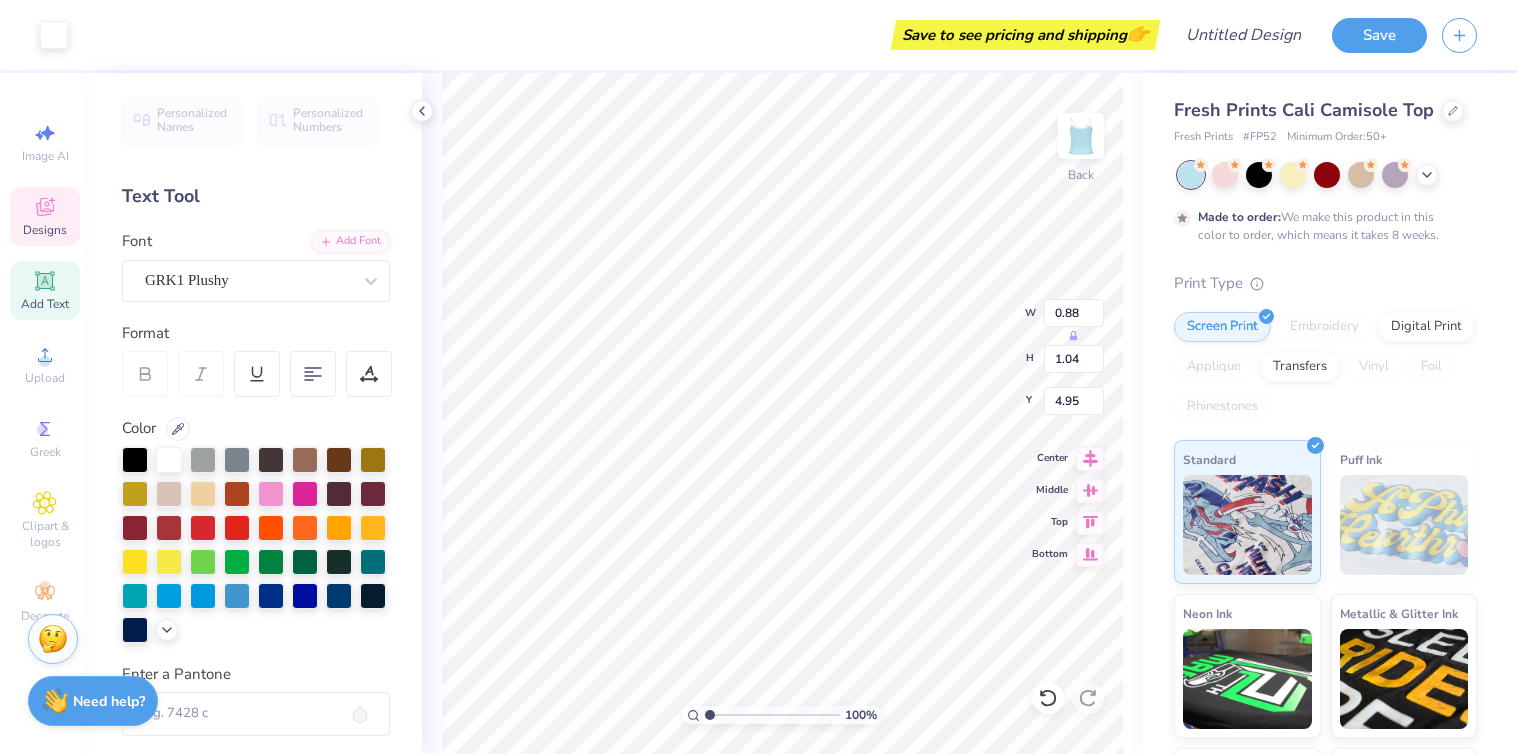 type on "5.33" 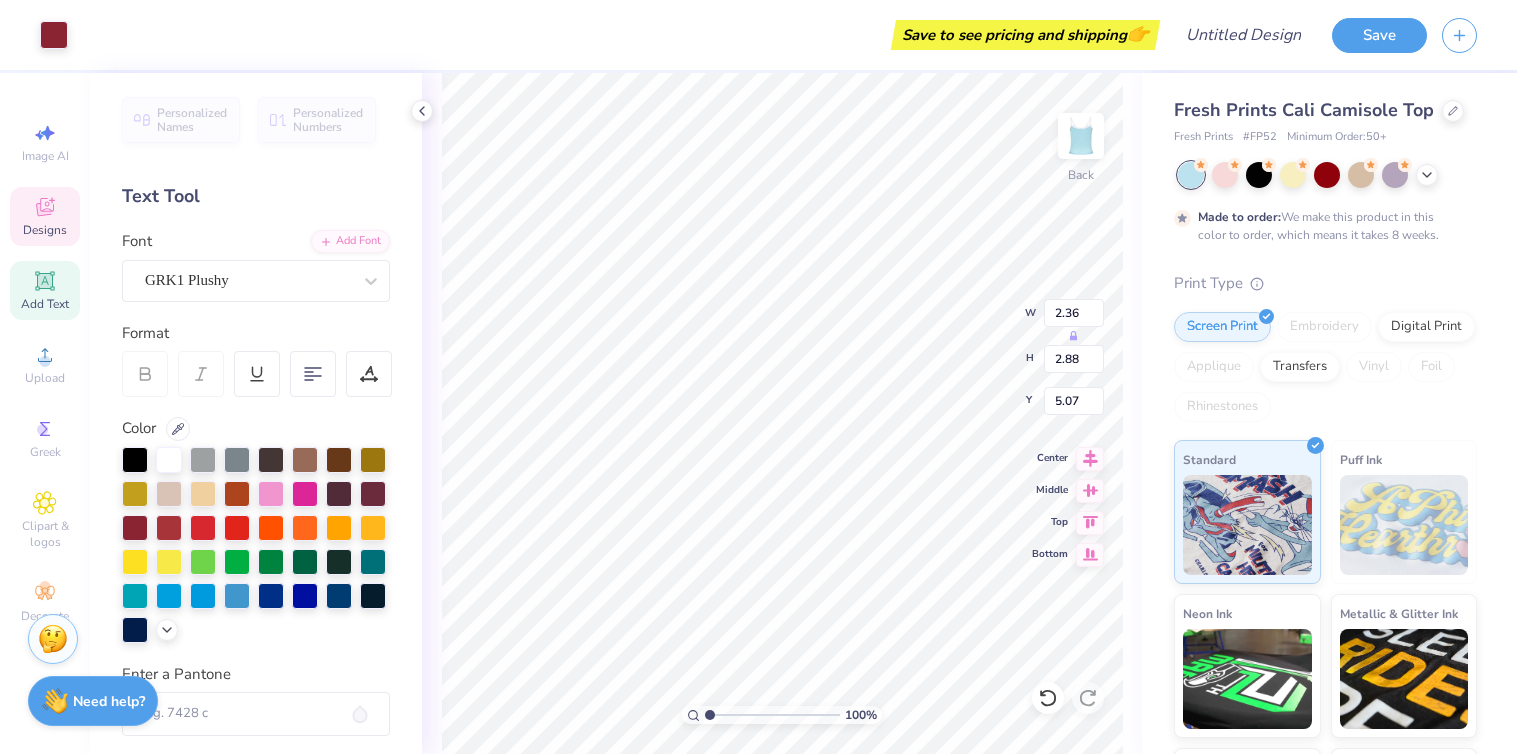 type on "5.84" 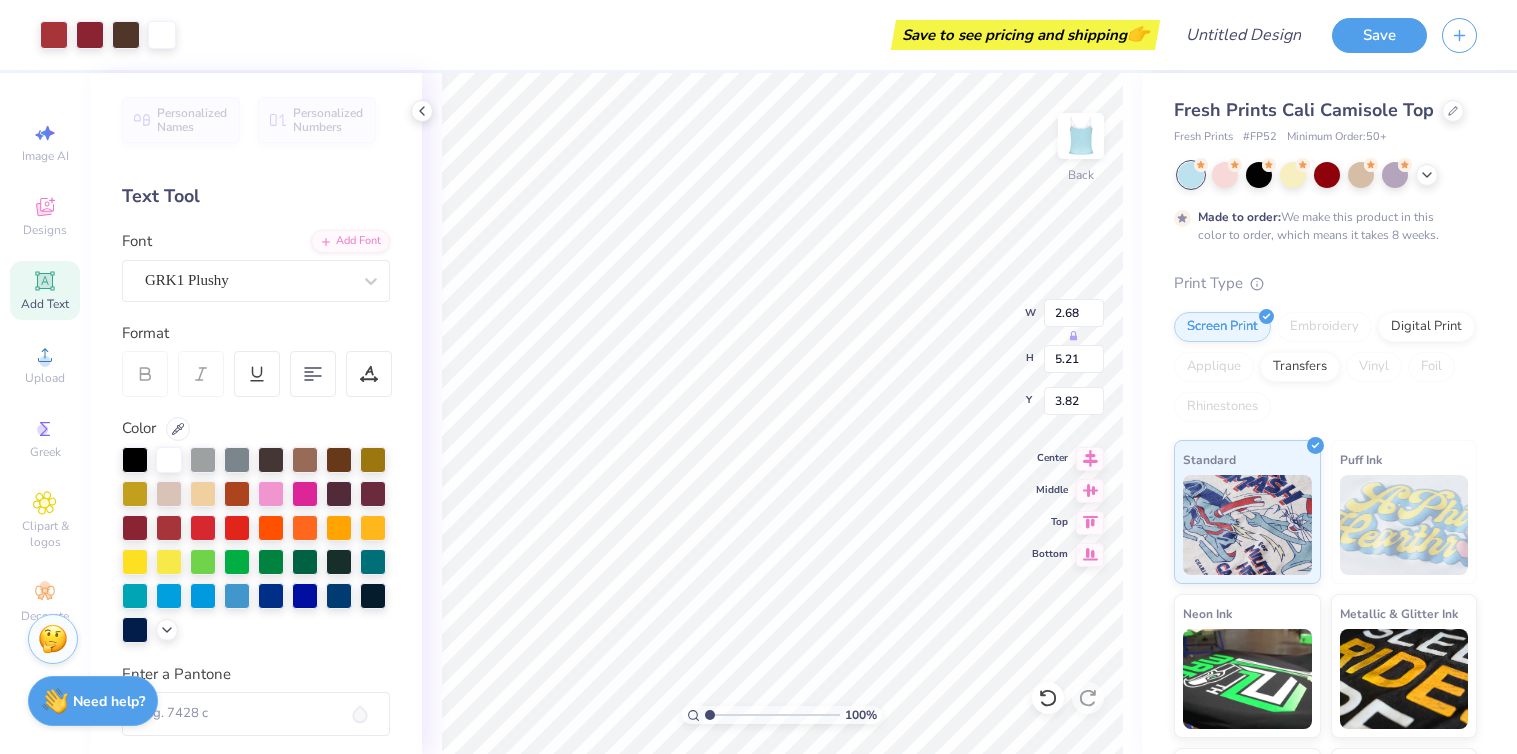 type on "3.32" 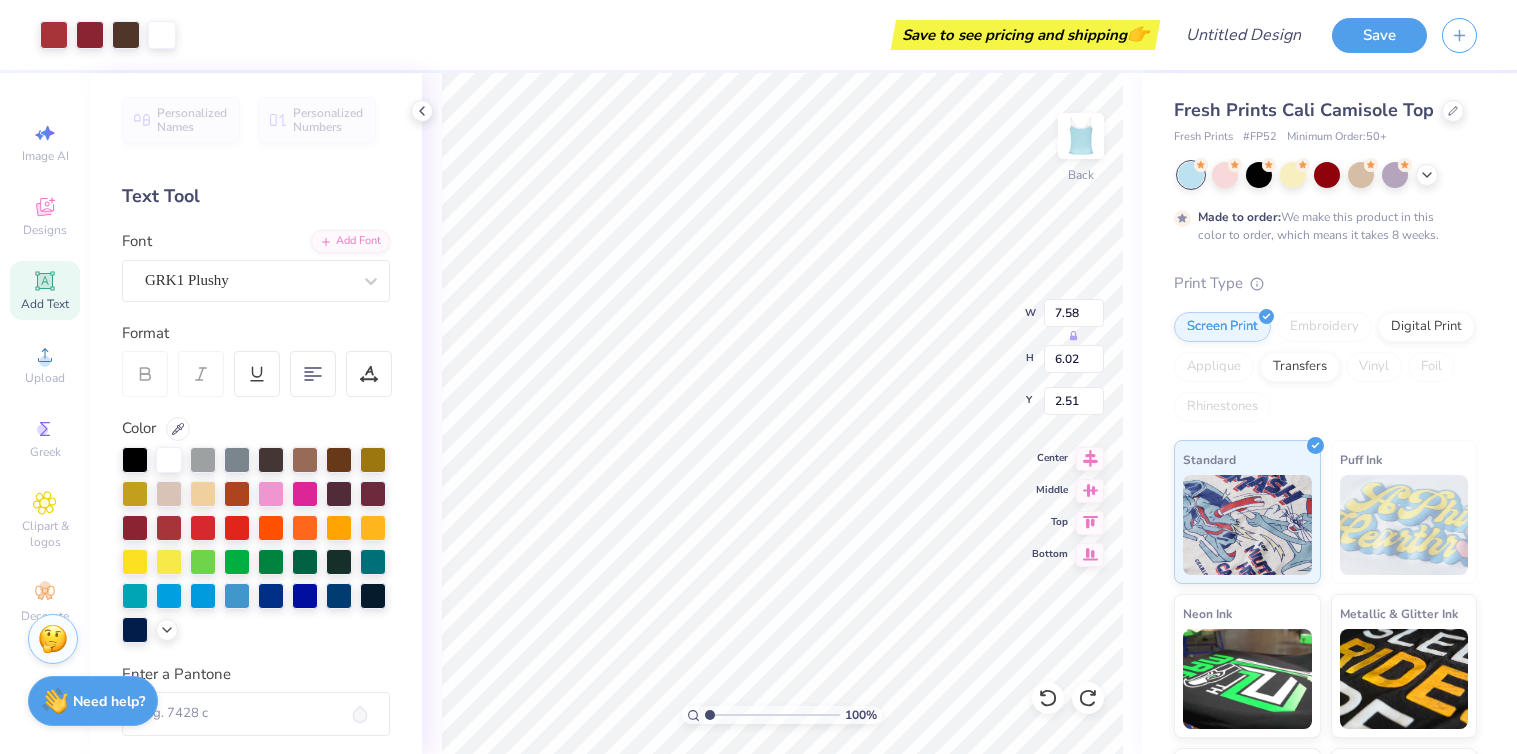 type on "3.86" 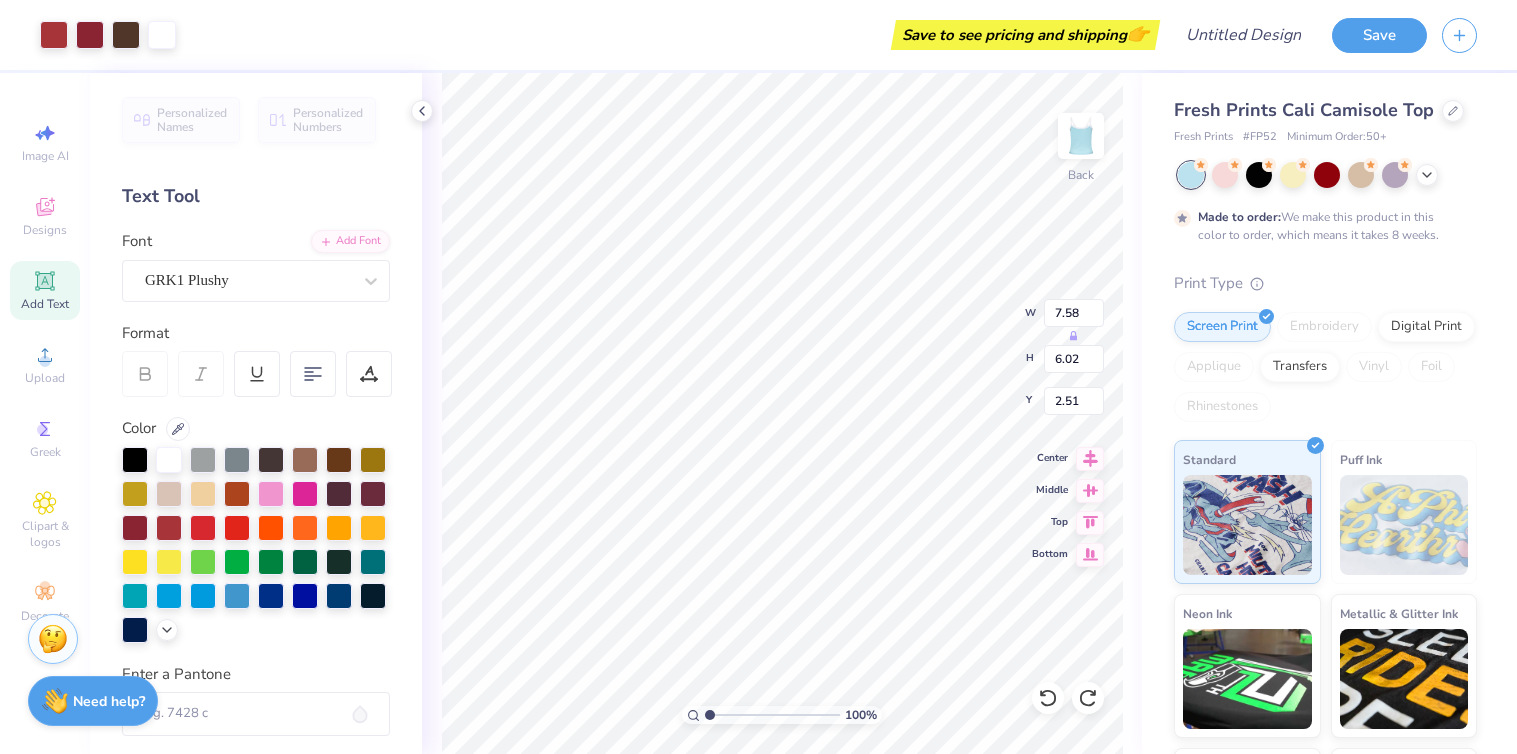type on "3.07" 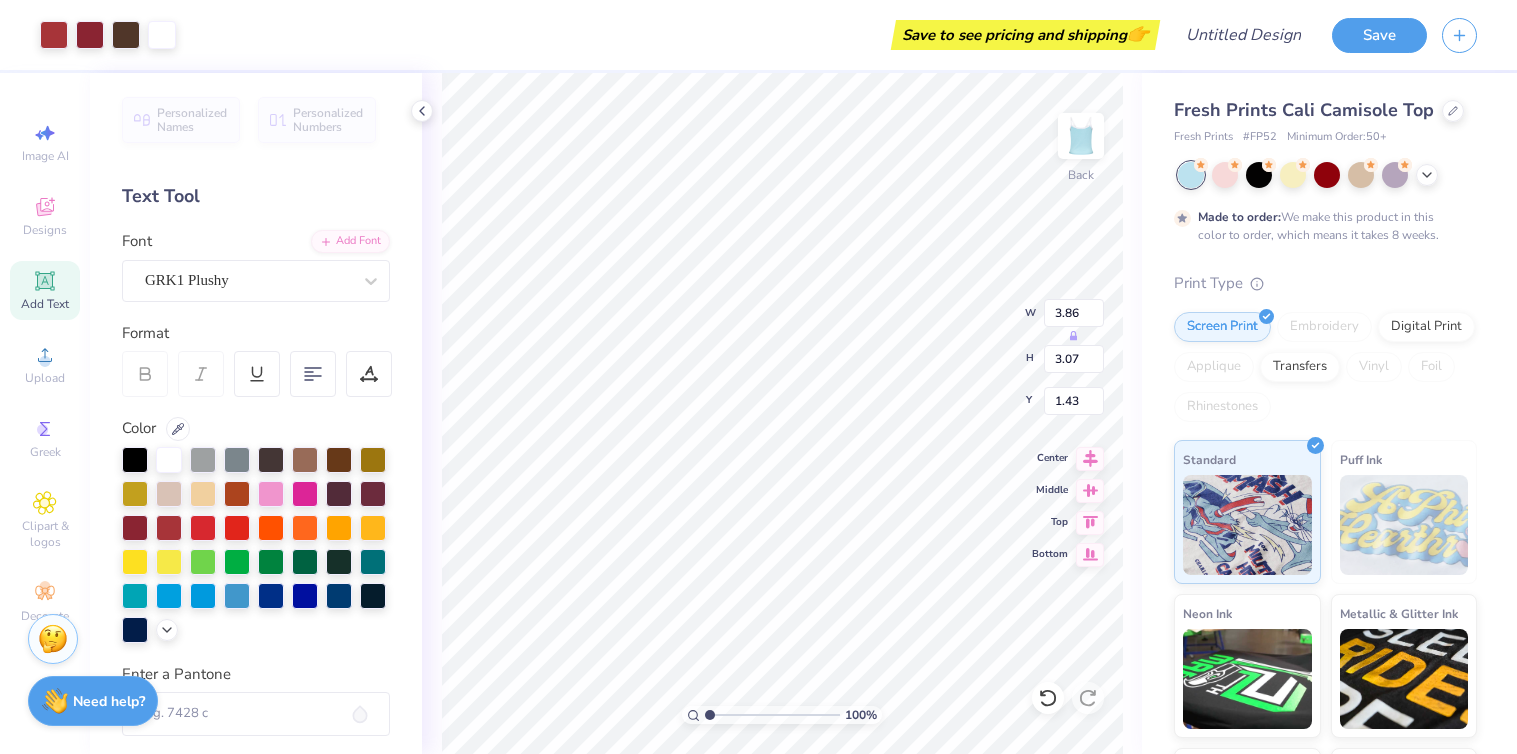 type on "1.43" 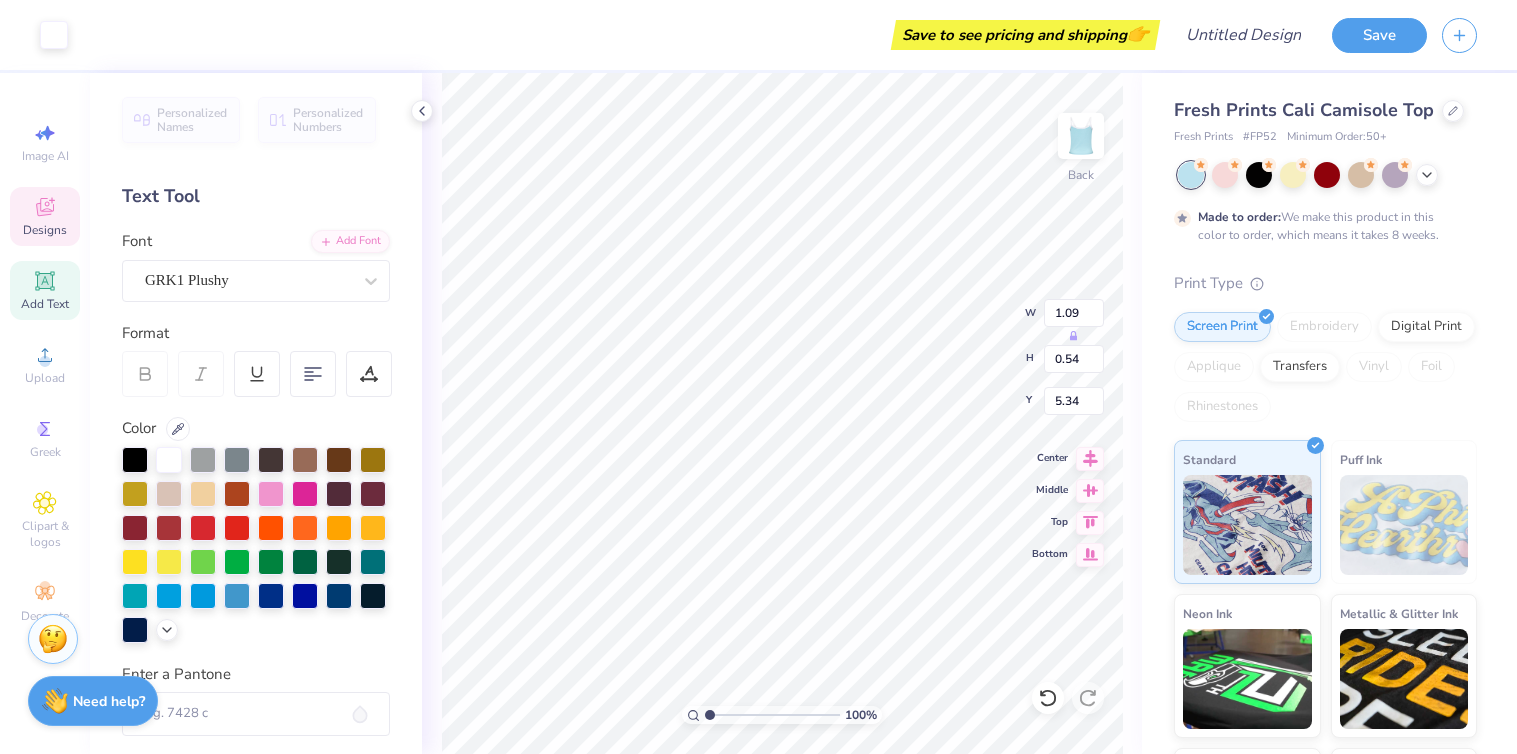type on "5.34" 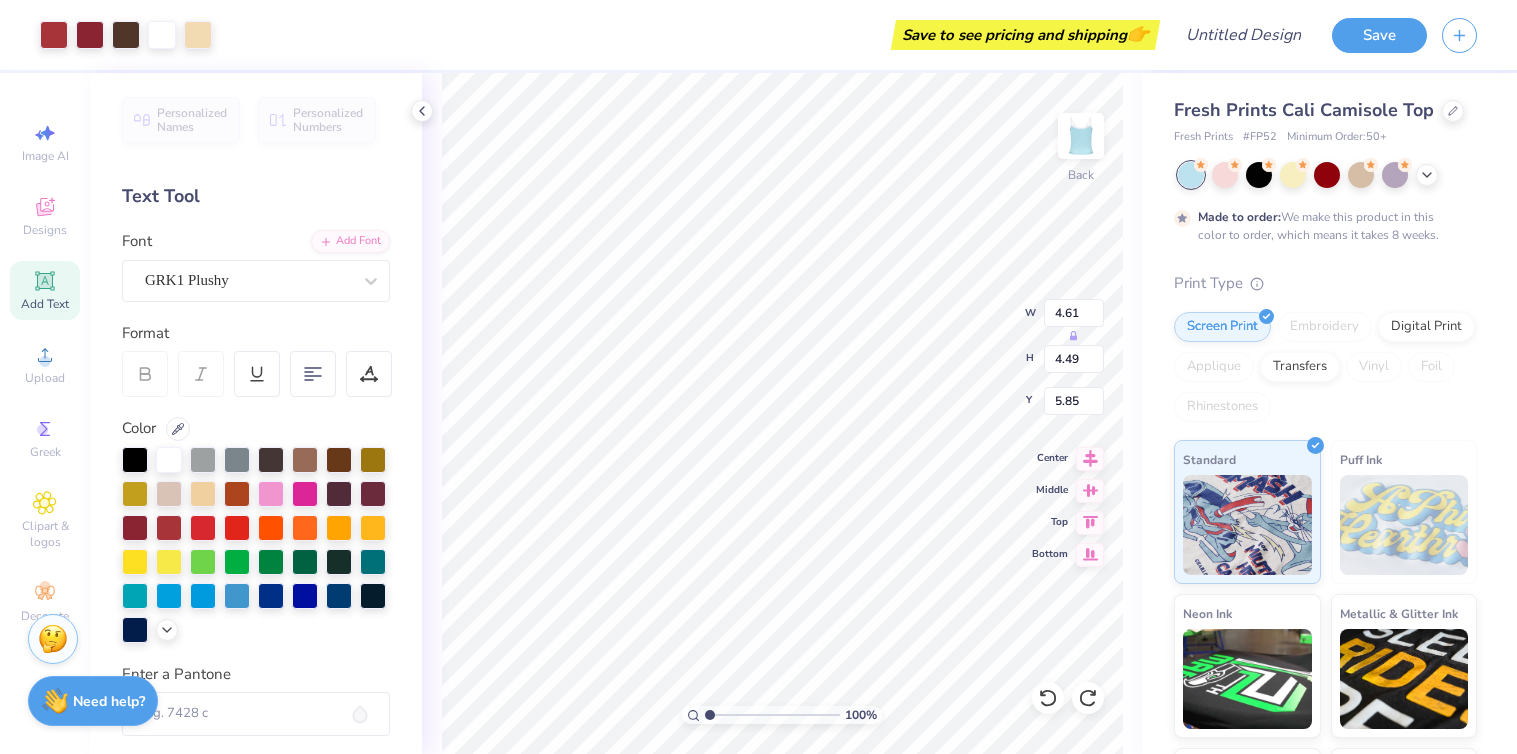 type on "5.19" 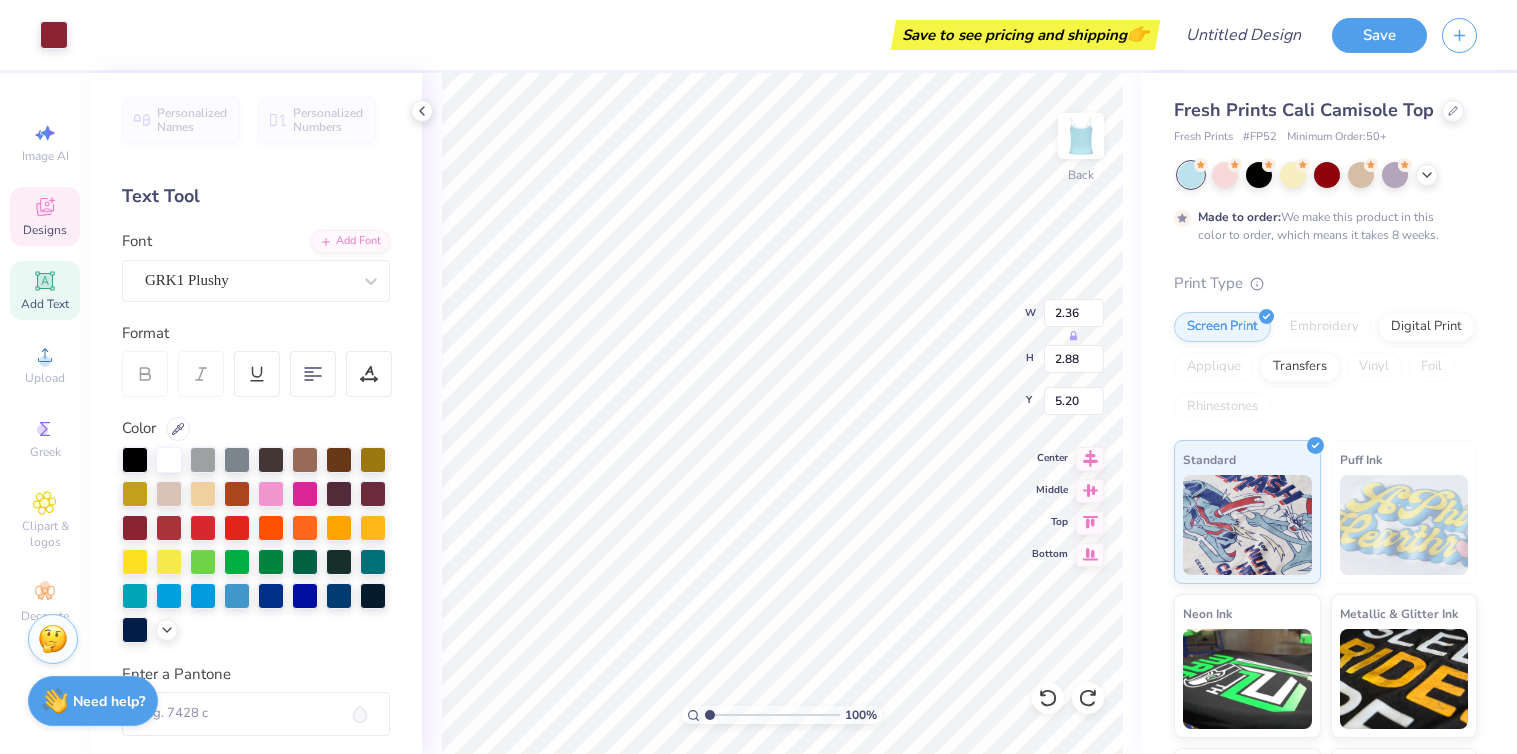 type on "5.11" 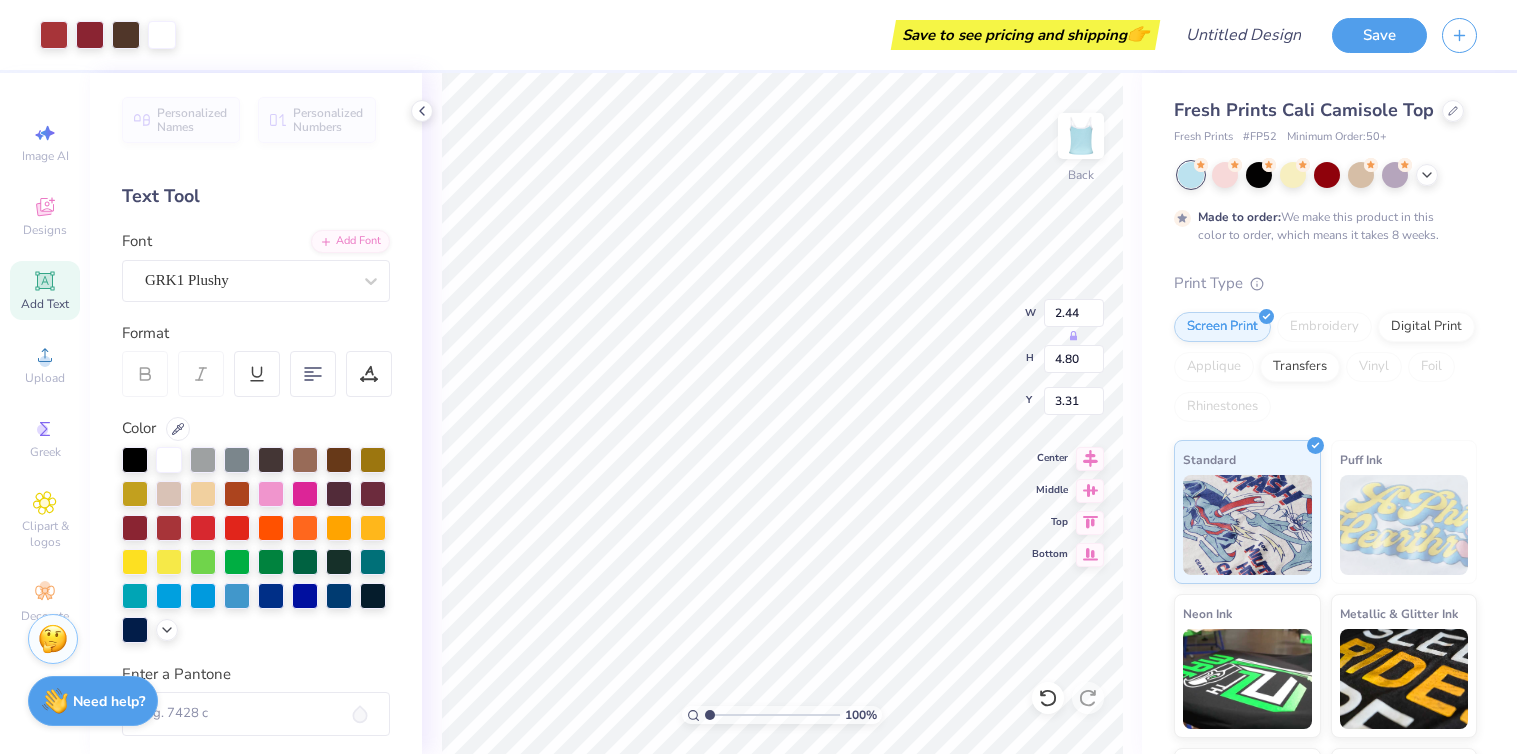 type on "8.95" 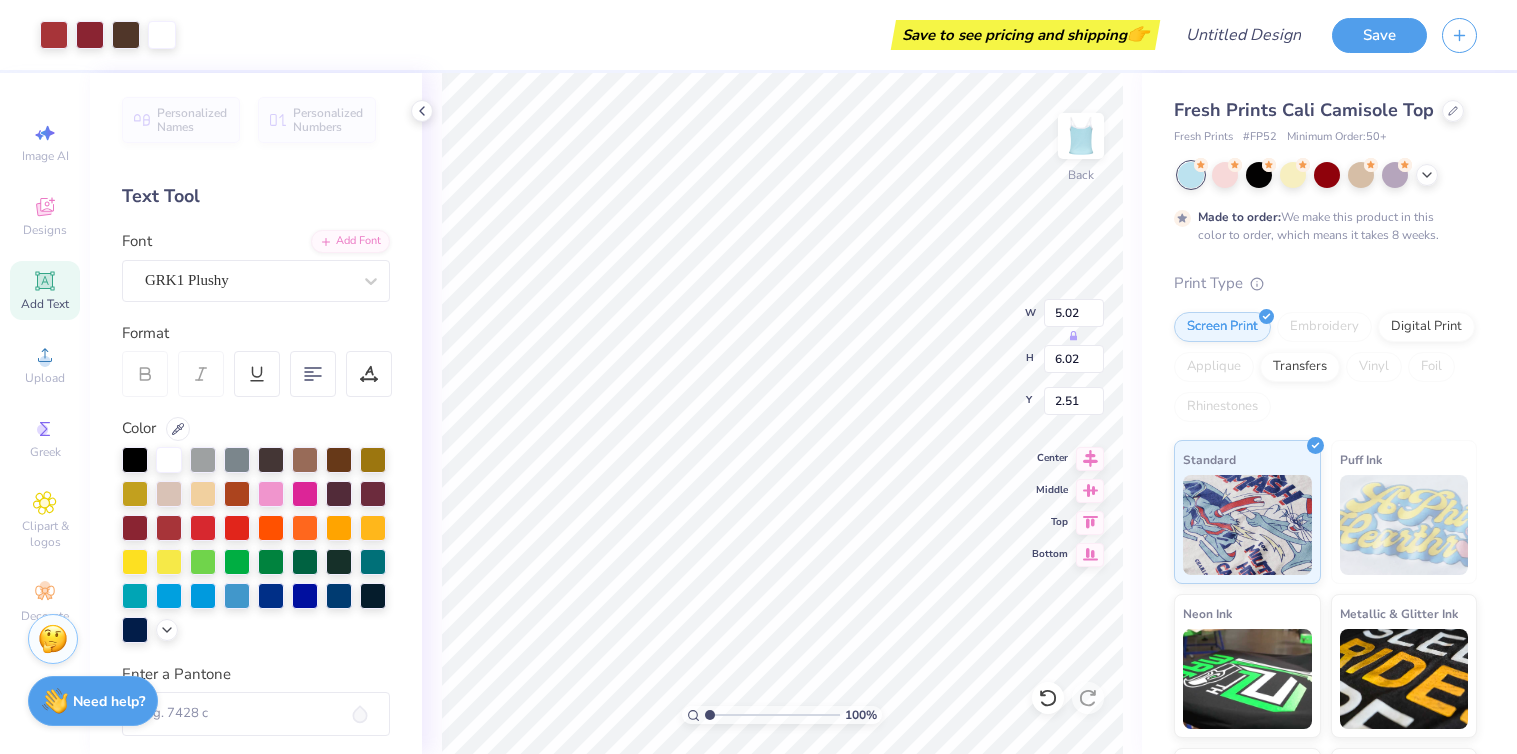 type on "2.76" 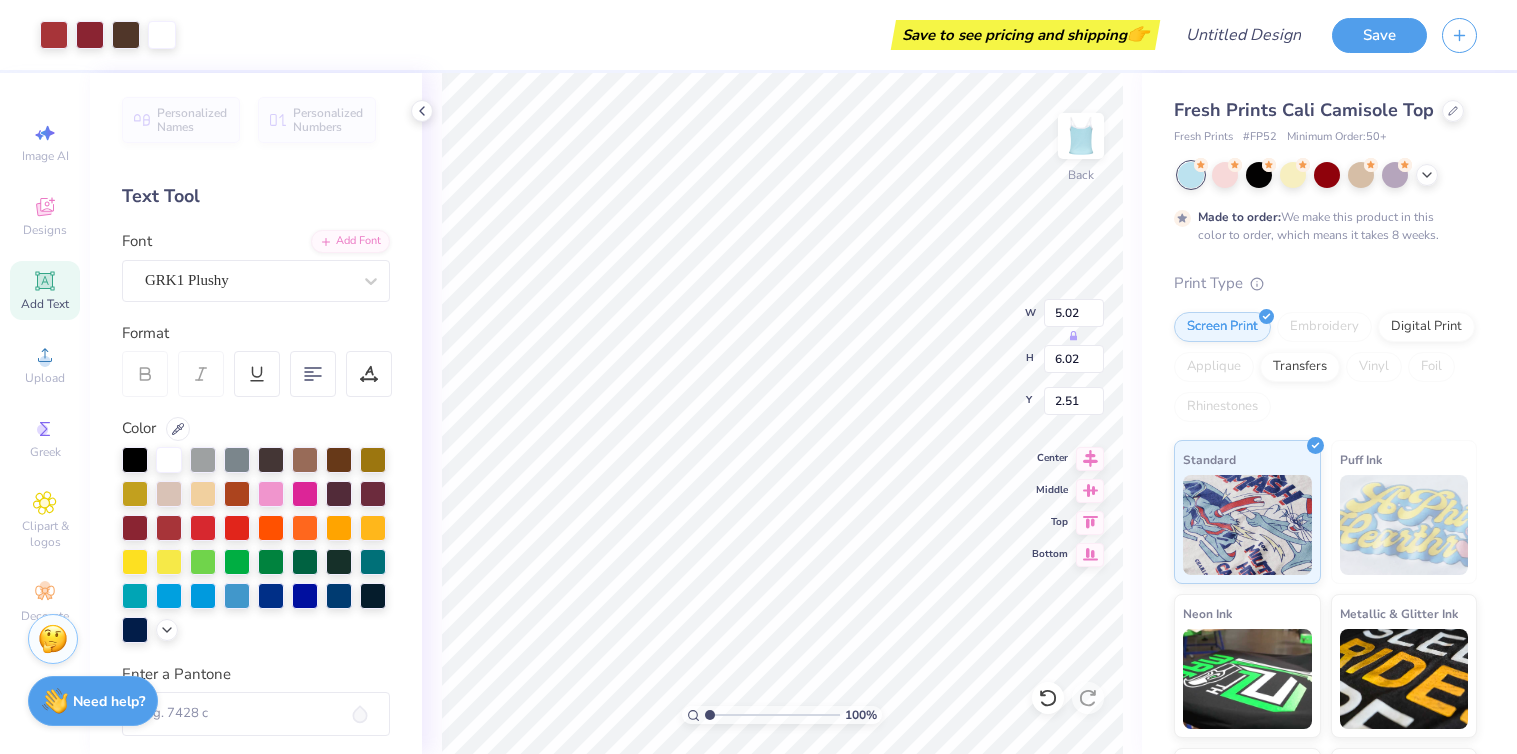 type on "3.31" 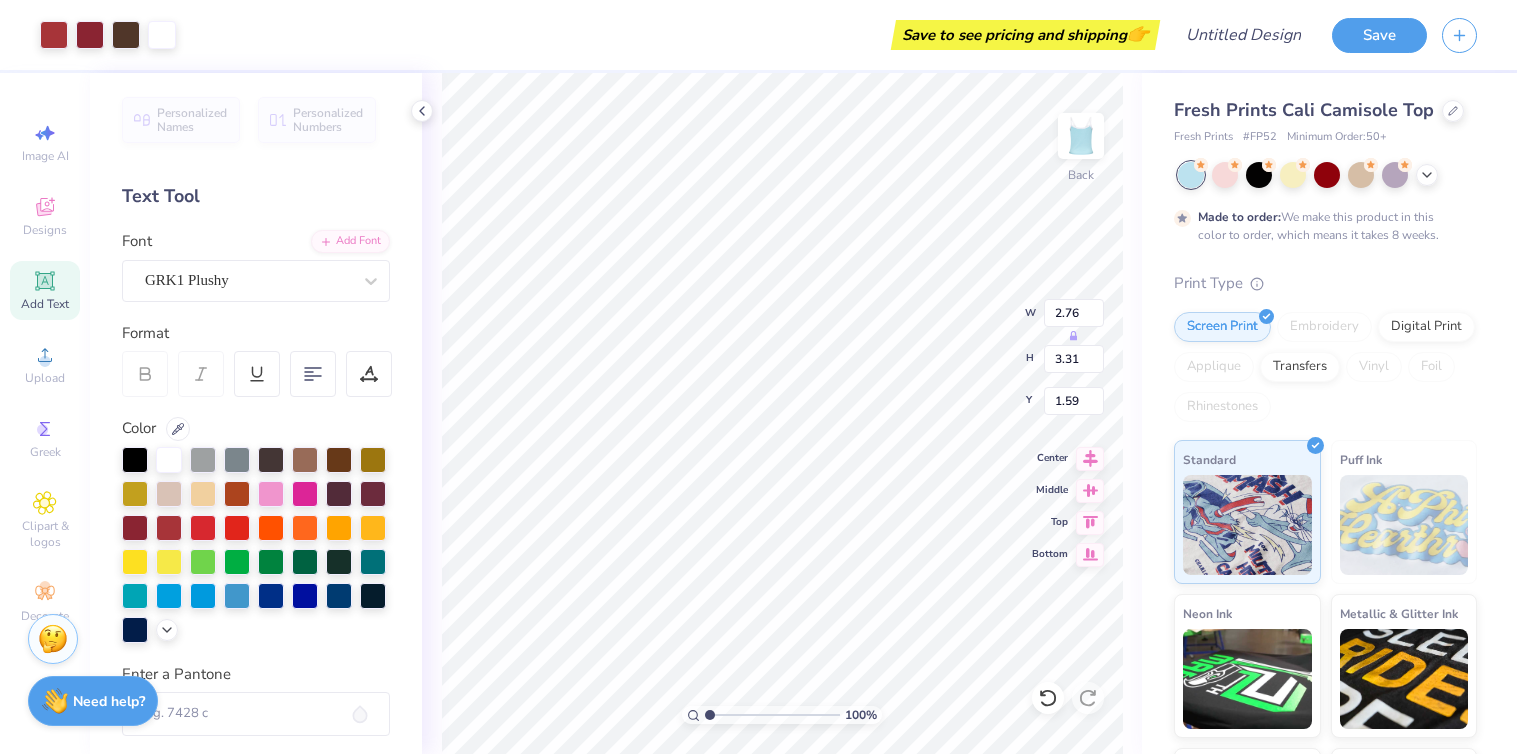 type on "1.59" 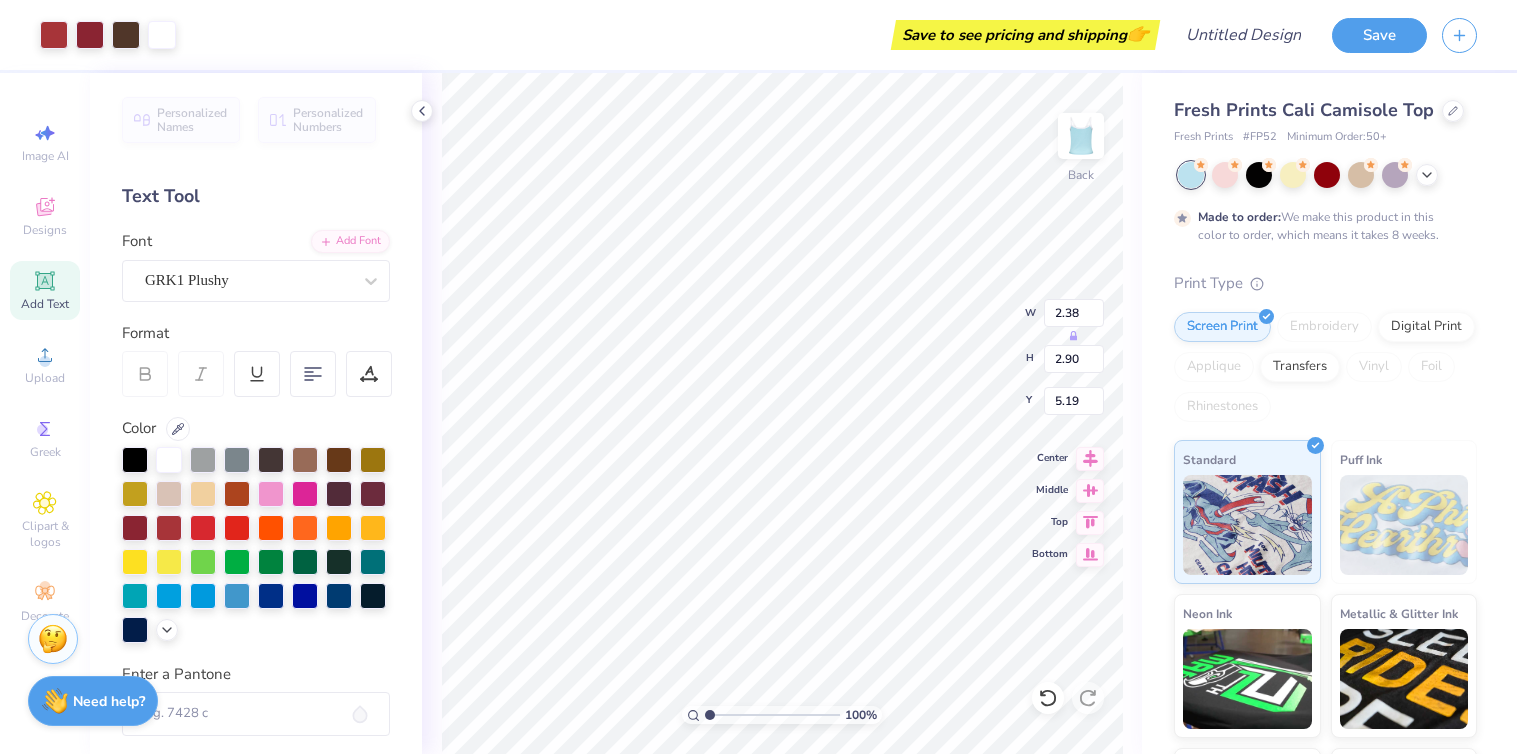 type on "5.83" 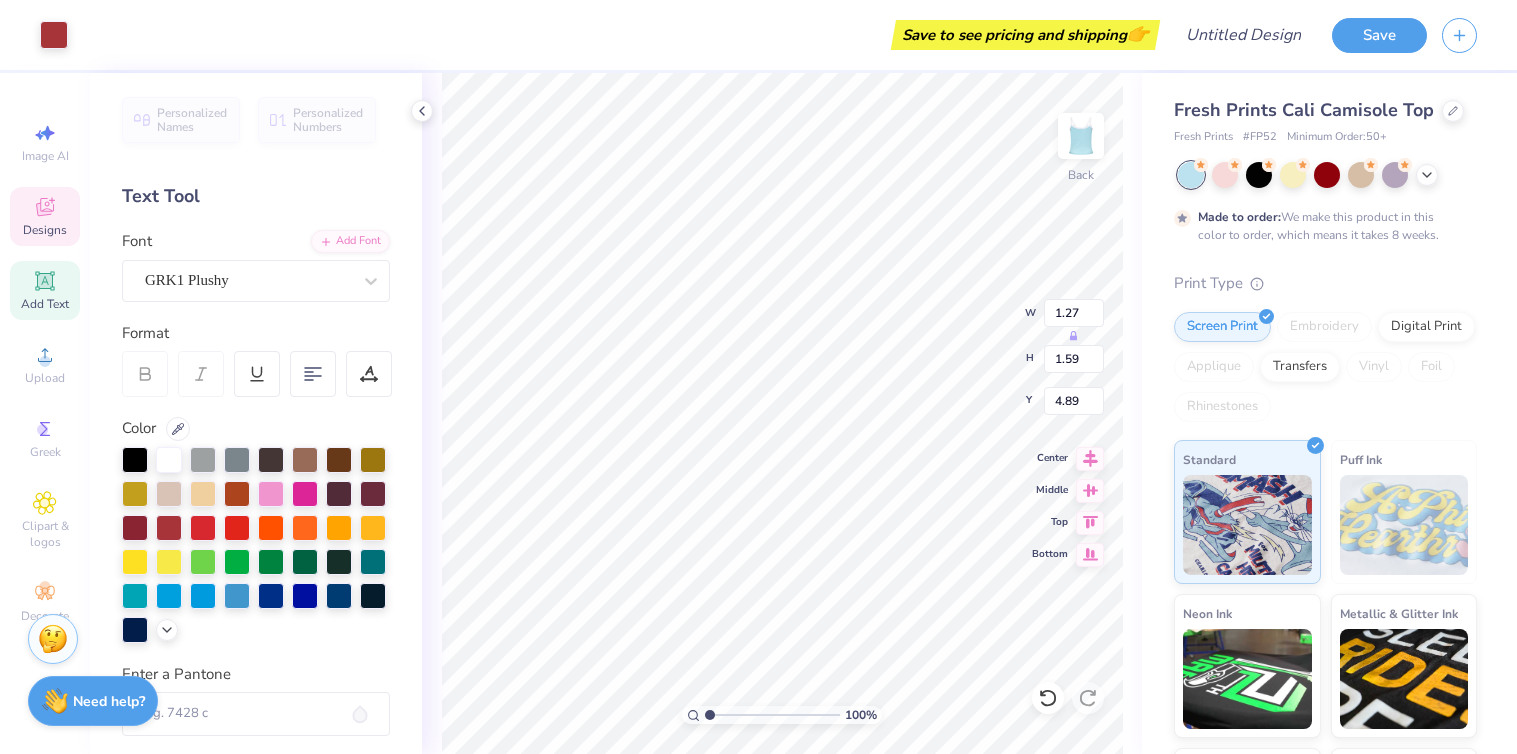 type on "5.62" 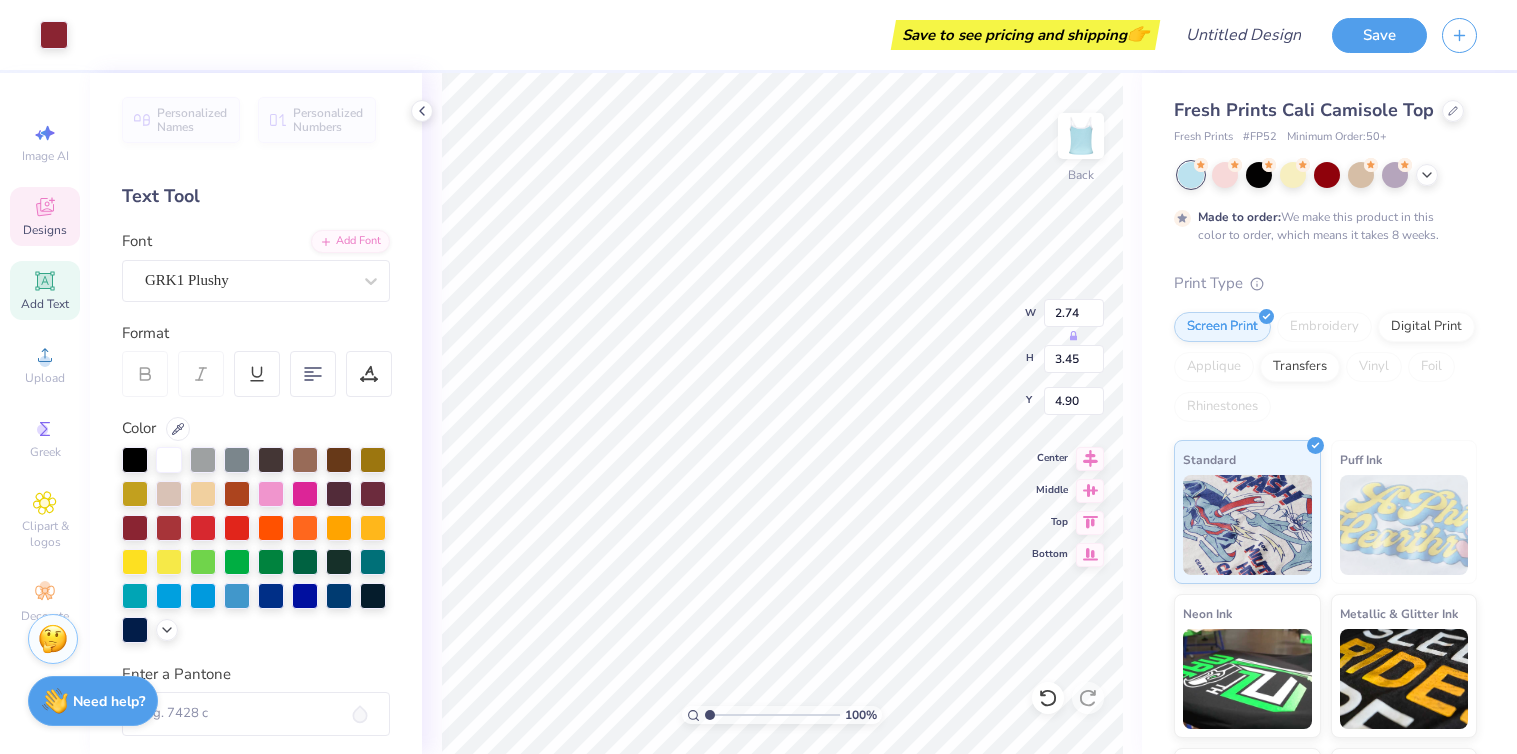 type on "5.57" 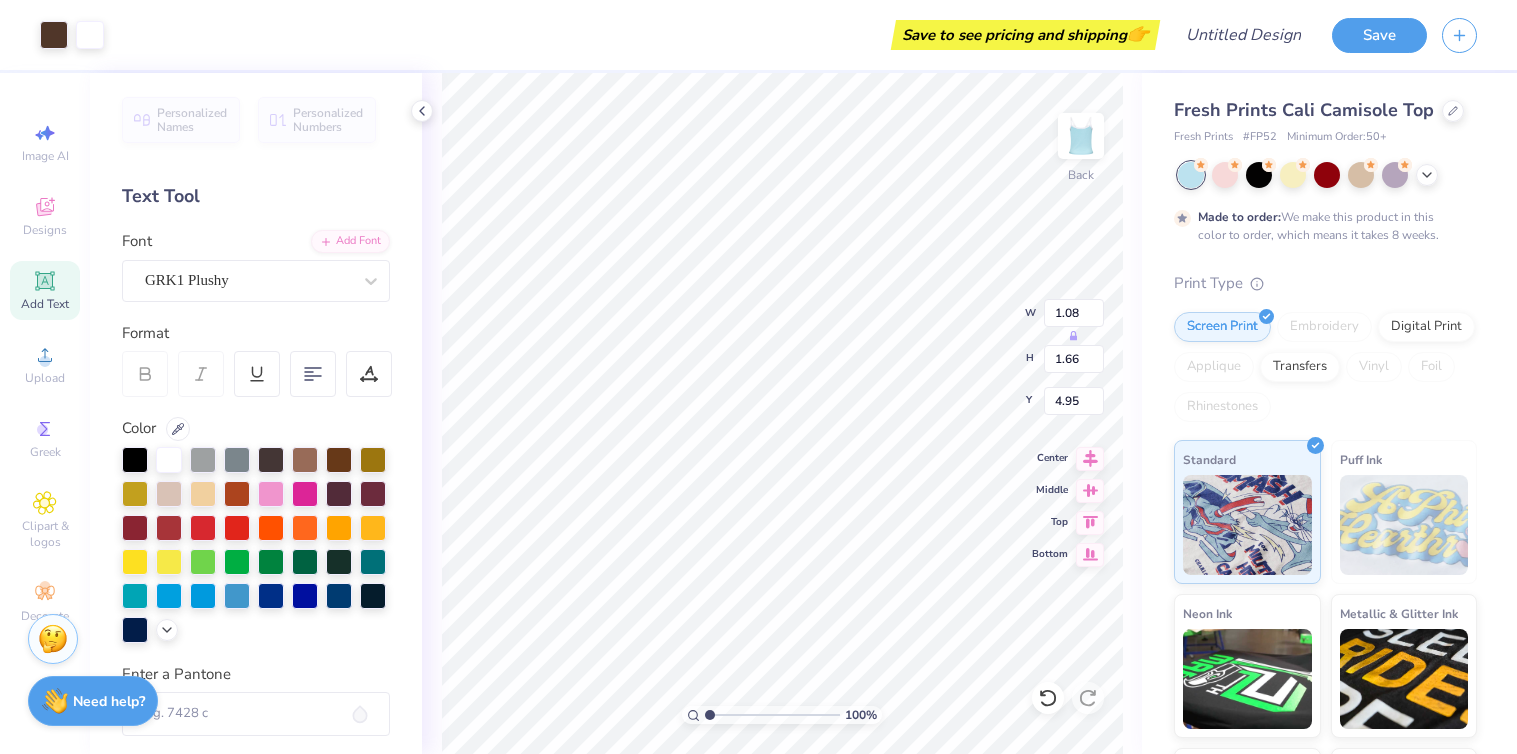 type on "5.62" 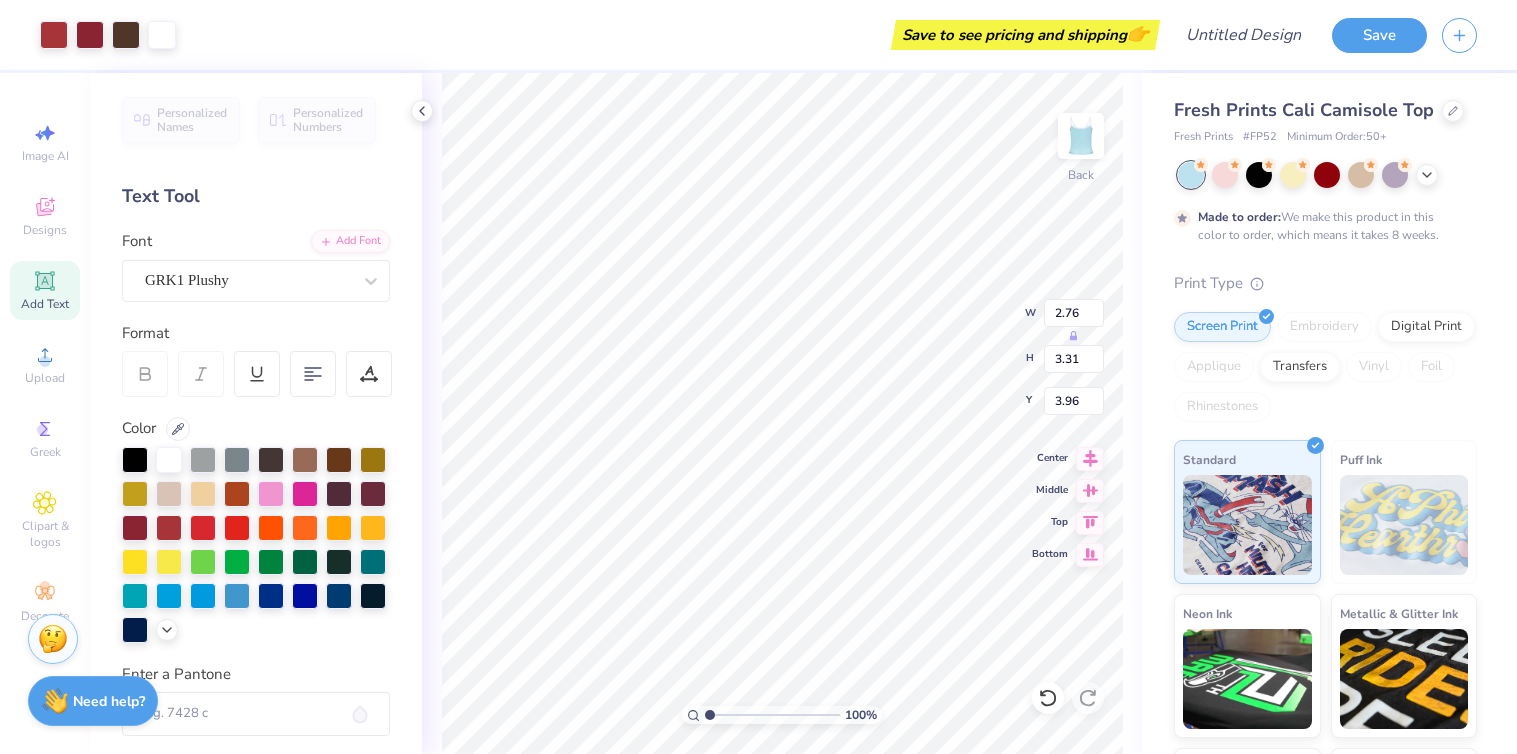 type on "3.69" 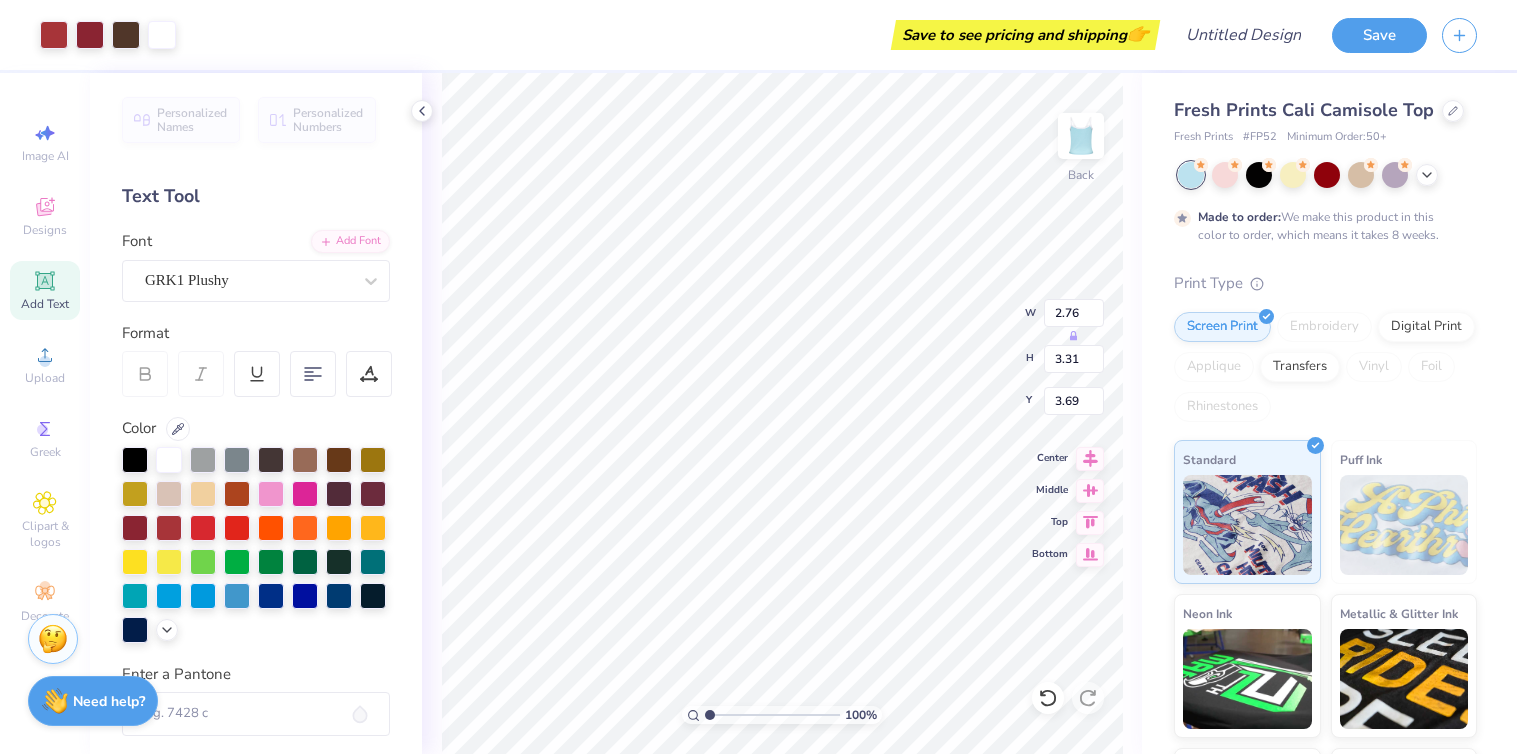 type on "4.14" 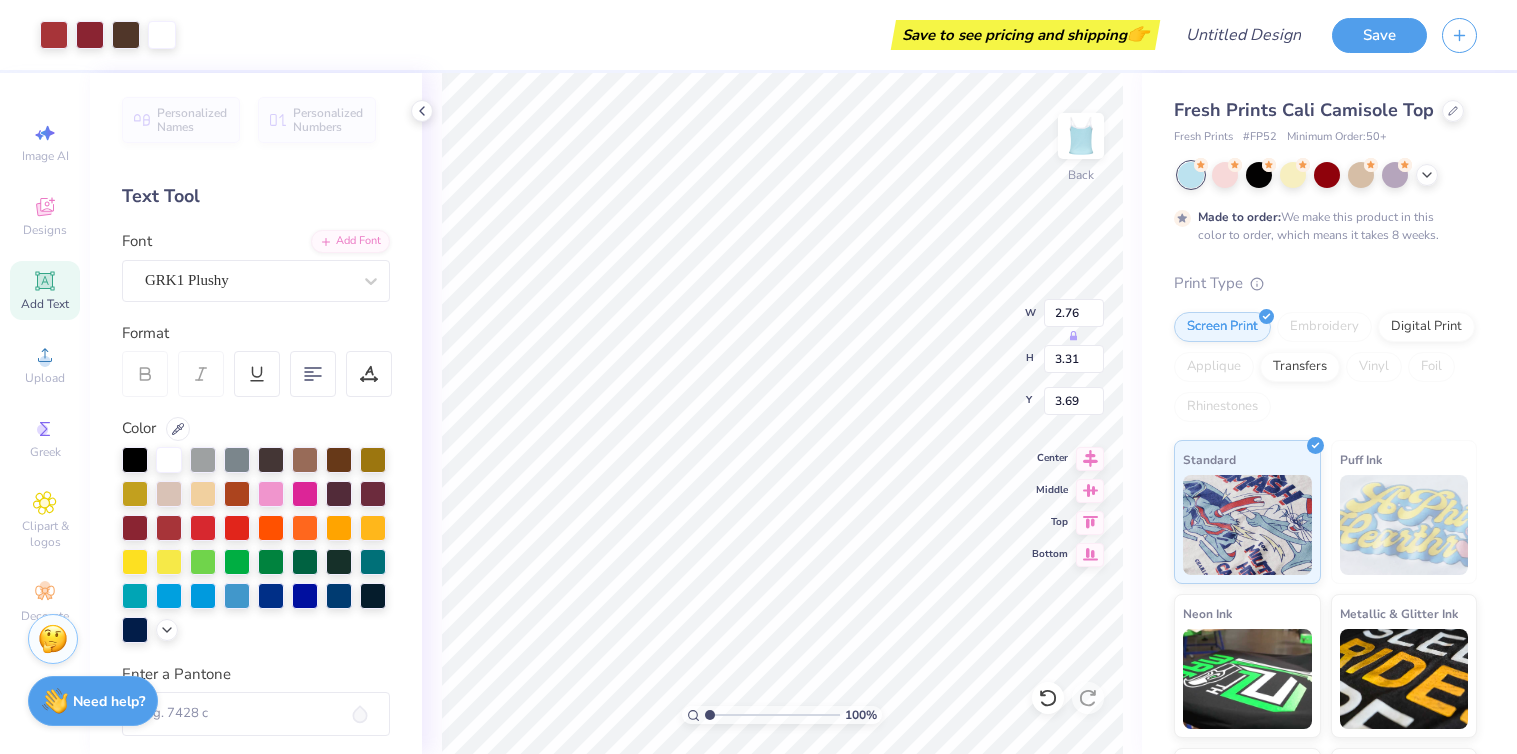 type on "4.97" 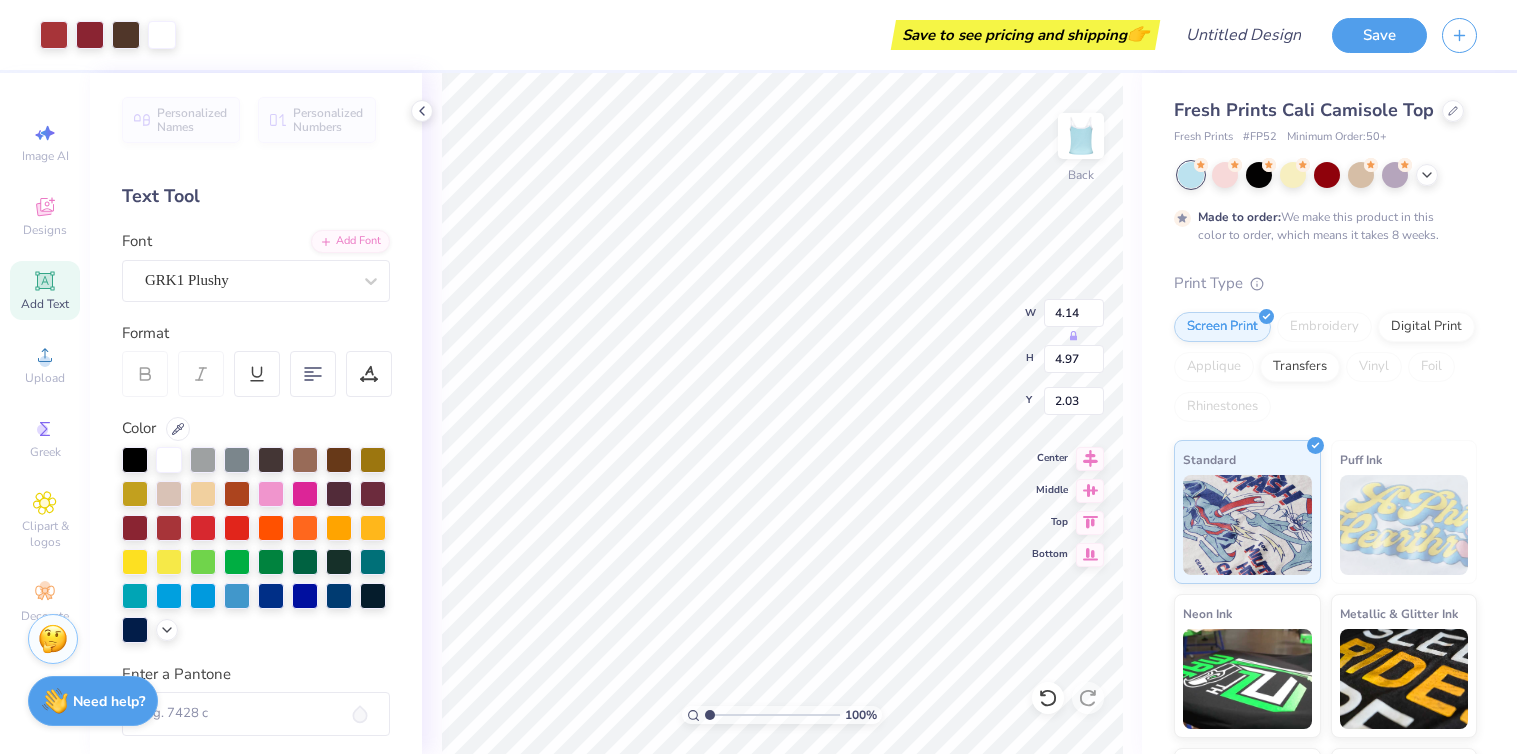 type on "3.13" 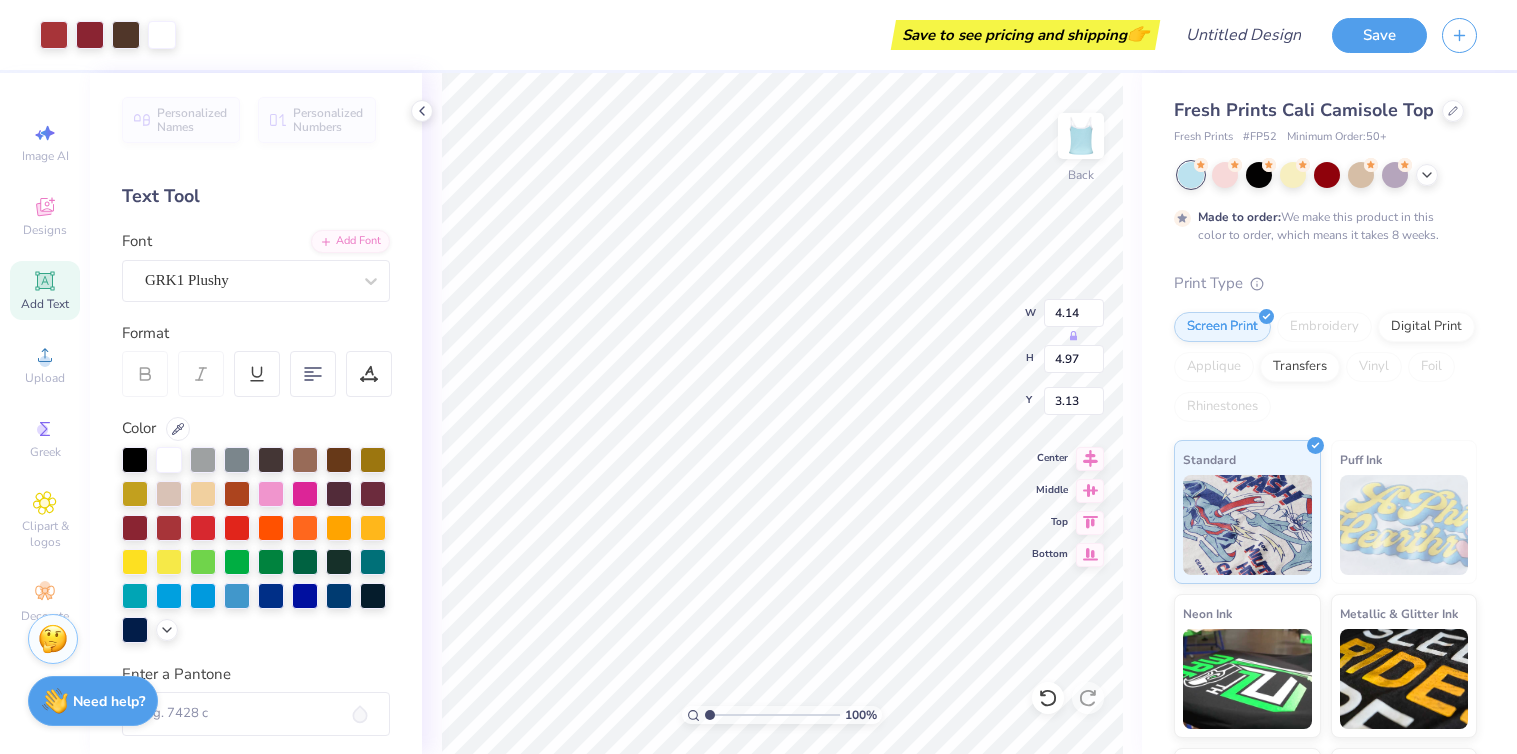 type on "4.11" 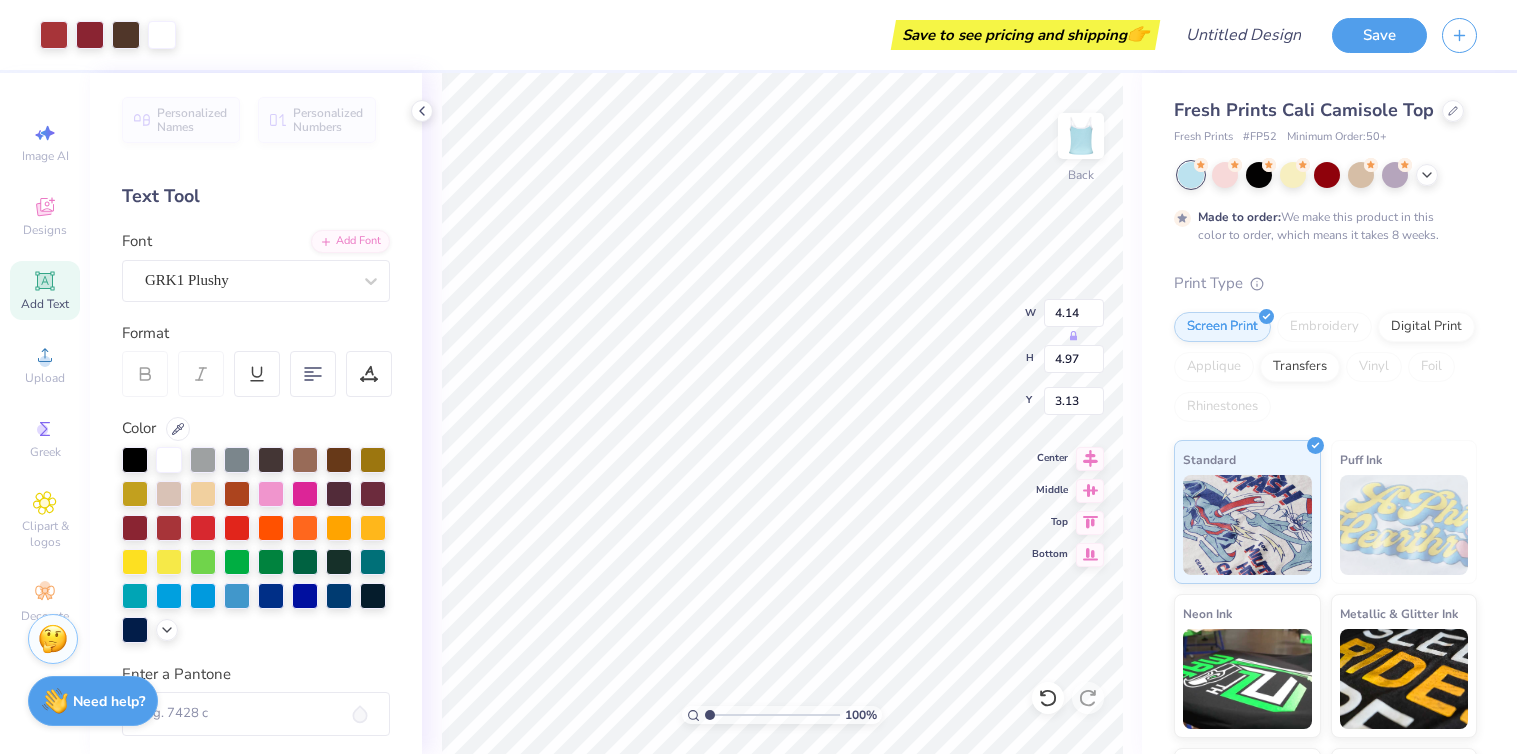 type on "4.98" 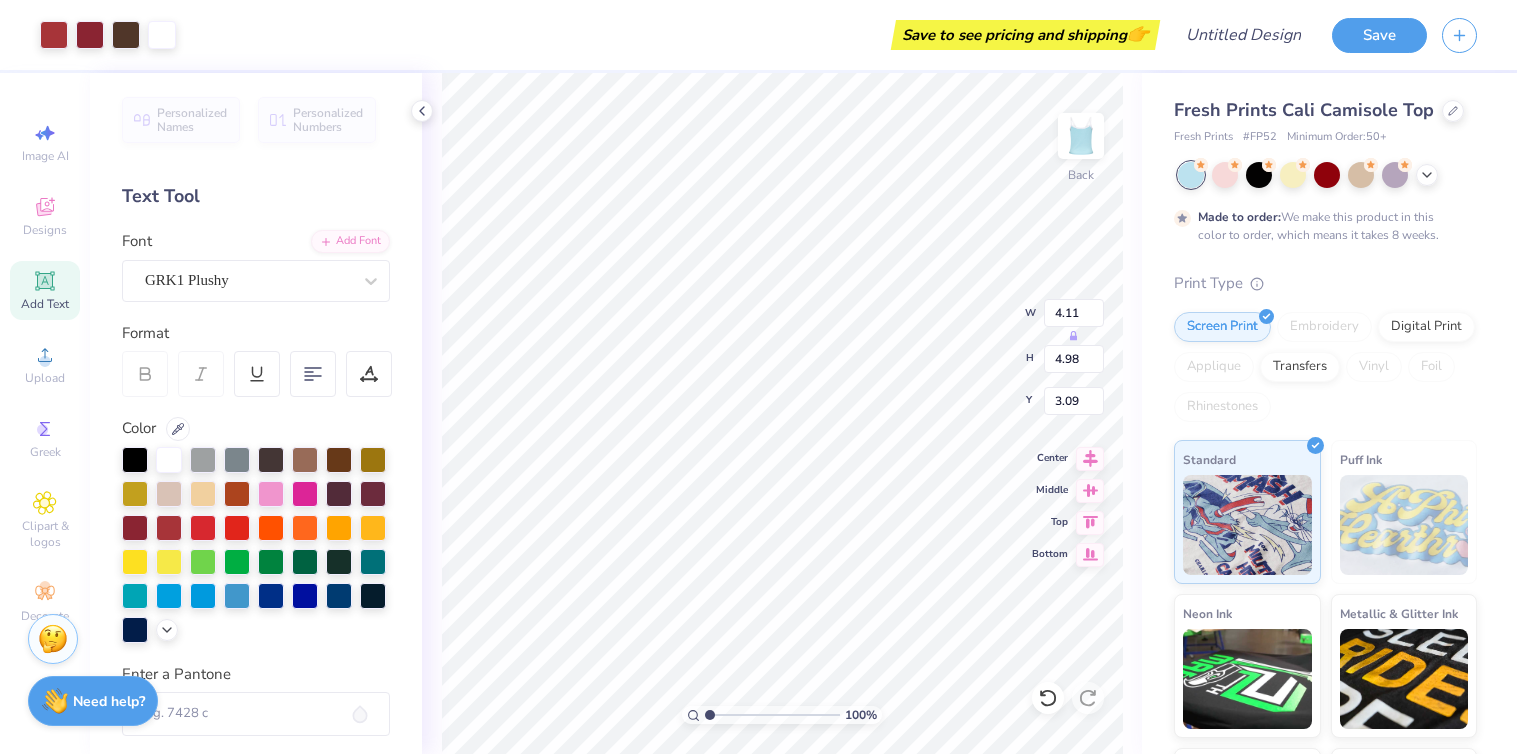 type on "3.36" 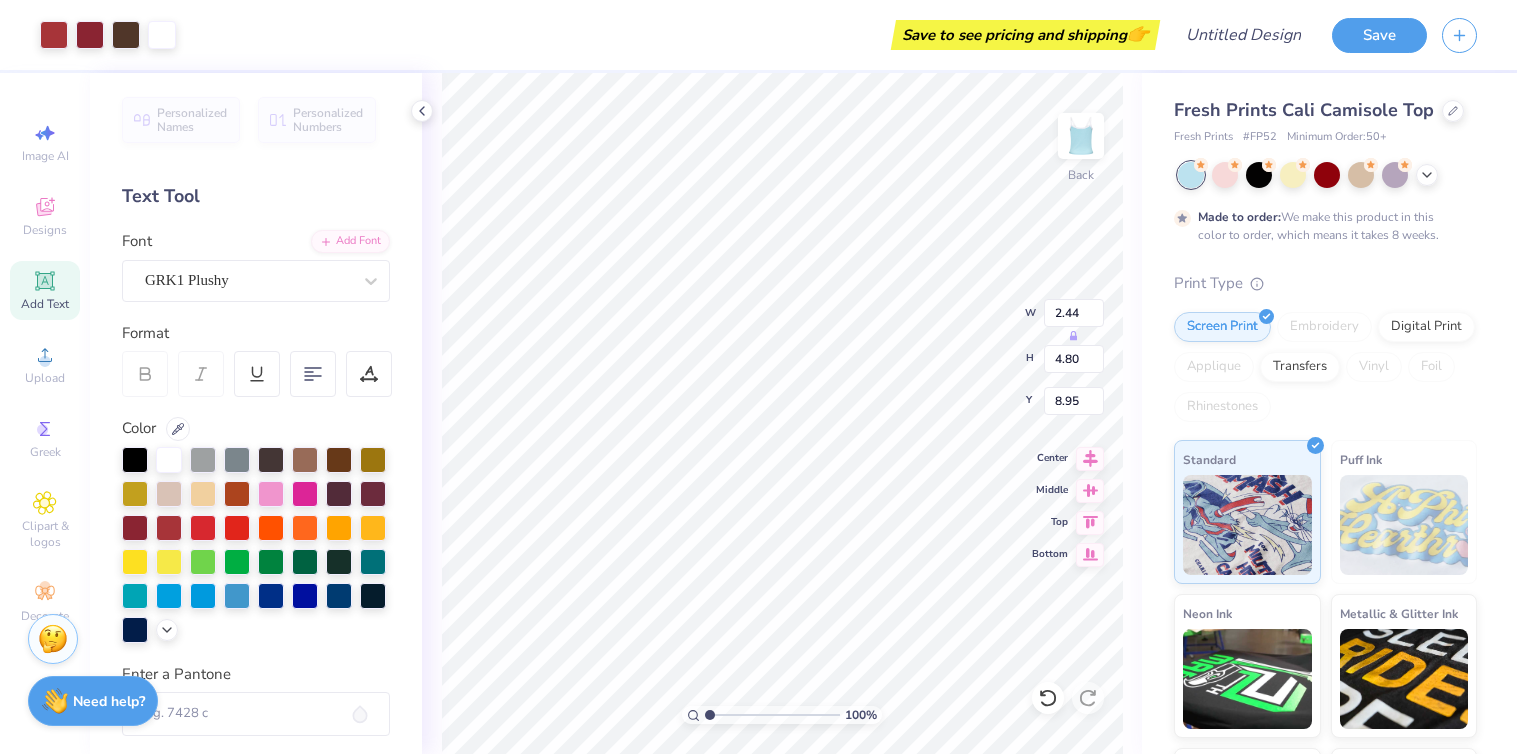 type on "1.75" 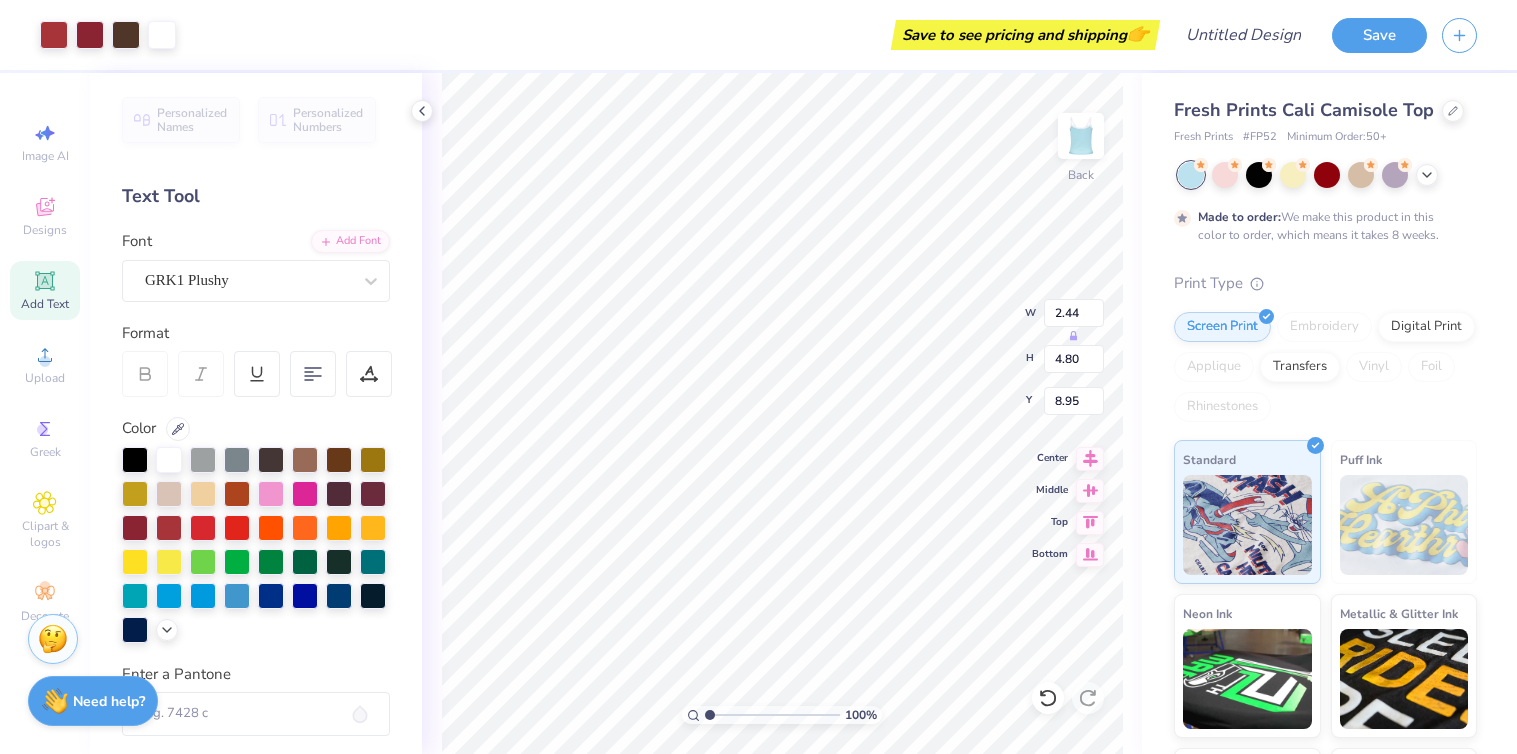 type on "3.43" 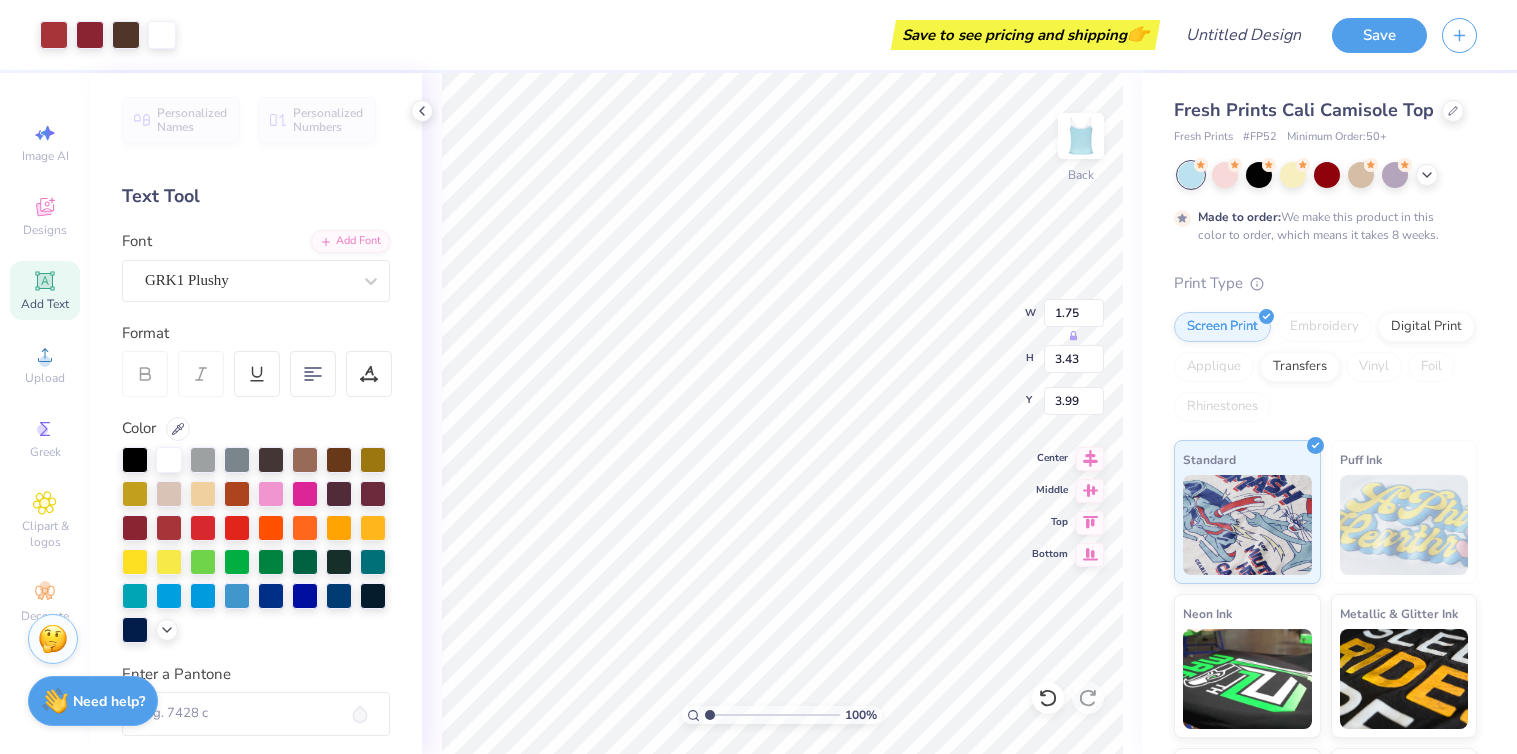 type on "3.99" 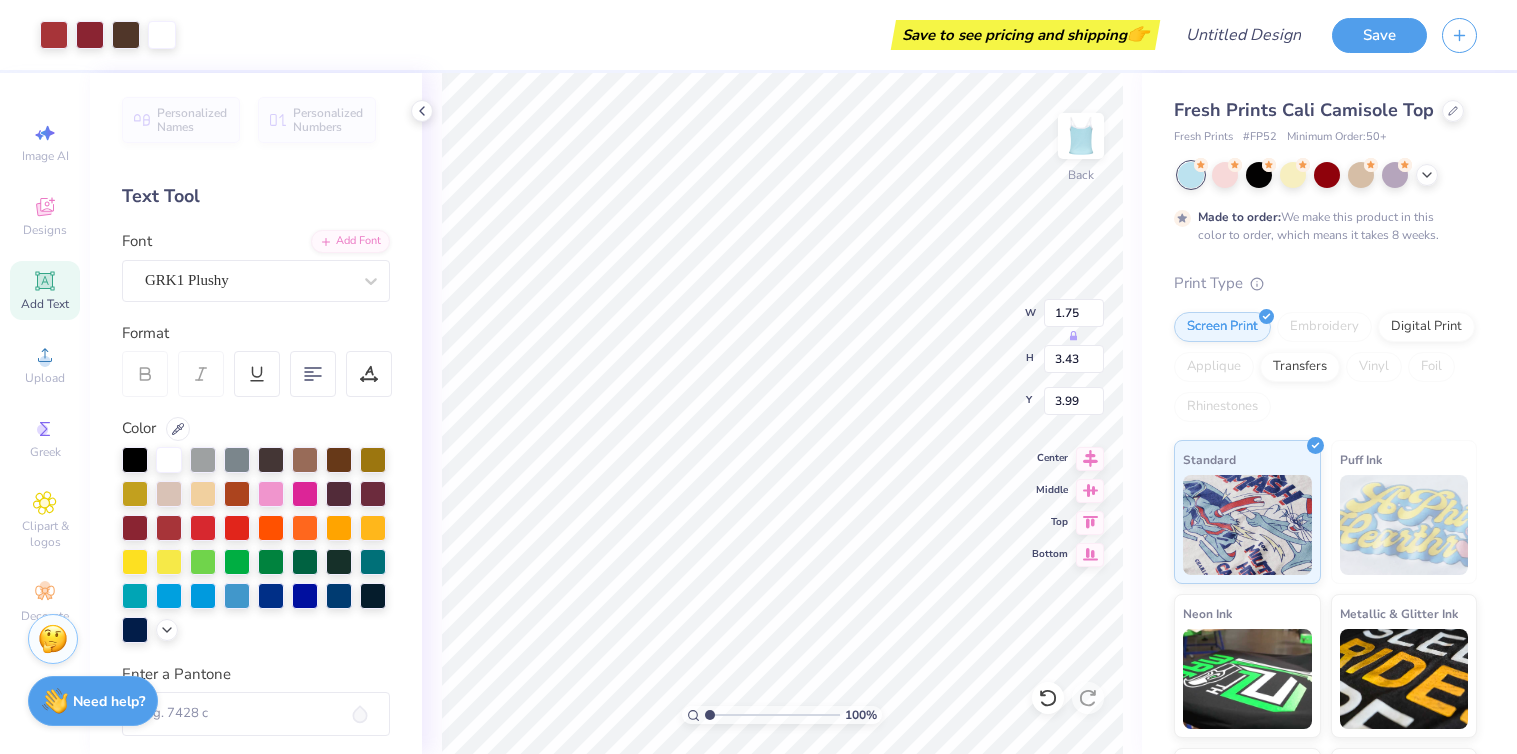 type on "4.50" 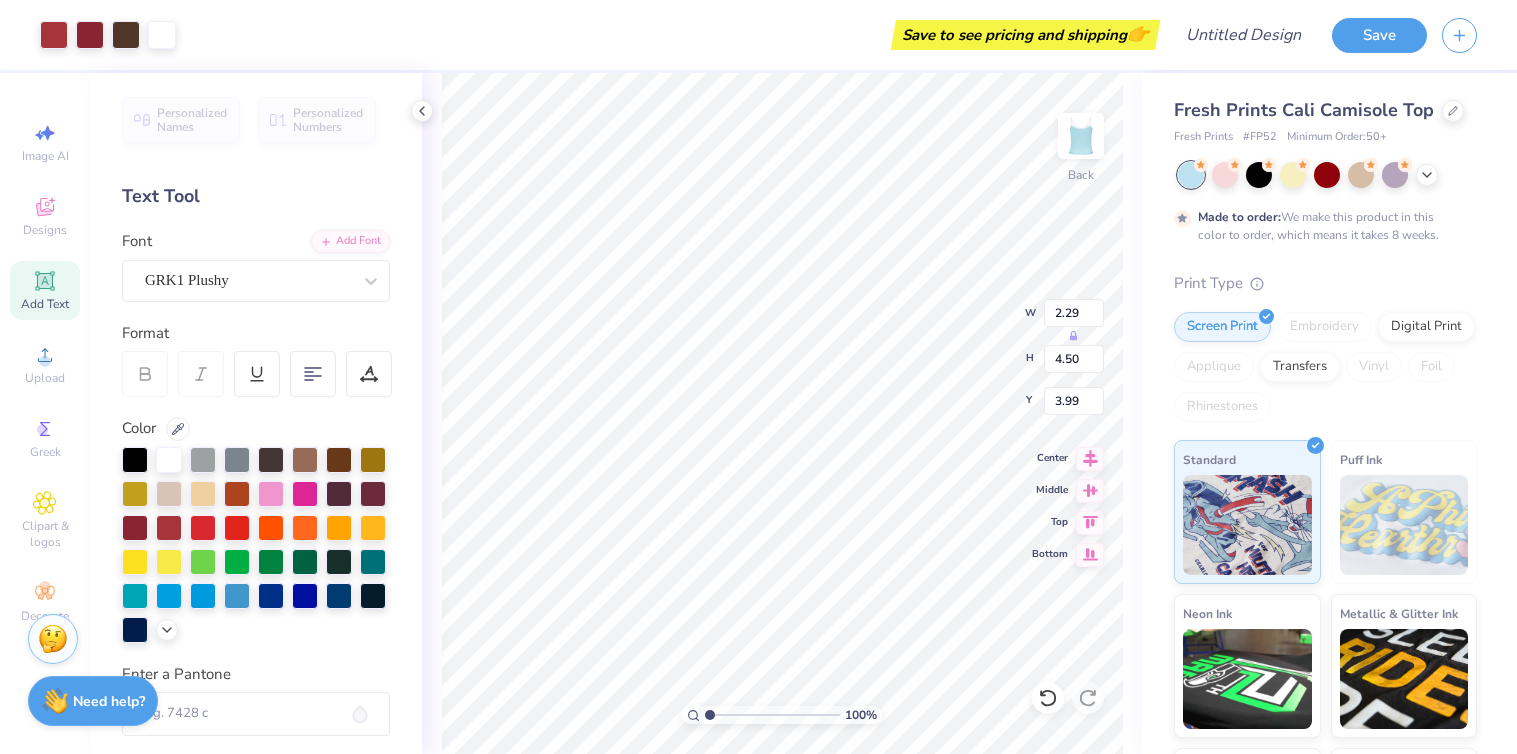 type on "3.60" 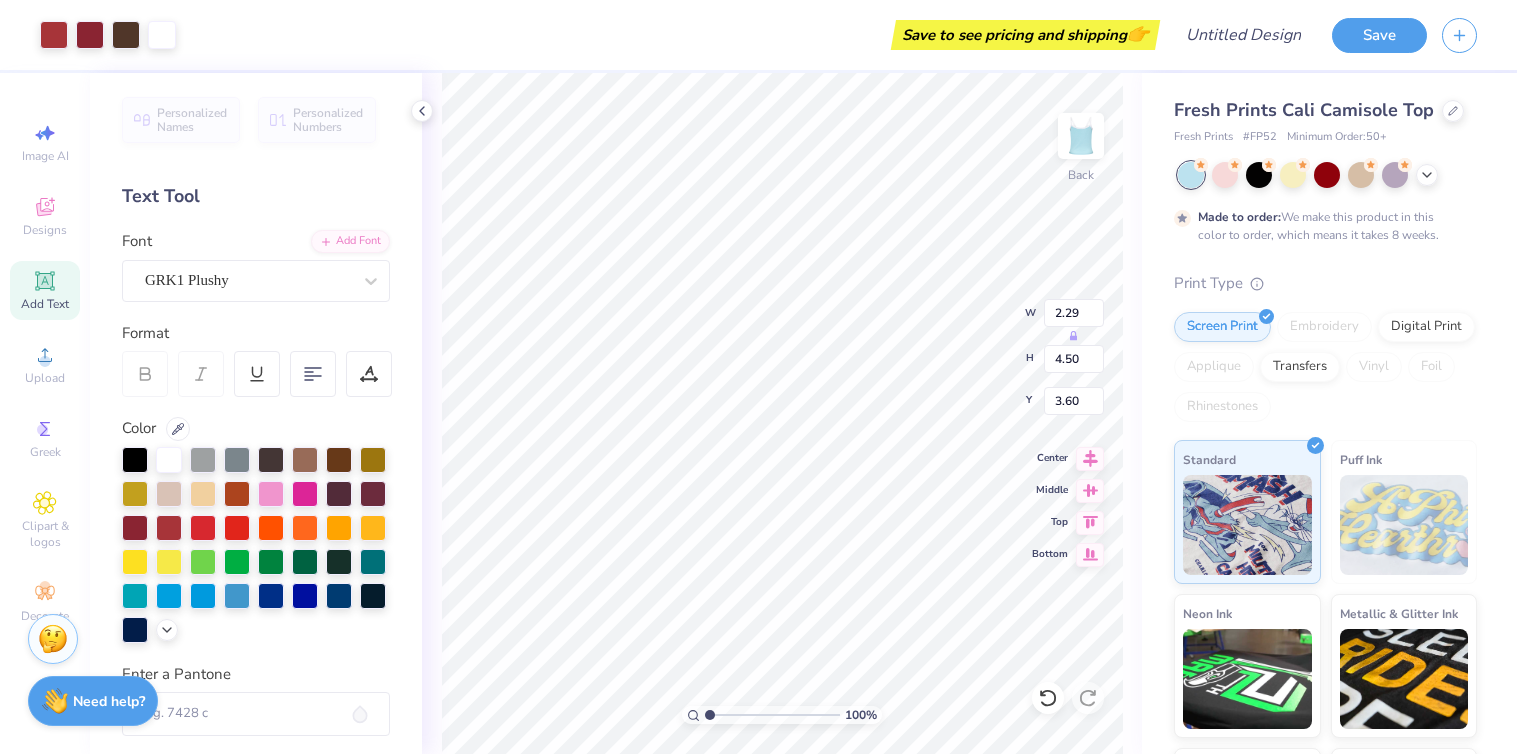 type on "2.19" 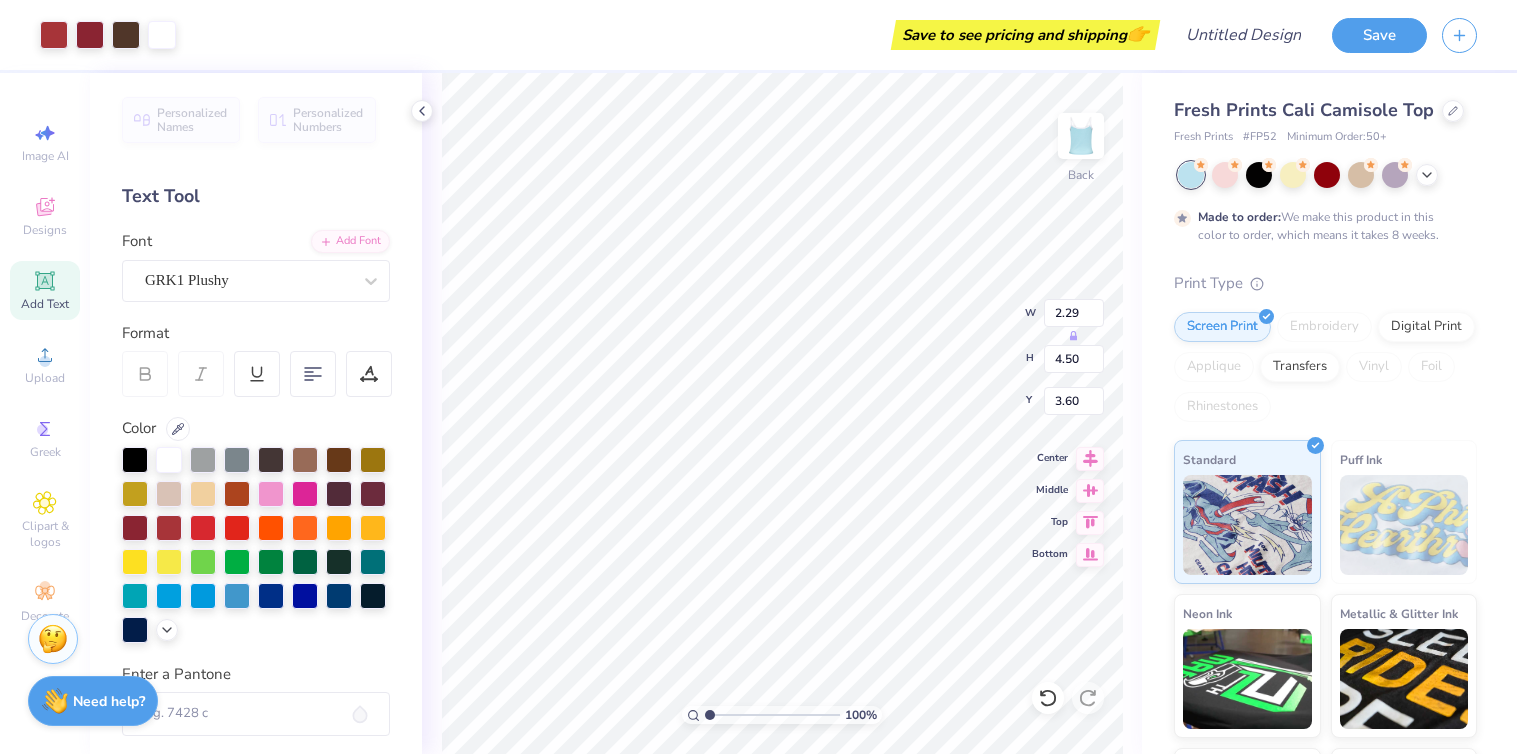 type on "4.29" 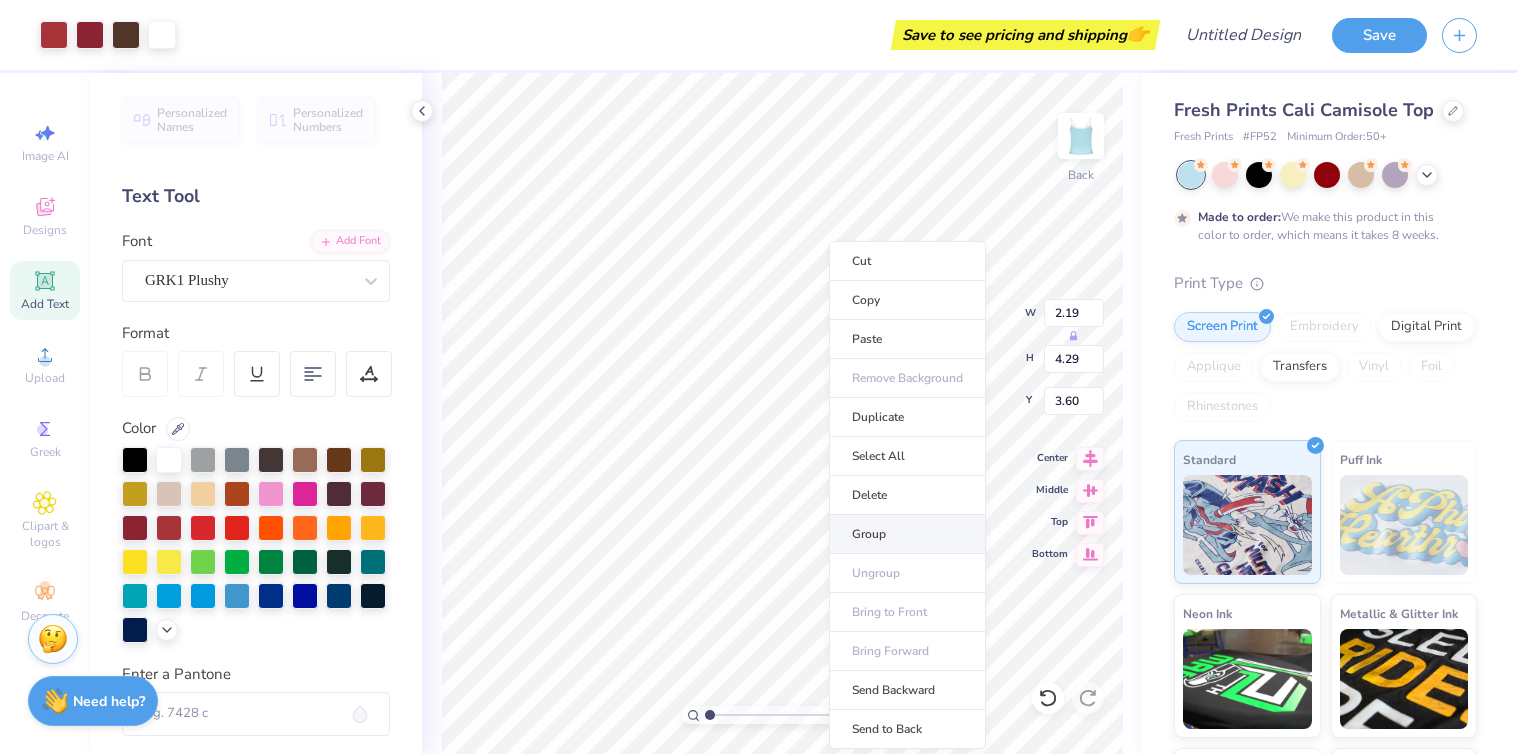 click on "Group" at bounding box center [907, 534] 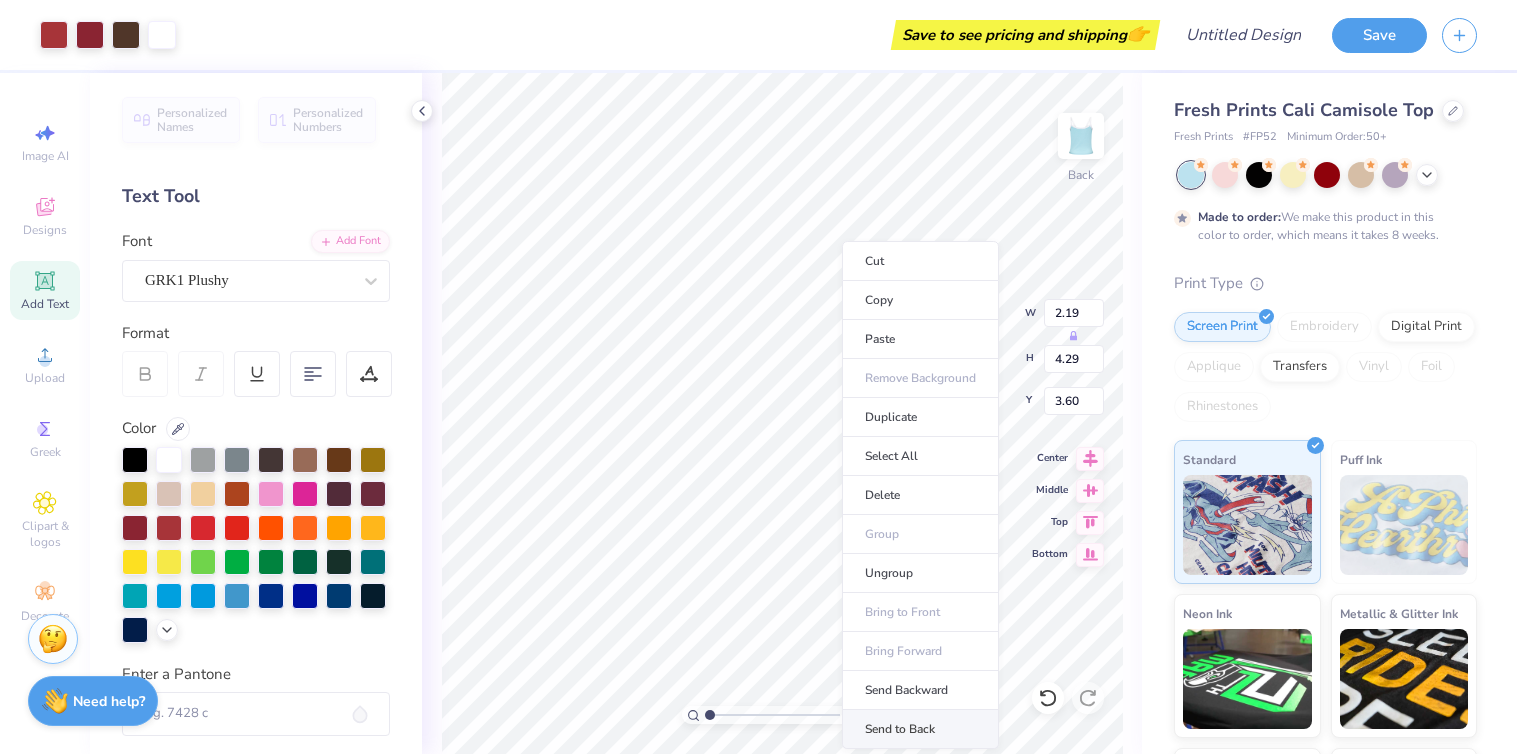 click on "Send to Back" at bounding box center (920, 729) 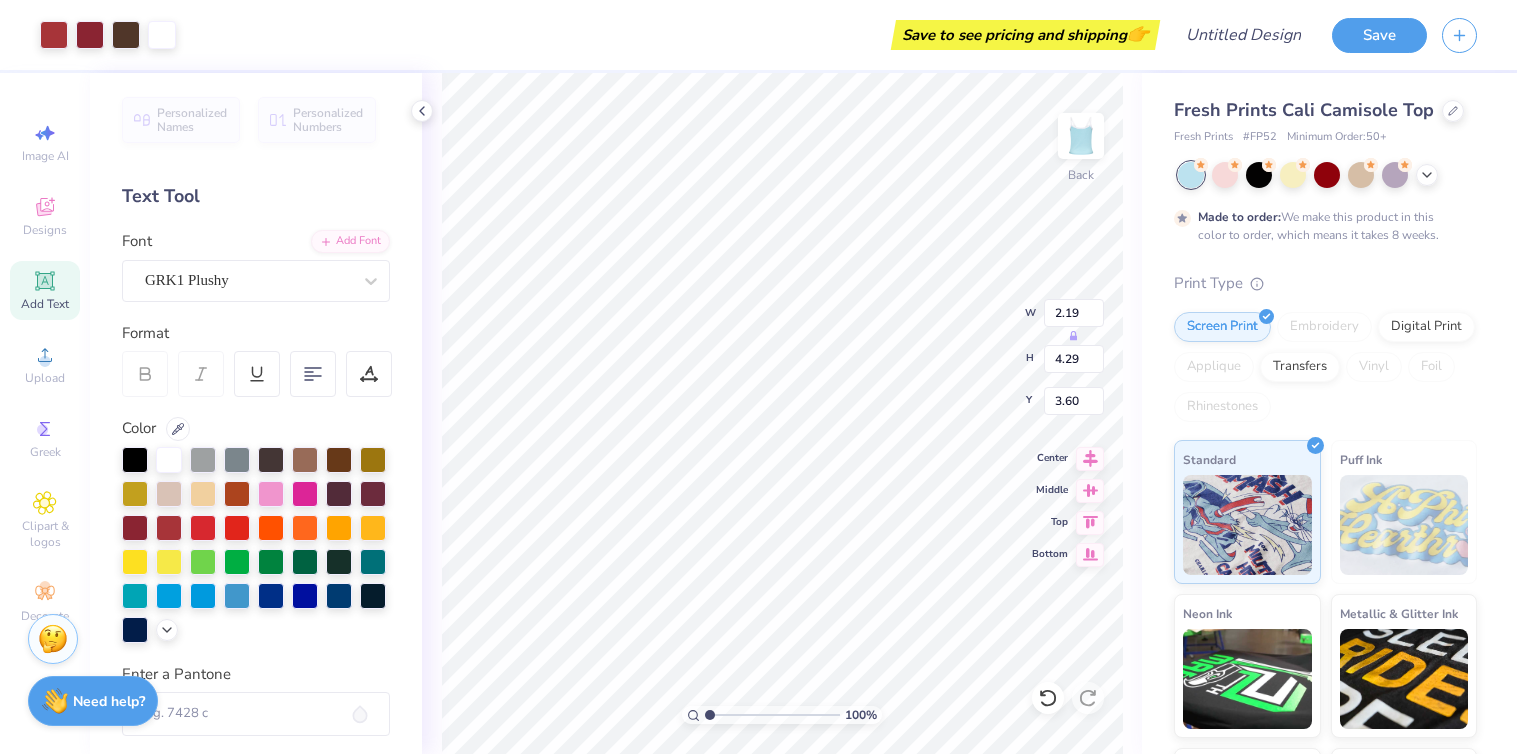 type on "3.70" 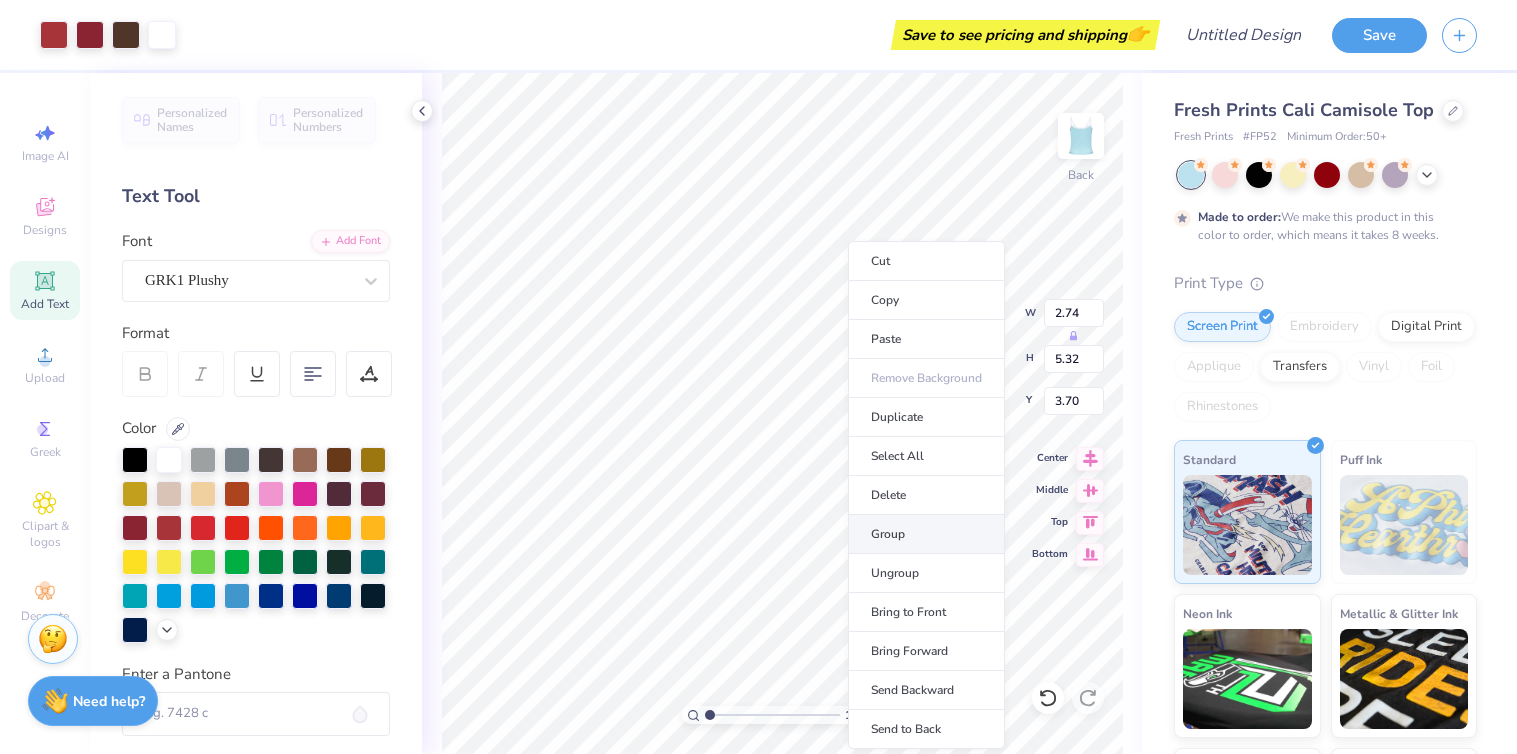 type on "3.95" 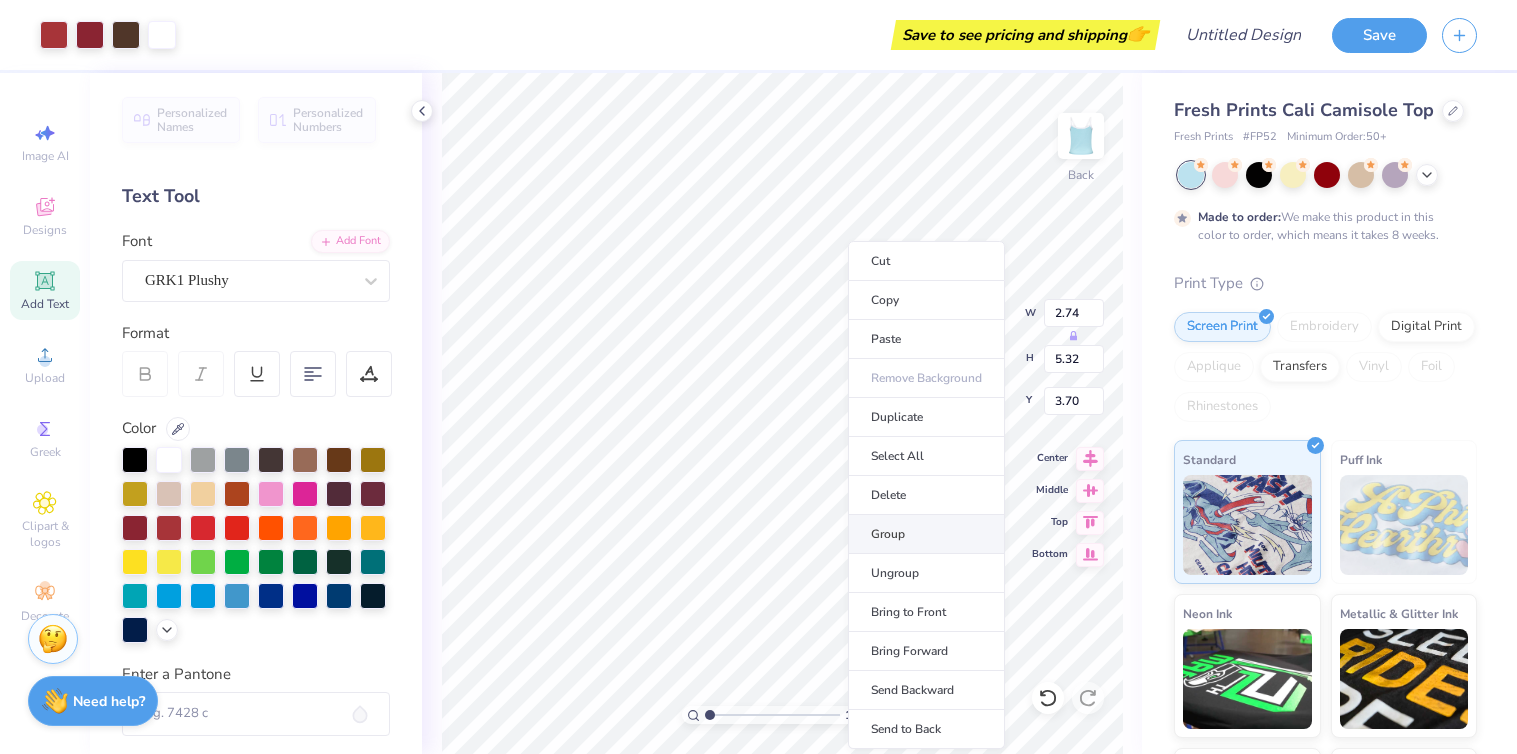 type on "4.40" 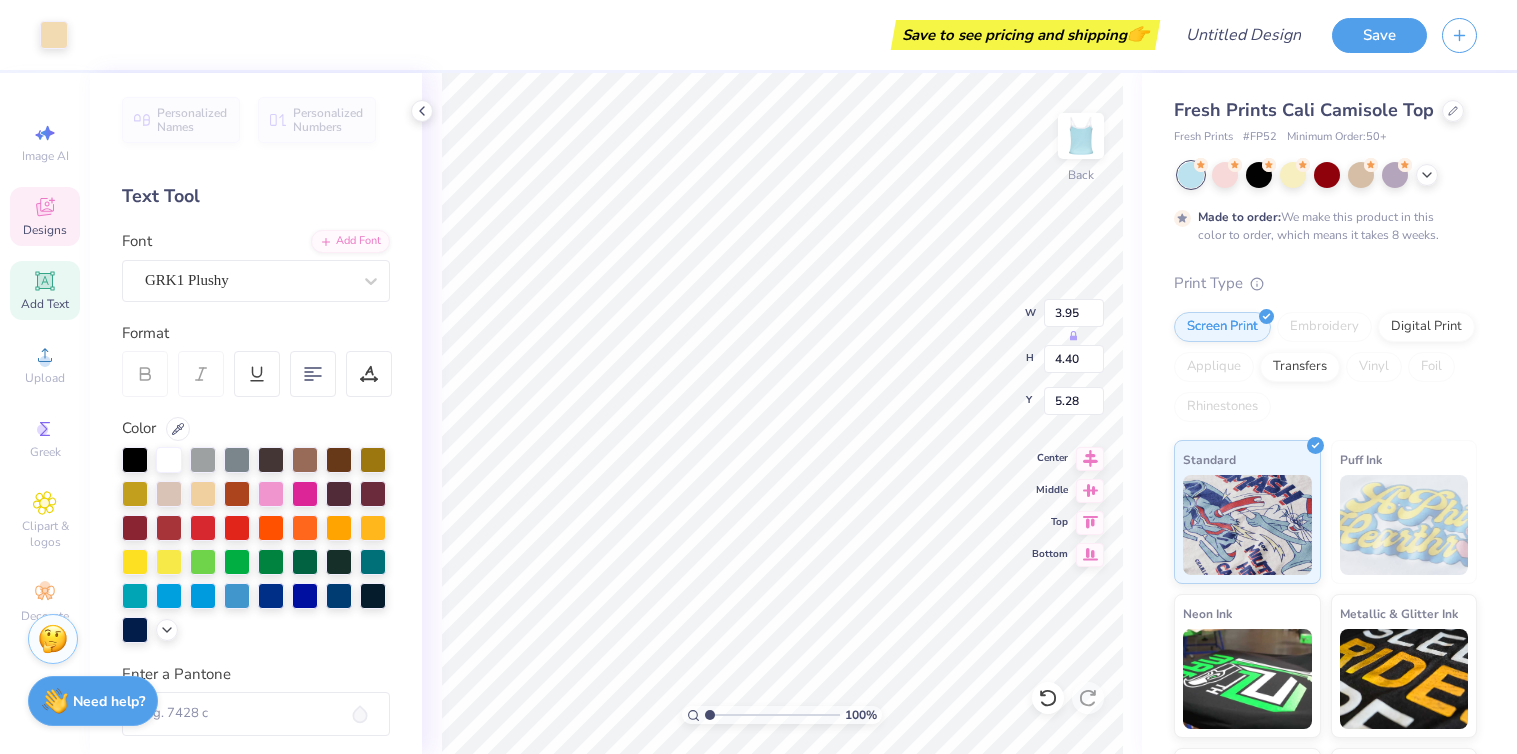 type on "5.16" 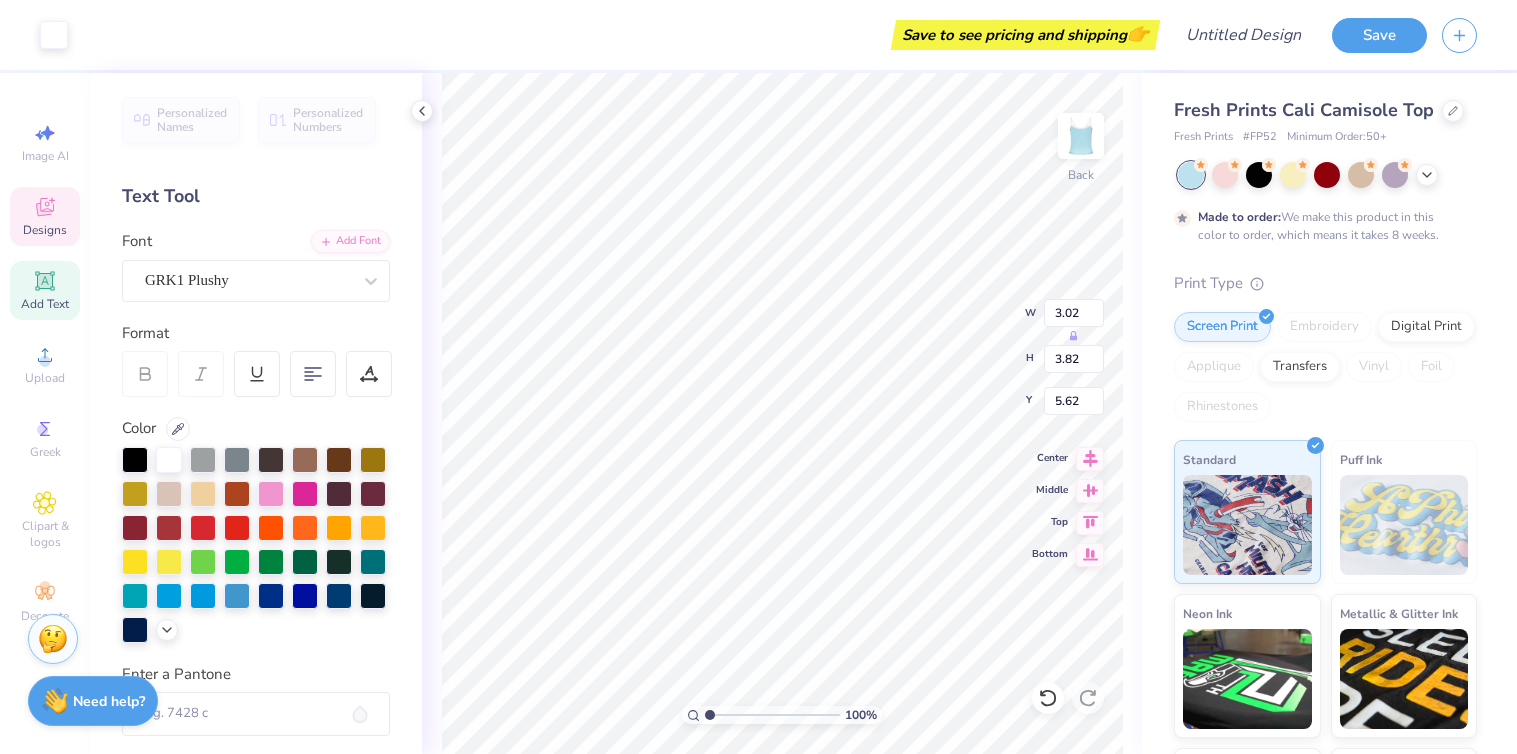 type on "5.58" 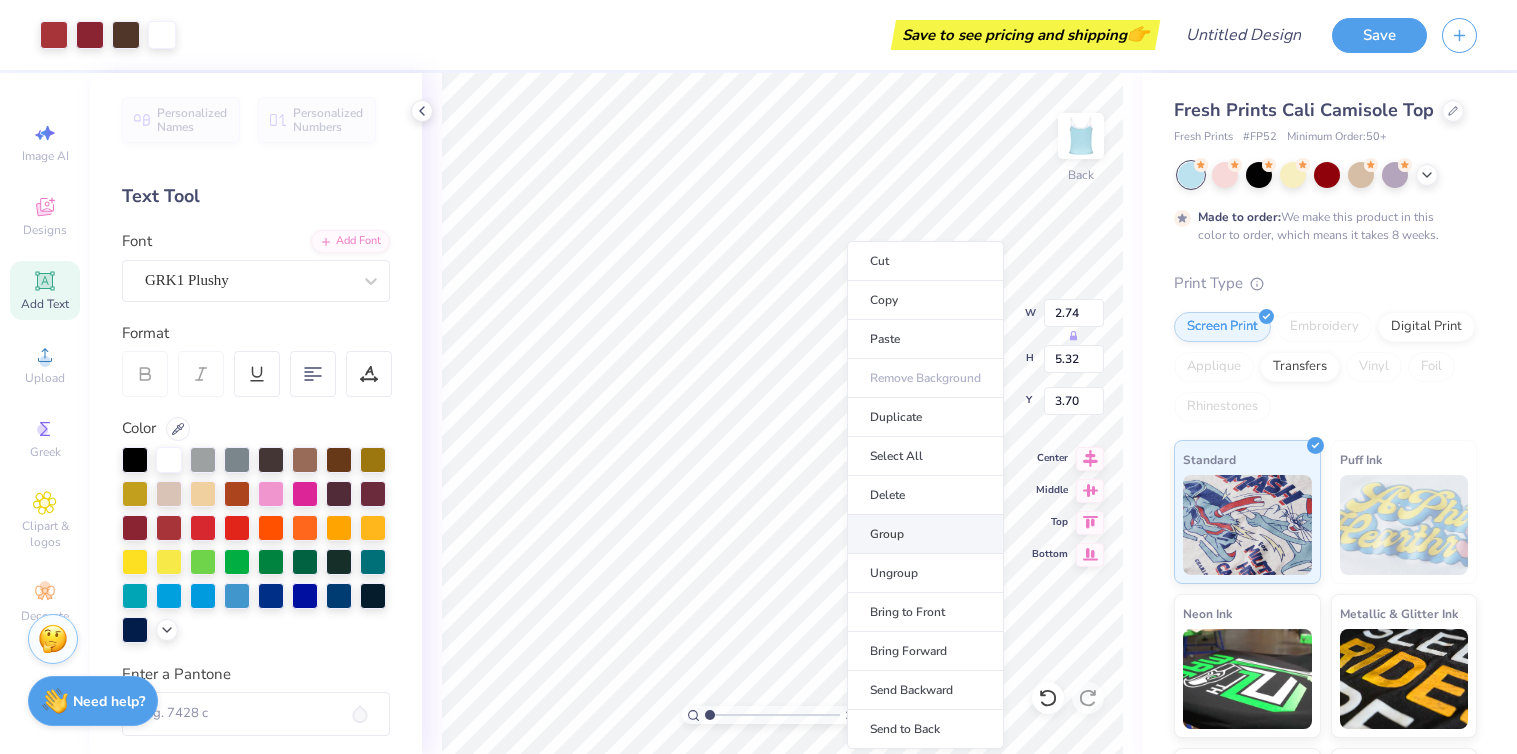 click on "Group" at bounding box center (925, 534) 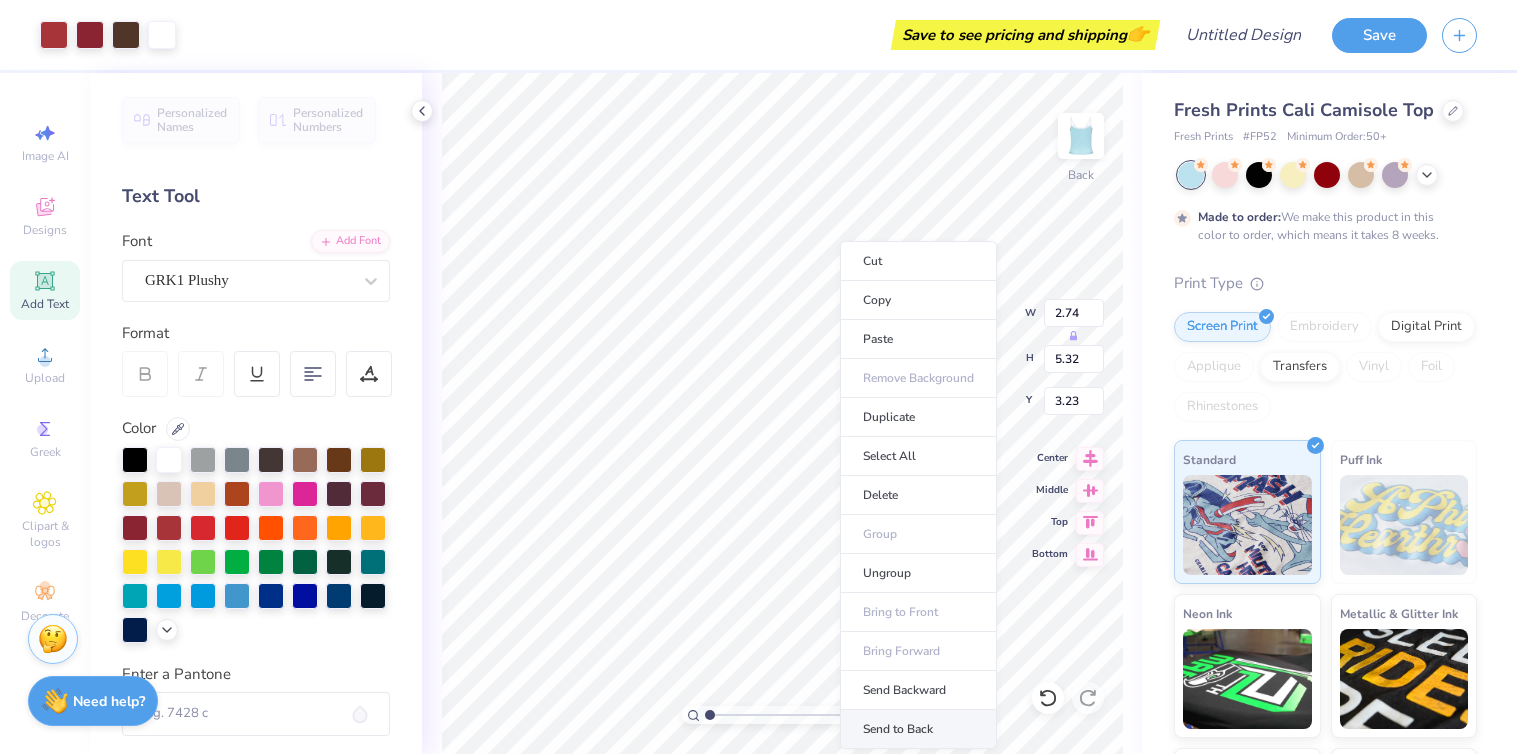 click on "Send to Back" at bounding box center [918, 729] 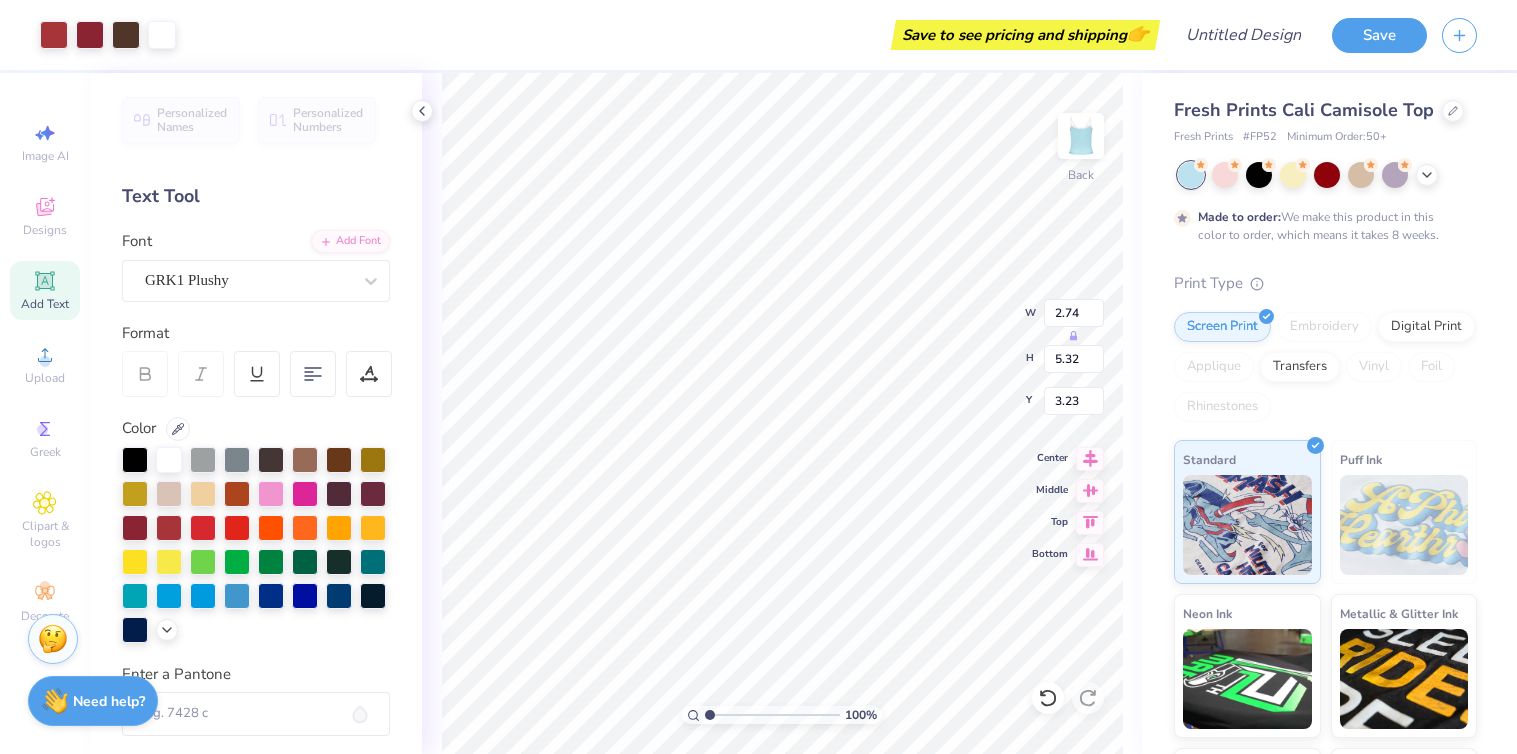 type on "3.76" 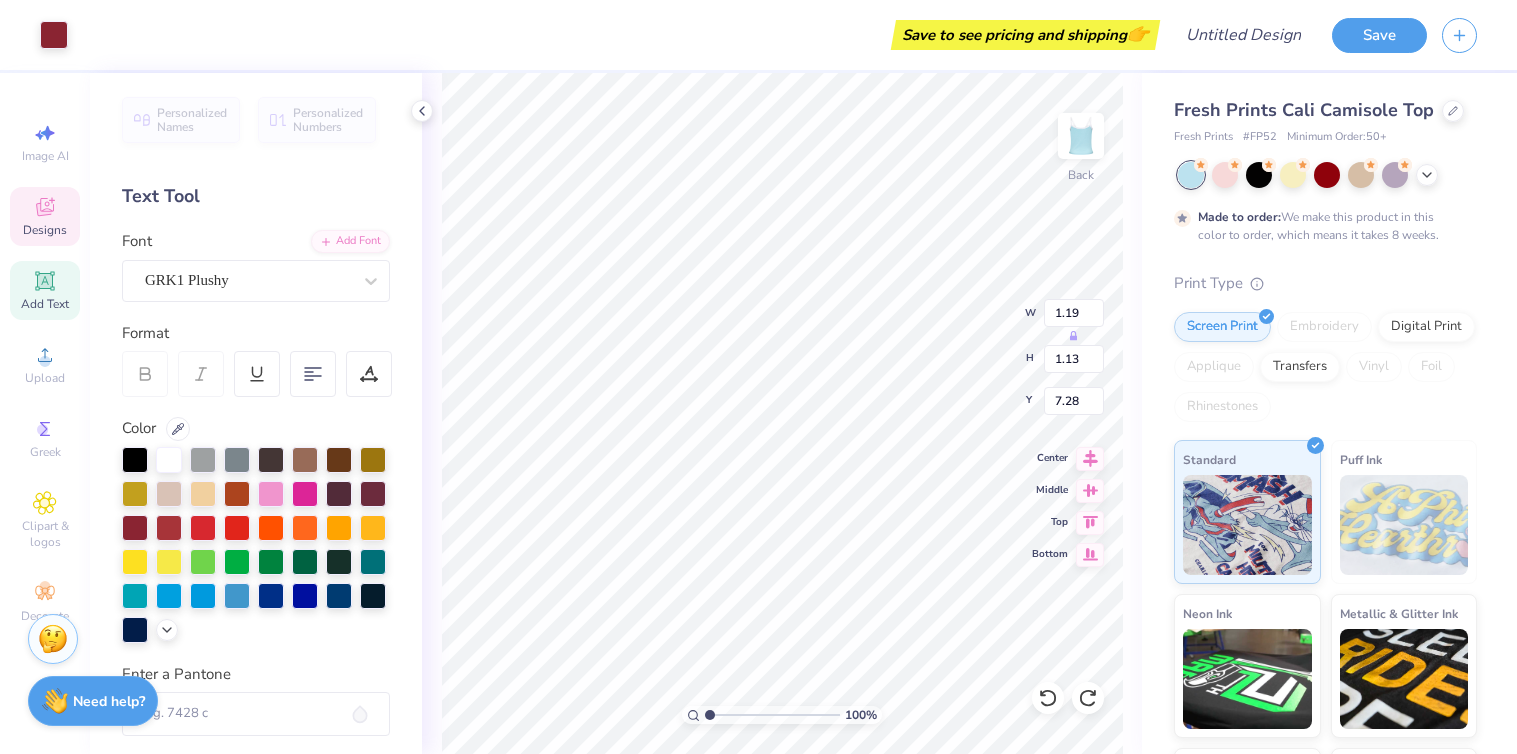 type on "7.14" 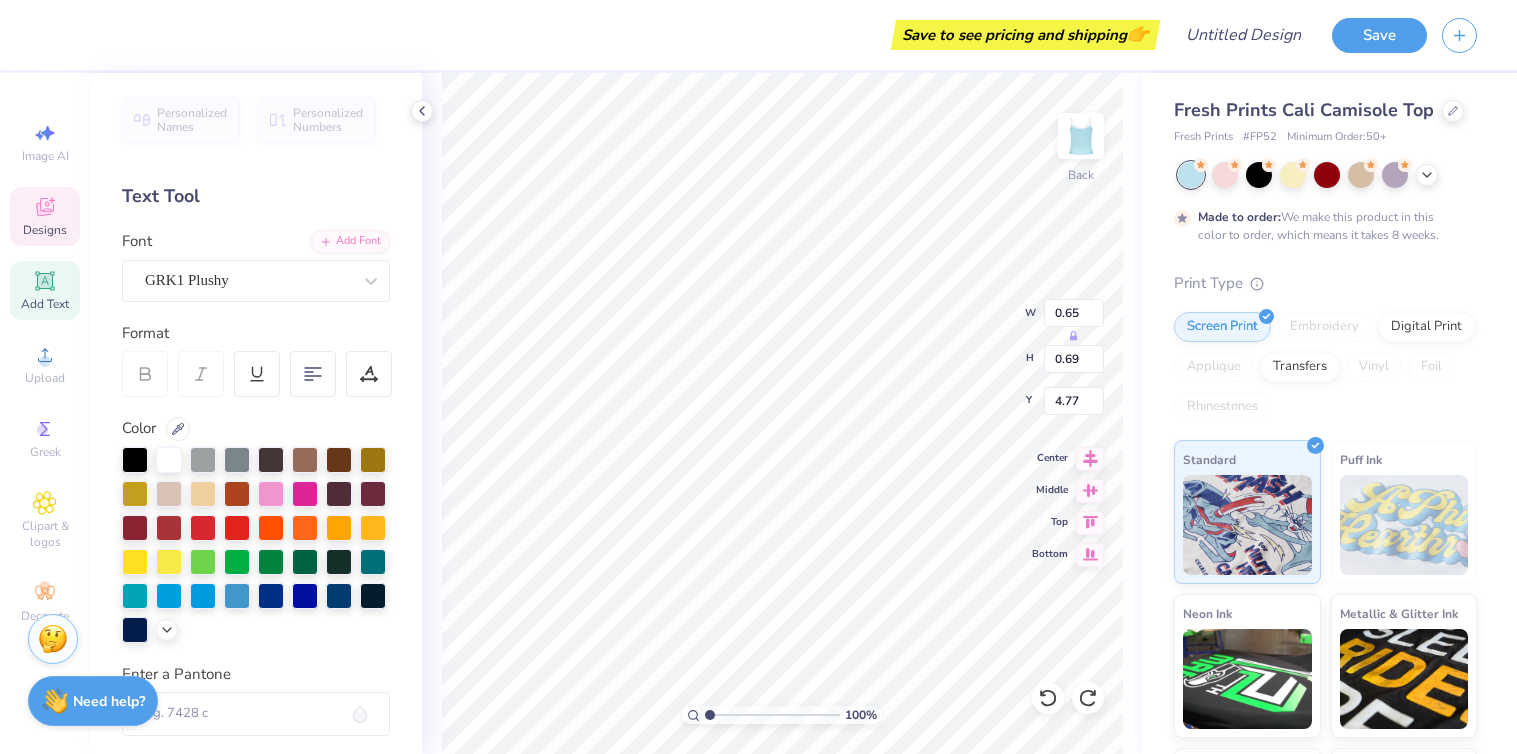 type on "a" 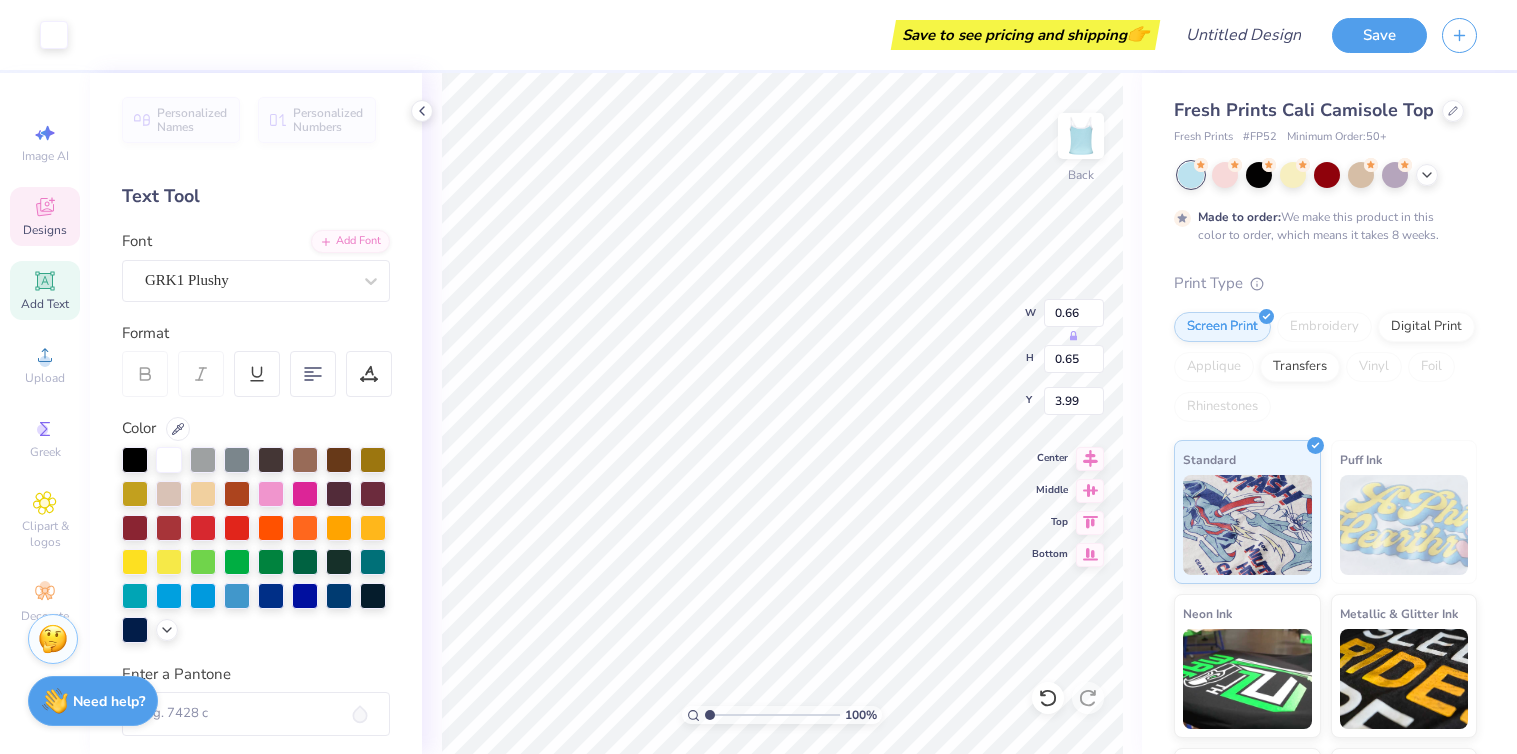 type on "3.83" 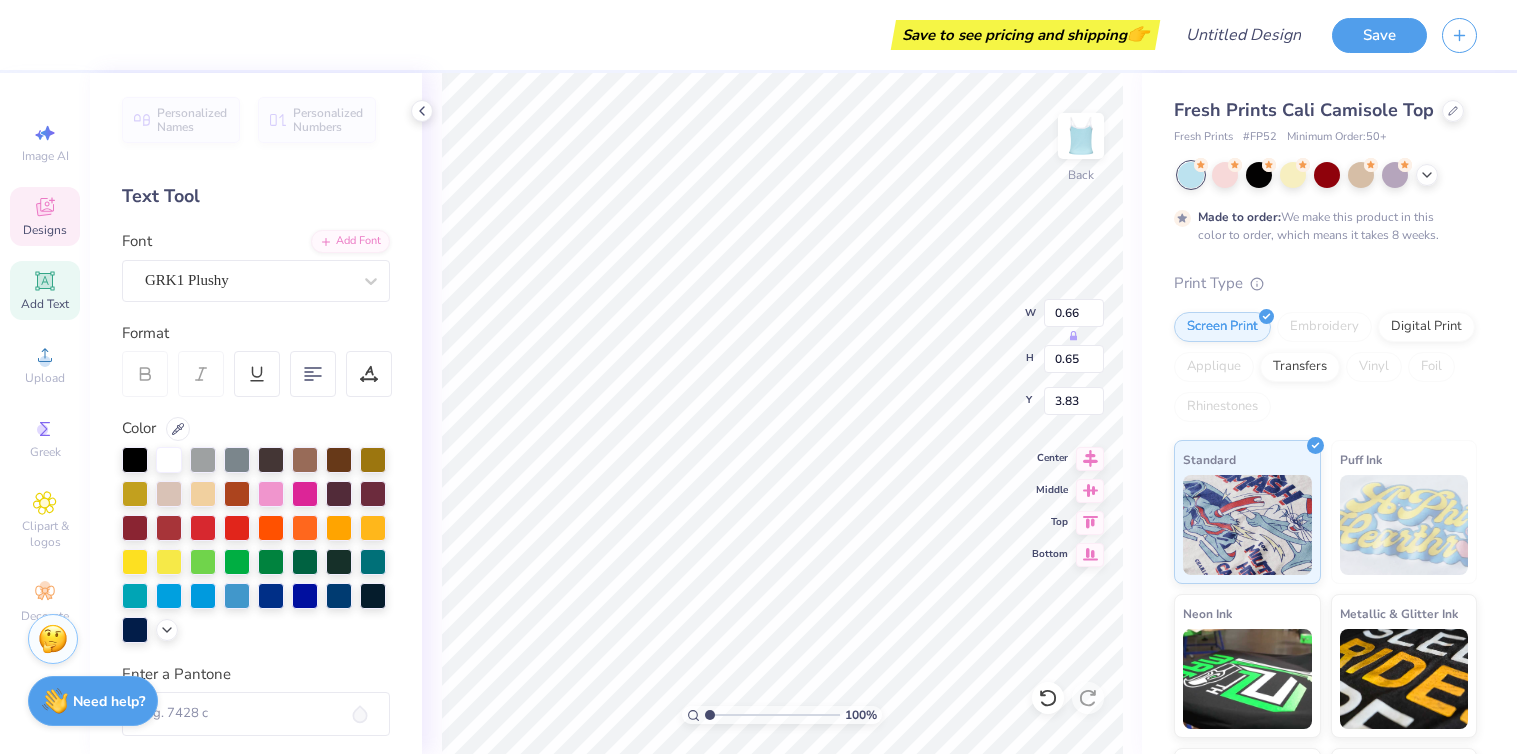 type on "a" 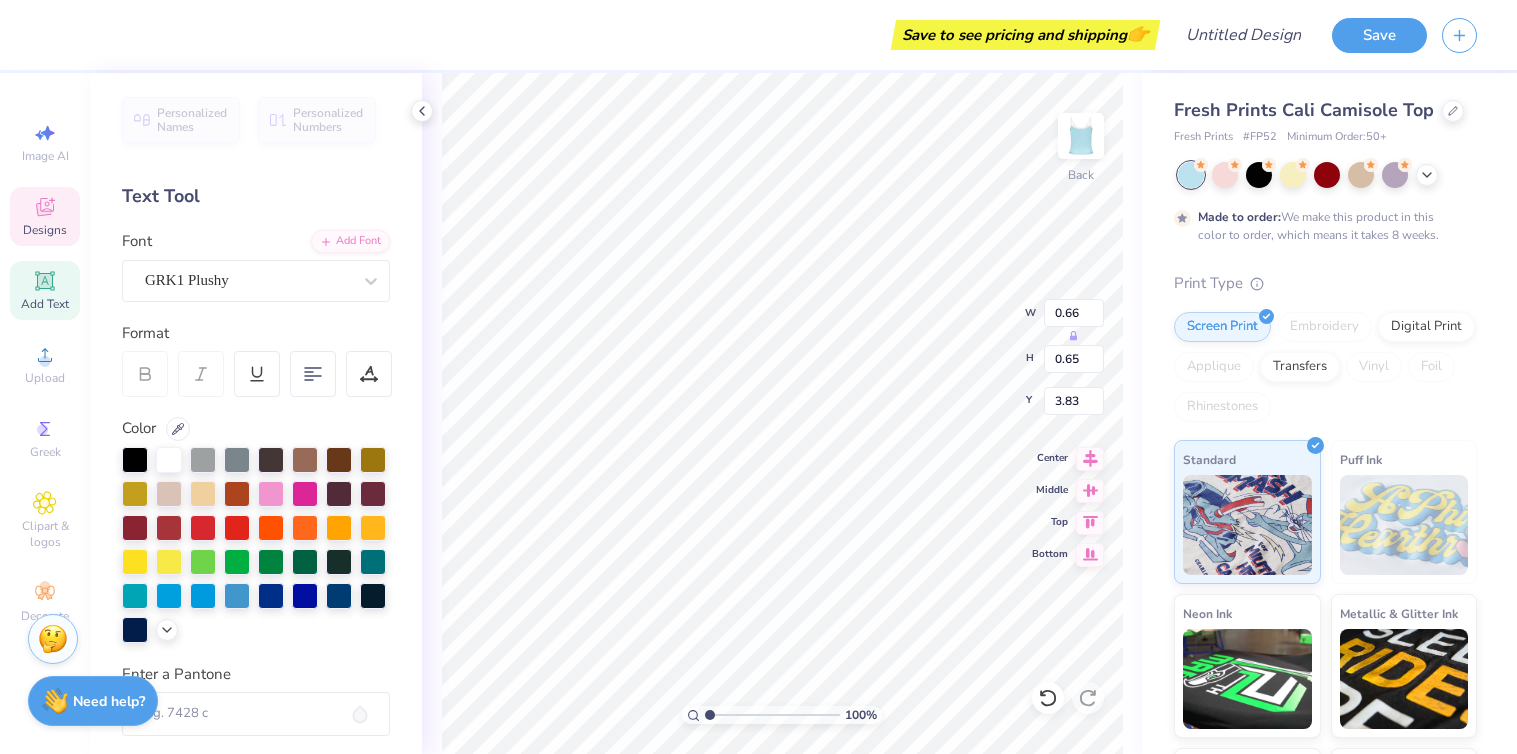 type on "0.71" 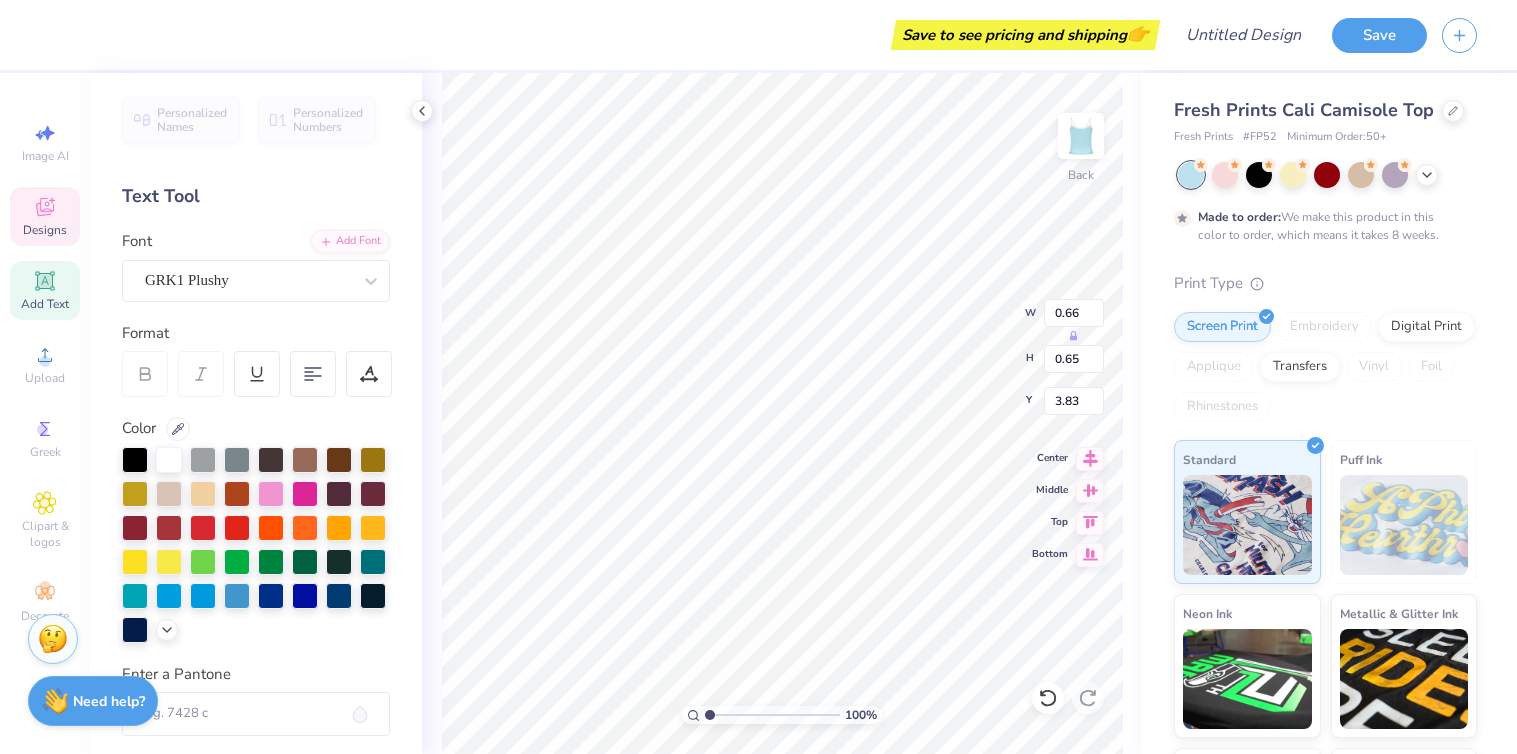 type on "0.68" 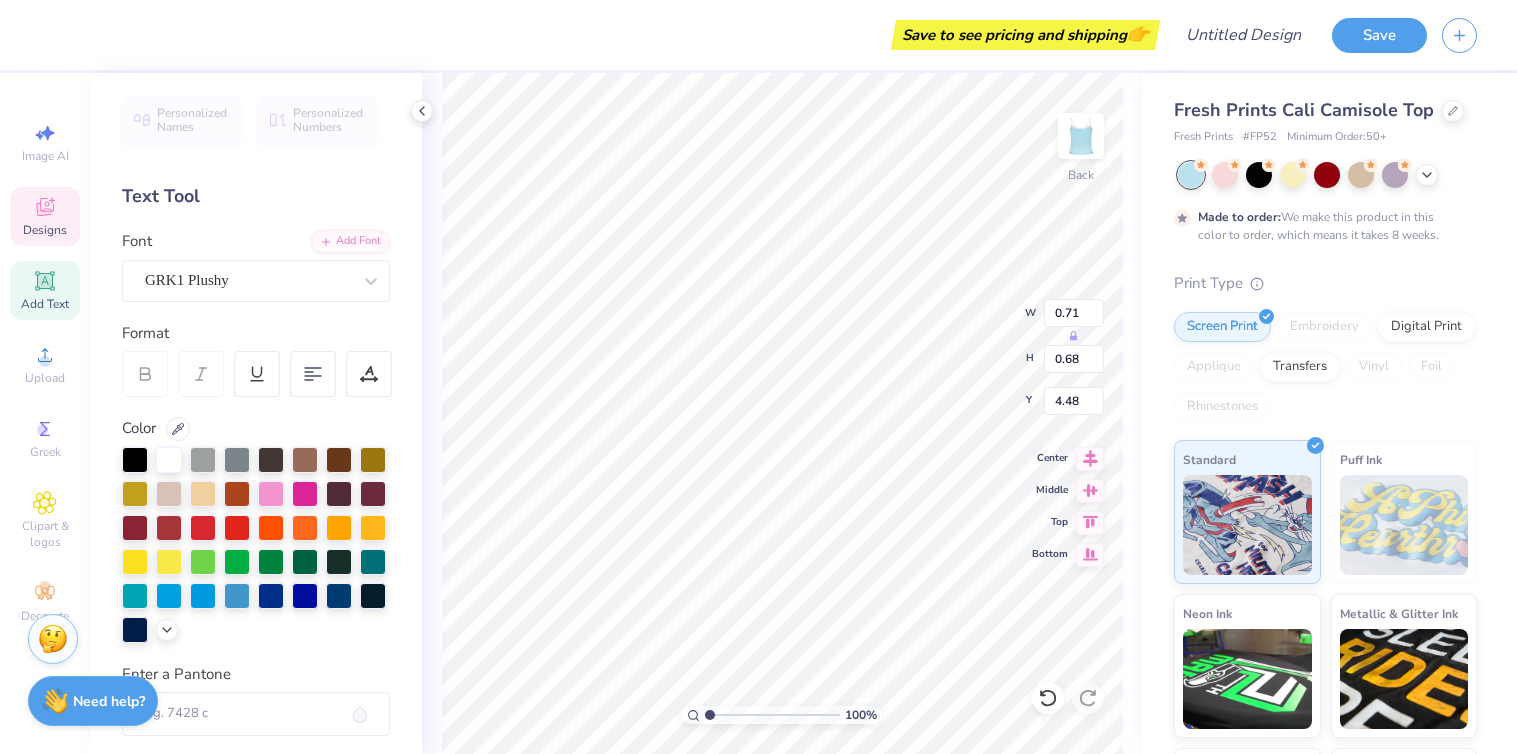 type on "s" 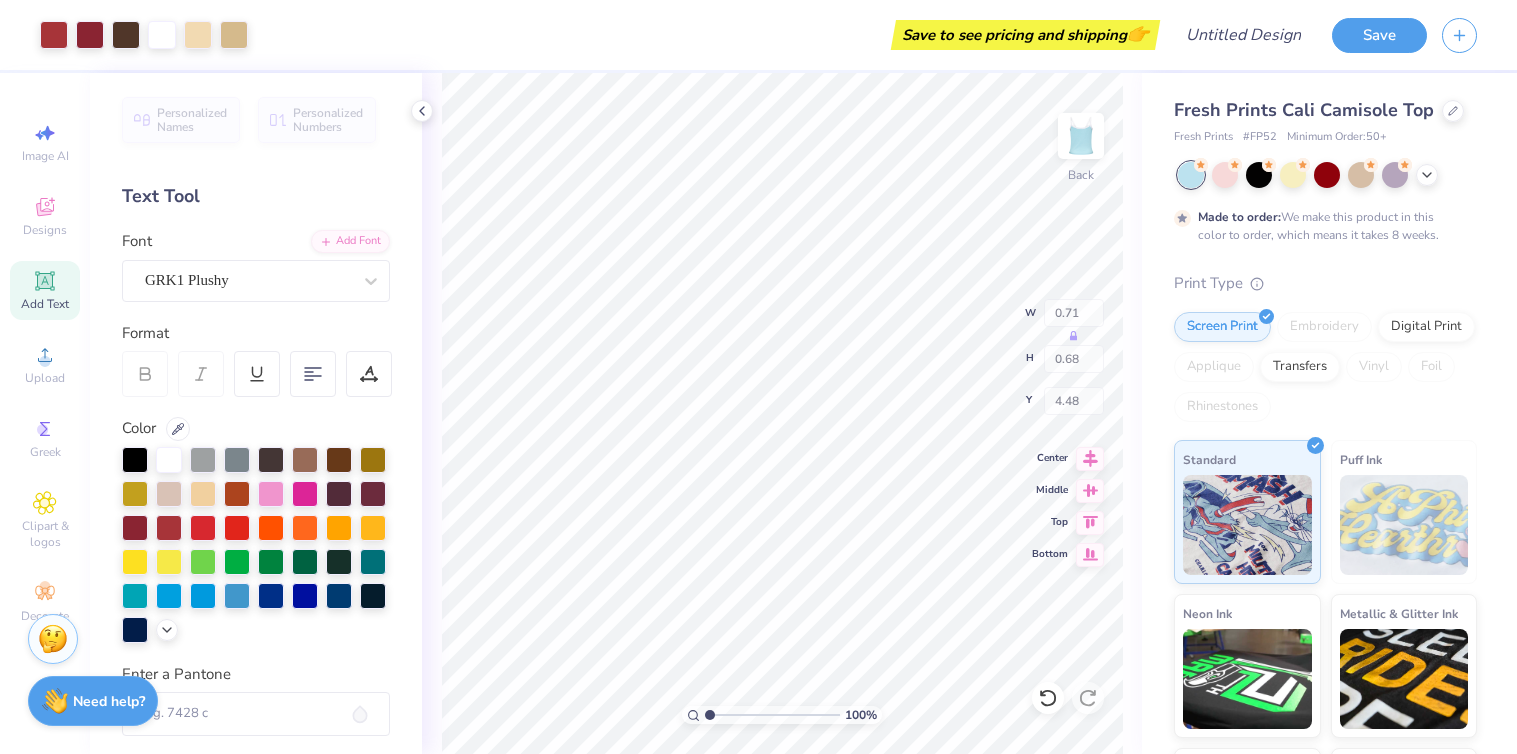 type on "2.74" 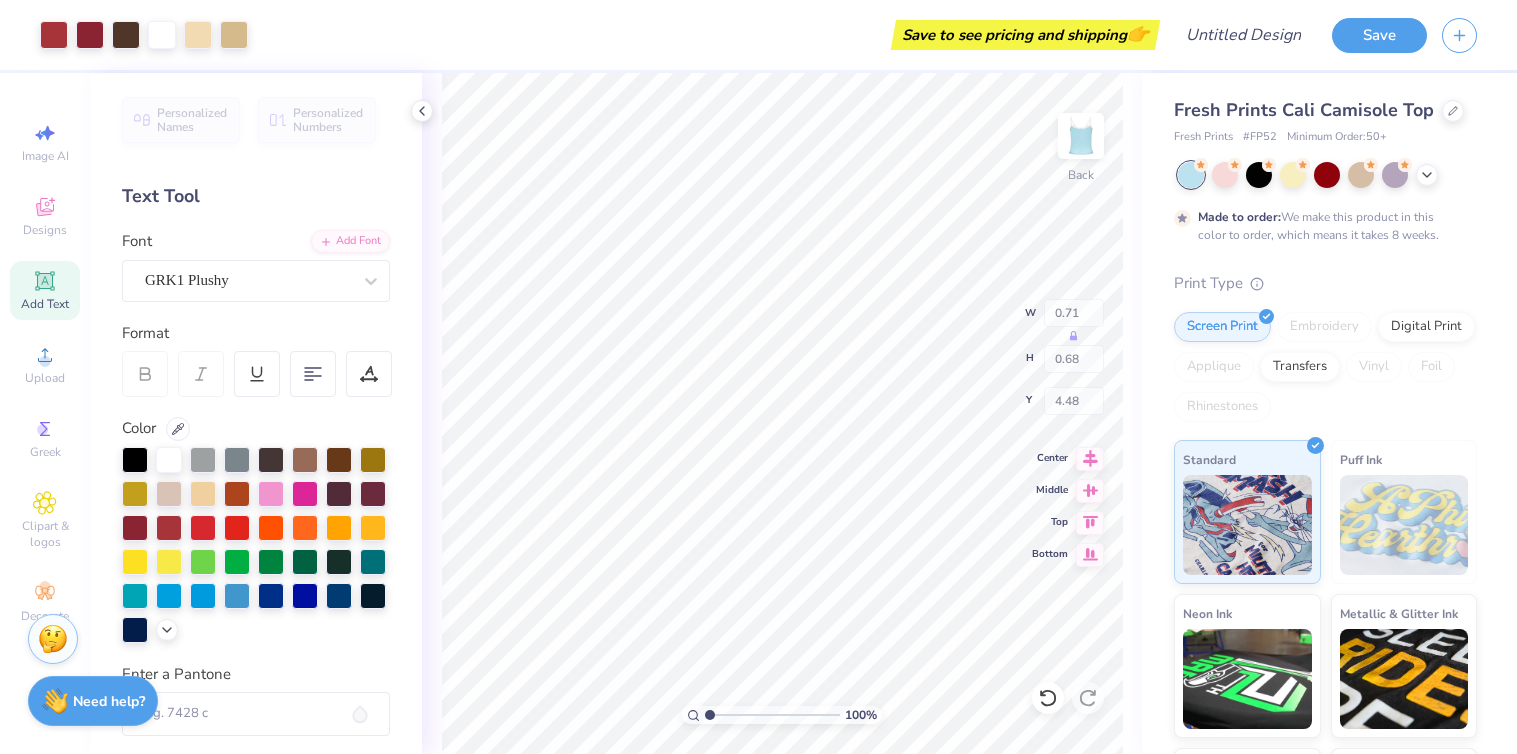 type on "5.32" 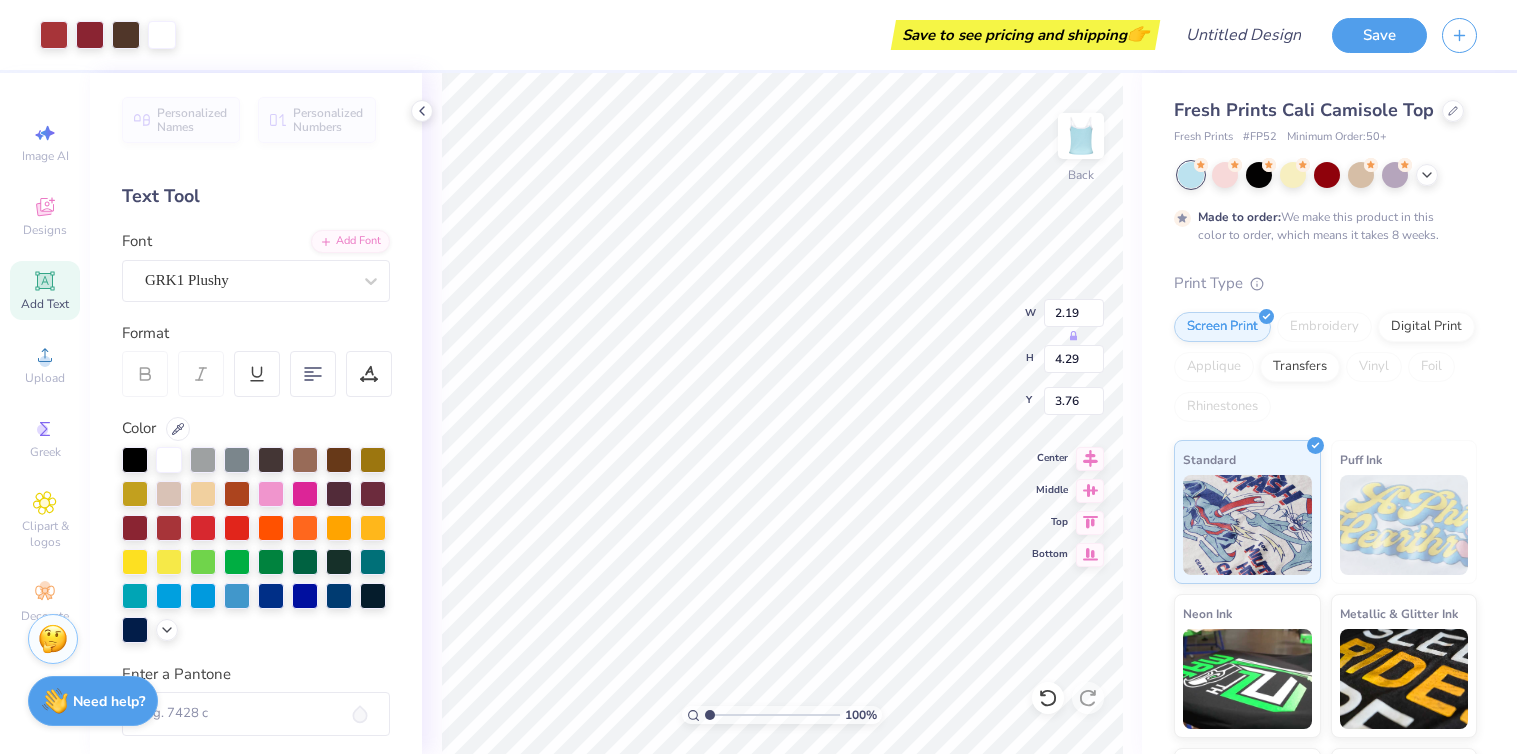 type on "3.85" 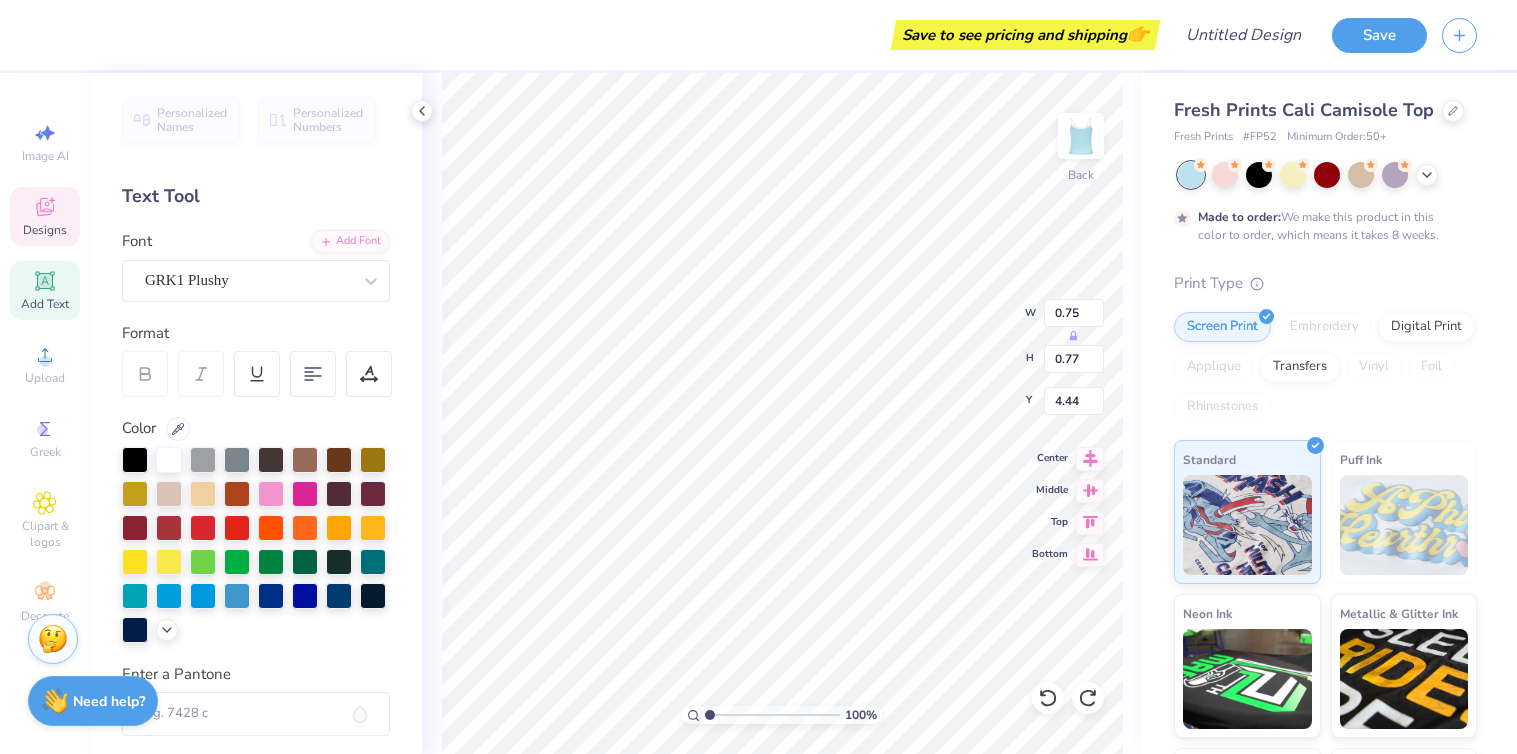 type on "a" 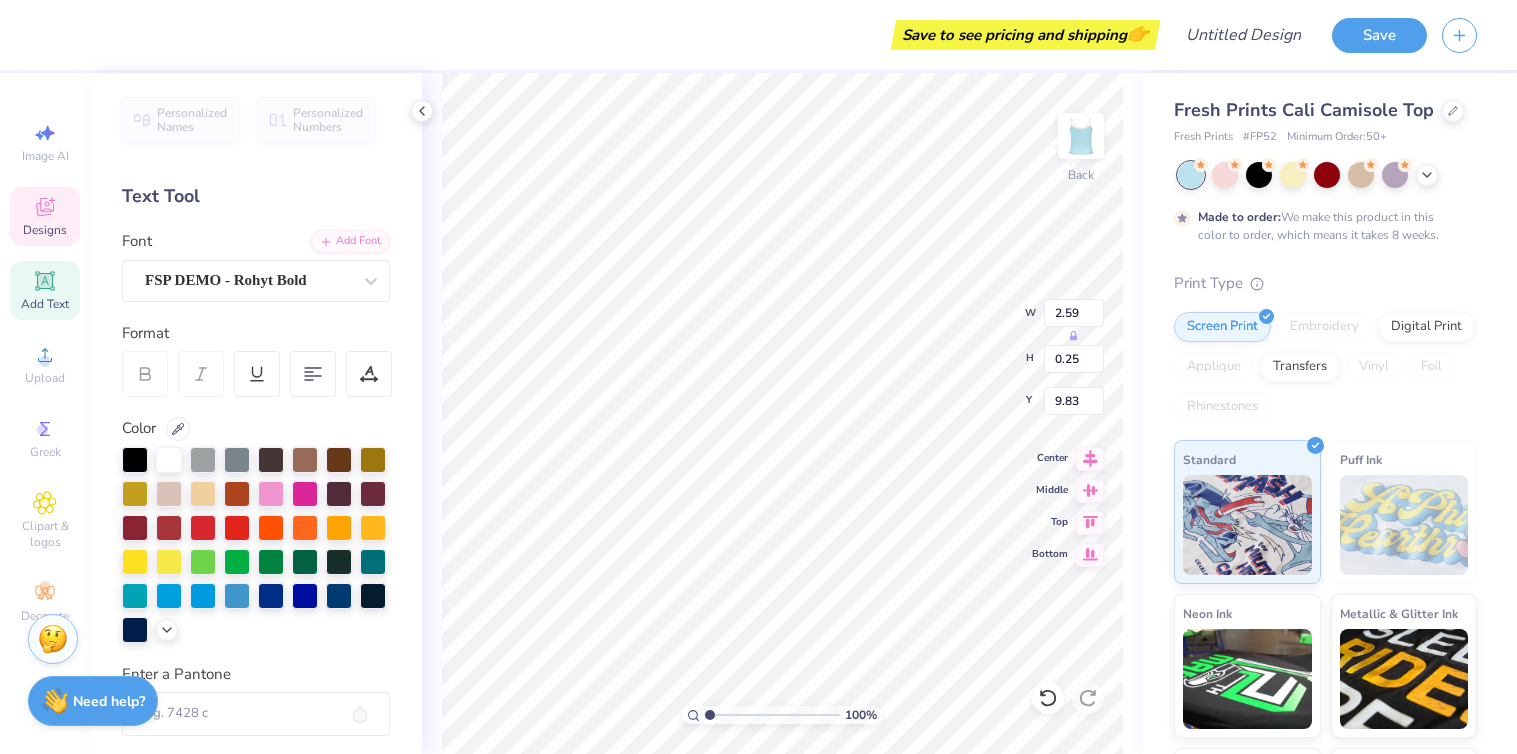 scroll, scrollTop: 0, scrollLeft: 3, axis: horizontal 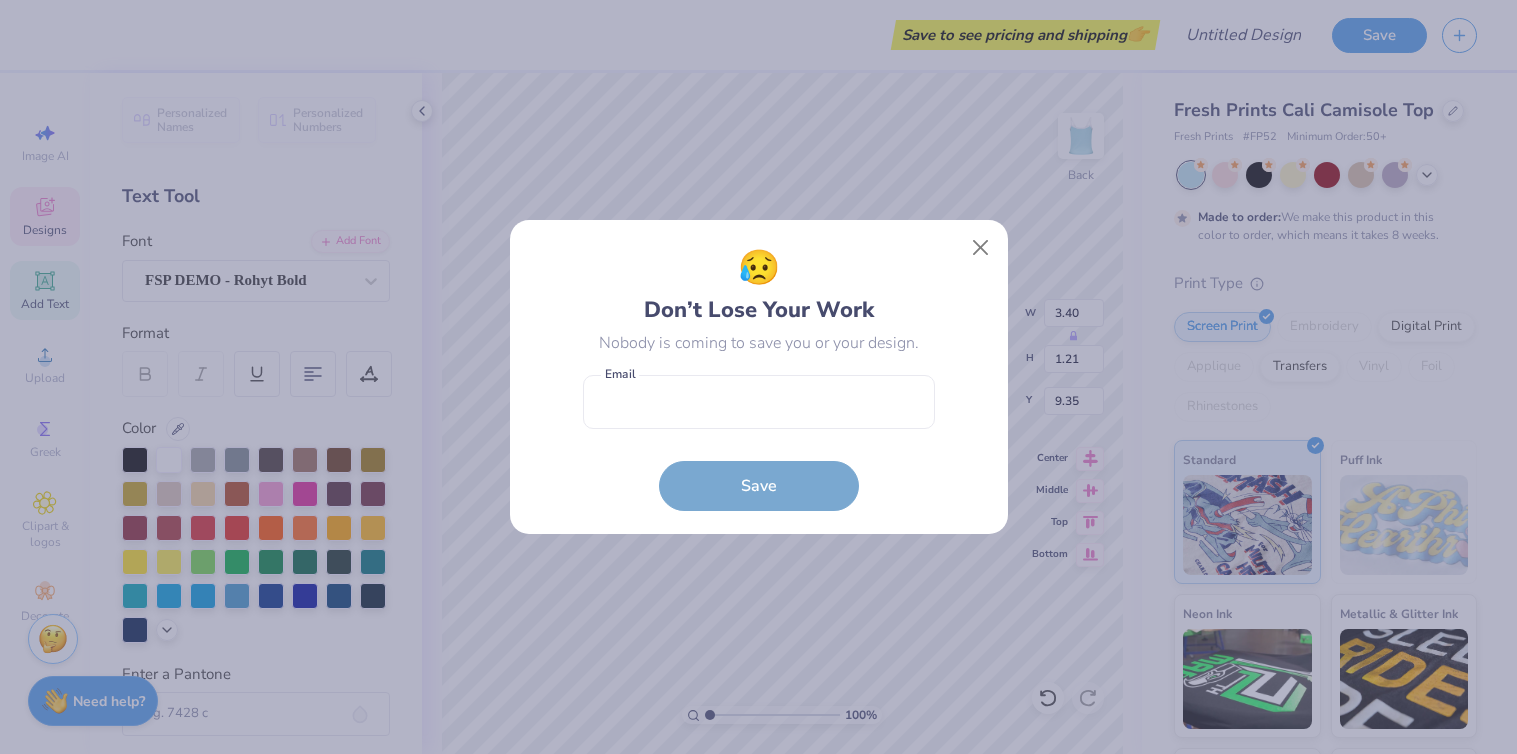 click on "Save to see pricing and shipping  👉 Design Title Save Image AI Designs Add Text Upload Greek Clipart & logos Decorate Personalized Names Personalized Numbers Text Tool  Add Font Font FSP DEMO - Rohyt Bold Format Color Enter a Pantone Styles Text Shape 100  % Back W 3.40 H 1.21 Y 9.35 Center Middle Top Bottom Fresh Prints Cali Camisole Top Fresh Prints # FP52 Minimum Order:  50 +   Made to order:  We make this product in this color to order, which means it takes 8 weeks. Print Type Screen Print Embroidery Digital Print Applique Transfers Vinyl Foil Rhinestones Standard Puff Ink Neon Ink Metallic & Glitter Ink Glow in the Dark Ink Water based Ink Stuck?  Our Art team will finish your design for free. Need help?  Chat with us.
x 😥 Don’t Lose Your Work Nobody is coming to save you or your design. Email is a required field Email Save" at bounding box center (758, 377) 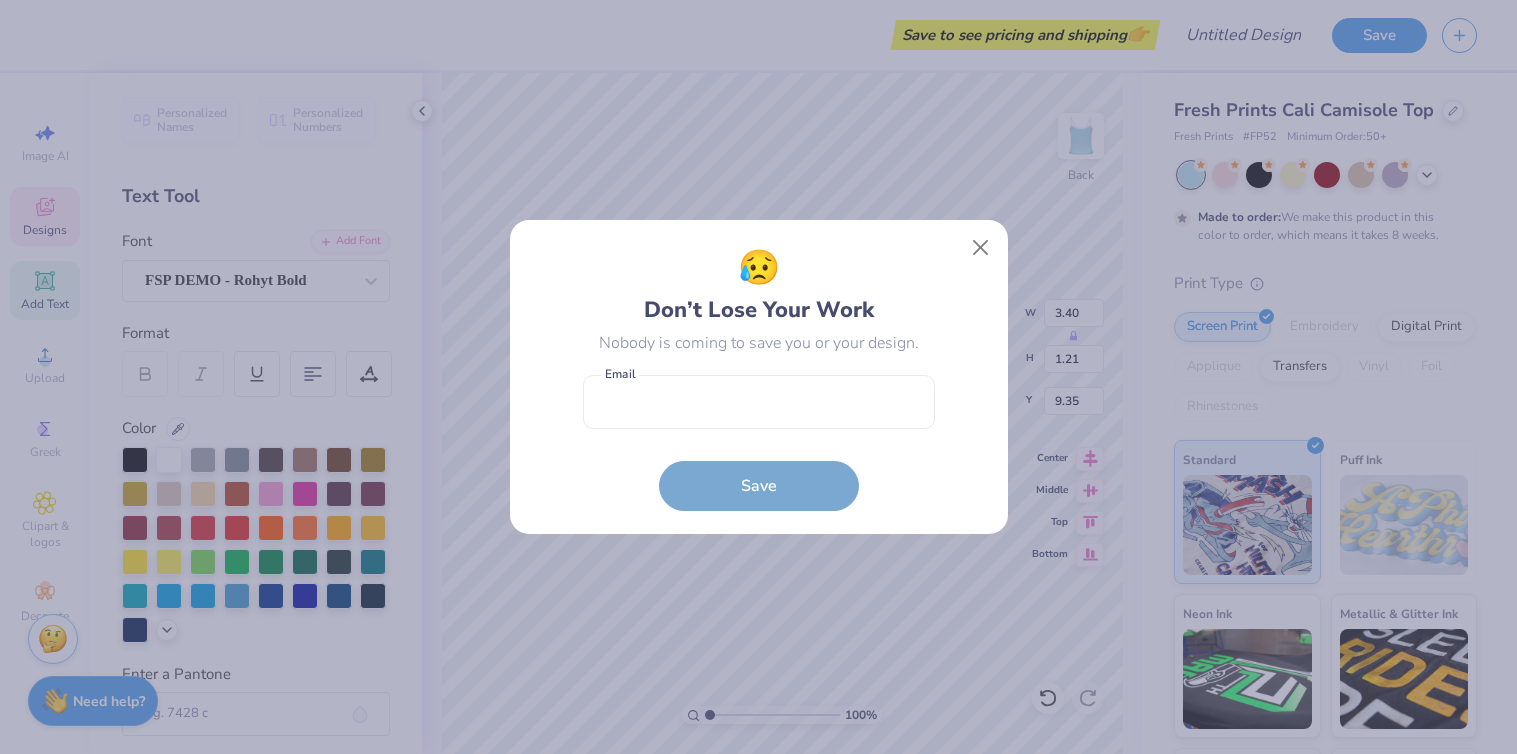 type on "3.90" 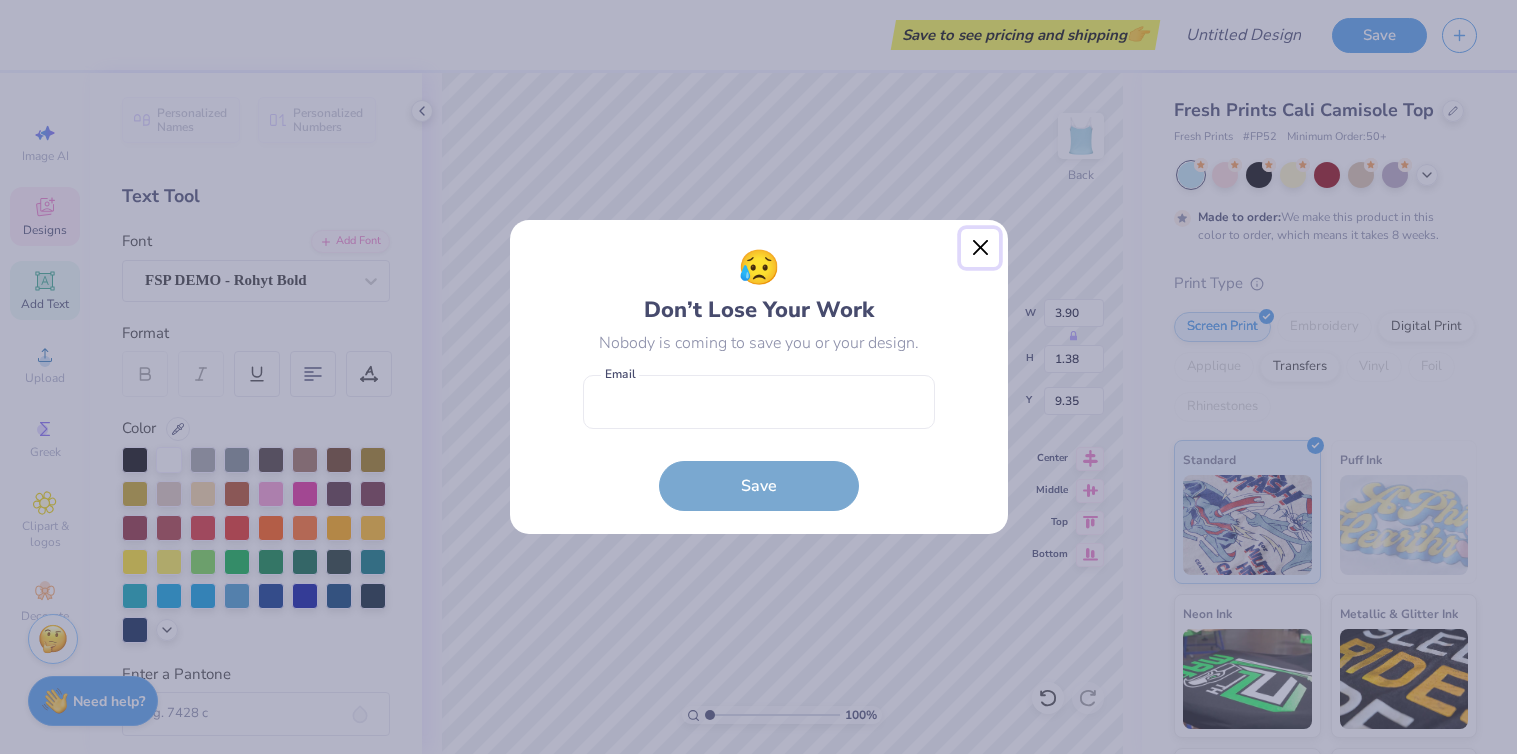 click at bounding box center [980, 248] 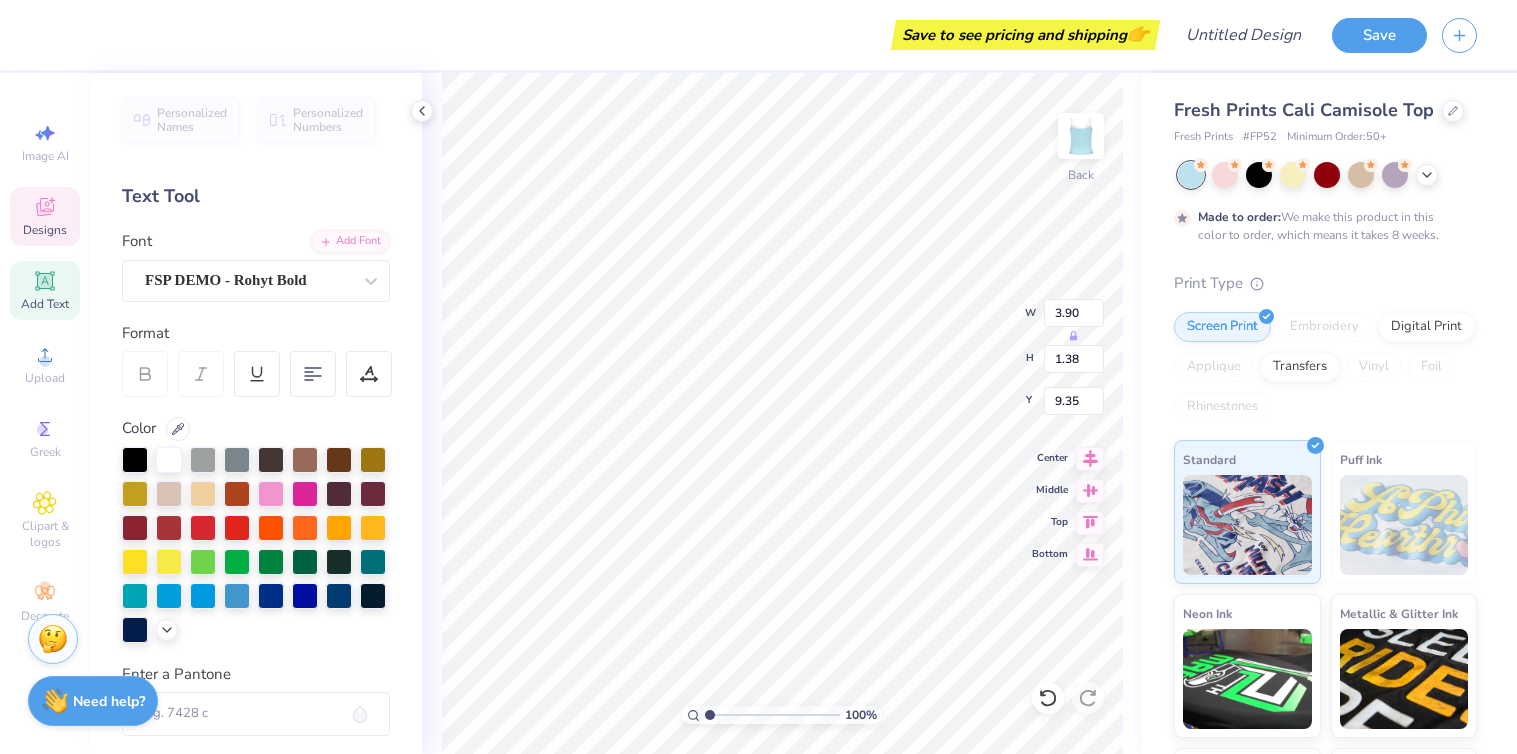 type on "4.59" 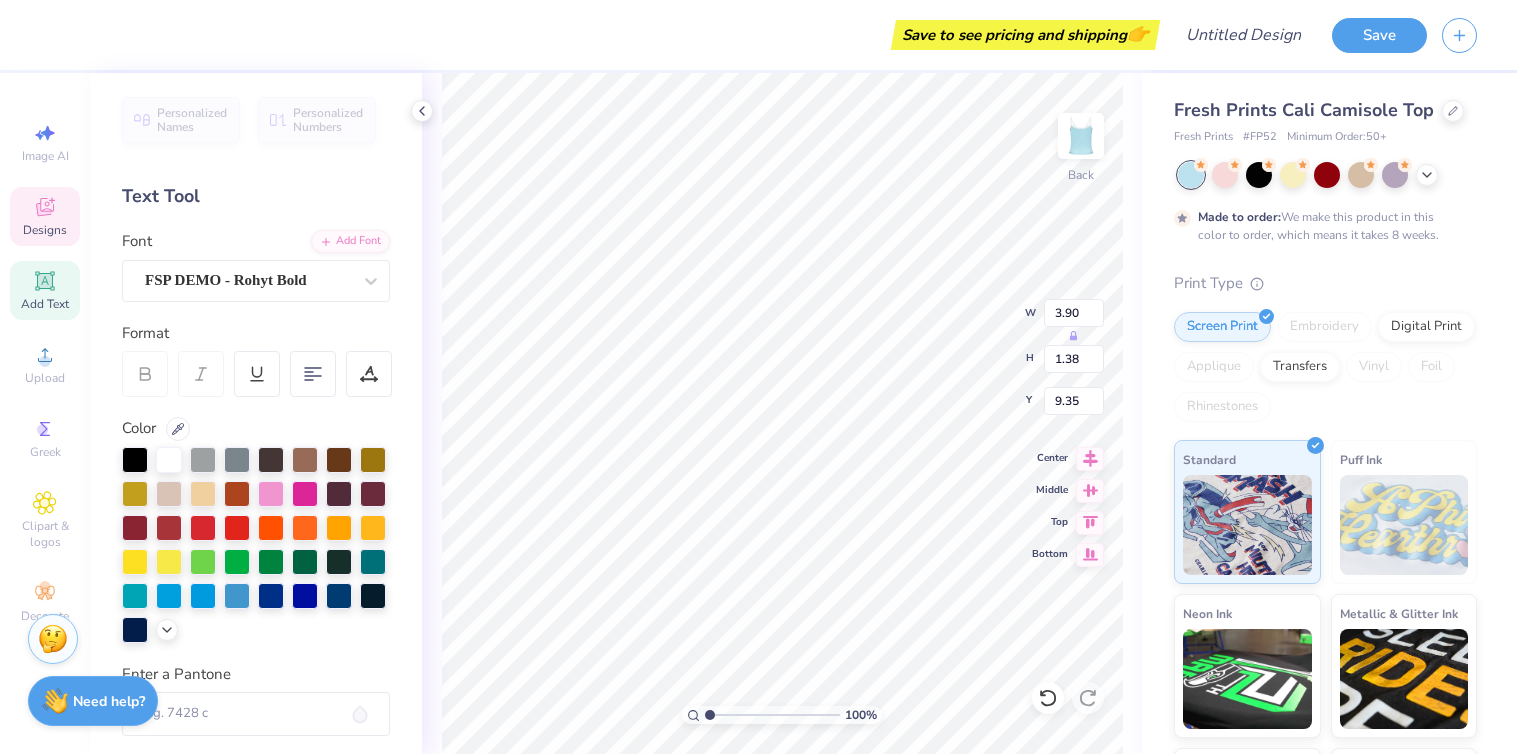 type on "1.63" 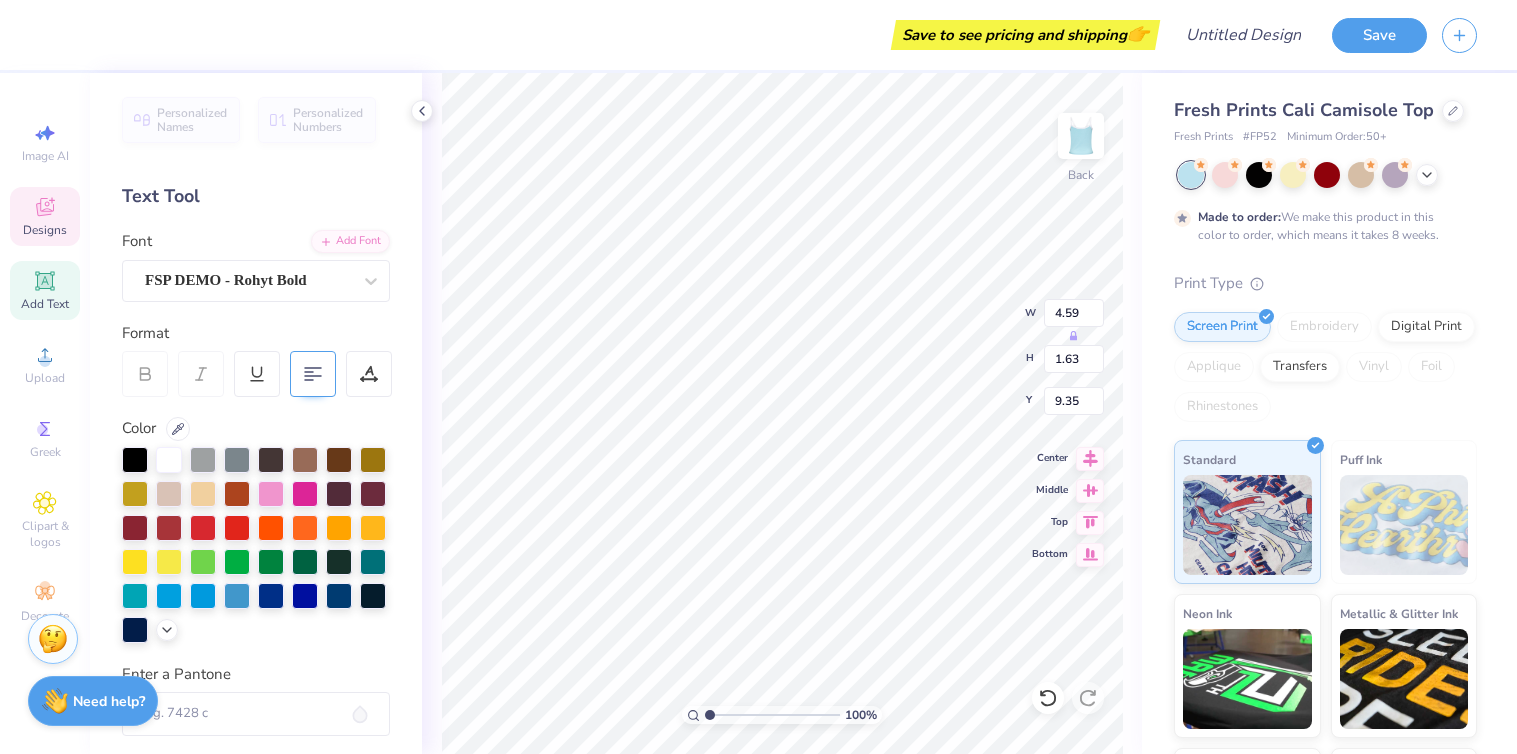 click at bounding box center (313, 374) 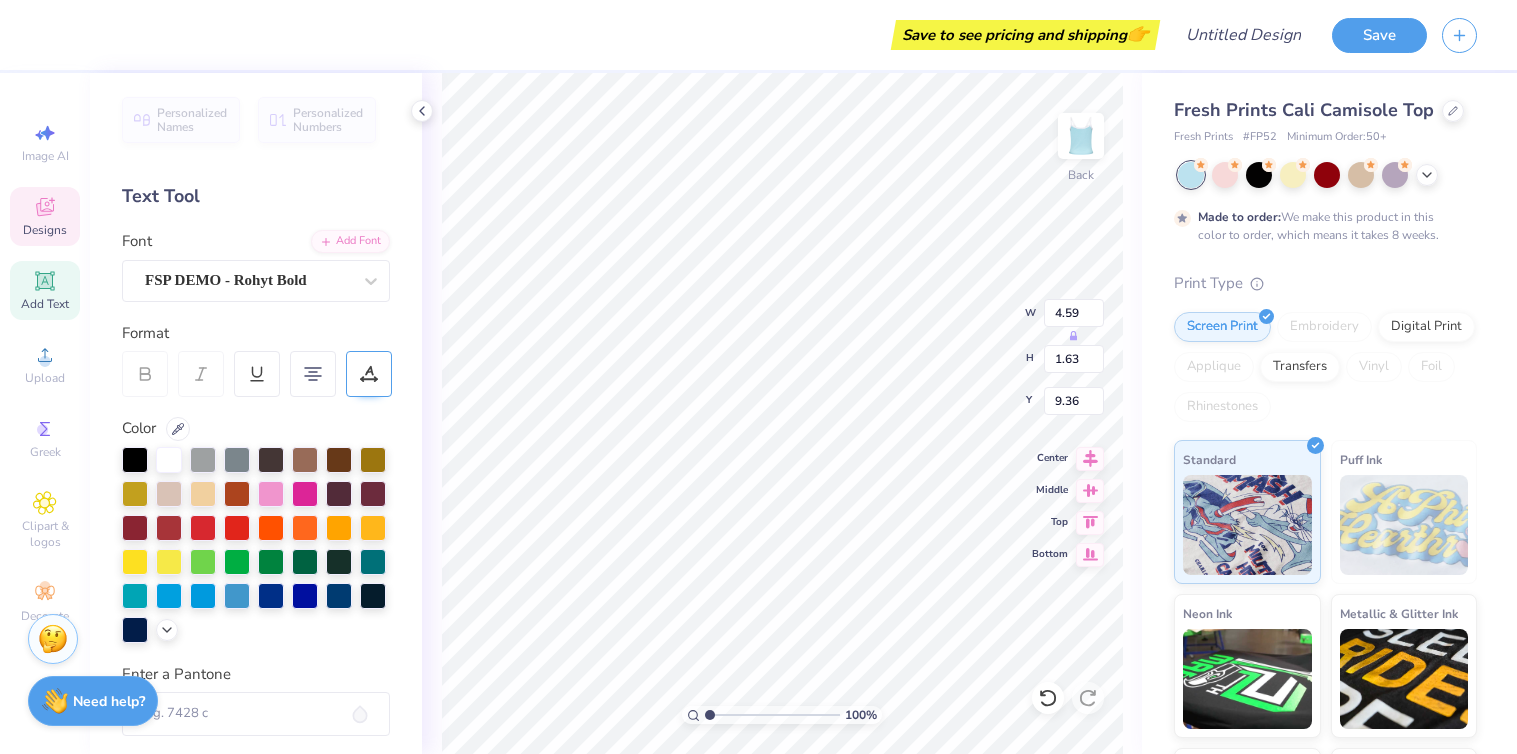 type on "2.99" 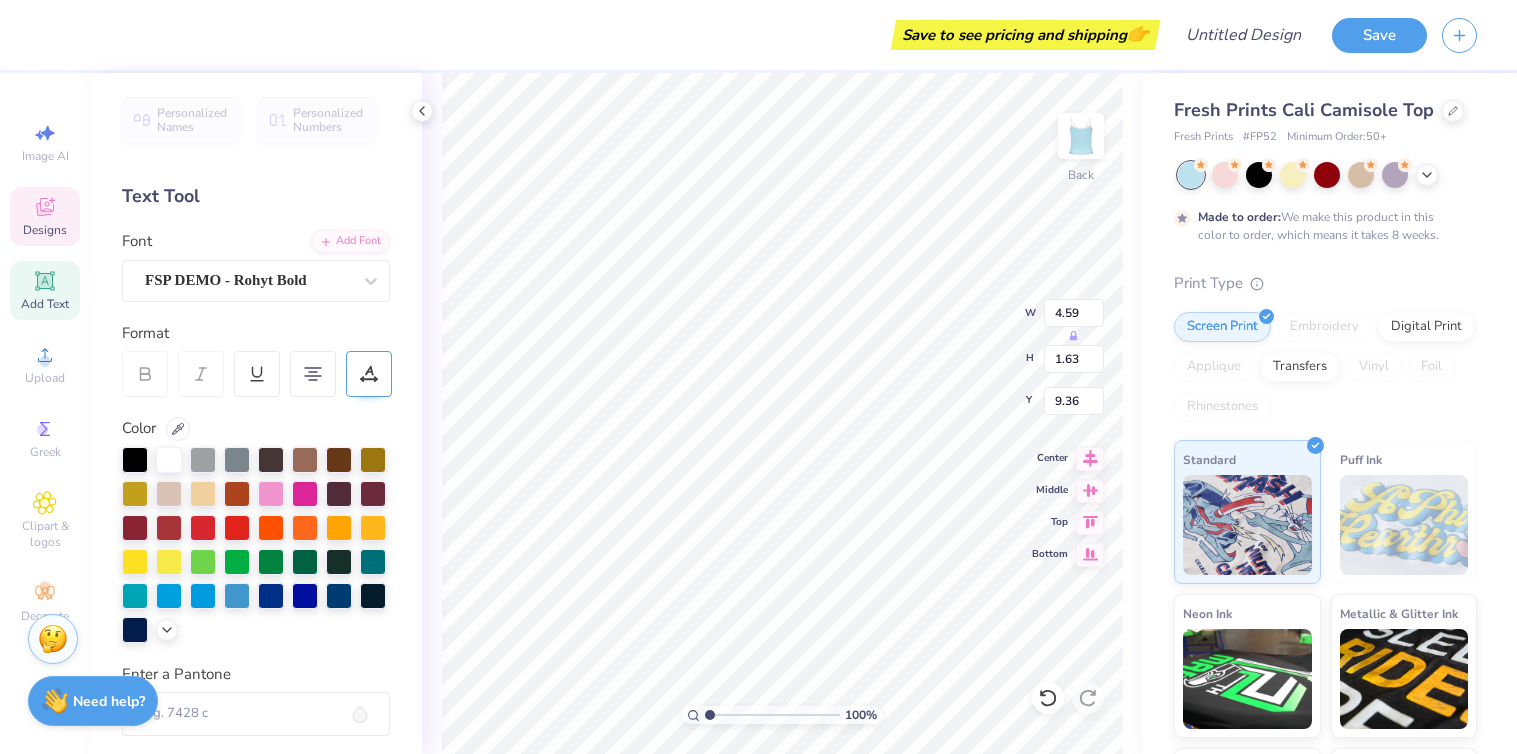 type on "1.06" 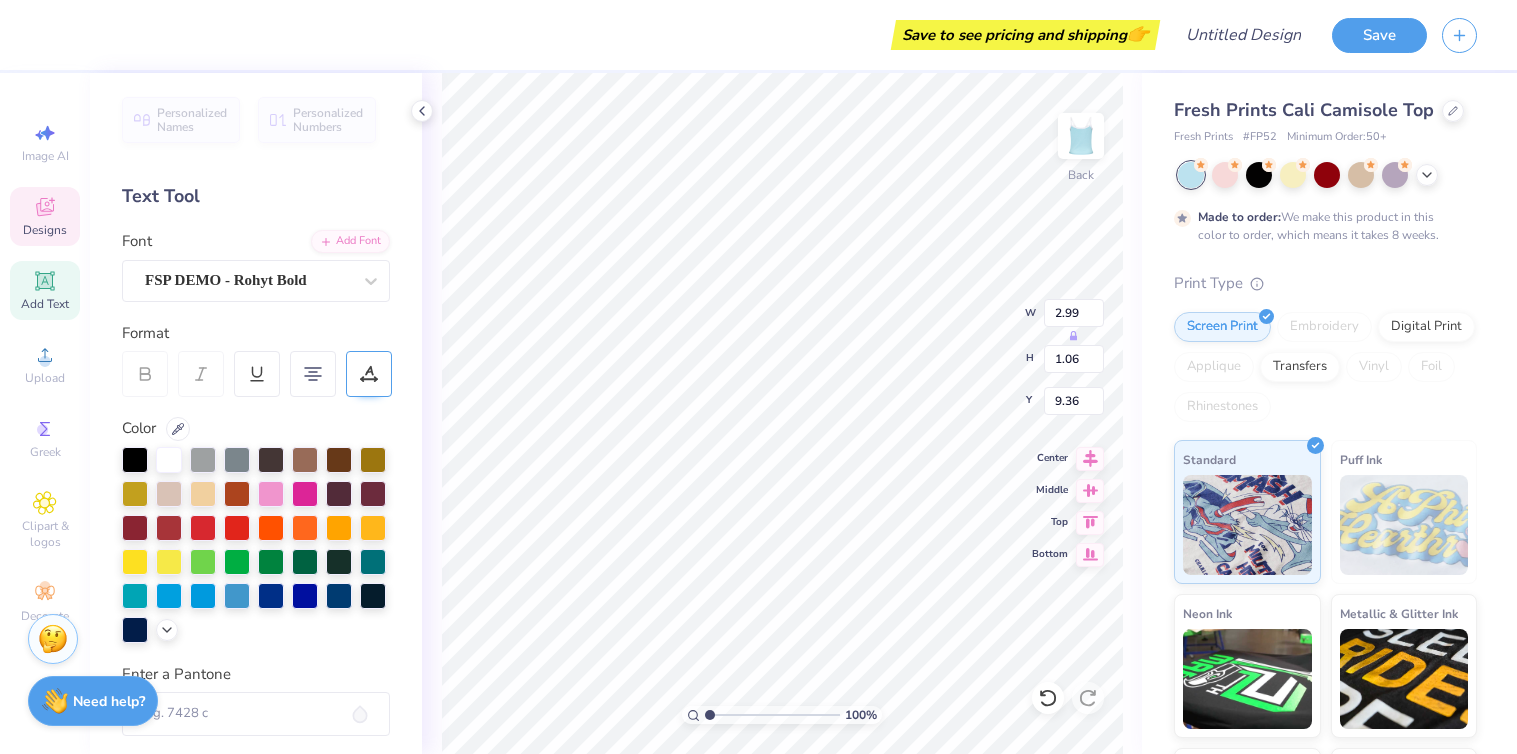 type on "10.13" 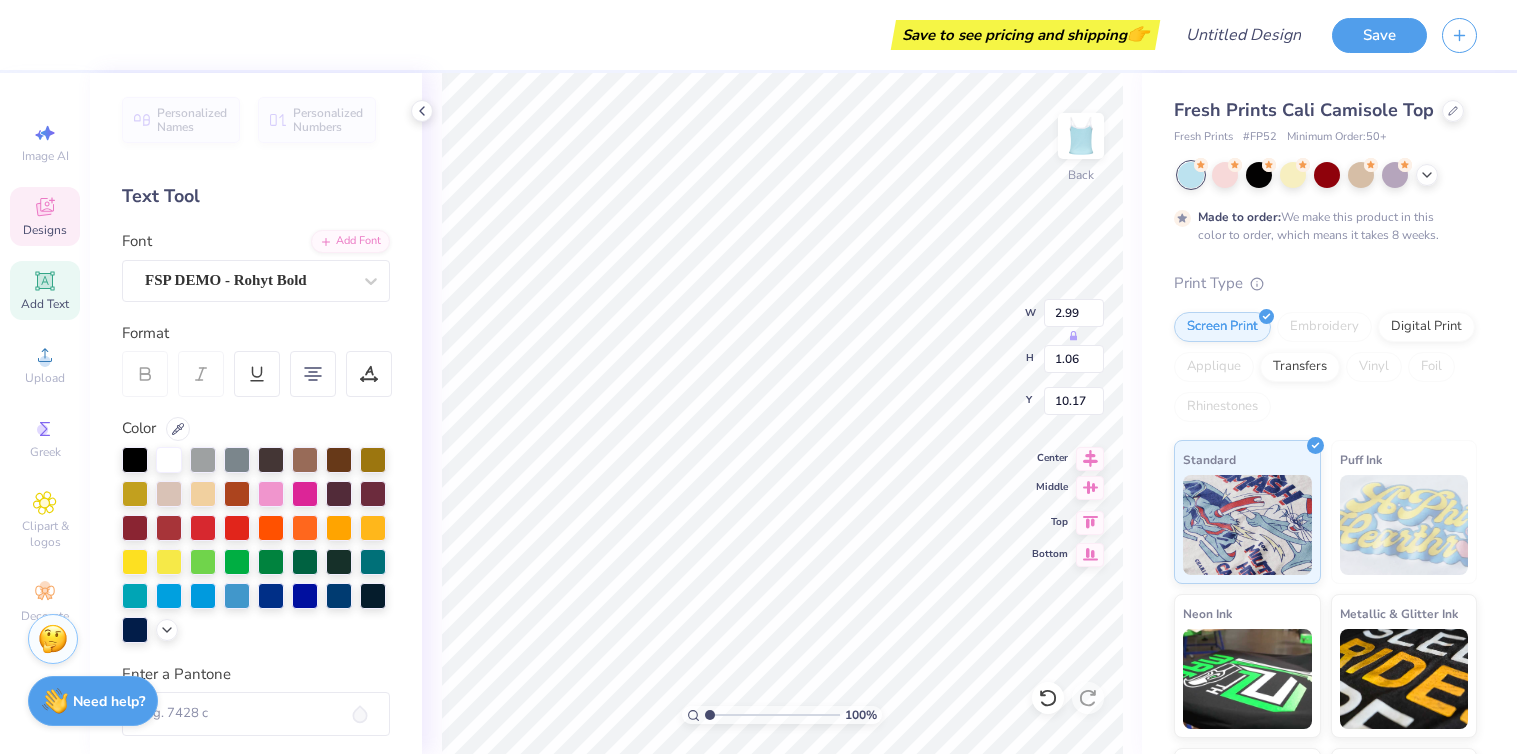 click 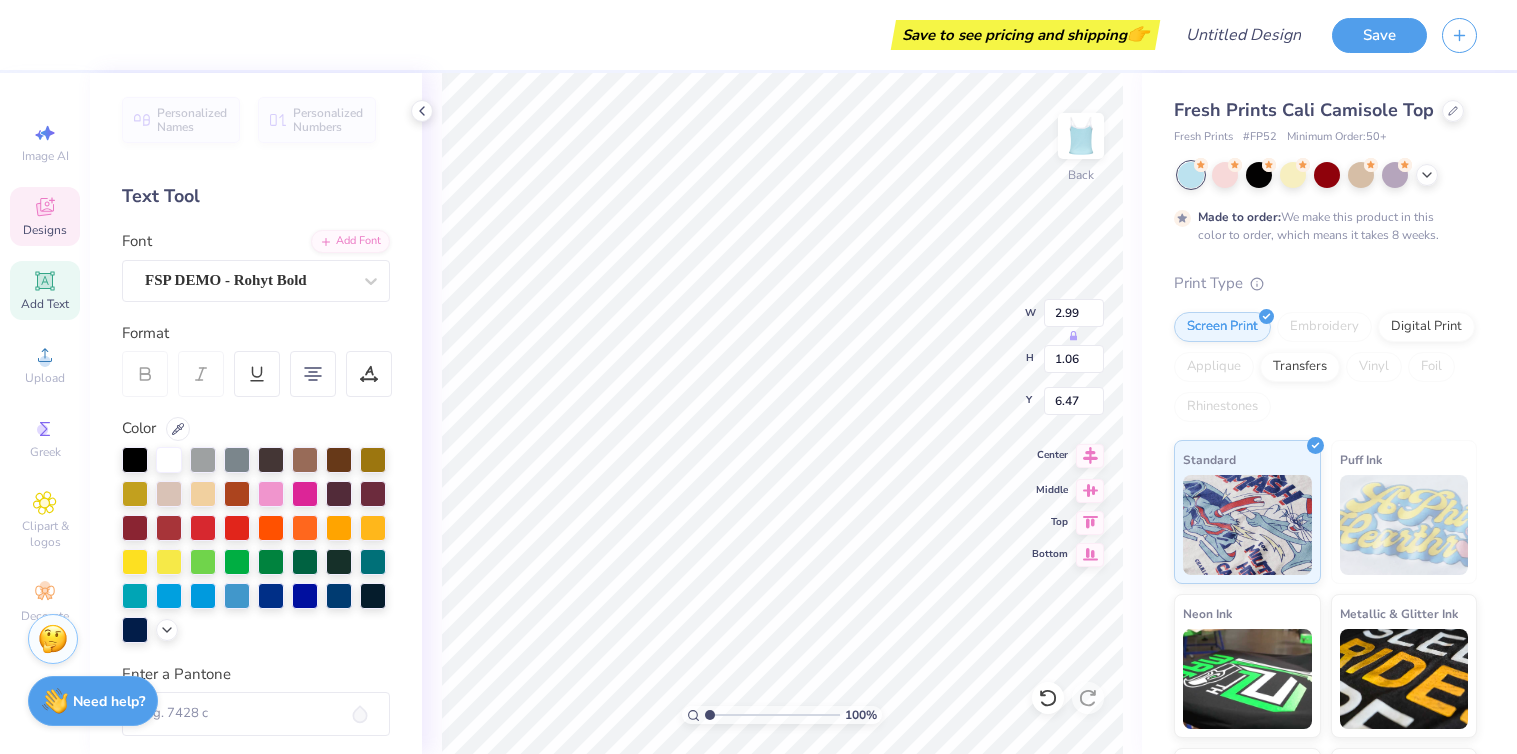 click 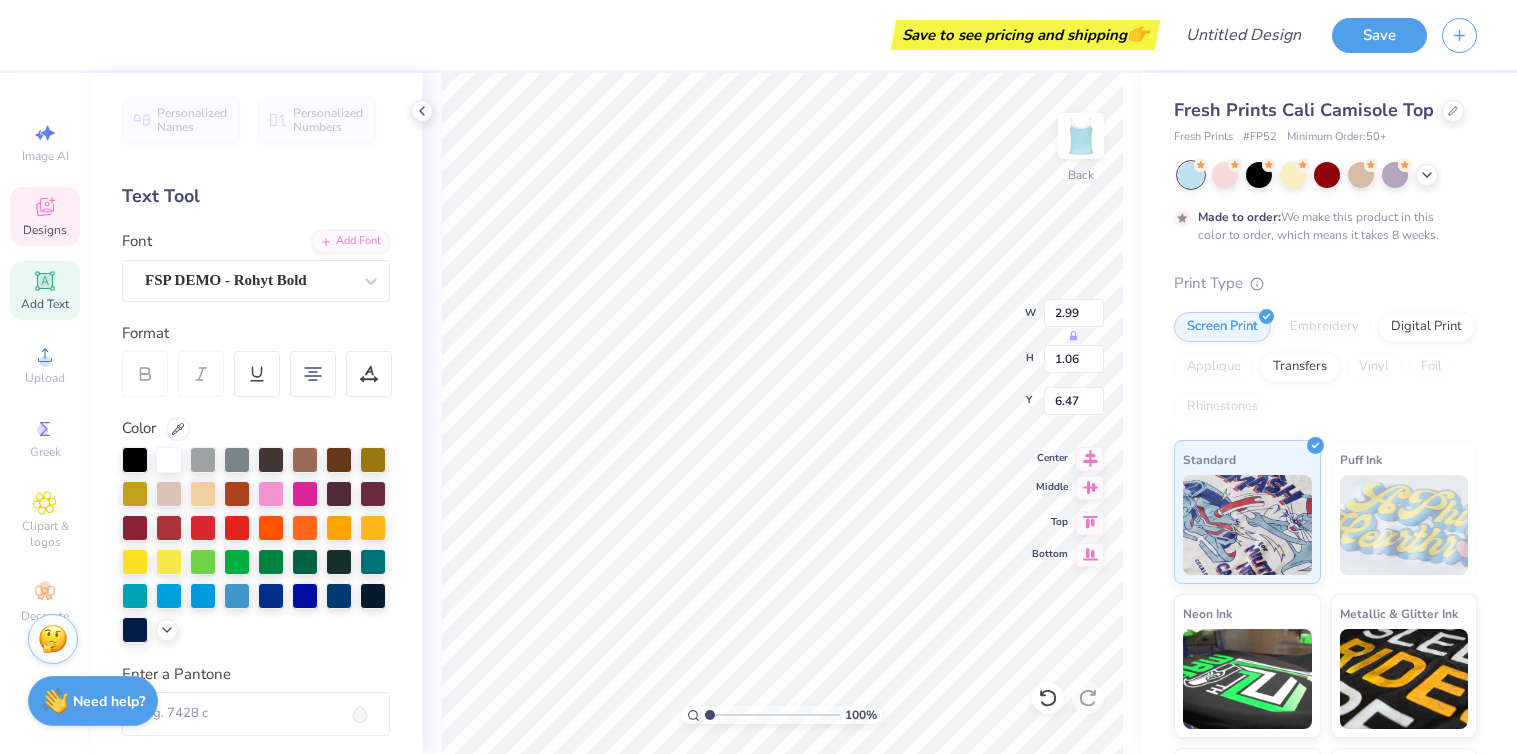type on "10.13" 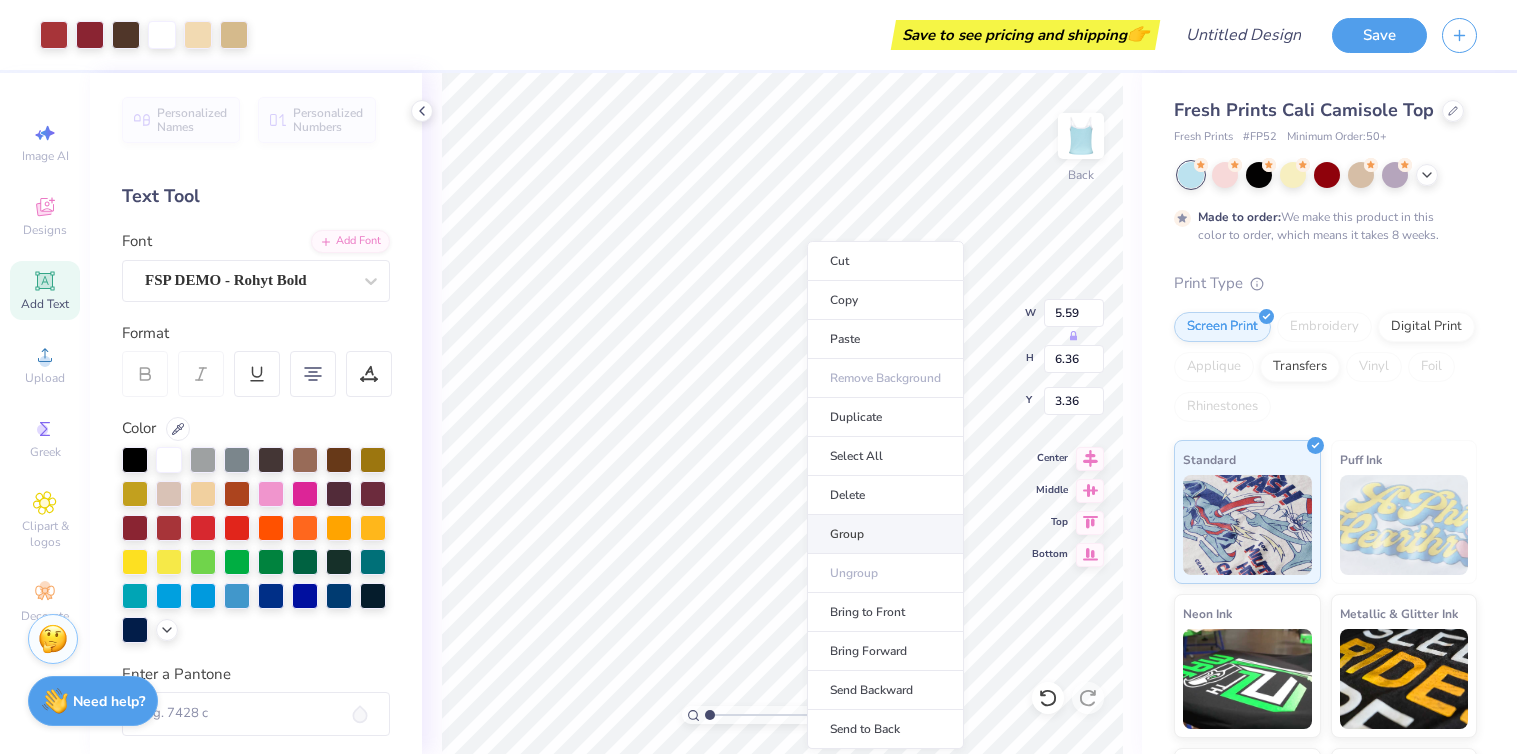 click on "Group" at bounding box center [885, 534] 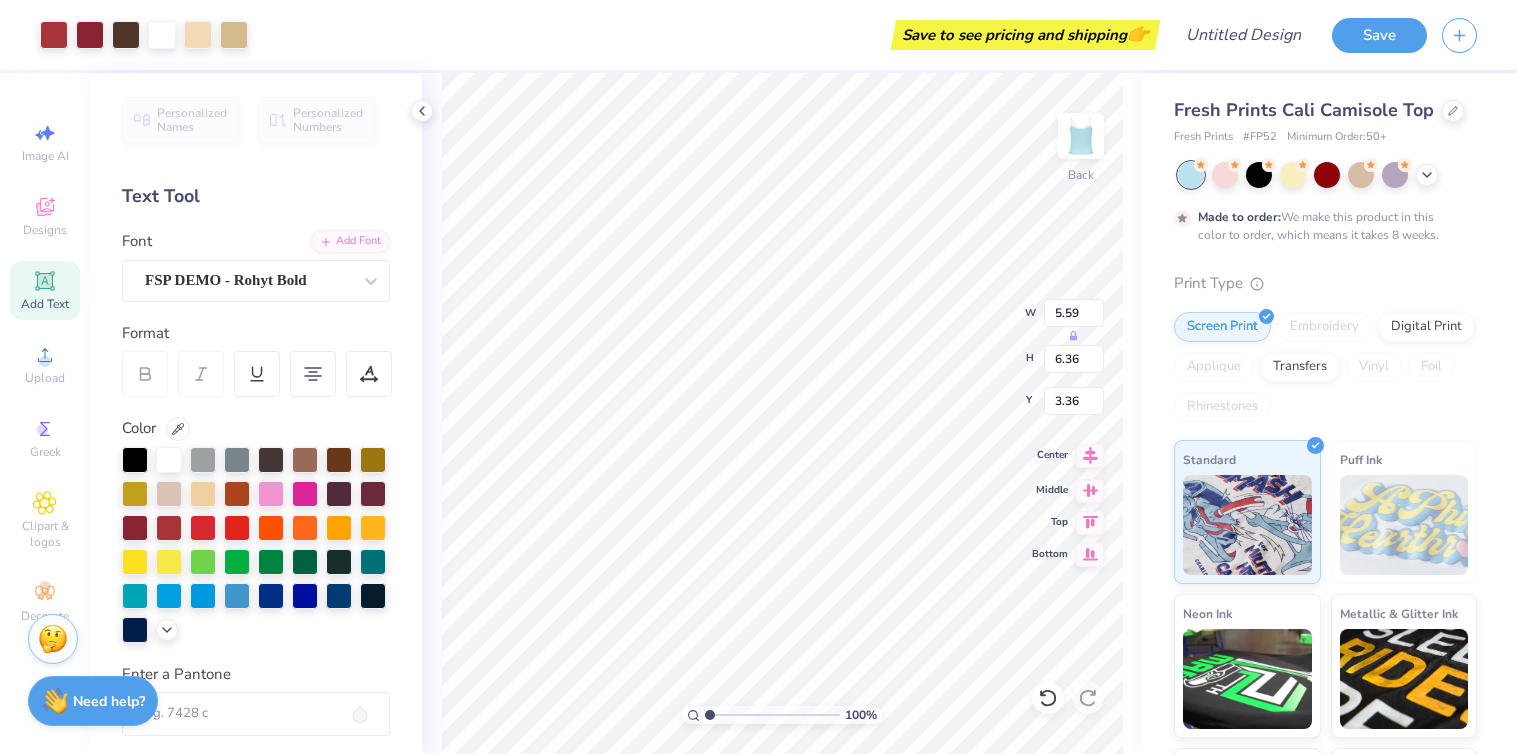 click 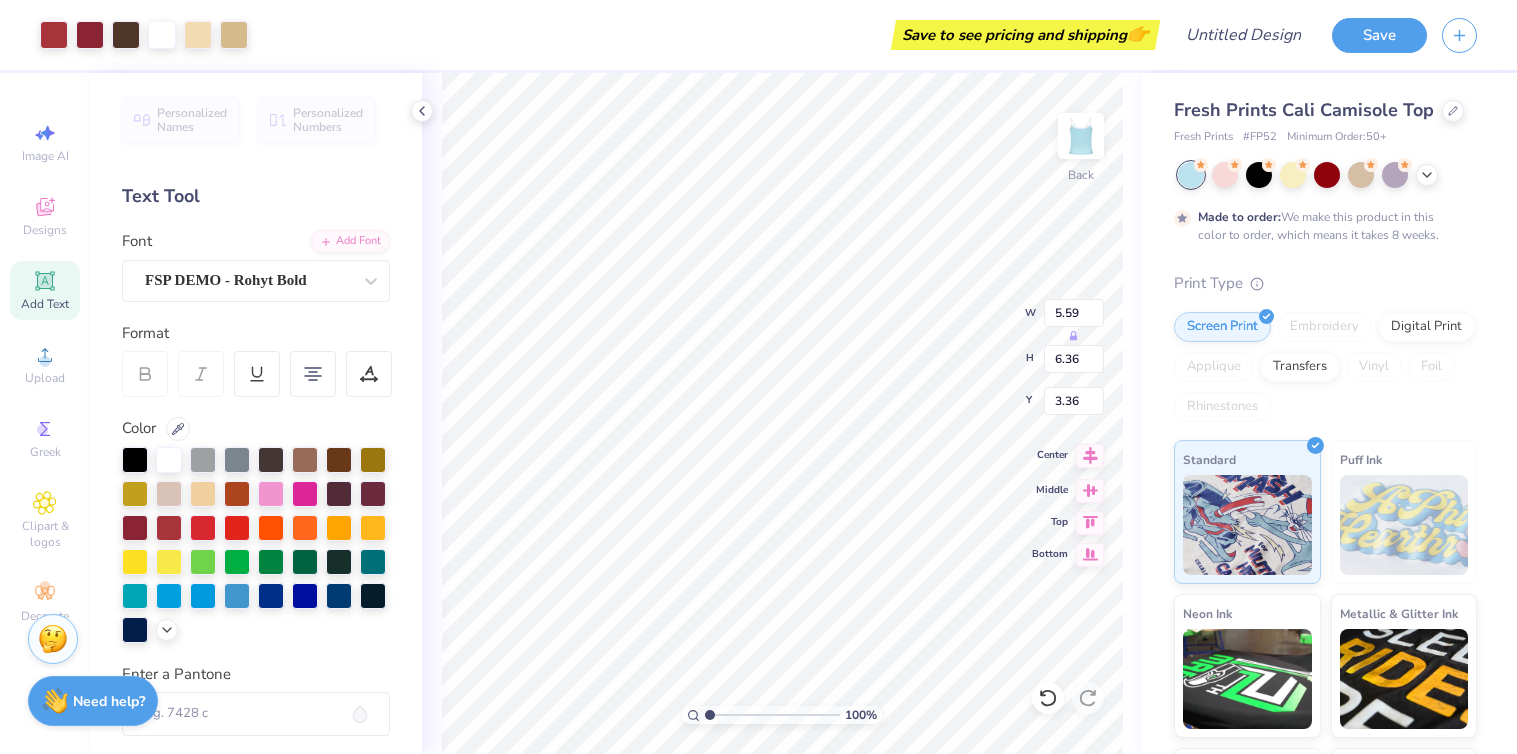 type on "3.38" 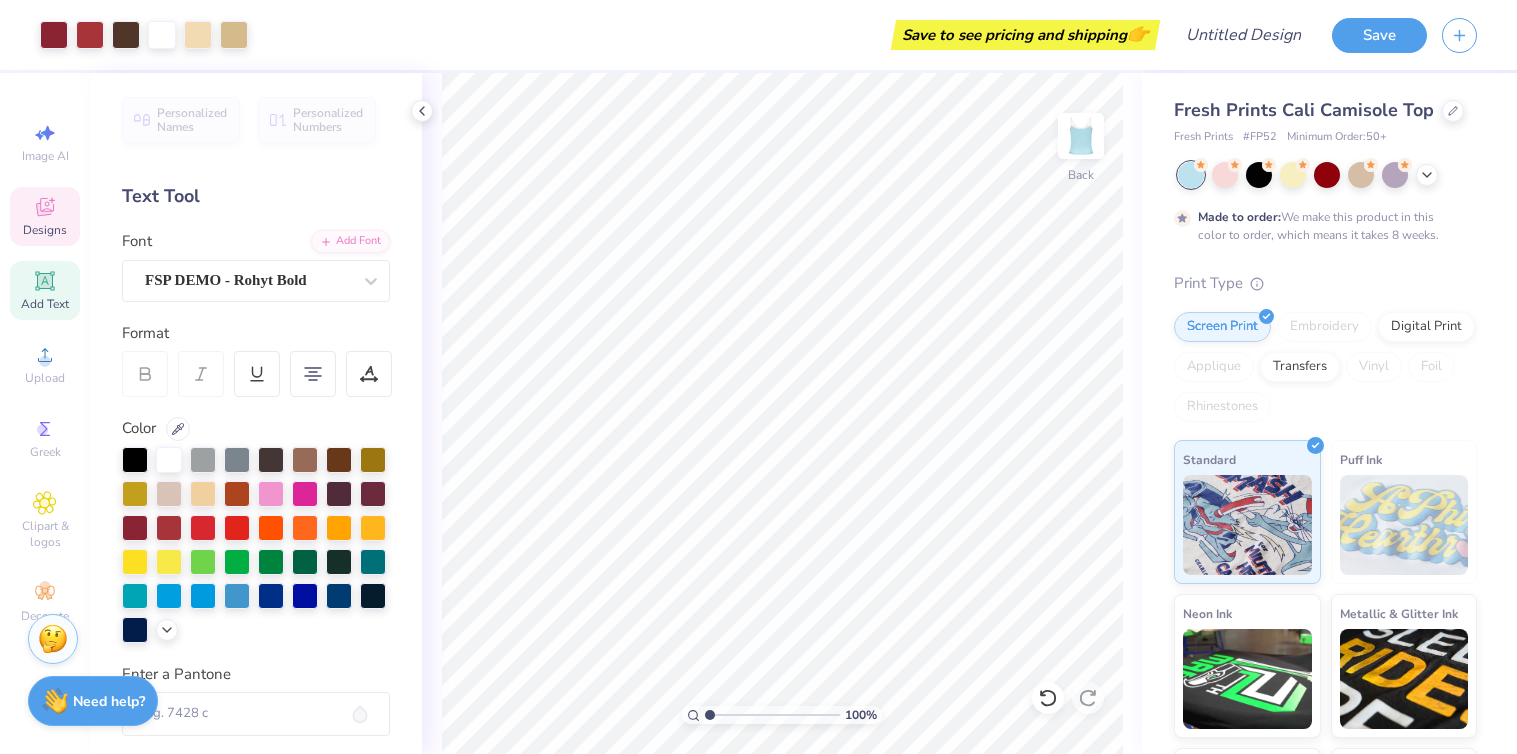 click on "Designs" at bounding box center (45, 230) 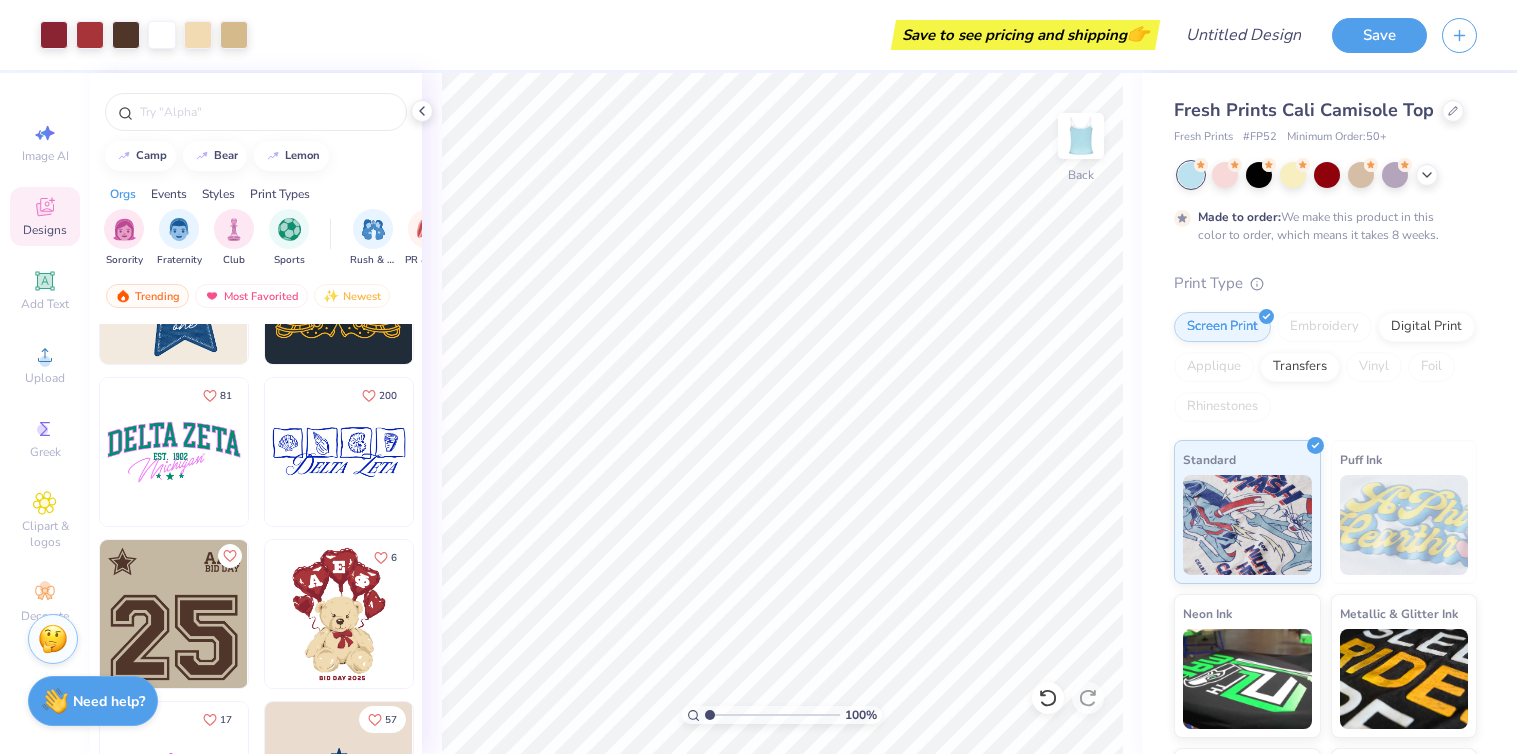 scroll, scrollTop: 599, scrollLeft: 0, axis: vertical 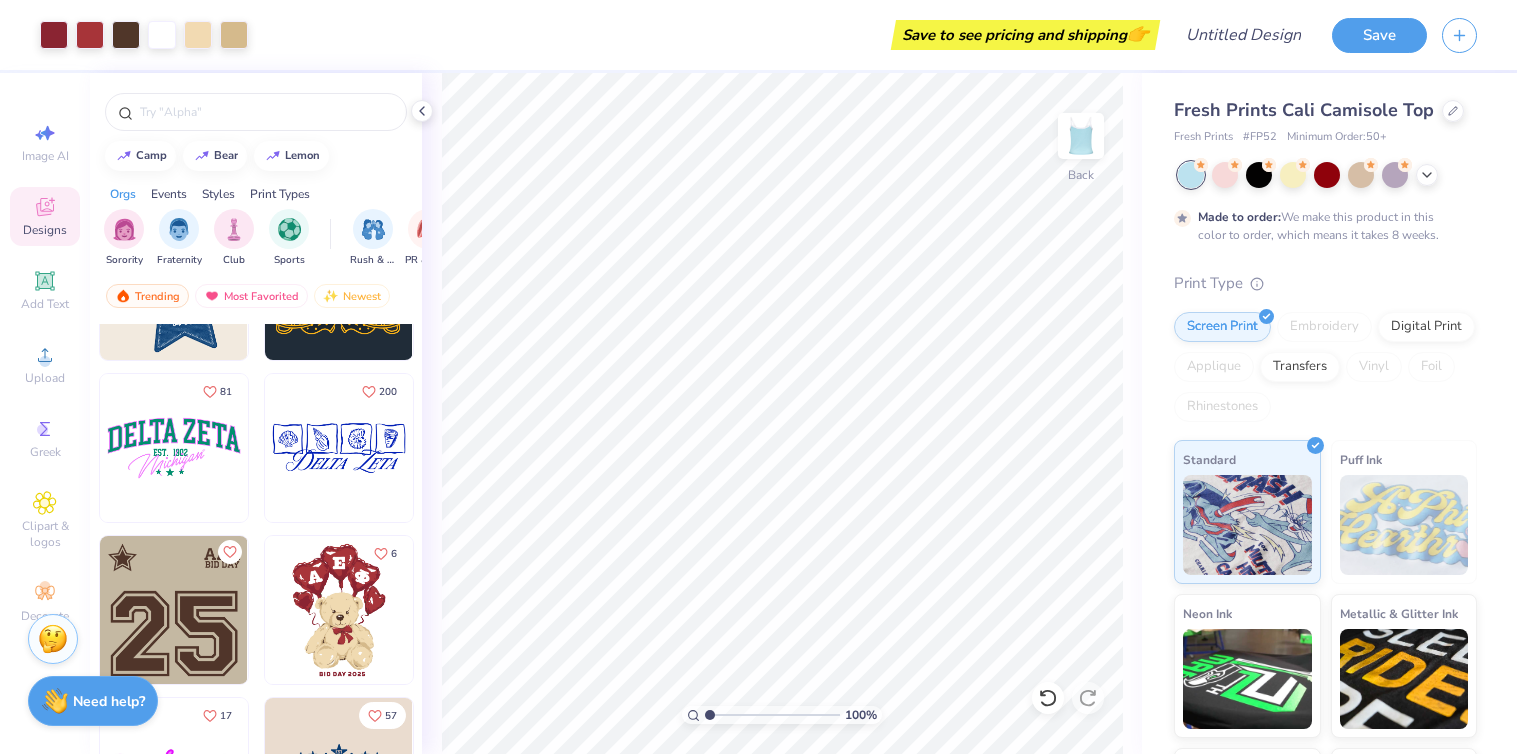 click at bounding box center (339, 610) 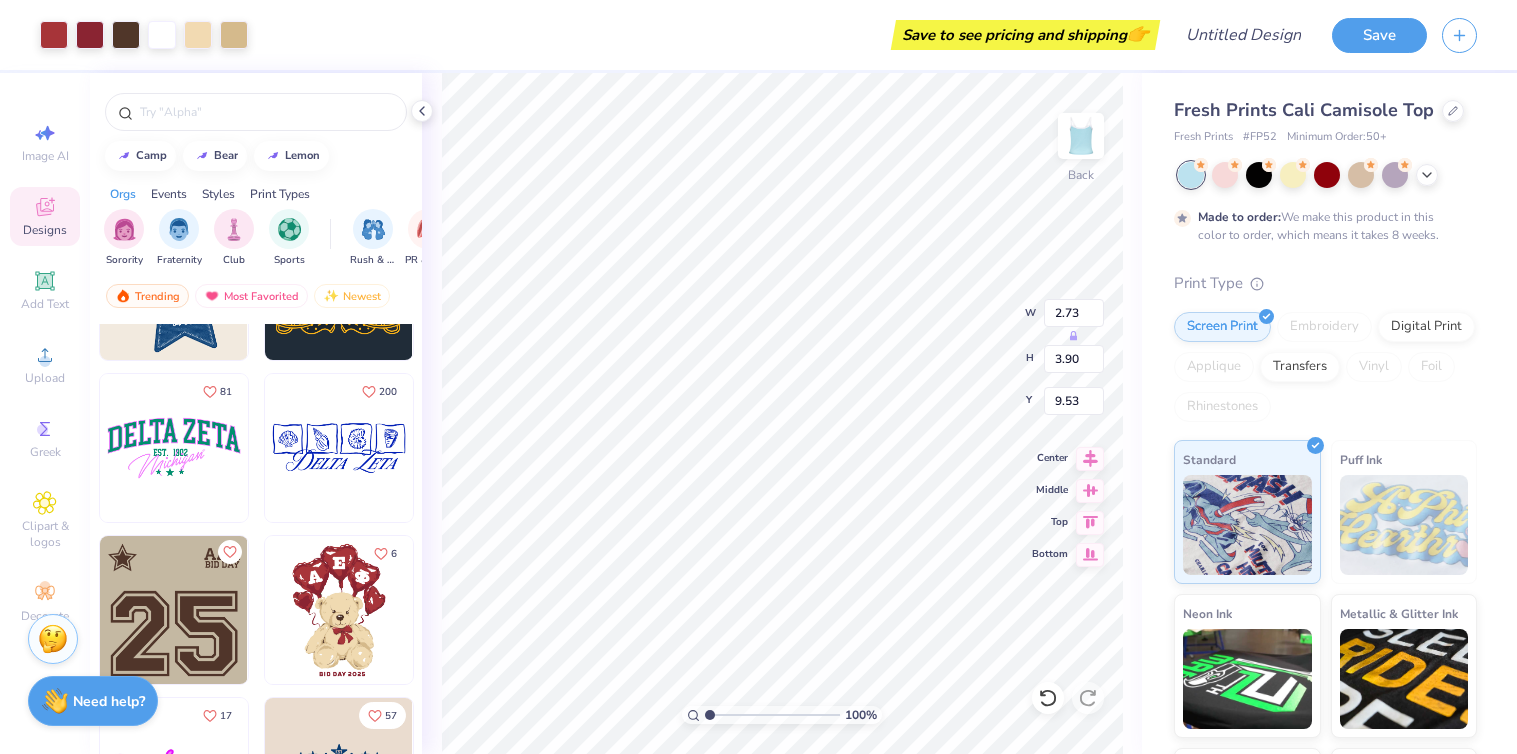 type on "9.53" 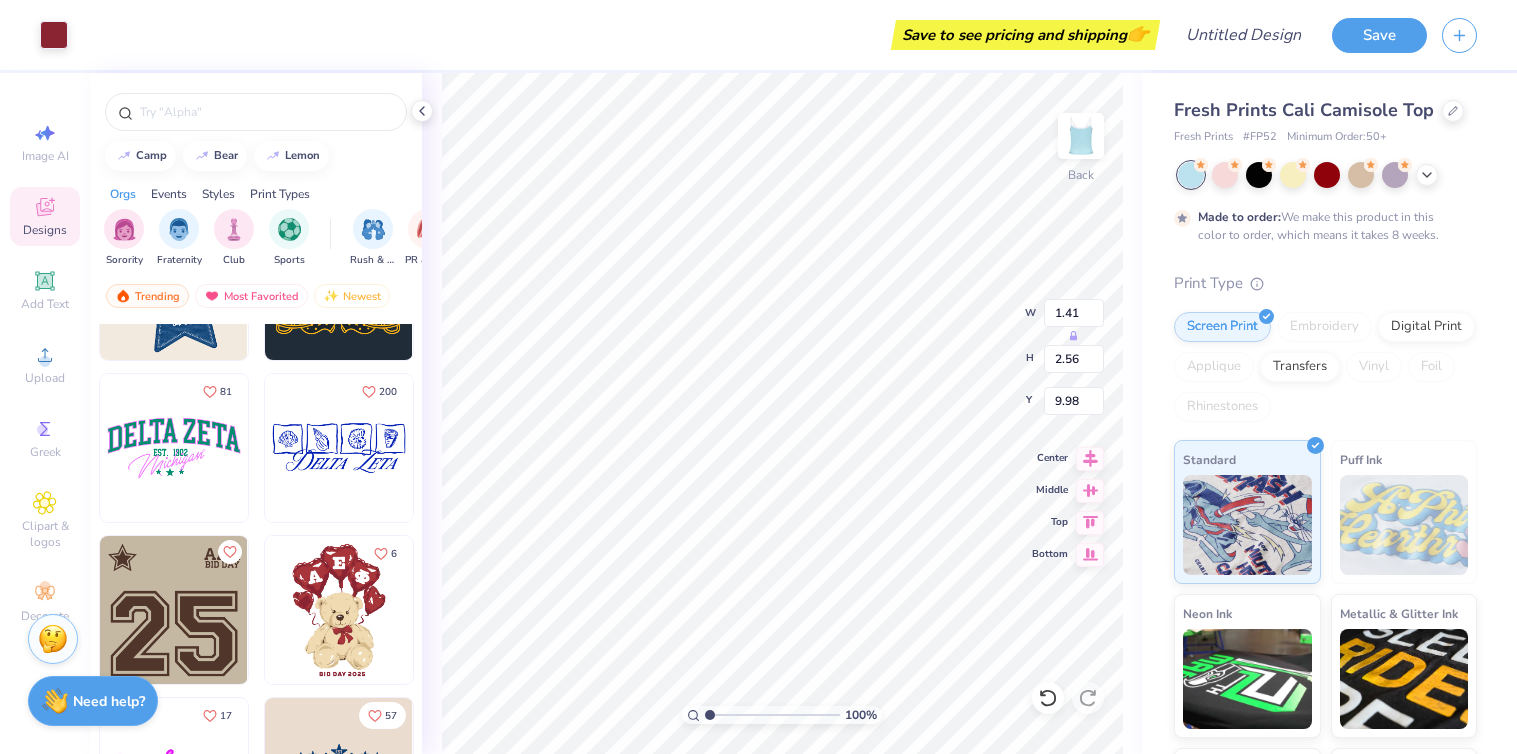 type on "1.41" 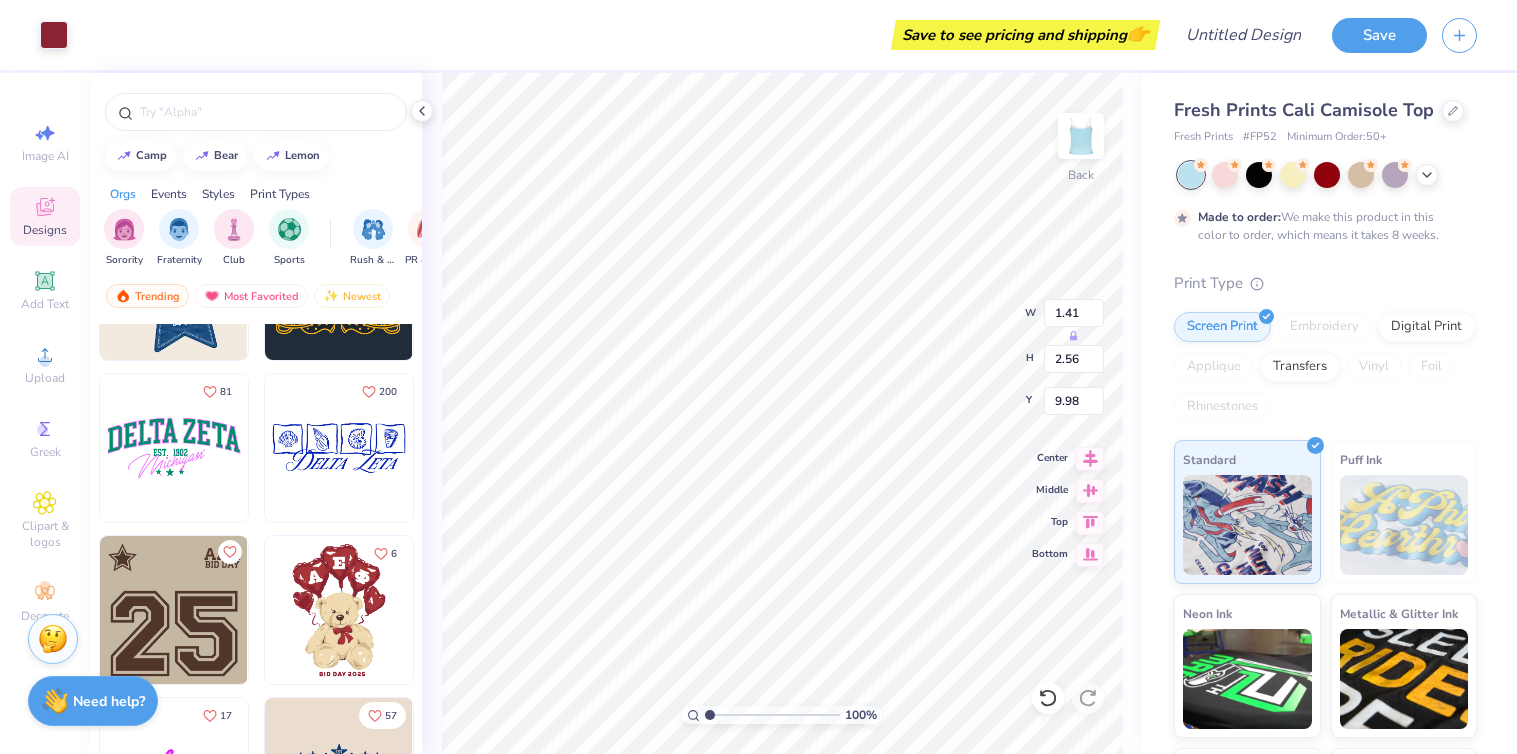type on "2.56" 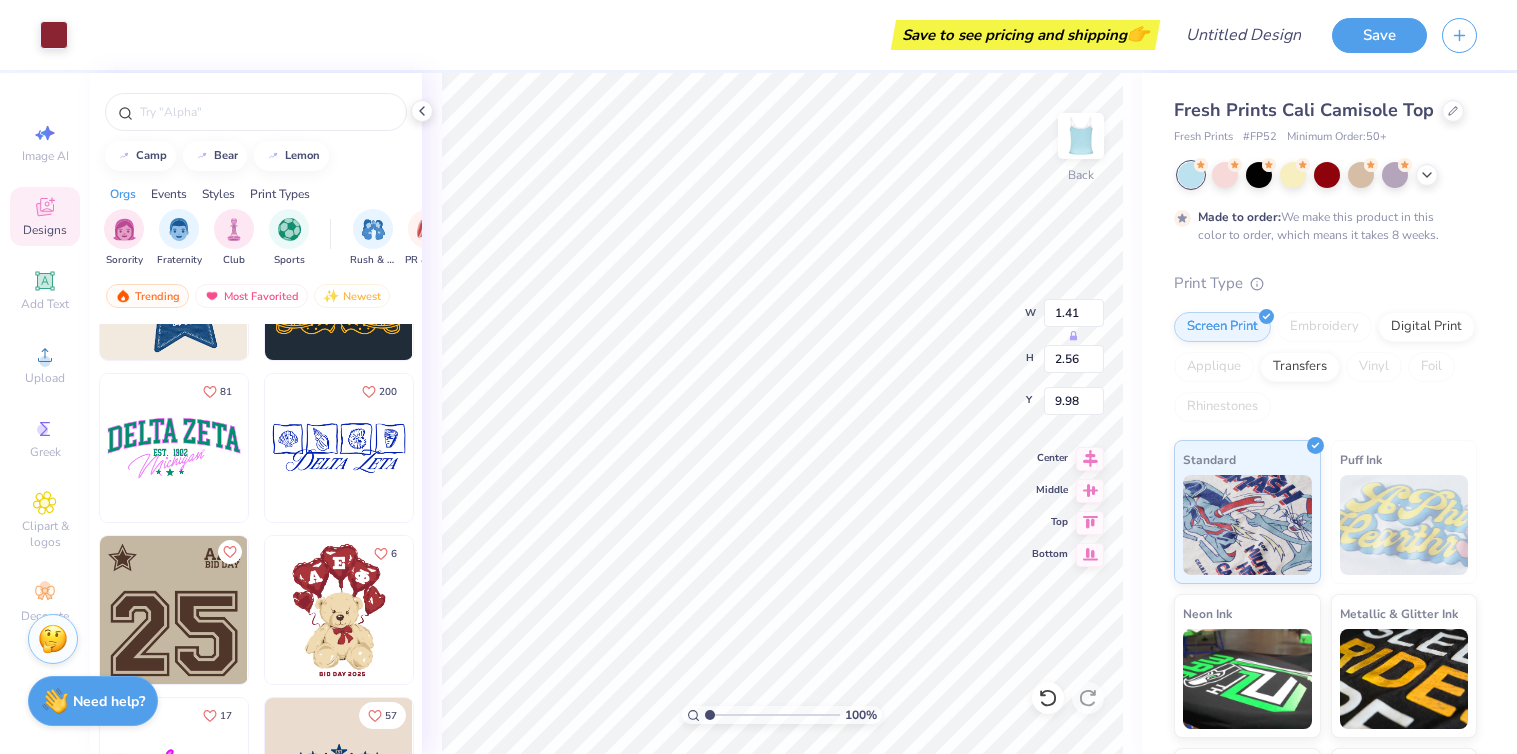 type on "9.98" 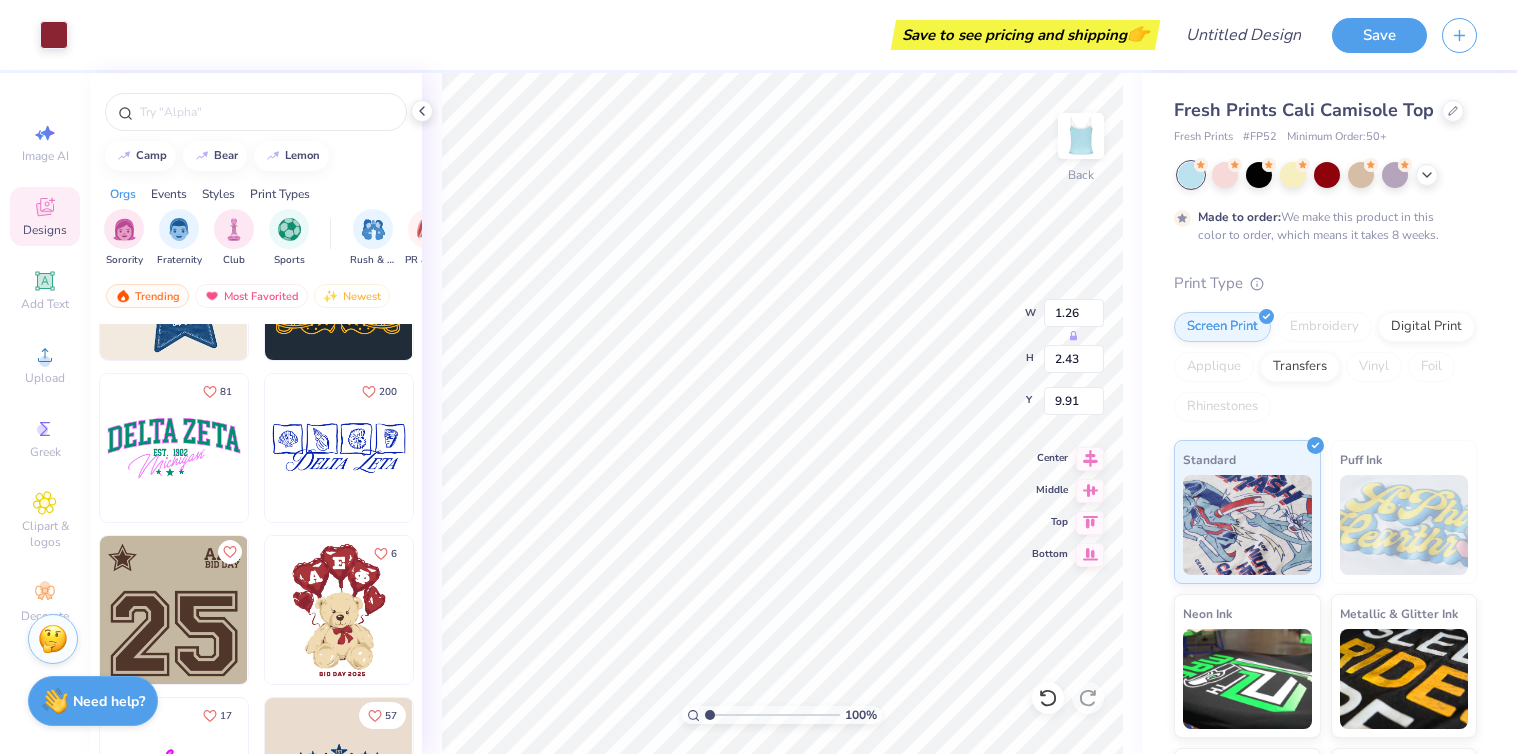 type on "9.91" 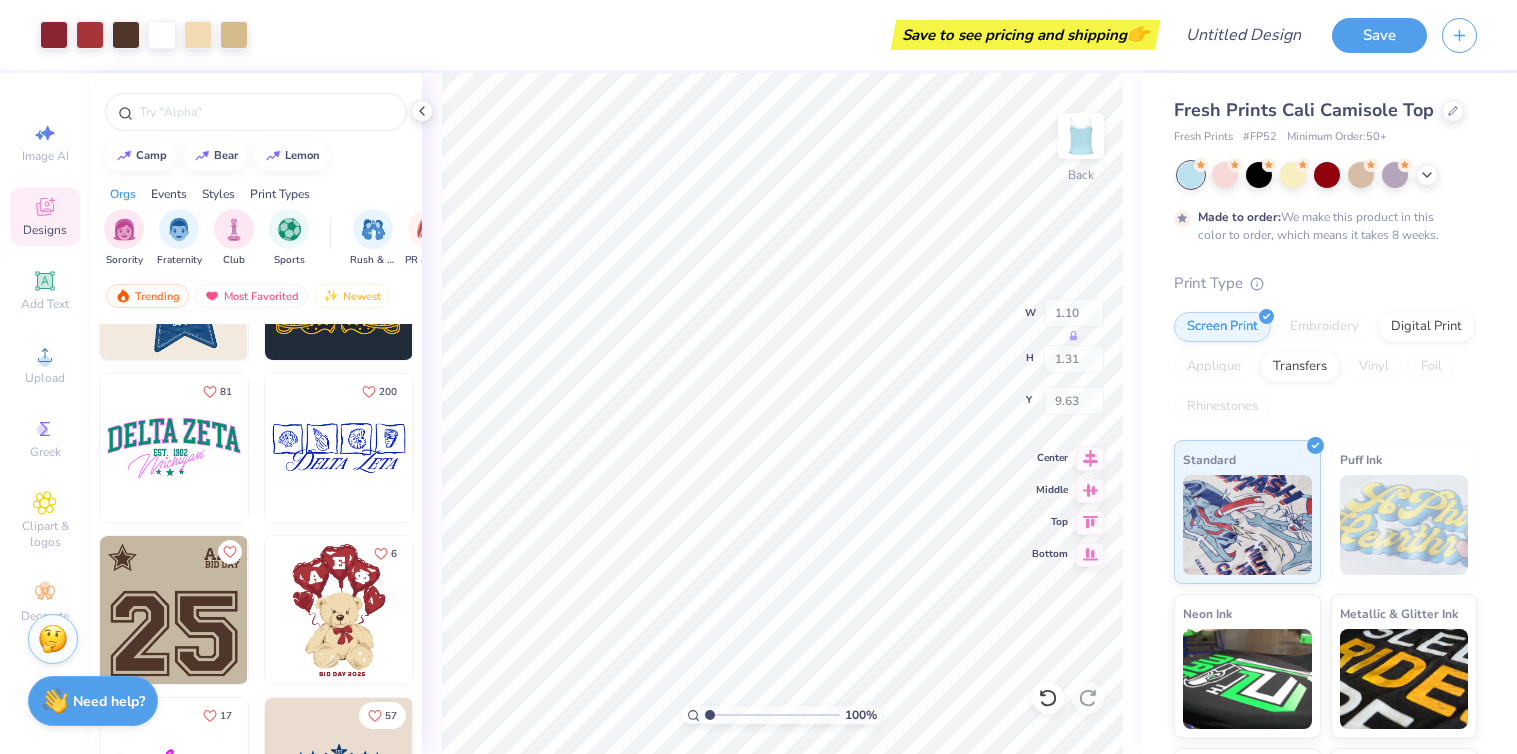 type on "9.63" 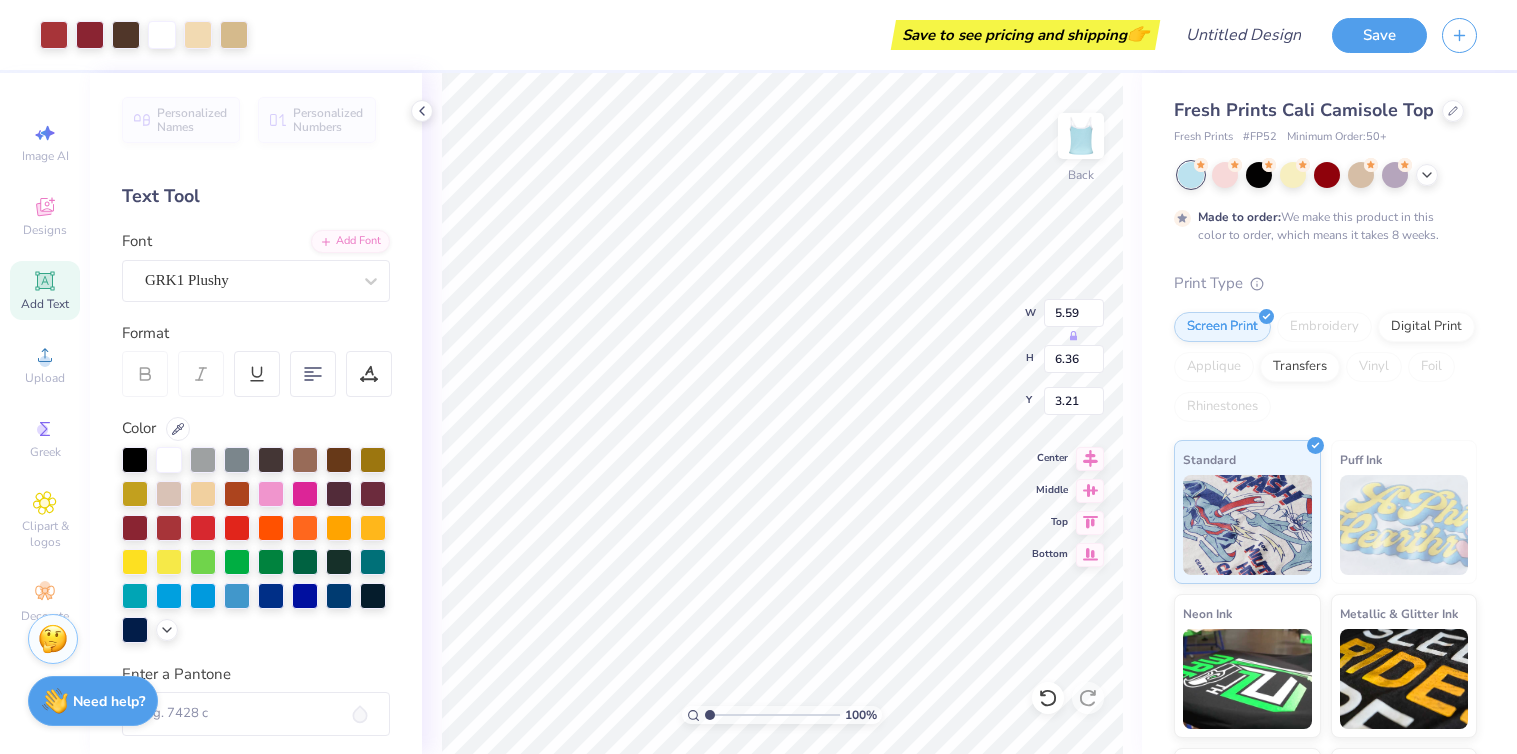type on "3.38" 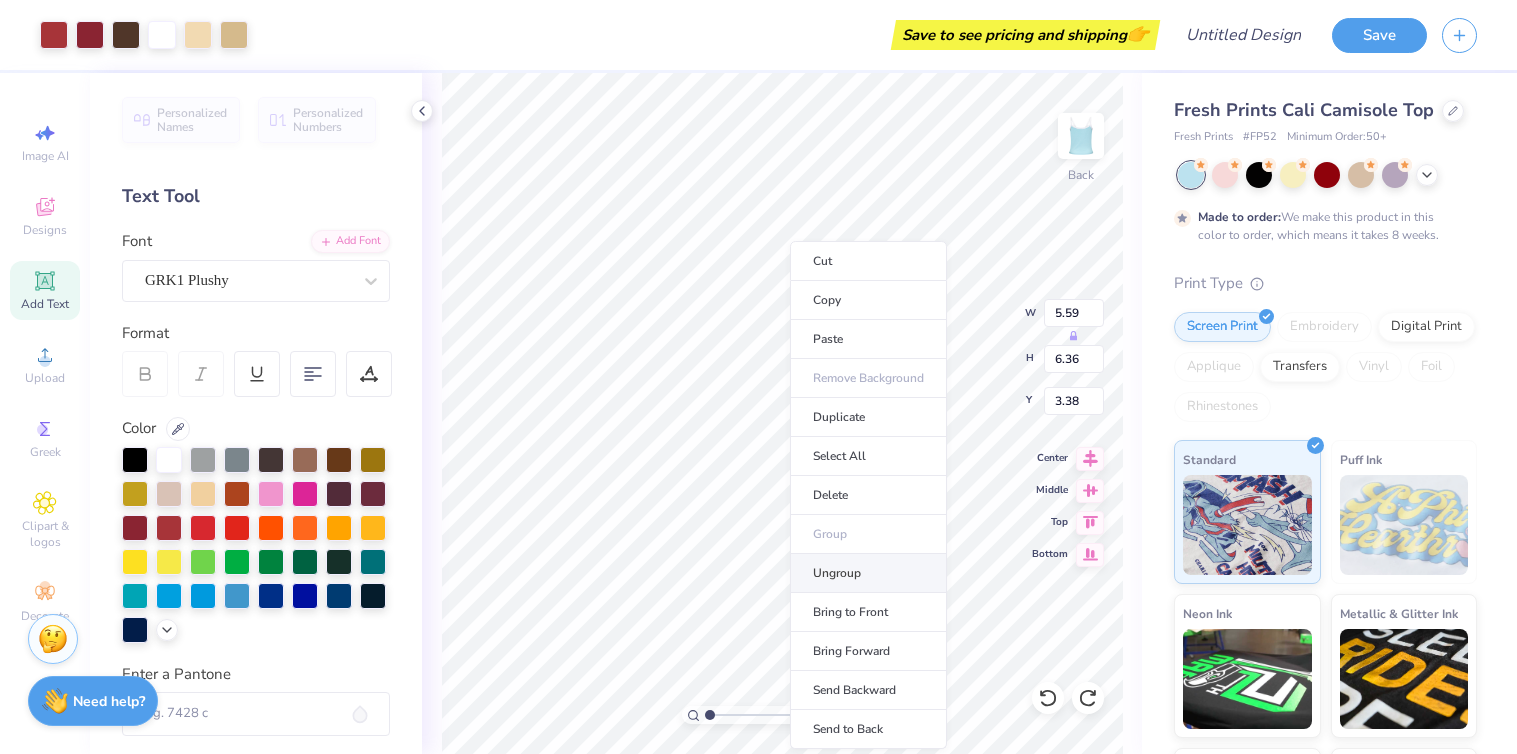 click on "Ungroup" at bounding box center (868, 573) 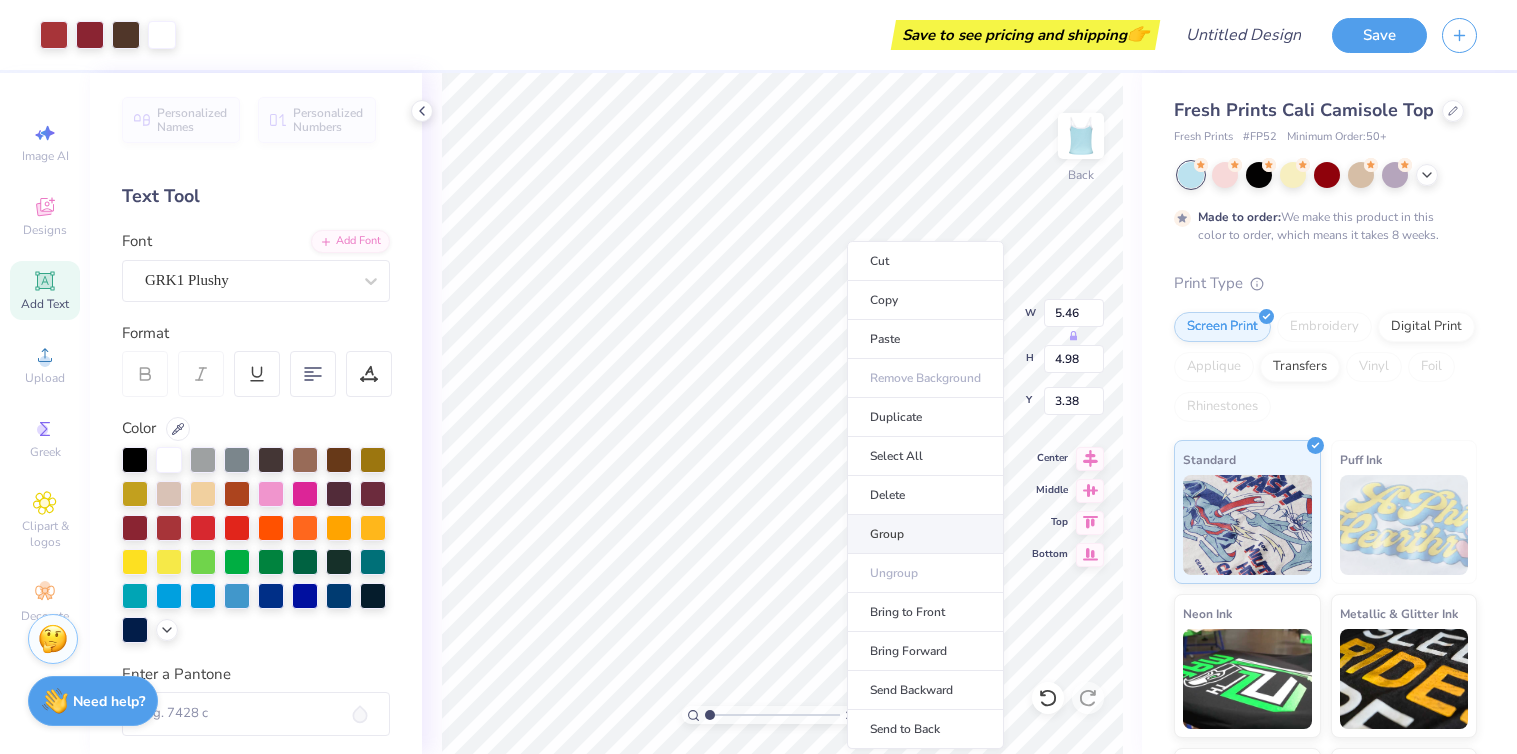 click on "Group" at bounding box center [925, 534] 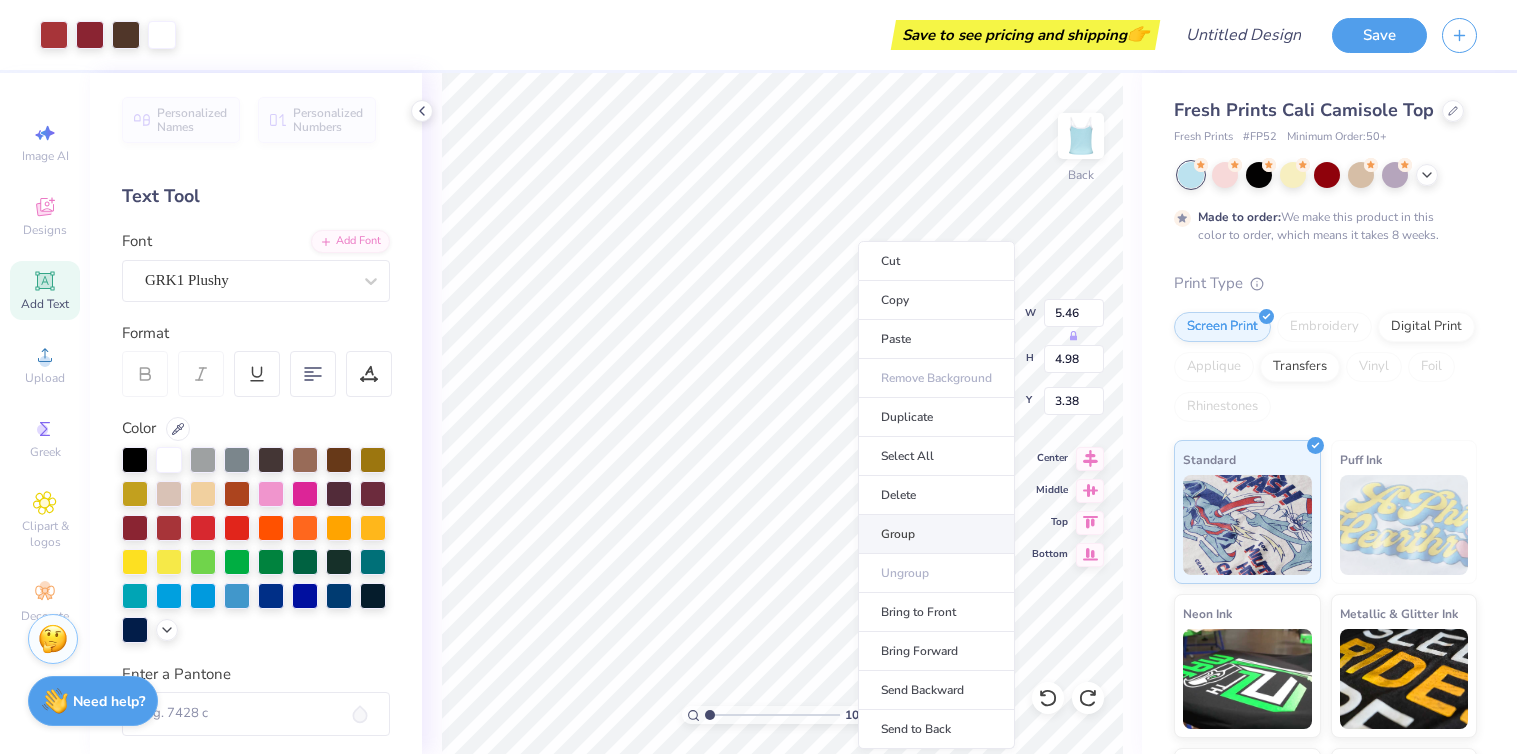 click on "Group" at bounding box center [936, 534] 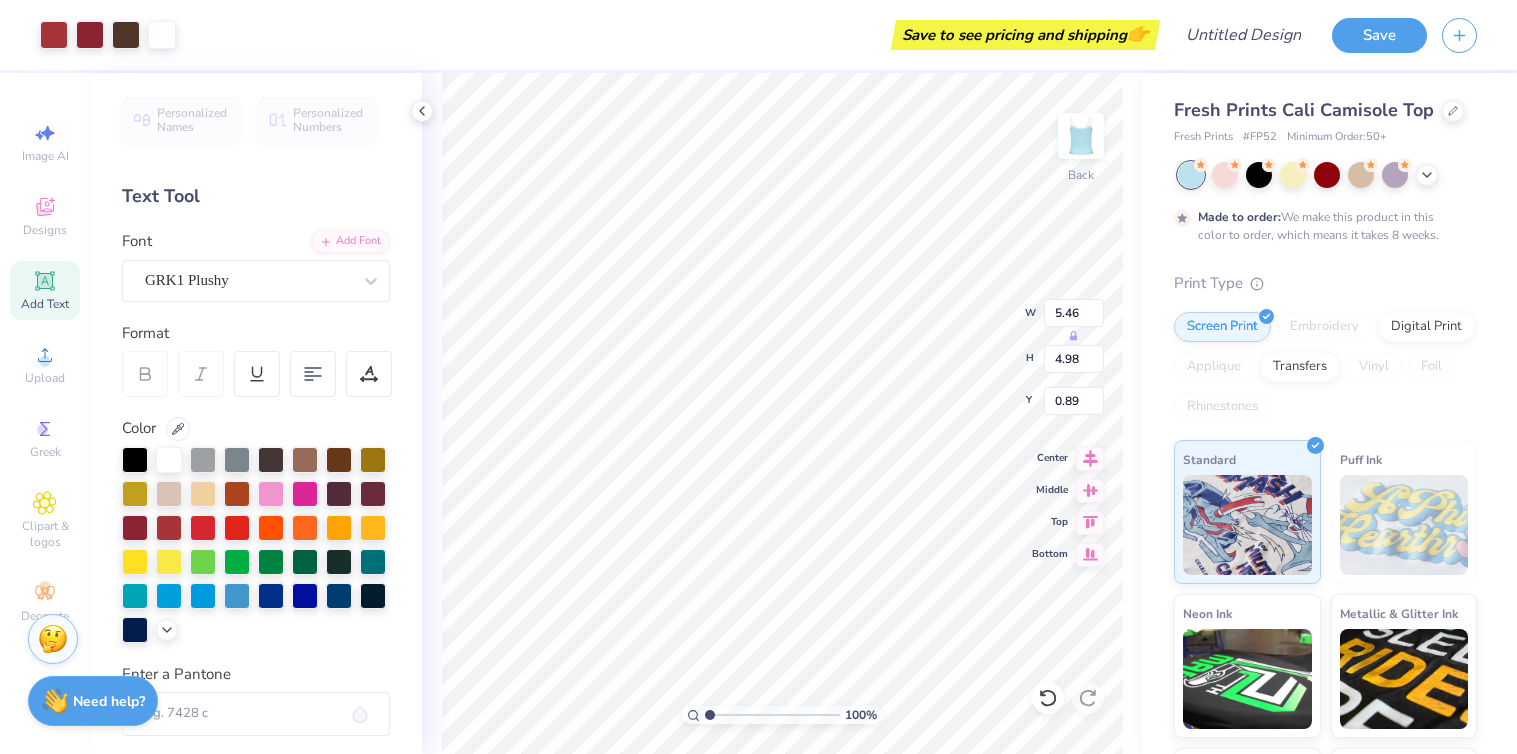 type on "3.38" 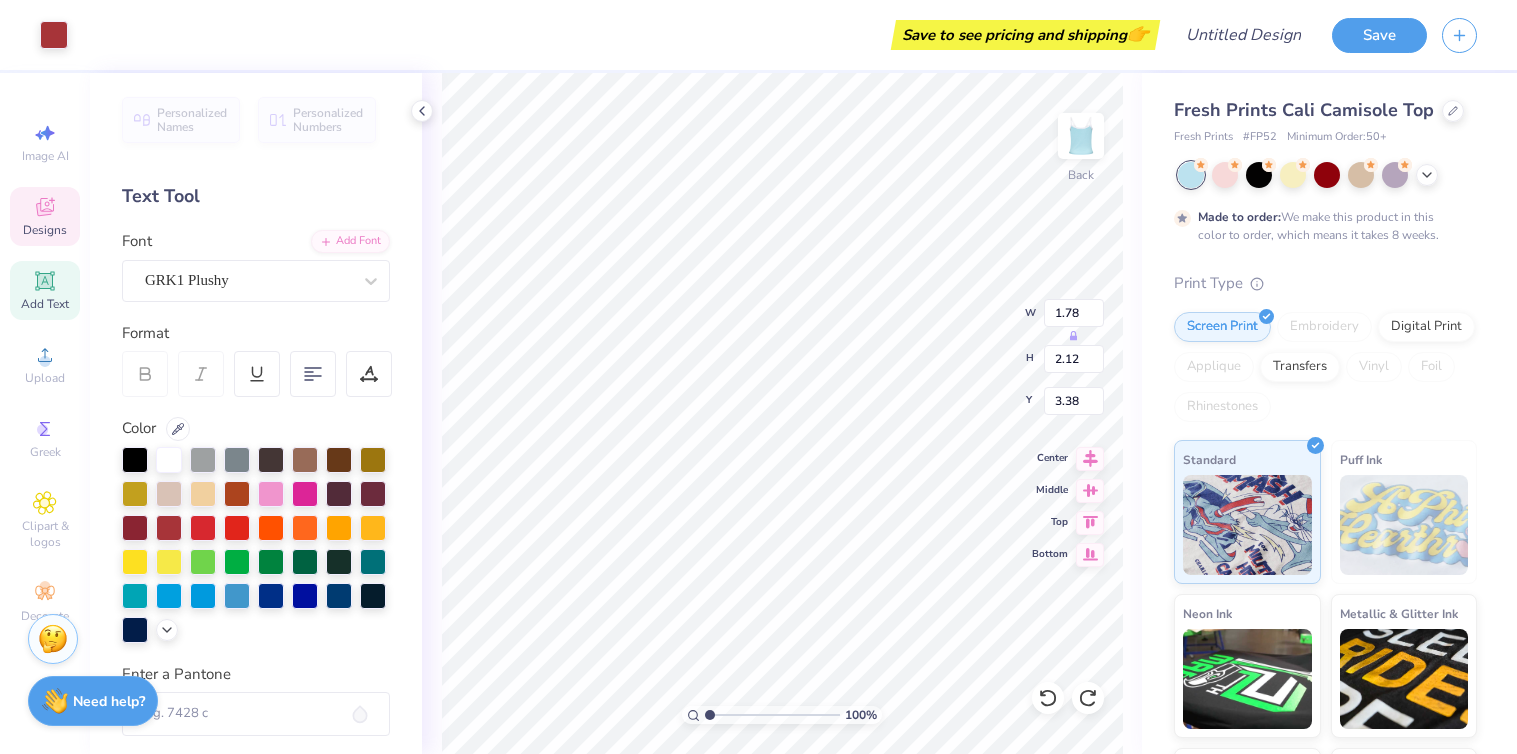 type on "3.45" 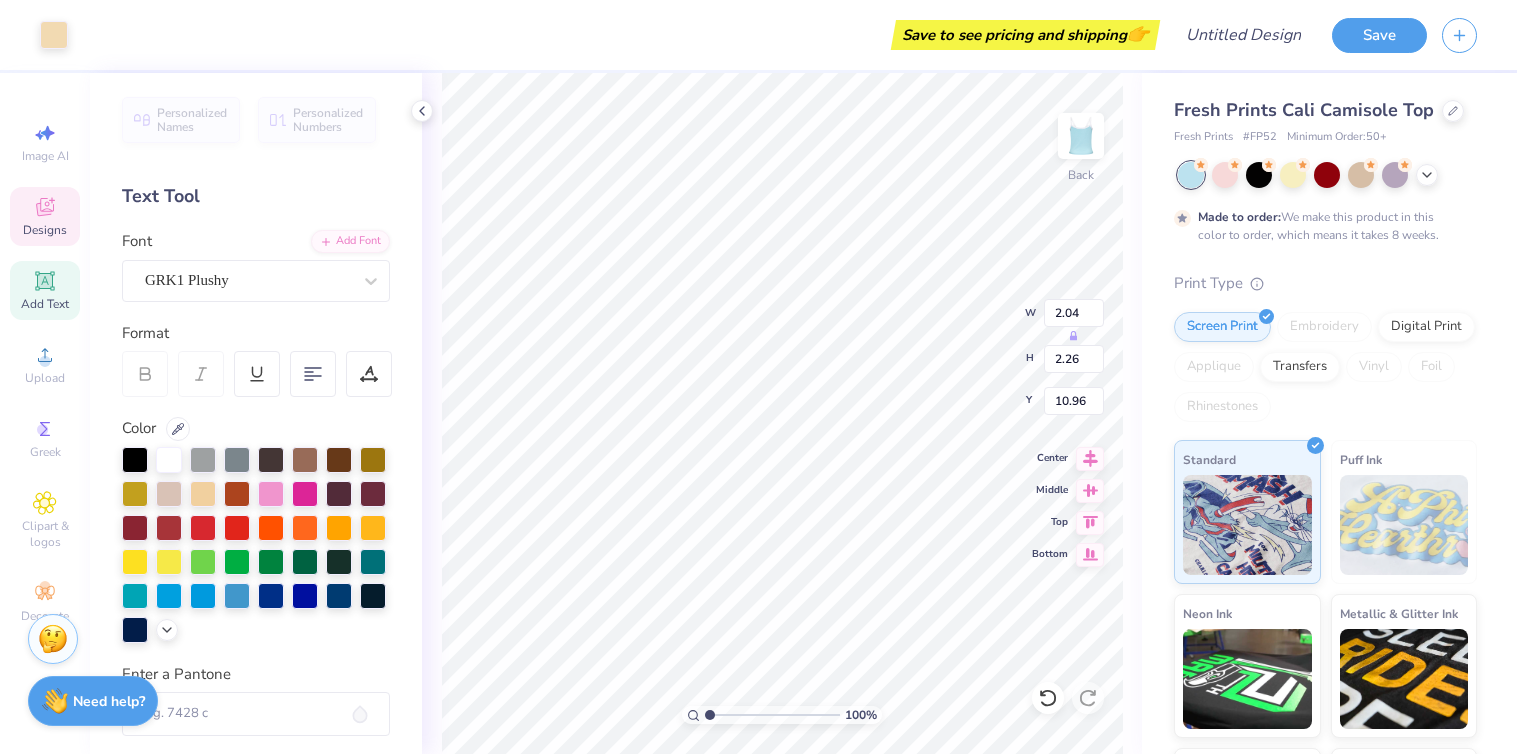 type on "0.97" 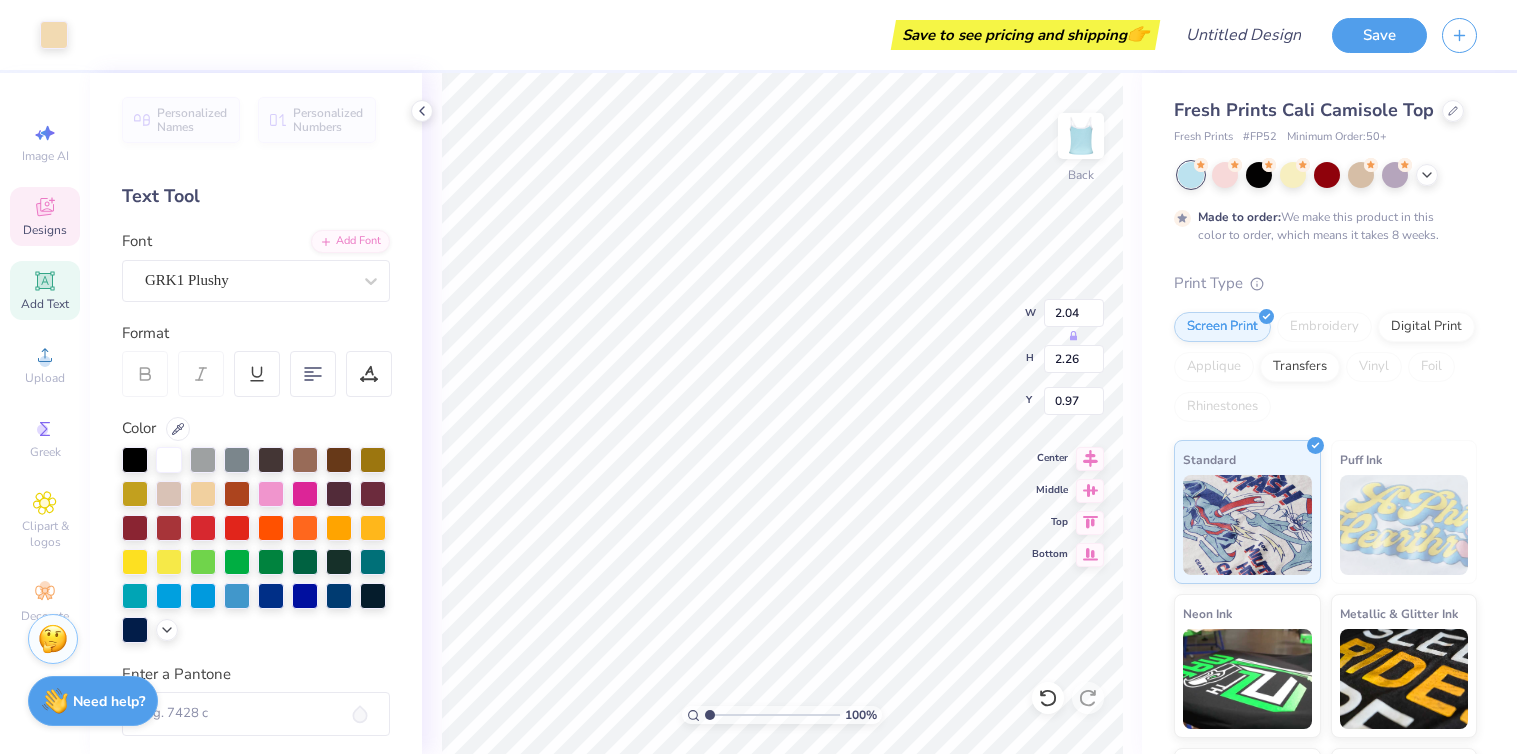 type on "1.97" 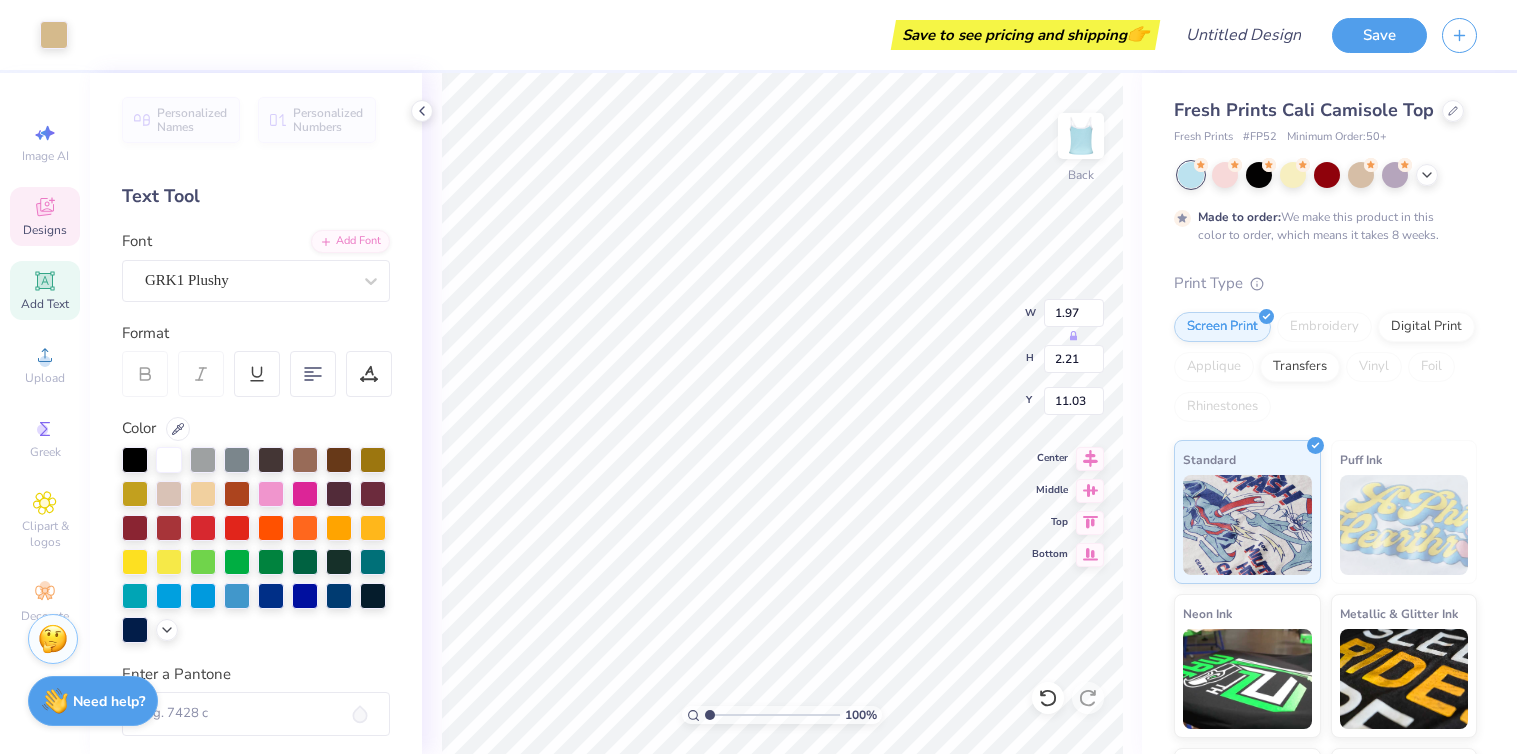 type on "7.34" 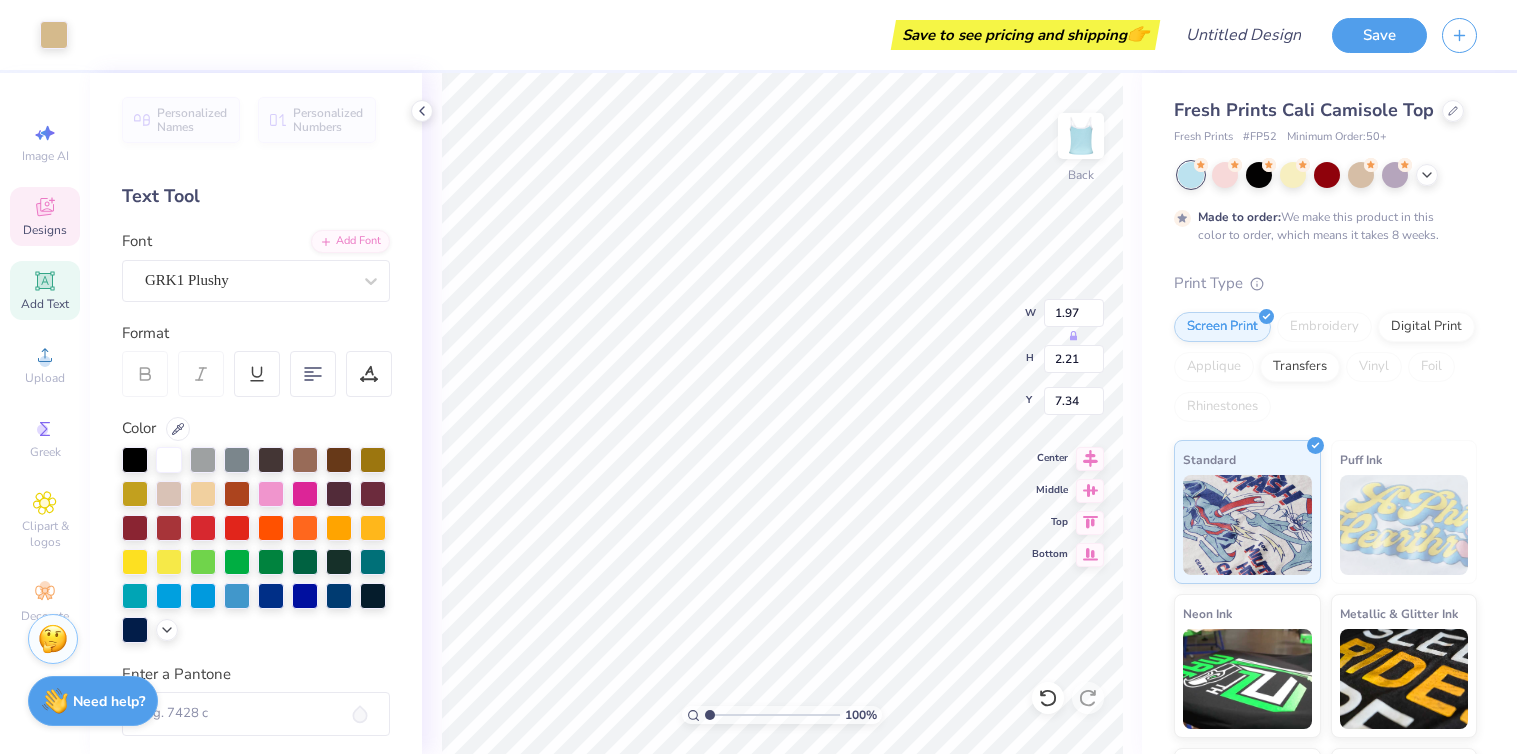 type on "3.95" 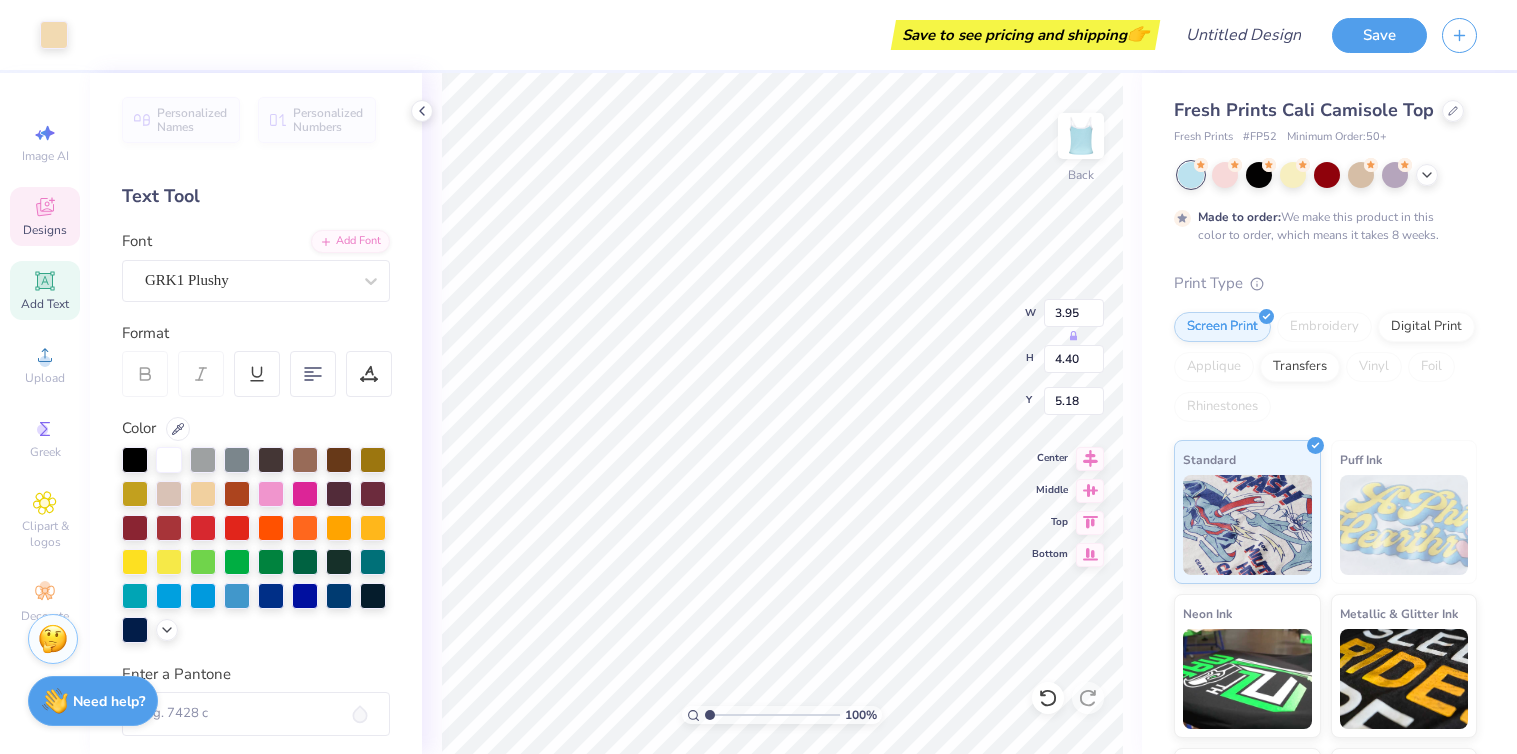 type on "5.26" 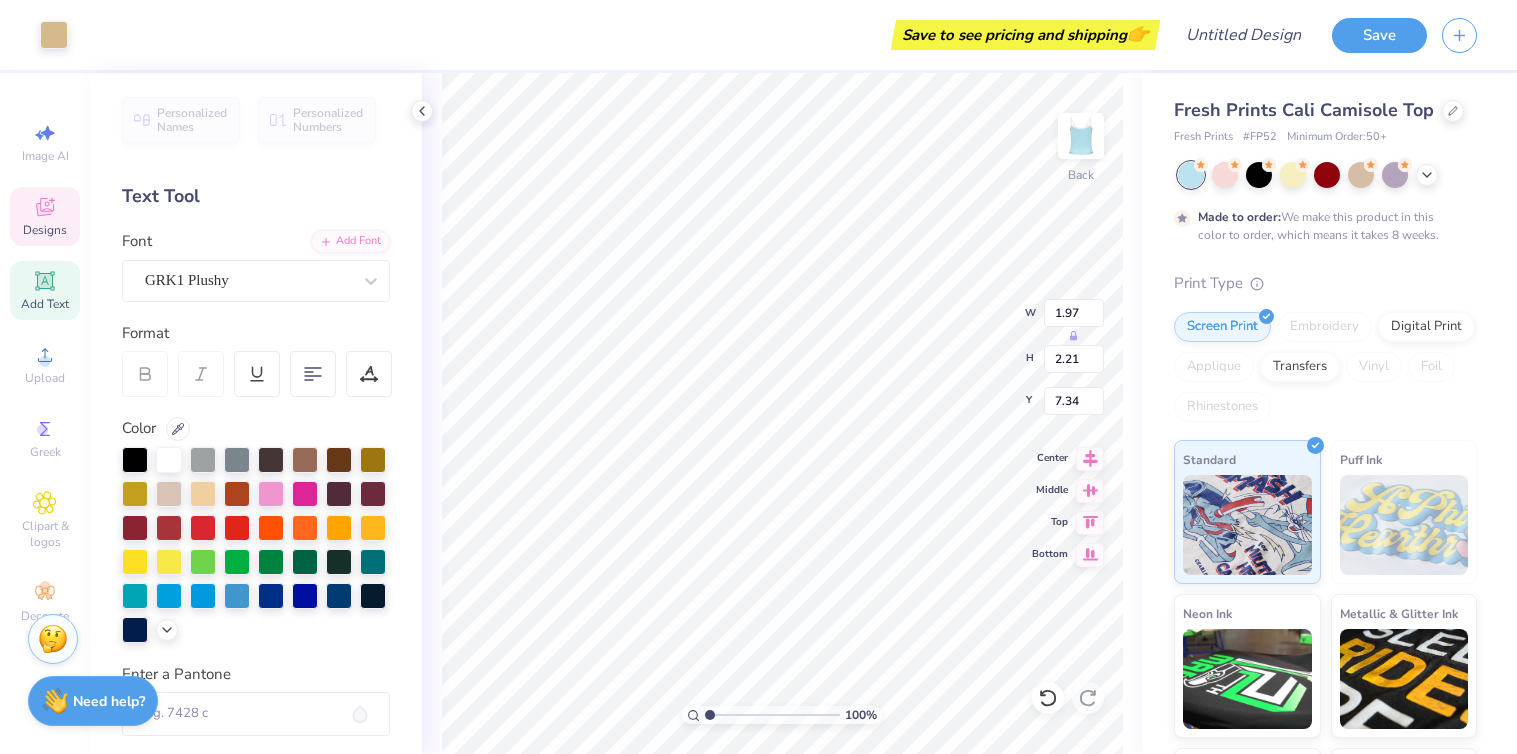type on "1.96" 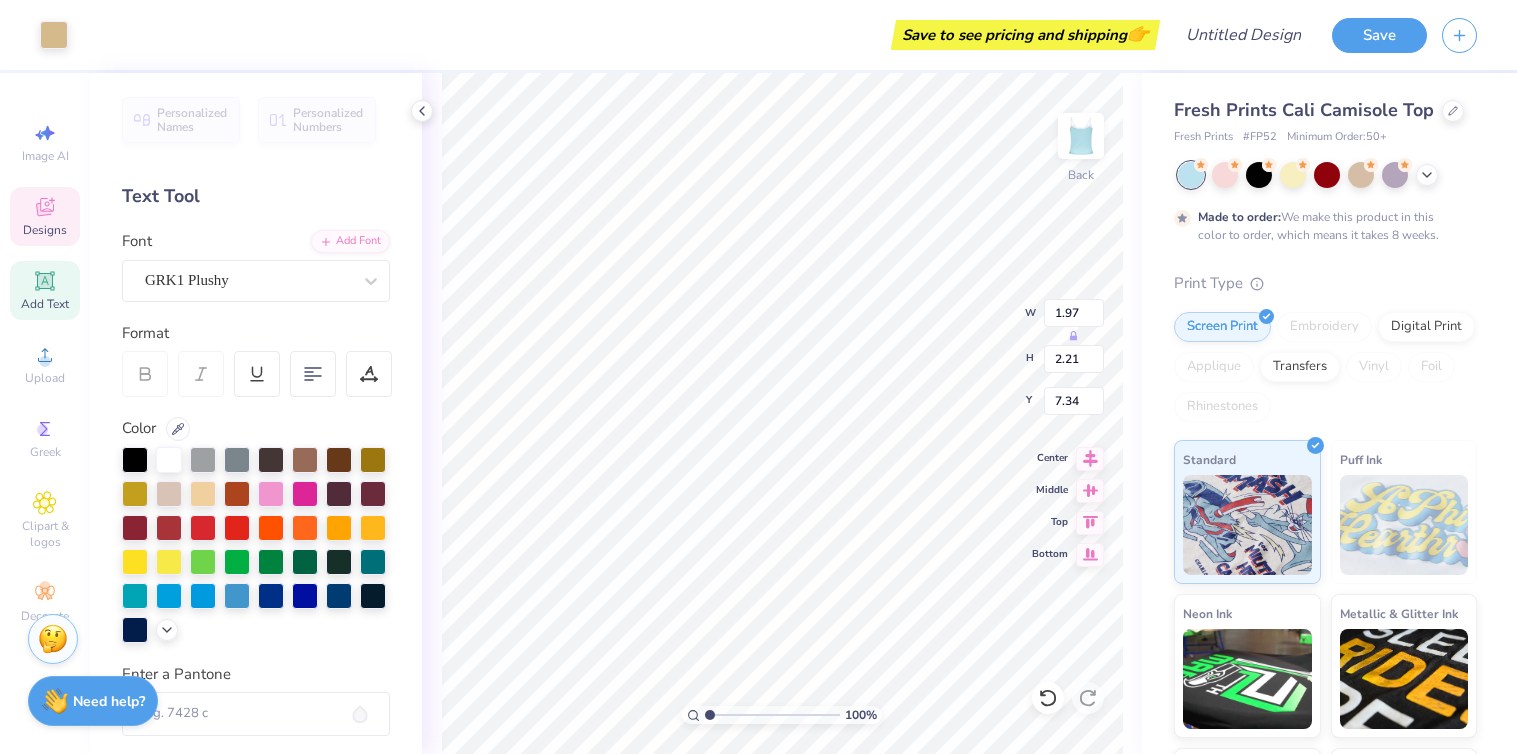 type on "3.58" 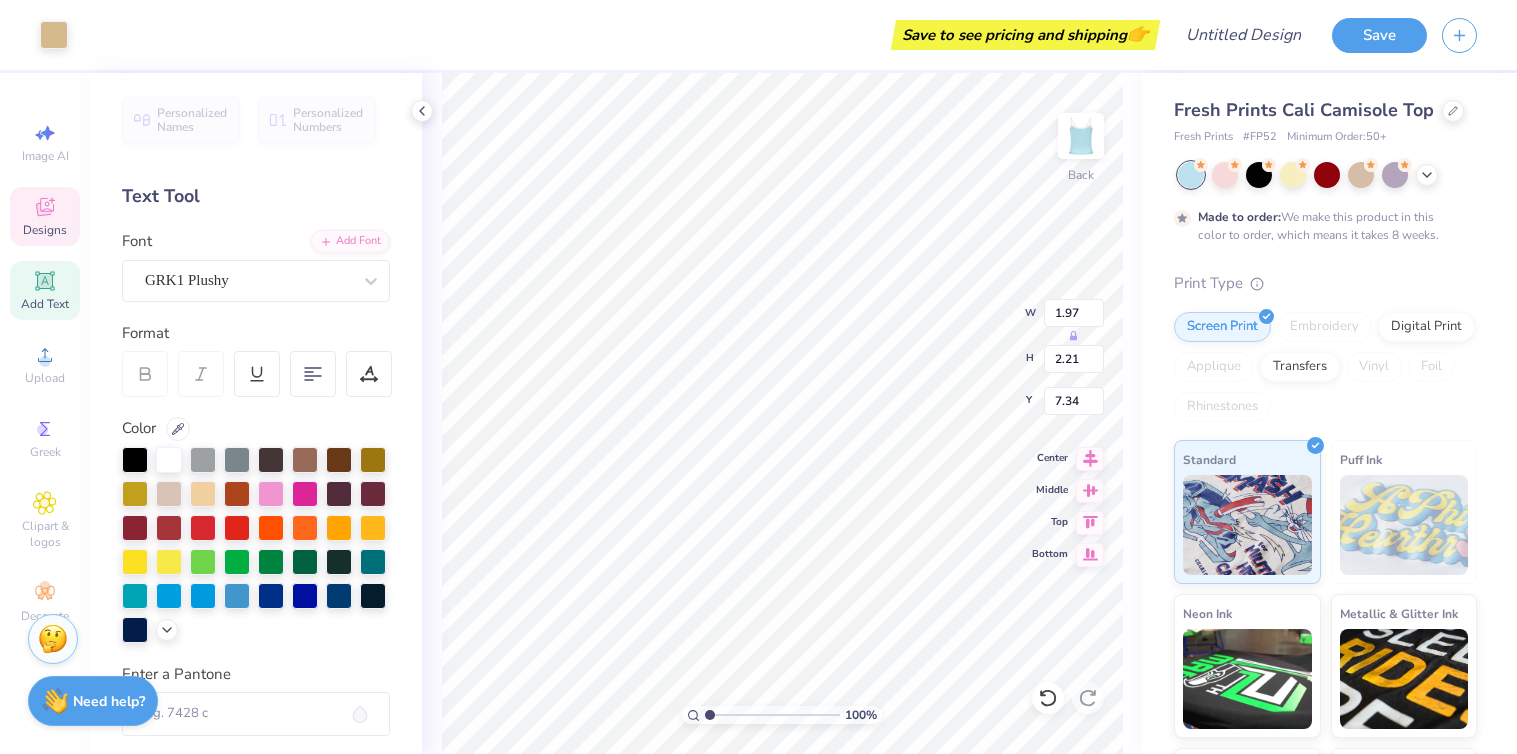 type on "3.98" 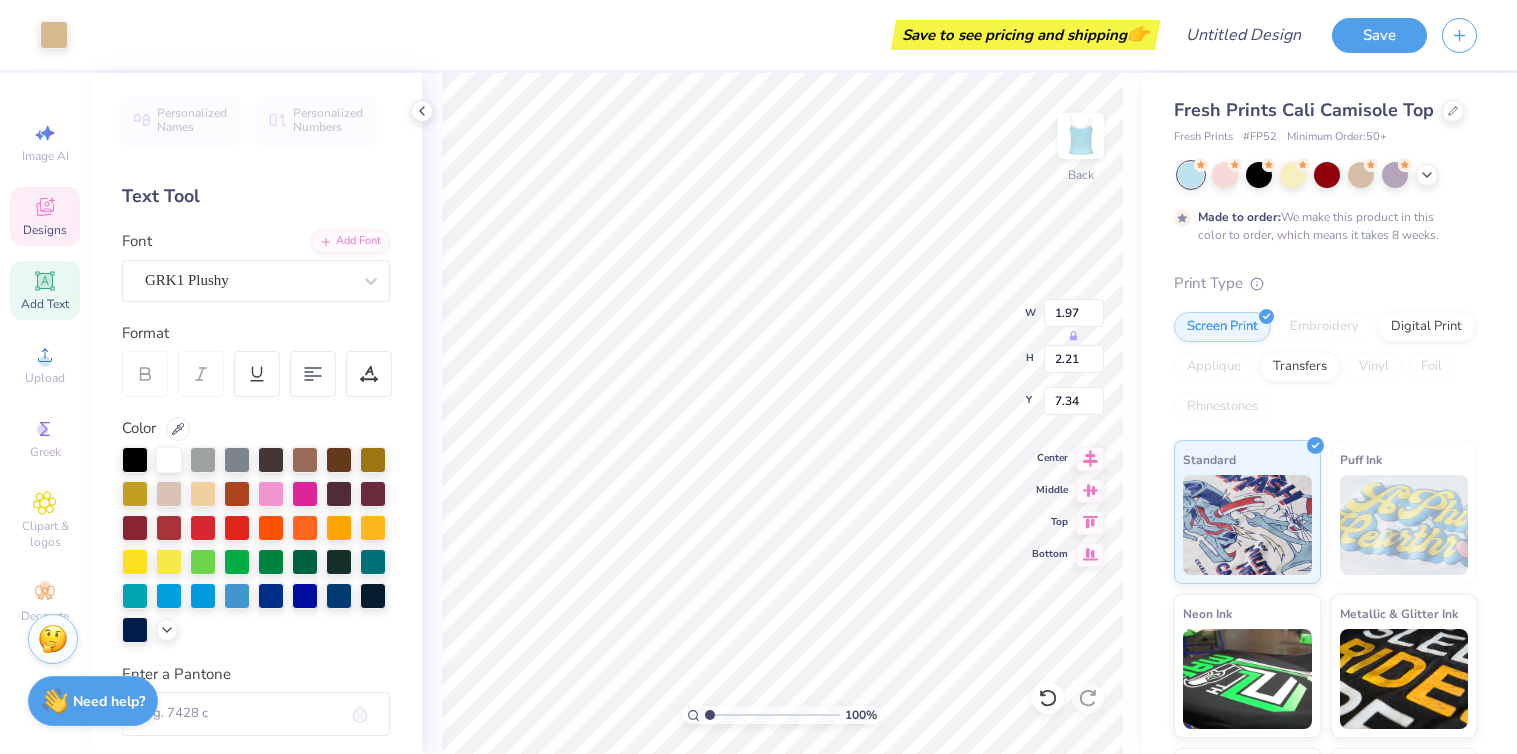 type on "4.46" 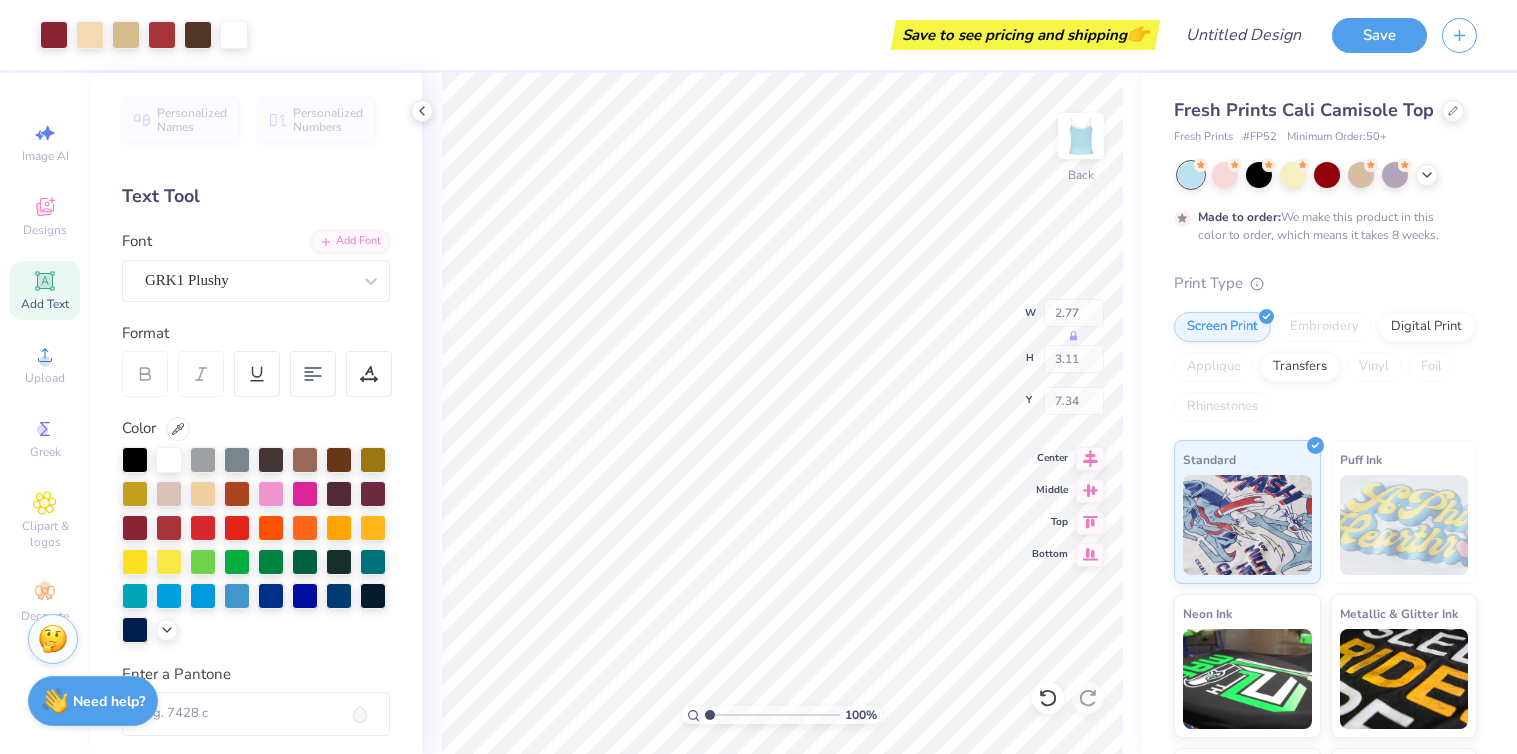 type on "2.77" 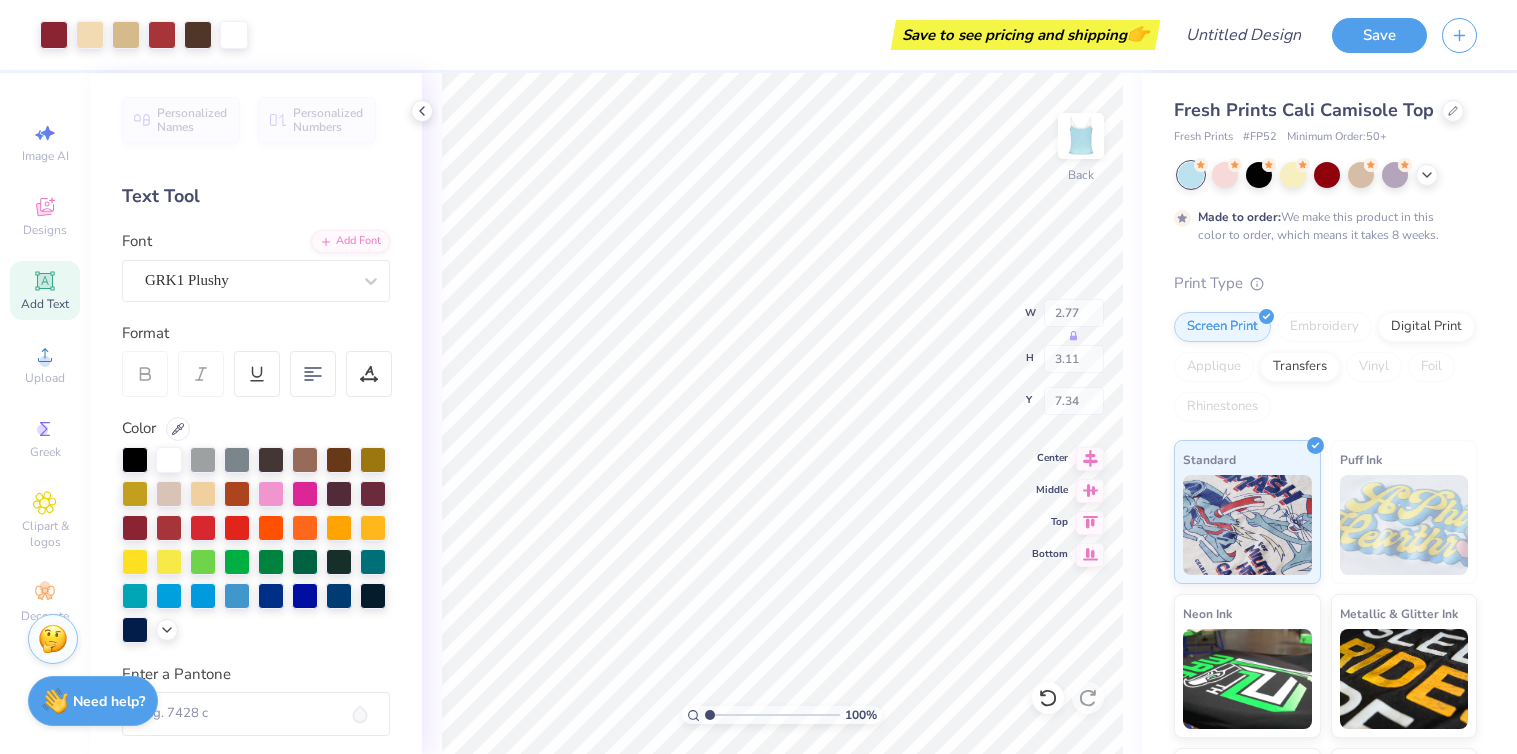 type on "3.11" 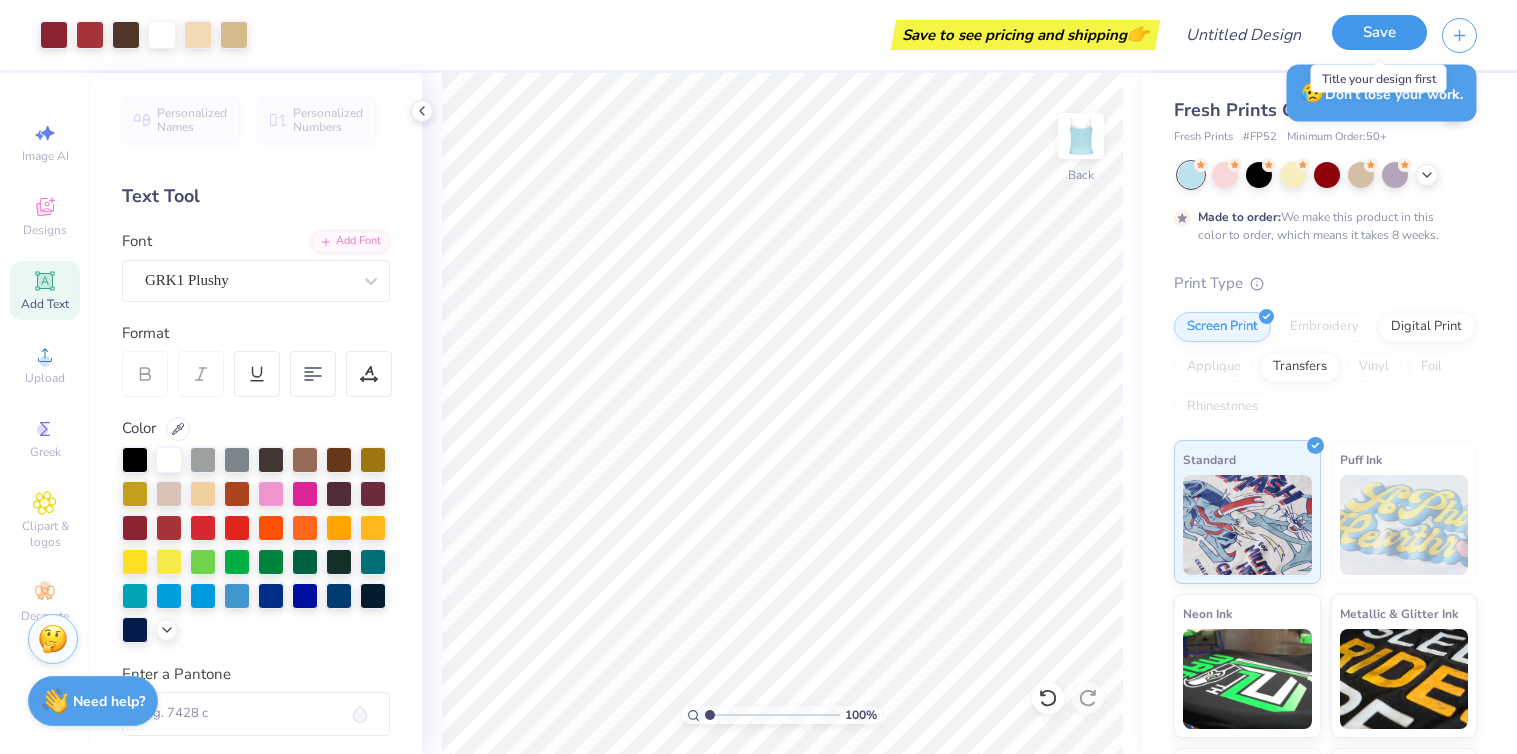 click on "Save" at bounding box center [1379, 32] 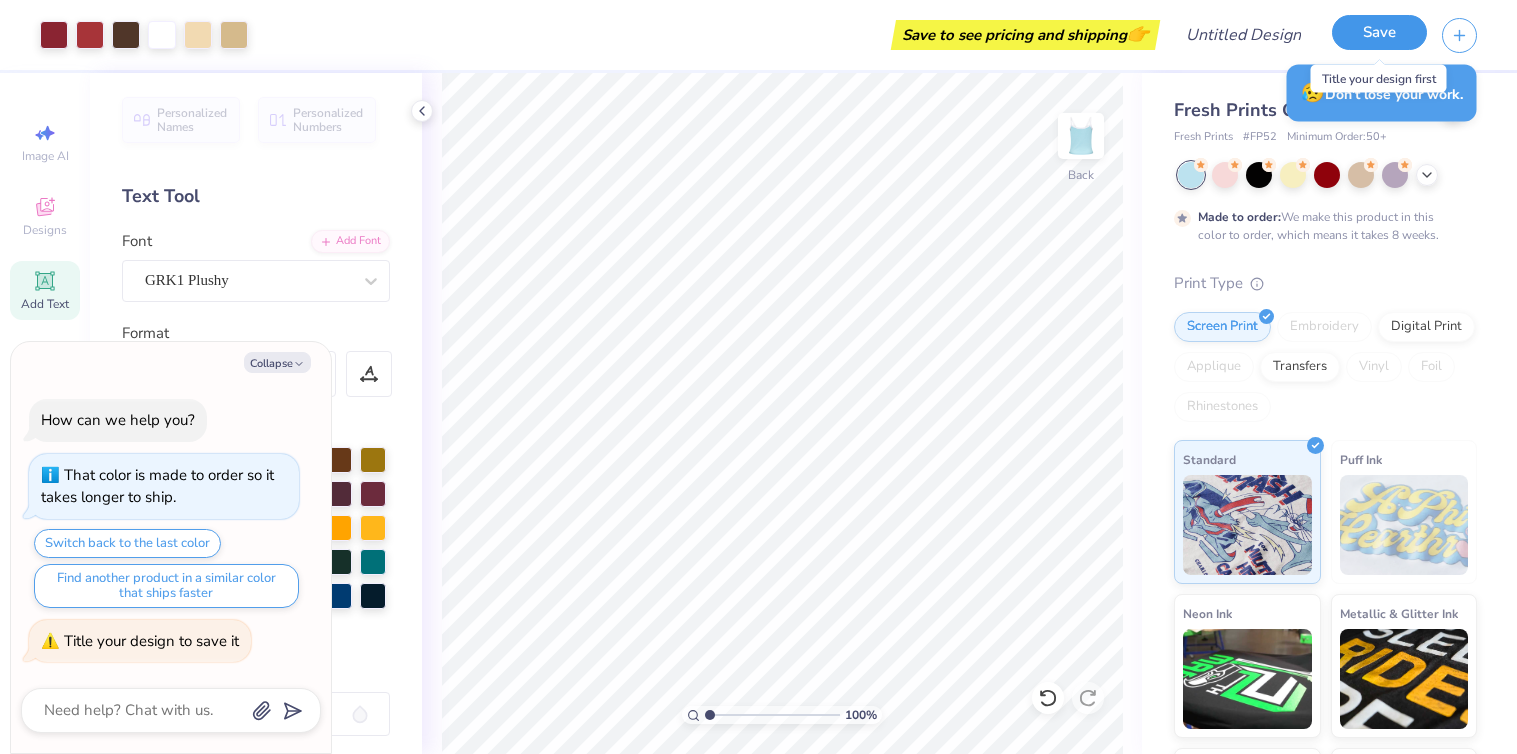 click on "Save" at bounding box center [1379, 32] 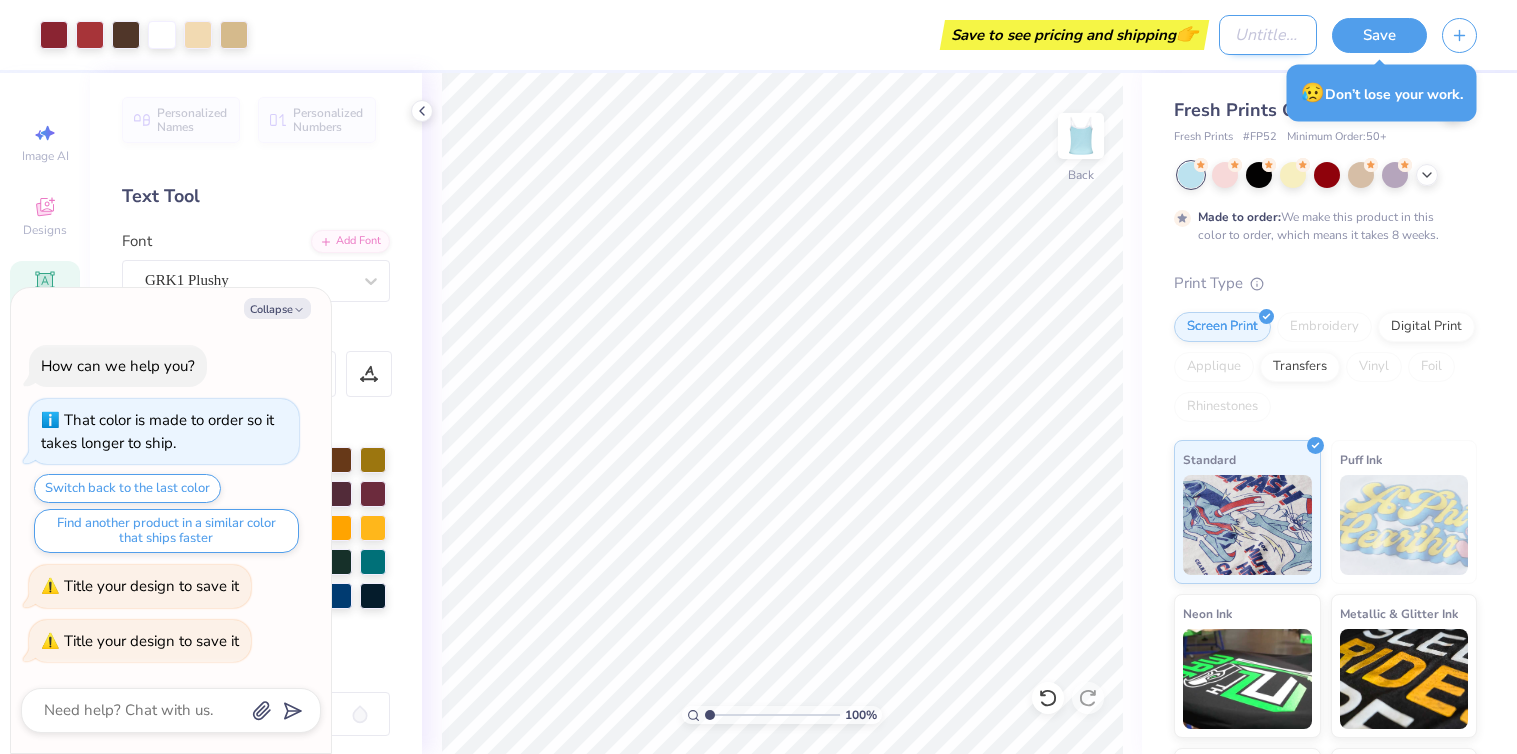 click on "Design Title" at bounding box center (1268, 35) 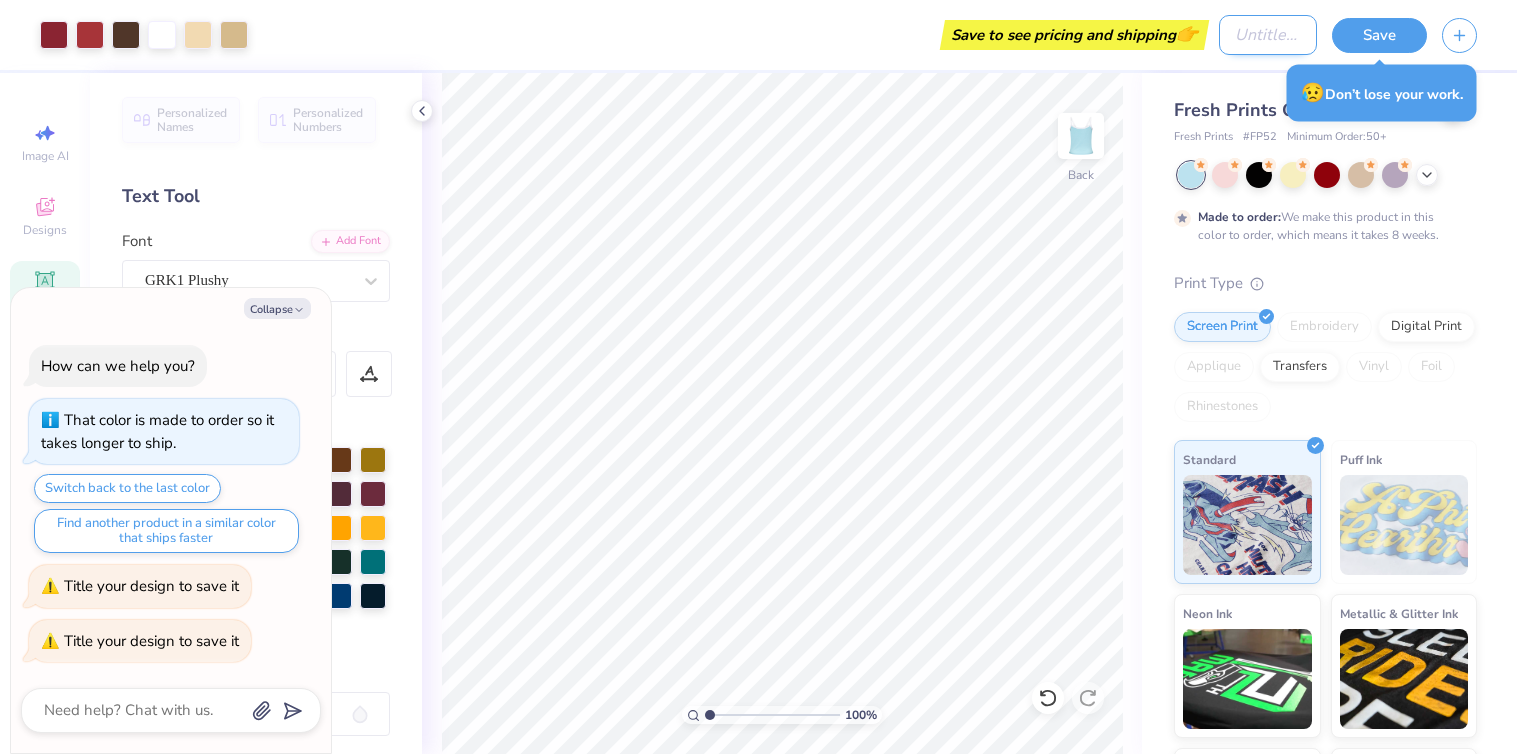 type on "x" 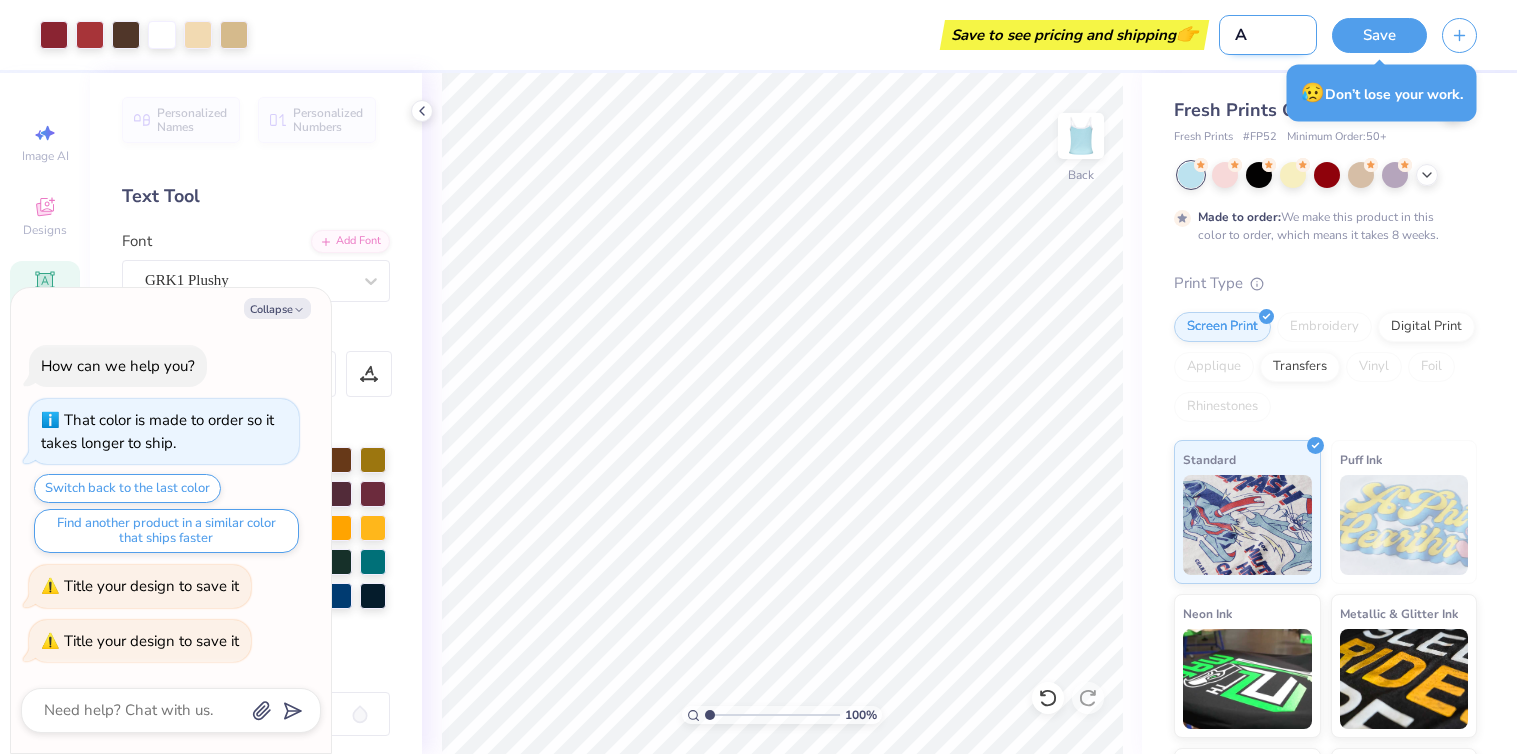 type on "x" 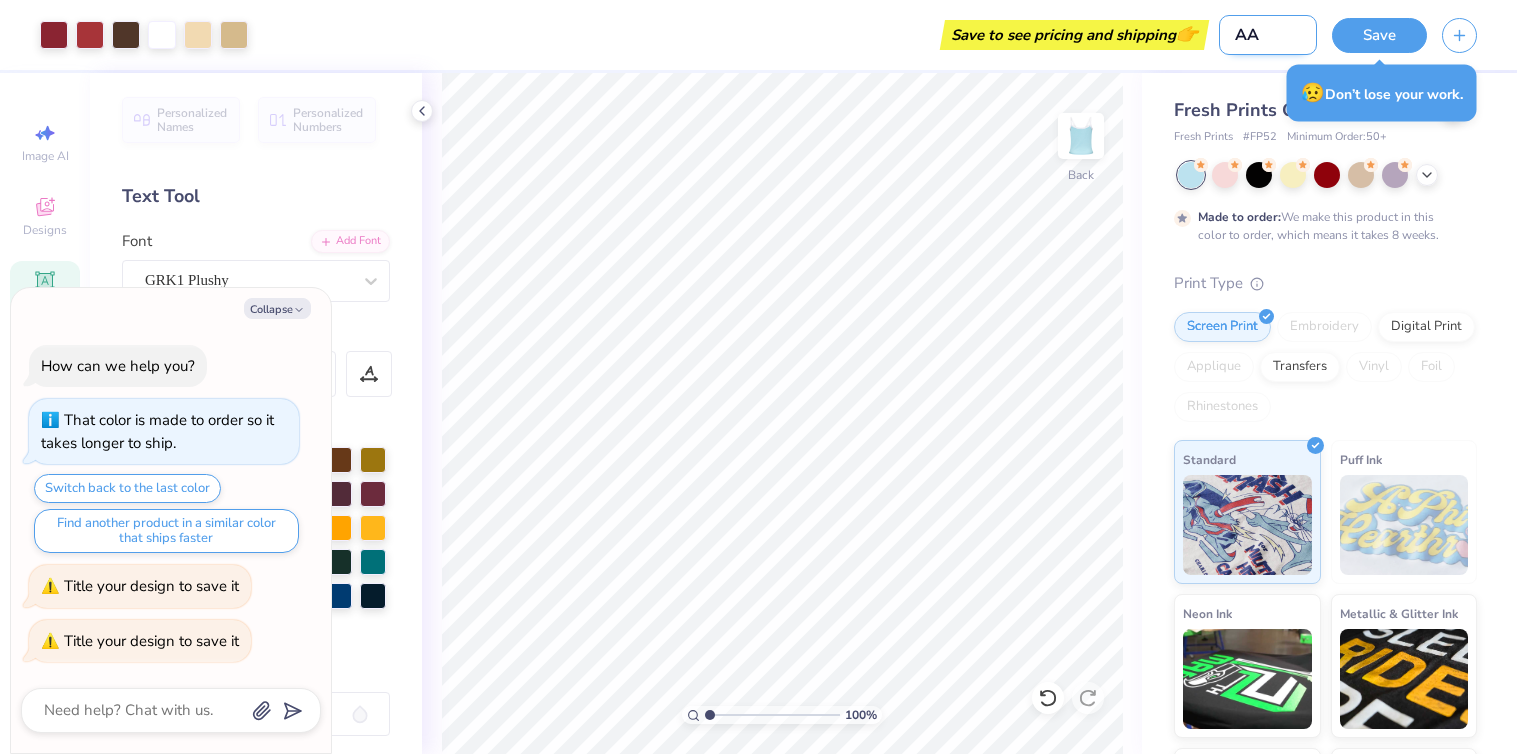 type on "x" 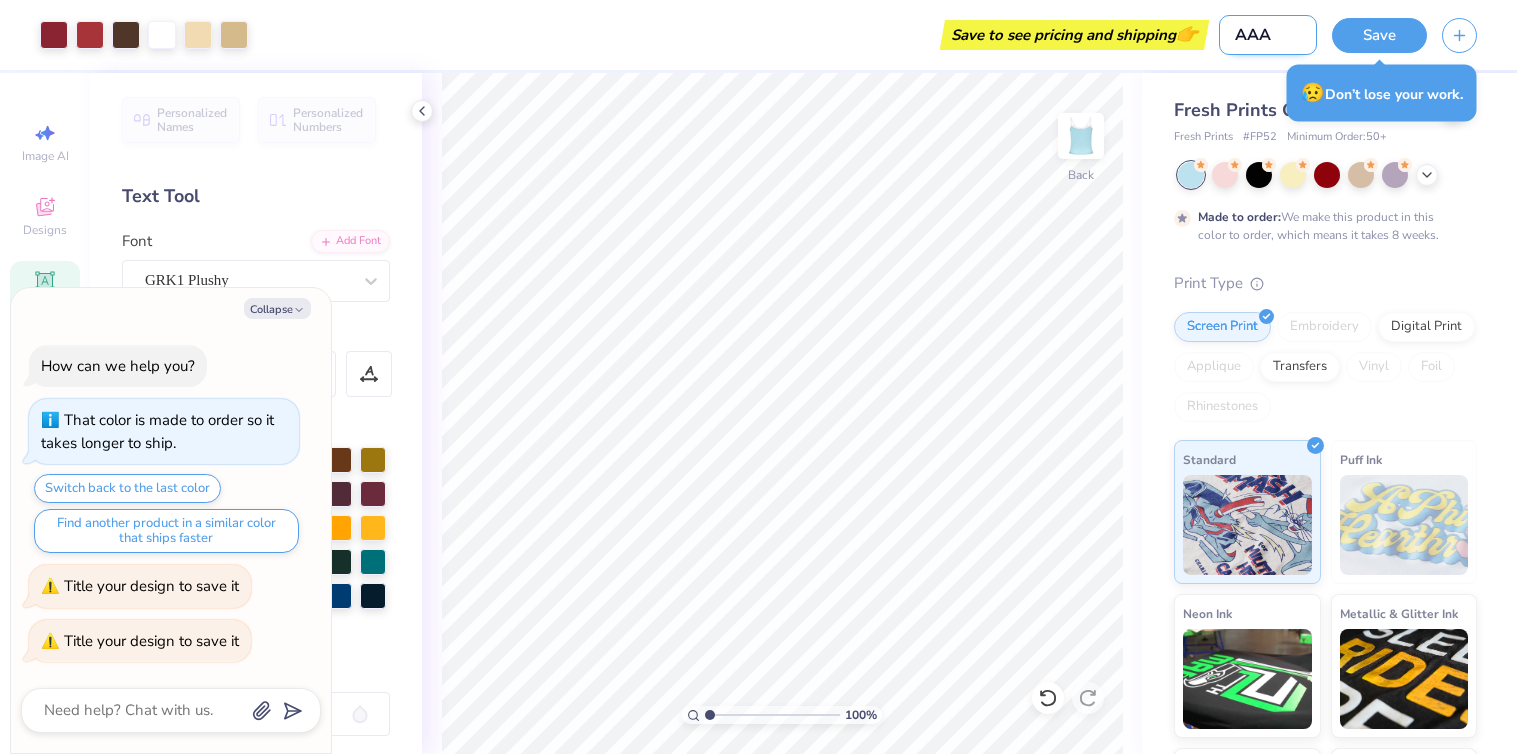 type on "x" 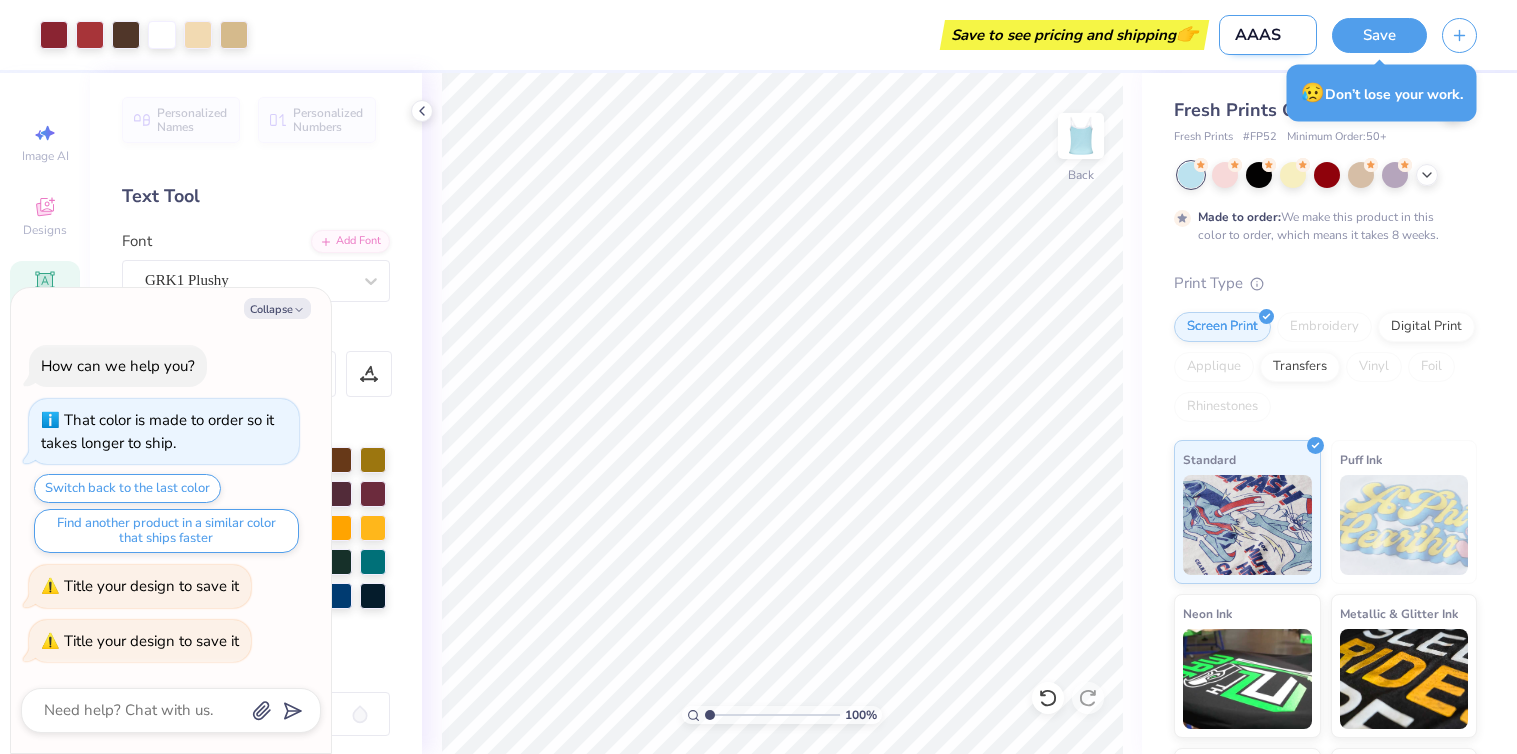 type on "x" 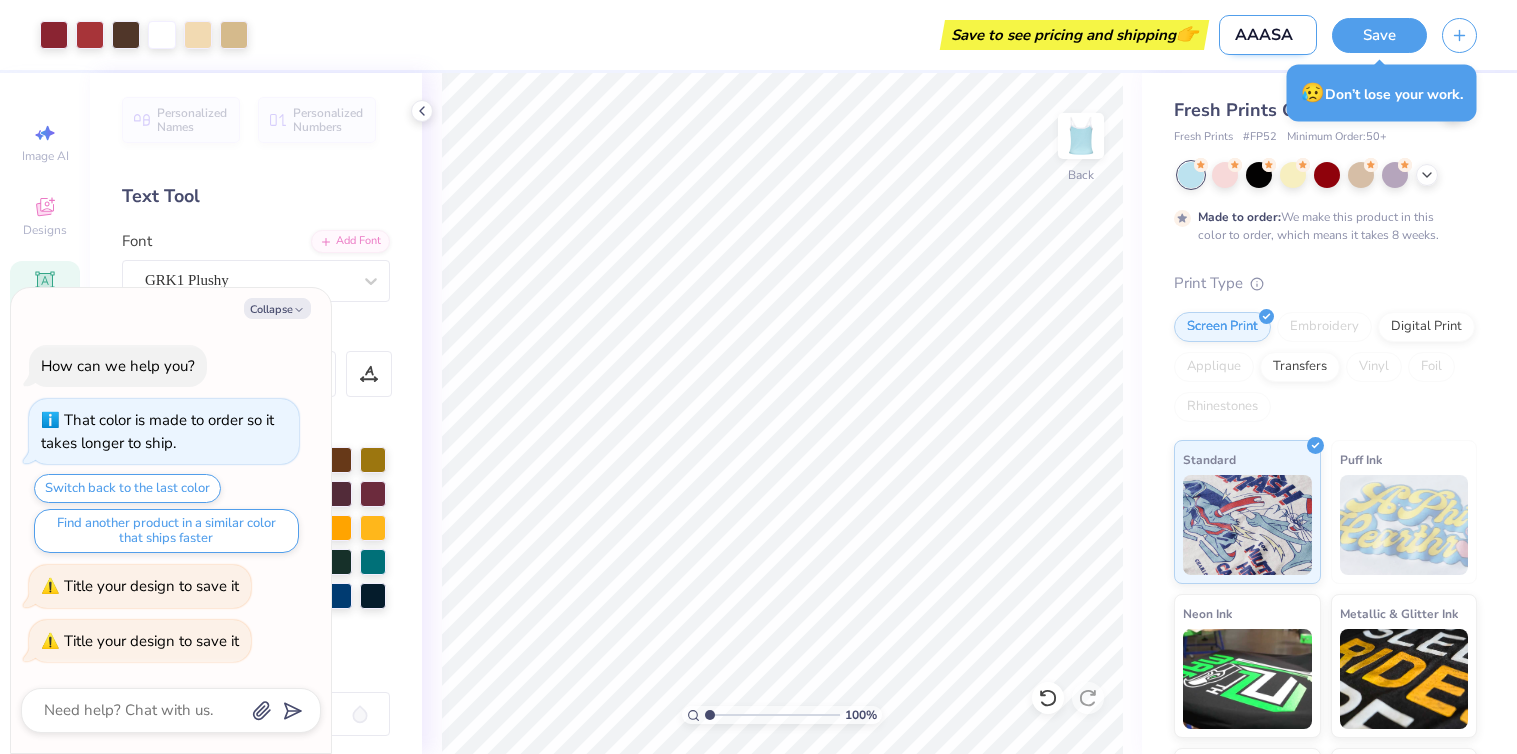 type on "x" 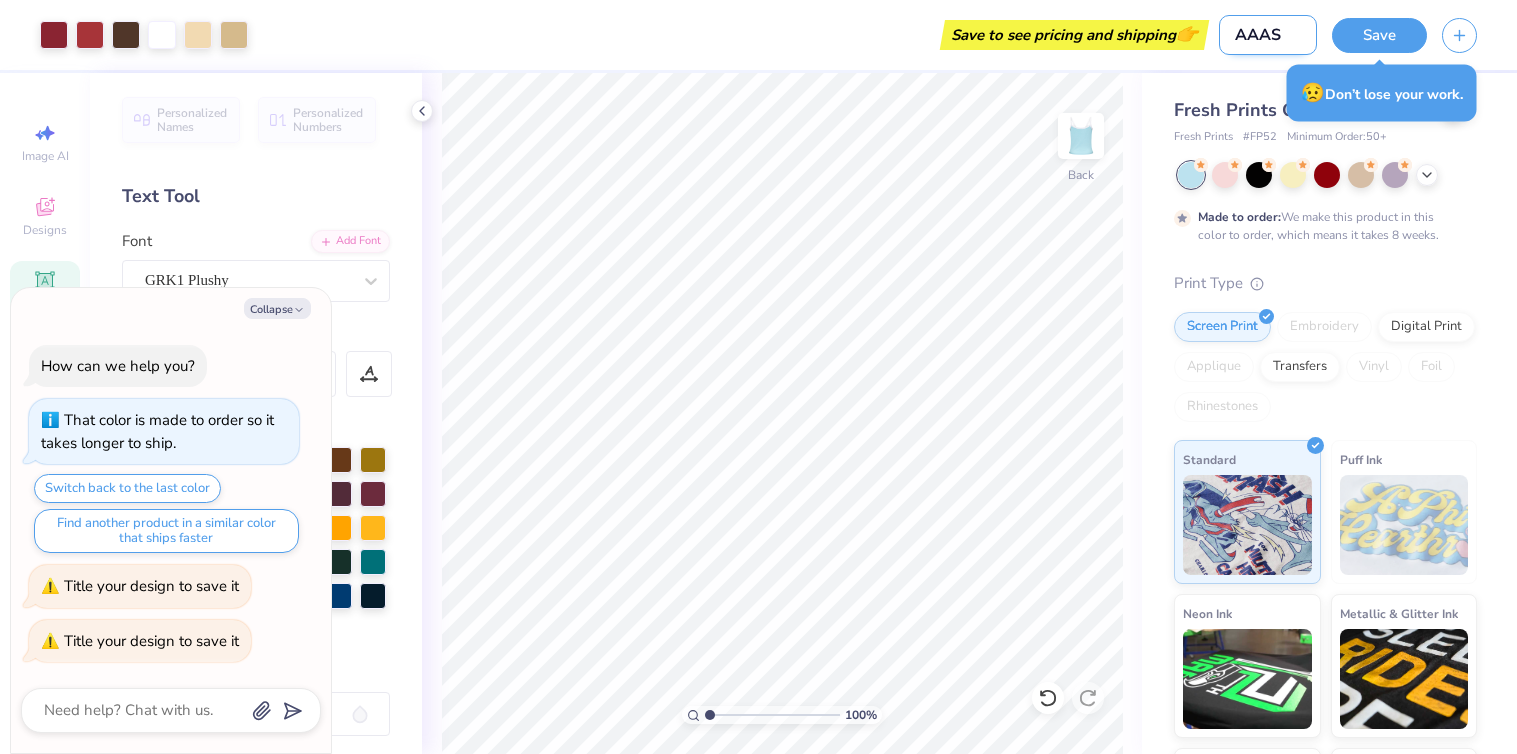 type on "x" 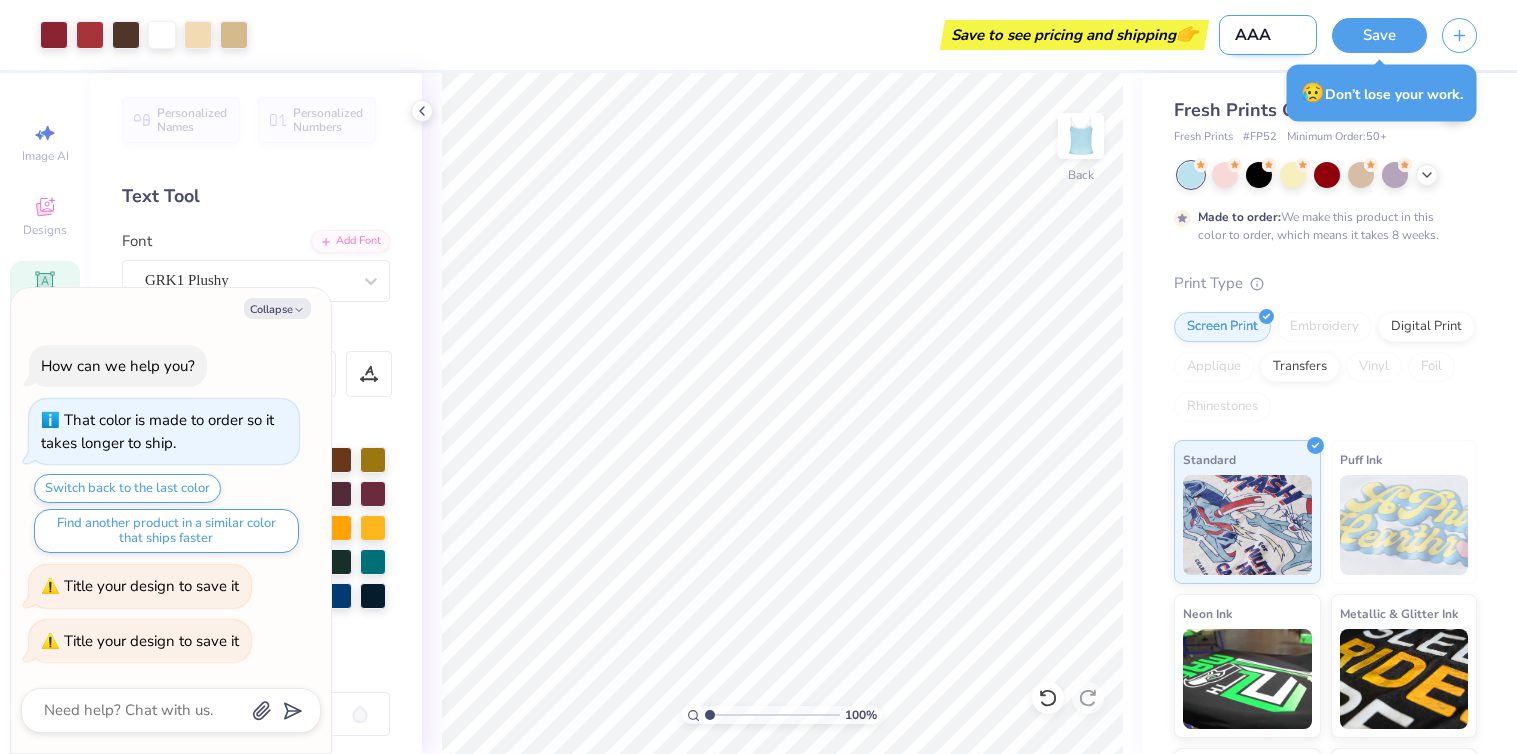 type on "x" 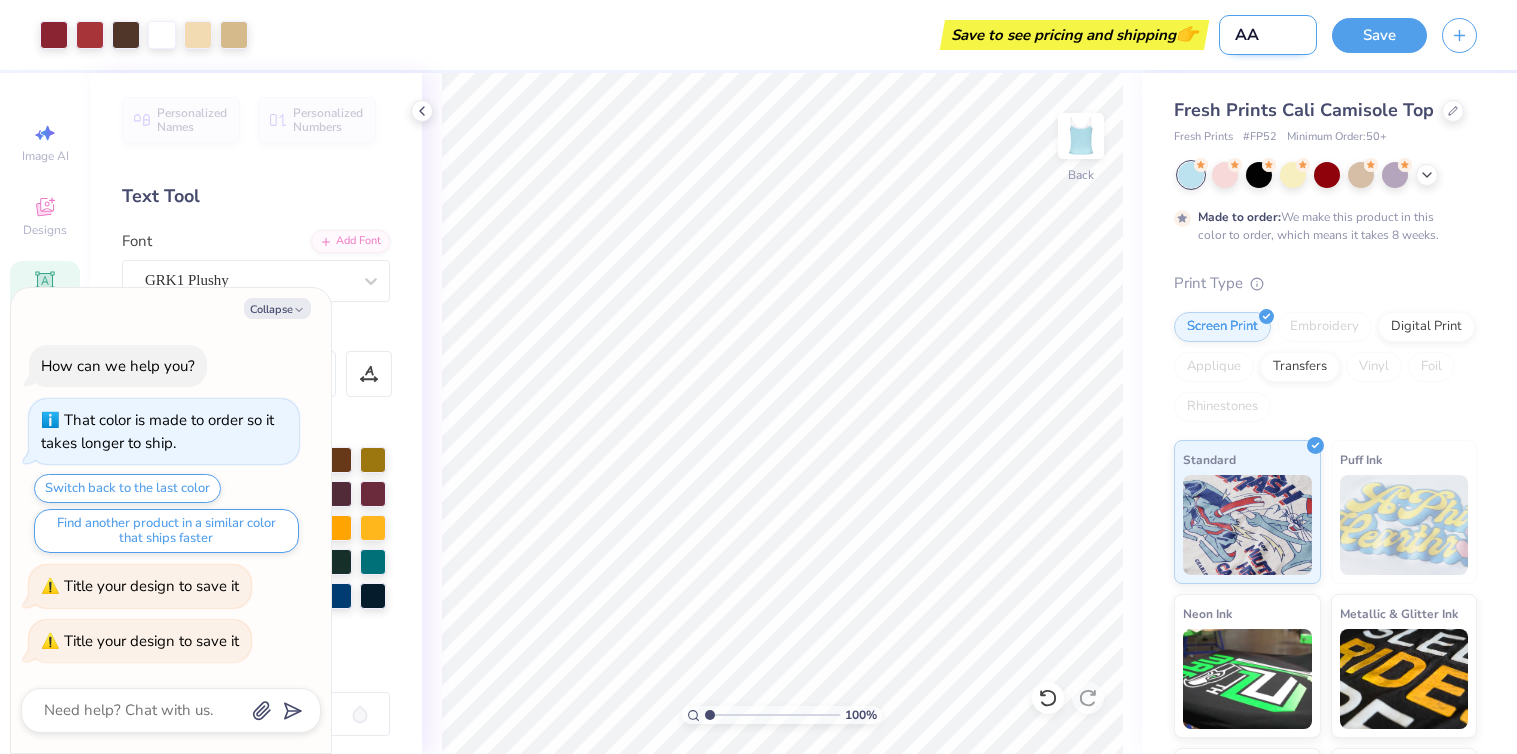 type on "AAD" 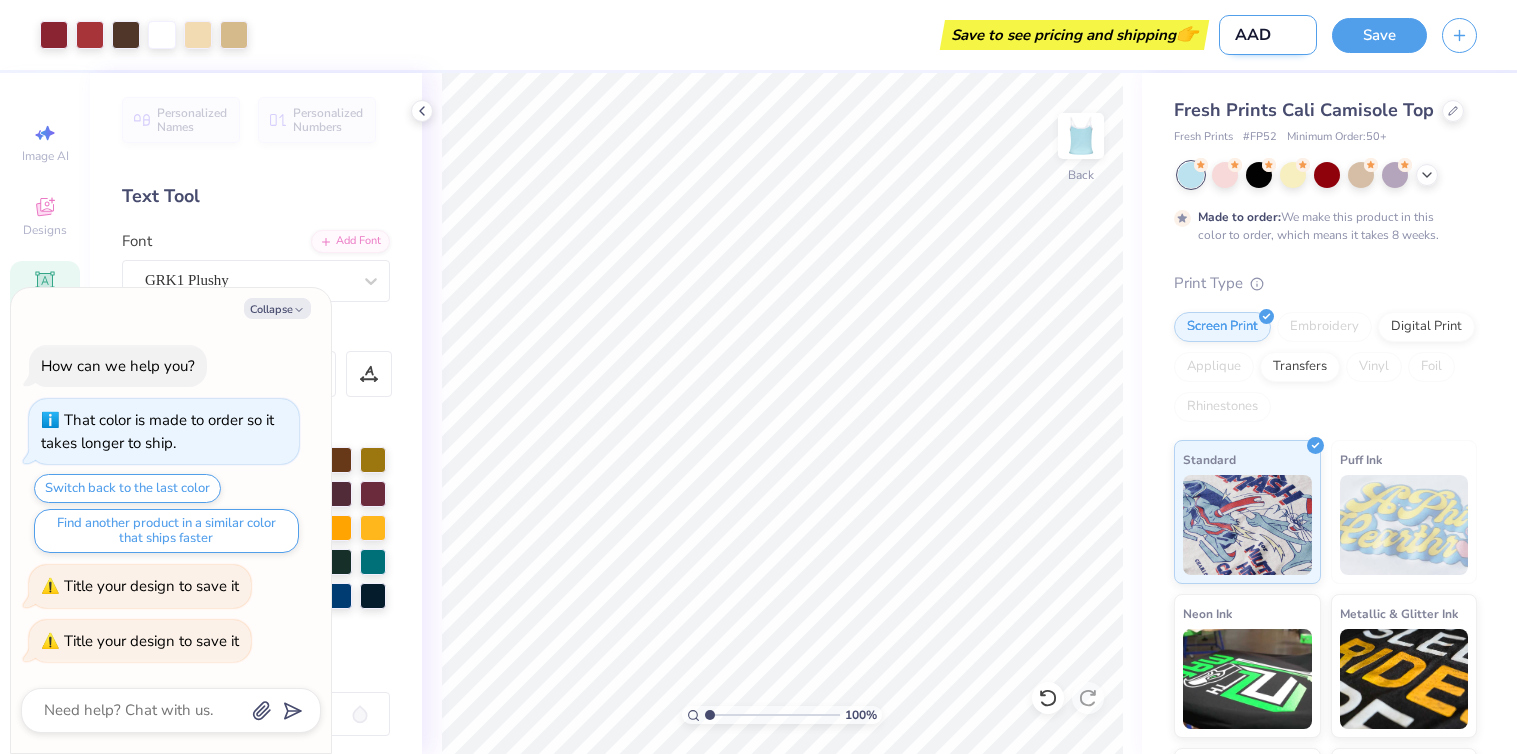 type on "x" 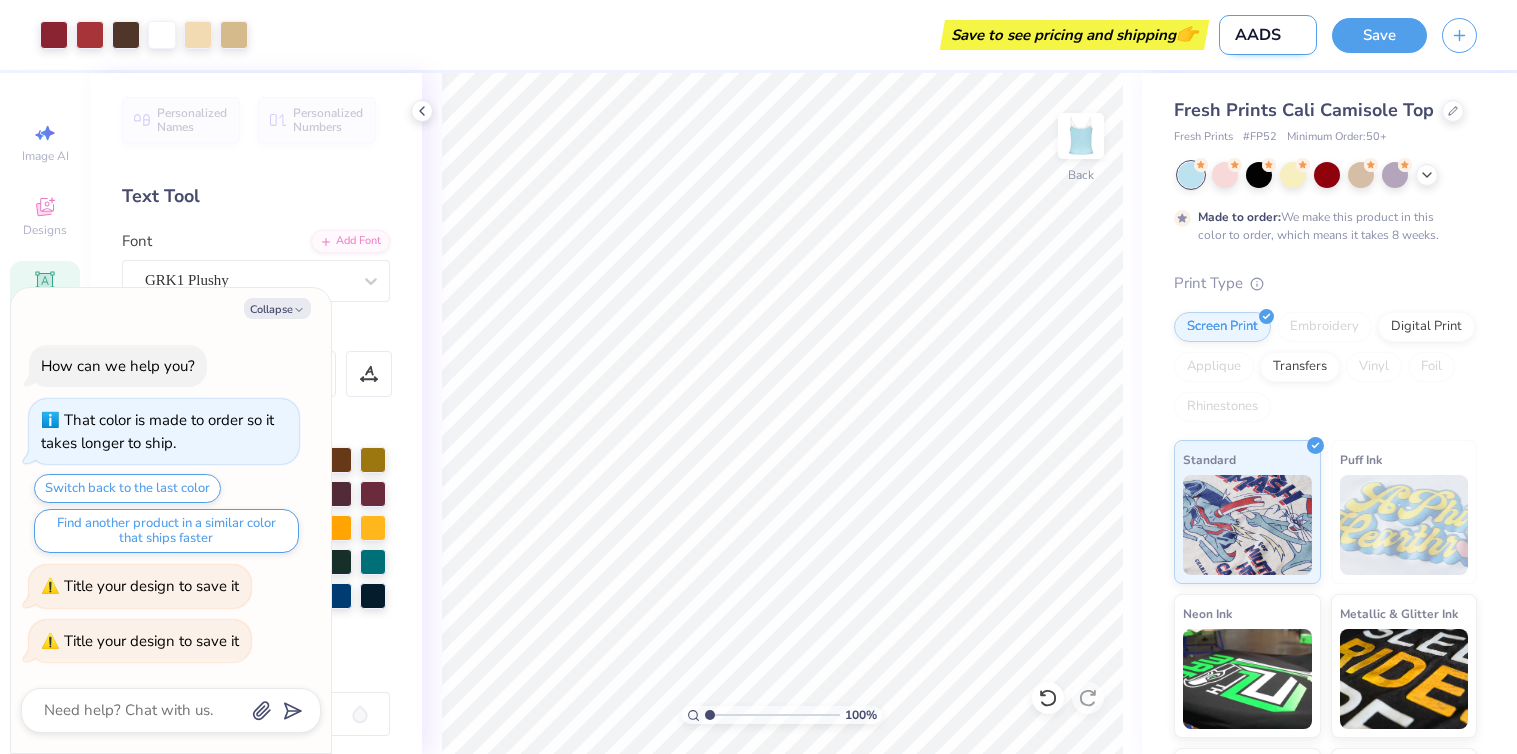 type on "x" 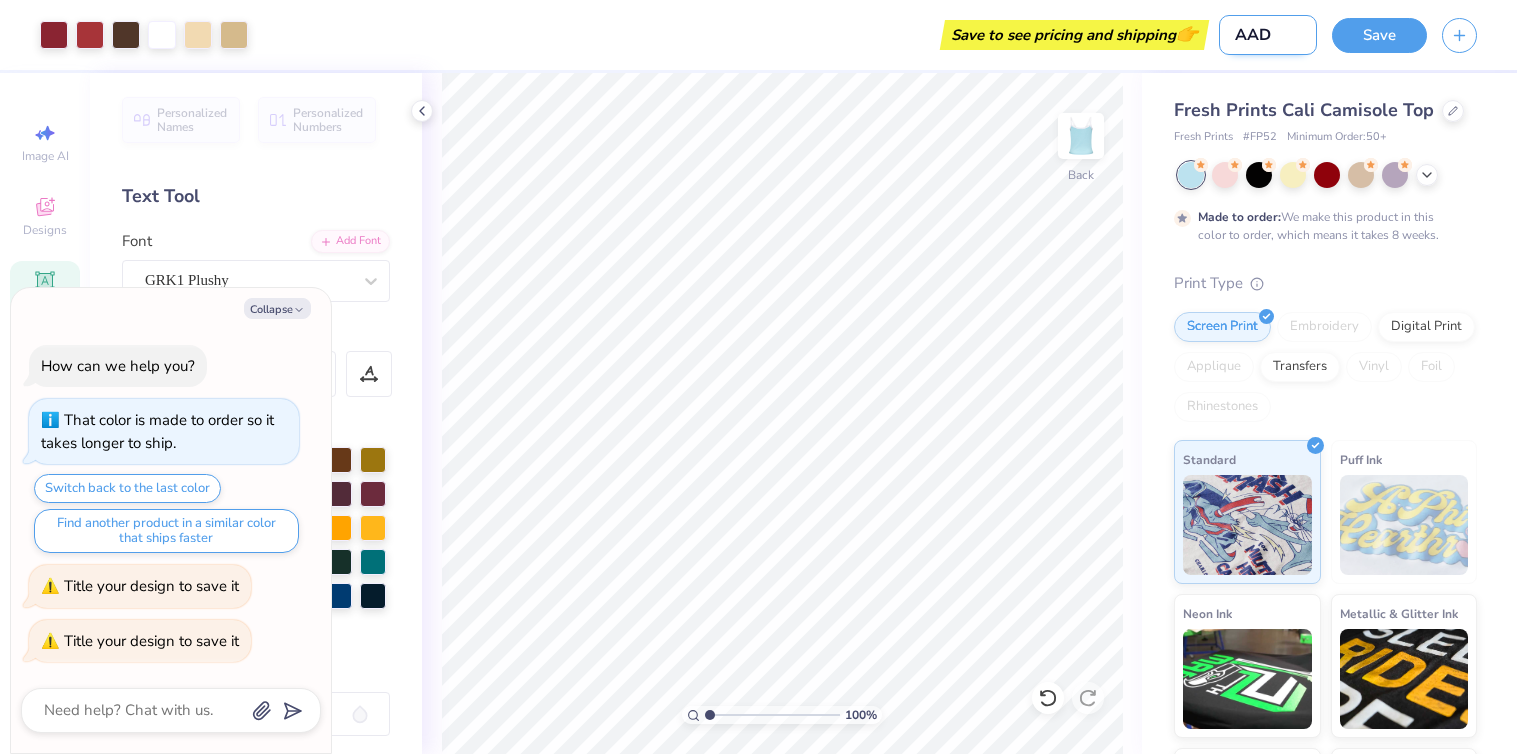type on "x" 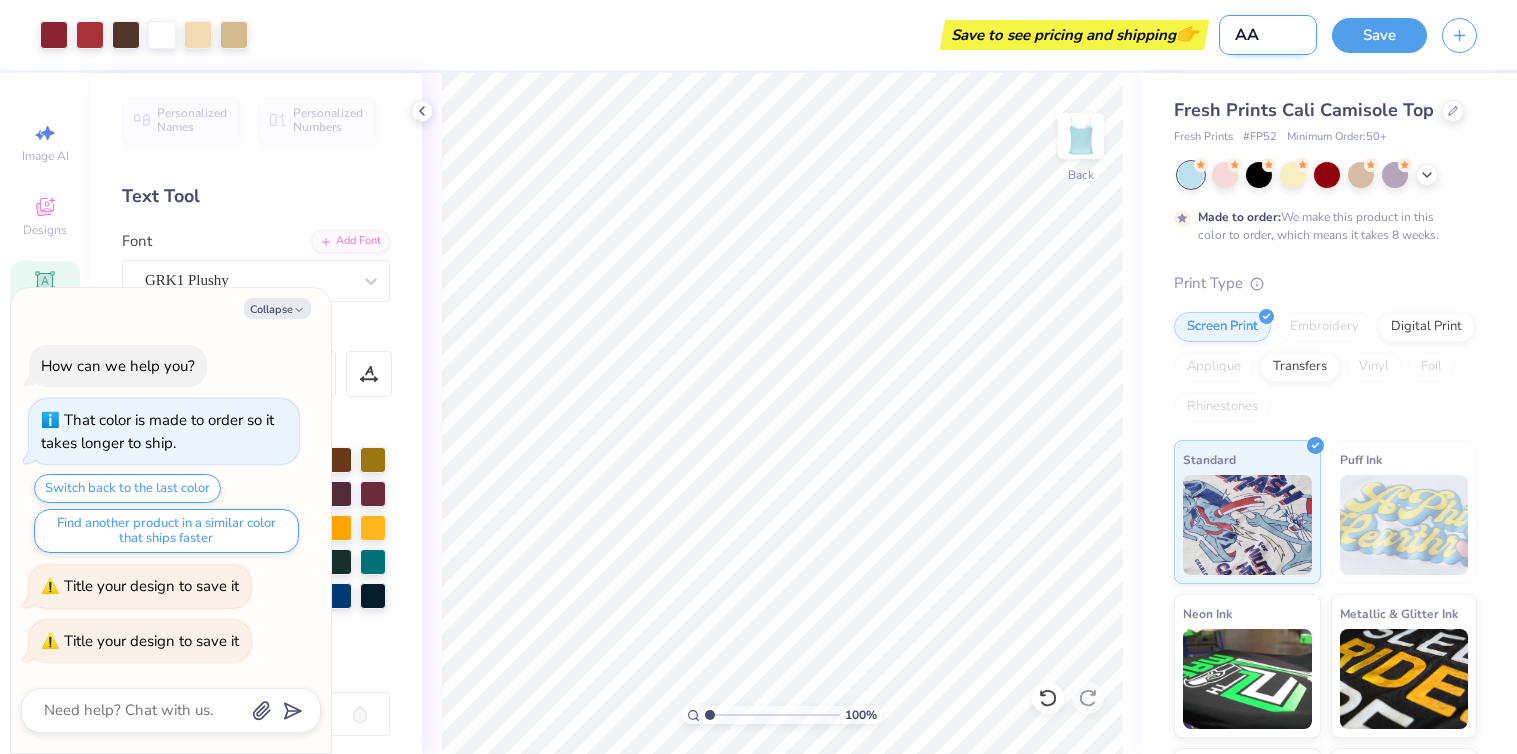 type on "x" 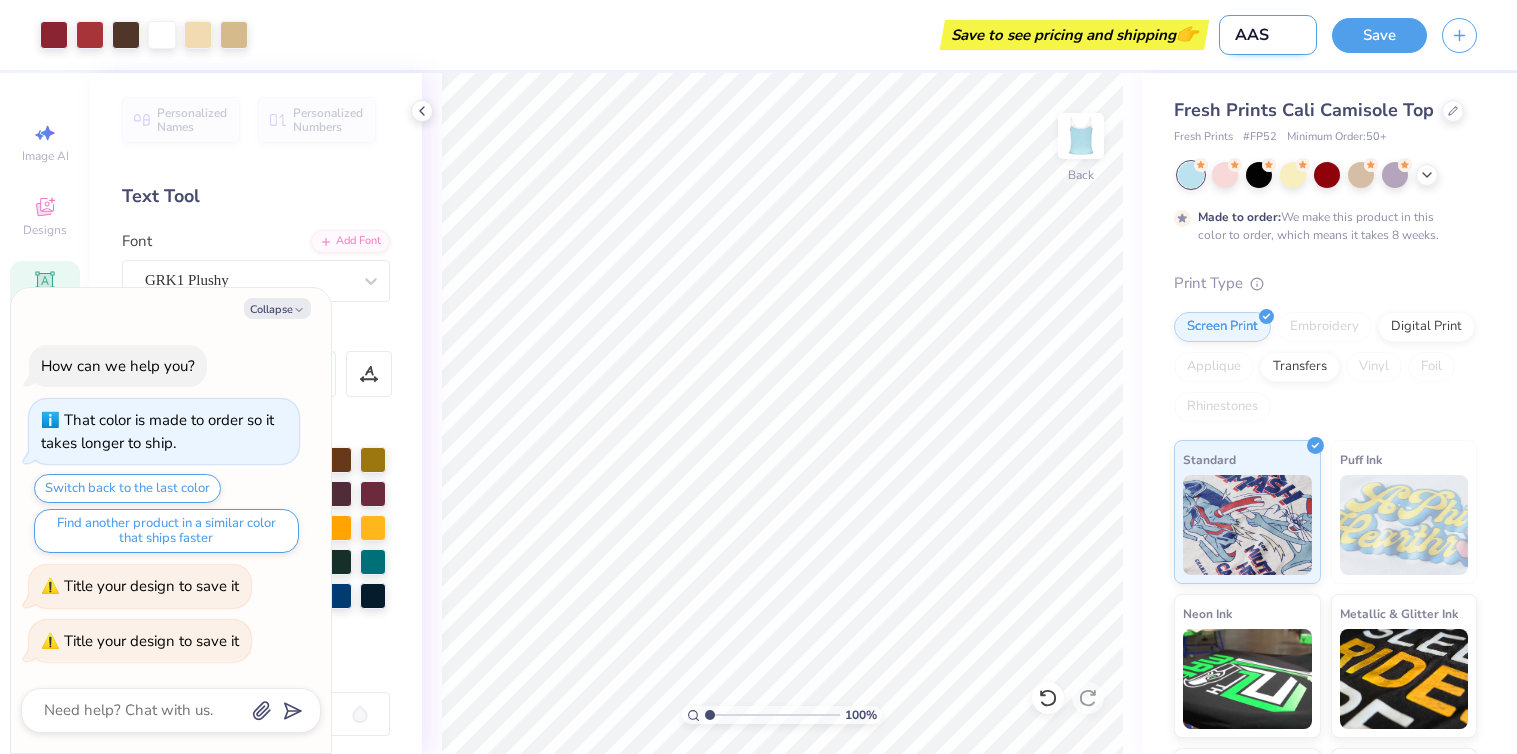 type on "x" 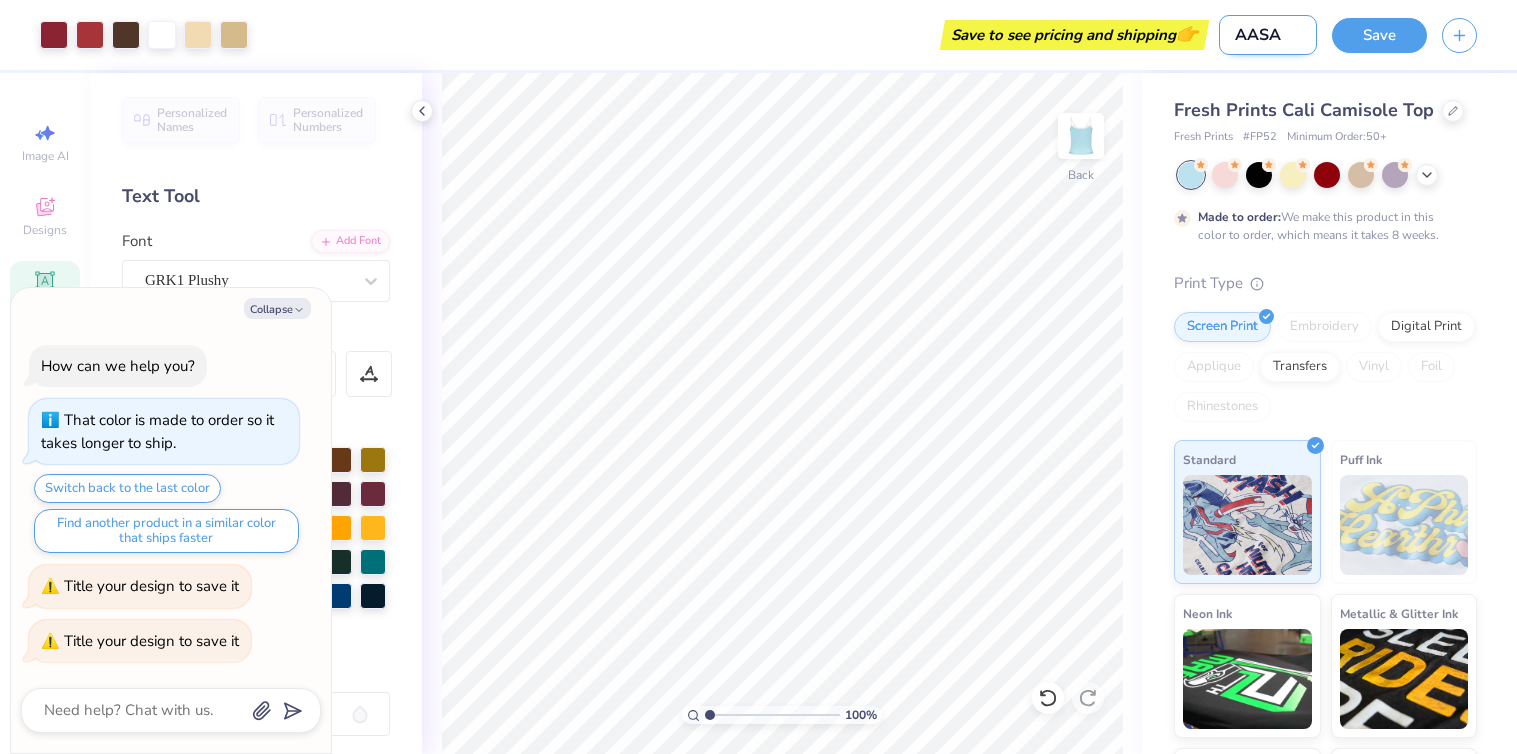 type on "x" 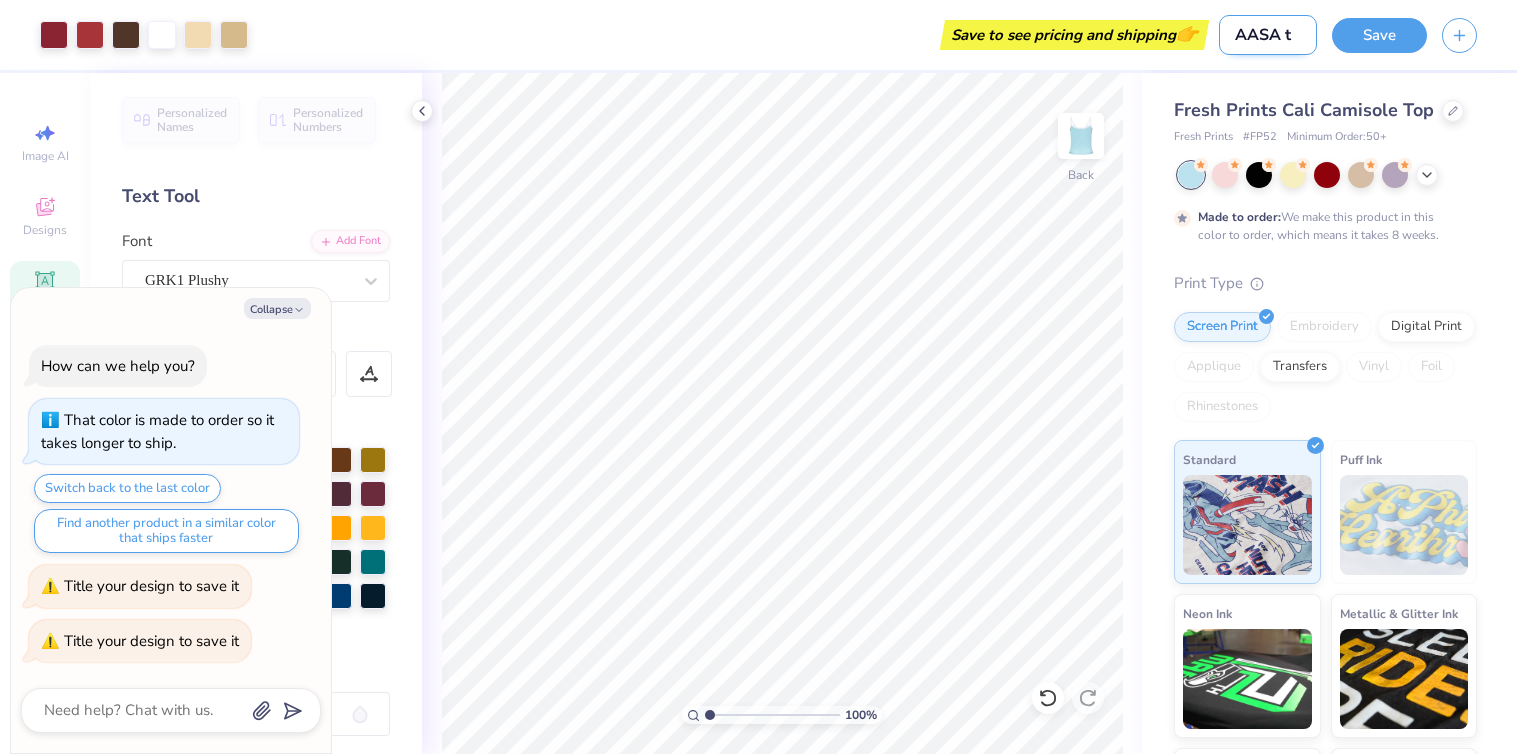 type on "x" 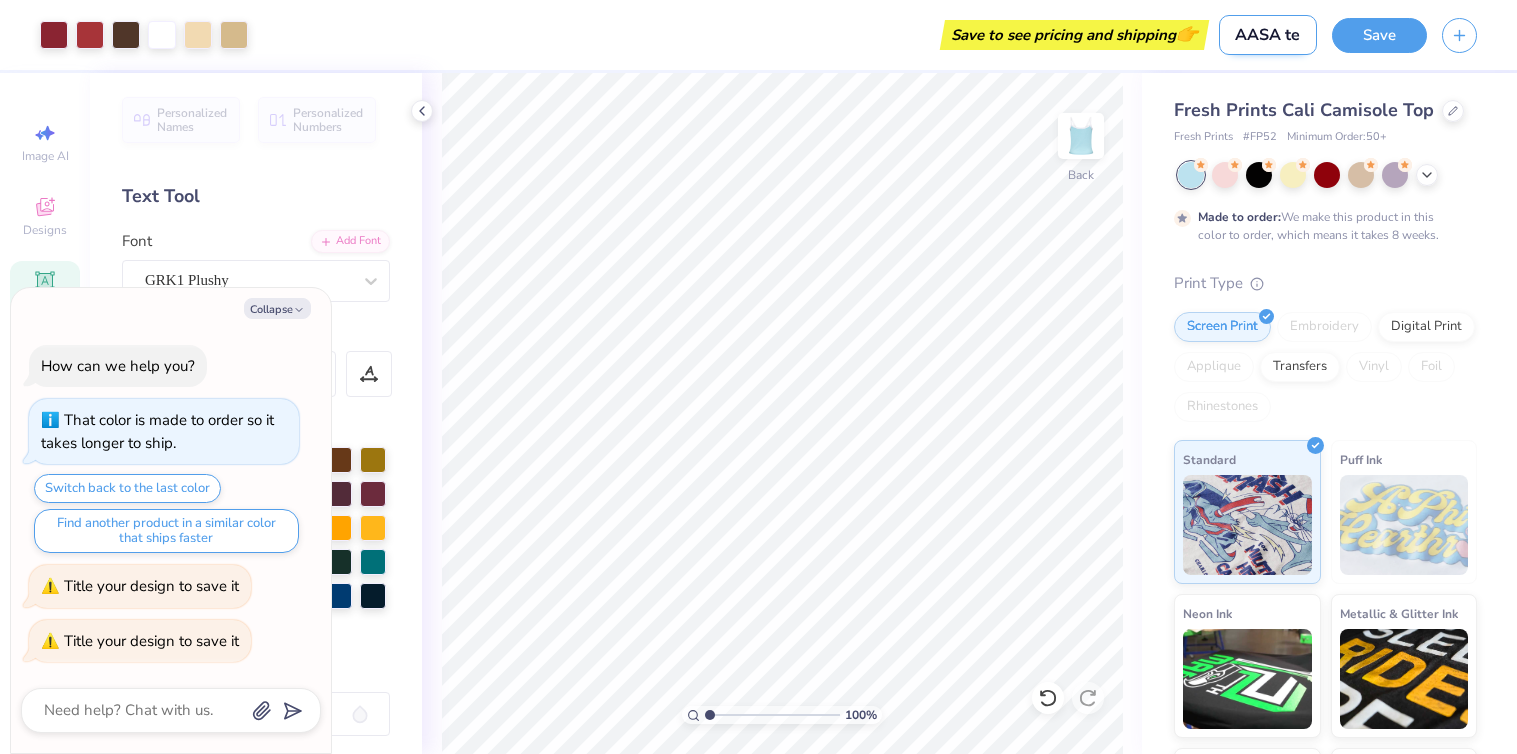 type on "x" 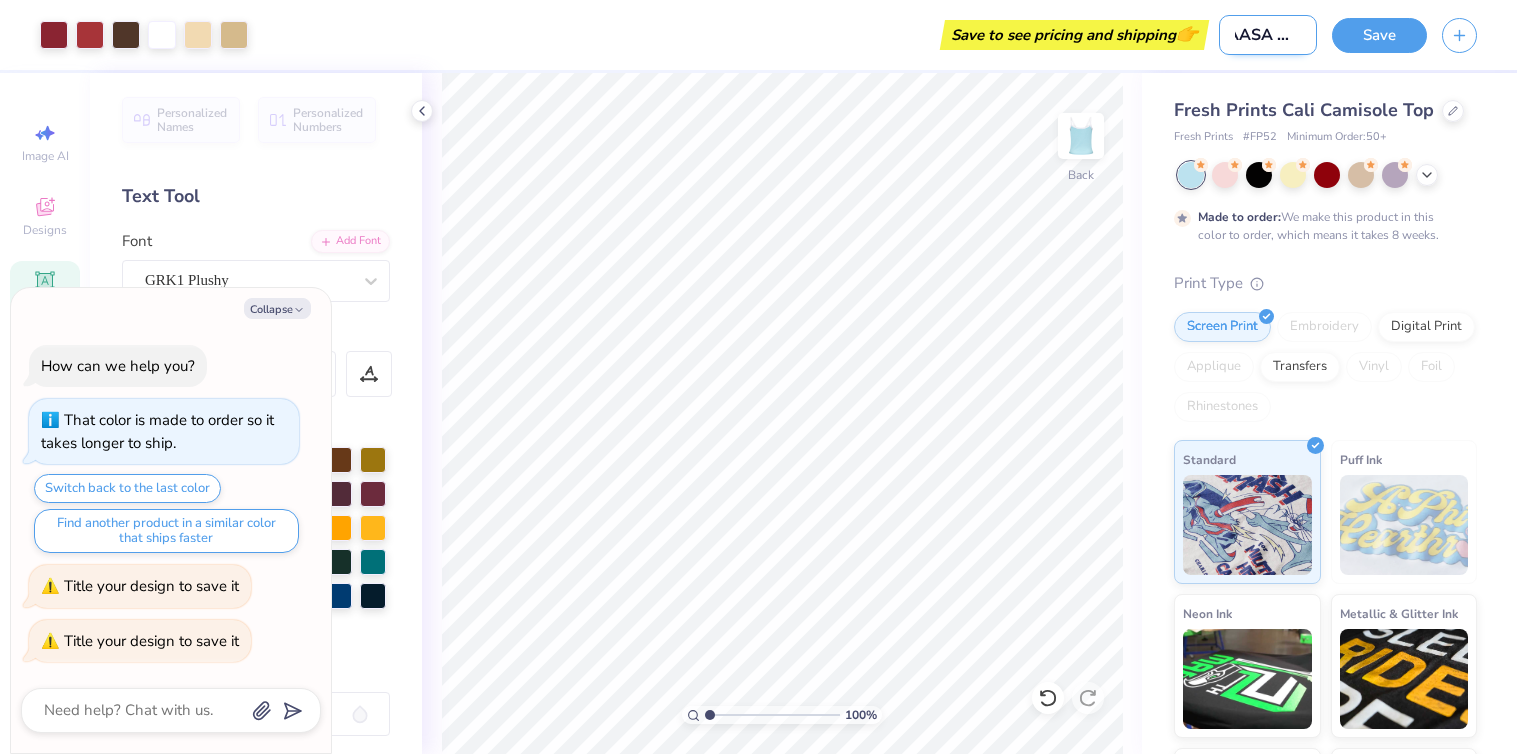 type on "x" 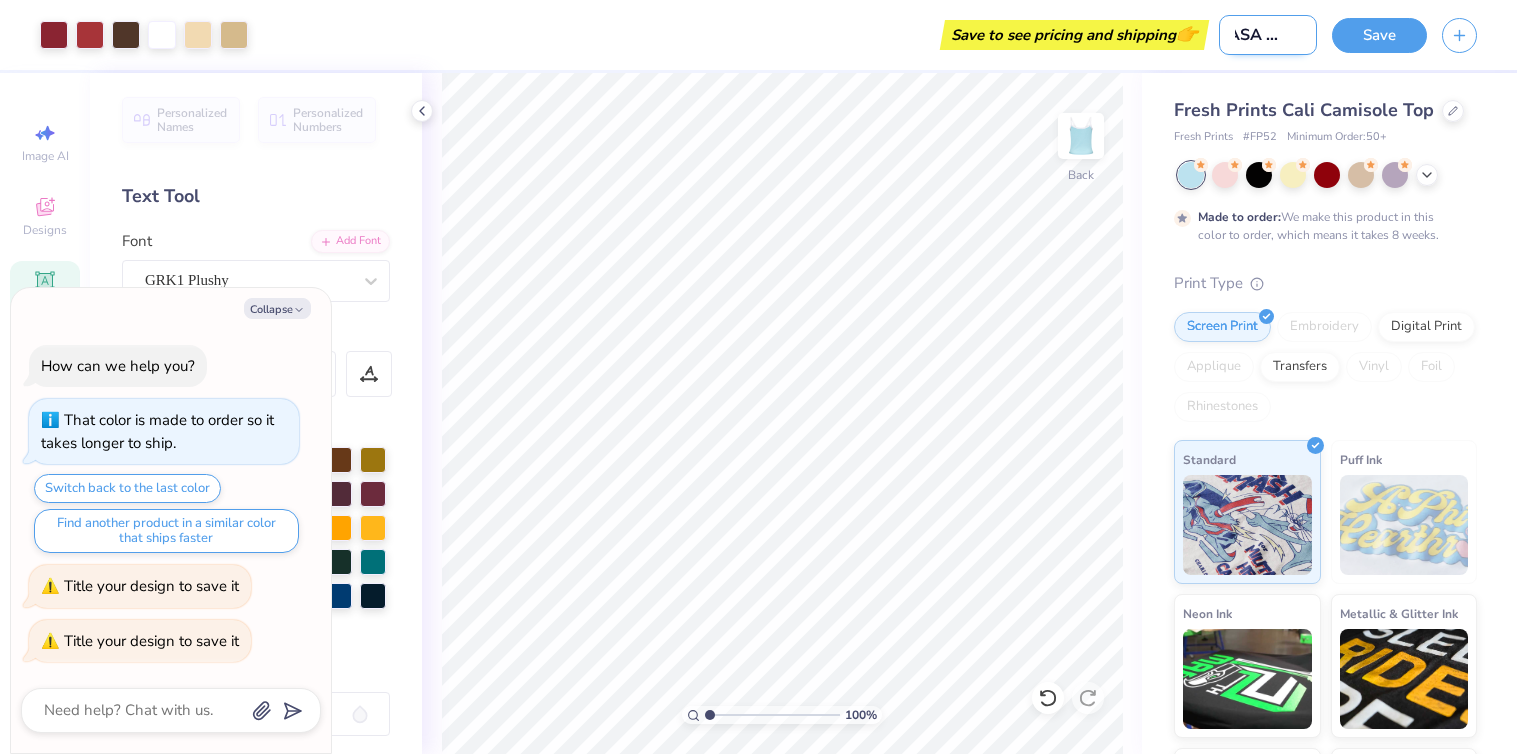 type on "x" 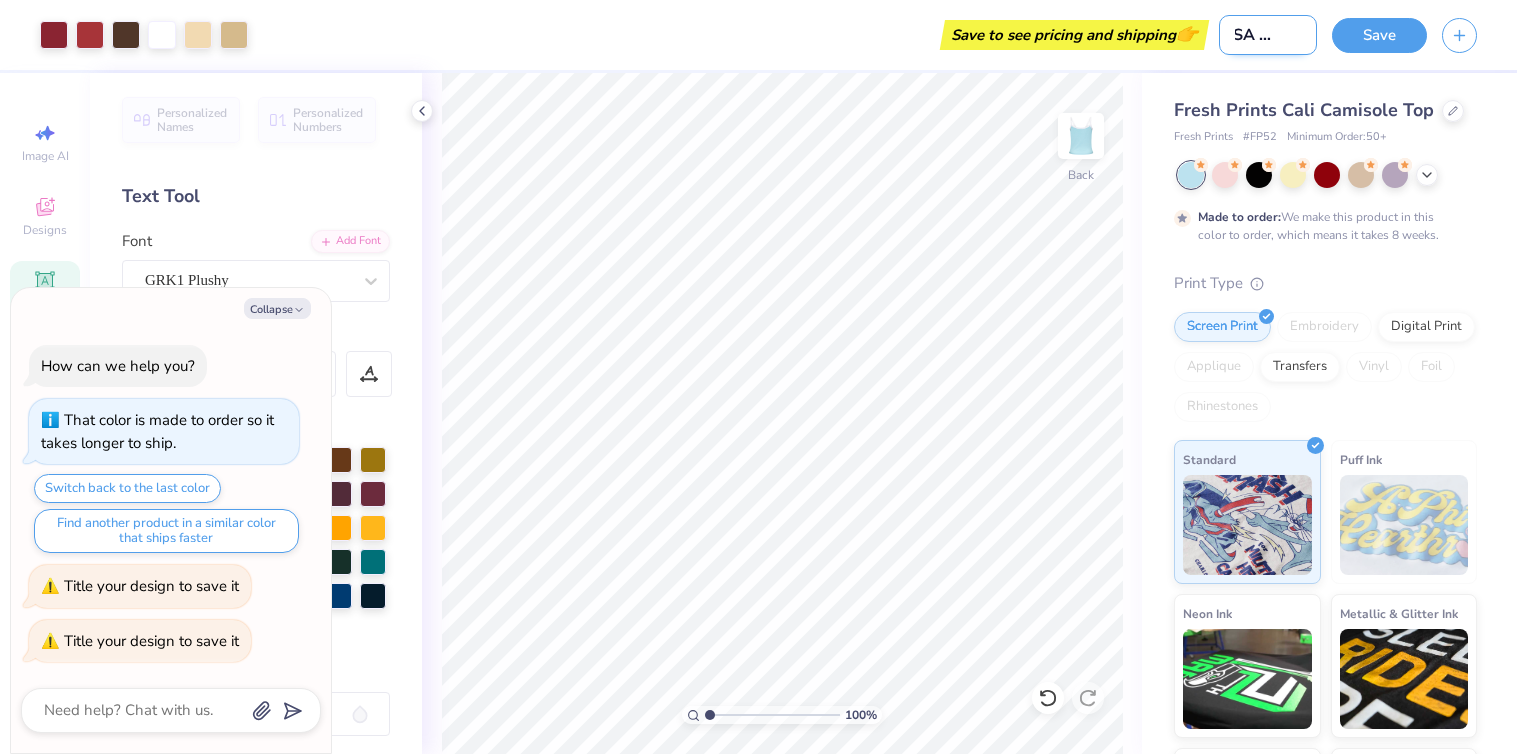 type on "x" 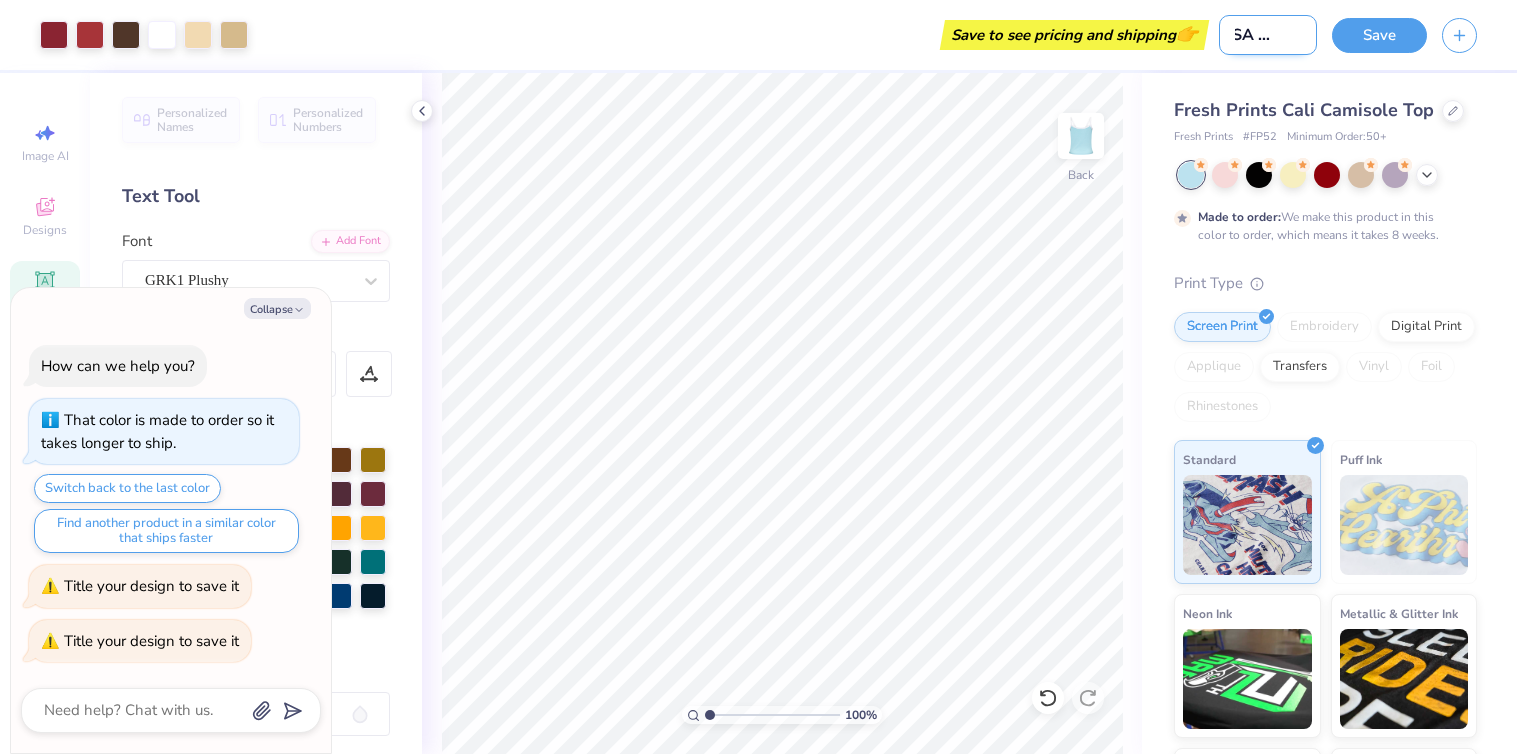 type on "x" 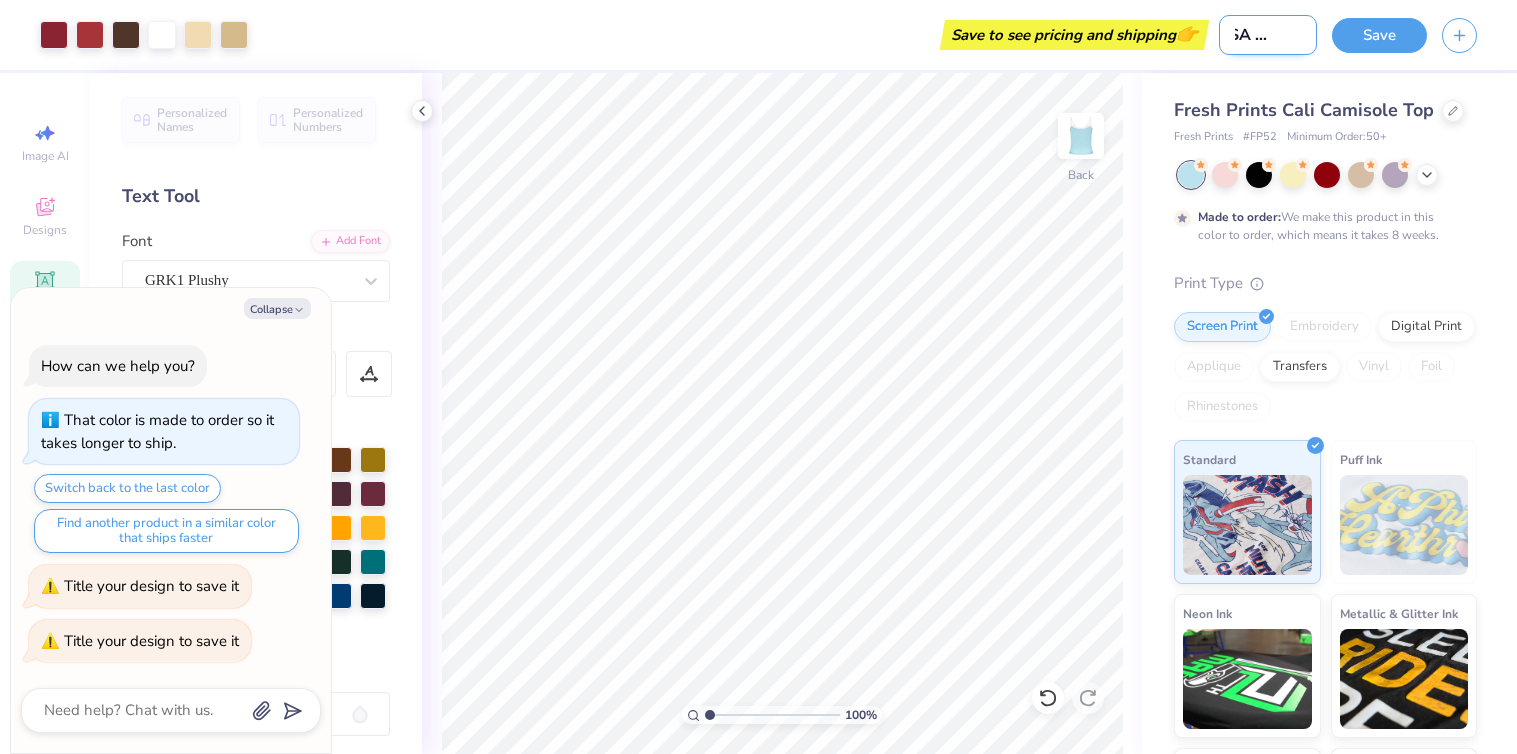 type on "x" 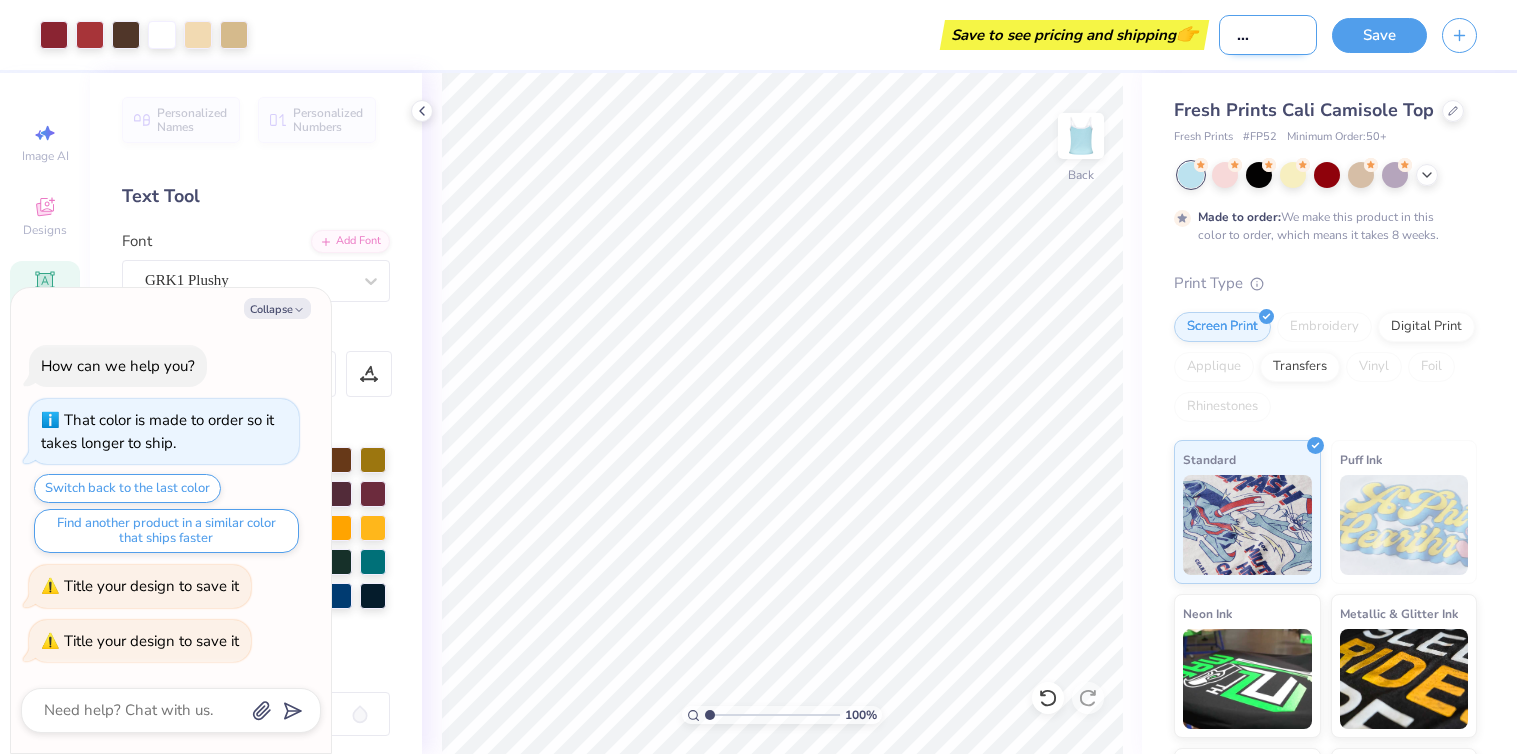 type on "x" 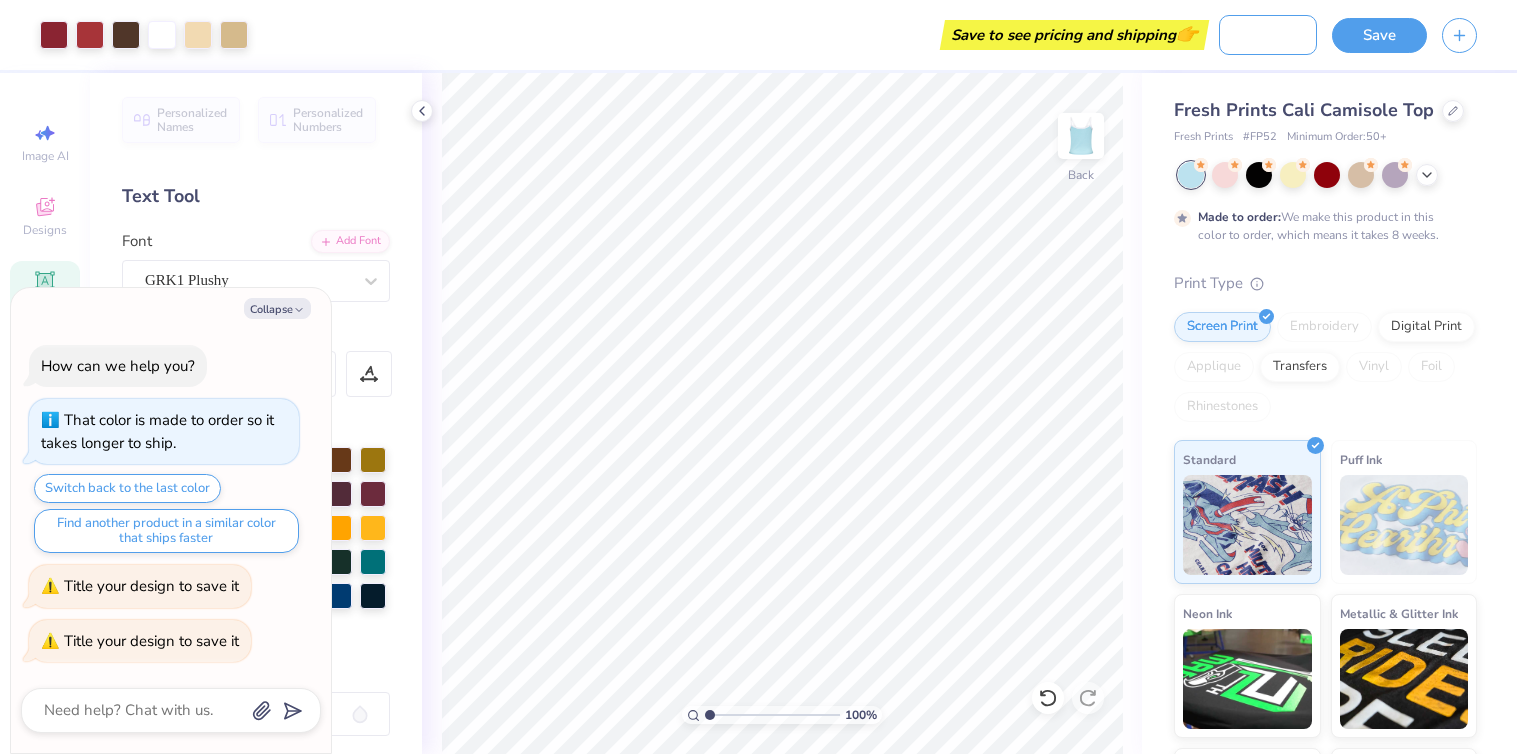 type on "AASA teddy bear" 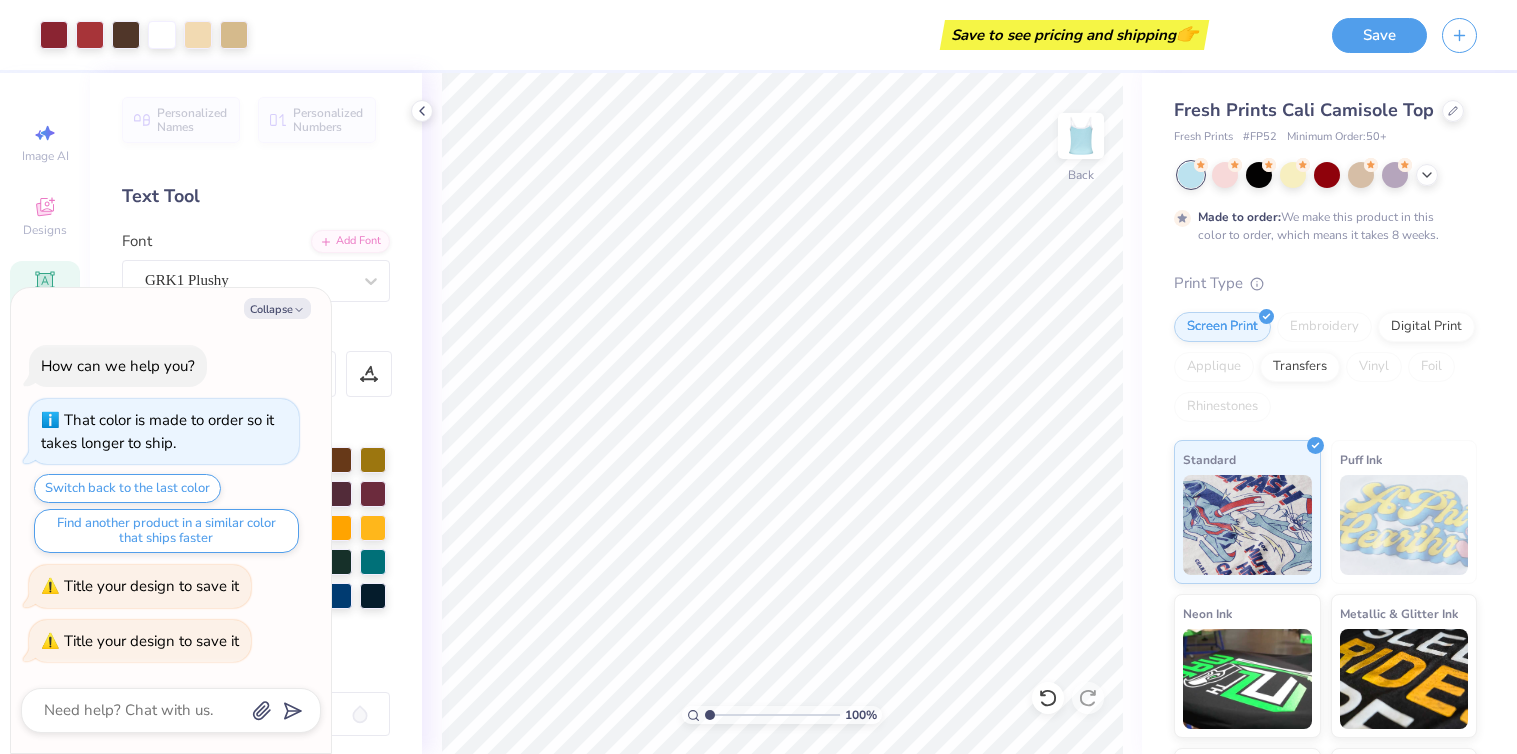 scroll, scrollTop: 0, scrollLeft: 0, axis: both 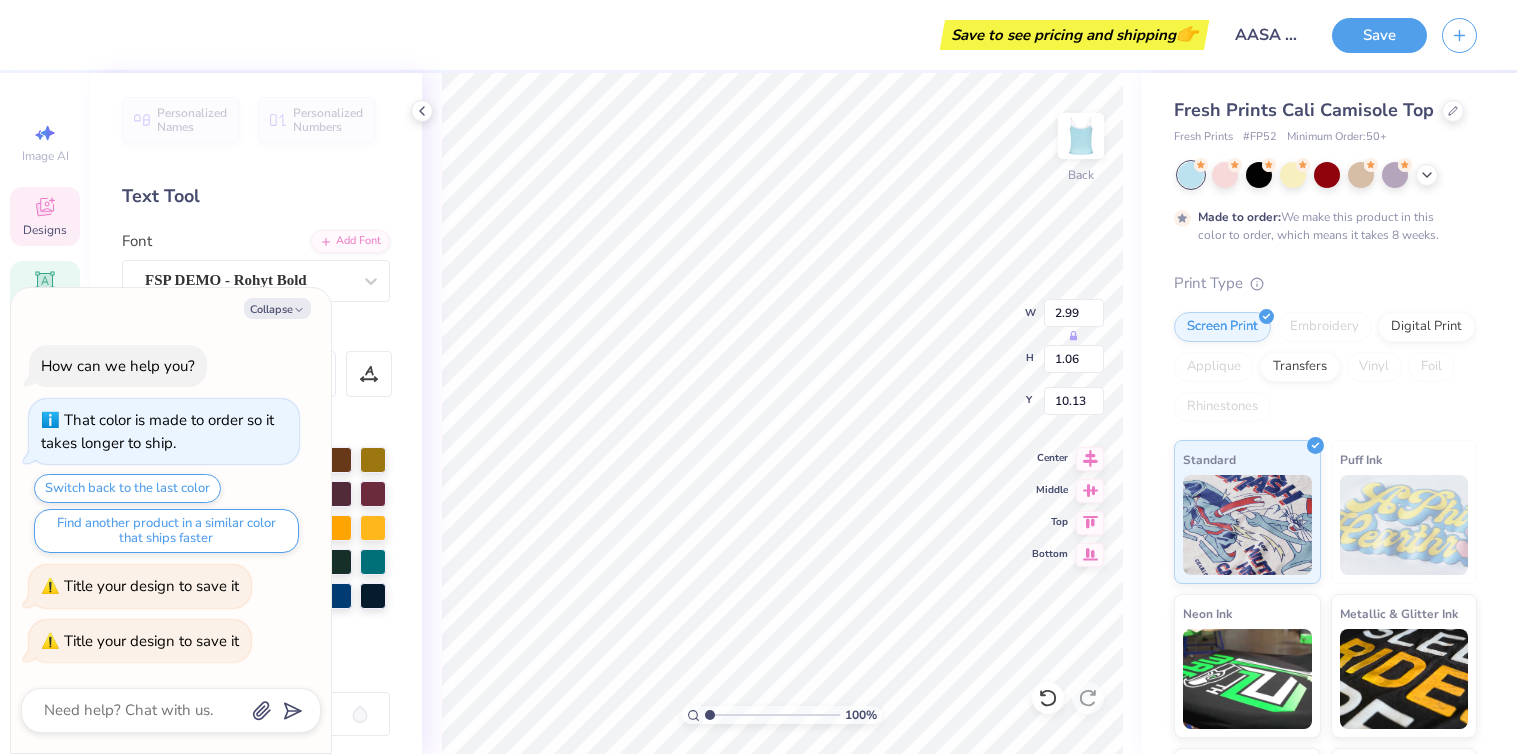 type on "x" 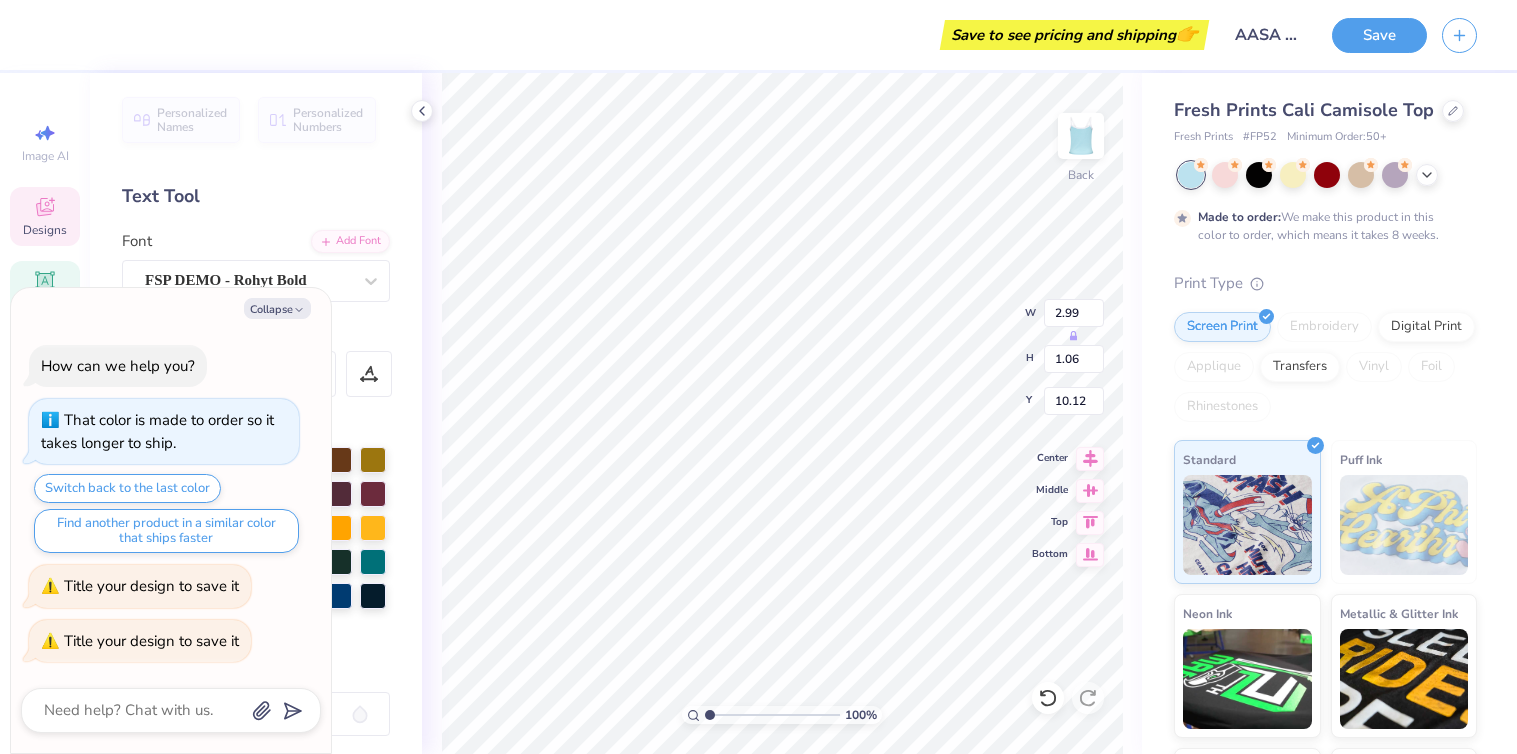 scroll, scrollTop: 4, scrollLeft: 0, axis: vertical 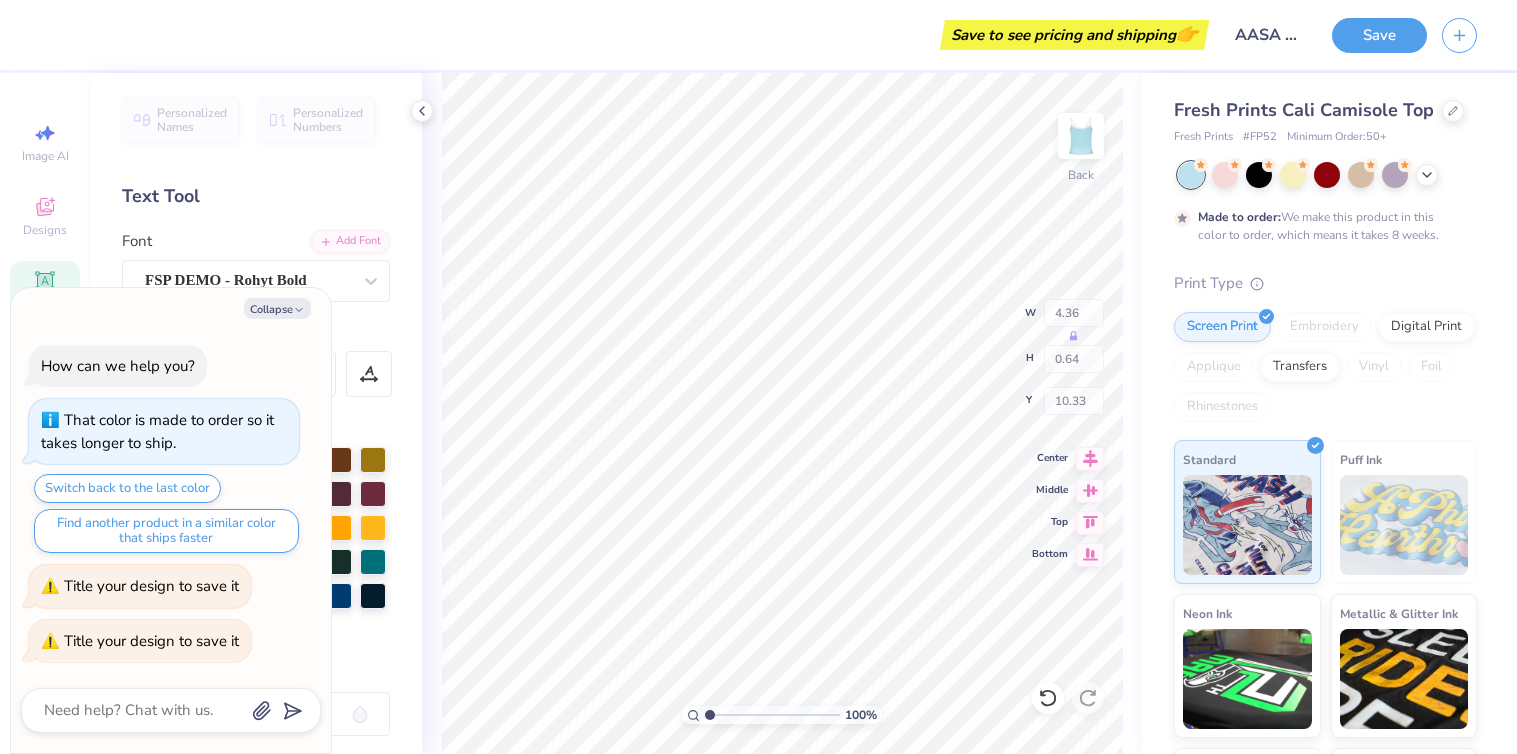type on "x" 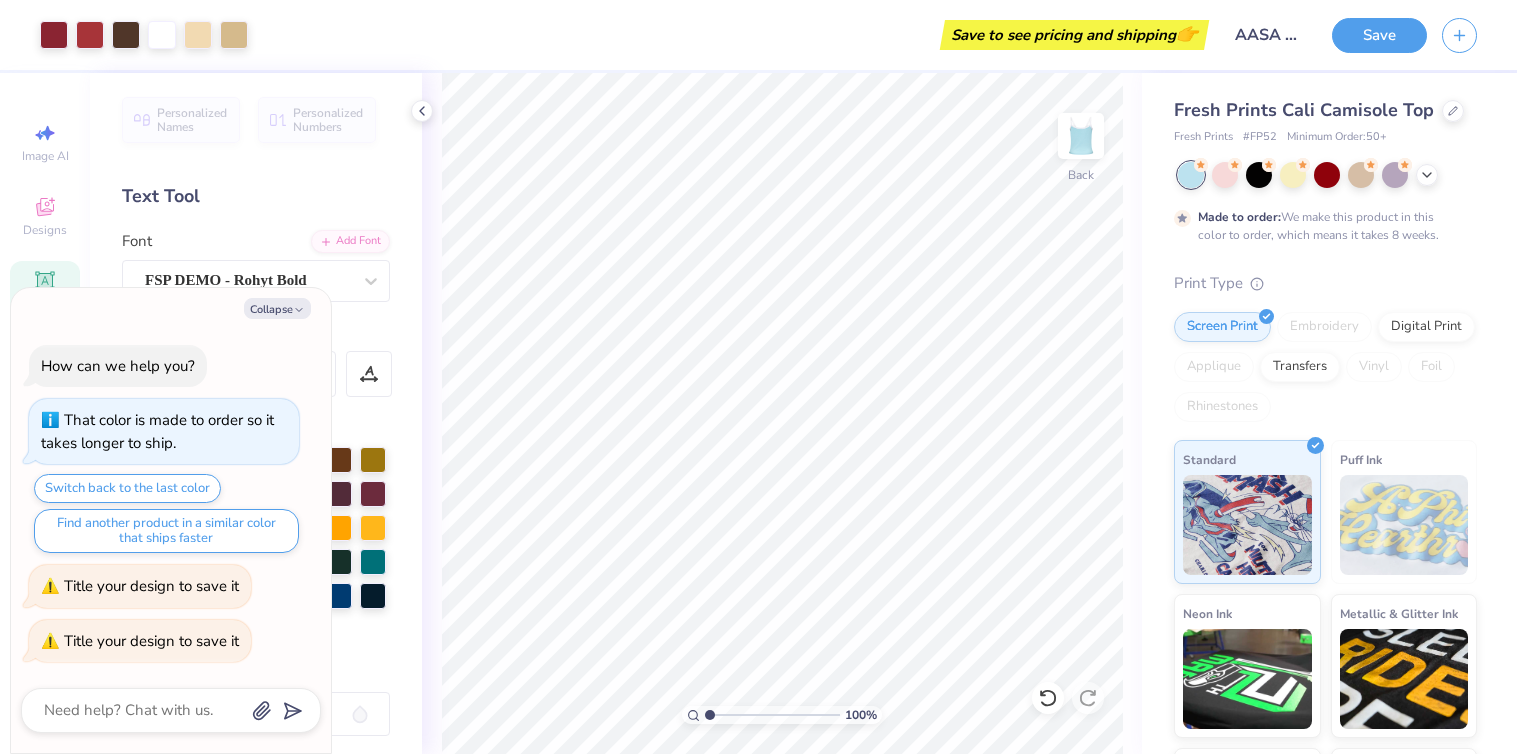 type on "x" 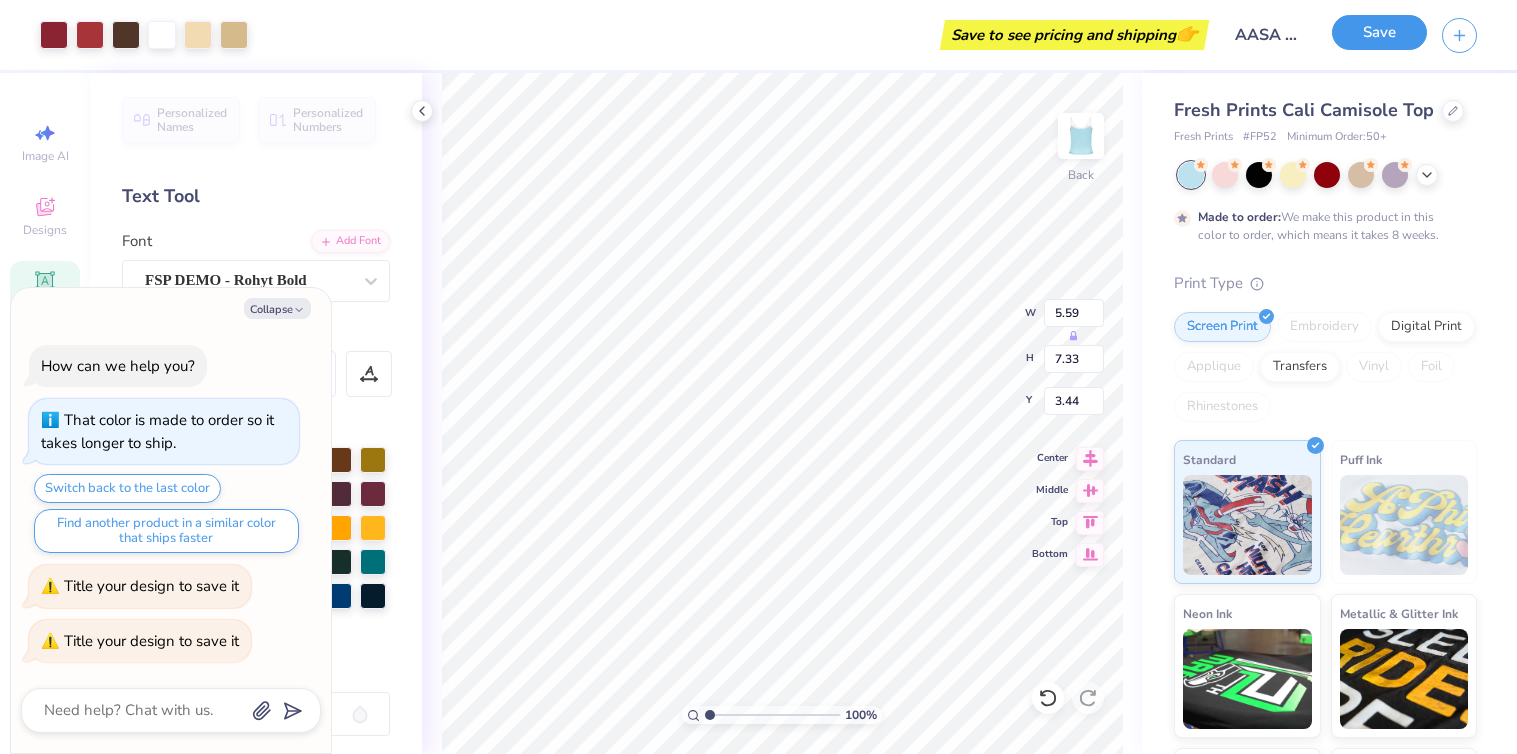 click on "Save" at bounding box center (1379, 32) 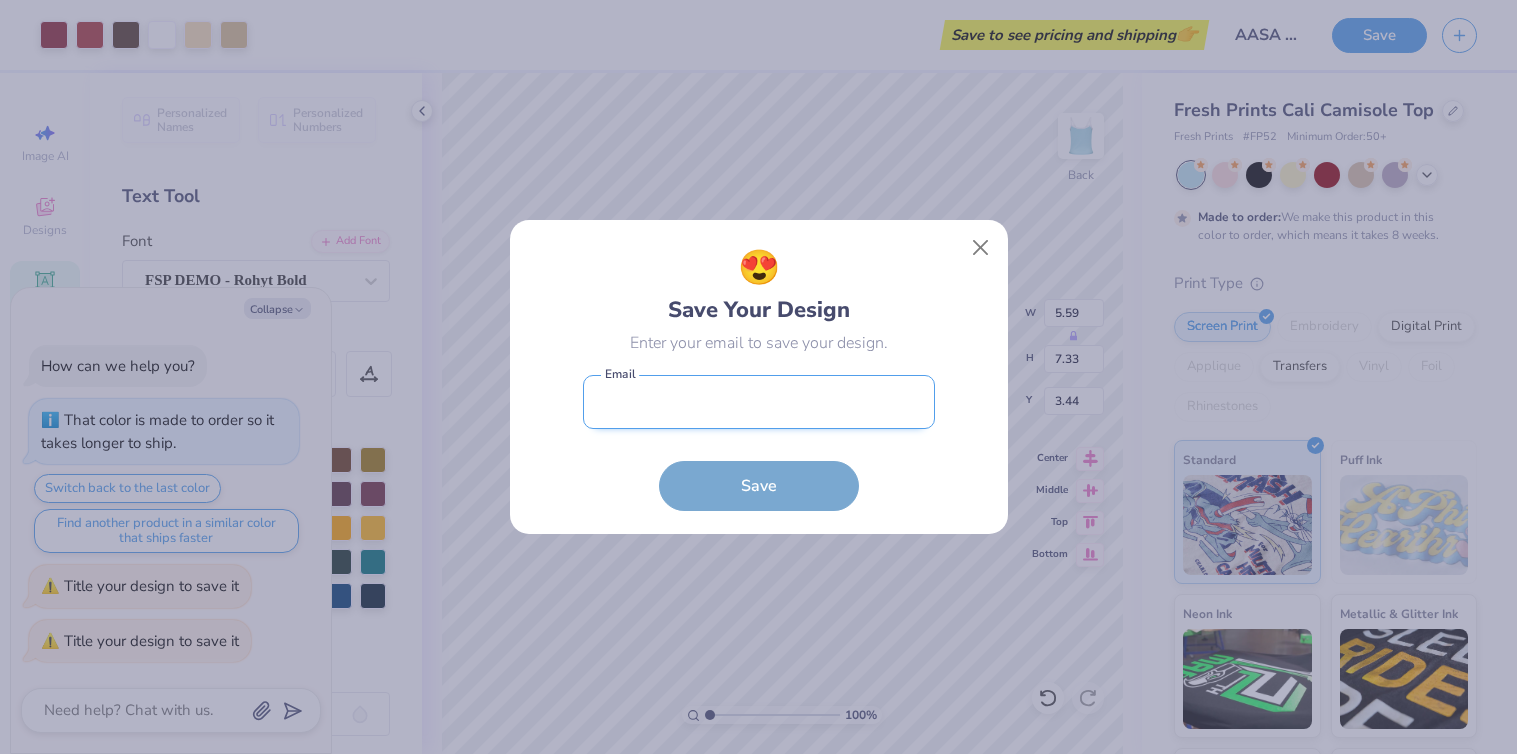click at bounding box center (759, 402) 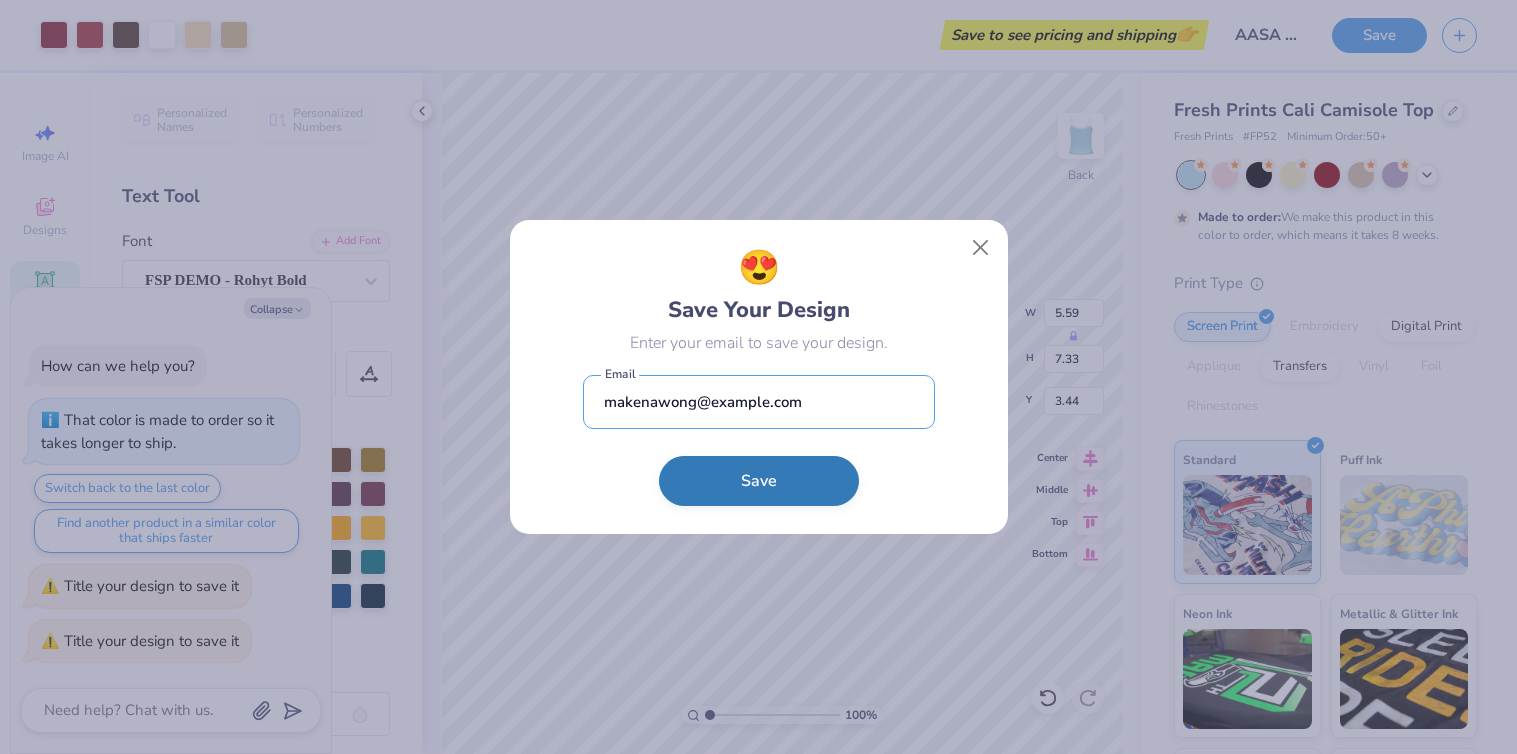type on "makenawong@example.com" 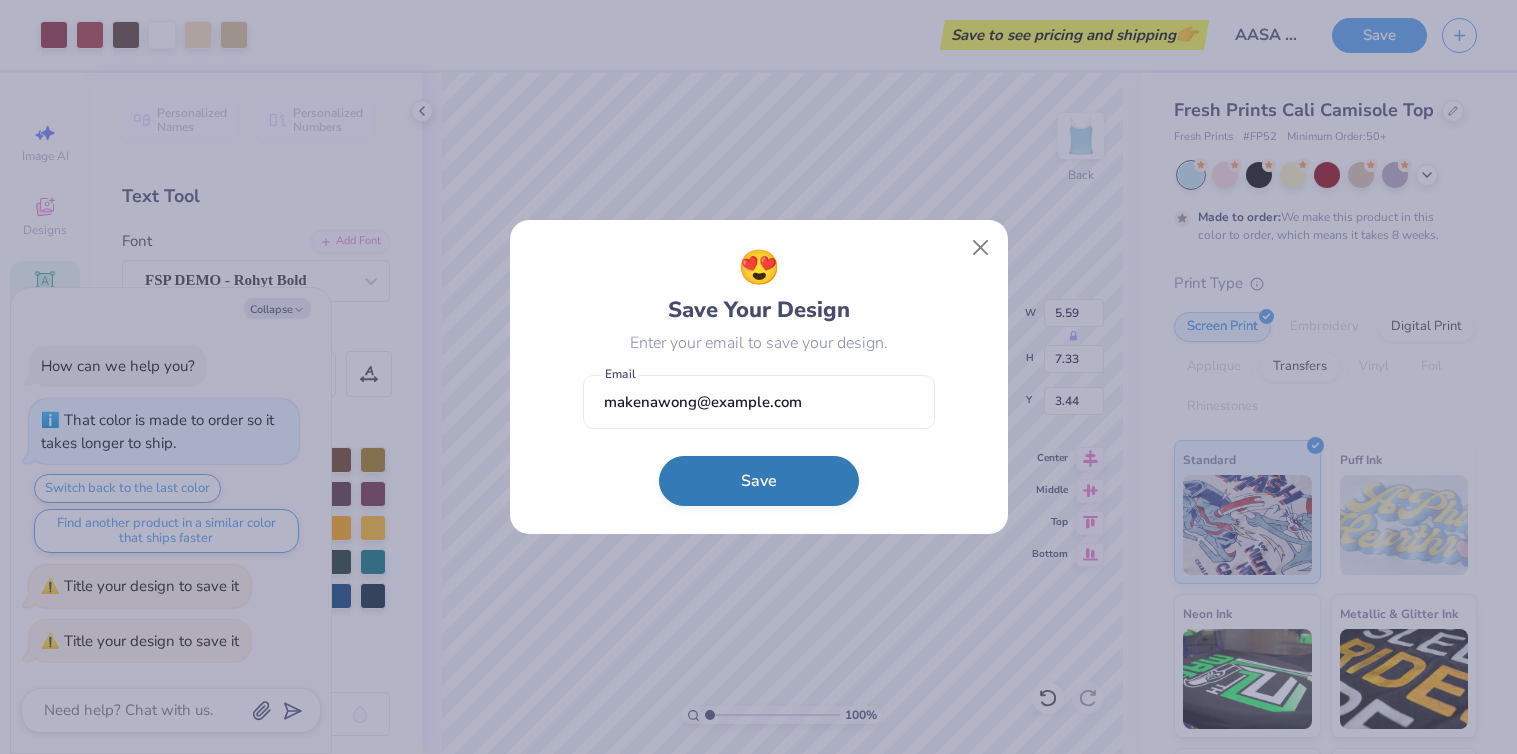 click on "Save" at bounding box center (759, 481) 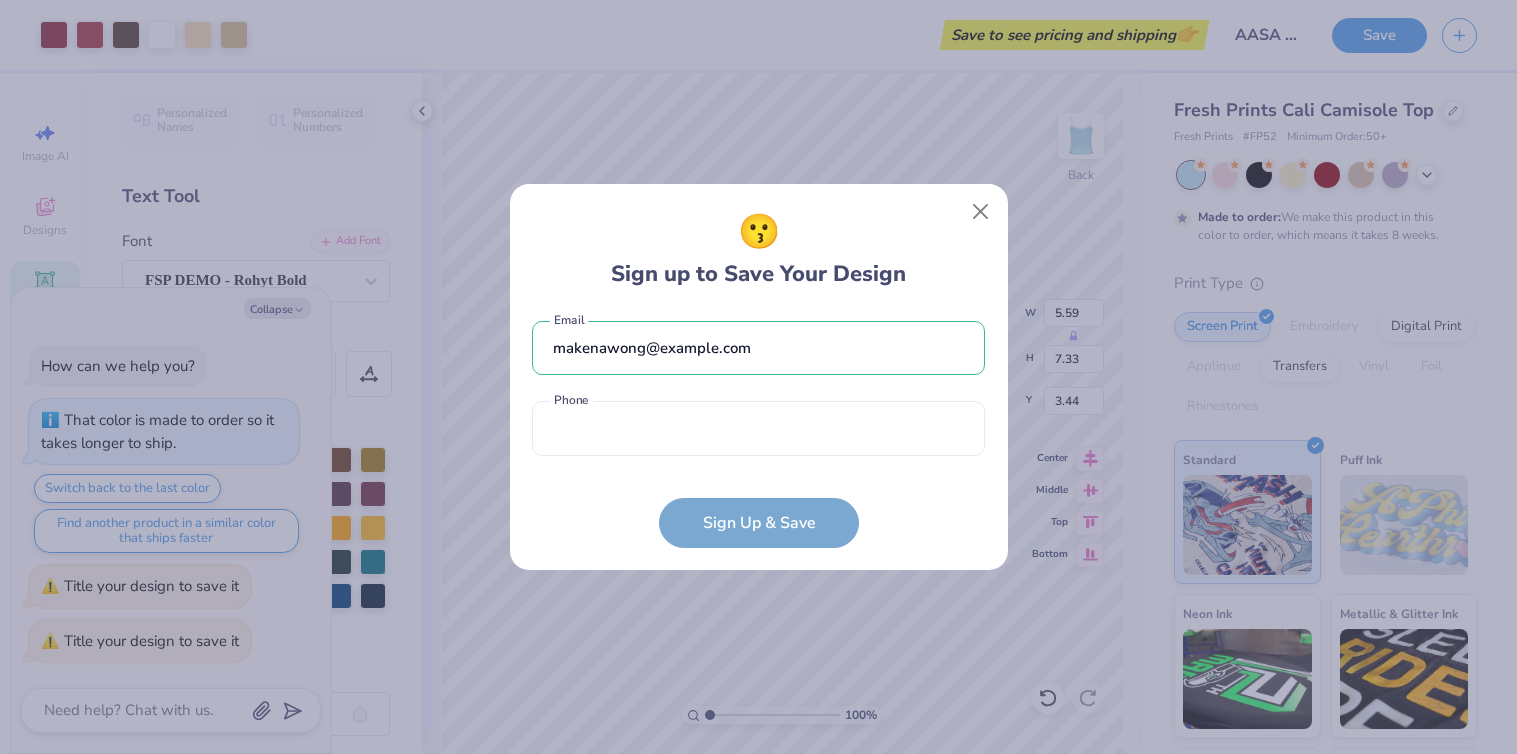 click on "[USERNAME]@[DOMAIN] Email Phone is a required field Phone" at bounding box center (758, 388) 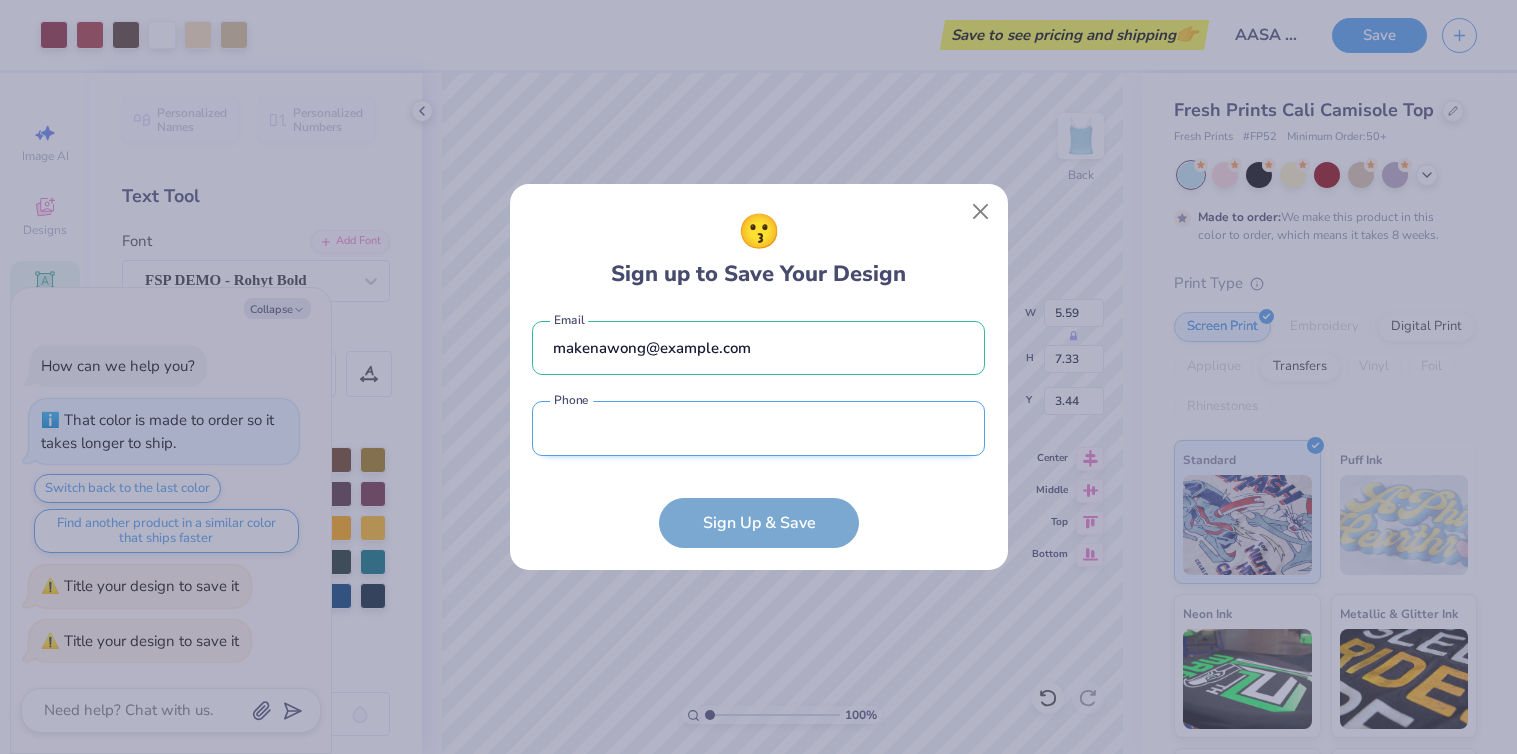 click at bounding box center (758, 428) 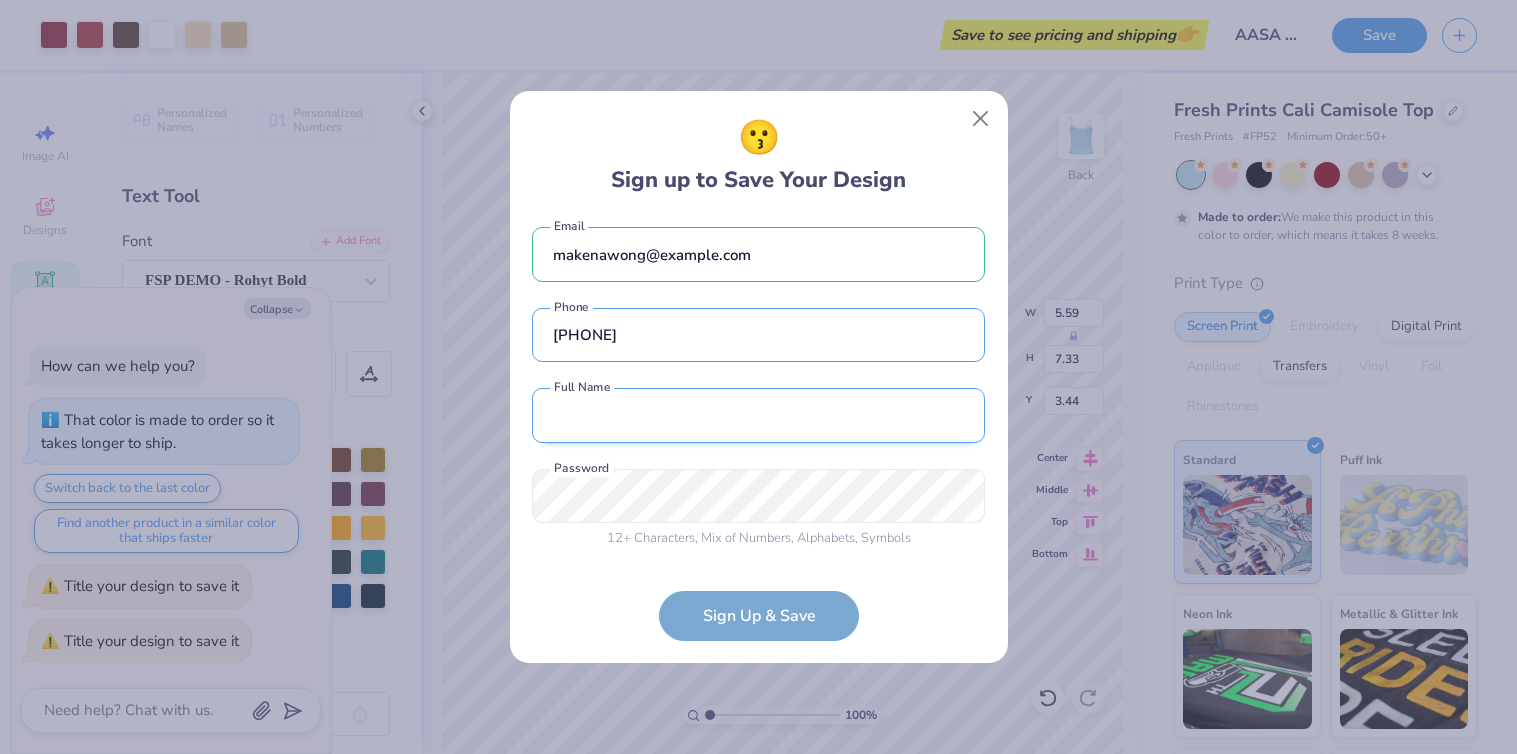 type on "[PHONE]" 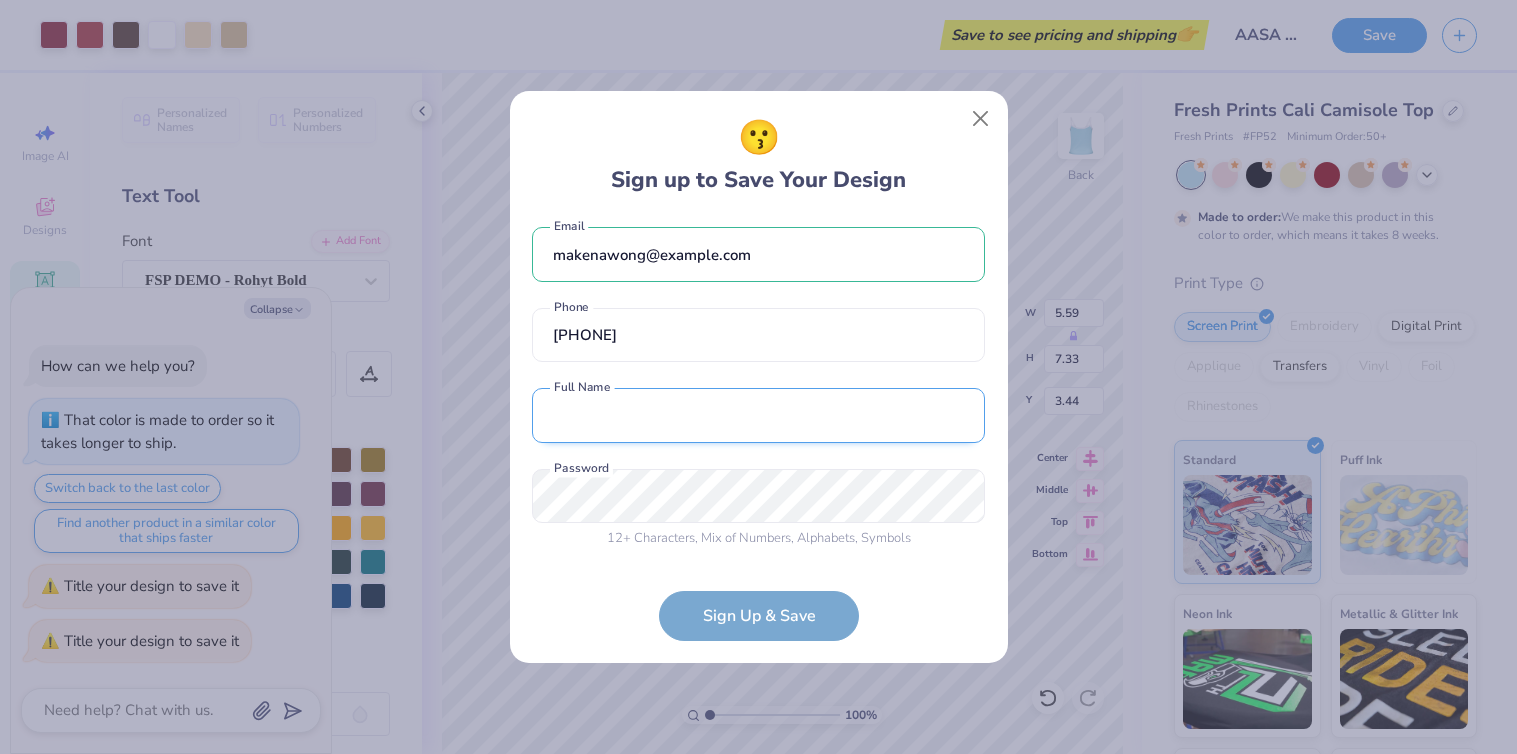 click at bounding box center (758, 415) 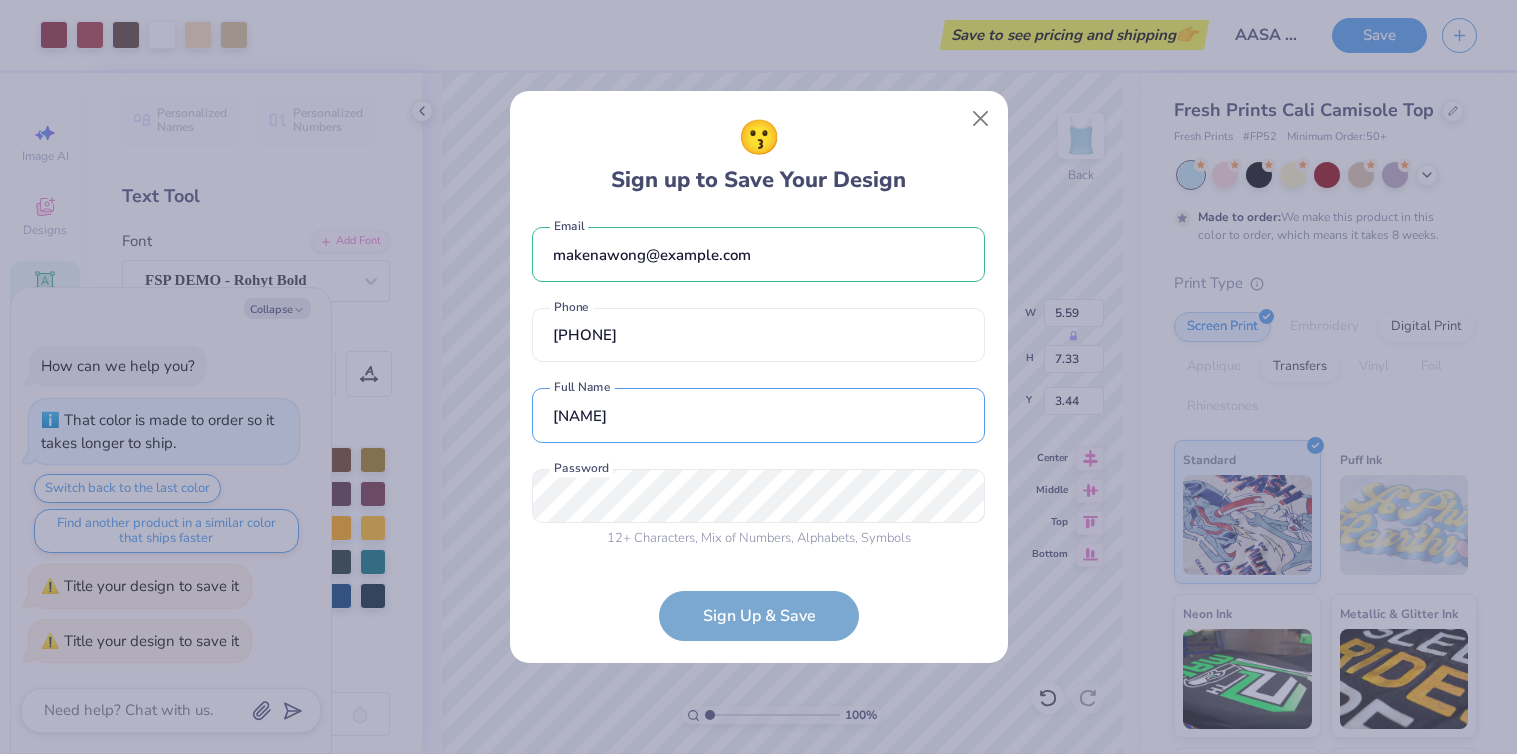 type on "[NAME]" 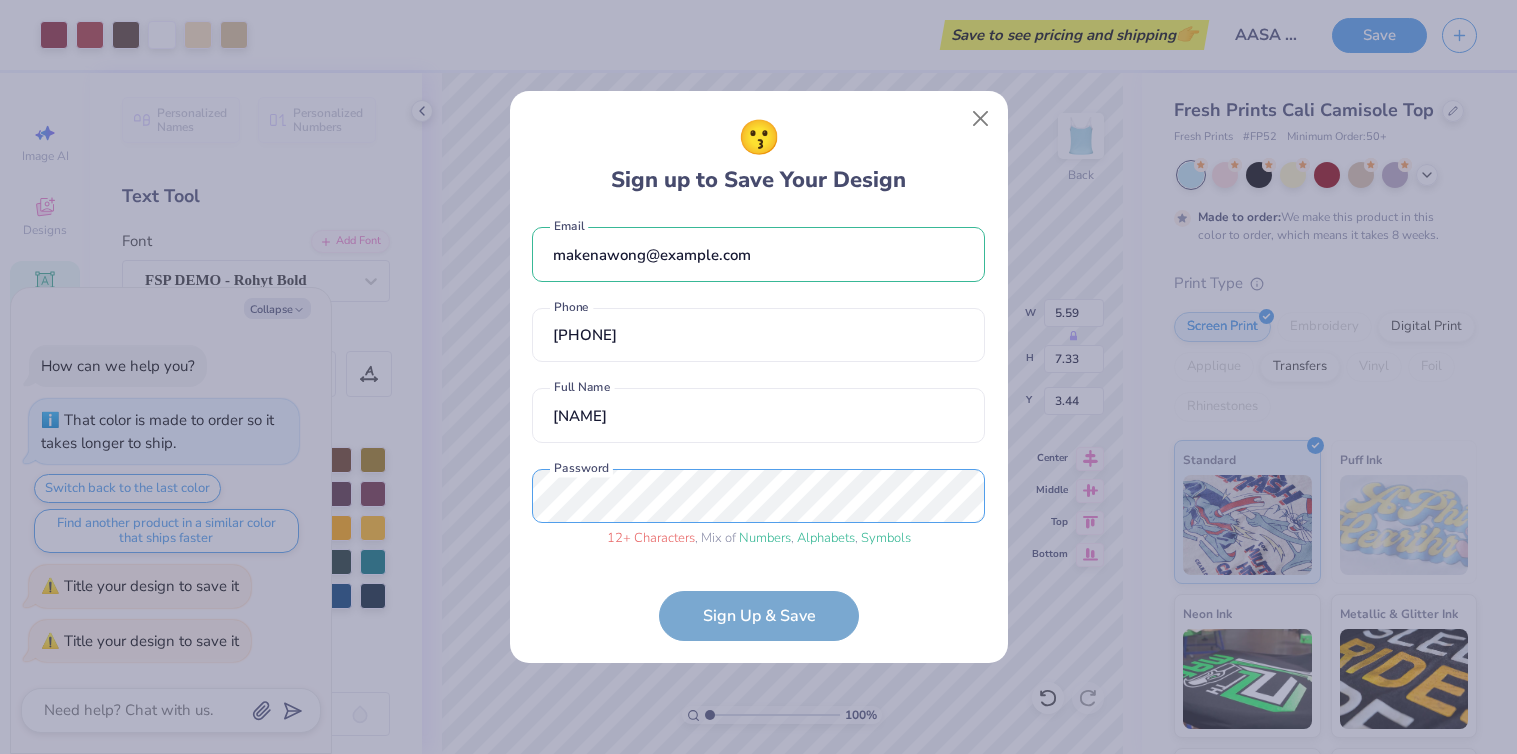 click on "😗 Sign up to Save Your Design makenawong@example.com Email [PHONE] Phone Makena Wong Full Name 12 + Characters , Mix of Numbers , Alphabets , Symbols Password Sign Up & Save" at bounding box center (759, 377) 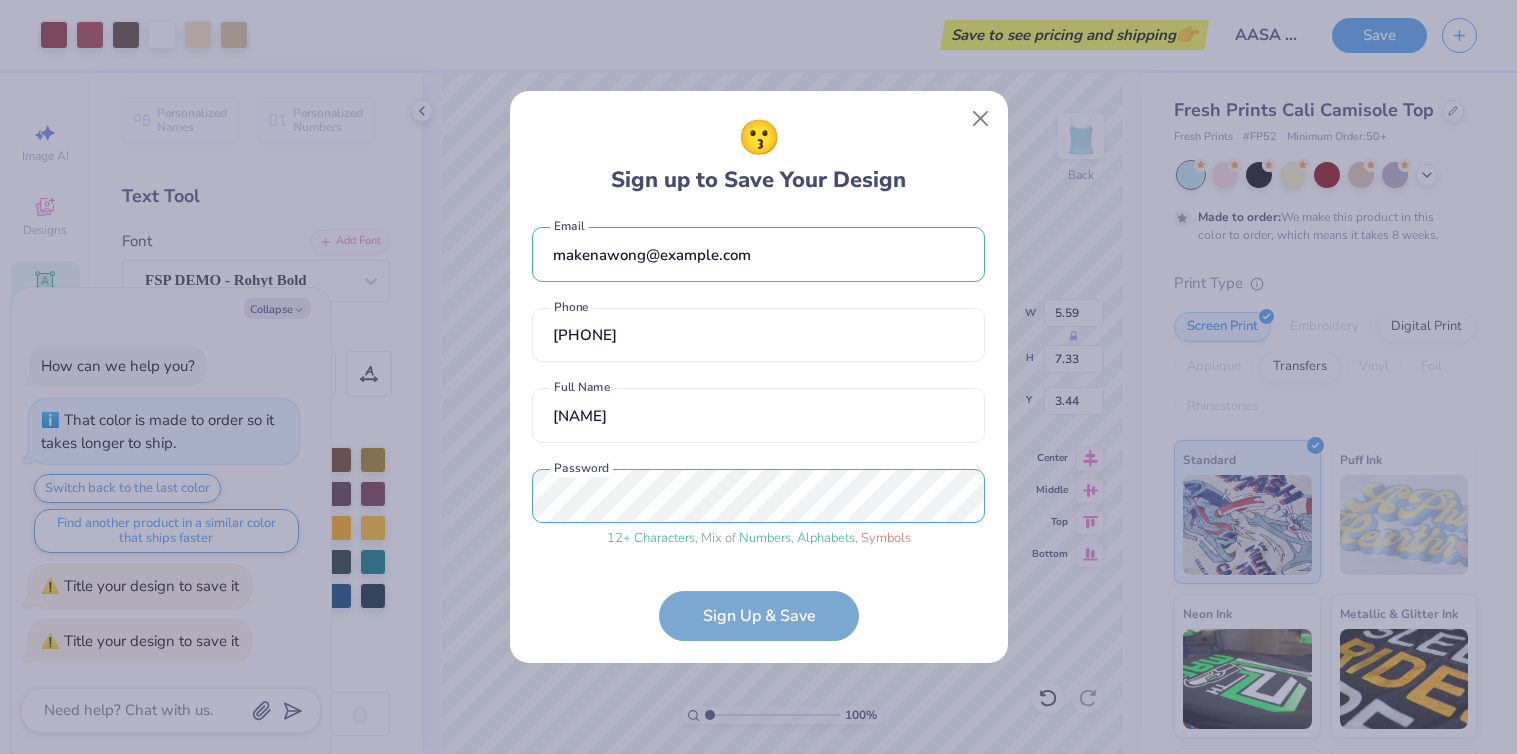 scroll, scrollTop: 40, scrollLeft: 0, axis: vertical 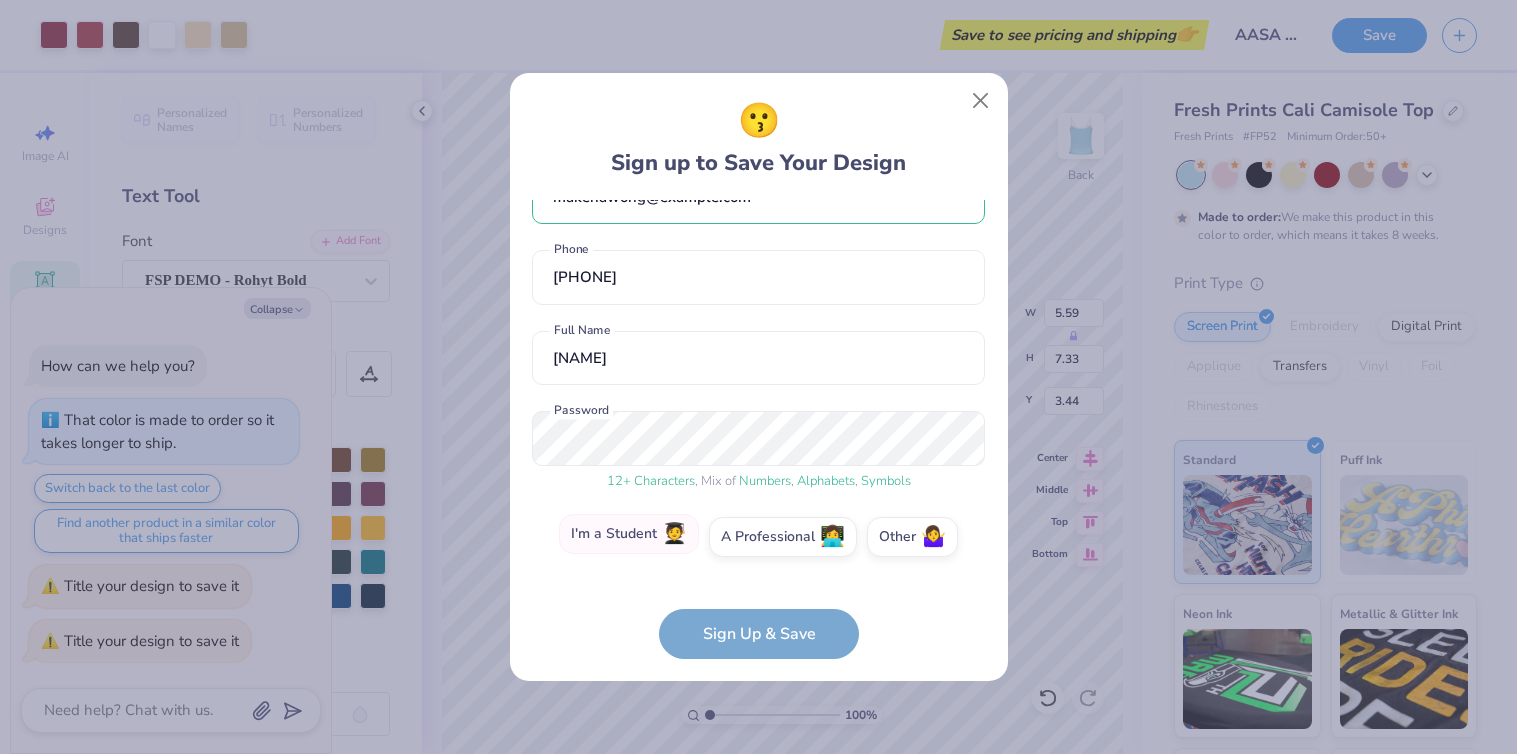 click on "I'm a Student 🧑‍🎓" at bounding box center (629, 534) 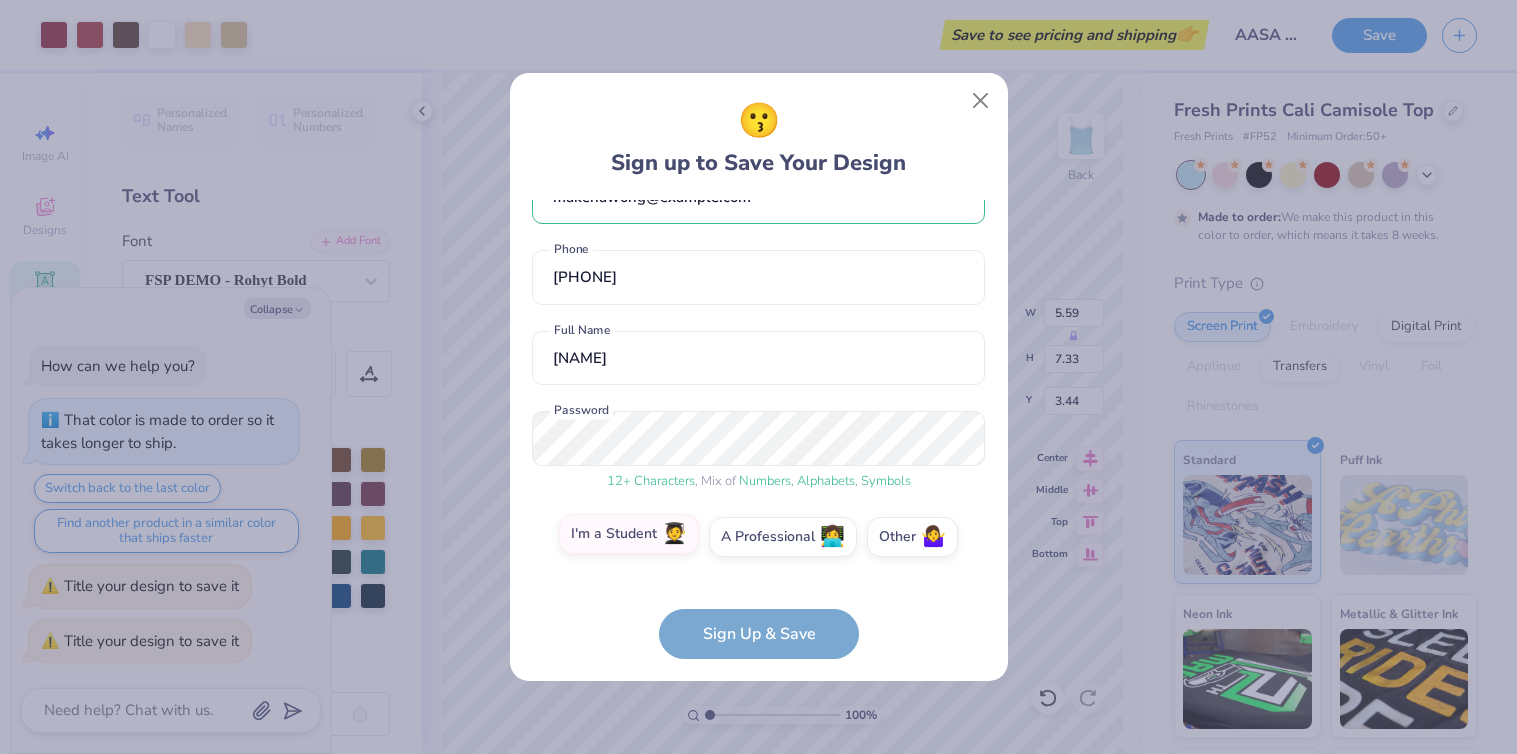 click on "I'm a Student 🧑‍🎓" at bounding box center [758, 582] 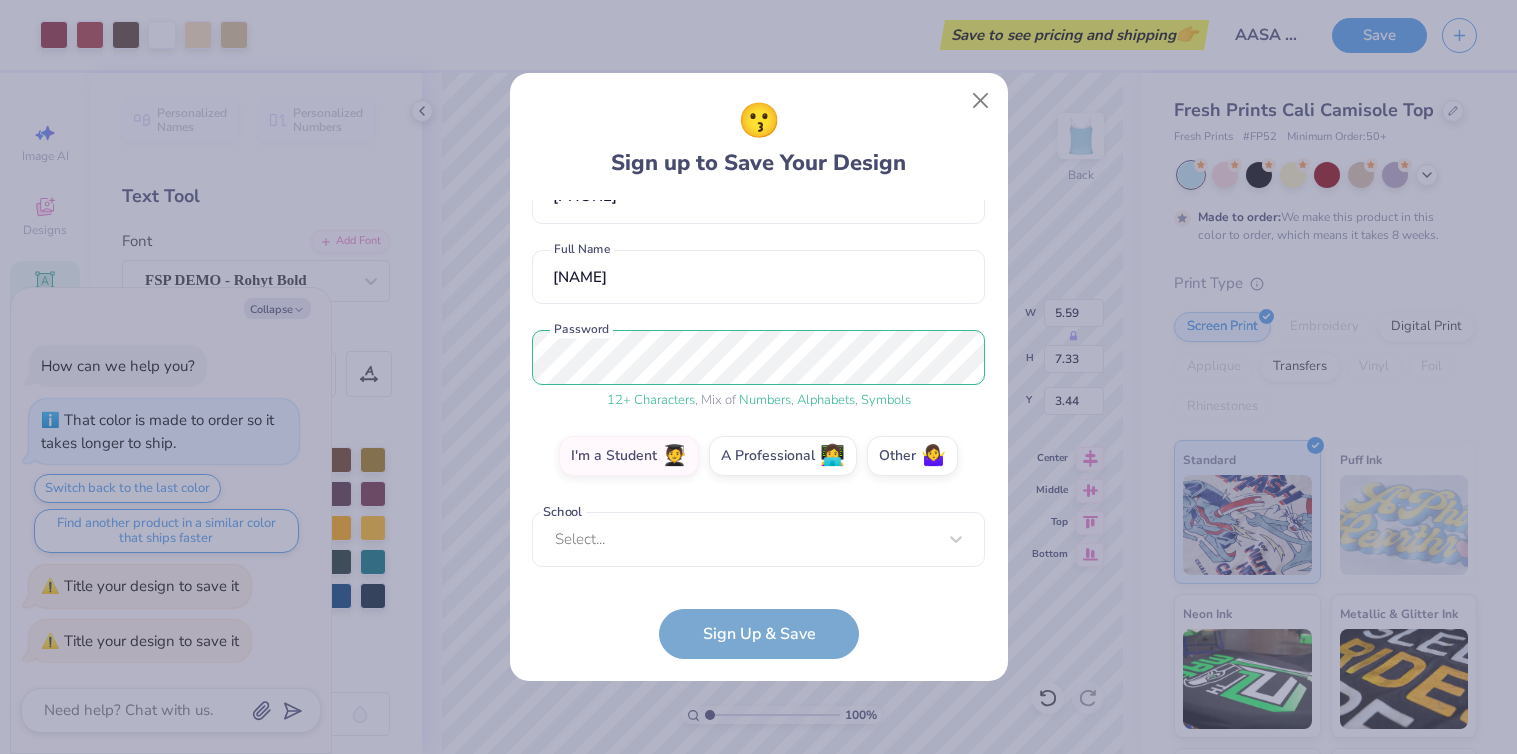 scroll, scrollTop: 111, scrollLeft: 0, axis: vertical 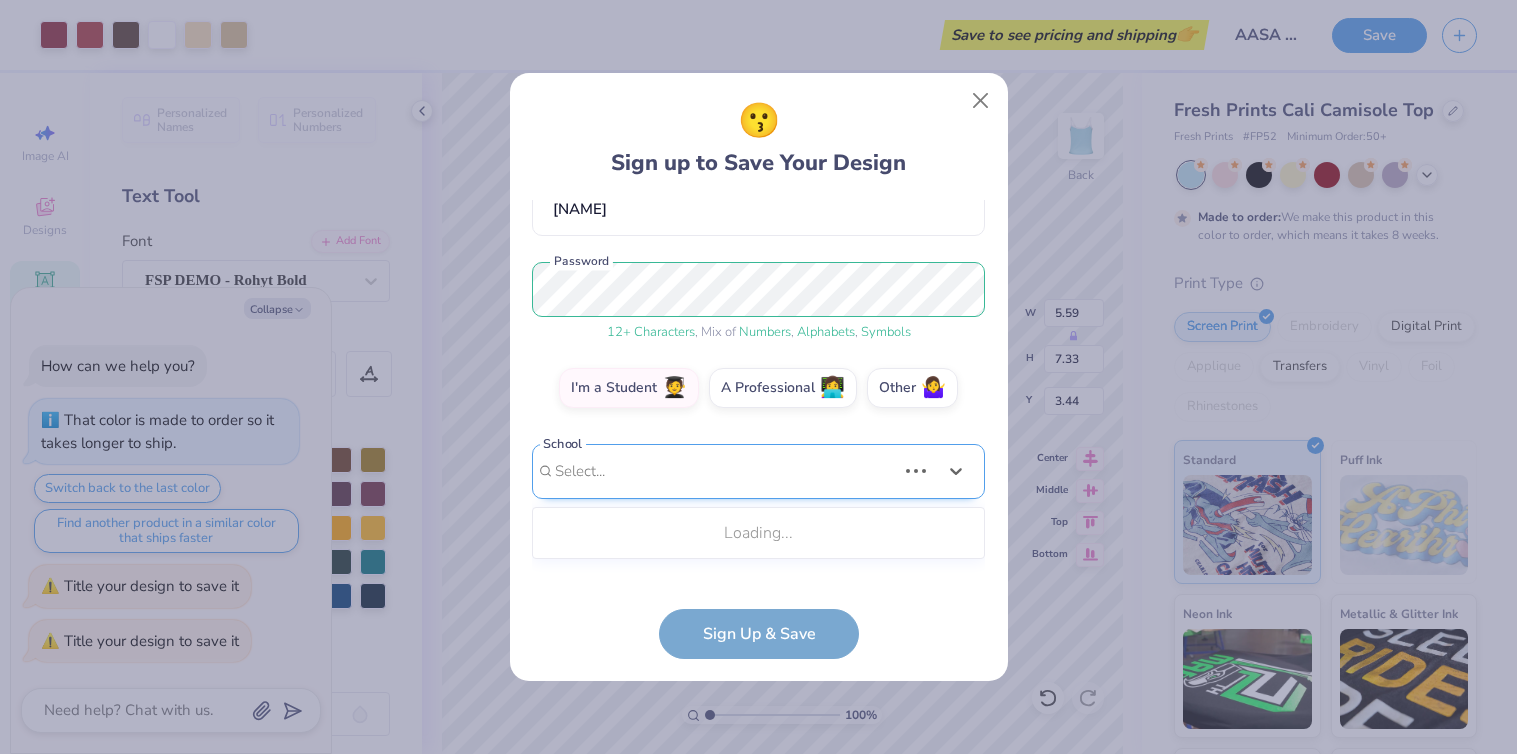 click on "Use Up and Down to choose options, press Enter to select the currently focused option, press Escape to exit the menu, press Tab to select the option and exit the menu. Select... Loading..." at bounding box center (758, 501) 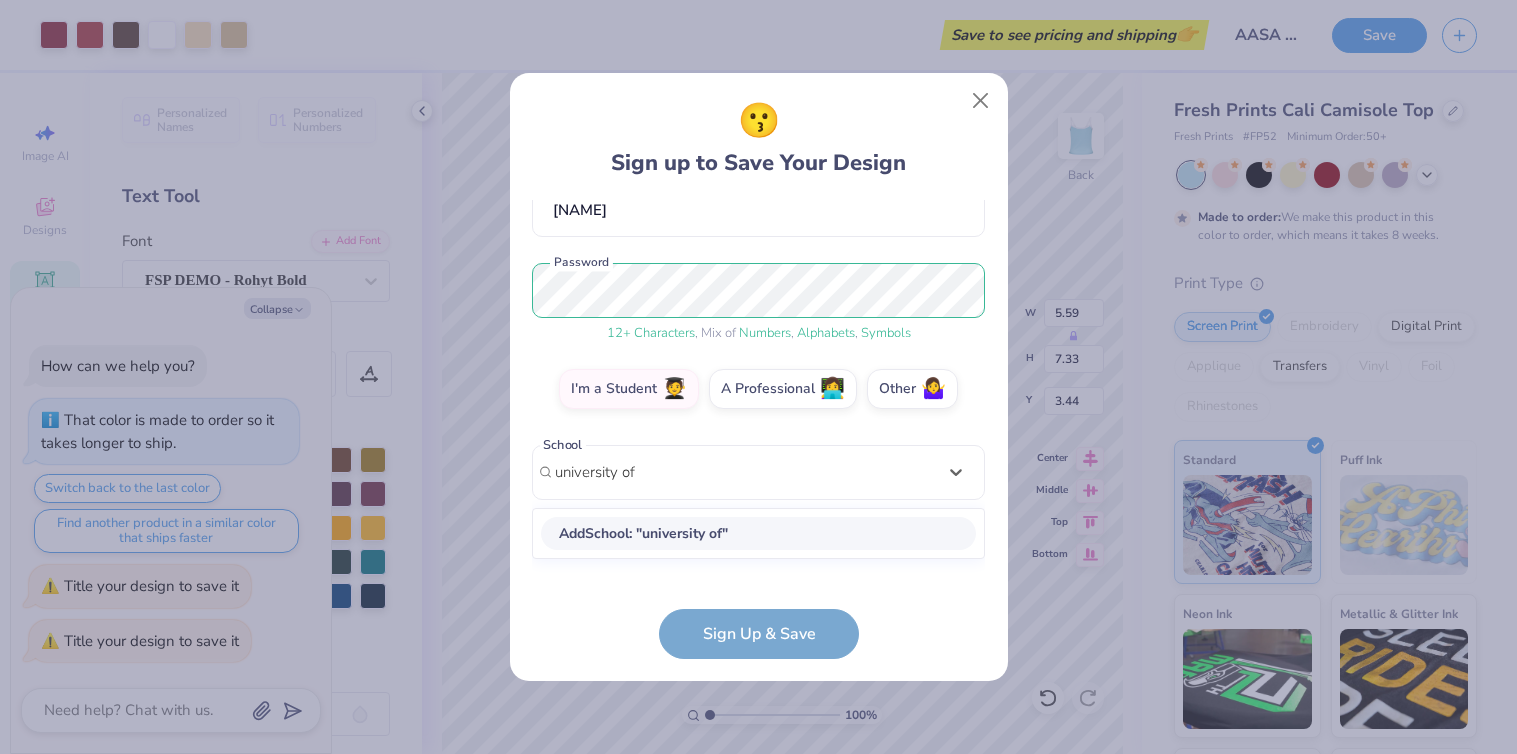 scroll, scrollTop: 170, scrollLeft: 0, axis: vertical 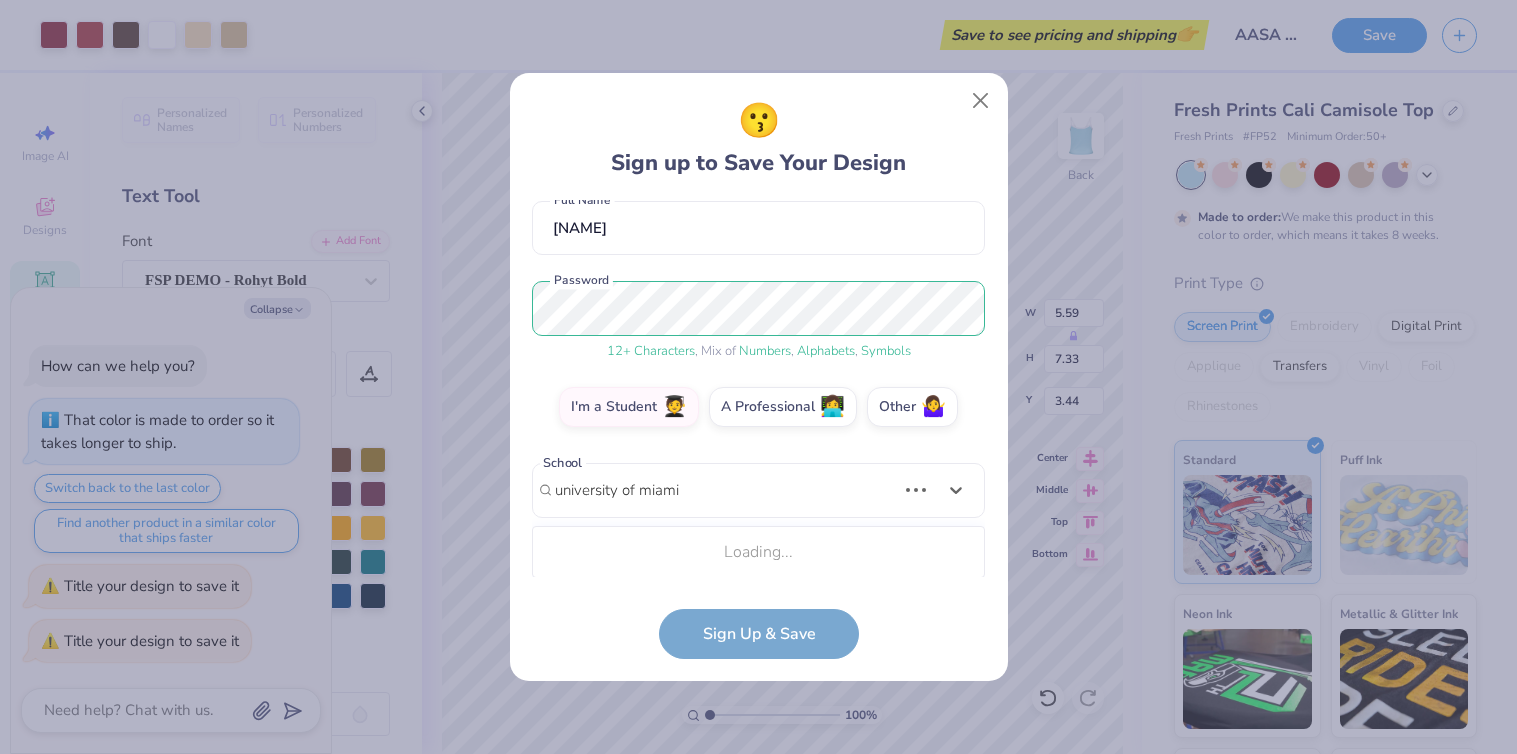 type on "university of miami" 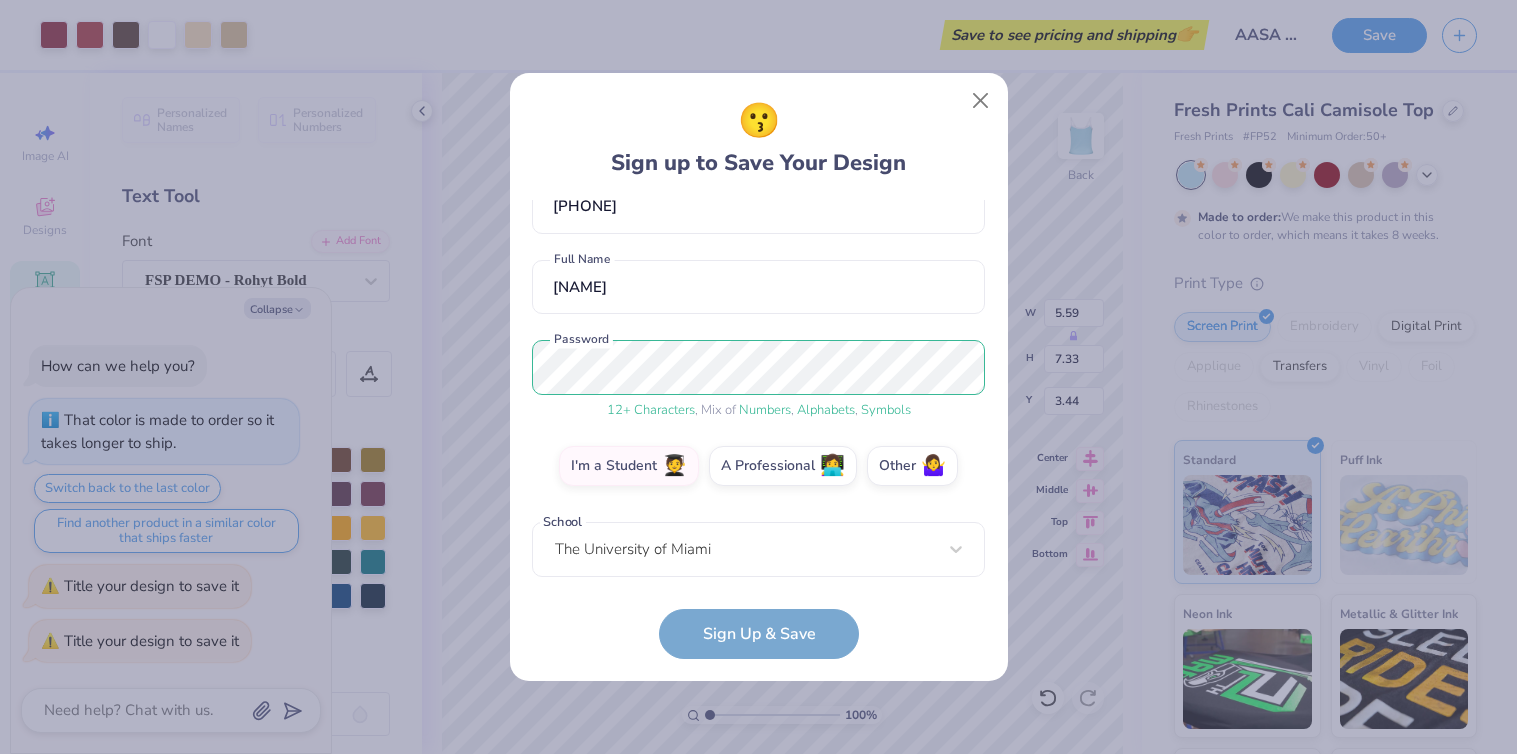 scroll, scrollTop: 201, scrollLeft: 0, axis: vertical 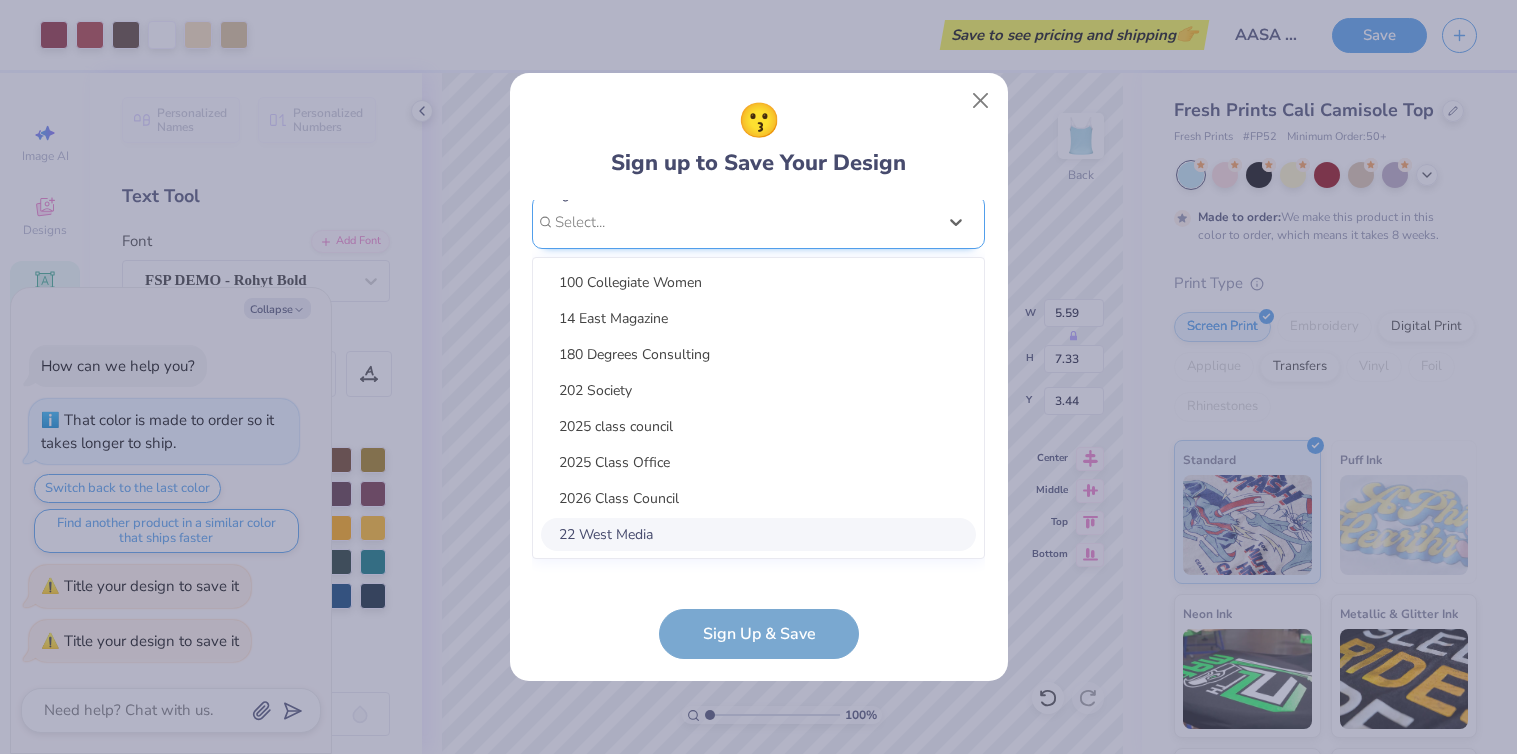 click on "option  focused, 8 of 15. 15 results available. Use Up and Down to choose options, press Enter to select the currently focused option, press Escape to exit the menu, press Tab to select the option and exit the menu. Select... 100 Collegiate Women 14 East Magazine 180 Degrees Consulting 202 Society 2025 class council 2025 Class Office 2026 Class Council 22 West Media 27 Heartbeats 314 Action 3D4E 4 Paws for Ability 4-H 45 Kings 49er Racing Club" at bounding box center [758, 377] 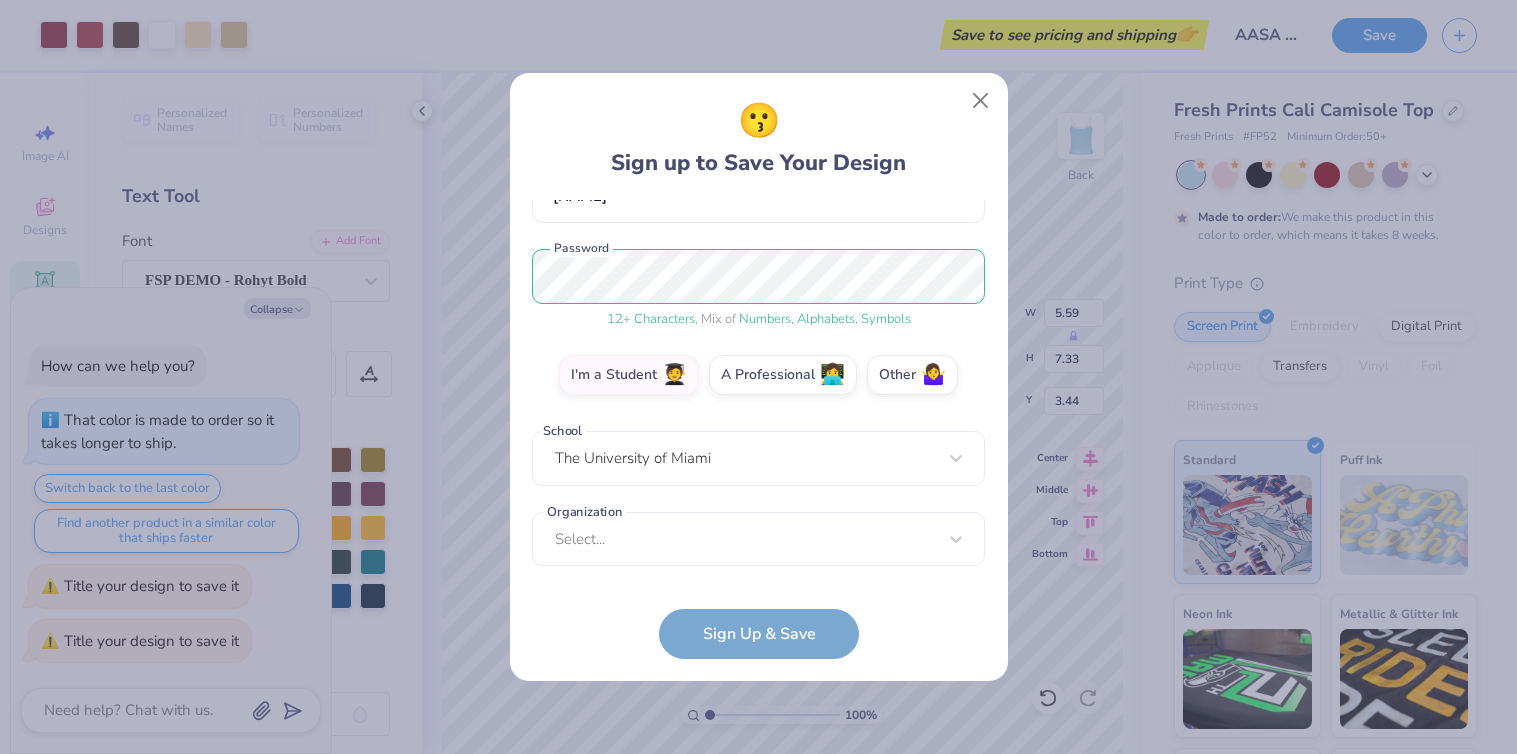 scroll, scrollTop: 201, scrollLeft: 0, axis: vertical 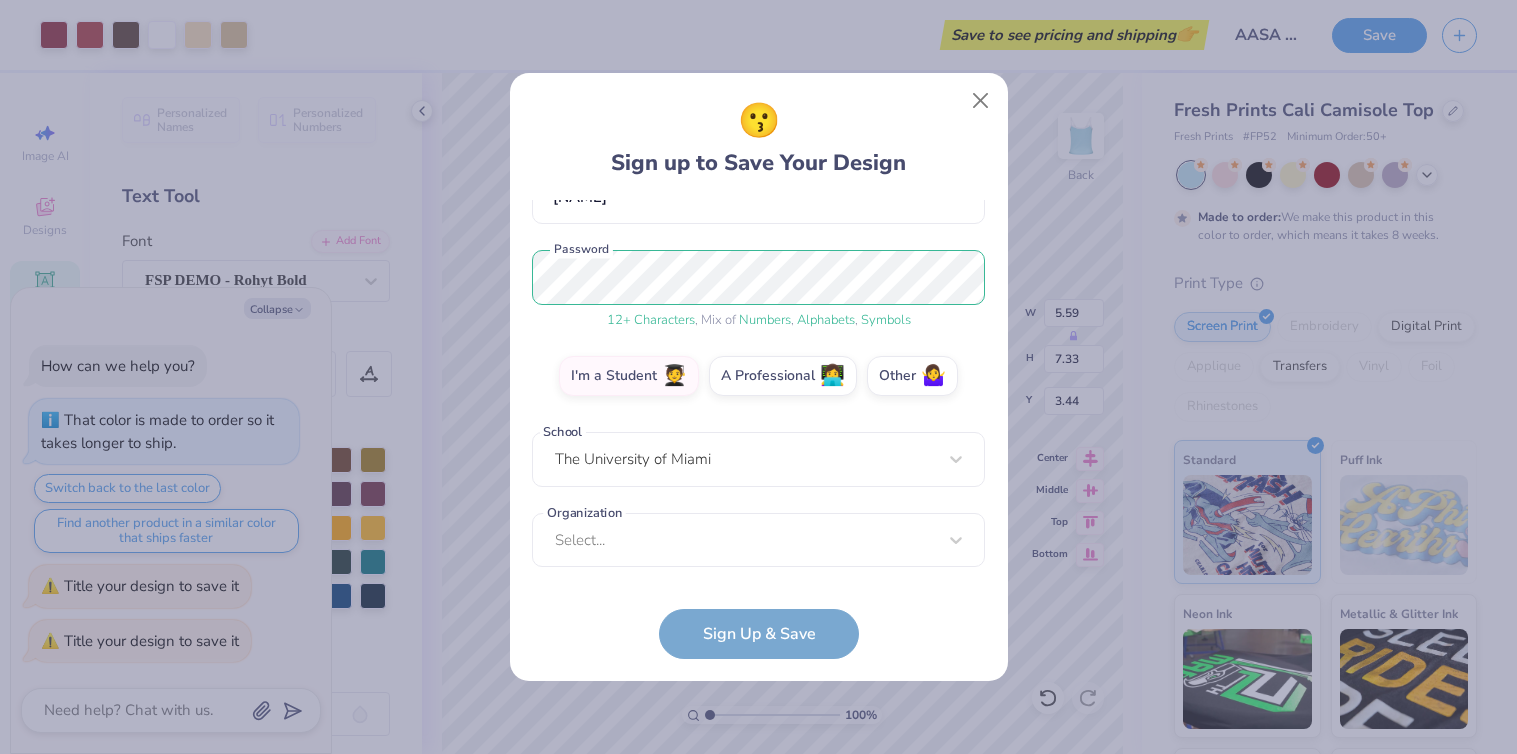 click on "[EMAIL] Email ([PHONE]) Phone [NAME] Full Name 12 + Characters , Mix of Numbers , Alphabets , Symbols Password I'm a Student 🧑‍🎓 A Professional 👩‍💻 Other 🤷‍♀️ School The University of Miami Organization Select... Organization cannot be null Sign Up & Save" at bounding box center (758, 429) 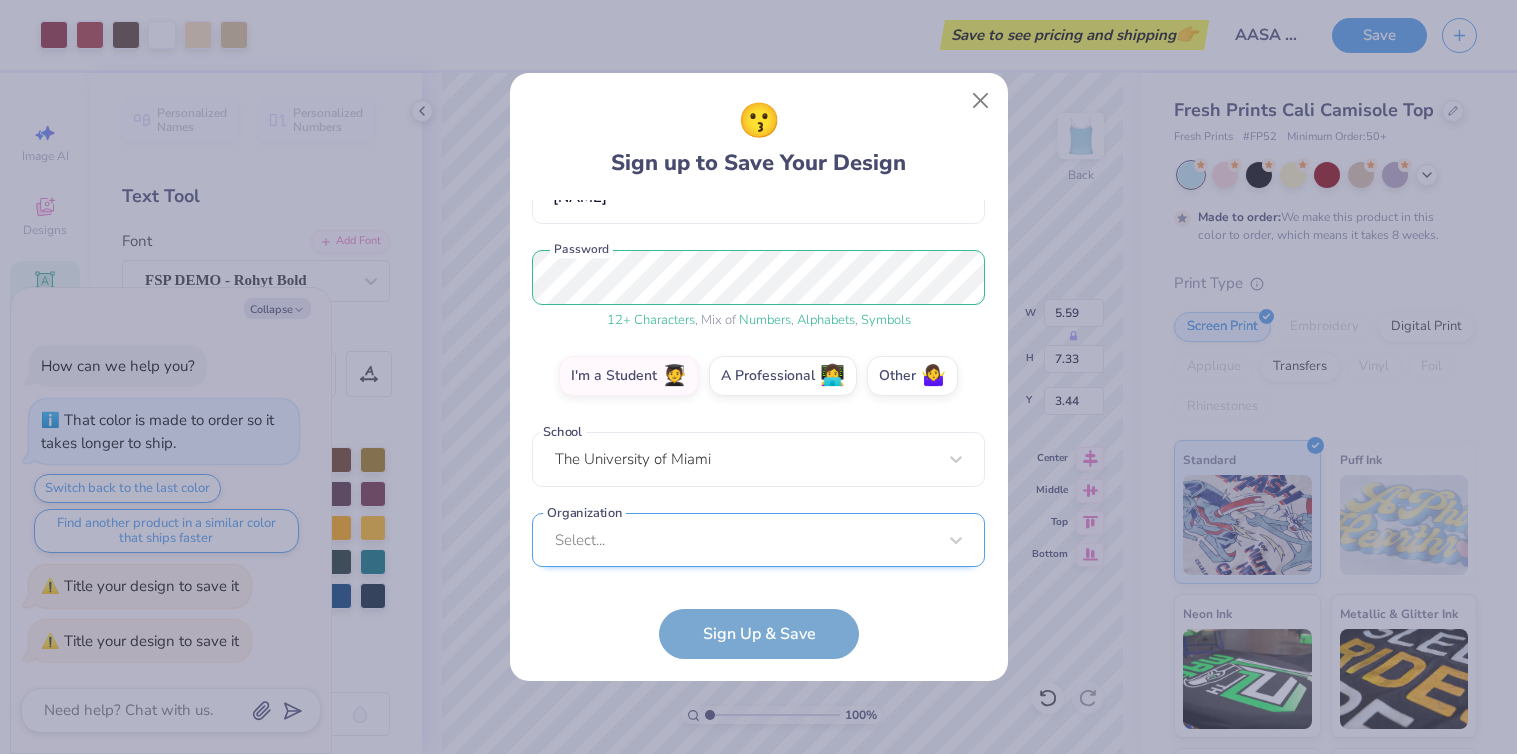 scroll, scrollTop: 501, scrollLeft: 0, axis: vertical 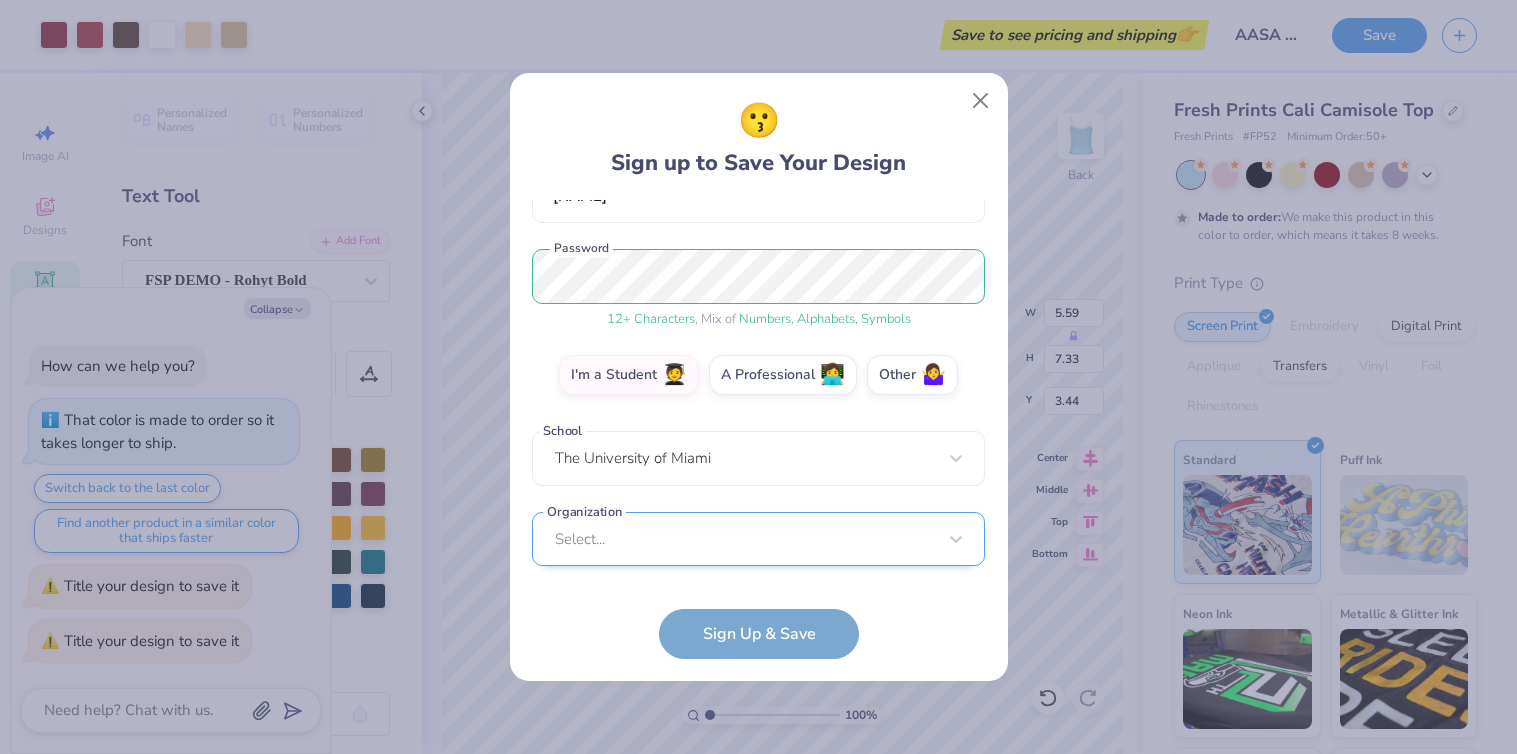 click on "Select..." at bounding box center [758, 539] 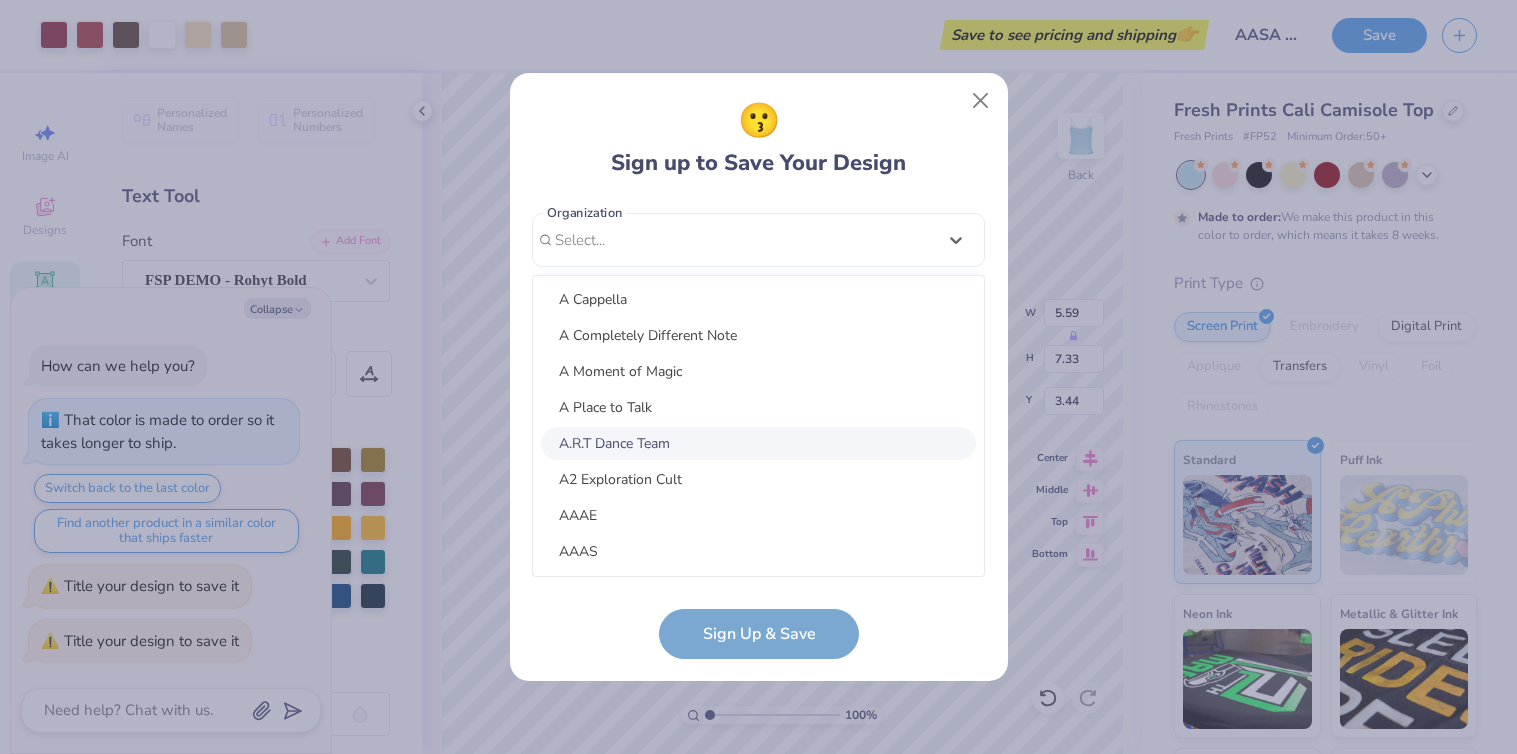 scroll, scrollTop: 0, scrollLeft: 0, axis: both 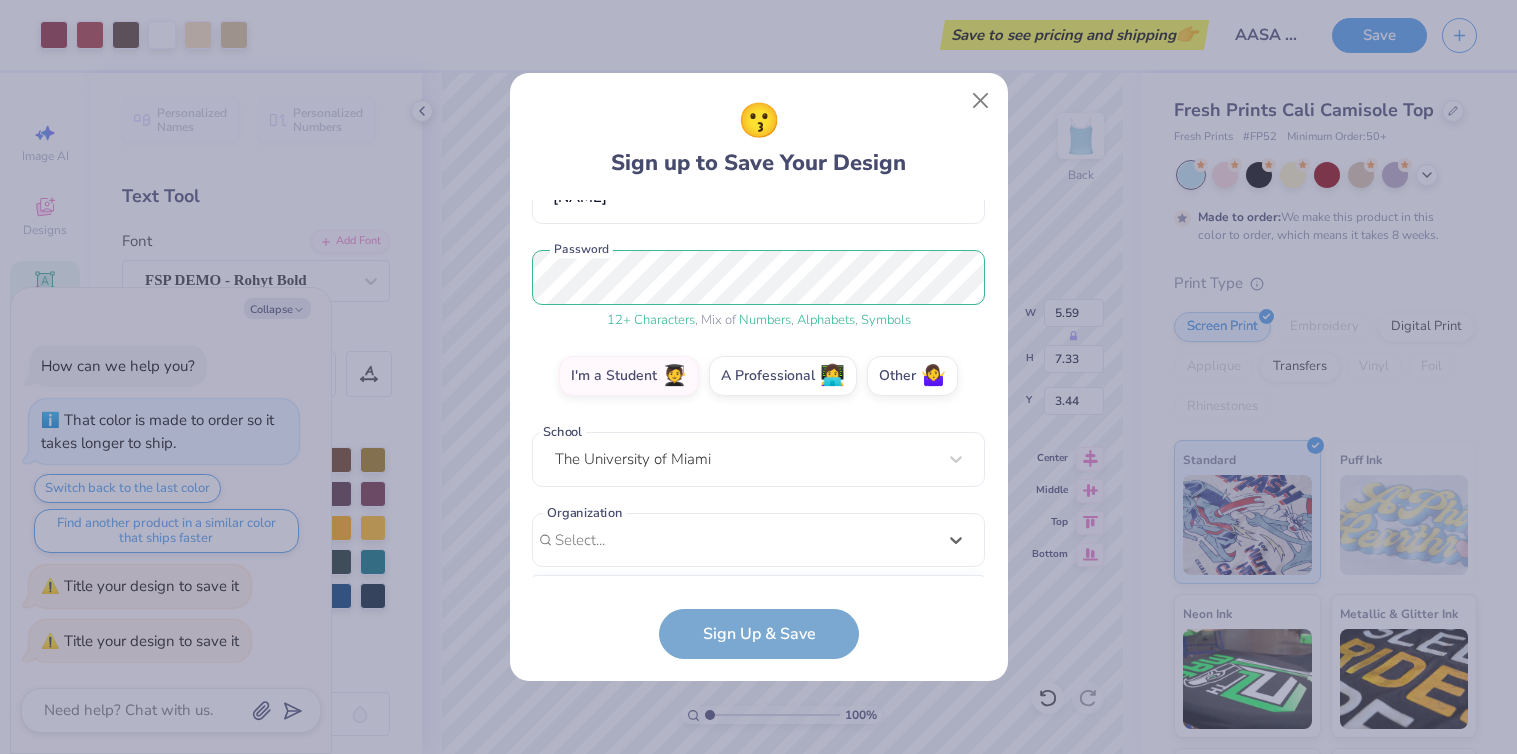 click on "Greek Marks Found Great news! We’re licensed with  over 140 Greek Orgs. 🥳 [ORG NAME] Not your org? Please pick the right one. Once you order,  the org  will need to review and approve your design. These are their rules: No references to alcohol, drugs, or smoking. This includes related images, phrases, and brands related to them. Keep it clean and respectful. No violence, profanity, sexual content, offensive depictions, or political endorsements. Follow trademark rules. Use trademarks as they are, add required symbols and stick to guidelines. Greek Orgs charge a small fee for using their marks. That’s already factored into the price you see. By proceeding, you understand that we can only print your design if the org approves it. If they don’t, our specialists will connect with you to rework the design until they do. We’ll only submit the design if you order. I Understand! No  Greek  marks in your design? [FIRST] [LAST] Full Name [EMAIL] Email ([PHONE]) Phone I'm a Student 🧑‍💻 A Professional 👩‍💻 Other 🤷‍♀️ School The University of Miami Organization option  focused, 9 of 45. 45 results available. Use Up and Down to choose options, press Enter to select the currently focused option, press Escape to exit the menu, press Tab to select the option and exit the menu. Select... 100 Collegiate Women 14 East Magazine 180 Degrees Consulting 202 Society 2025 class council 2025 Class Office 2026 Class Council 22 West Media 27 Heartbeats 314 Action 3D4E 4 Paws for Ability 4-H 45 Kings 49er Racing Club 49er Social & Ballroom Dance Club 4N01 Dance Team 4x4 Magazine 64 Squares 8 To The Bar 840 West A Better Chance Tutoring A Cappella A Completely Different Note A Moment of Magic A Place to Talk A.R.T Dance Team A2 Exploration Cult AAAE AAAS AAC Club AADE Aag Aahana Aaja Nachle AAMBAA AAPA AASU AAUW AAWD Abhinaya" at bounding box center [758, 429] 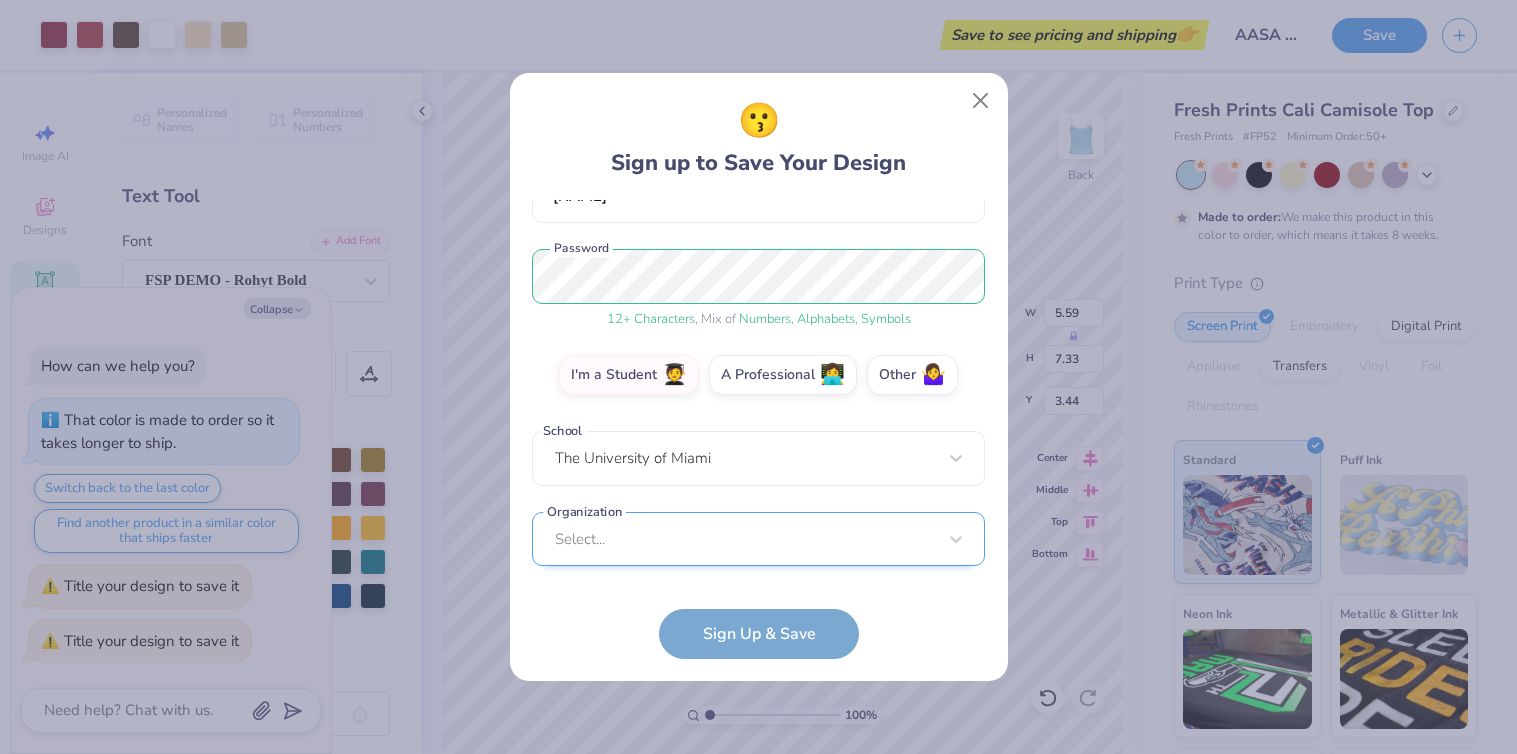 click on "Select..." at bounding box center (758, 539) 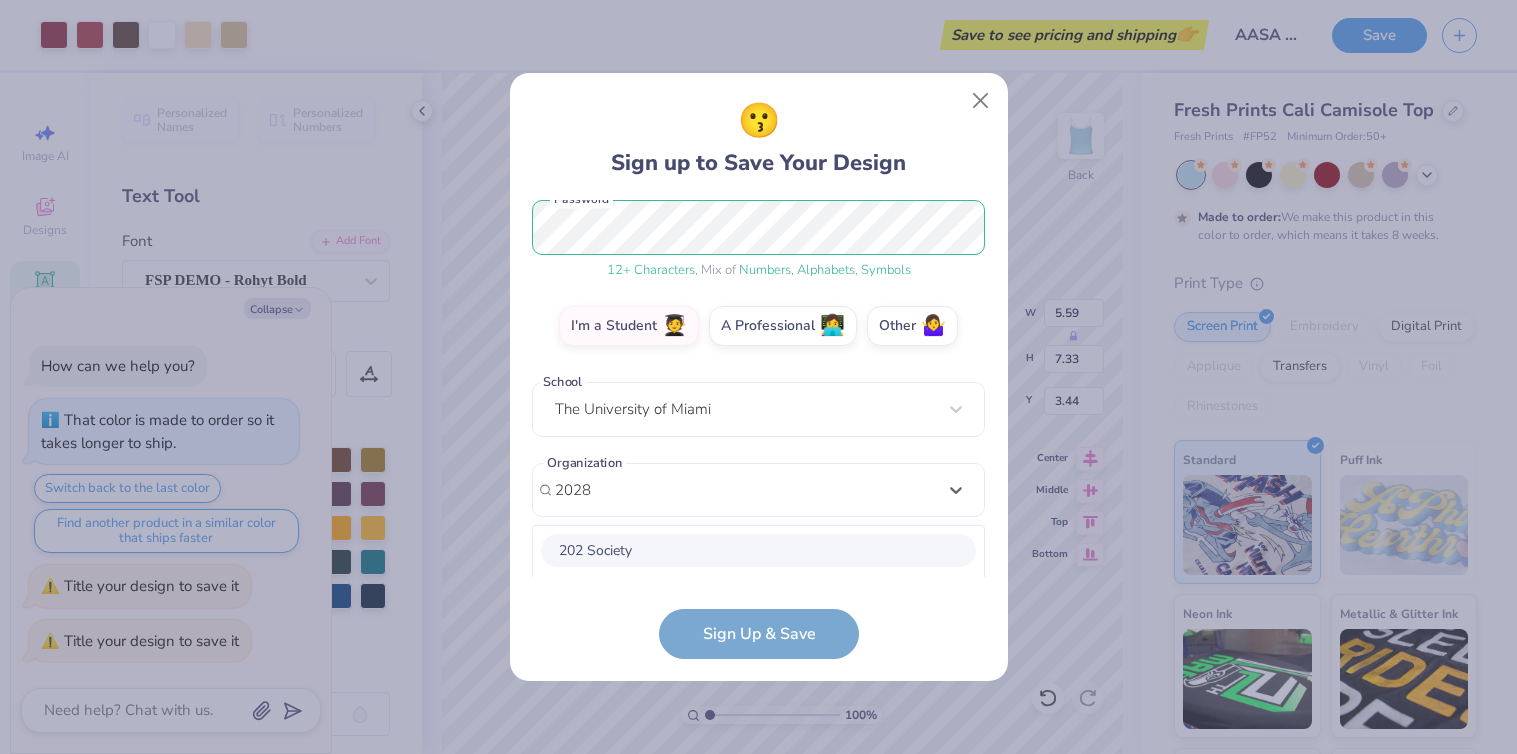 scroll, scrollTop: 501, scrollLeft: 0, axis: vertical 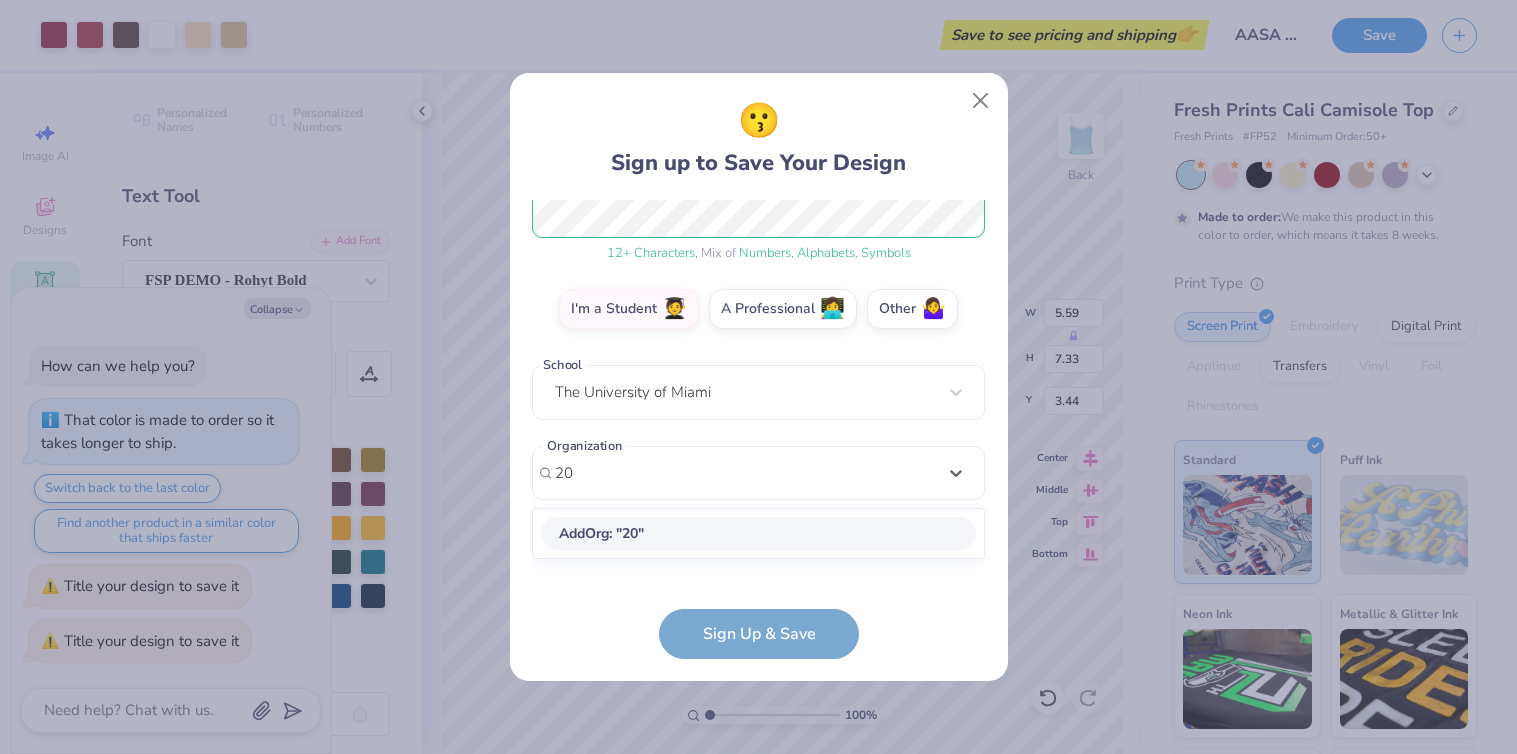 type on "2" 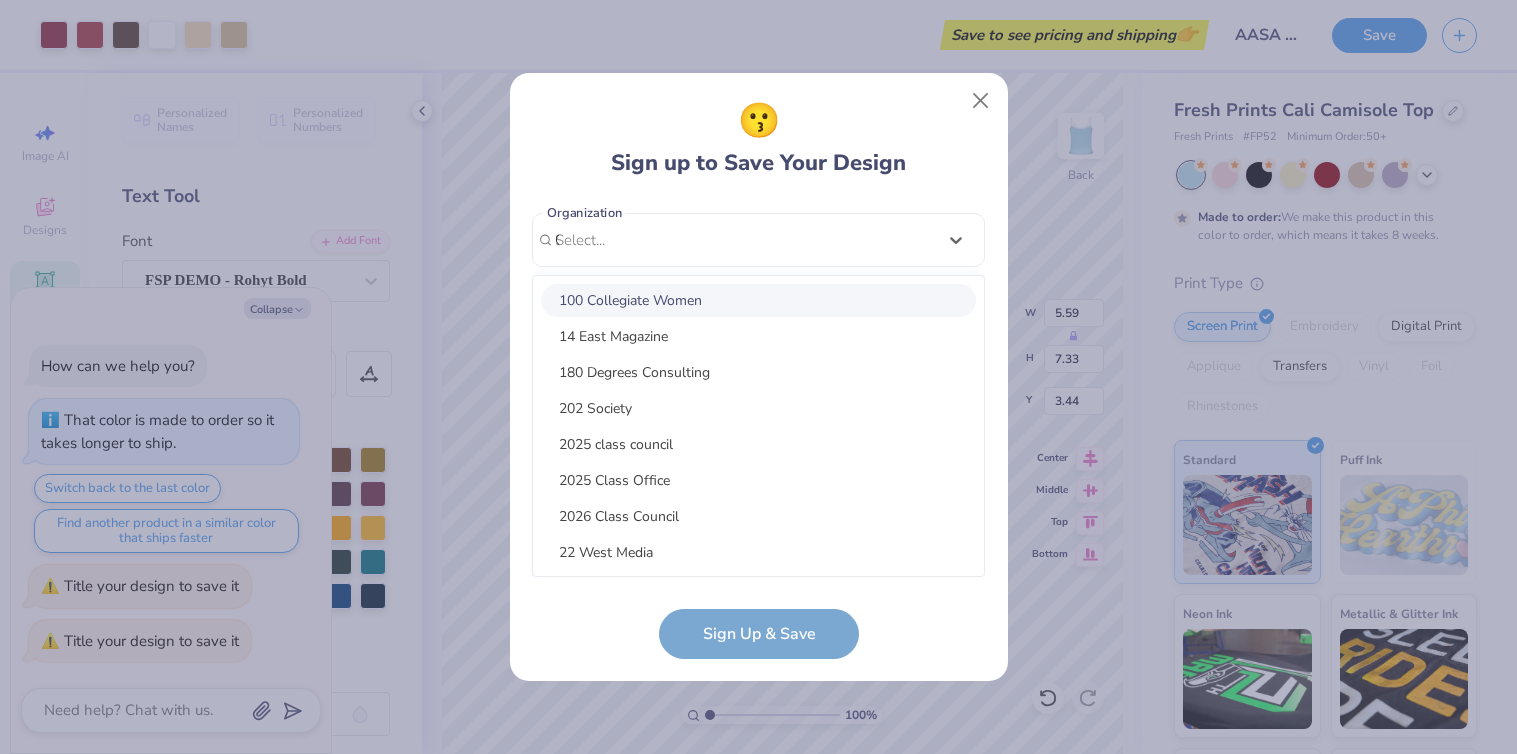 scroll, scrollTop: 268, scrollLeft: 0, axis: vertical 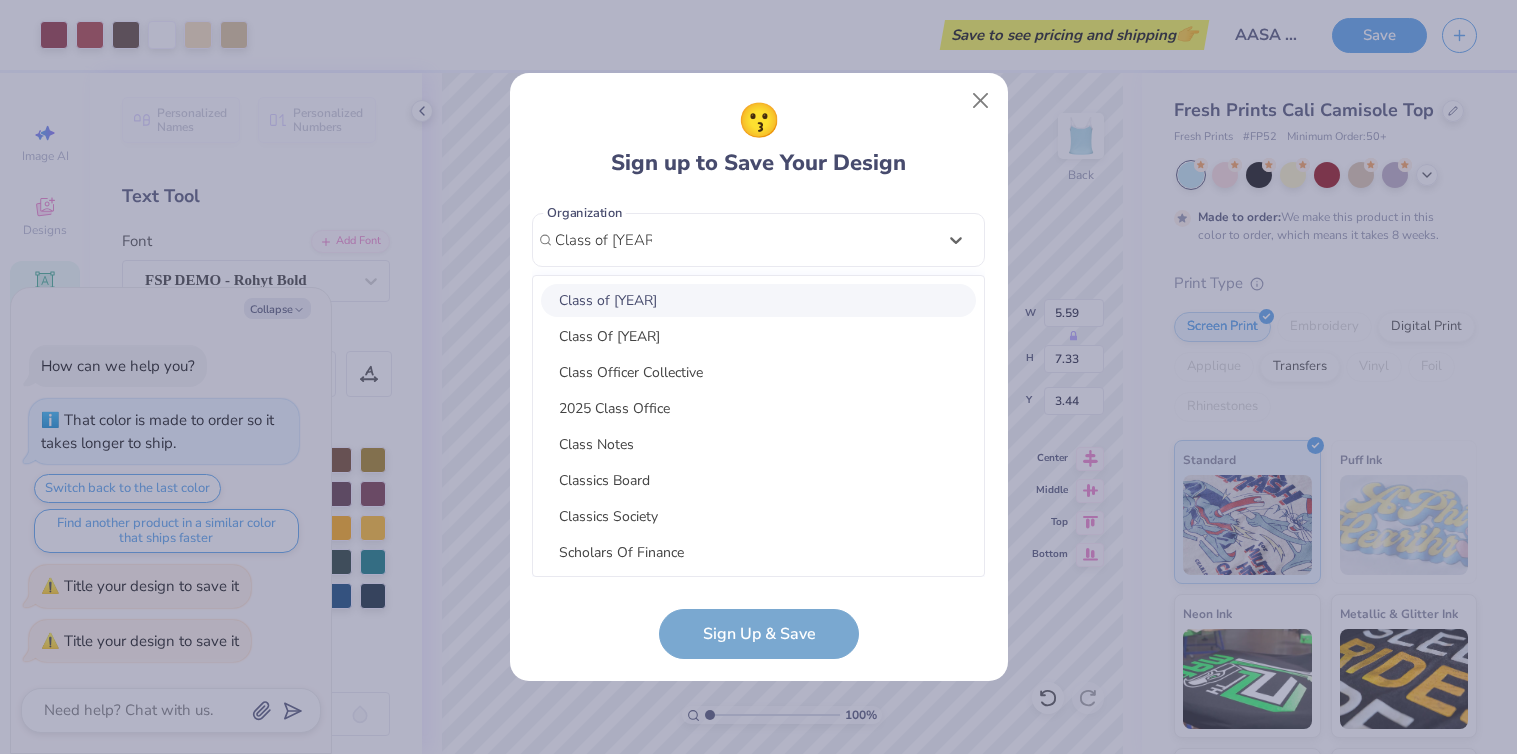 click on "Scholars Of Finance" at bounding box center (758, 552) 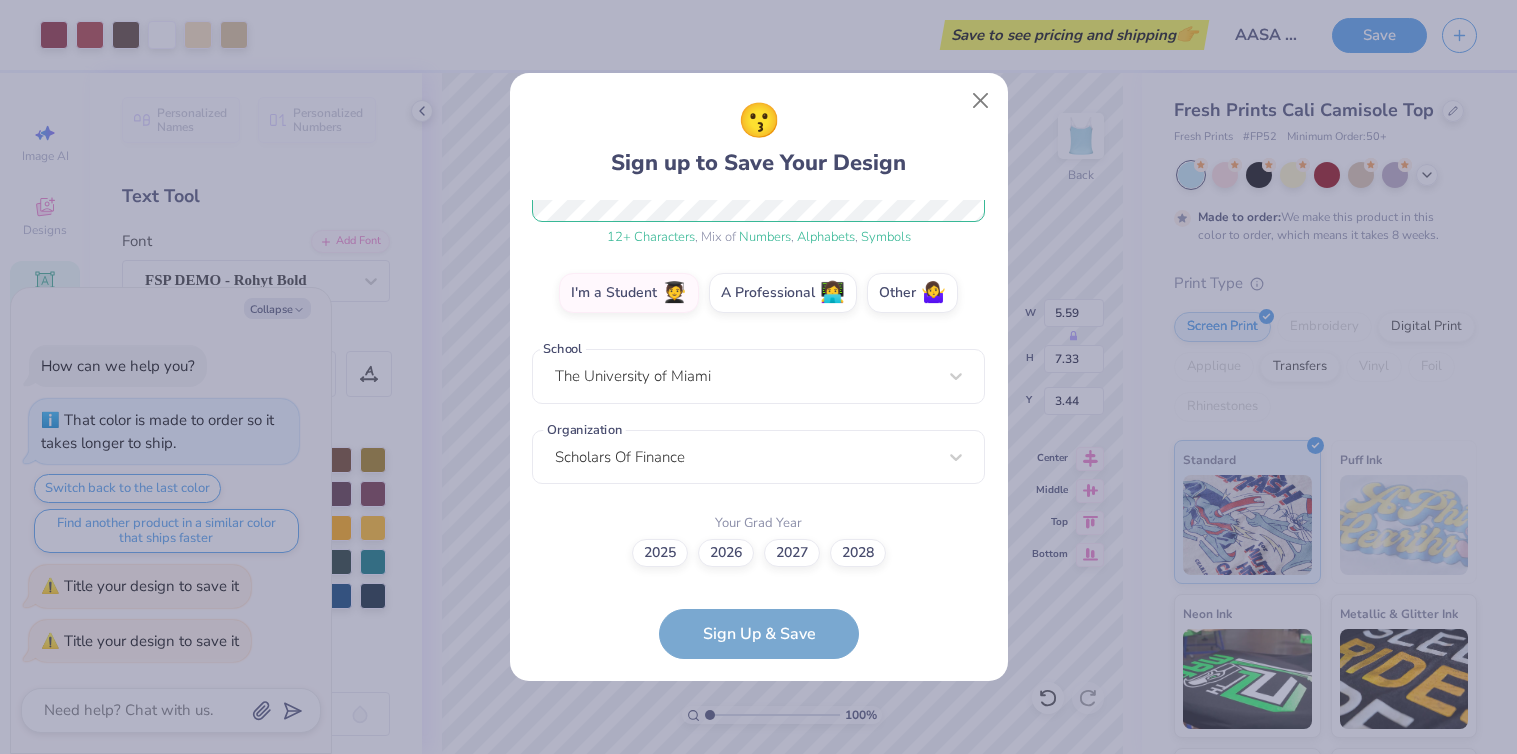scroll, scrollTop: 283, scrollLeft: 0, axis: vertical 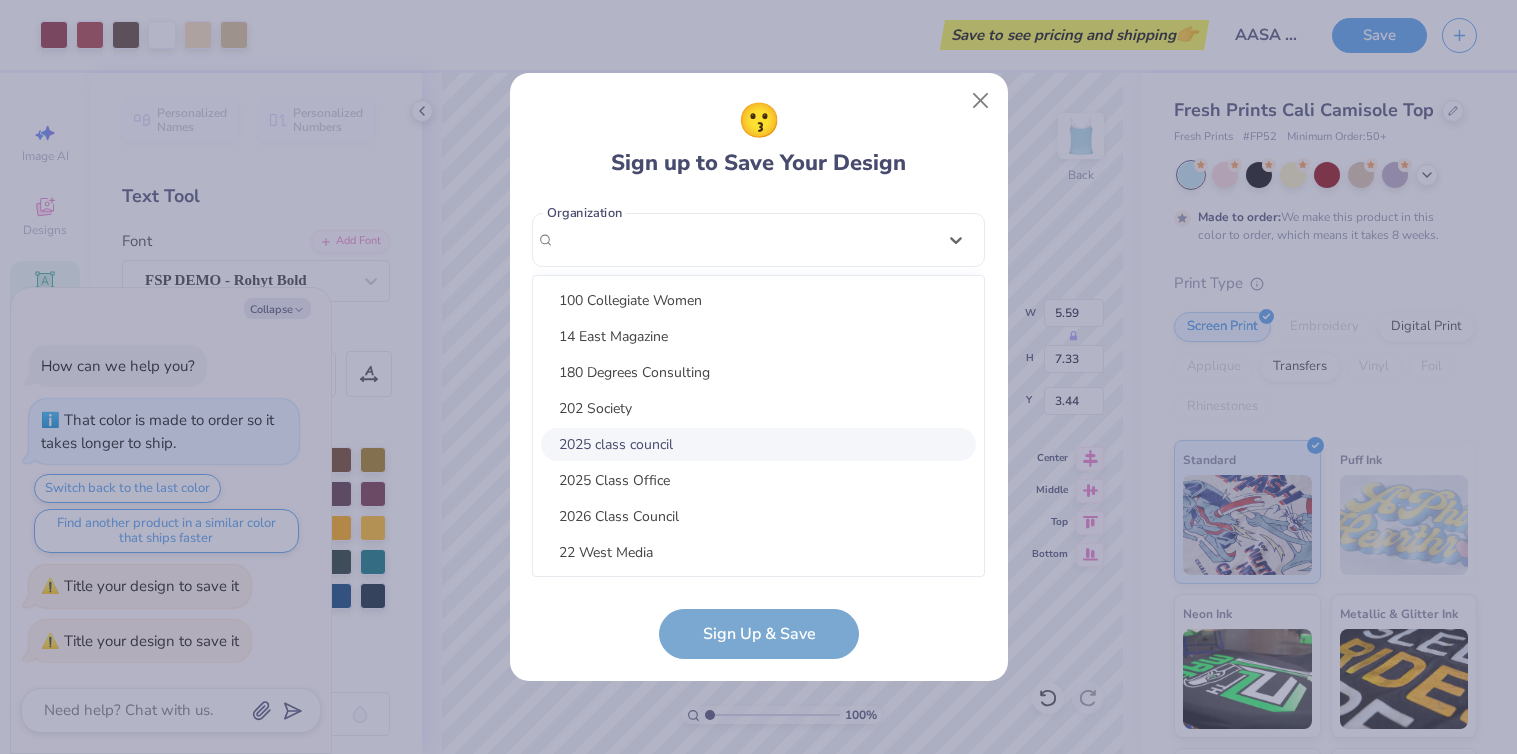 drag, startPoint x: 711, startPoint y: 460, endPoint x: 544, endPoint y: 456, distance: 167.0479 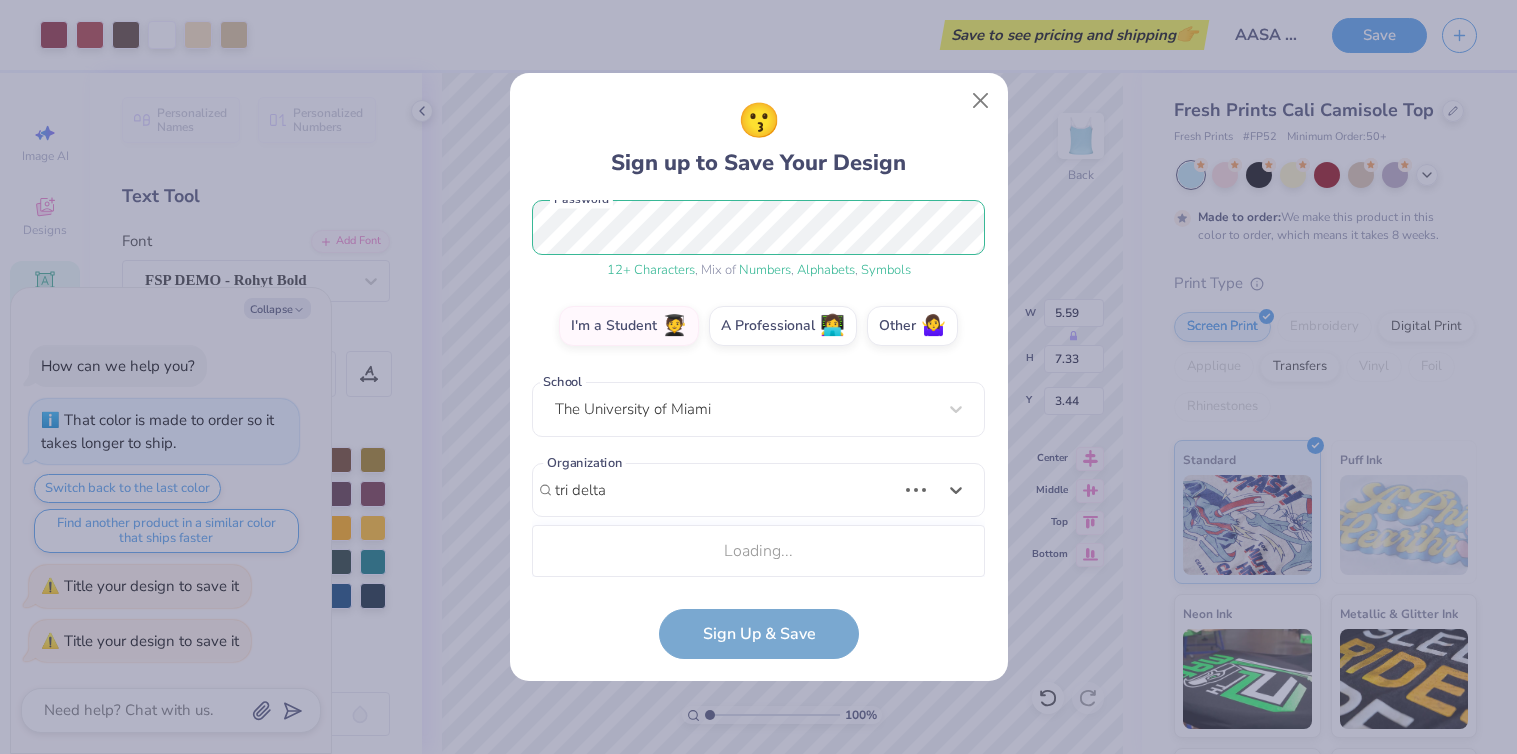 scroll, scrollTop: 501, scrollLeft: 0, axis: vertical 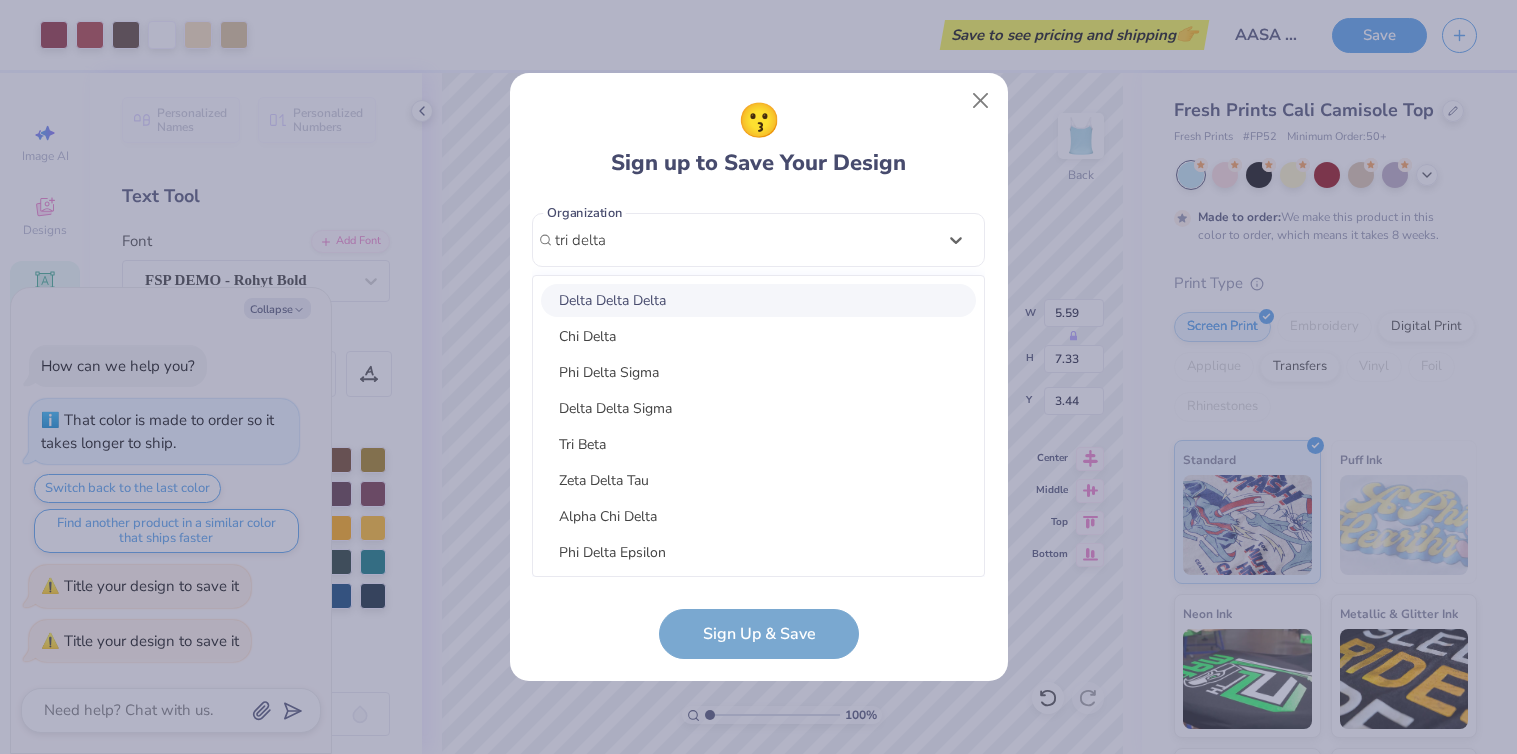 click on "Delta Delta Delta" at bounding box center [758, 300] 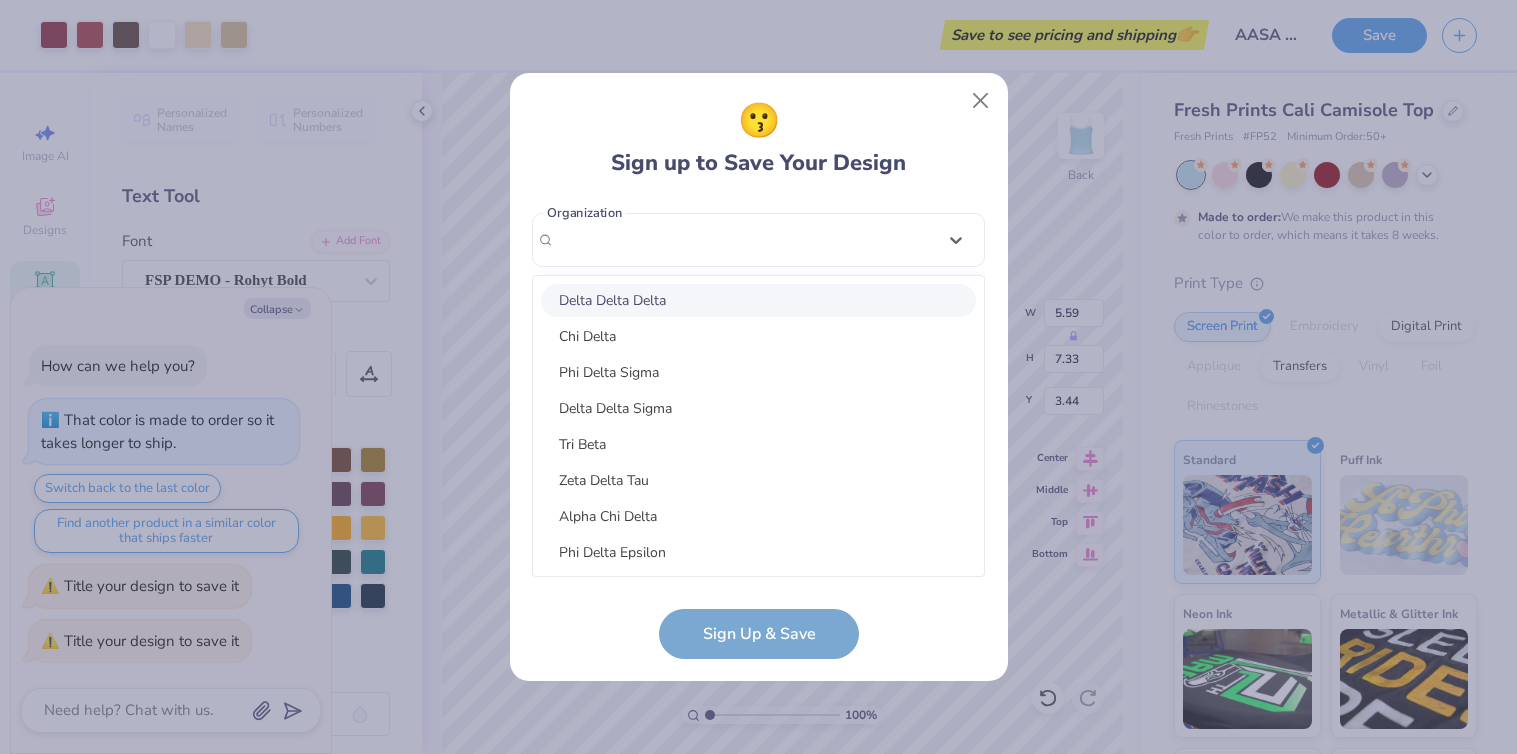scroll, scrollTop: 283, scrollLeft: 0, axis: vertical 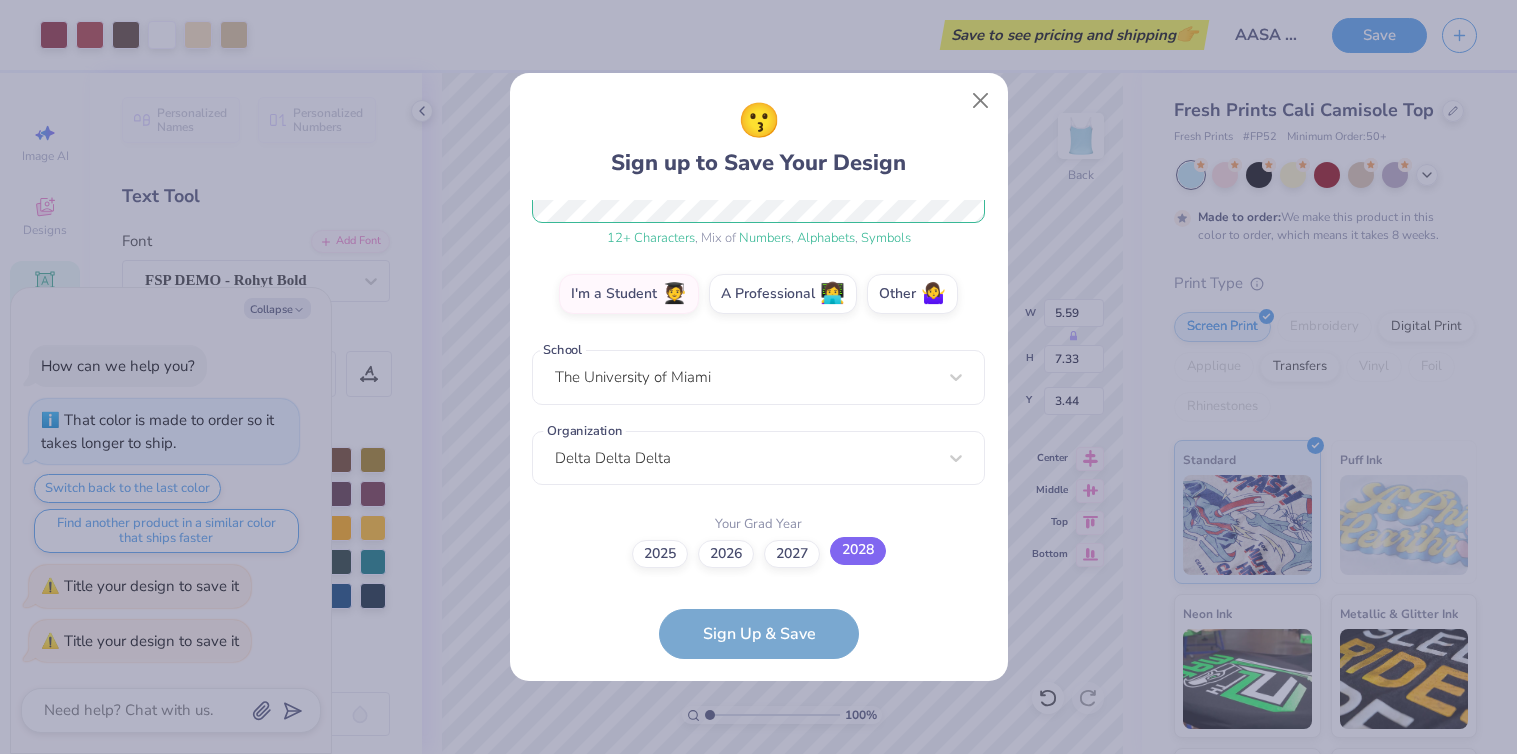click on "2028" at bounding box center [858, 551] 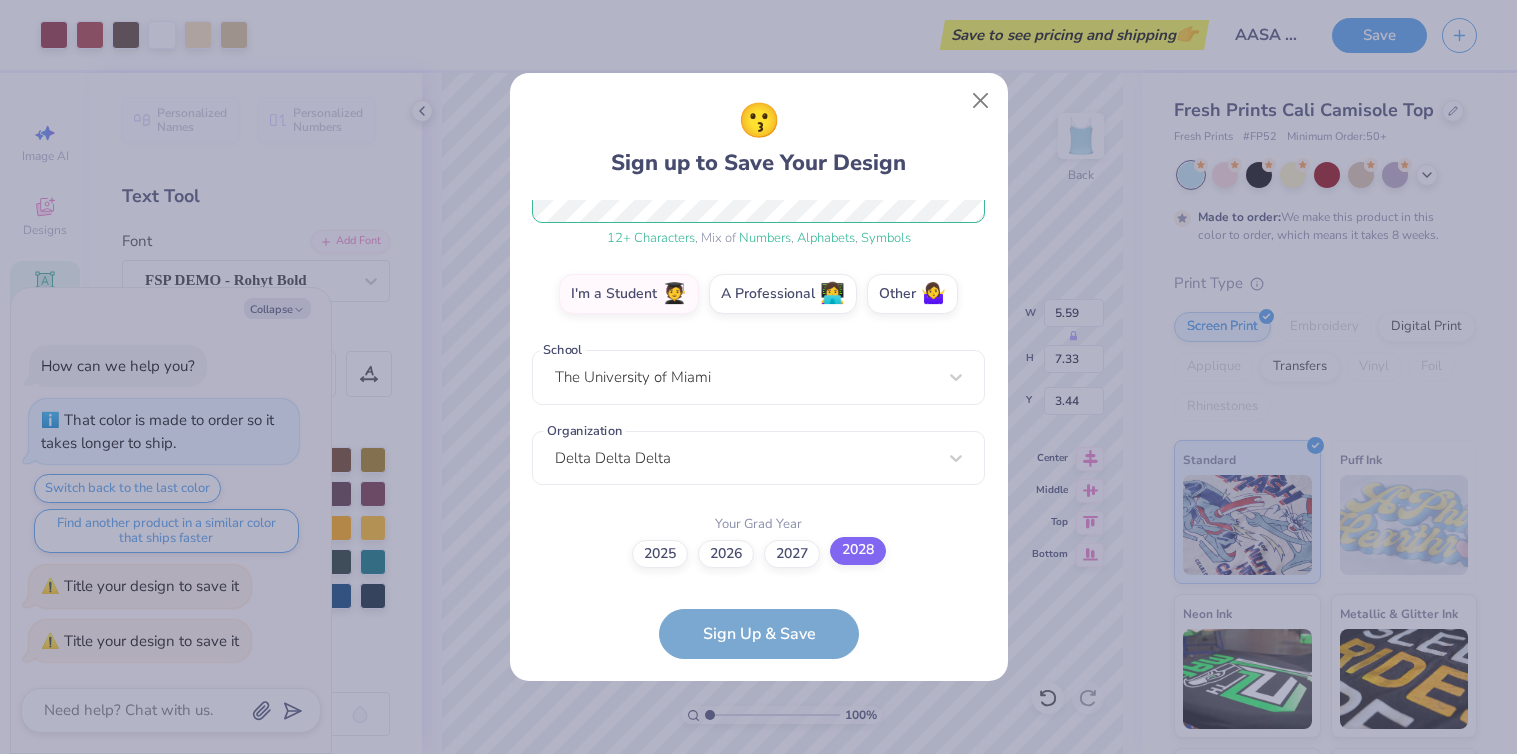 click on "2028" at bounding box center [758, 836] 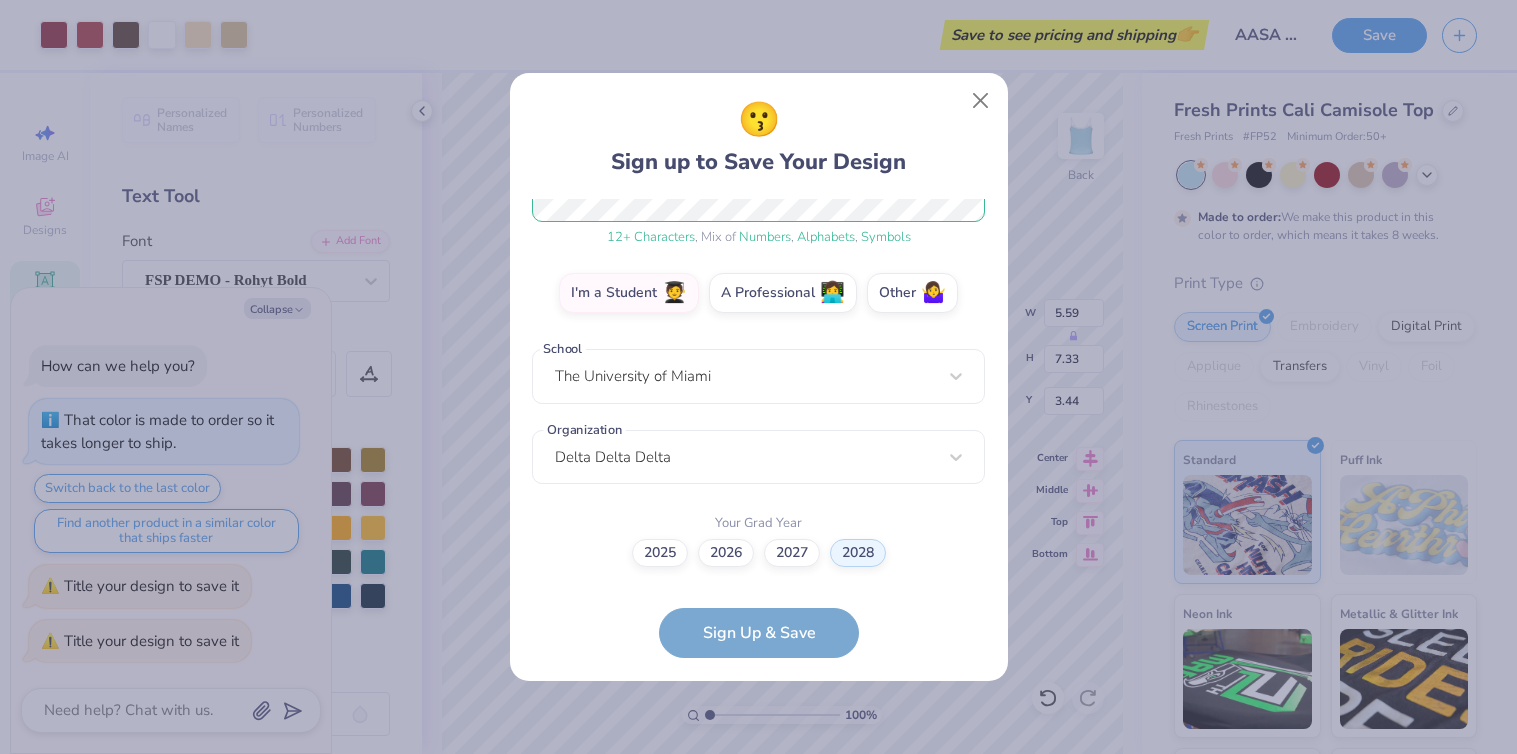 scroll, scrollTop: 402, scrollLeft: 0, axis: vertical 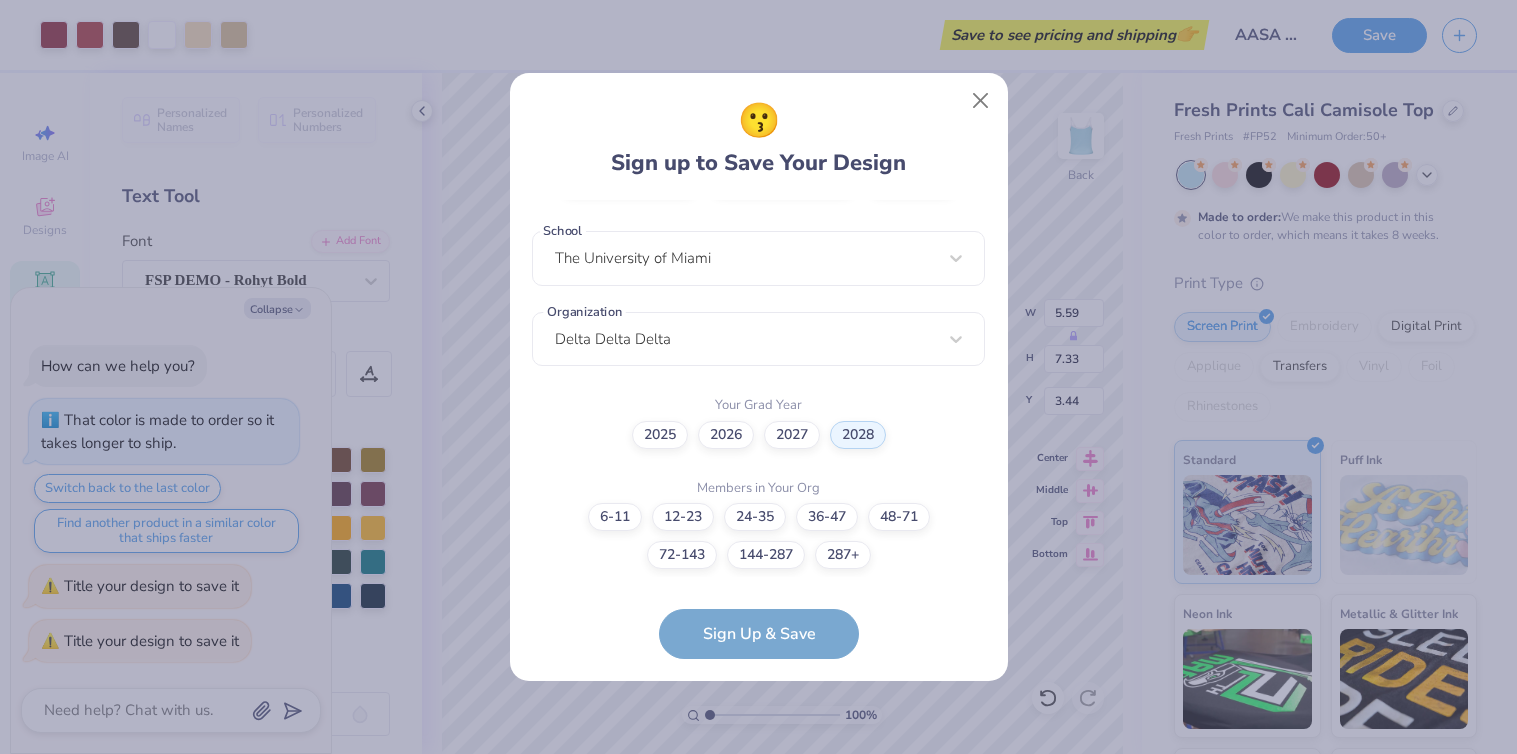 click on "makenawong@example.com Email [PHONE] Phone Makena Wong Full Name 12 + Characters , Mix of Numbers , Alphabets , Symbols Password I'm a Student 🧑‍🎓 A Professional 👩‍💻 Other 🤷‍♀️ School The University of Miami Organization Delta Delta Delta Your Grad Year 2025 2026 2027 2028 Members in Your Org 6-11 12-23 24-35 36-47 48-71 72-143 144-287 287+ Sign Up & Save" at bounding box center [758, 429] 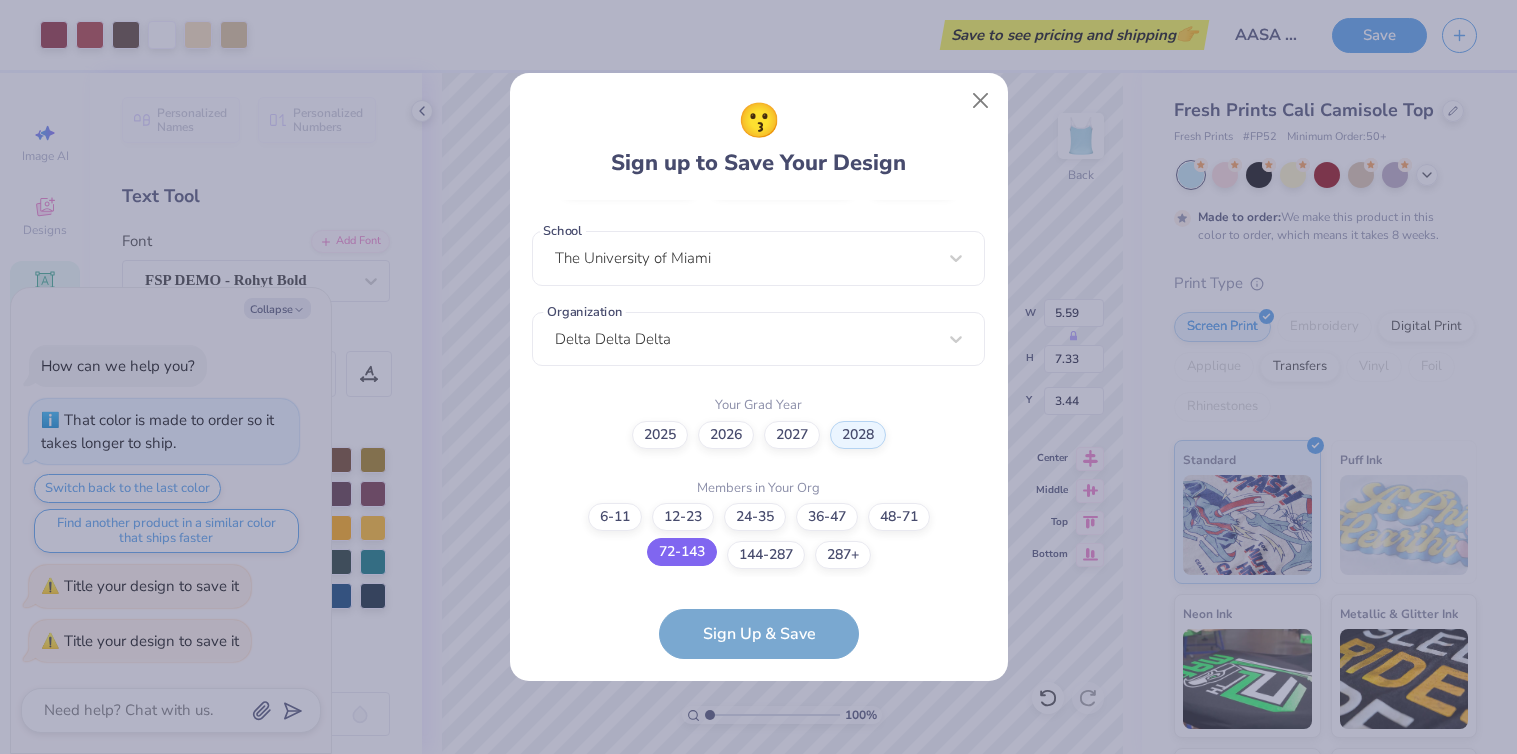 click on "72-143" at bounding box center (682, 552) 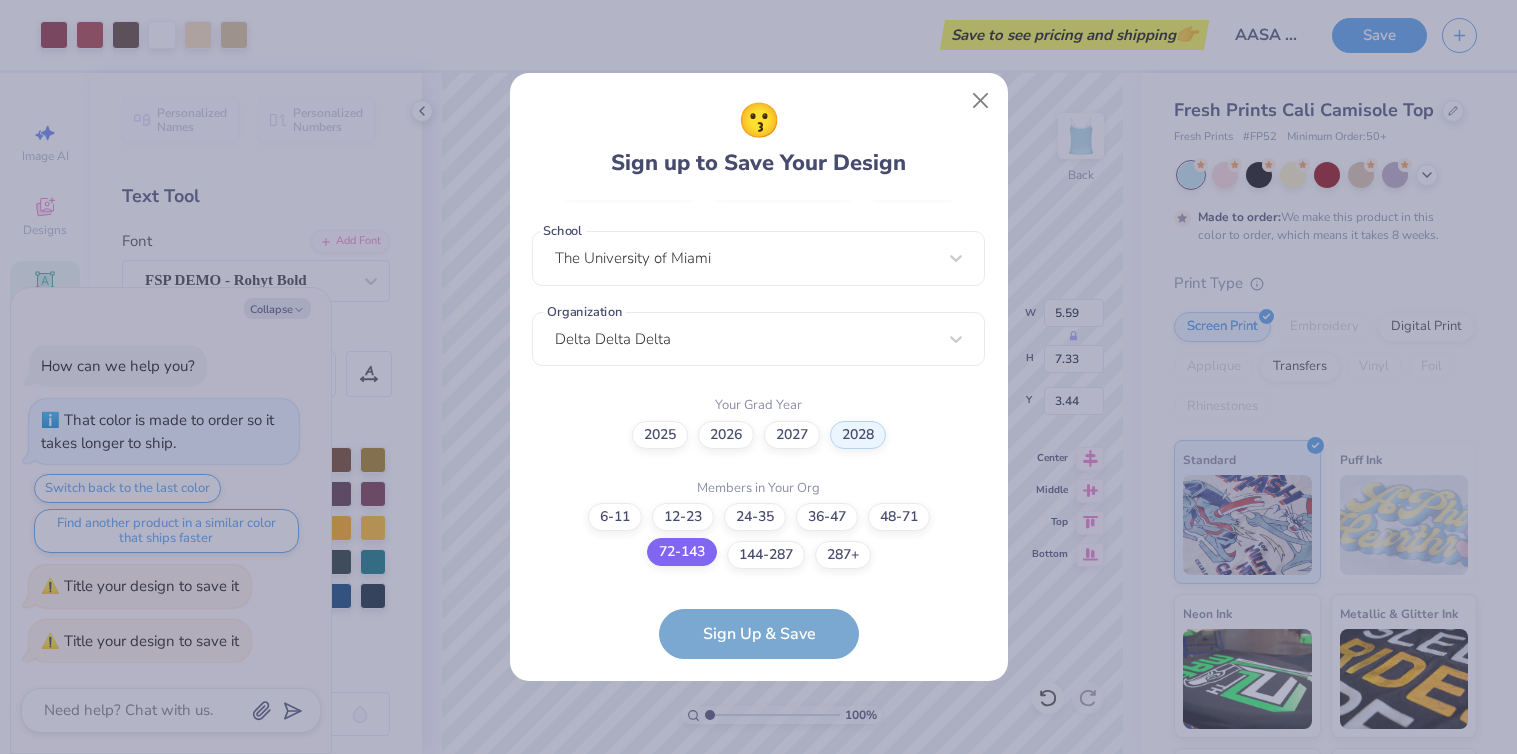 click on "72-143" at bounding box center (758, 938) 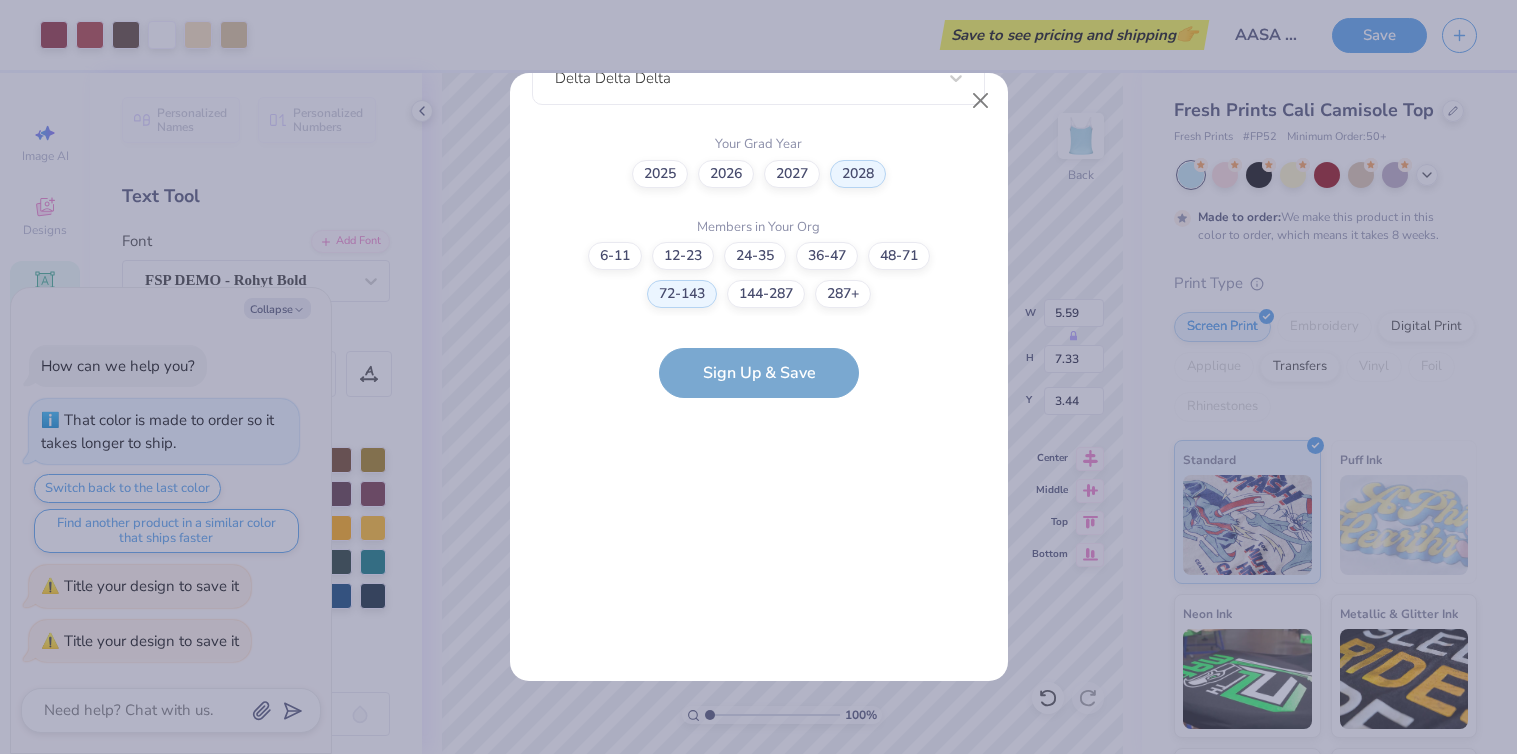 scroll, scrollTop: 483, scrollLeft: 0, axis: vertical 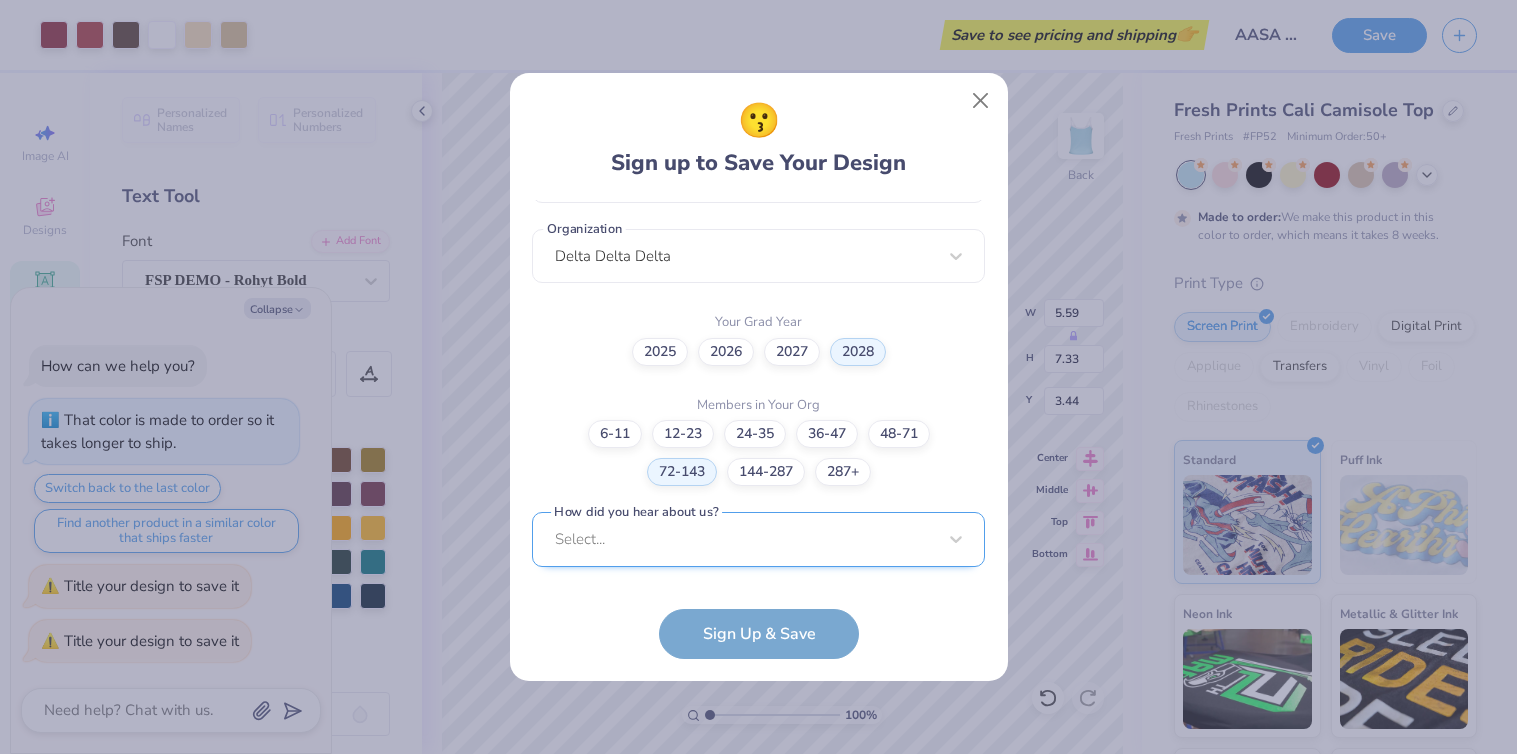 click on "Select..." at bounding box center [758, 539] 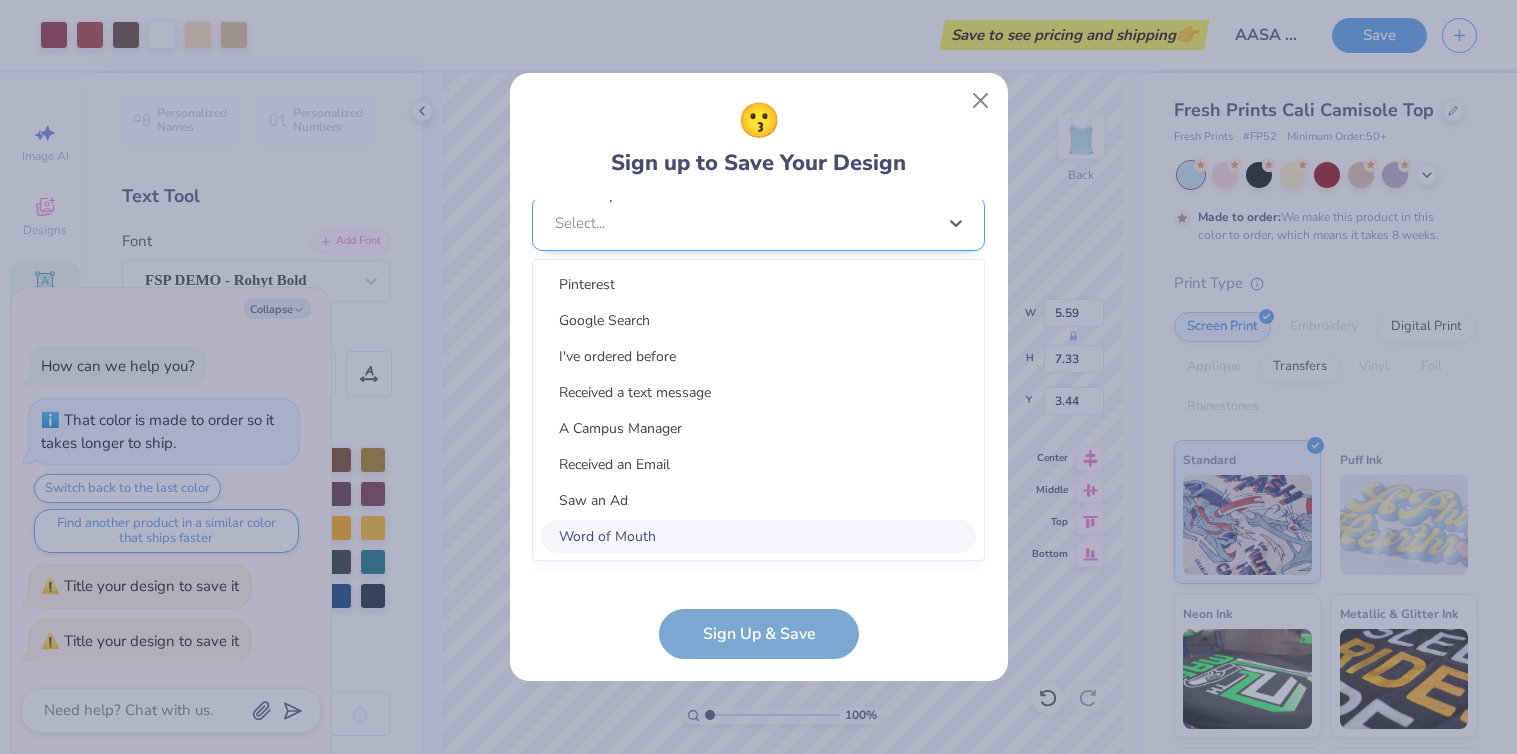 scroll, scrollTop: 783, scrollLeft: 0, axis: vertical 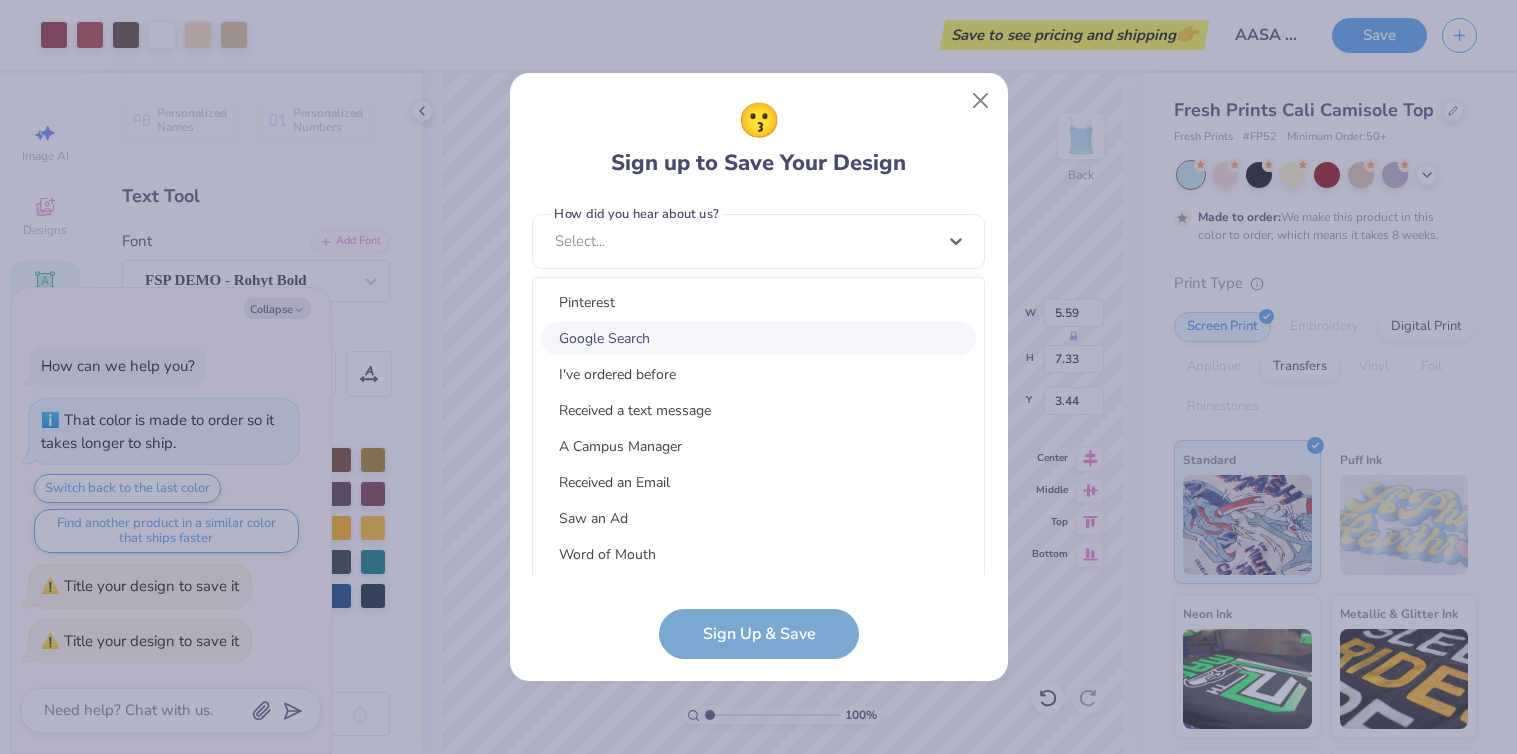 click on "Google Search" at bounding box center (758, 338) 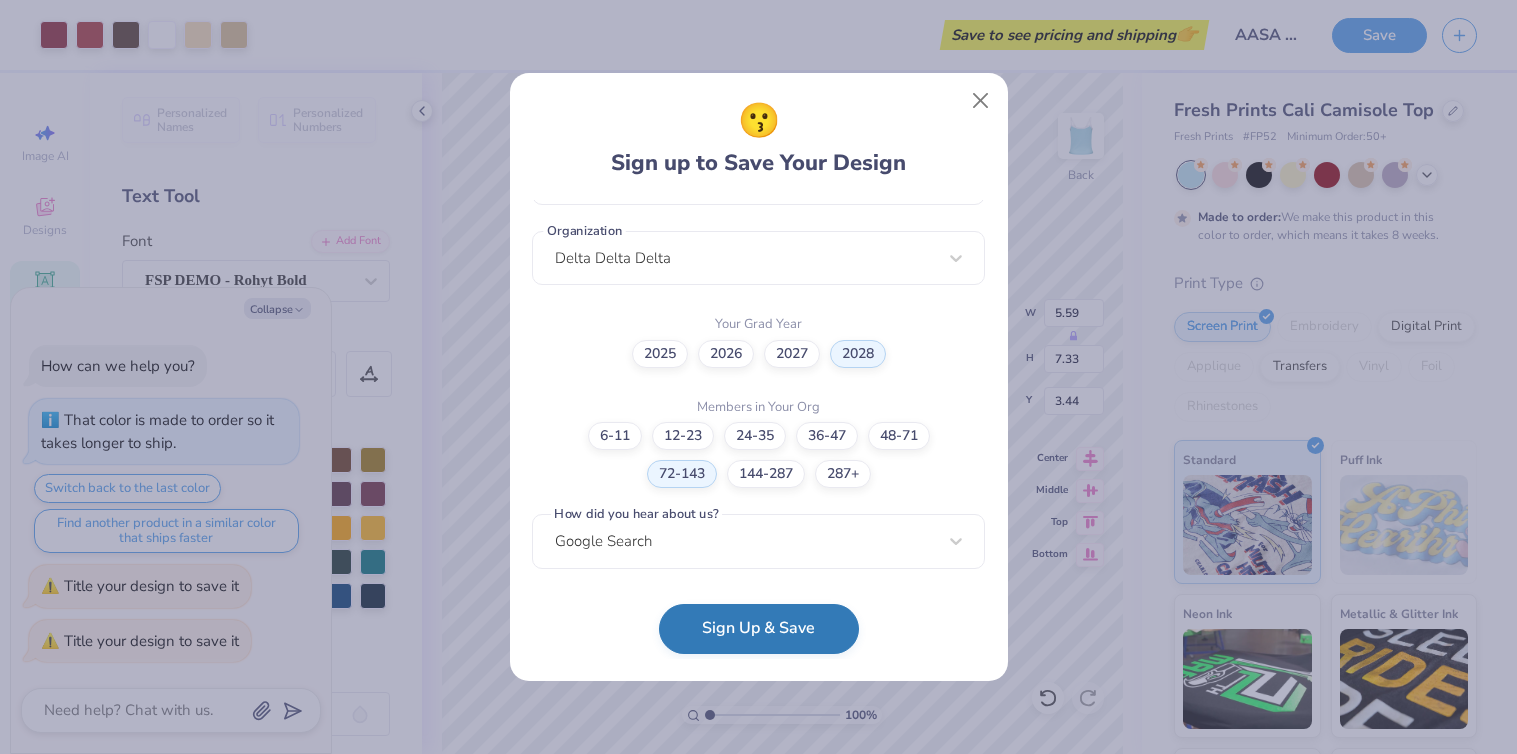 click on "Sign Up & Save" at bounding box center (759, 629) 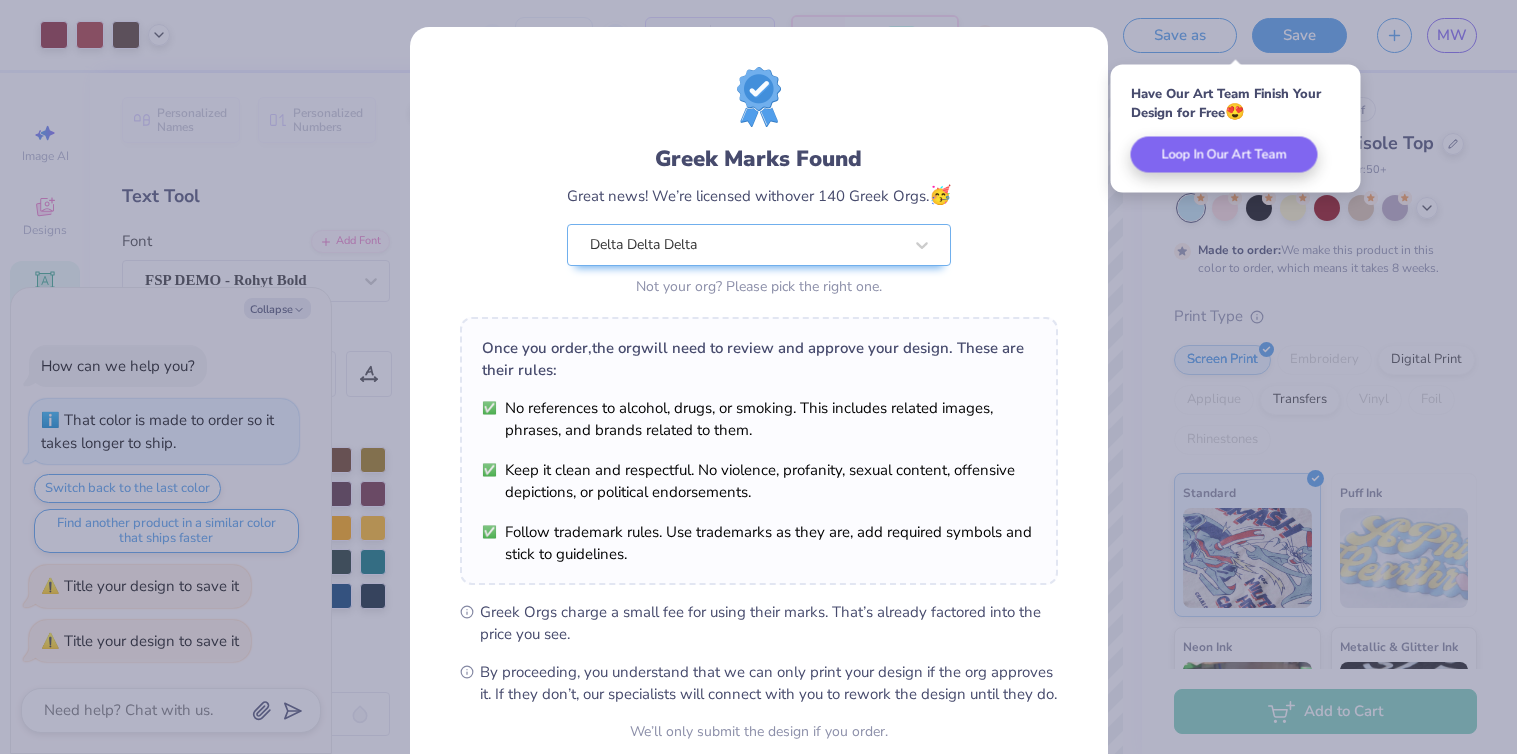 click on "Greek Marks Found Great news! We’re licensed with  over 140 Greek Orgs. 🥳 Delta Delta Delta Not your org? Please pick the right one. Once you order,  the org  will need to review and approve your design. These are their rules: No references to alcohol, drugs, or smoking. This includes related images, phrases, and brands related to them. Keep it clean and respectful. No violence, profanity, sexual content, offensive depictions, or political endorsements. Follow trademark rules. Use trademarks as they are, add required symbols and stick to guidelines. Greek Orgs charge a small fee for using their marks. That’s already factored into the price you see. By proceeding, you understand that we can only print your design if the org approves it. If they don’t, our specialists will connect with you to rework the design until they do. We’ll only submit the design if you order. I Understand! No  Greek  marks in your design?" at bounding box center [758, 377] 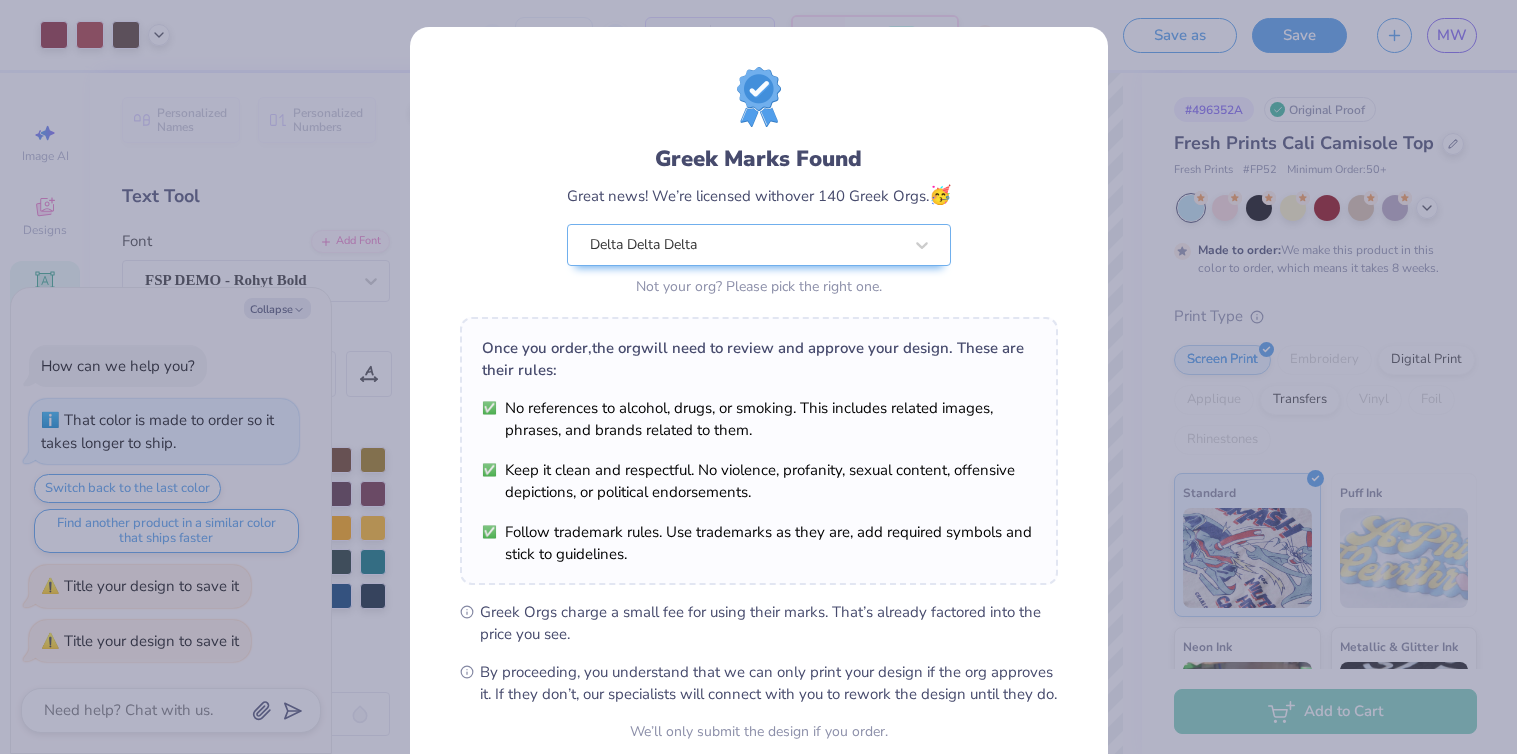 click on "Greek Marks Found Great news! We’re licensed with  over 140 Greek Orgs. 🥳 Delta Delta Delta Not your org? Please pick the right one. Once you order,  the org  will need to review and approve your design. These are their rules: No references to alcohol, drugs, or smoking. This includes related images, phrases, and brands related to them. Keep it clean and respectful. No violence, profanity, sexual content, offensive depictions, or political endorsements. Follow trademark rules. Use trademarks as they are, add required symbols and stick to guidelines. Greek Orgs charge a small fee for using their marks. That’s already factored into the price you see. By proceeding, you understand that we can only print your design if the org approves it. If they don’t, our specialists will connect with you to rework the design until they do. We’ll only submit the design if you order. I Understand! No  Greek  marks in your design?" at bounding box center (758, 377) 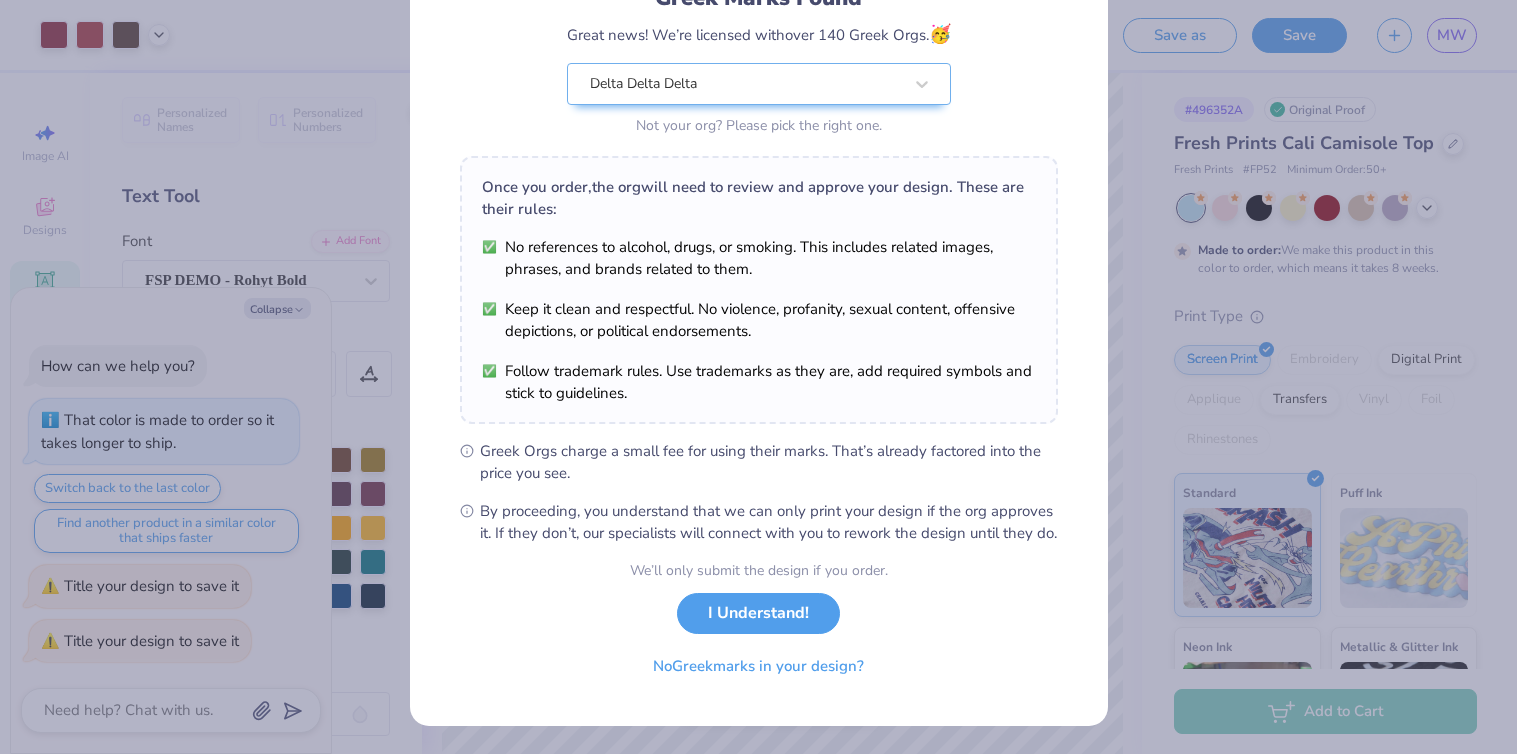 scroll, scrollTop: 182, scrollLeft: 0, axis: vertical 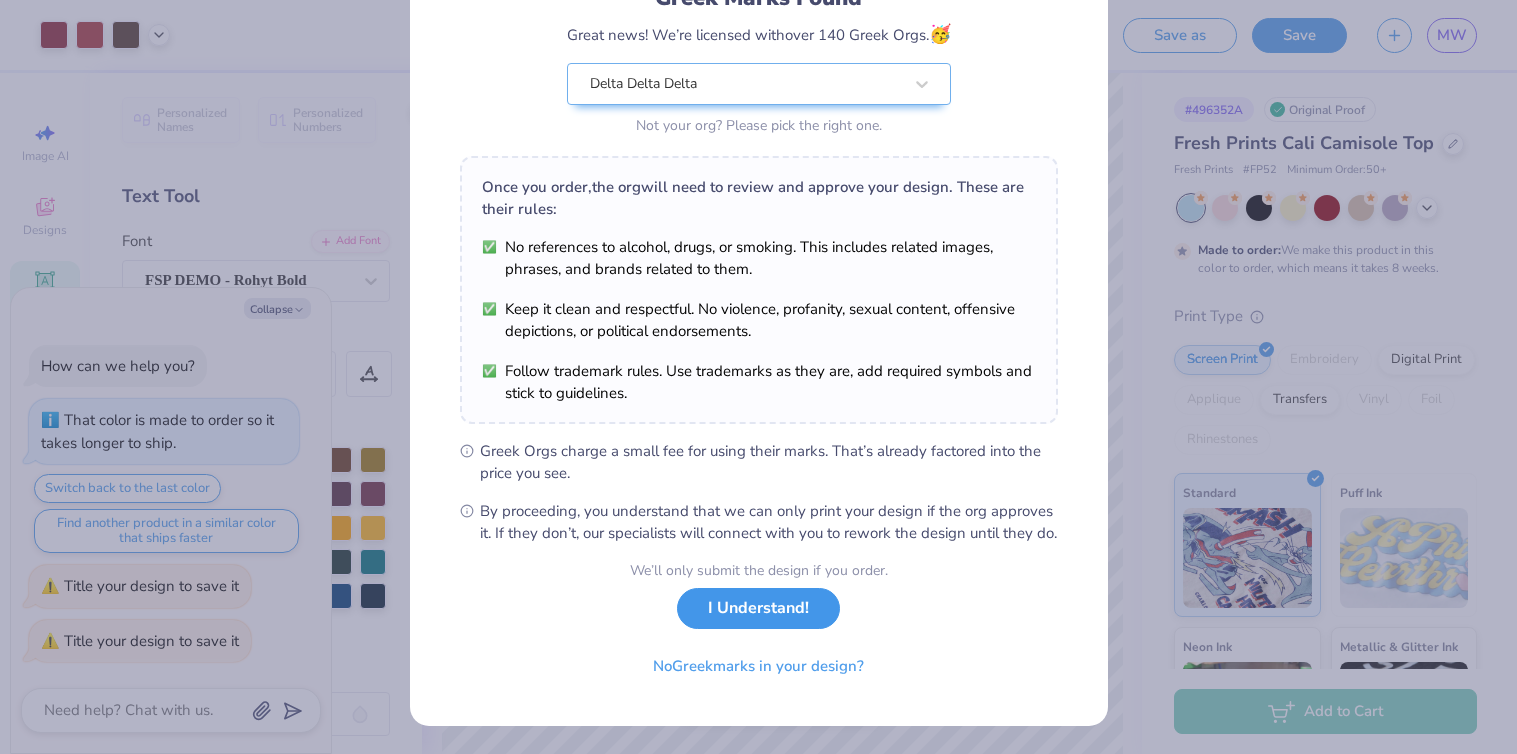 click on "I Understand!" at bounding box center [758, 608] 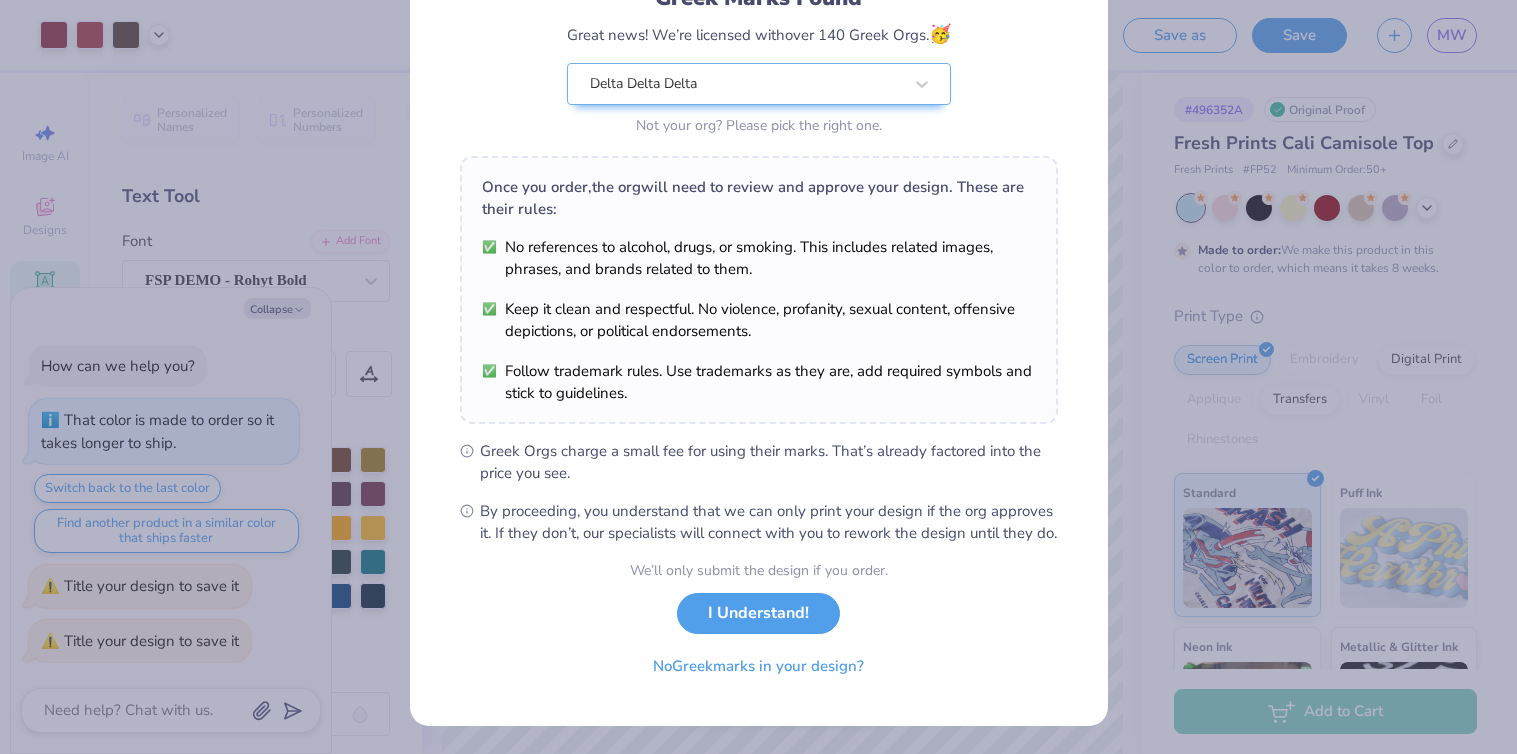 scroll, scrollTop: 0, scrollLeft: 0, axis: both 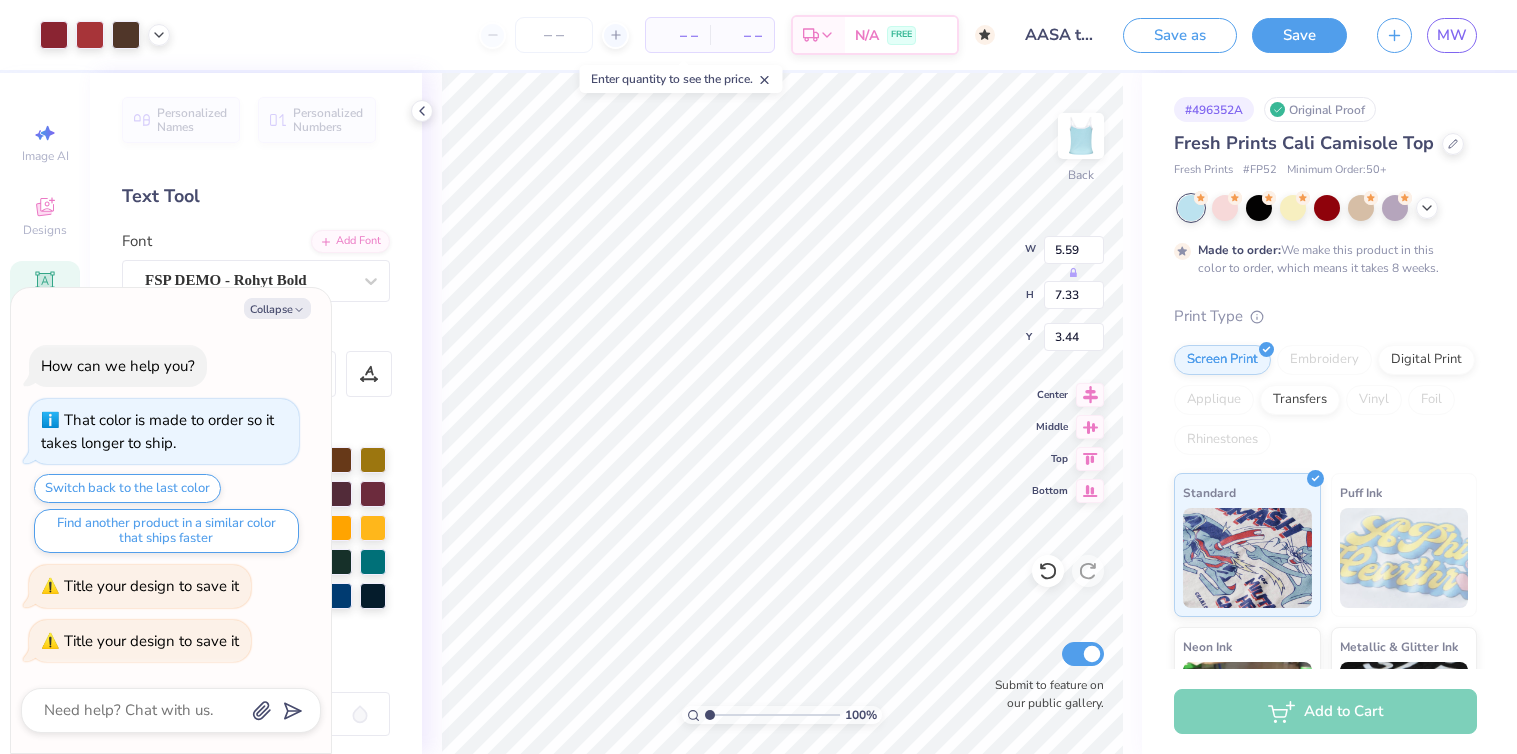click 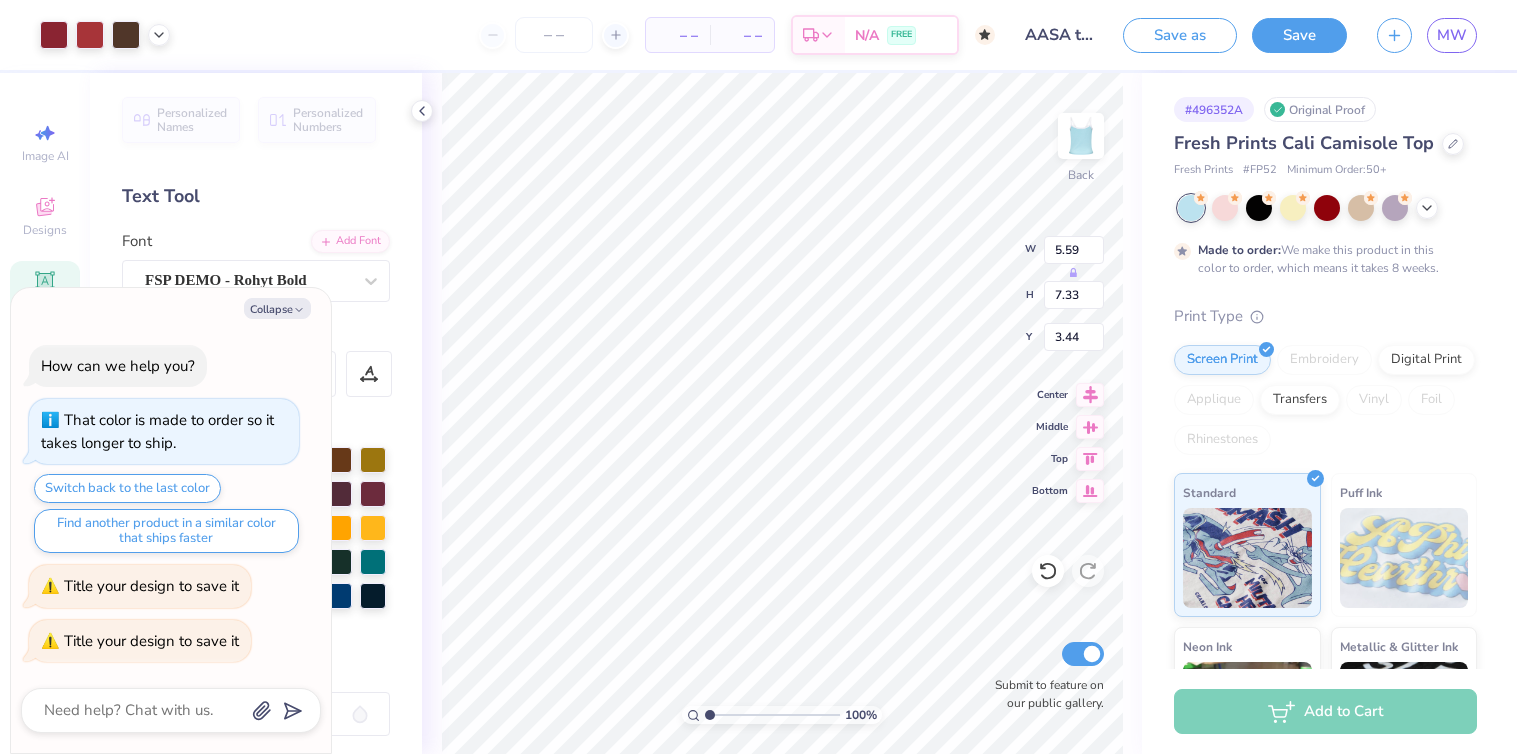 click on "Add to Cart" at bounding box center [1325, 711] 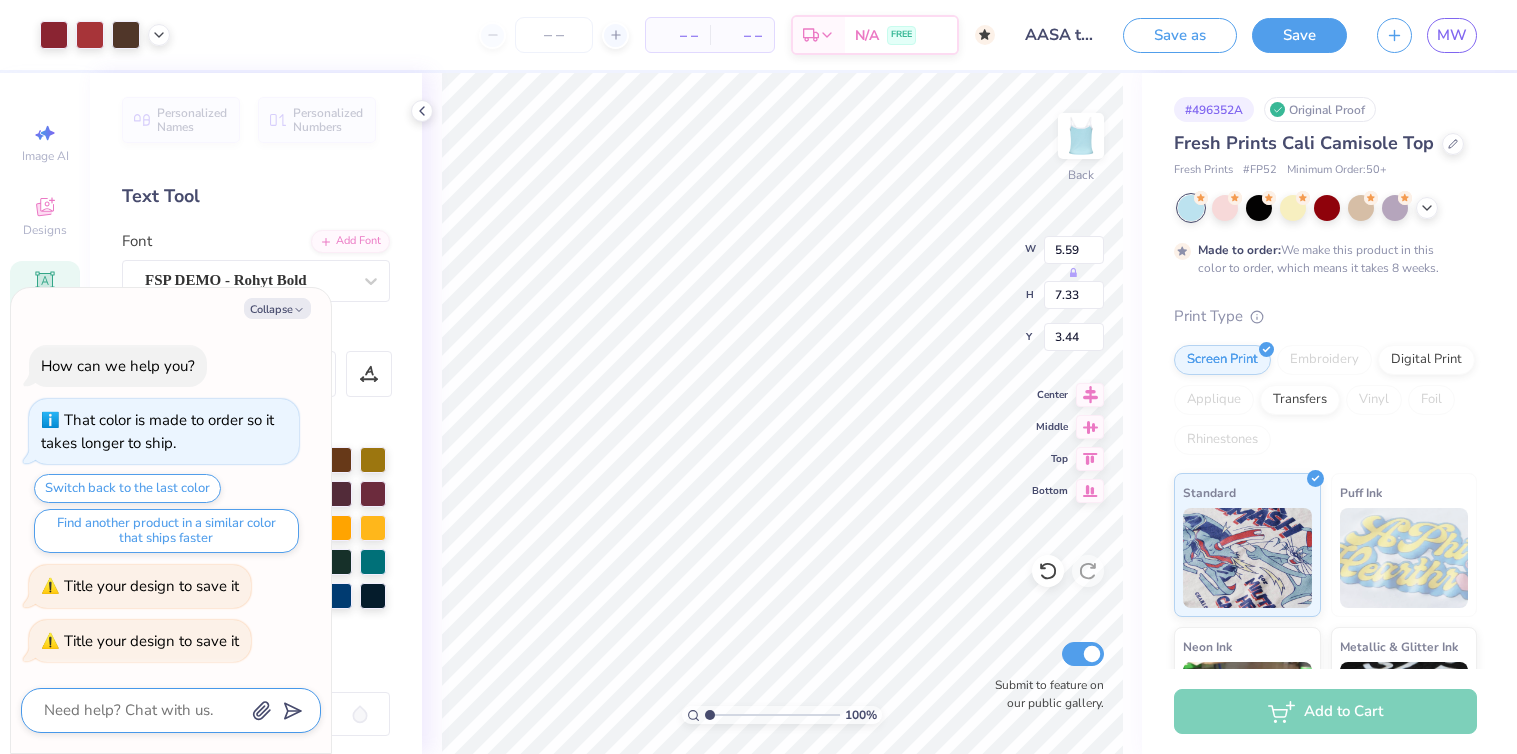 click at bounding box center [143, 710] 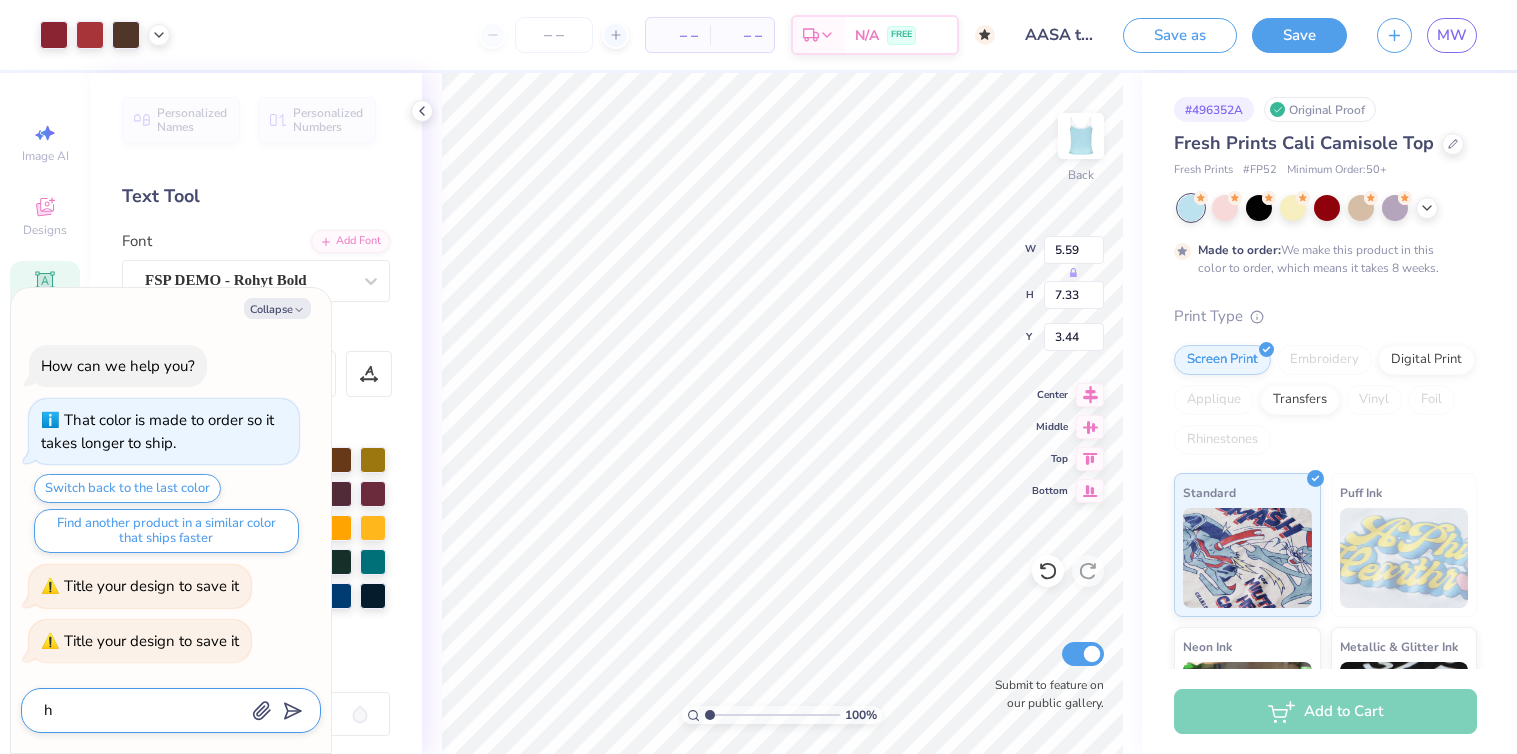 type on "x" 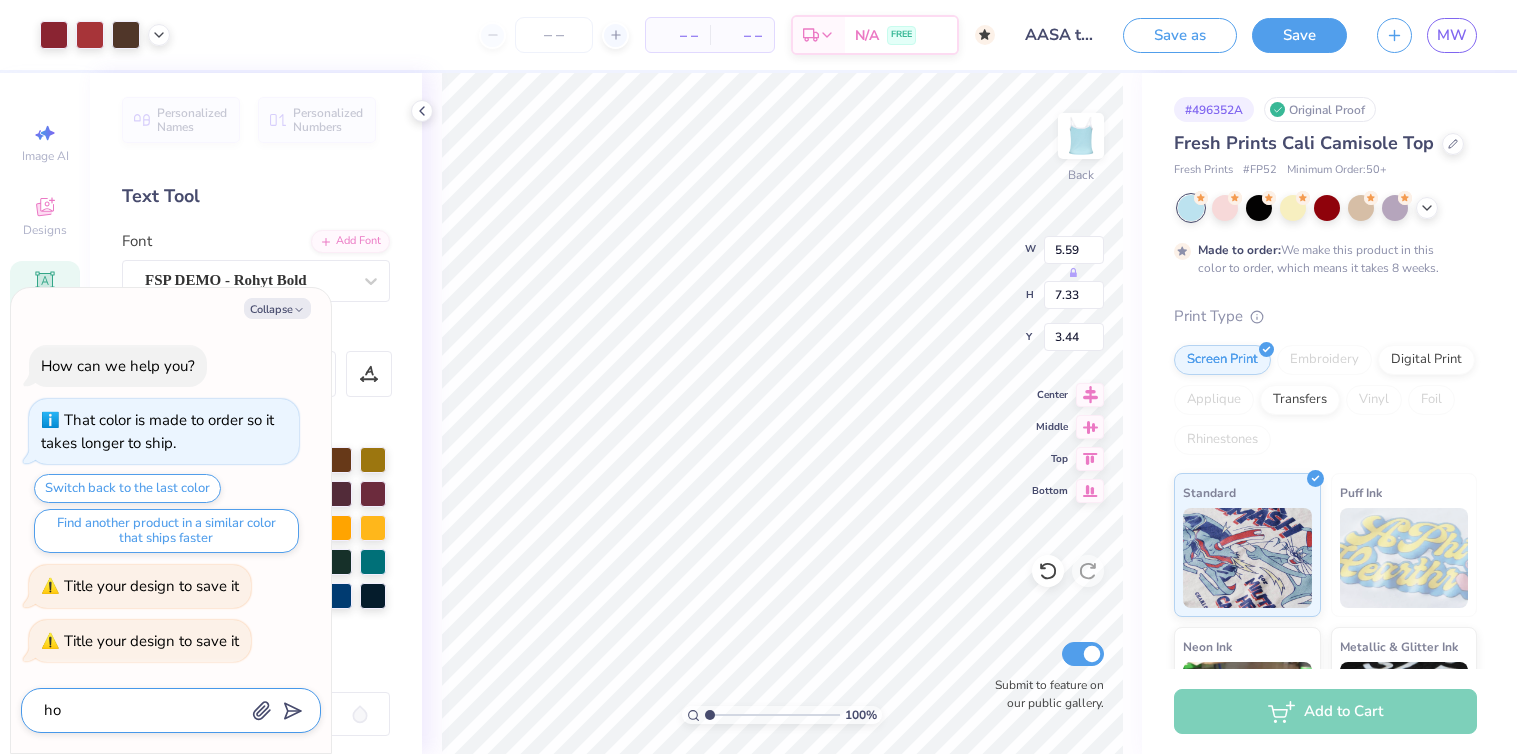 type on "how" 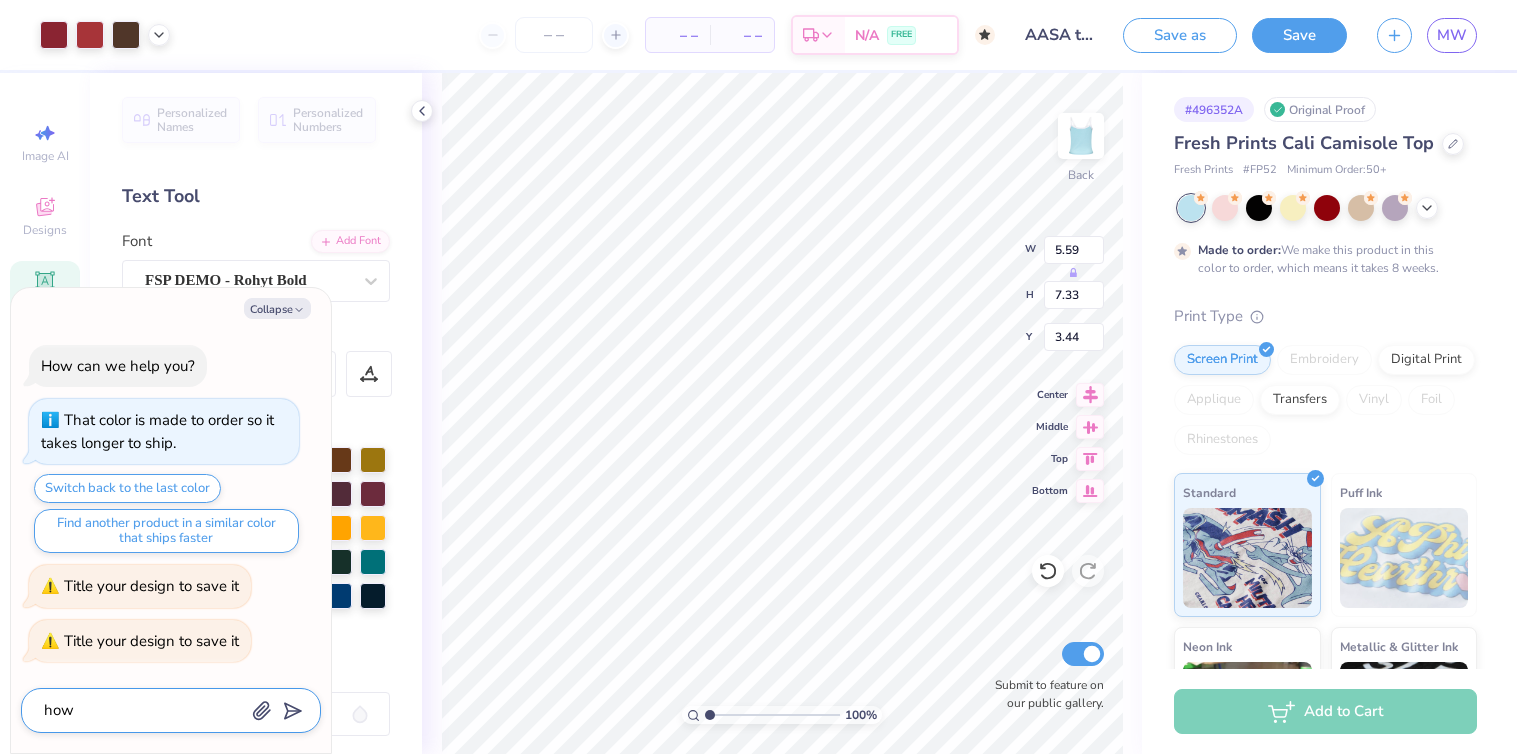 type on "x" 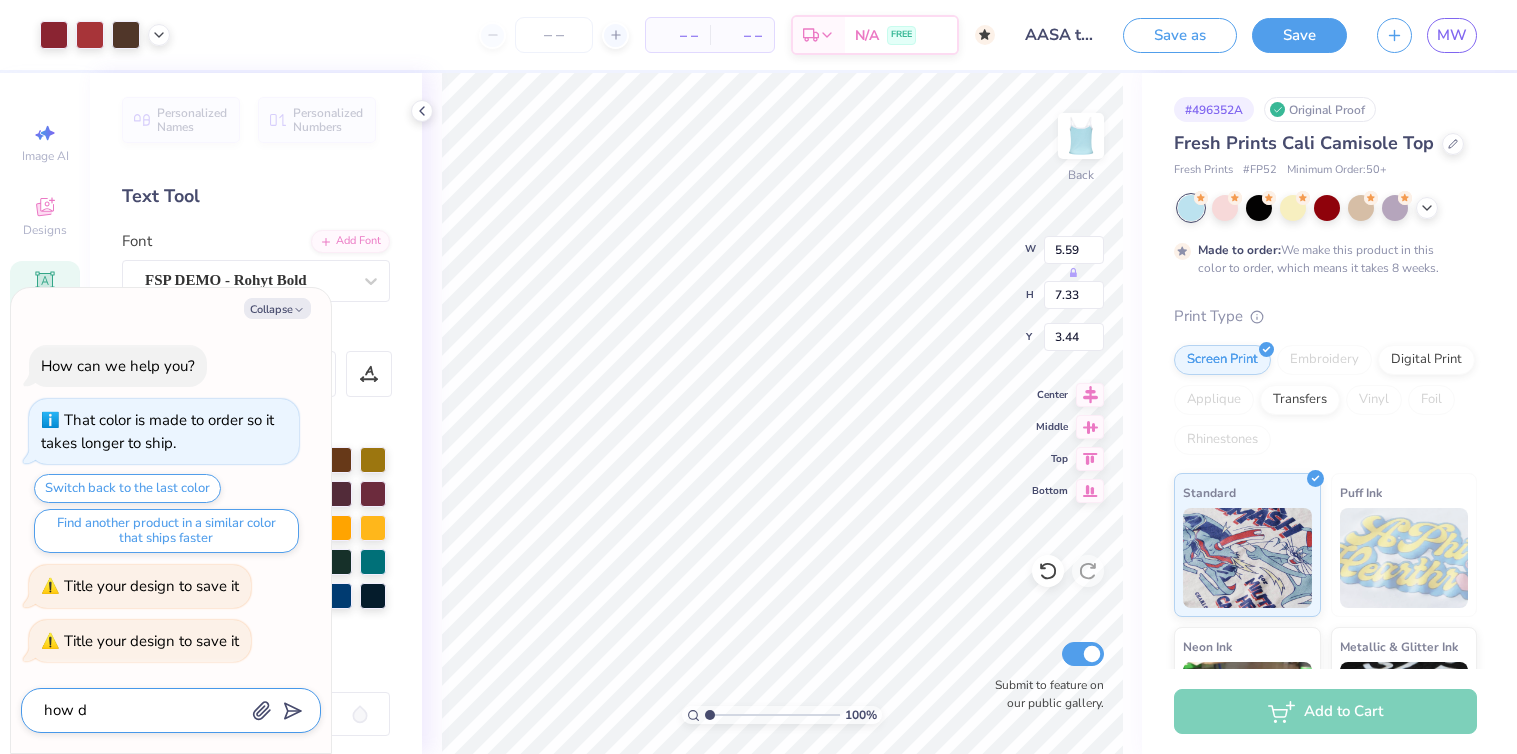 type on "x" 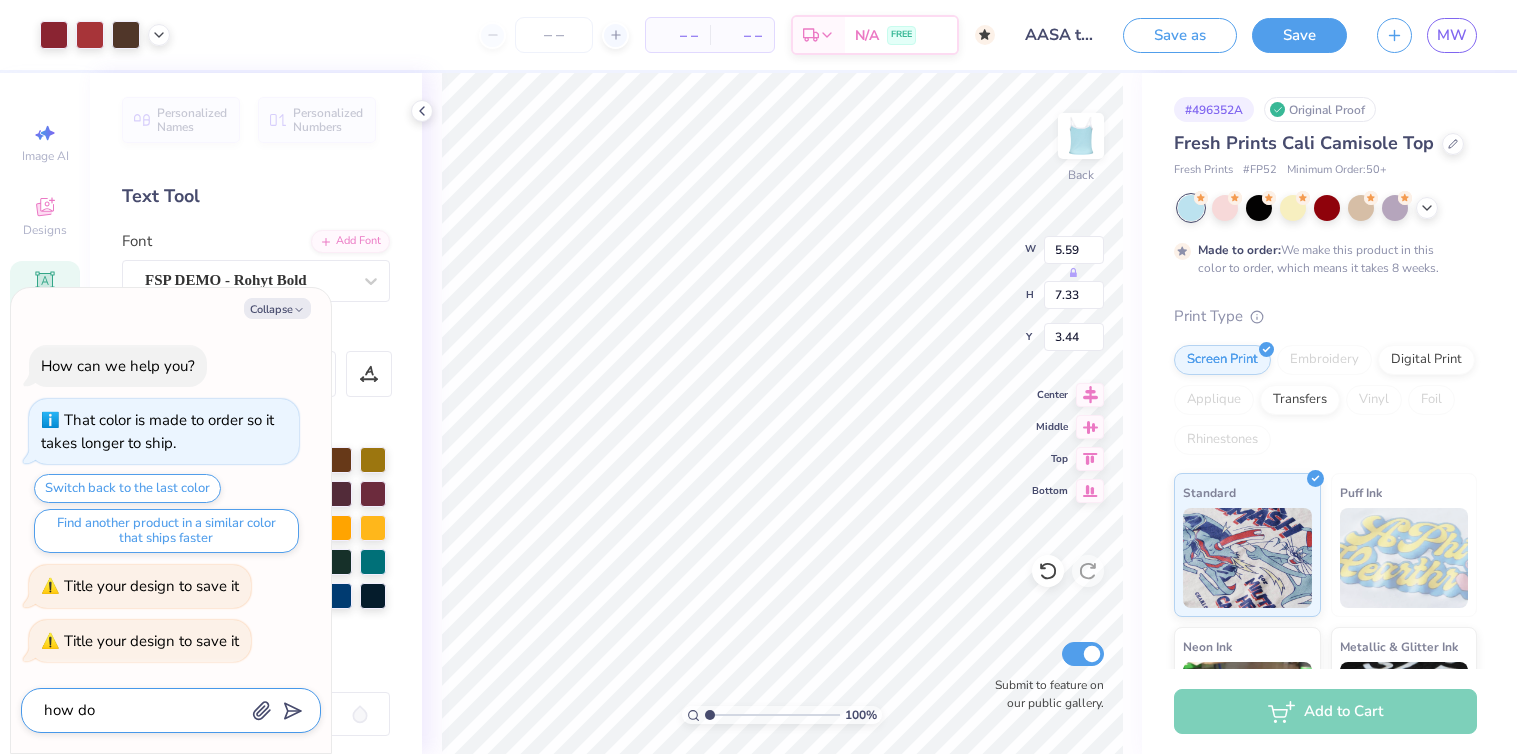 type on "x" 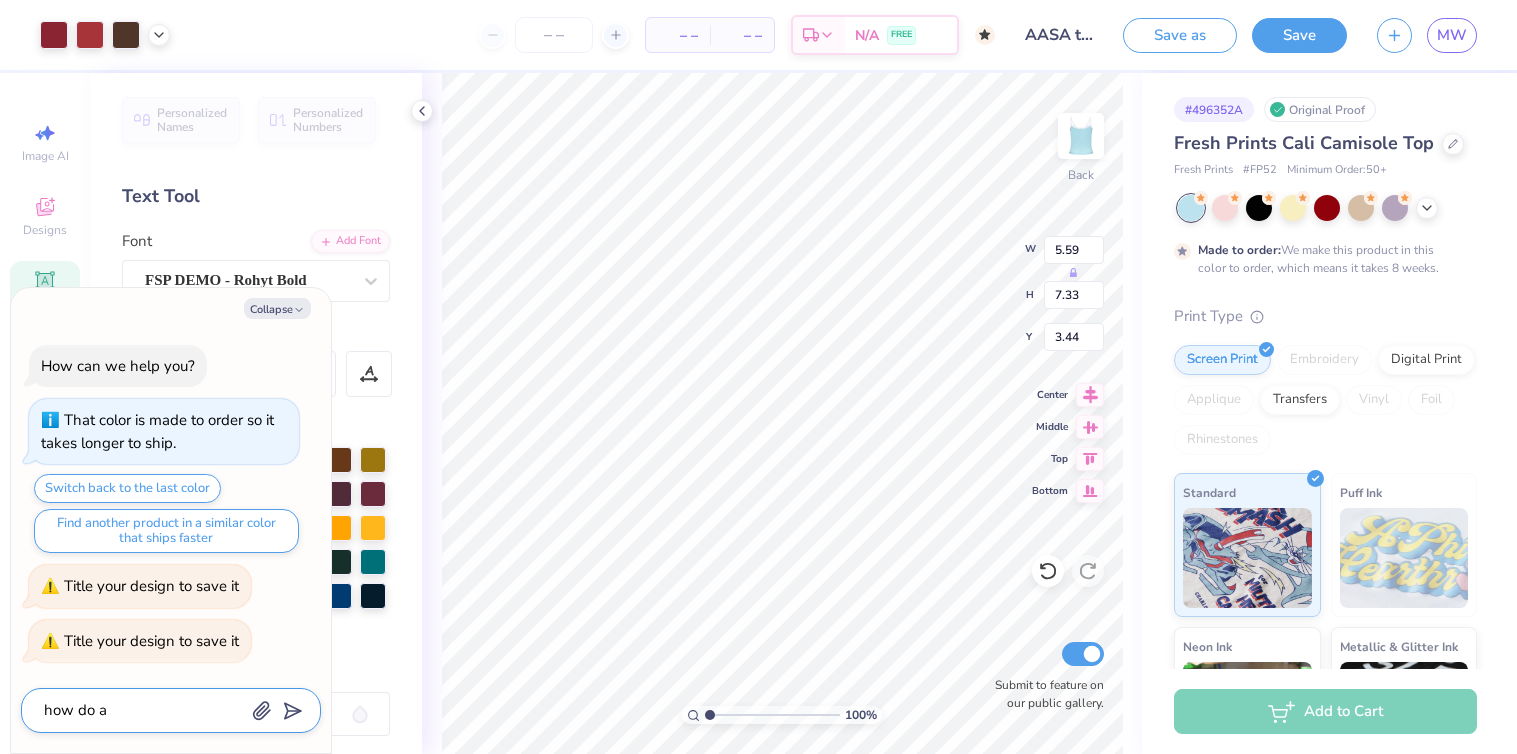 type on "x" 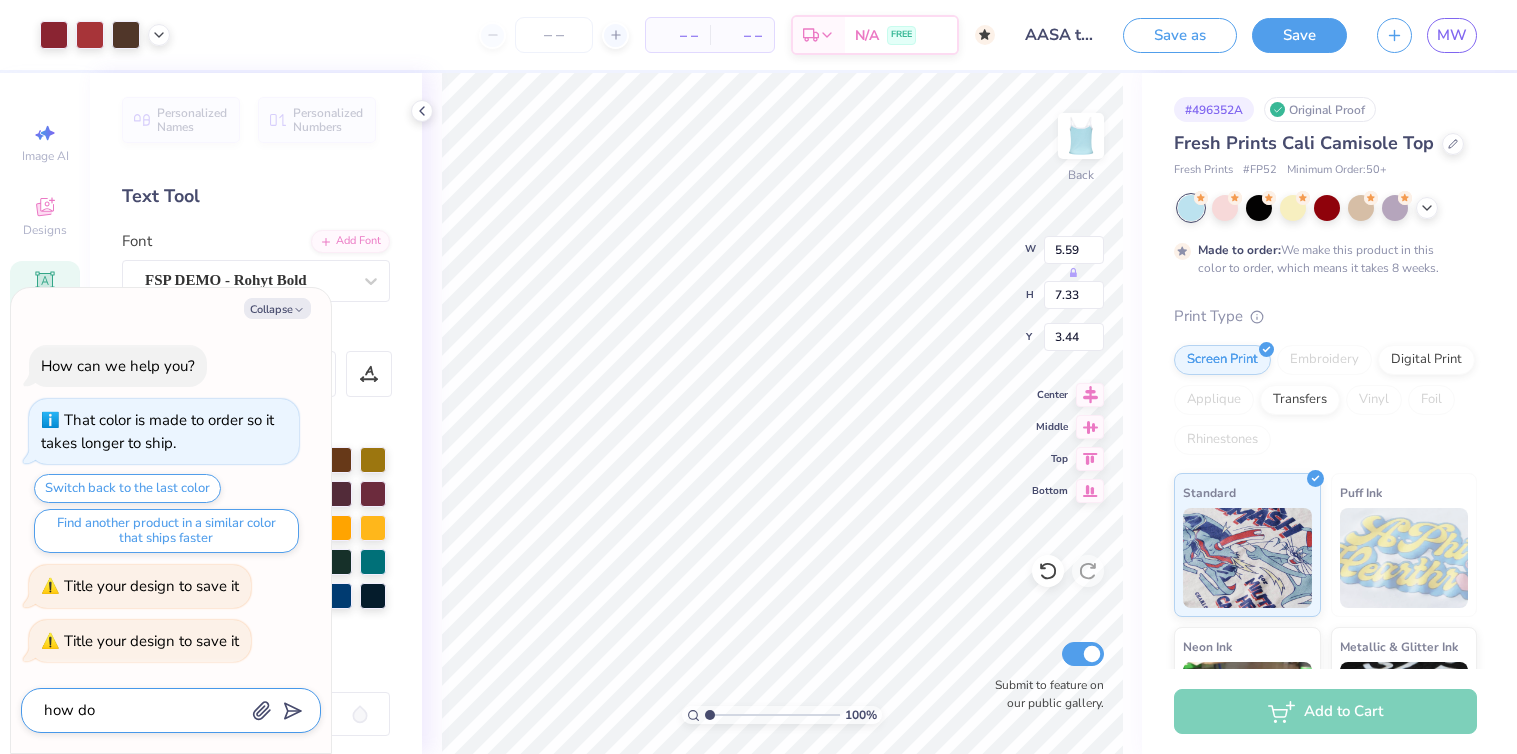 type on "x" 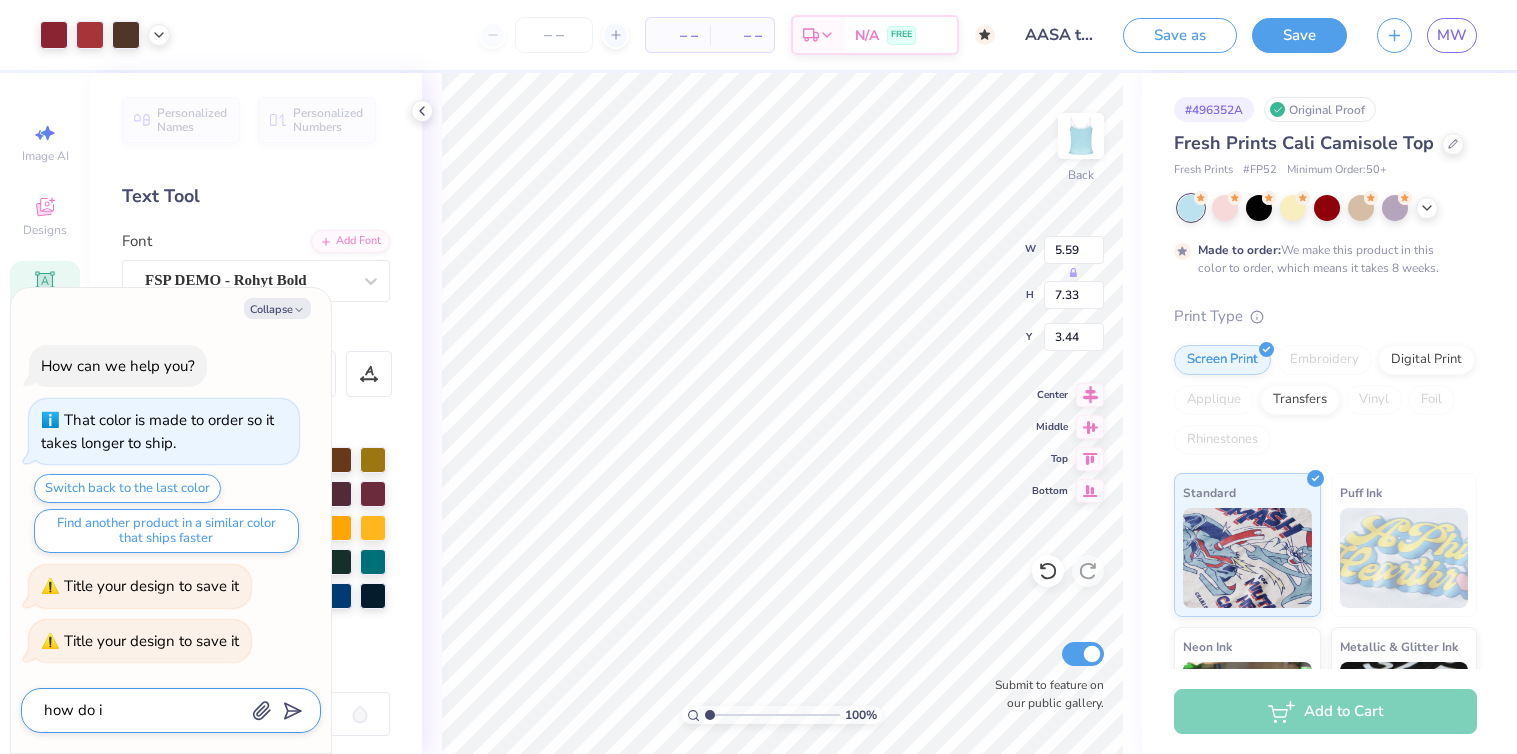 type on "x" 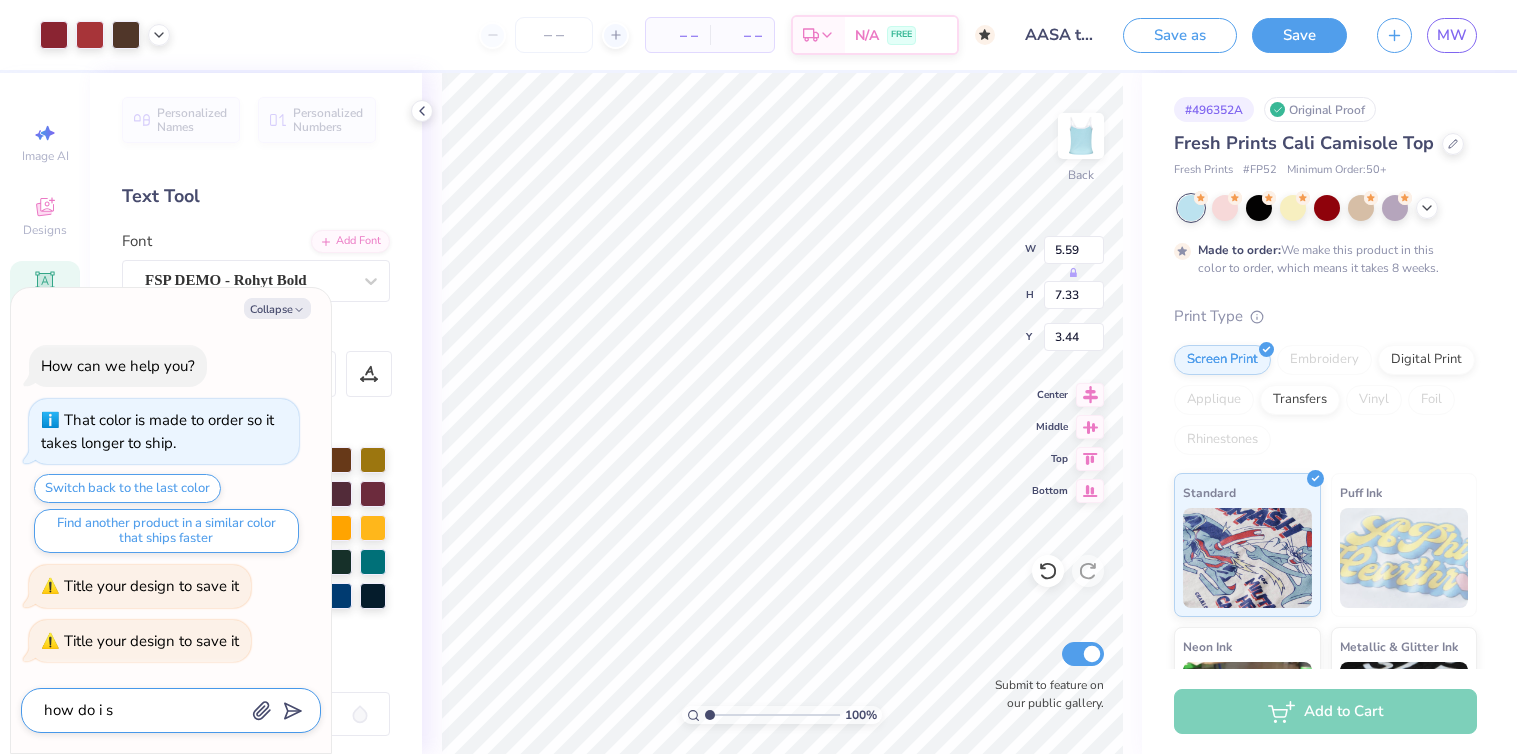 type on "x" 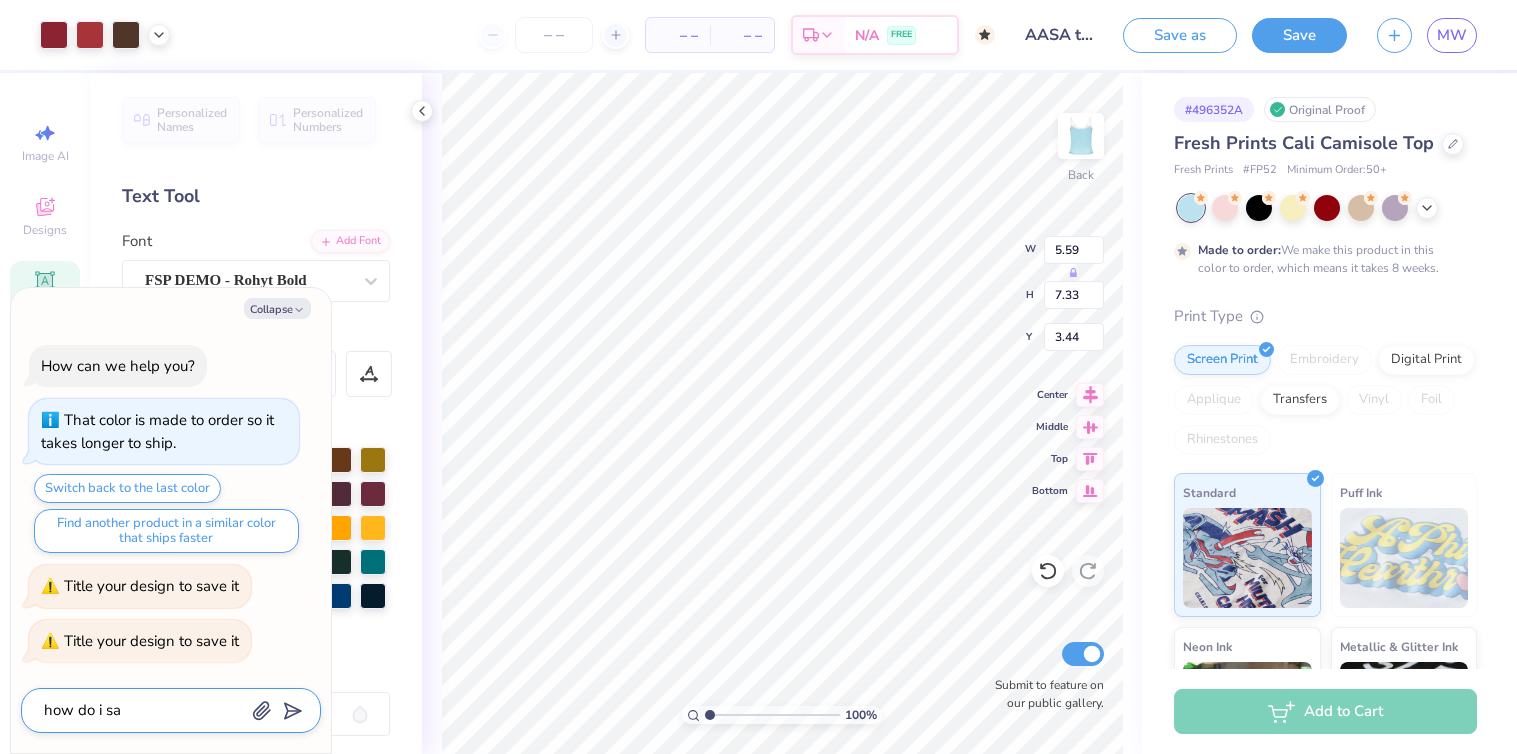 type on "x" 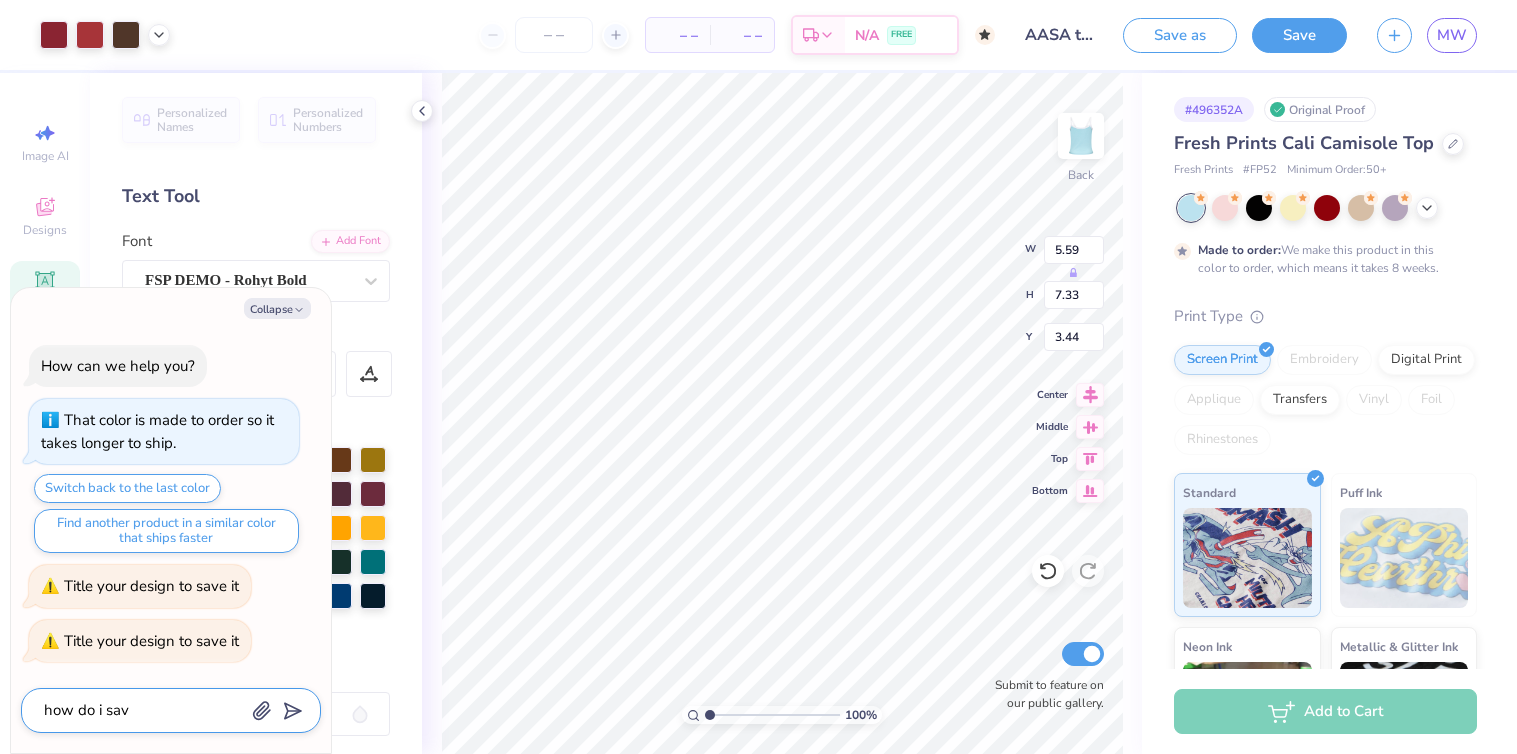 type on "x" 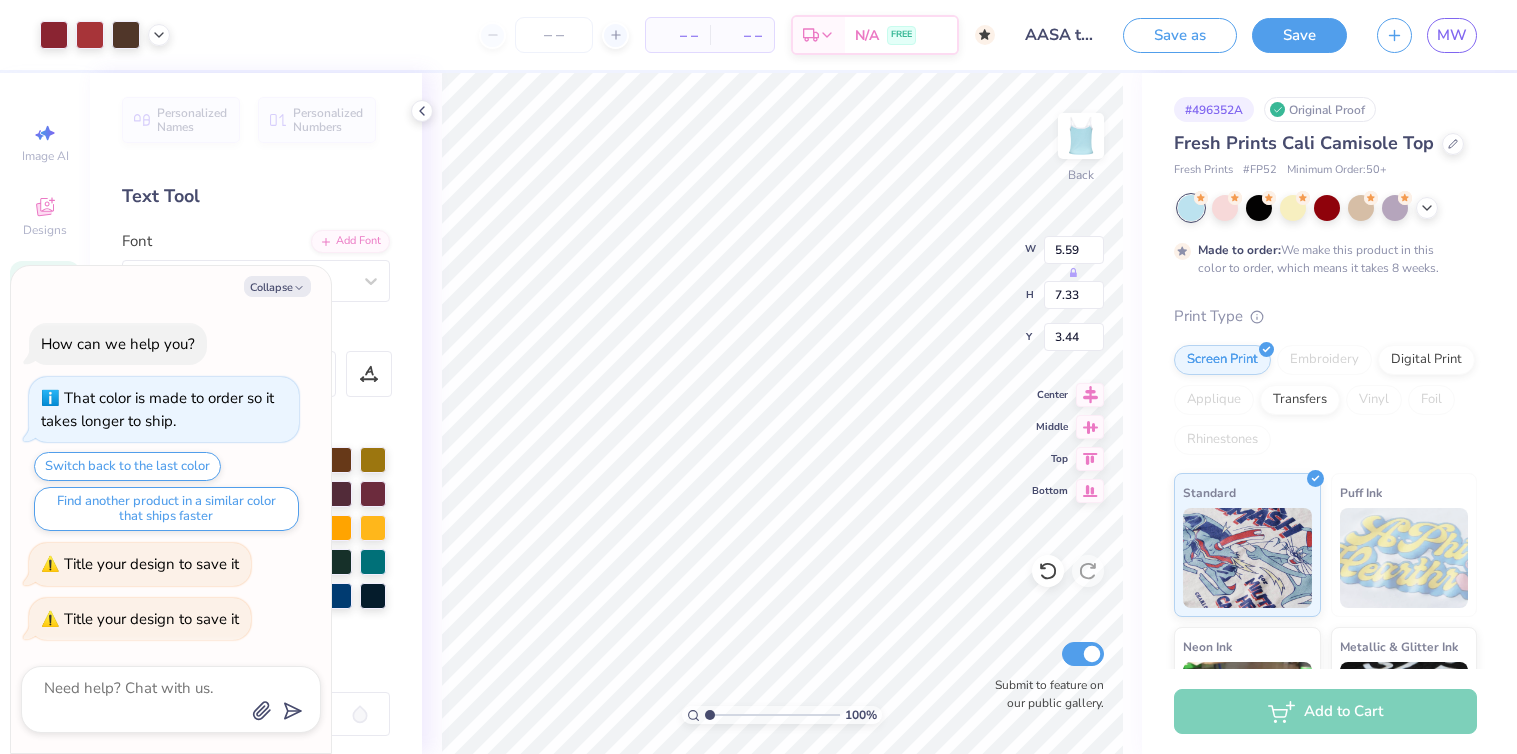 scroll, scrollTop: 42, scrollLeft: 0, axis: vertical 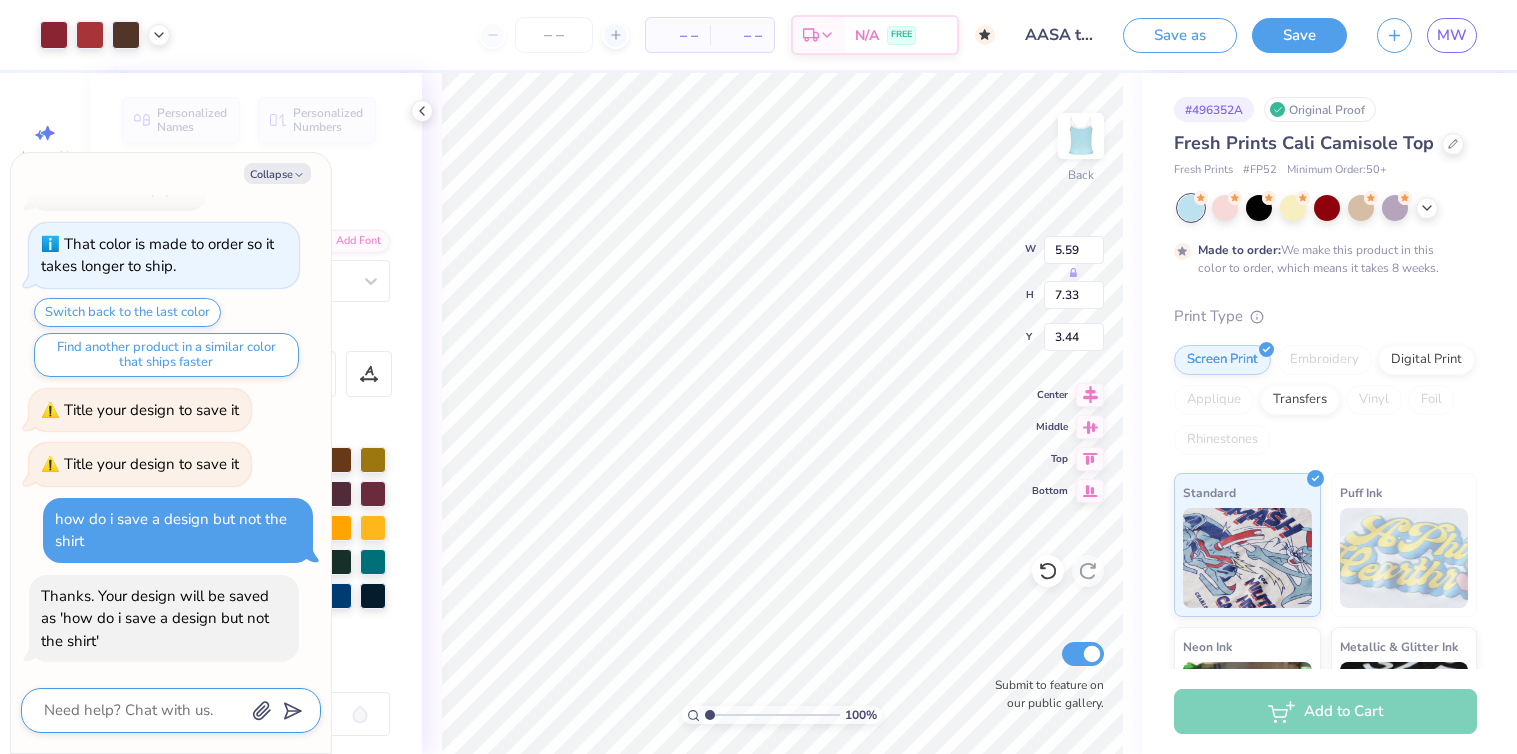 click at bounding box center (143, 710) 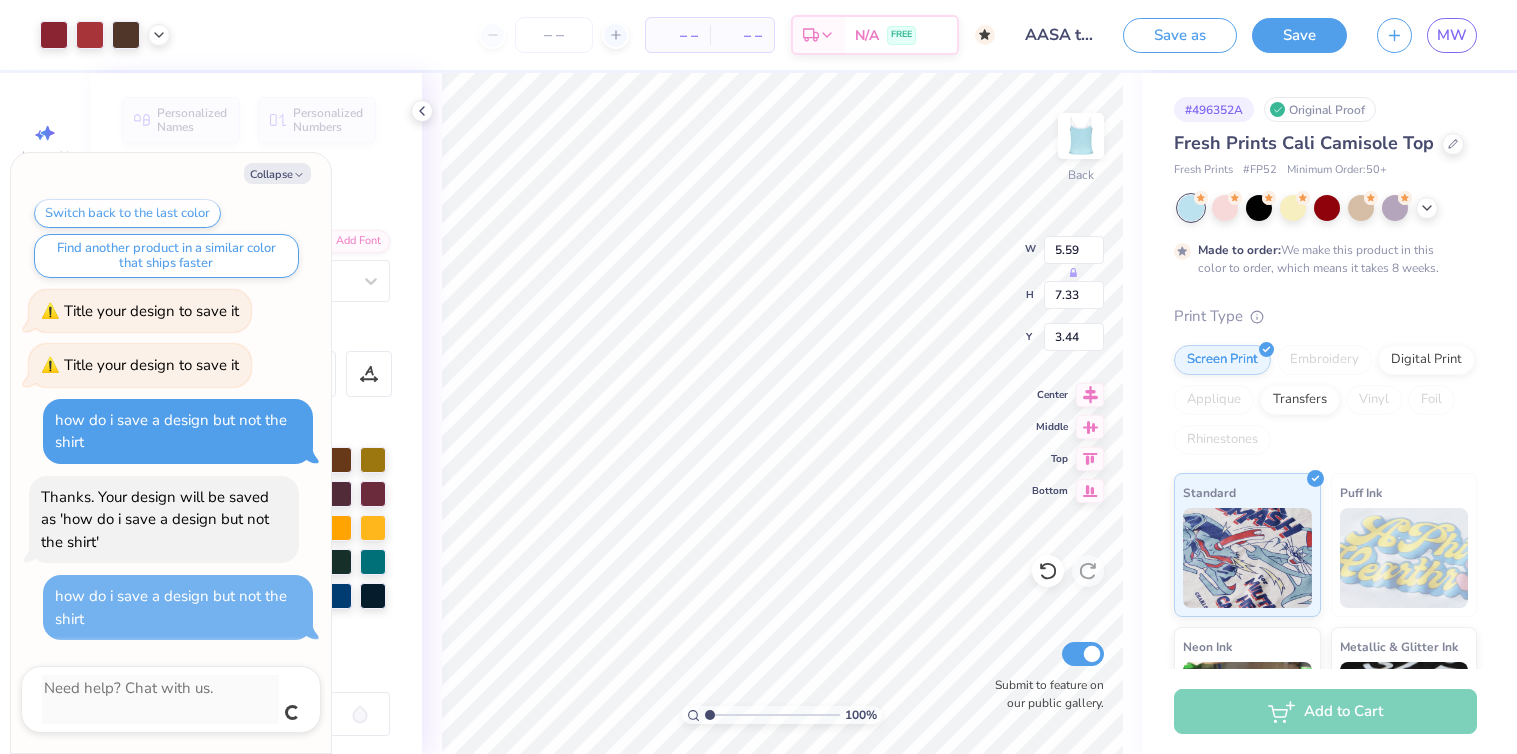 scroll, scrollTop: 119, scrollLeft: 0, axis: vertical 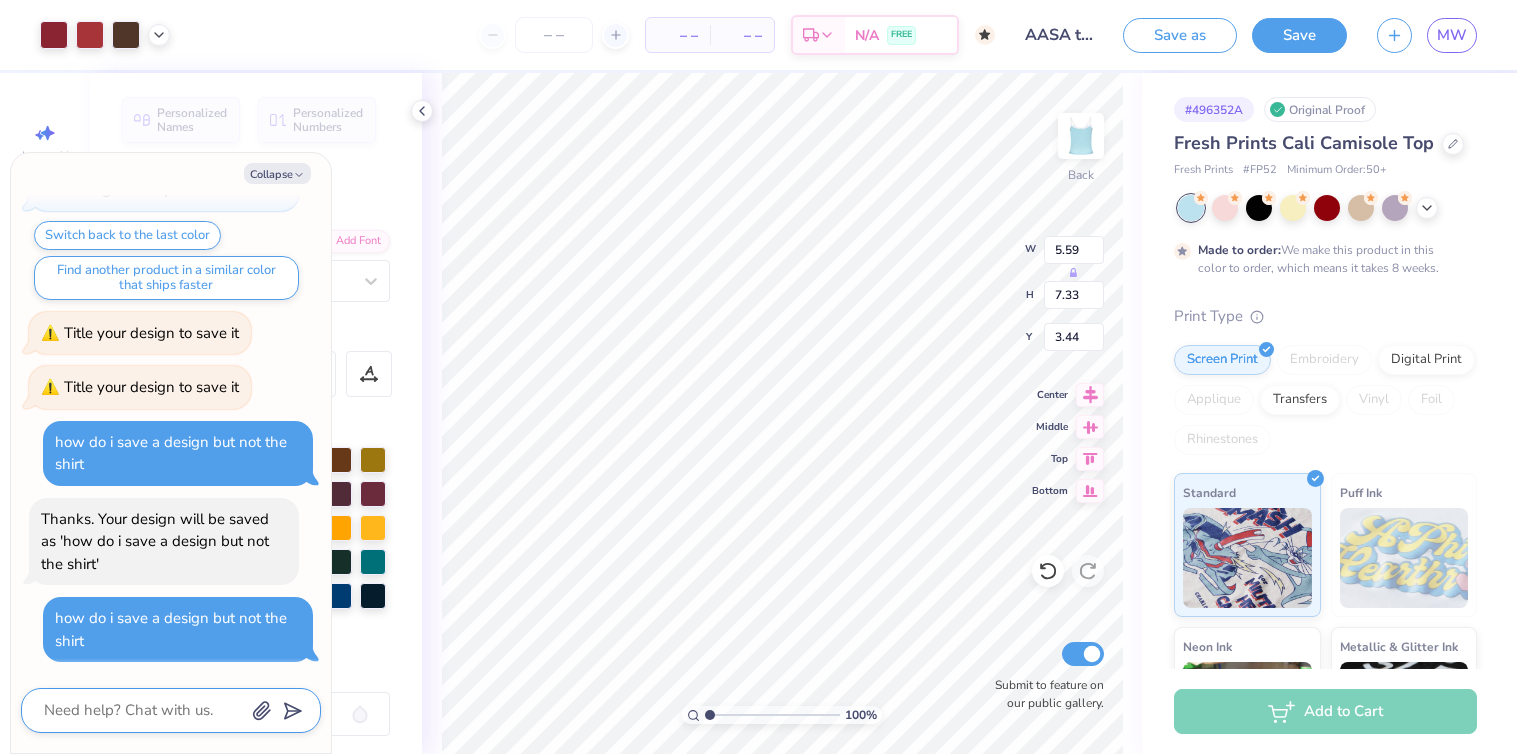 click at bounding box center (143, 710) 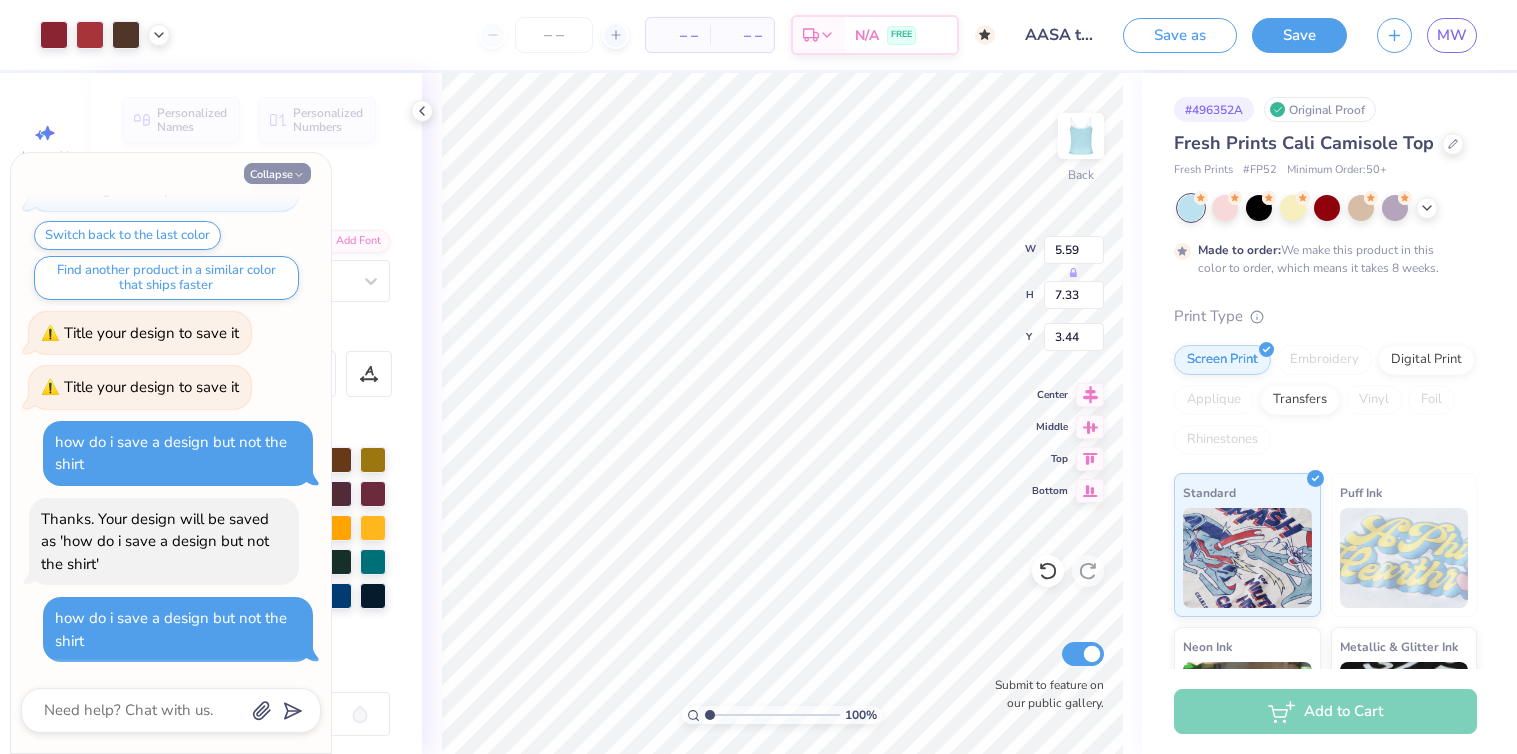 click on "Collapse" at bounding box center (277, 173) 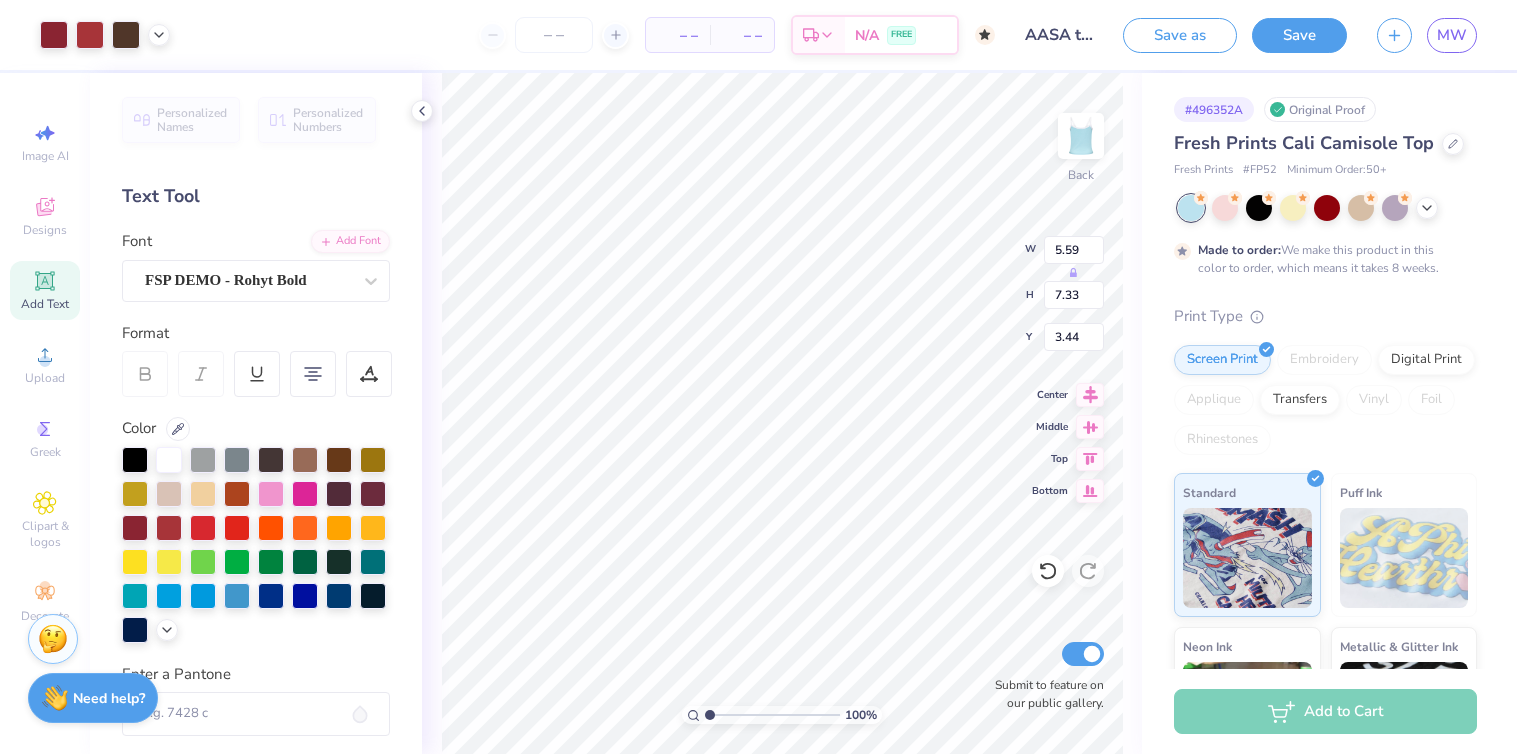 click on "Need help?  Chat with us." at bounding box center (93, 698) 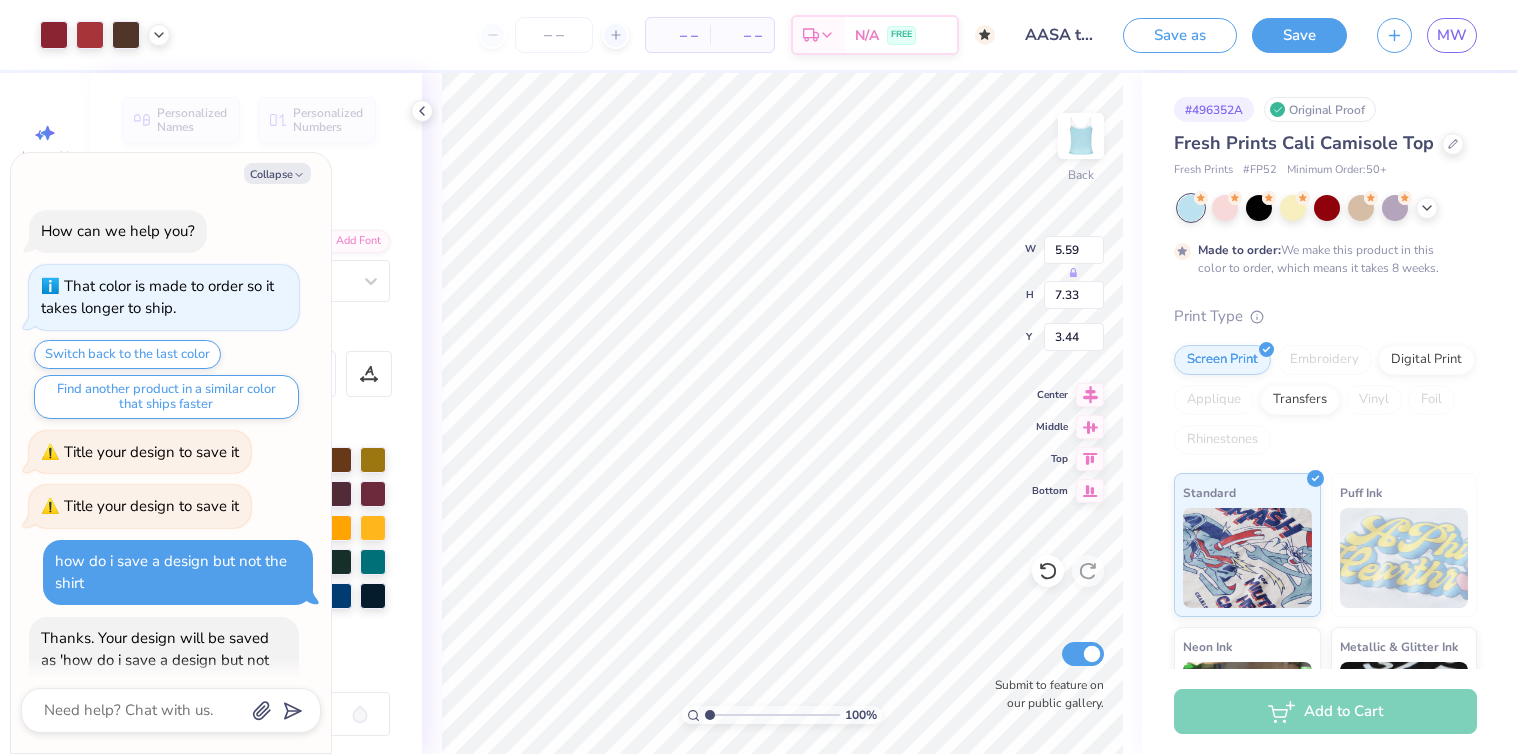 scroll, scrollTop: 119, scrollLeft: 0, axis: vertical 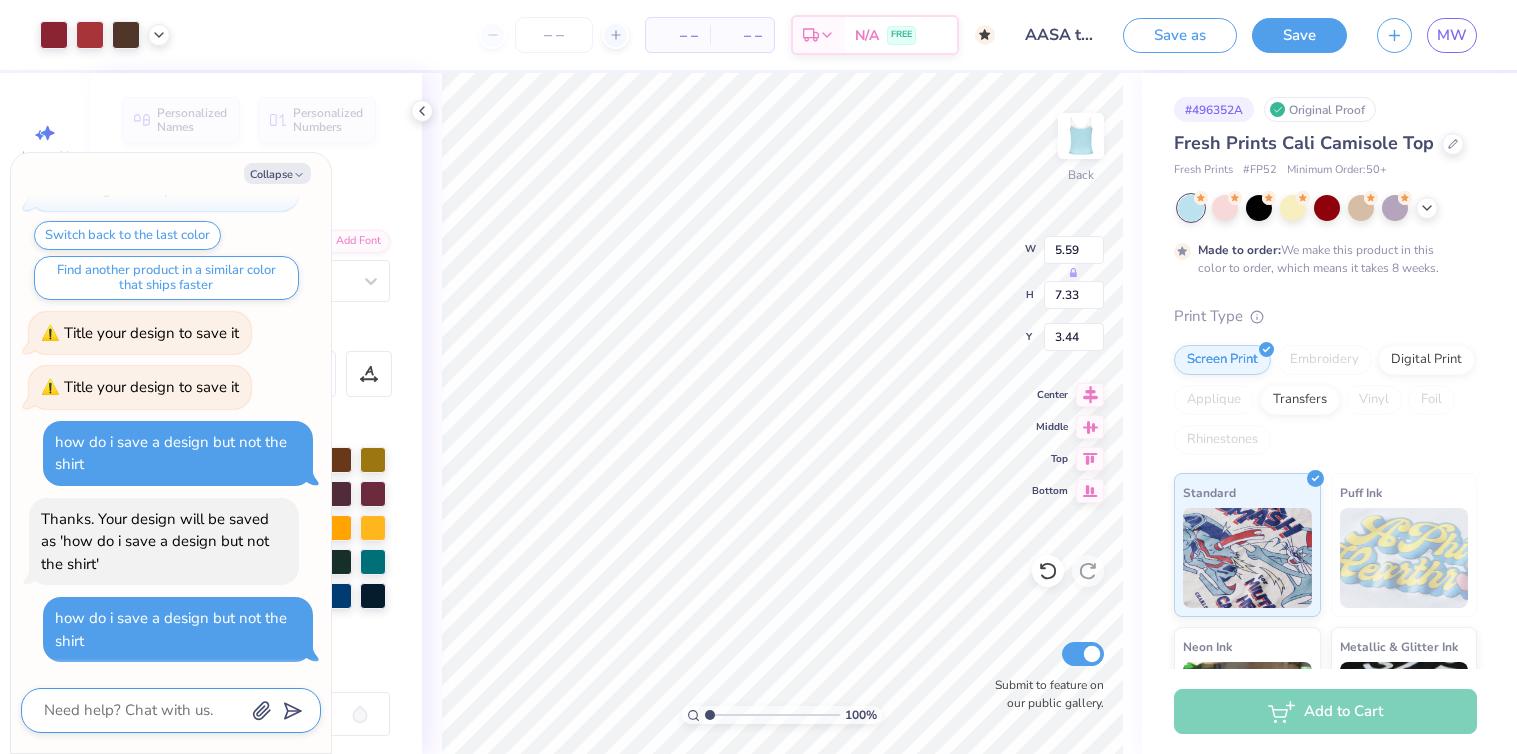 click 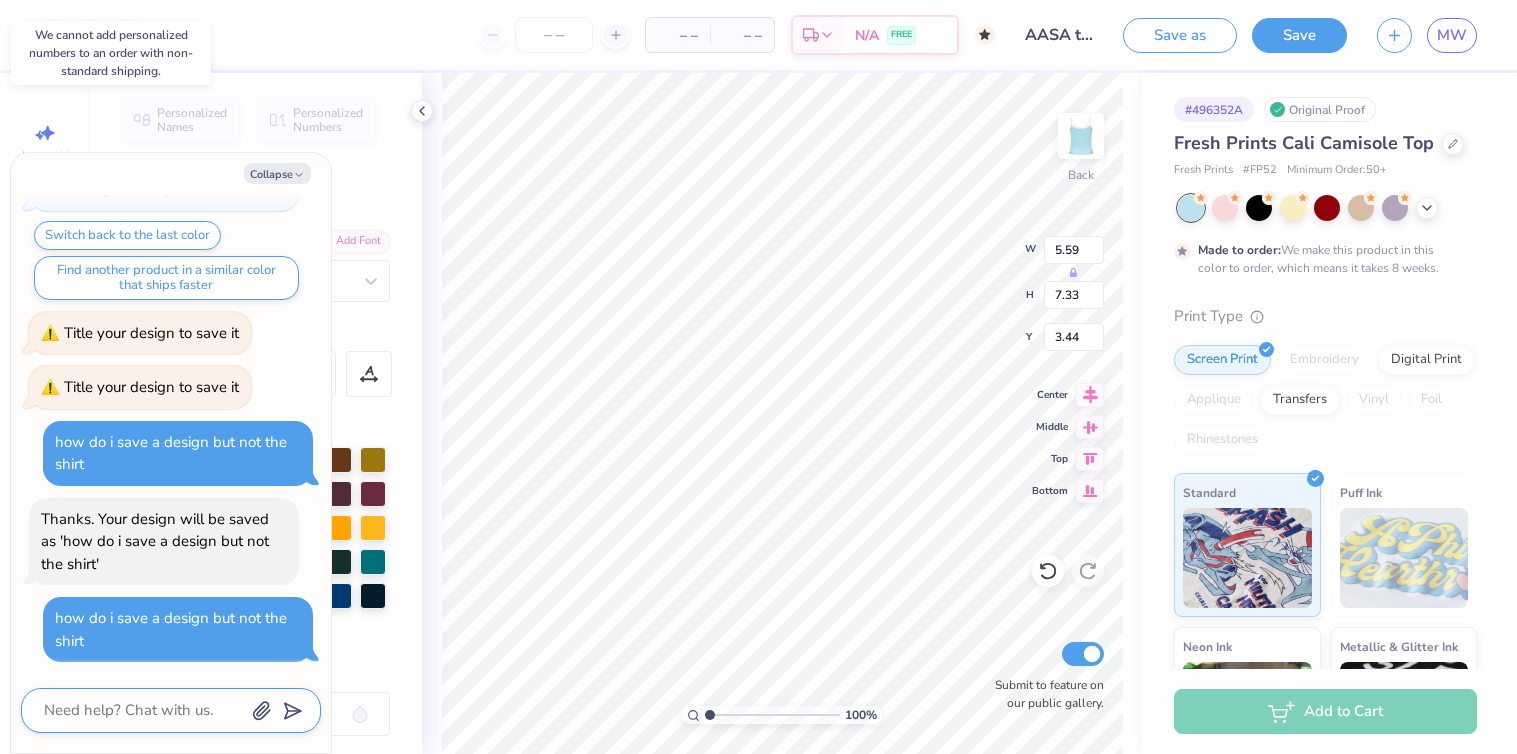 click on "Personalized Numbers" at bounding box center (317, 120) 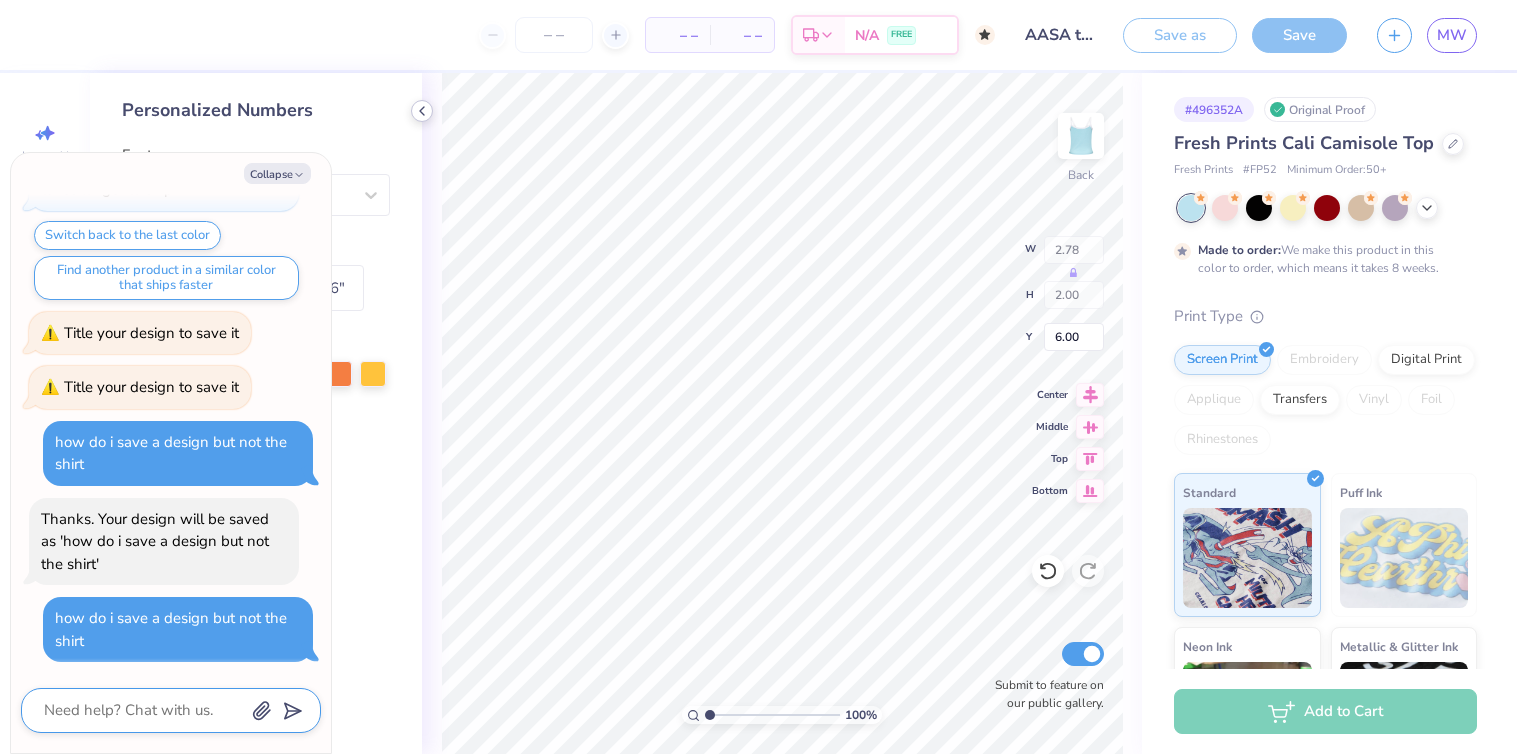 click 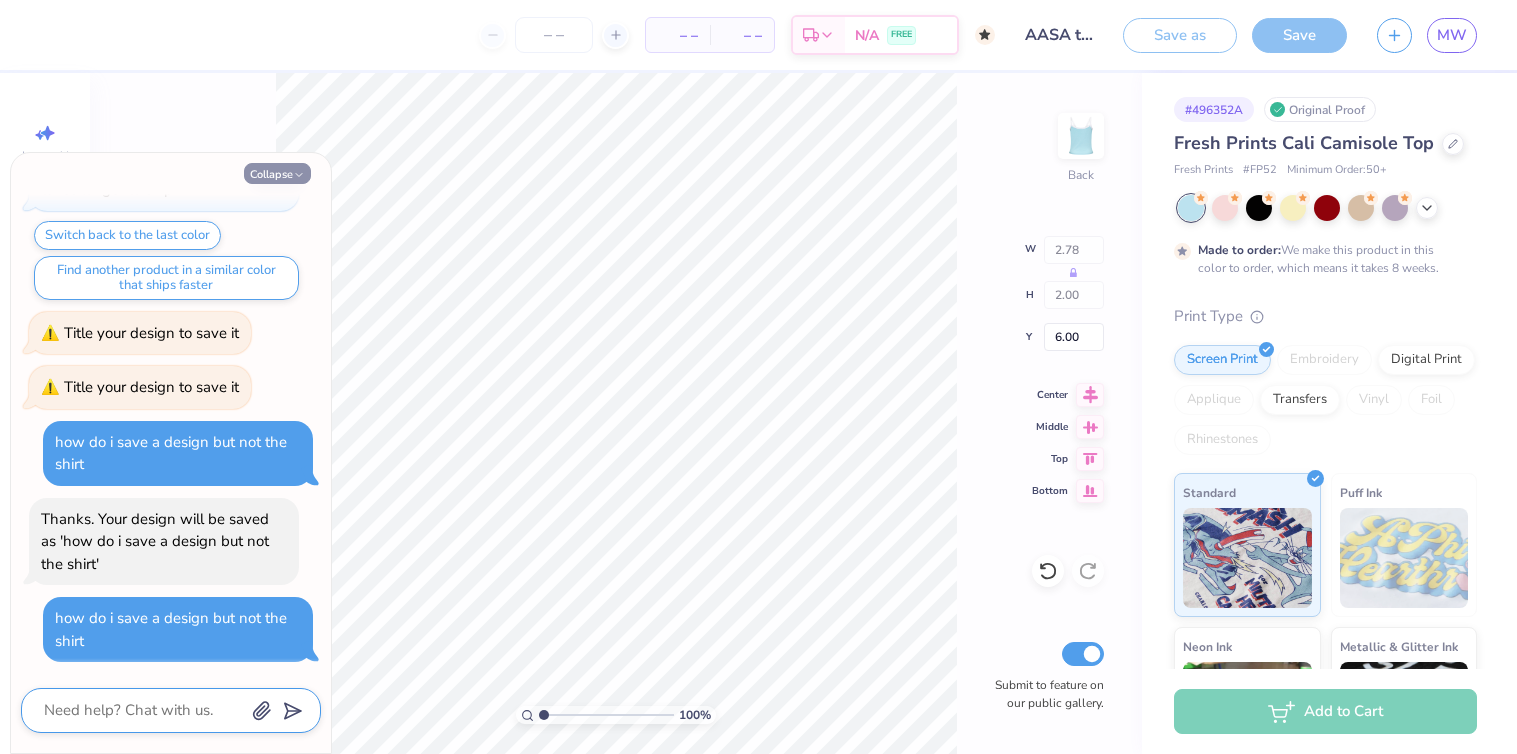 click on "Collapse" at bounding box center [277, 173] 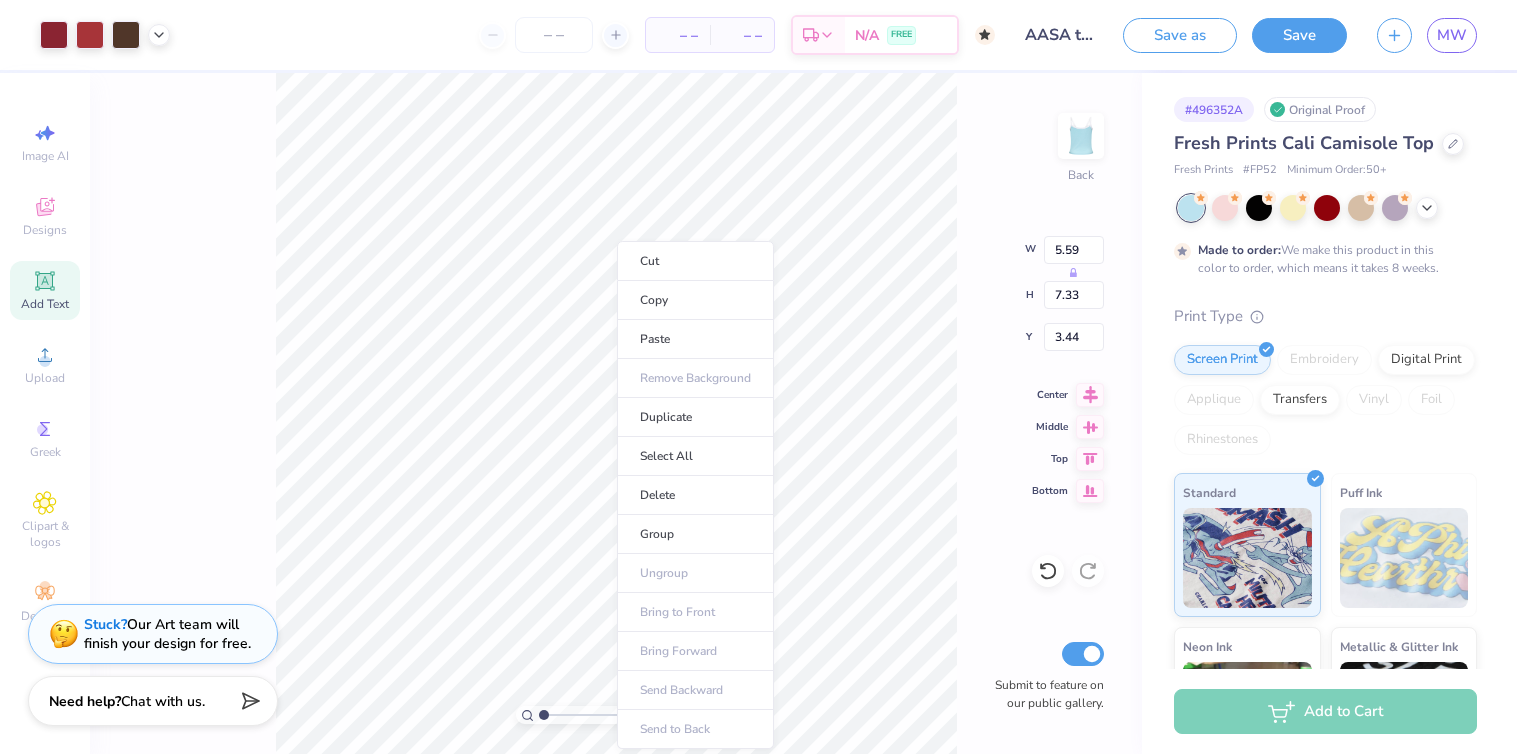 click on "100  % Back W 5.59 H 7.33 Y 3.44 Center Middle Top Bottom Submit to feature on our public gallery." at bounding box center [616, 413] 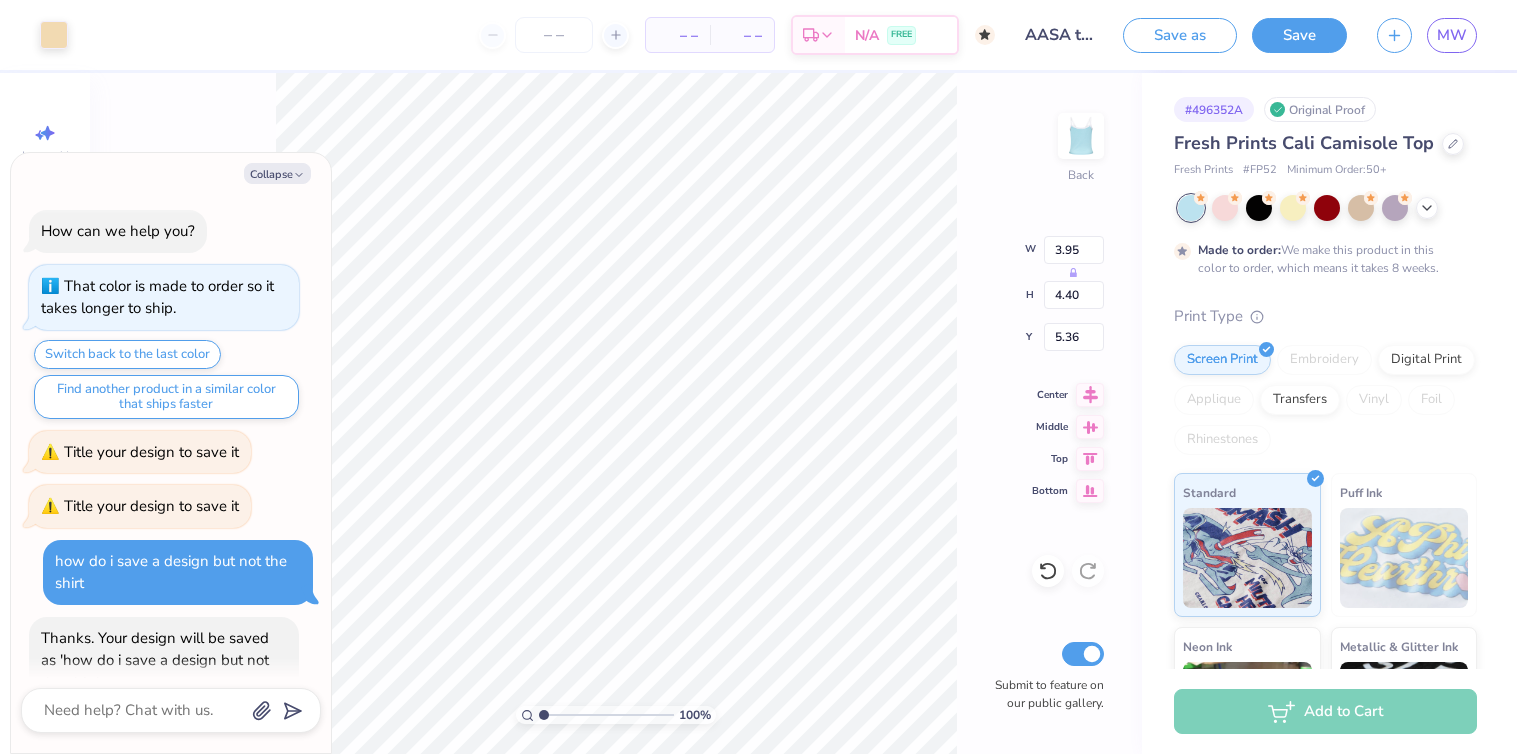 scroll, scrollTop: 236, scrollLeft: 0, axis: vertical 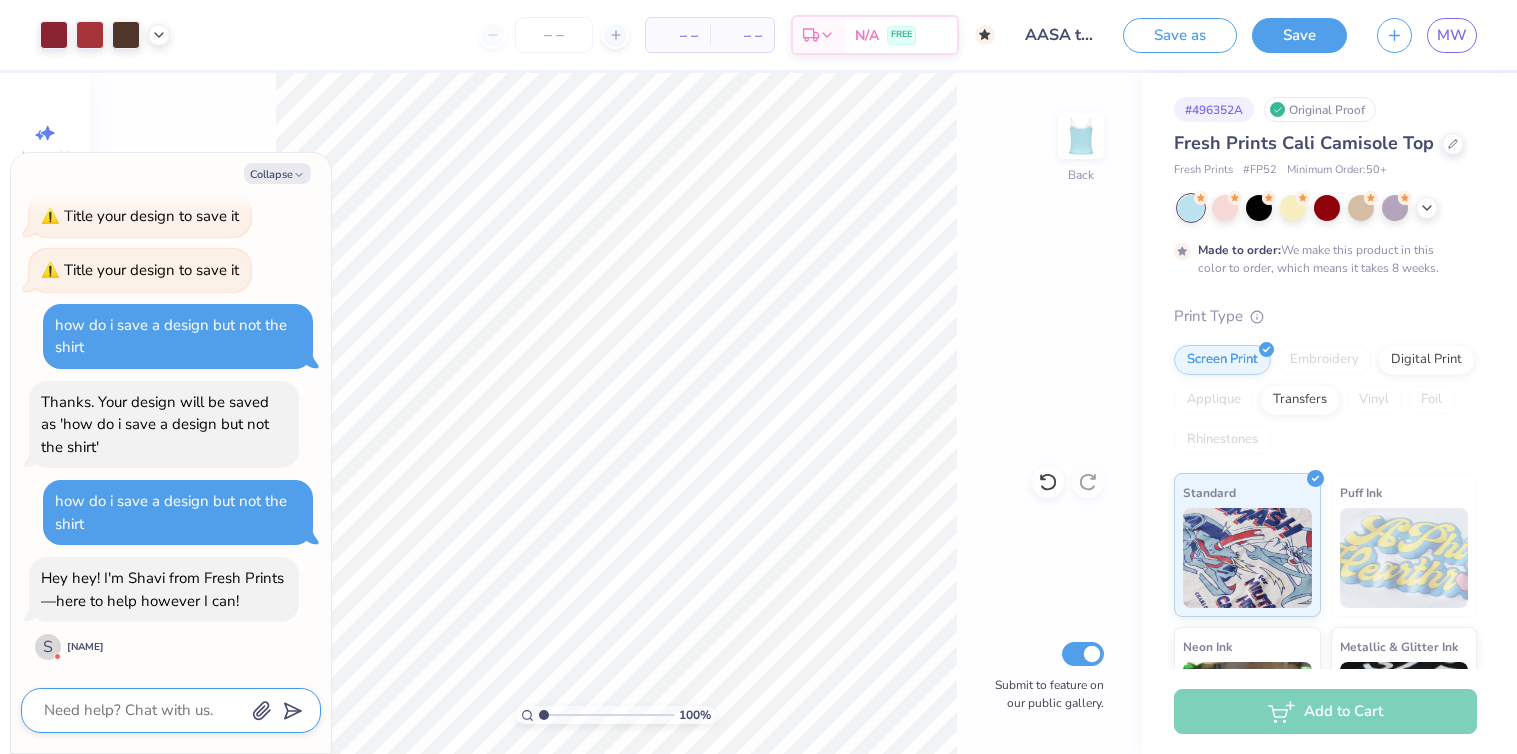 click at bounding box center (143, 710) 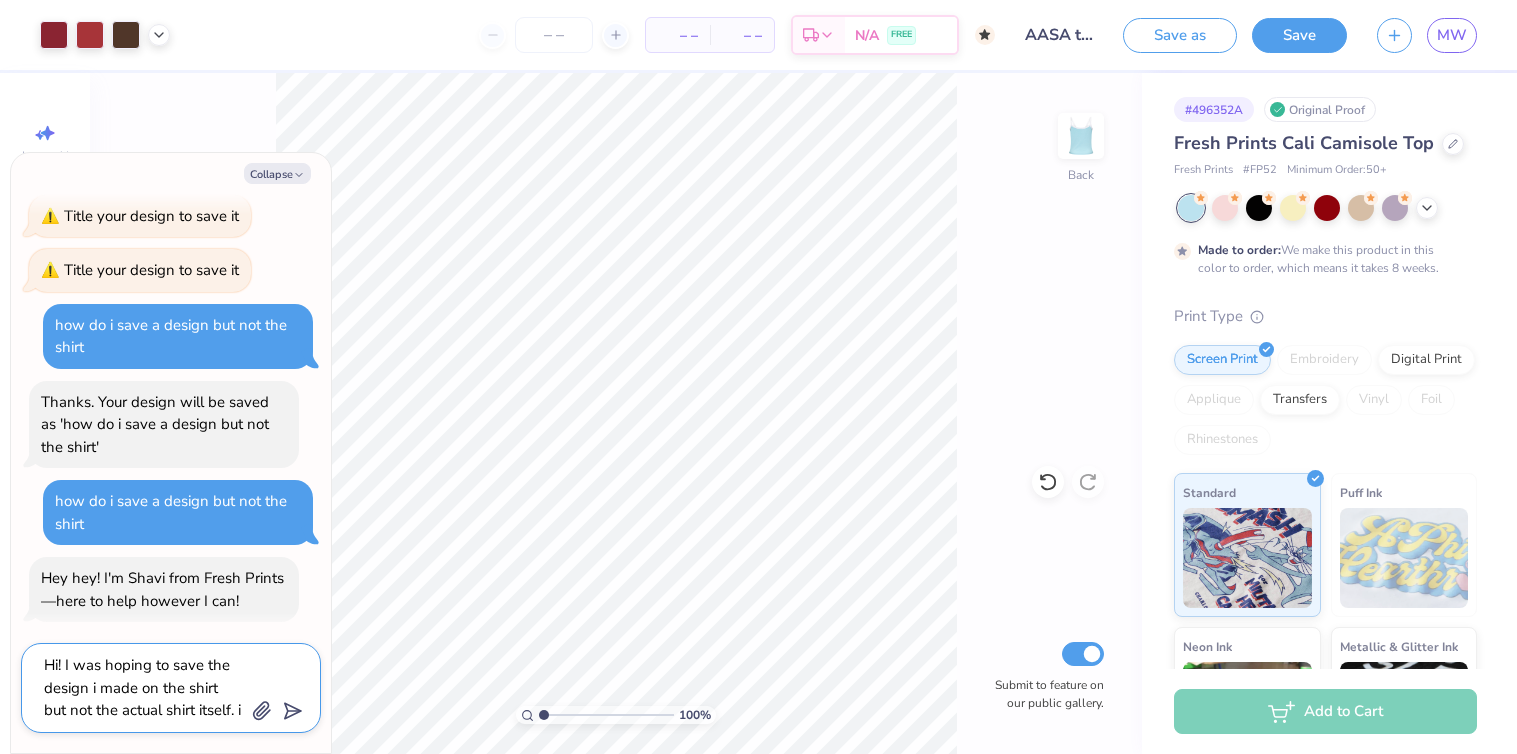 scroll, scrollTop: 18, scrollLeft: 0, axis: vertical 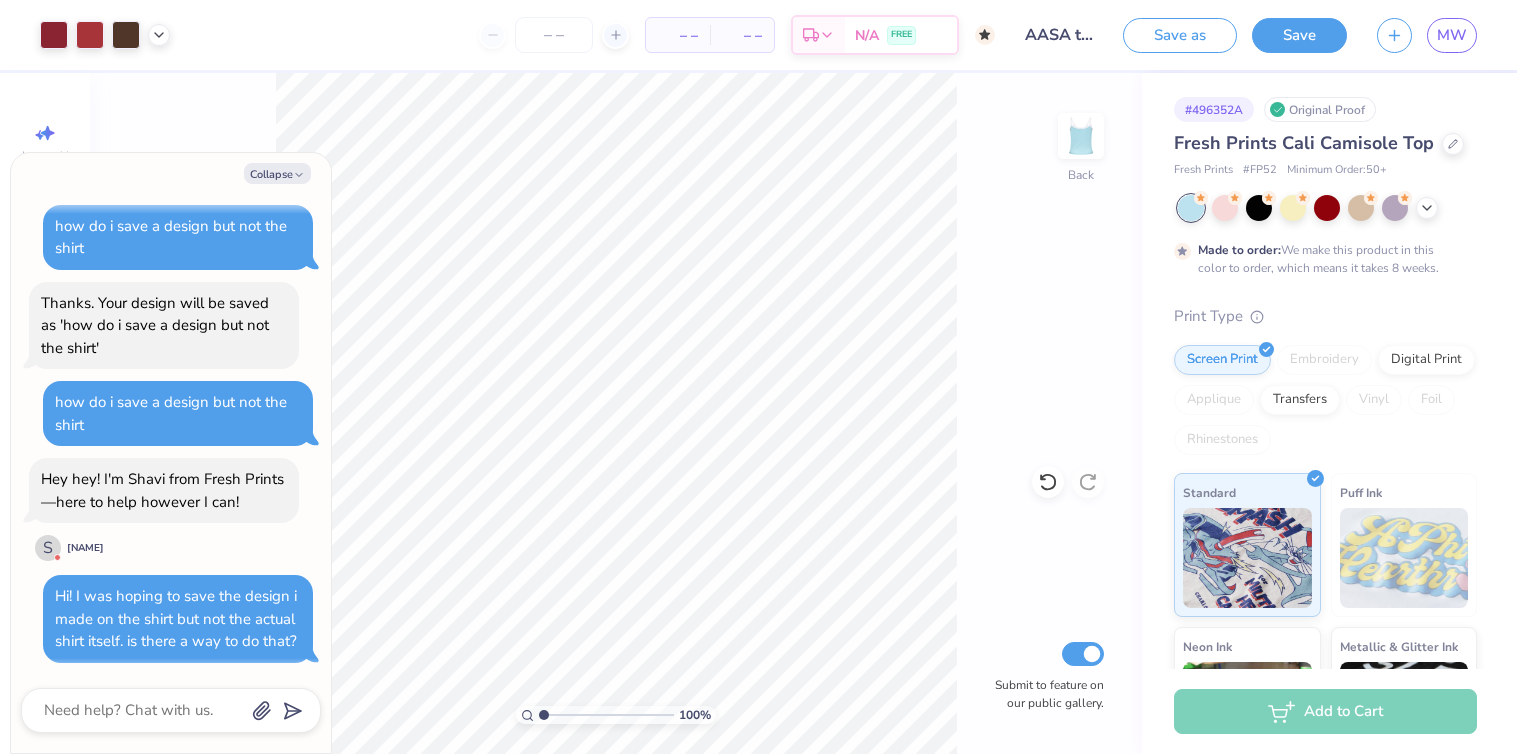 click on "Save" at bounding box center [1299, 35] 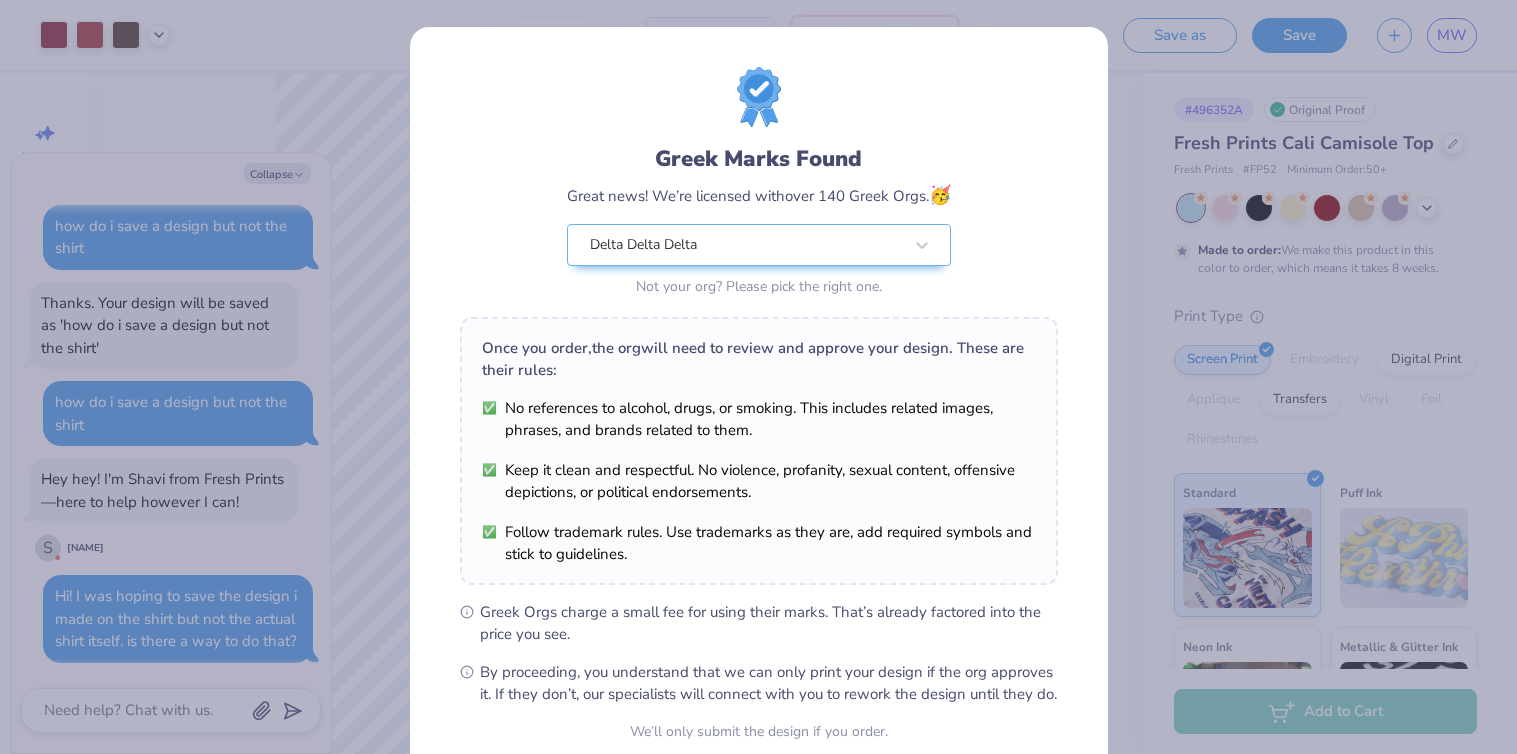 click on "Art colors – – Per Item – – Total Est. Delivery N/A FREE Design Title AASA teddy bear Save as Save MW Image AI Designs Add Text Upload Greek Clipart & logos Decorate Personalized Numbers Font Varsity Team Size 1 " 2 " 4 " 6 " Color 100  % Back Submit to feature on our public gallery. # 496352A Original Proof Fresh Prints Cali Camisole Top Fresh Prints # FP52 Minimum Order:  50 +   Made to order:  We make this product in this color to order, which means it takes 8 weeks. Print Type Screen Print Embroidery Digital Print Applique Transfers Vinyl Foil Rhinestones Standard Puff Ink Neon Ink Metallic & Glitter Ink Glow in the Dark Ink Water based Ink Add to Cart Stuck?  Our Art team will finish your design for free. Need help?  Chat with us. Design Saved
x
Collapse How can we help you? That color is made to order so it takes longer to ship. Switch back to the last color Find another product in a similar color that ships faster Title your design to save it S" at bounding box center (758, 377) 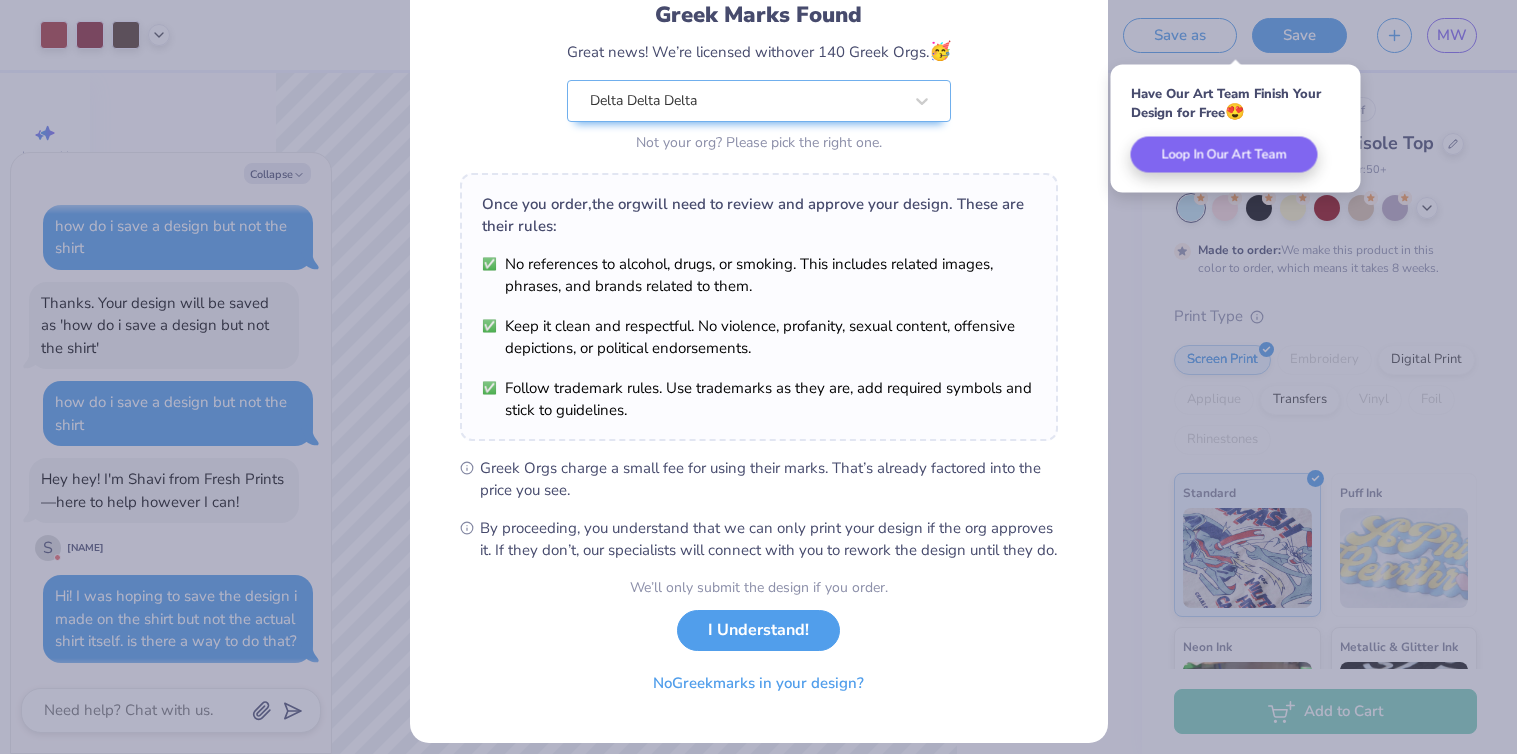 scroll, scrollTop: 174, scrollLeft: 0, axis: vertical 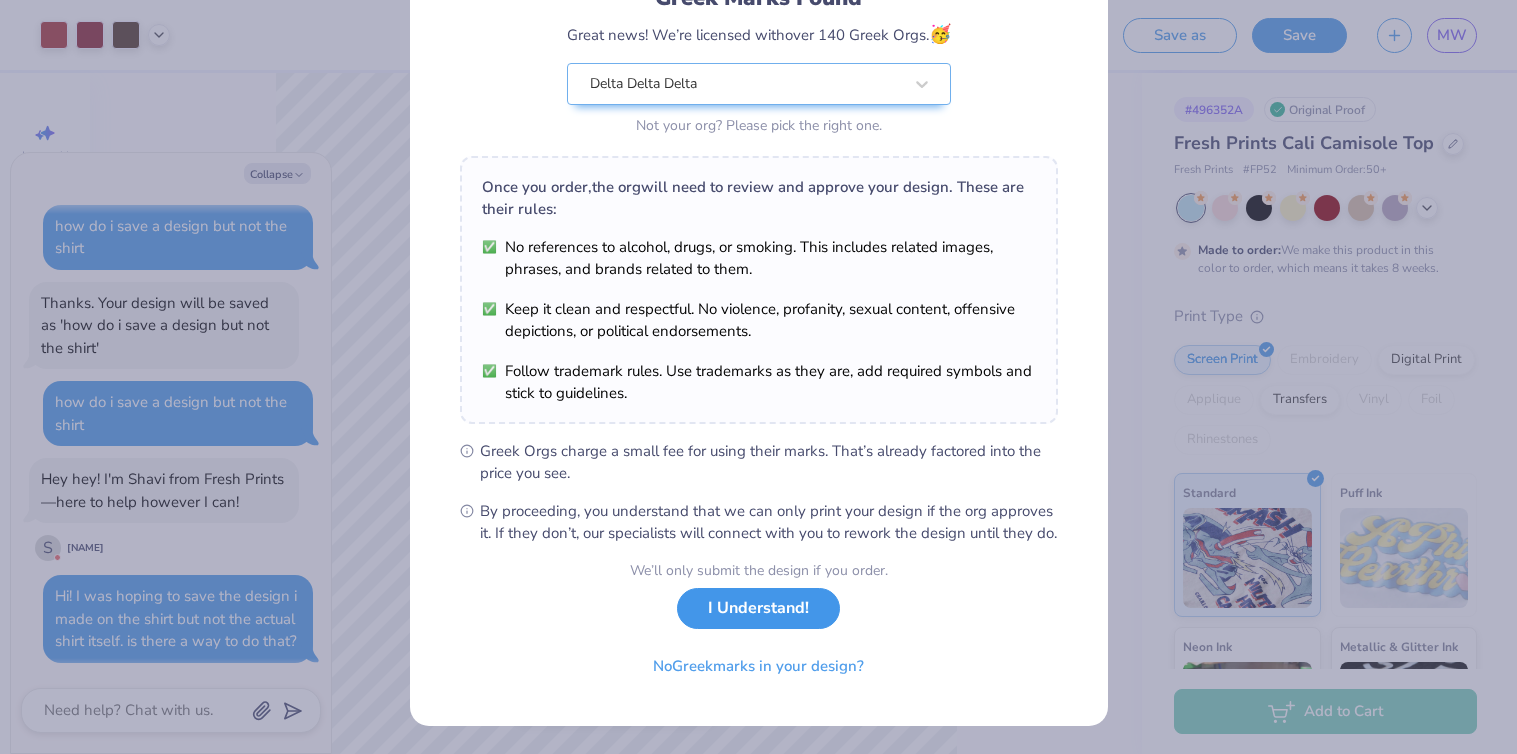 click on "I Understand!" at bounding box center (758, 608) 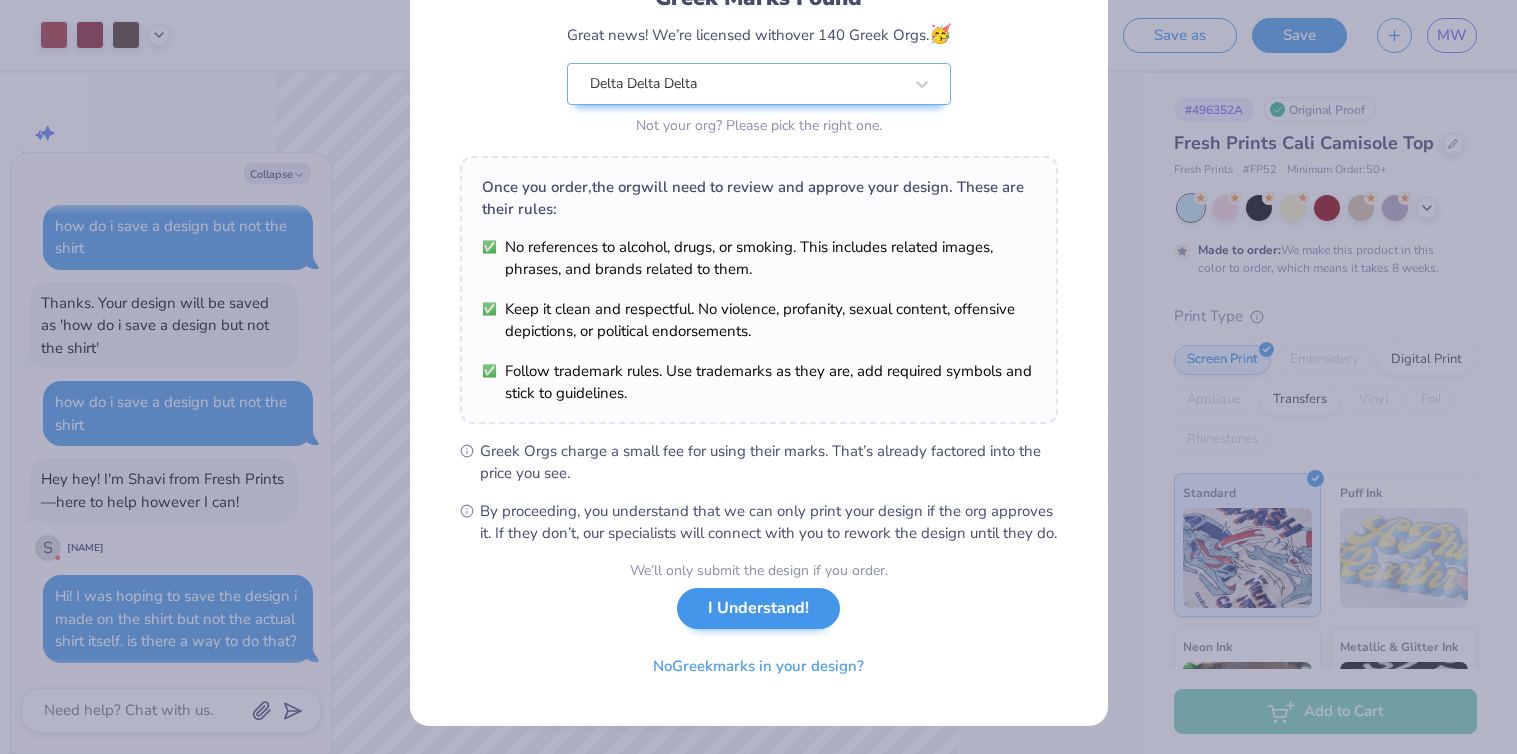scroll, scrollTop: 0, scrollLeft: 0, axis: both 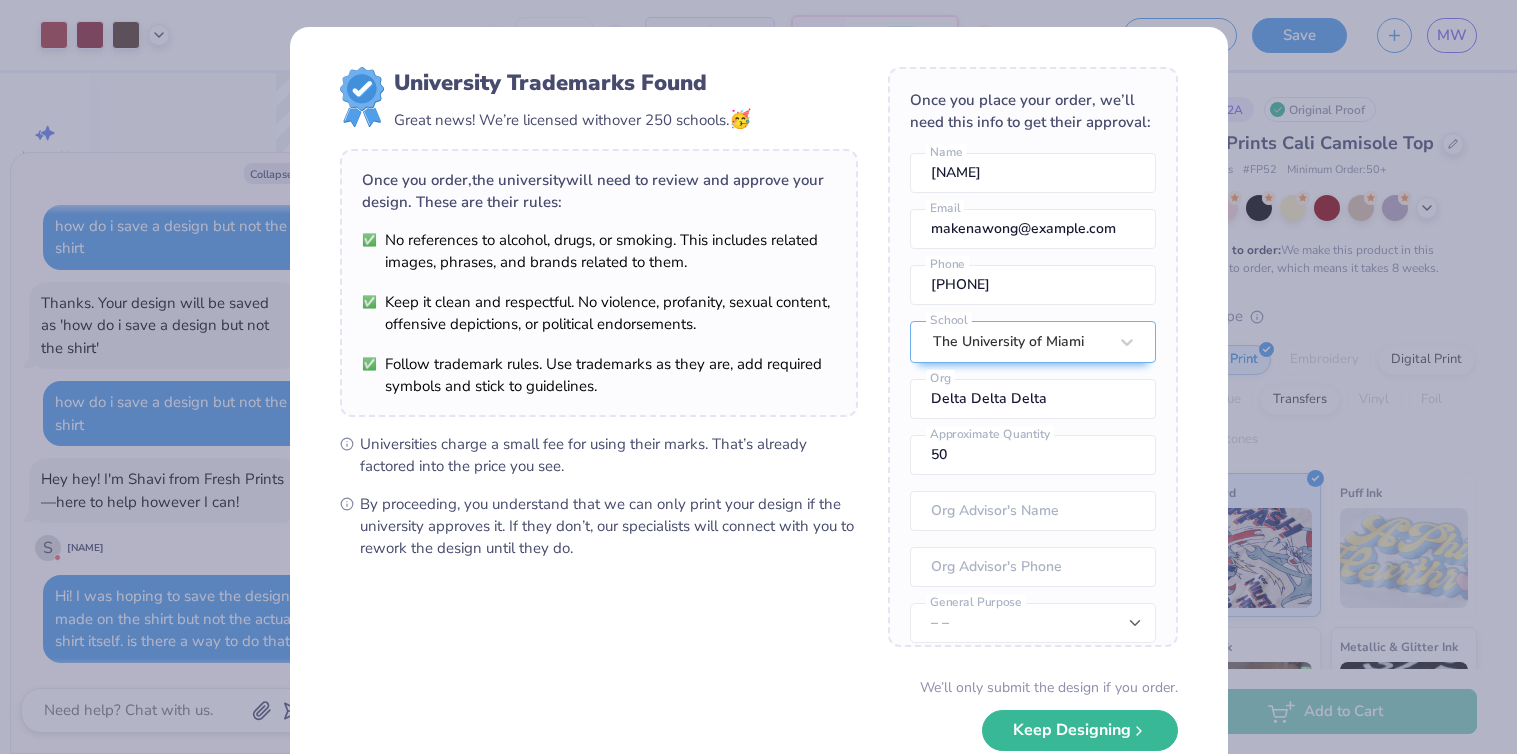 click on "University Trademarks Found Great news! We’re licensed with  over 250 schools. 🥳 Once you order,  the university  will need to review and approve your design. These are their rules: No references to alcohol, drugs, or smoking. This includes related images, phrases, and brands related to them. Keep it clean and respectful. No violence, profanity, sexual content, offensive depictions, or political endorsements. Follow trademark rules. Use trademarks as they are, add required symbols and stick to guidelines. Universities charge a small fee for using their marks. That’s already factored into the price you see. By proceeding, you understand that we can only print your design if the university approves it. If they don’t, our specialists will connect with you to rework the design until they do. Once you place your order, we’ll need this info to get their approval: [FIRST] [LAST] Name [EMAIL] Email [PHONE] Phone The University of Miami School Asian American Students Association Org 100 No" at bounding box center (758, 377) 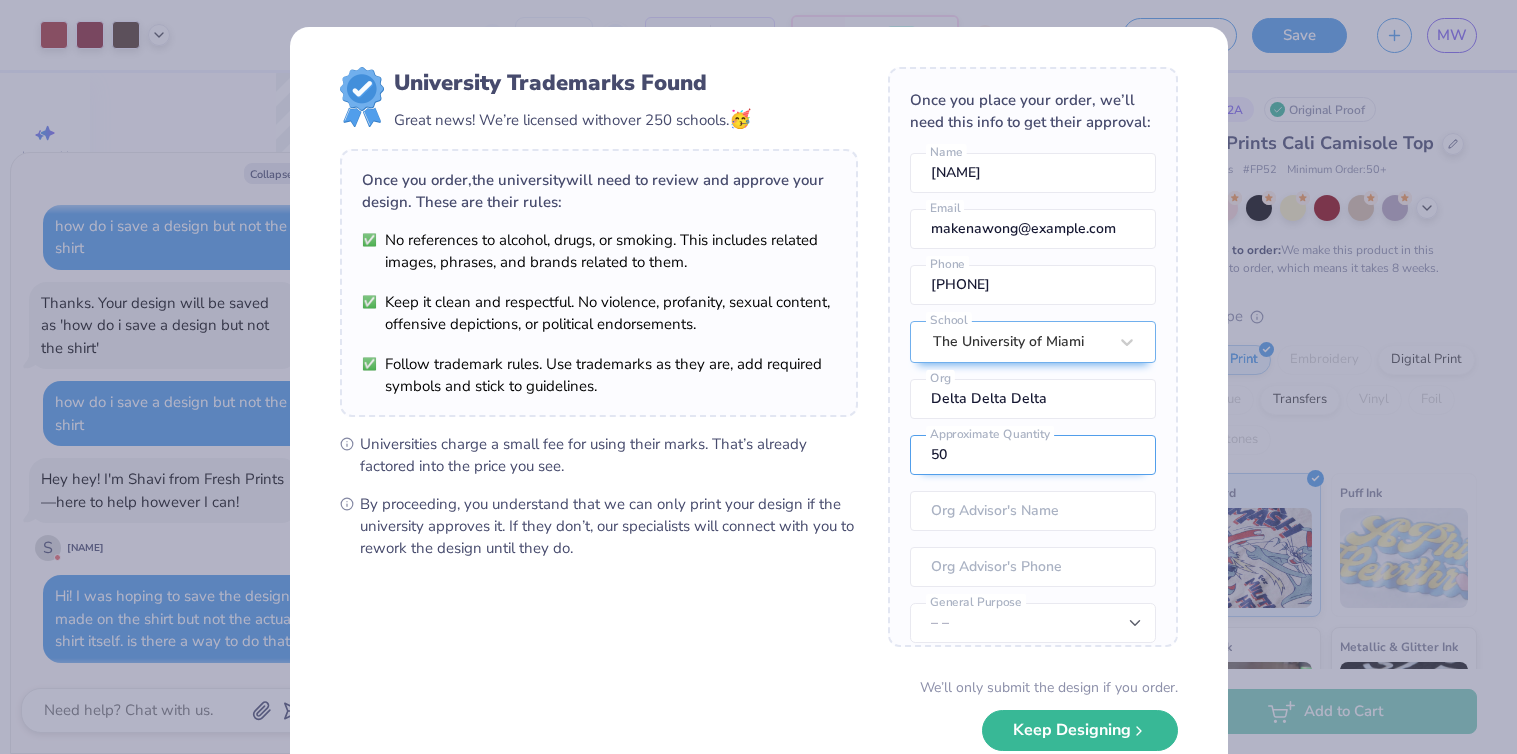 scroll, scrollTop: 74, scrollLeft: 0, axis: vertical 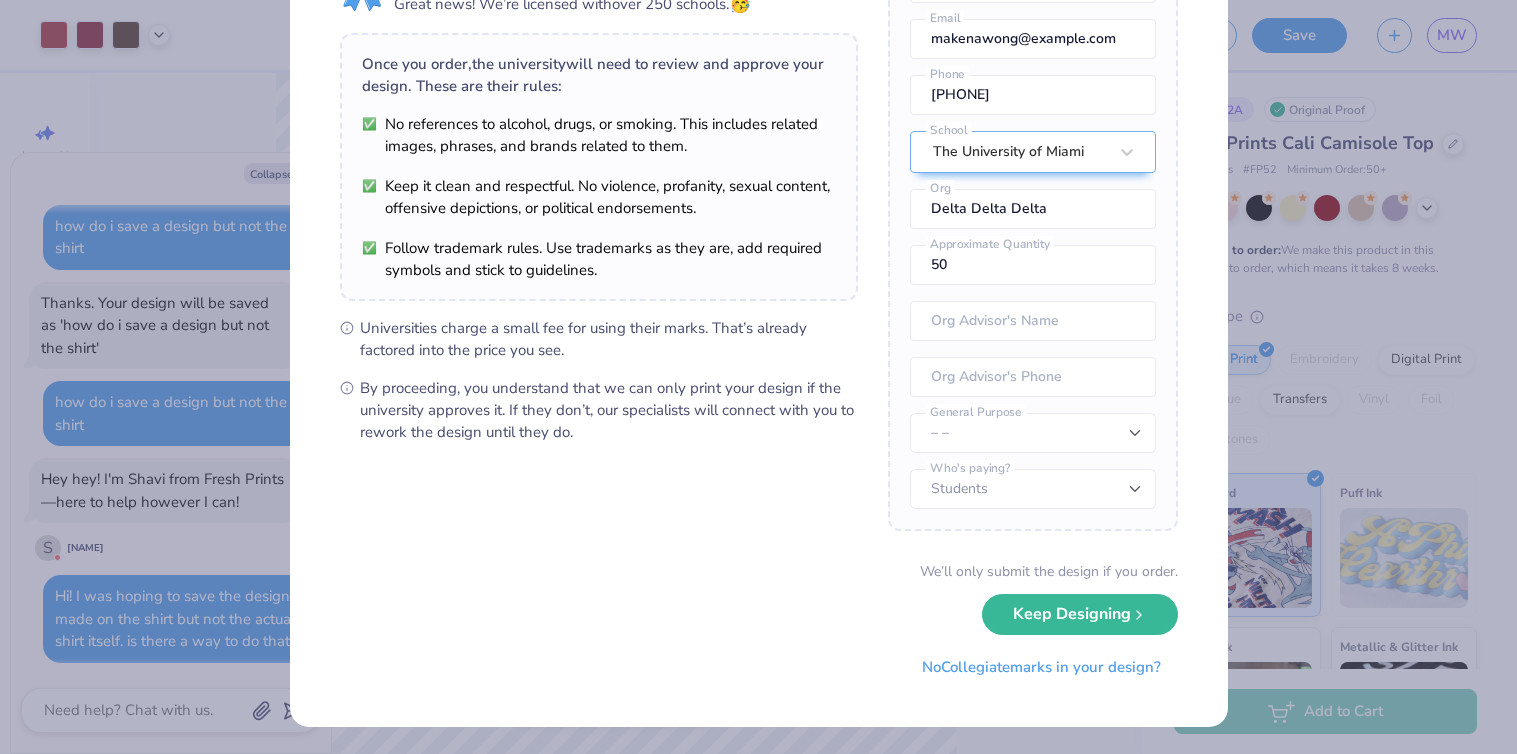 click on "University Trademarks Found Great news! We’re licensed with  over 250 schools. 🥳 Once you order,  the university  will need to review and approve your design. These are their rules: No references to alcohol, drugs, or smoking. This includes related images, phrases, and brands related to them. Keep it clean and respectful. No violence, profanity, sexual content, offensive depictions, or political endorsements. Follow trademark rules. Use trademarks as they are, add required symbols and stick to guidelines. Universities charge a small fee for using their marks. That’s already factored into the price you see. By proceeding, you understand that we can only print your design if the university approves it. If they don’t, our specialists will connect with you to rework the design until they do. Once you place your order, we’ll need this info to get their approval: [FIRST] [LAST] Name [EMAIL] Email [PHONE] Phone The University of Miami School Asian American Students Association Org 100 No" at bounding box center [758, 377] 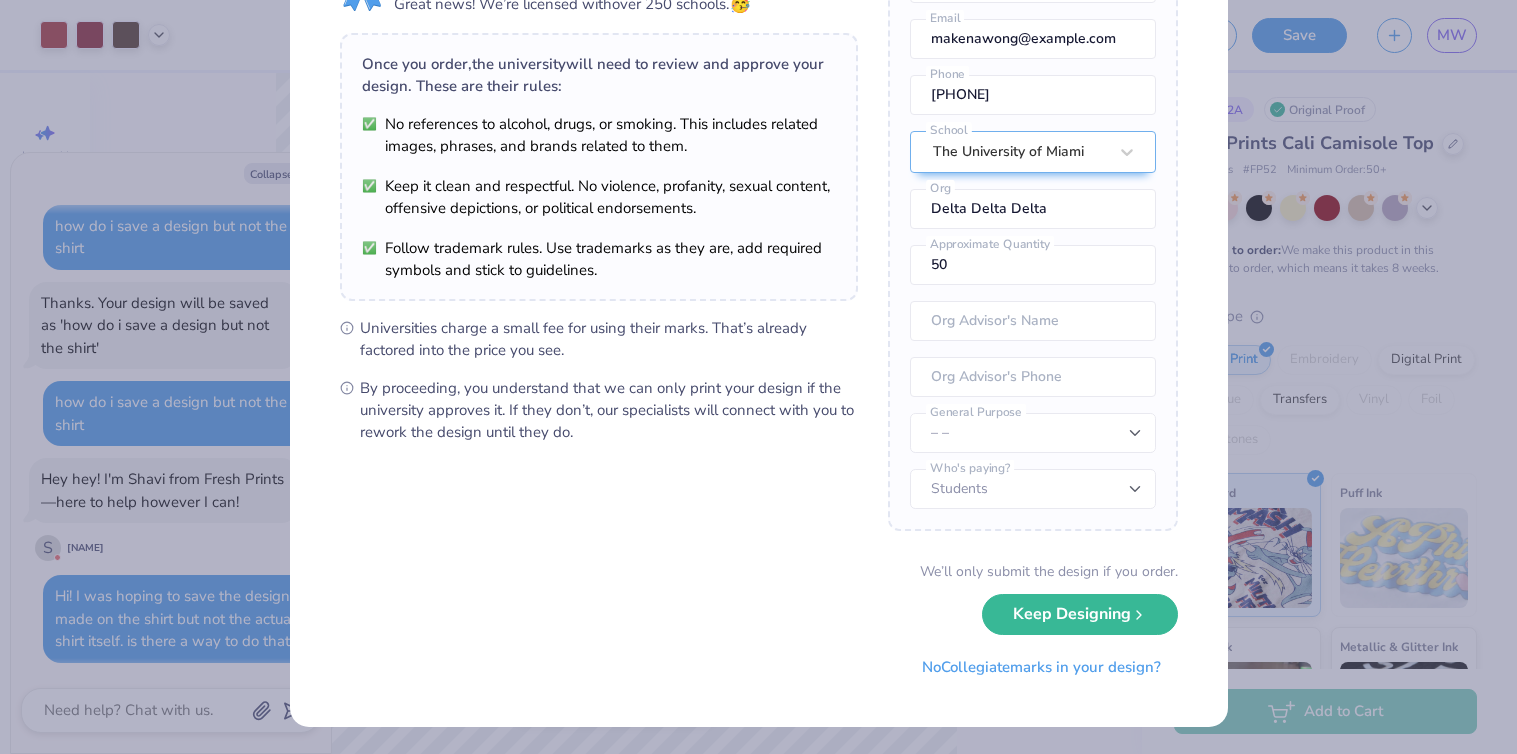 scroll, scrollTop: 0, scrollLeft: 0, axis: both 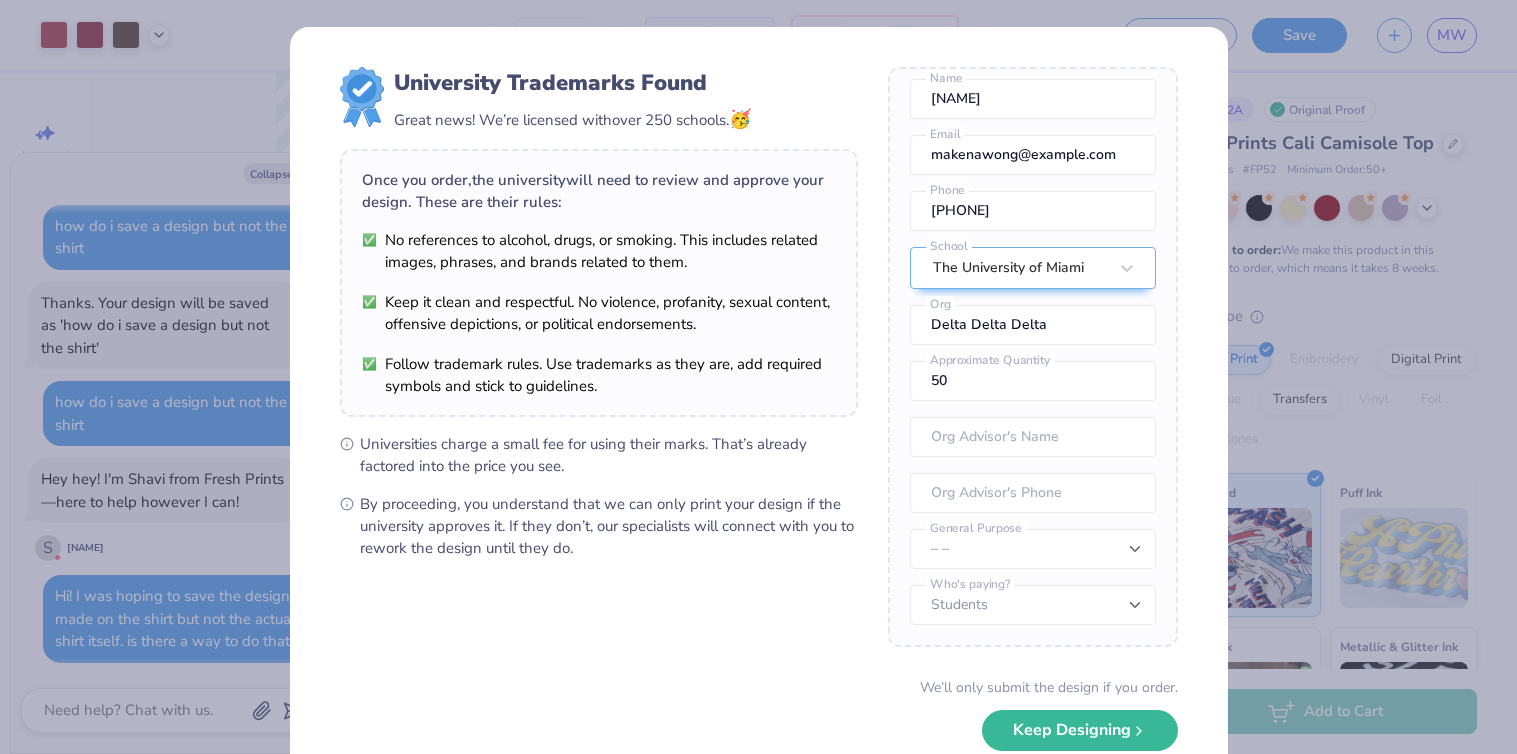 click on "University Trademarks Found Great news! We’re licensed with  over 250 schools. 🥳 Once you order,  the university  will need to review and approve your design. These are their rules: No references to alcohol, drugs, or smoking. This includes related images, phrases, and brands related to them. Keep it clean and respectful. No violence, profanity, sexual content, offensive depictions, or political endorsements. Follow trademark rules. Use trademarks as they are, add required symbols and stick to guidelines. Universities charge a small fee for using their marks. That’s already factored into the price you see. By proceeding, you understand that we can only print your design if the university approves it. If they don’t, our specialists will connect with you to rework the design until they do. Once you place your order, we’ll need this info to get their approval: [FIRST] [LAST] Name [EMAIL] Email [PHONE] Phone The University of Miami School Asian American Students Association Org 100 No" at bounding box center [759, 435] 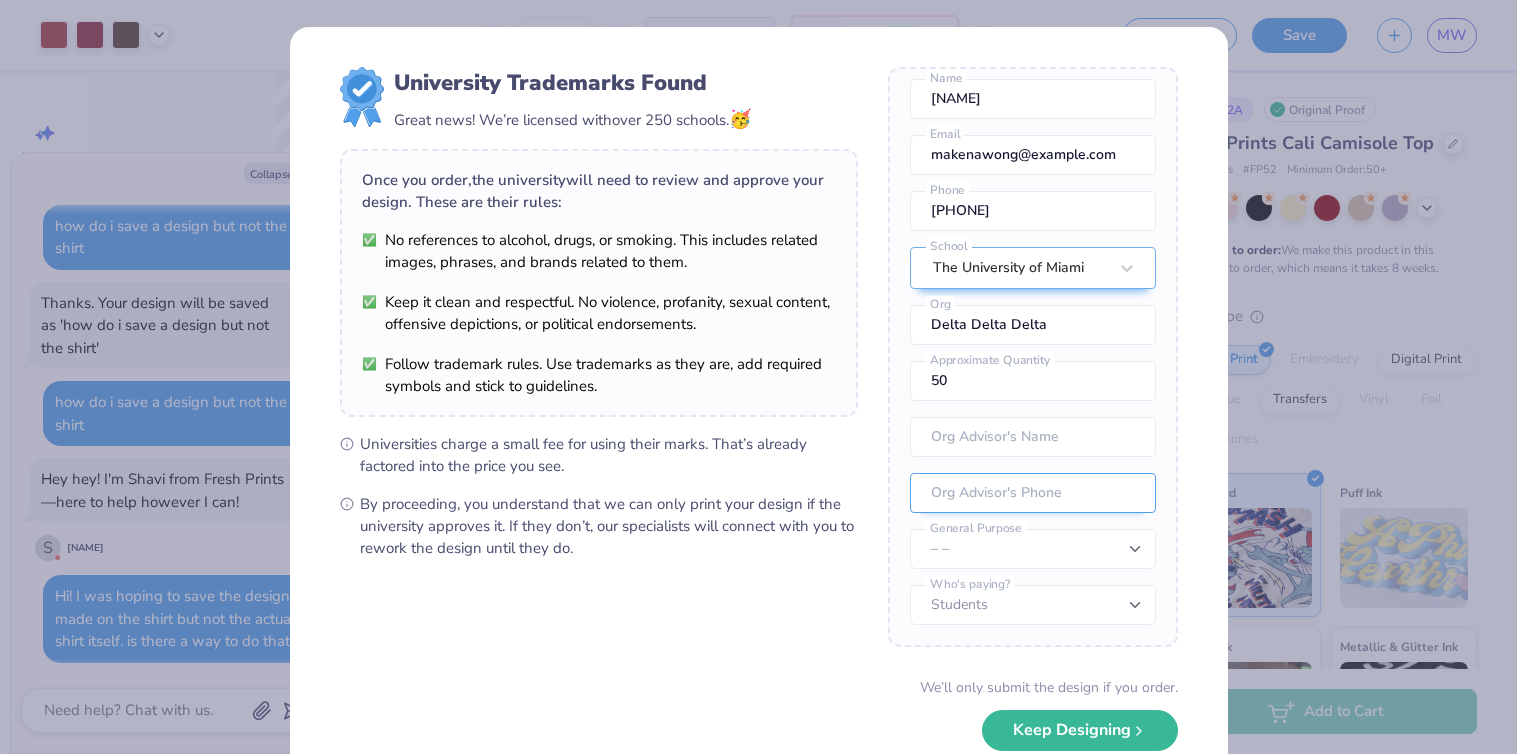 scroll, scrollTop: 116, scrollLeft: 0, axis: vertical 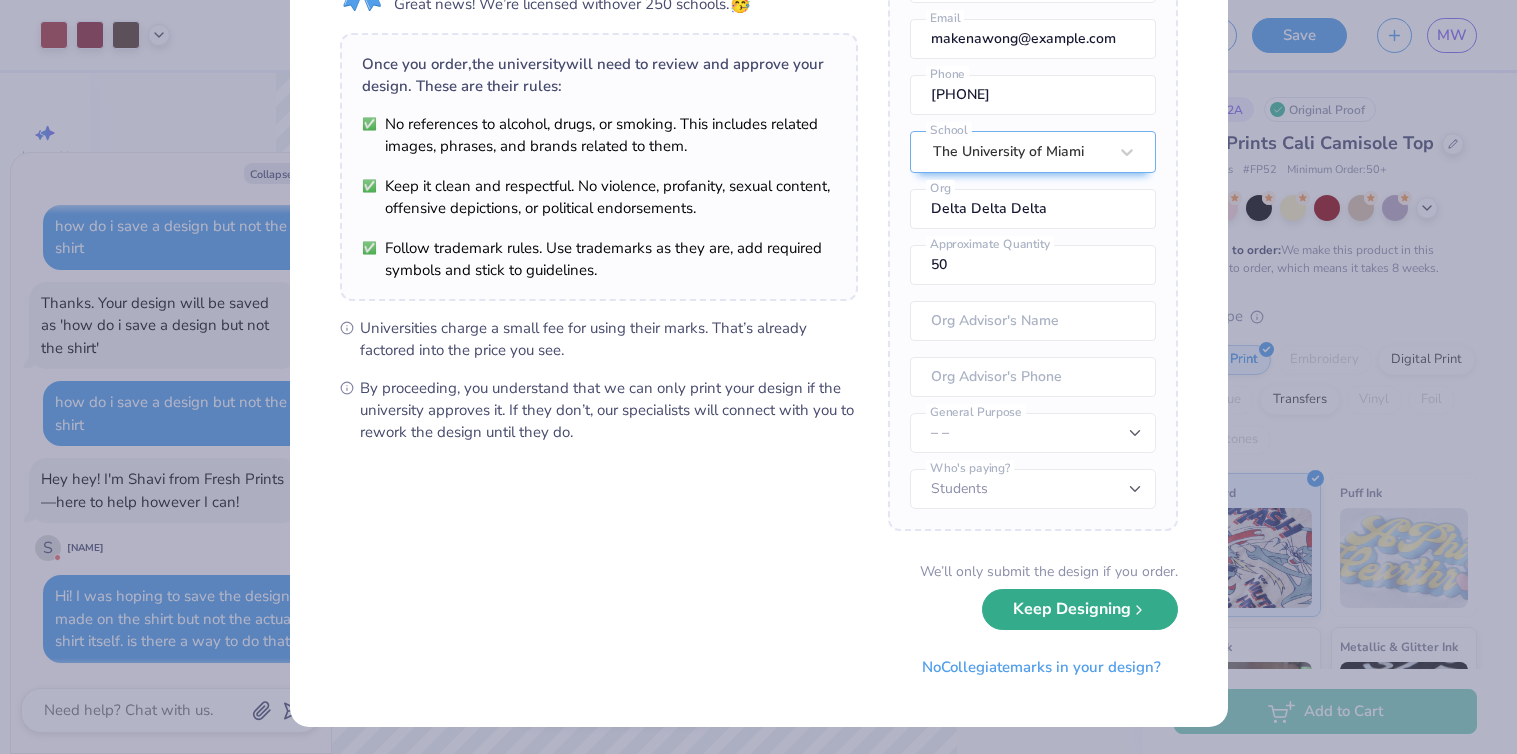 click on "Keep Designing" at bounding box center (1080, 609) 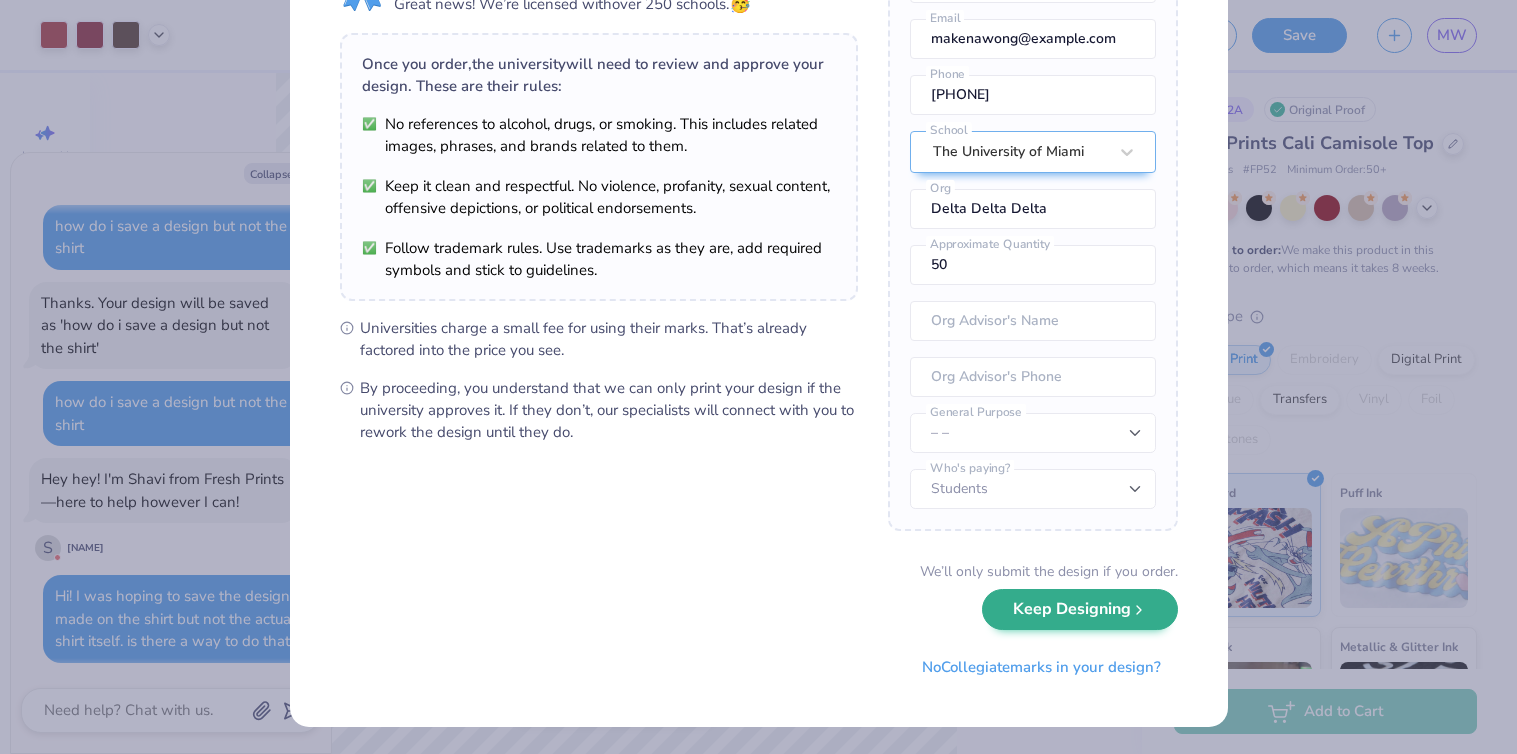 scroll, scrollTop: 0, scrollLeft: 0, axis: both 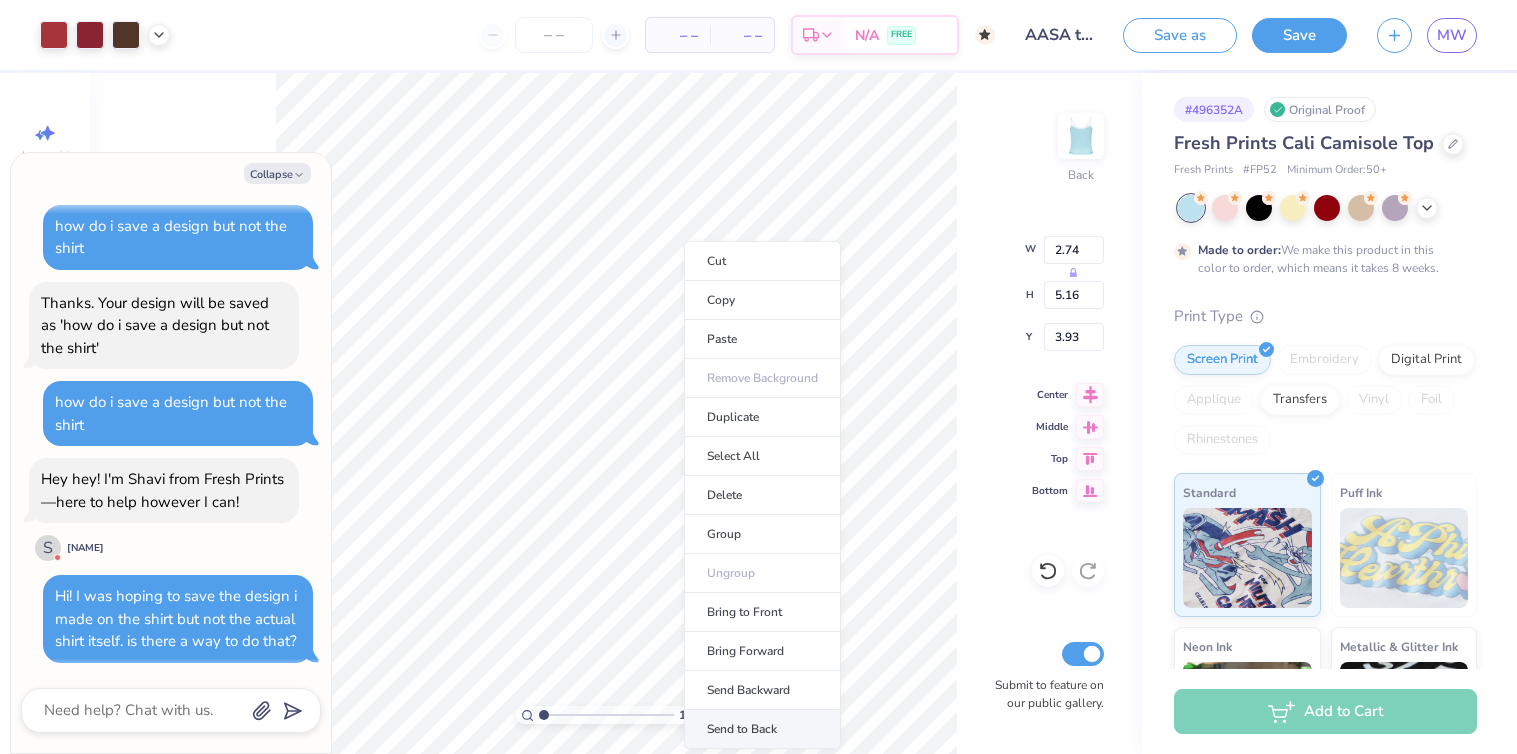 click on "Send to Back" at bounding box center (762, 729) 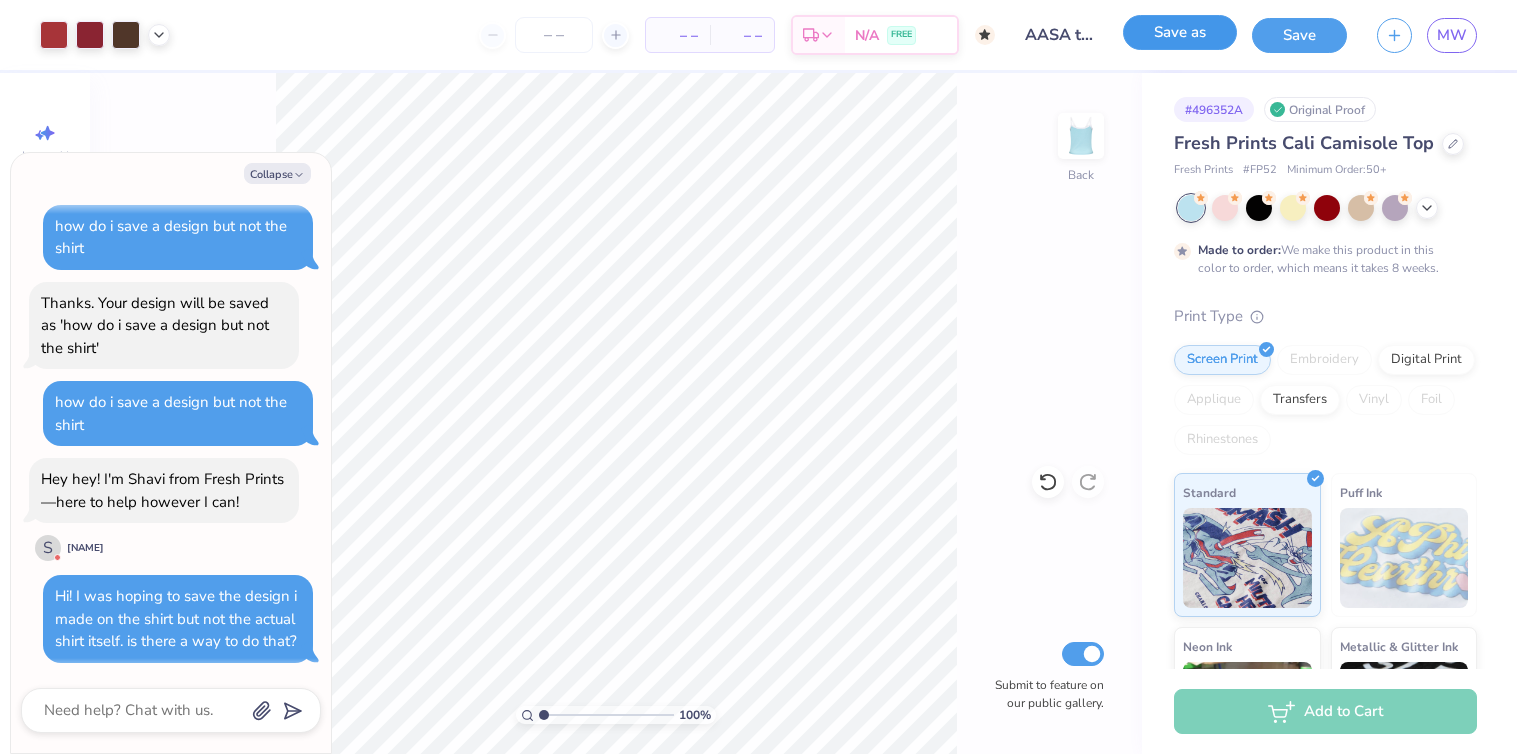 click on "Save as" at bounding box center (1180, 32) 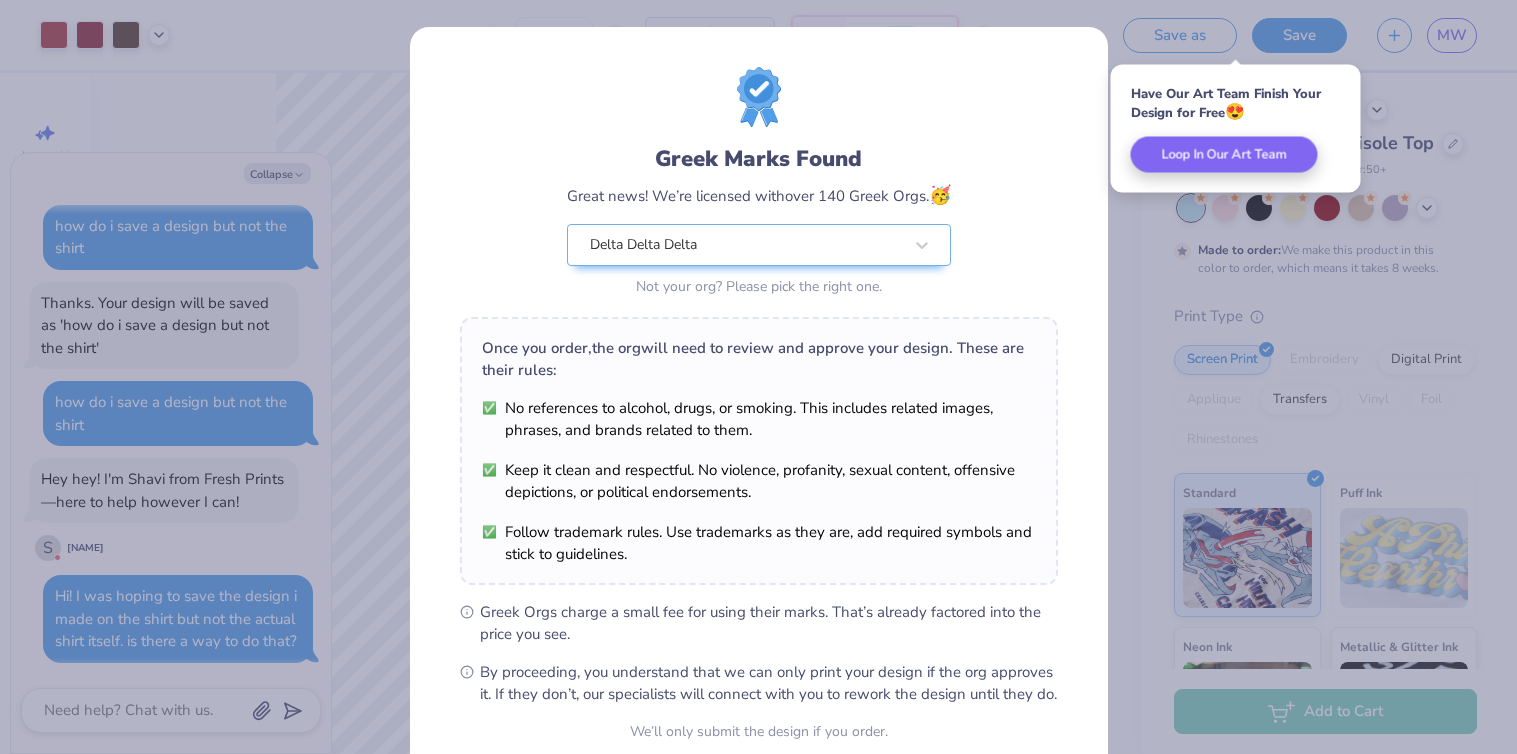 scroll, scrollTop: 182, scrollLeft: 0, axis: vertical 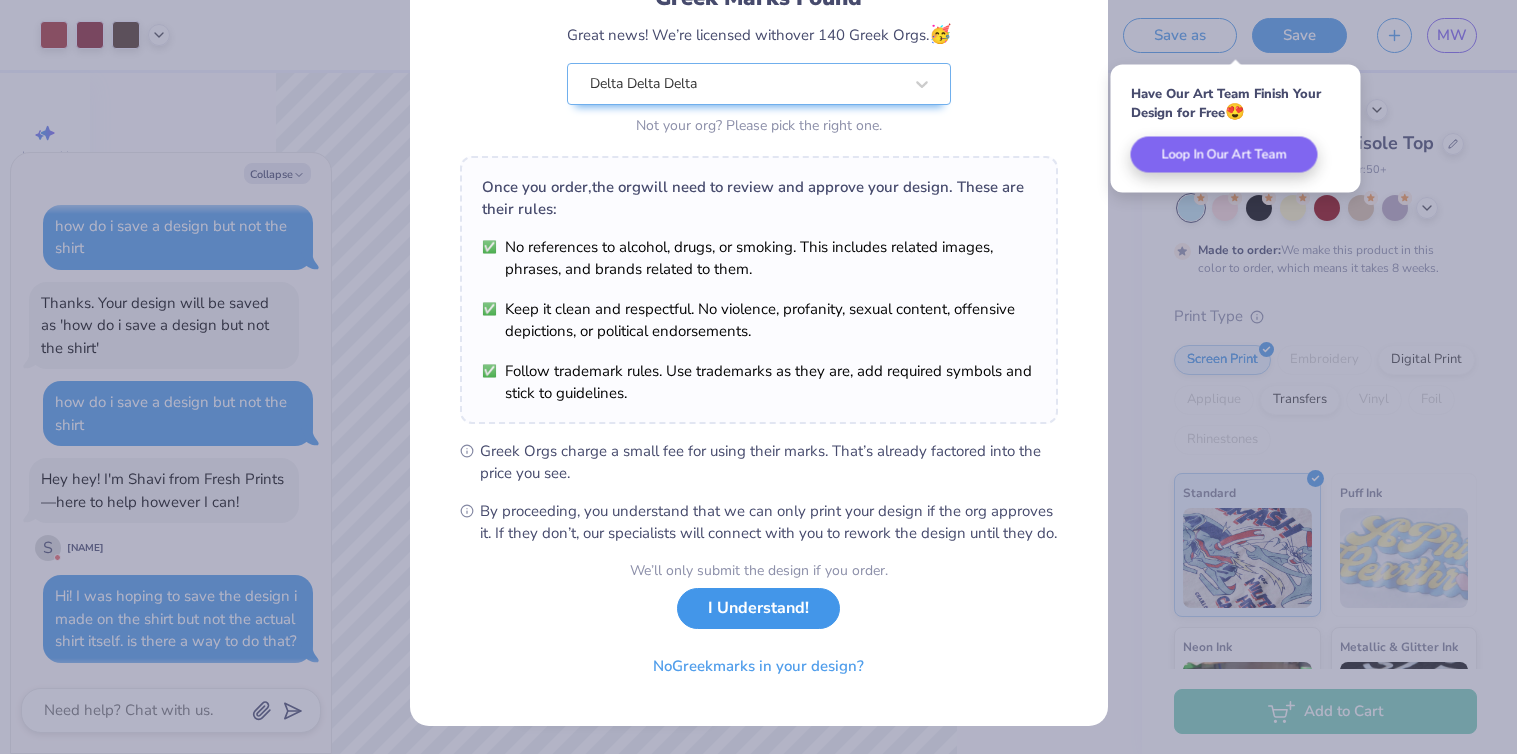 click on "I Understand!" at bounding box center [758, 608] 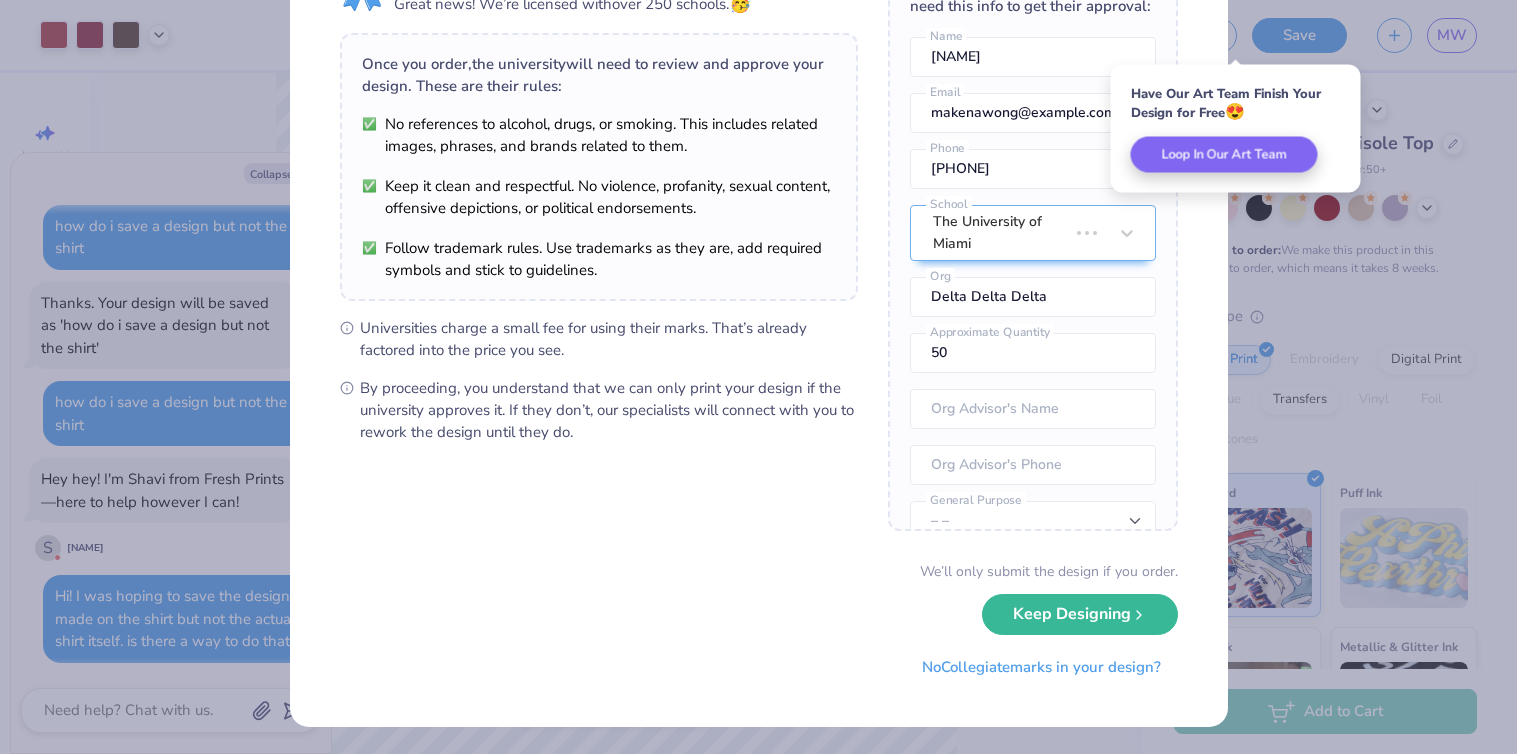 scroll, scrollTop: 0, scrollLeft: 0, axis: both 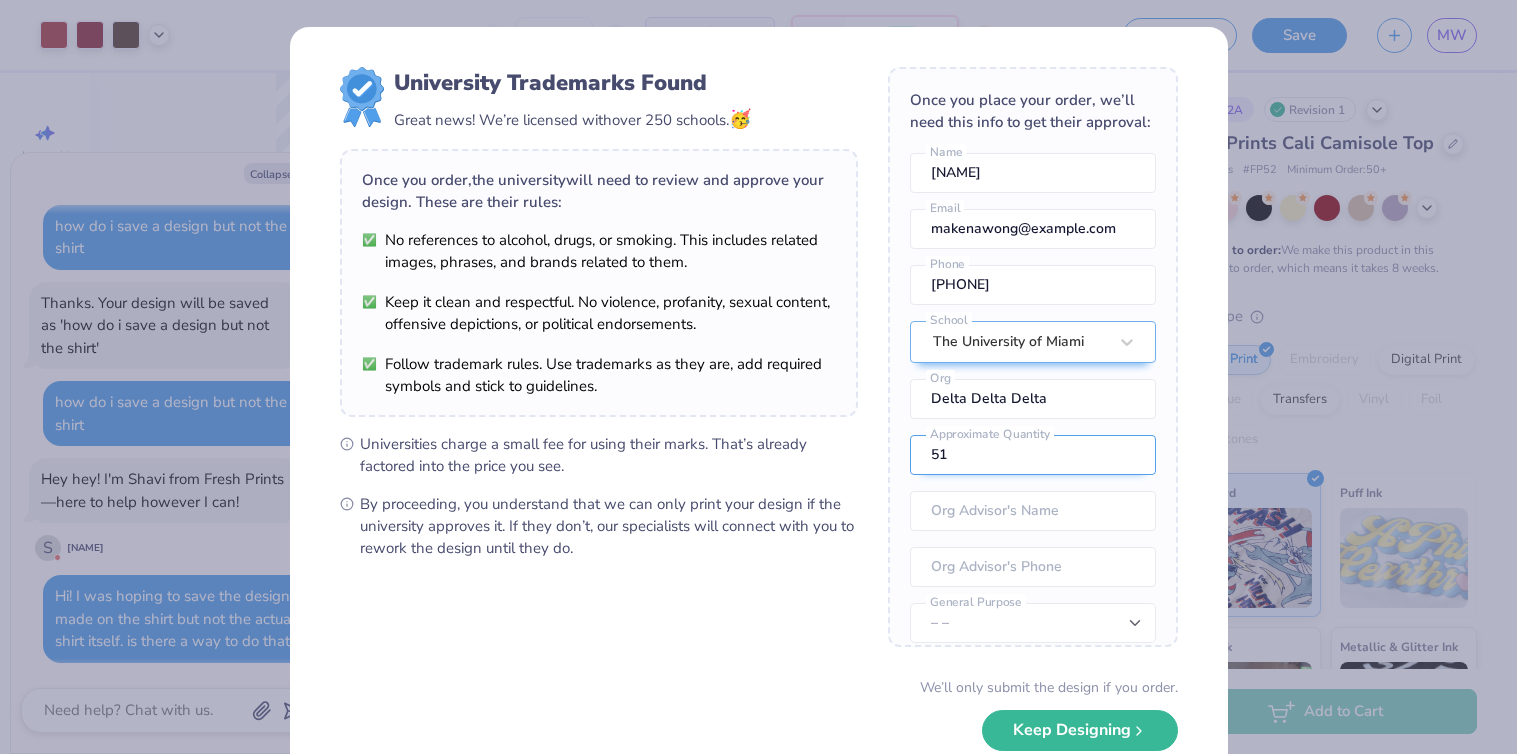 click on "51" at bounding box center (1033, 455) 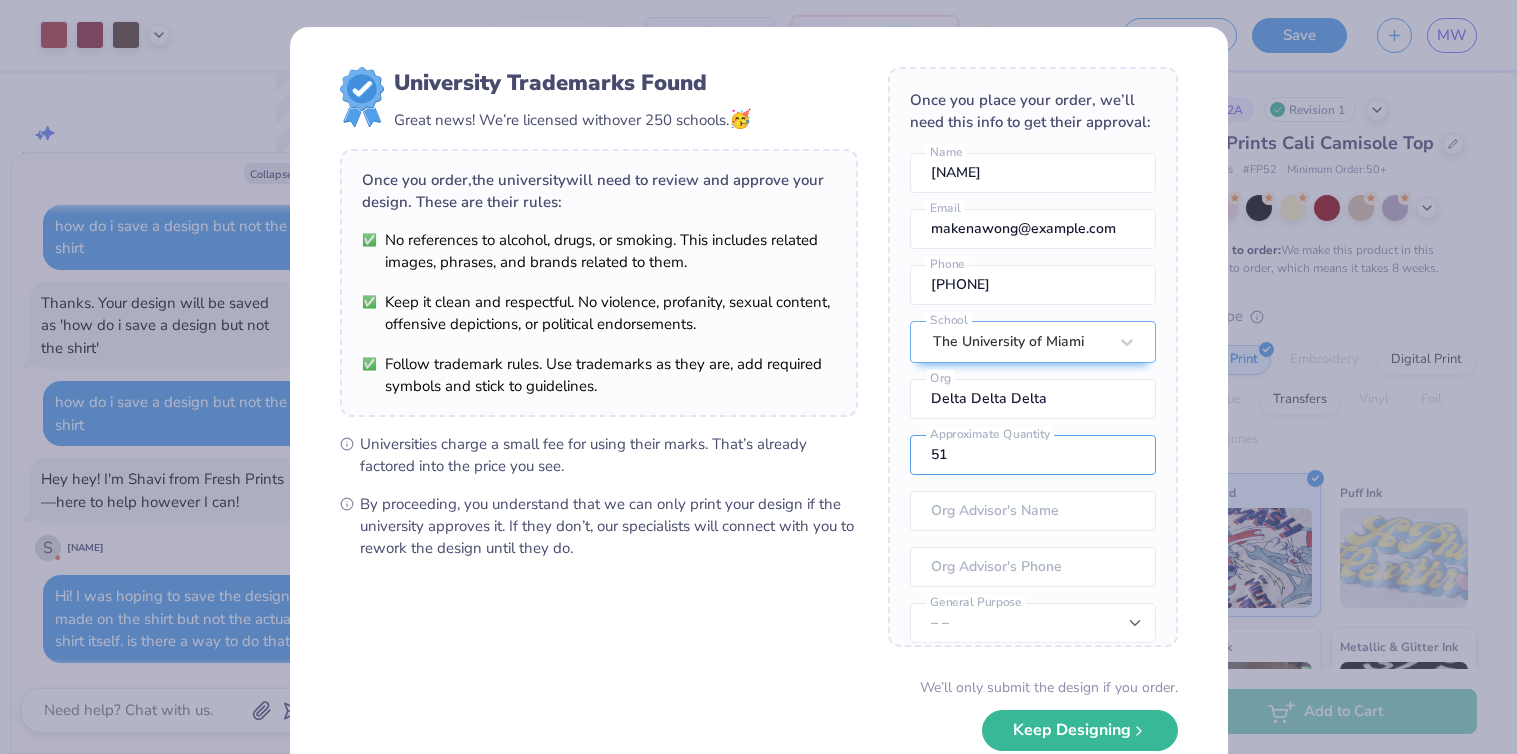 drag, startPoint x: 1072, startPoint y: 453, endPoint x: 859, endPoint y: 453, distance: 213 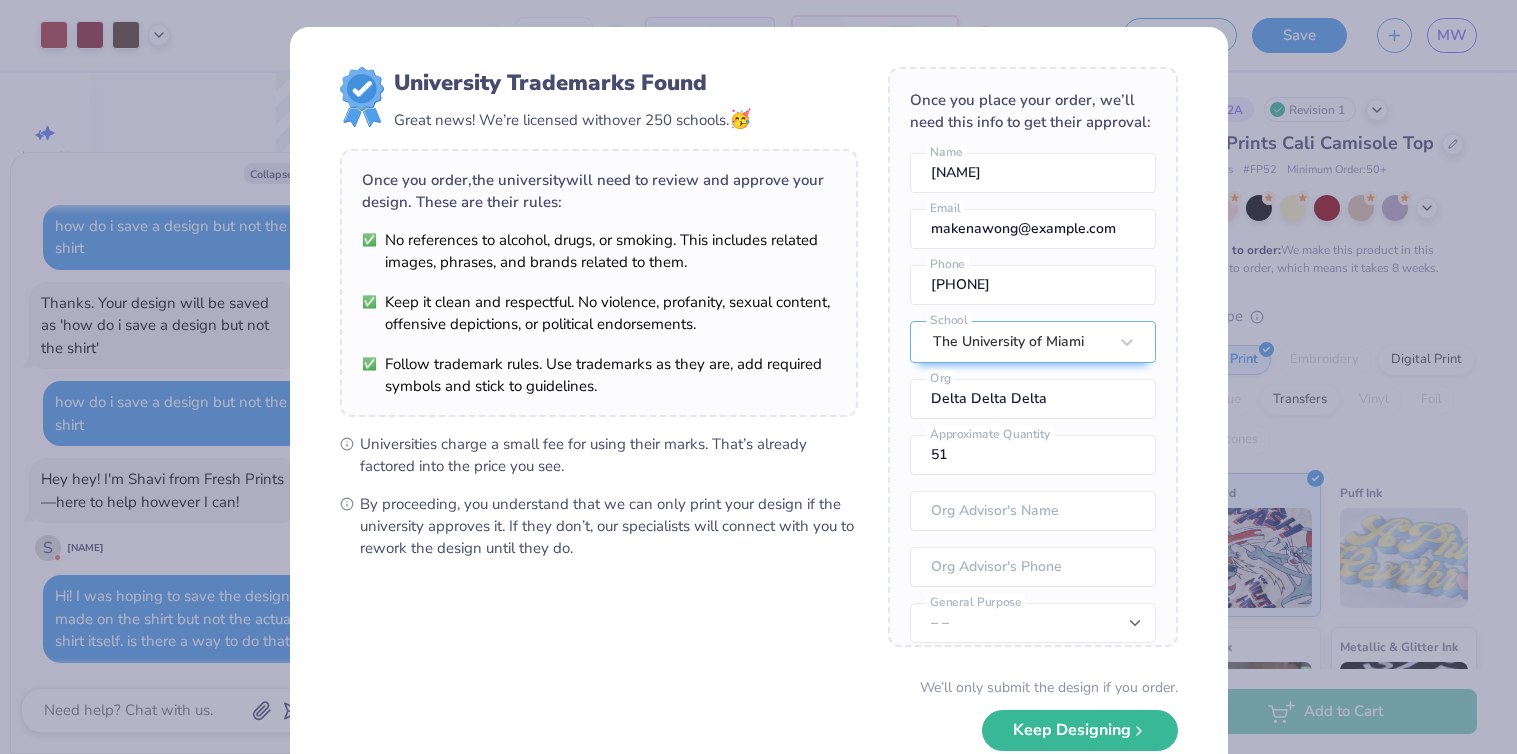 click on "No references to alcohol, drugs, or smoking. This includes related images, phrases, and brands related to them." at bounding box center (599, 251) 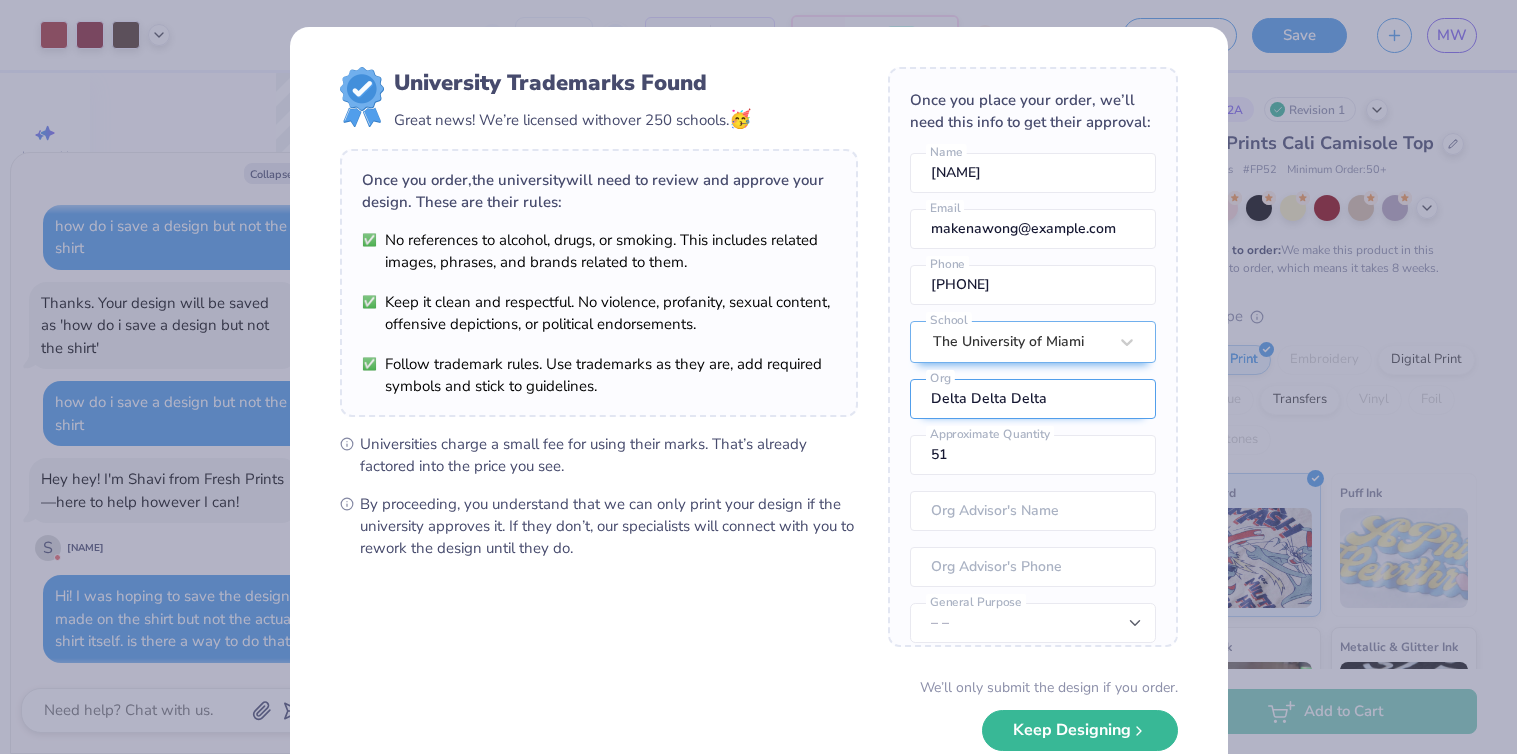click on "Delta Delta Delta" at bounding box center [1033, 399] 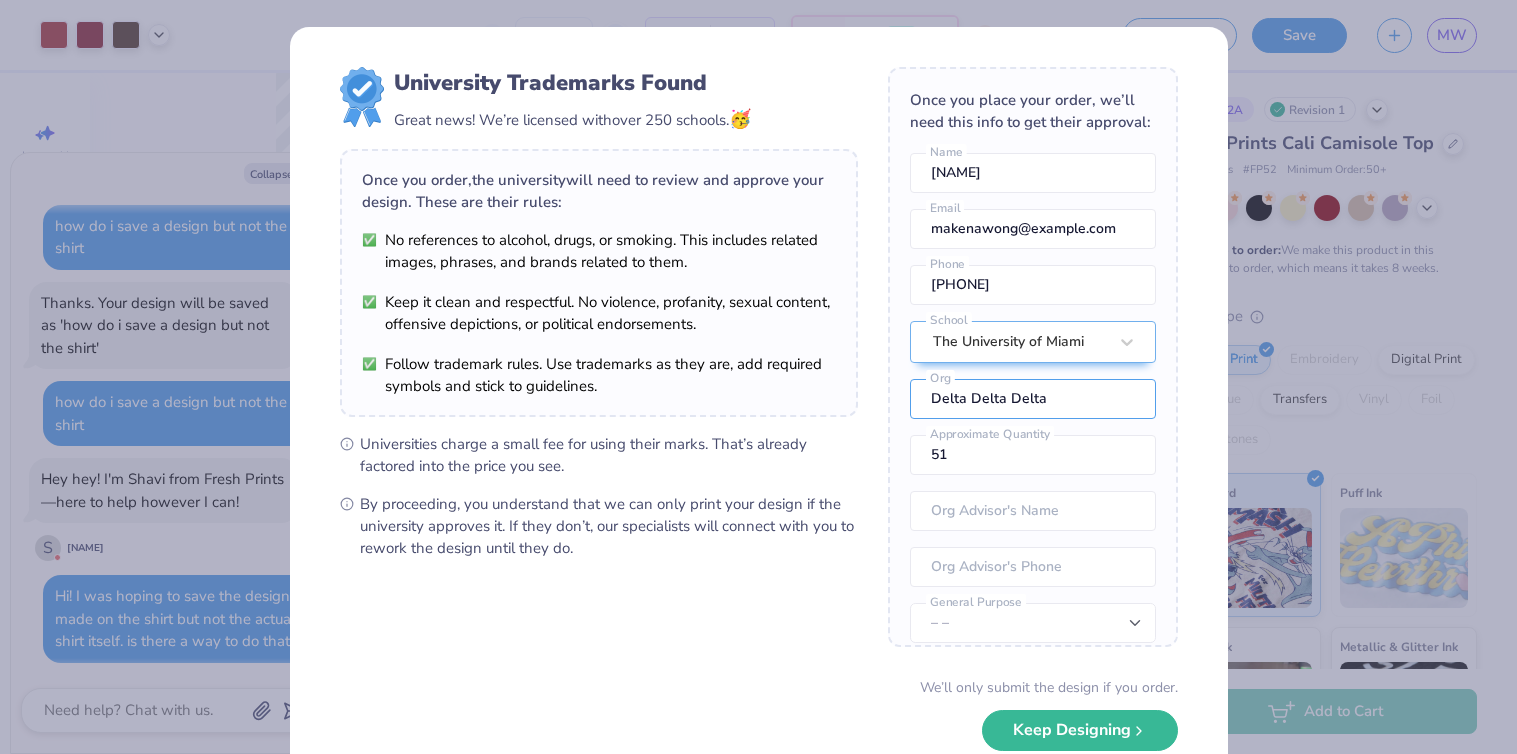 drag, startPoint x: 1069, startPoint y: 403, endPoint x: 875, endPoint y: 402, distance: 194.00258 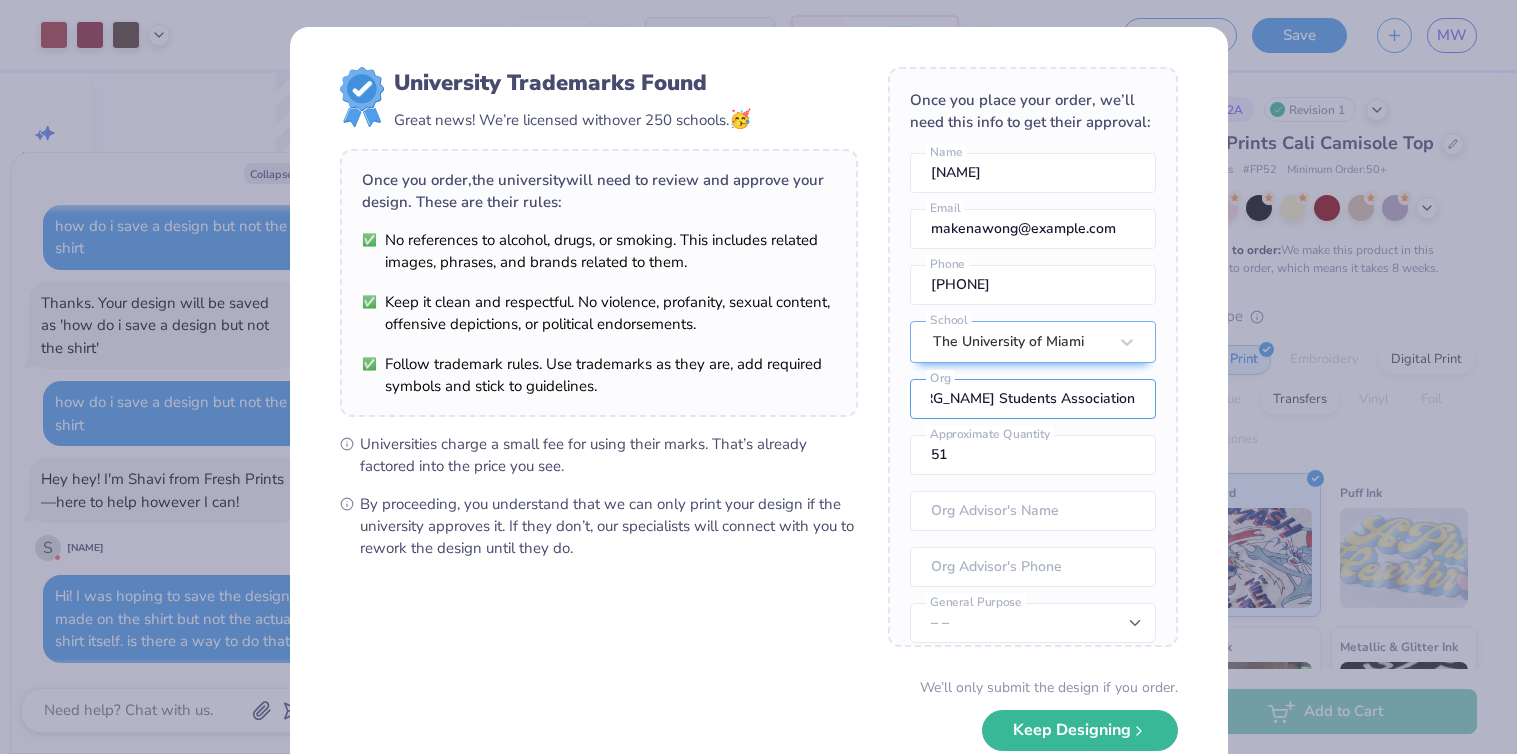 scroll, scrollTop: 0, scrollLeft: 34, axis: horizontal 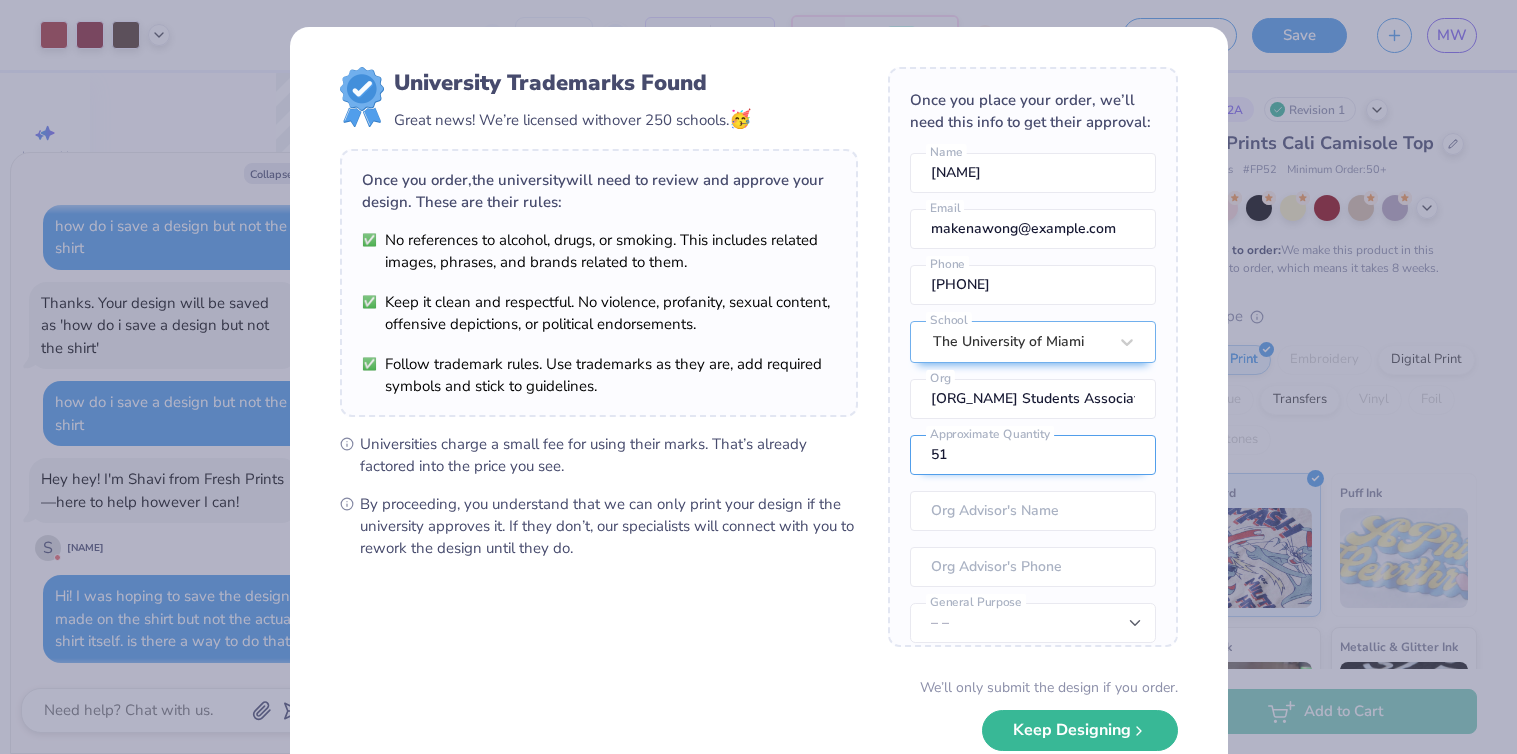 click on "51" at bounding box center [1033, 455] 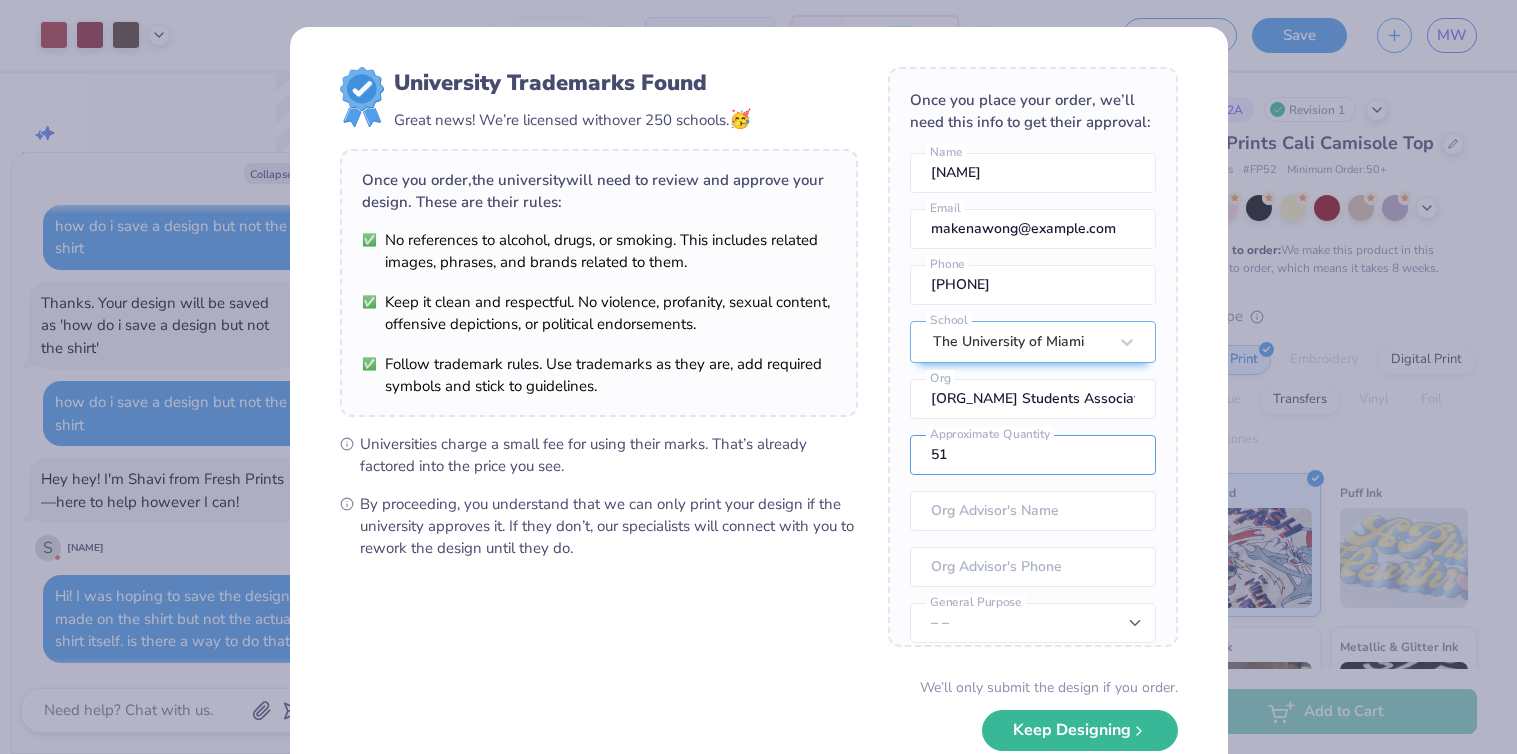 drag, startPoint x: 1055, startPoint y: 462, endPoint x: 873, endPoint y: 453, distance: 182.2224 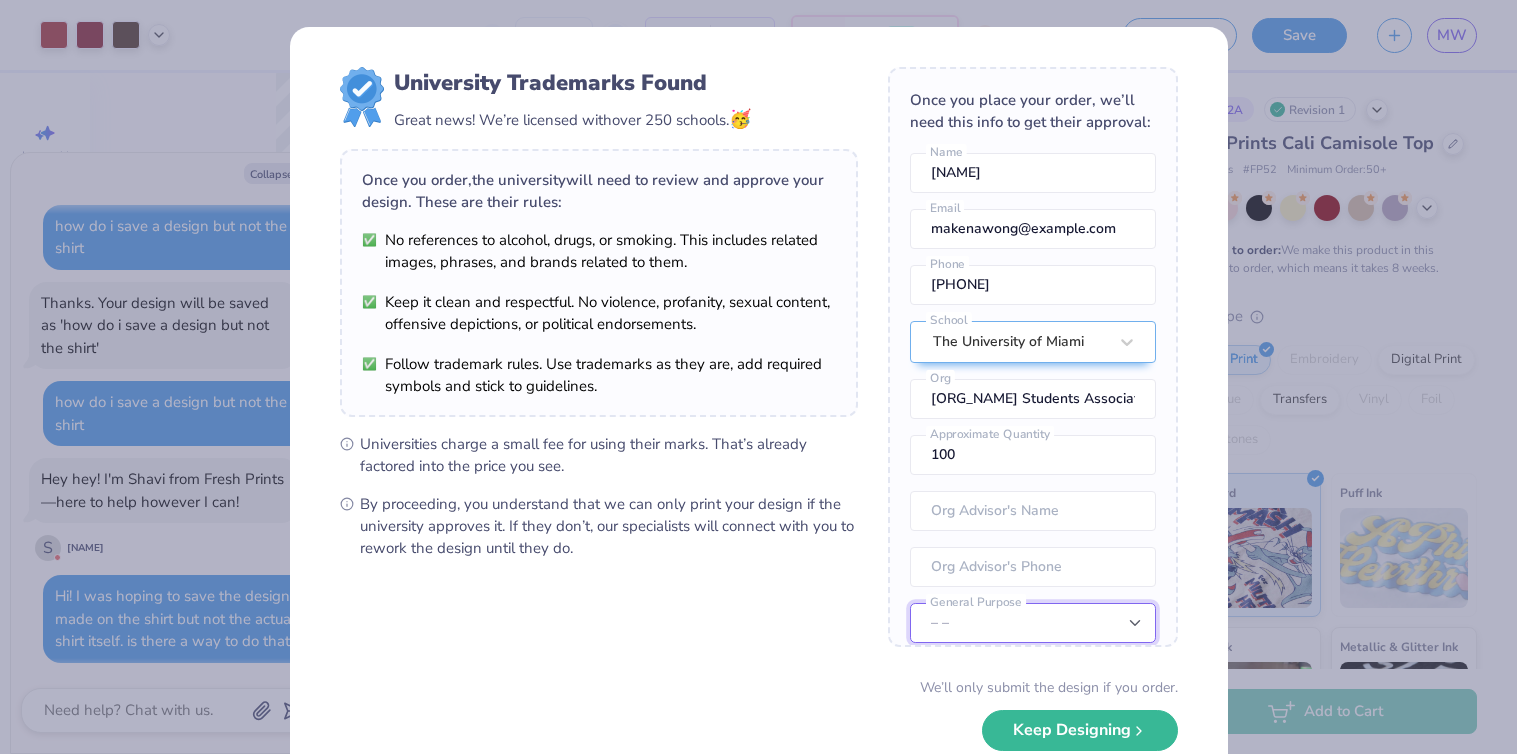 click on "– – Member apparel for registered Student Organization / Department / School Fundraising / Philanthropy event Resale outside the university" at bounding box center (1033, 623) 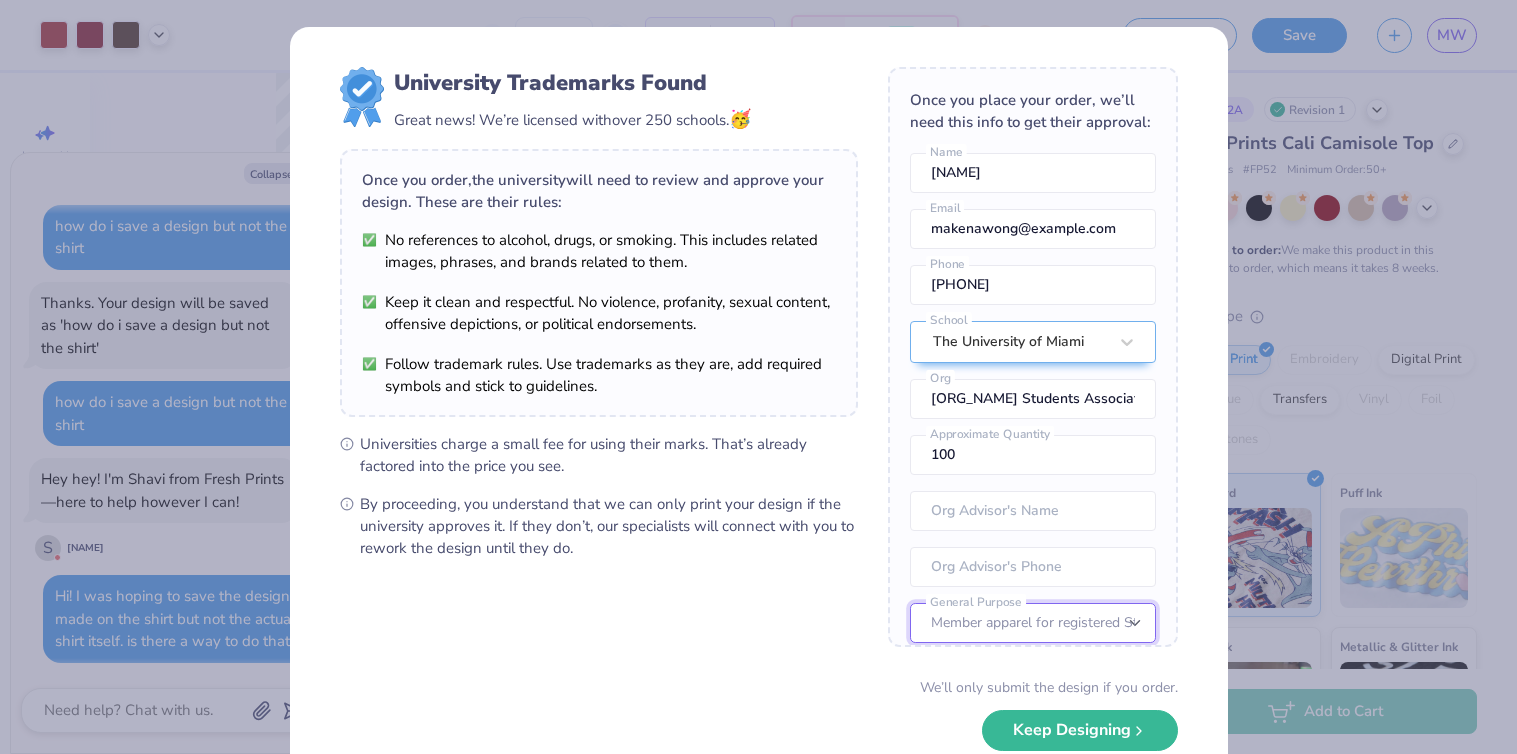 scroll, scrollTop: 74, scrollLeft: 0, axis: vertical 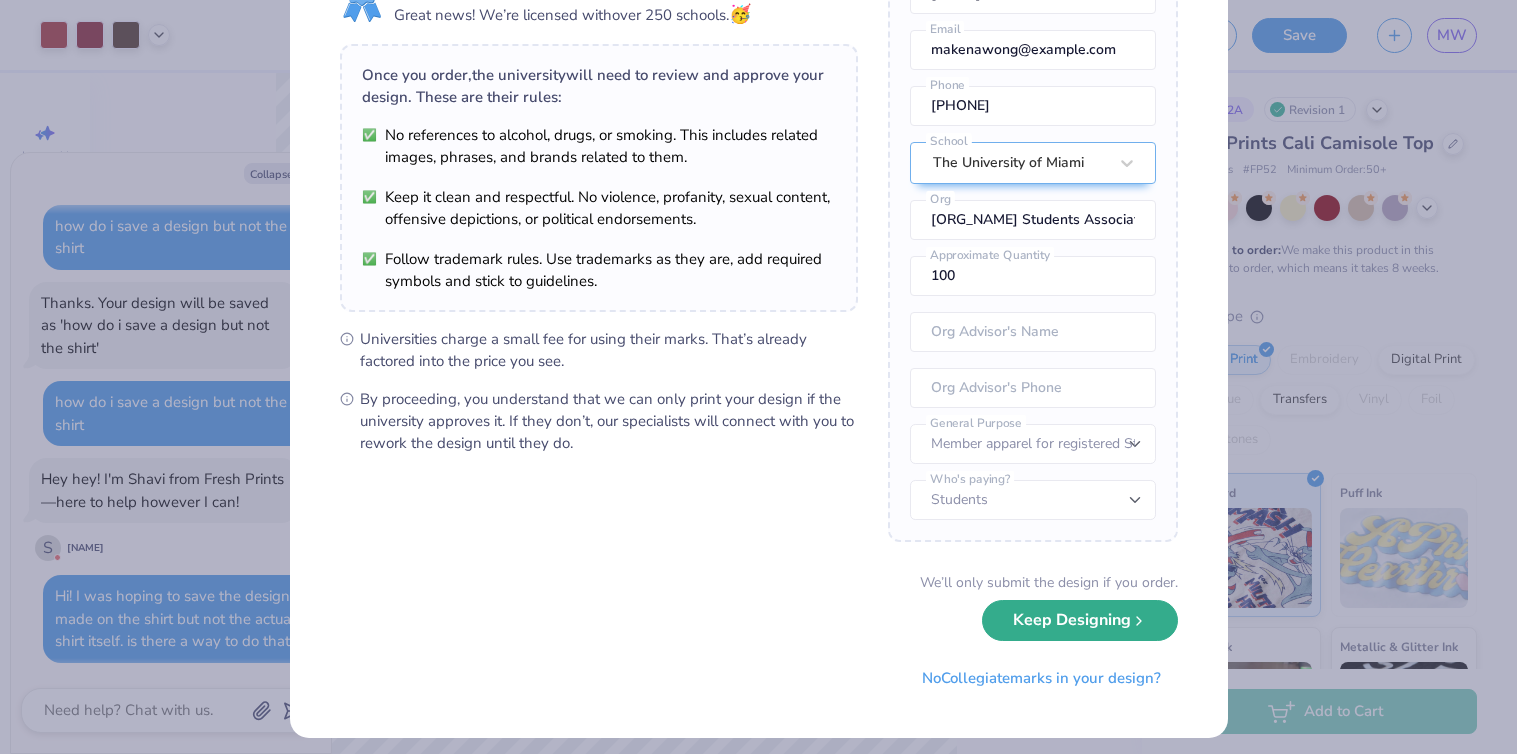 click on "Keep Designing" at bounding box center [1080, 620] 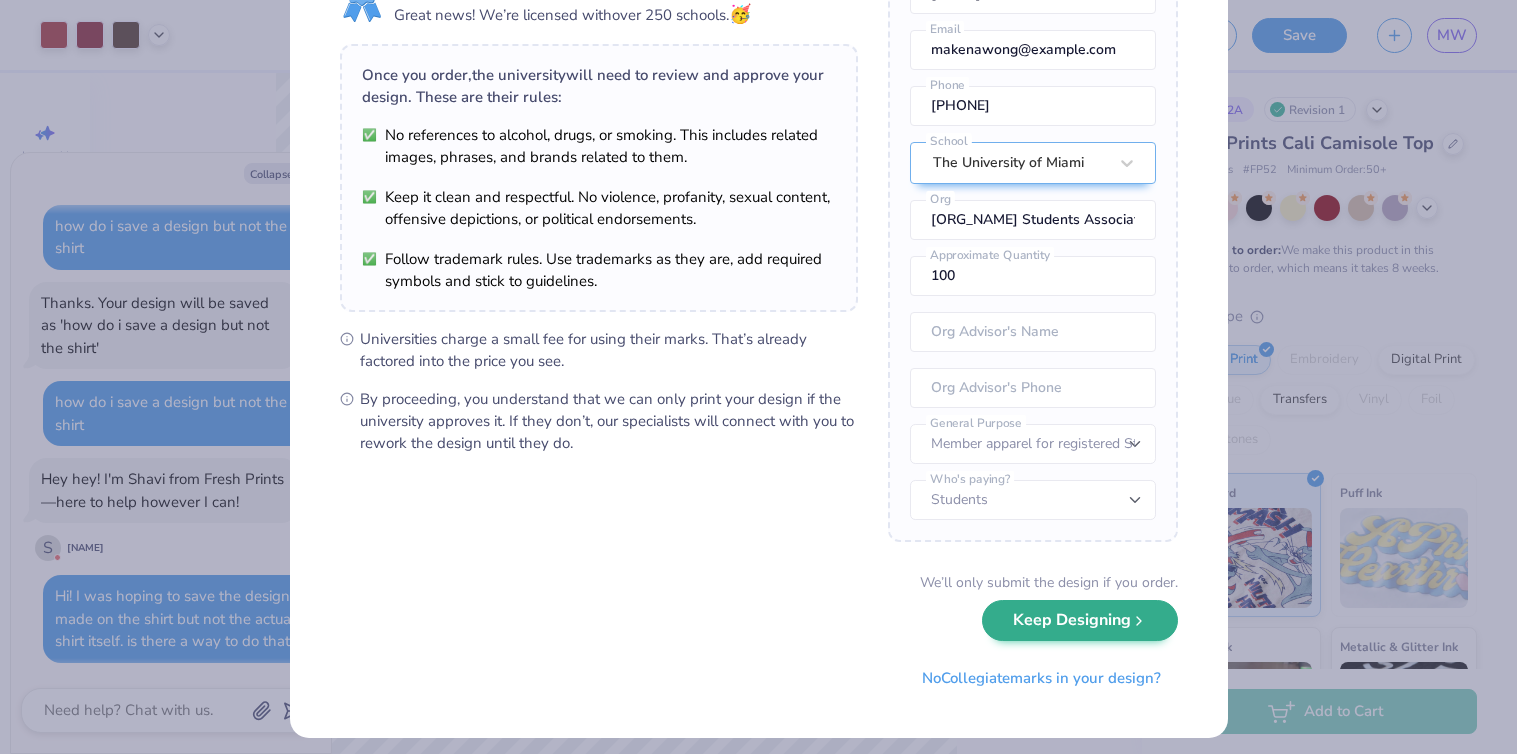scroll, scrollTop: 0, scrollLeft: 0, axis: both 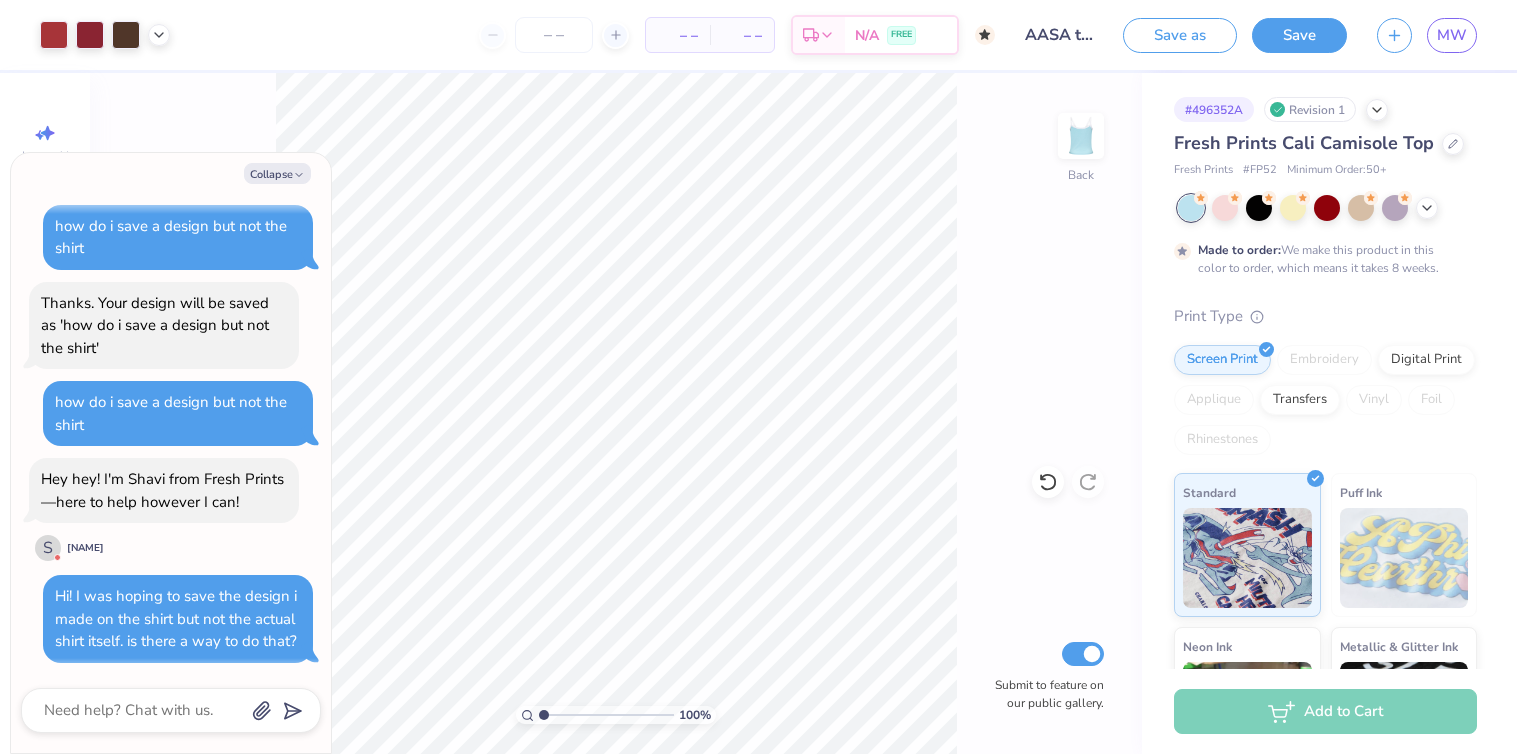 click on "Save" at bounding box center [1299, 35] 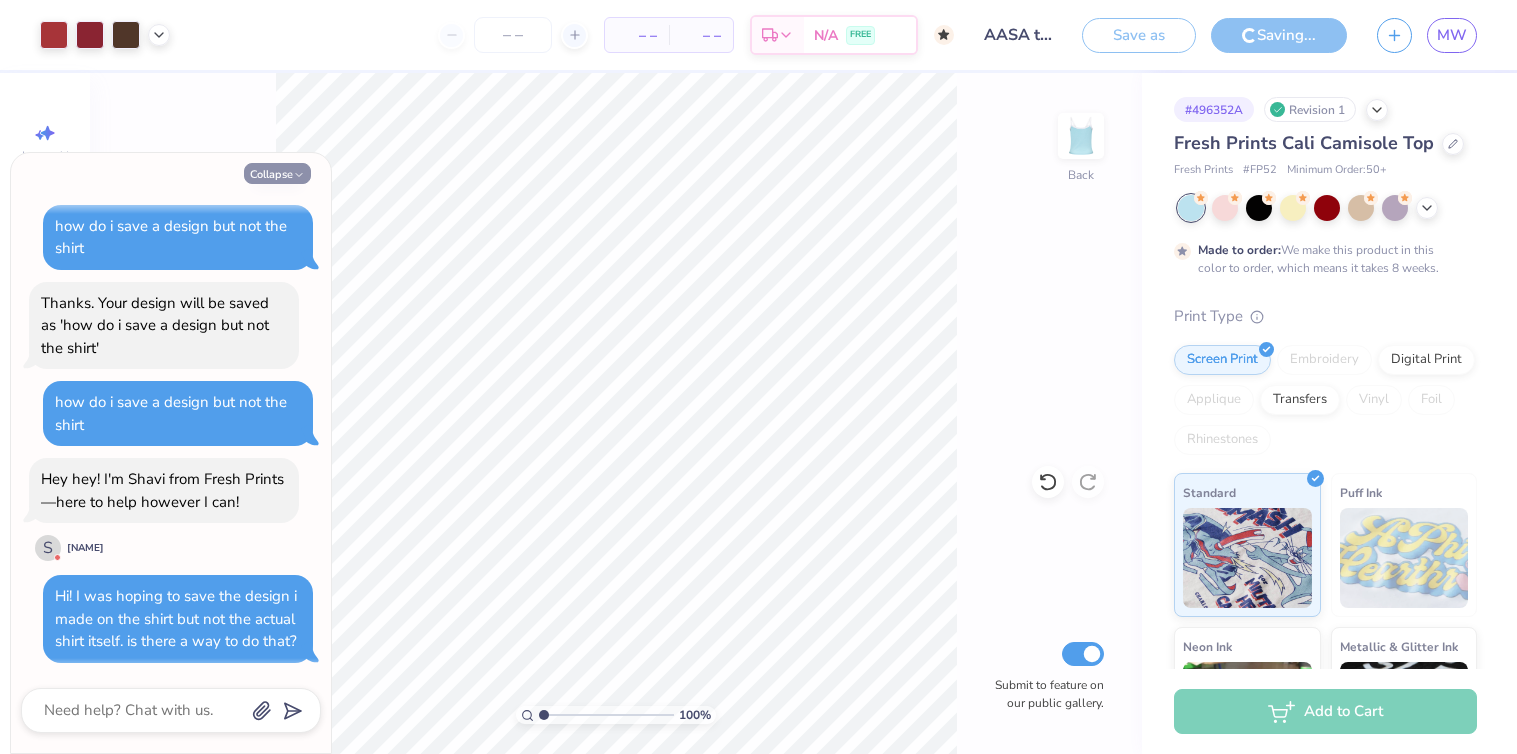 click 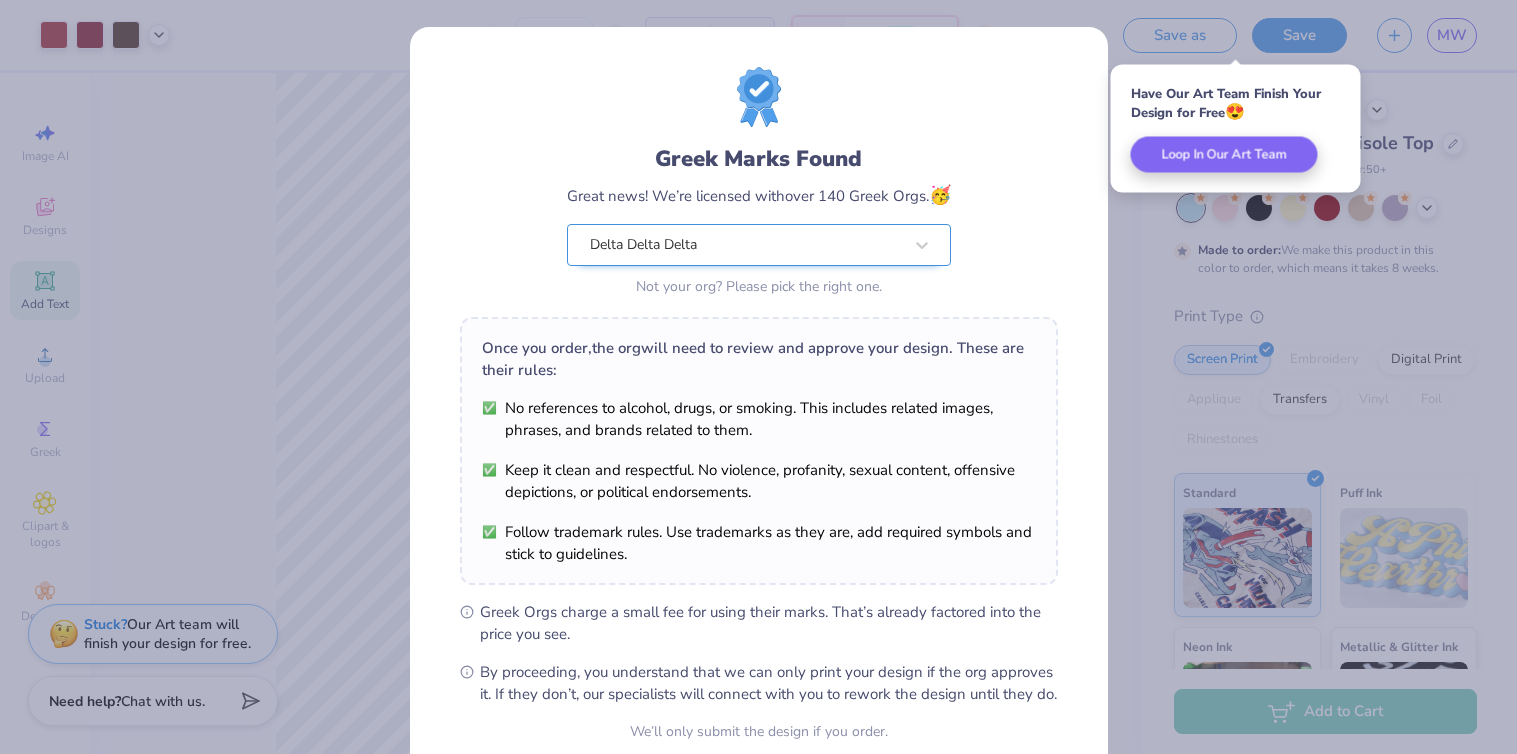 click on "Delta Delta Delta" at bounding box center (746, 245) 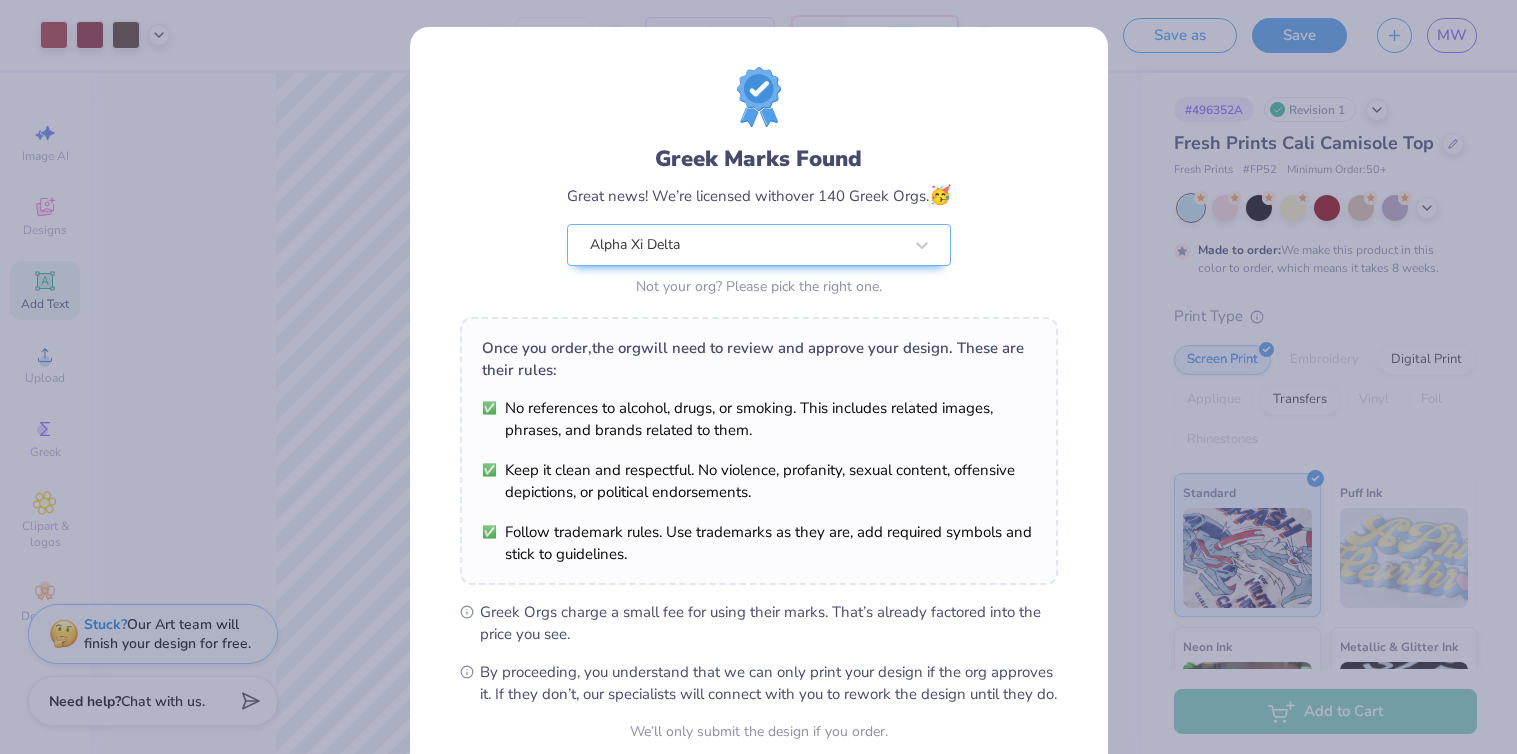 scroll, scrollTop: 182, scrollLeft: 0, axis: vertical 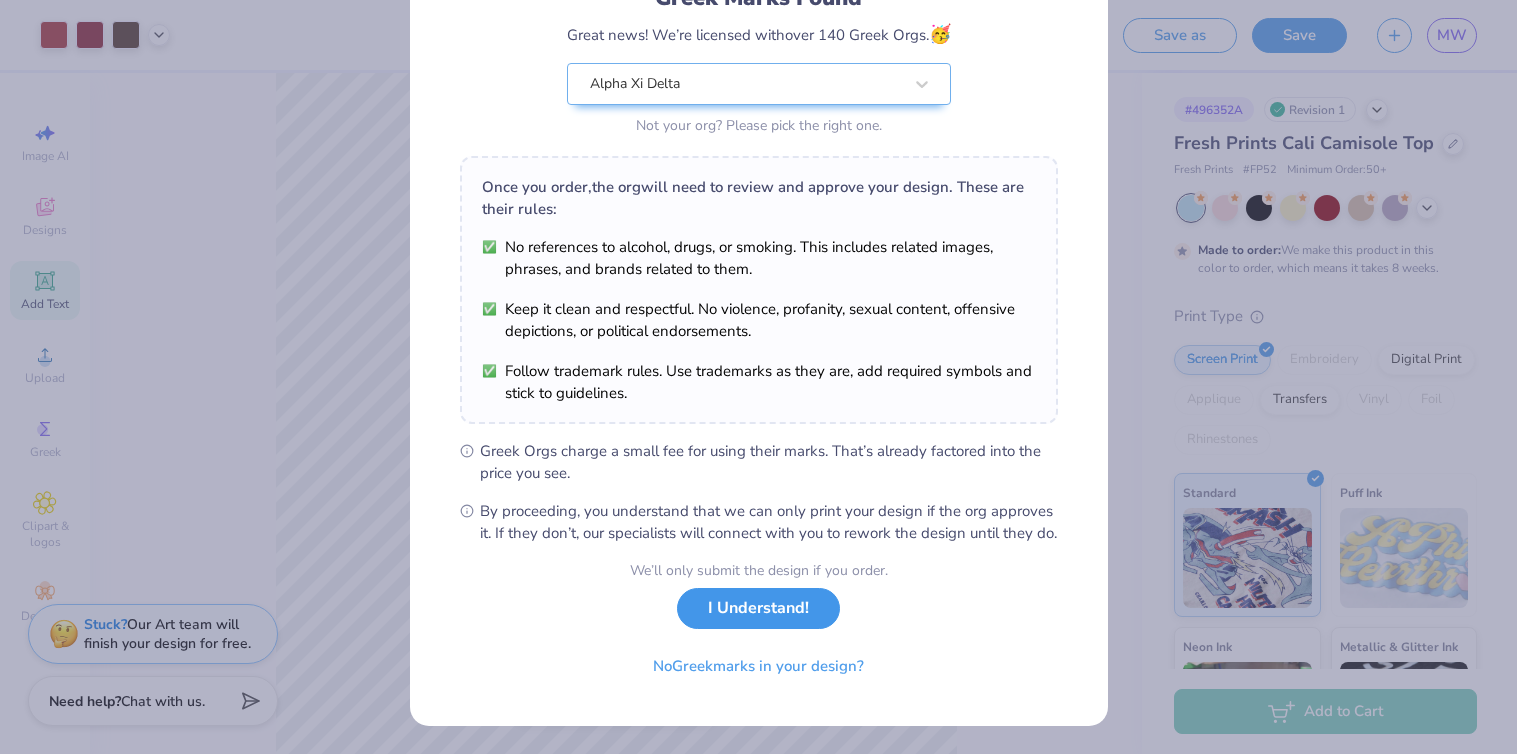 click on "I Understand!" at bounding box center (758, 608) 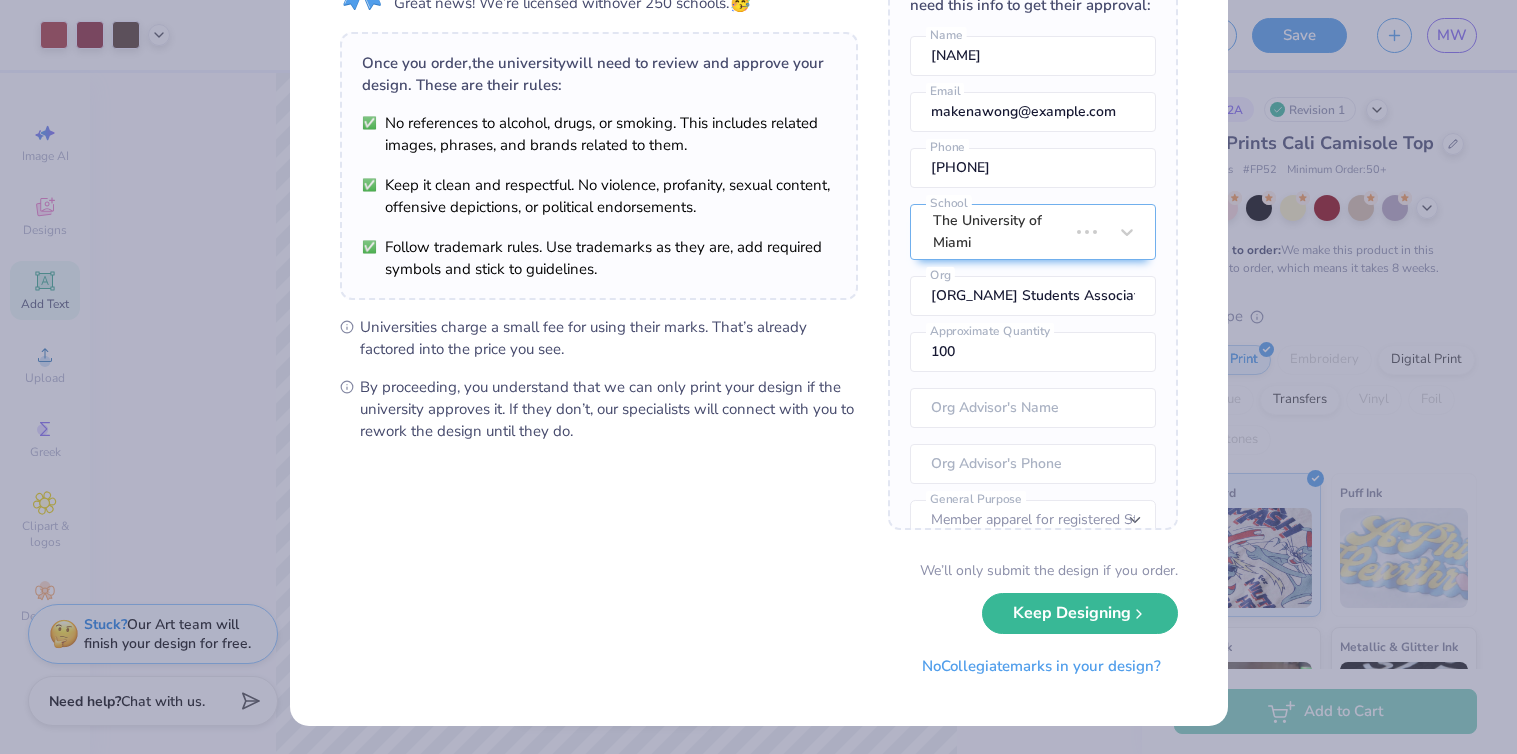 scroll, scrollTop: 0, scrollLeft: 0, axis: both 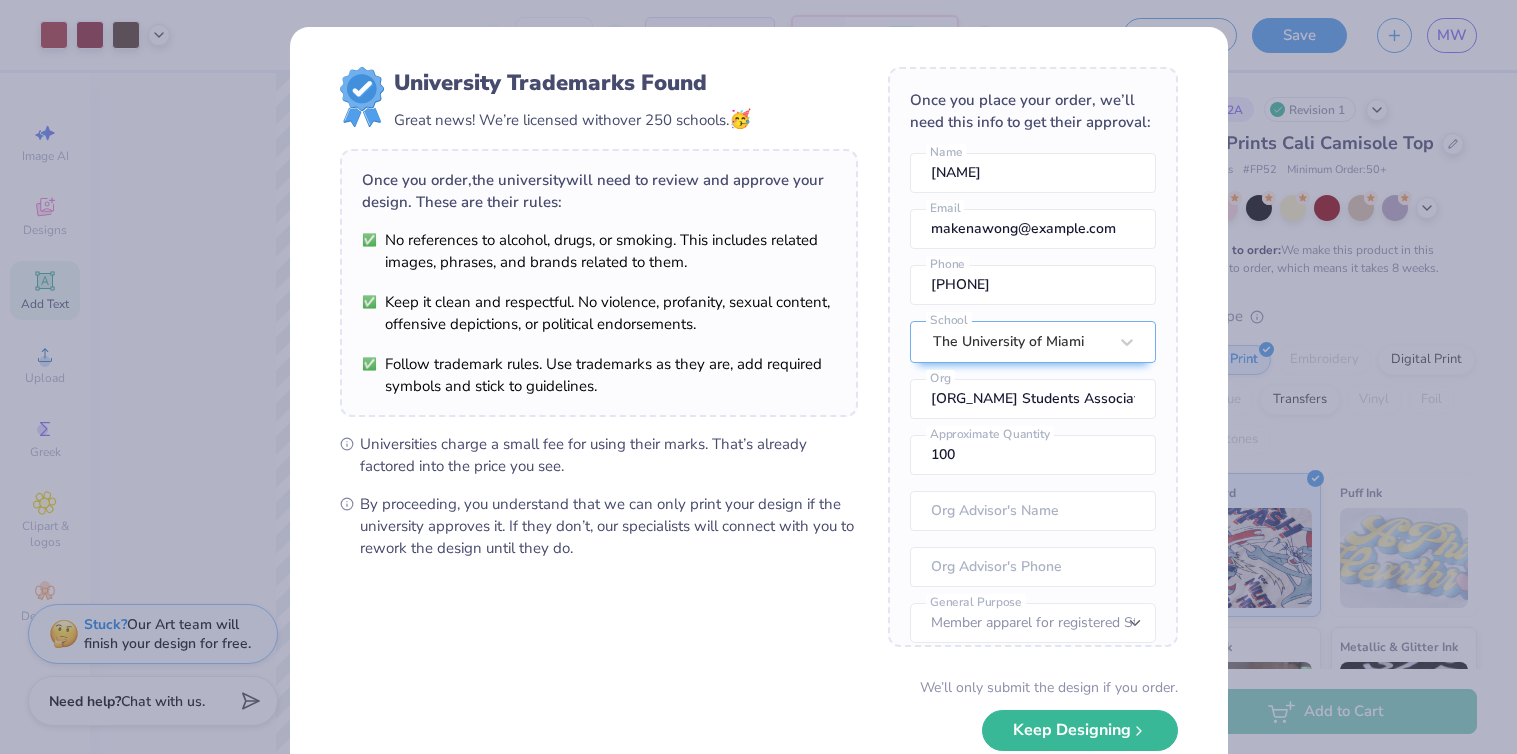 click on "University Trademarks Found Great news! We’re licensed with  over 250 schools. 🥳 Once you order,  the university  will need to review and approve your design. These are their rules: No references to alcohol, drugs, or smoking. This includes related images, phrases, and brands related to them. Keep it clean and respectful. No violence, profanity, sexual content, offensive depictions, or political endorsements. Follow trademark rules. Use trademarks as they are, add required symbols and stick to guidelines. Universities charge a small fee for using their marks. That’s already factored into the price you see. By proceeding, you understand that we can only print your design if the university approves it. If they don’t, our specialists will connect with you to rework the design until they do. Once you place your order, we’ll need this info to get their approval: [FIRST] [LAST] Name [EMAIL] Email [PHONE] Phone The University of Miami School Asian American Students Association Org 100 No" at bounding box center (758, 377) 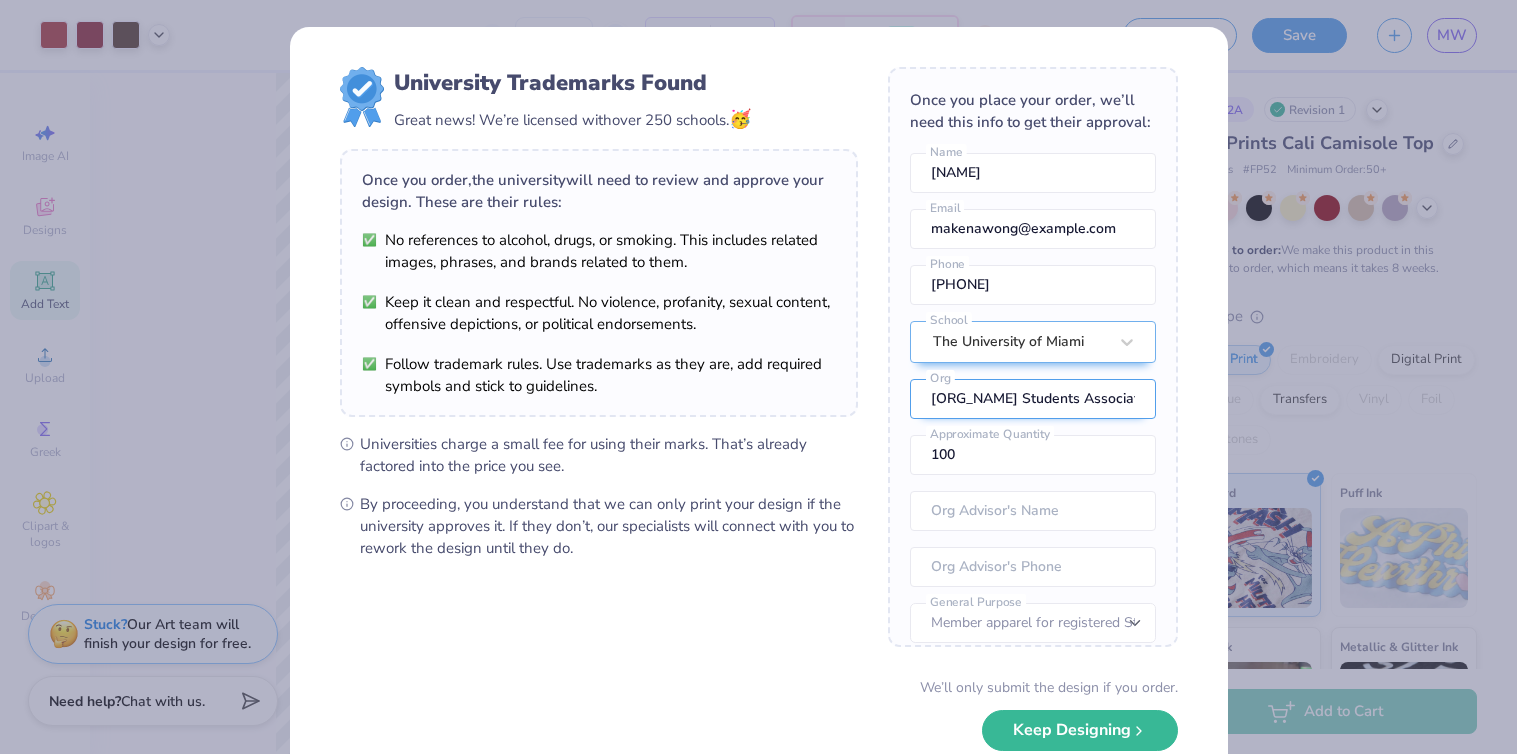scroll, scrollTop: 74, scrollLeft: 0, axis: vertical 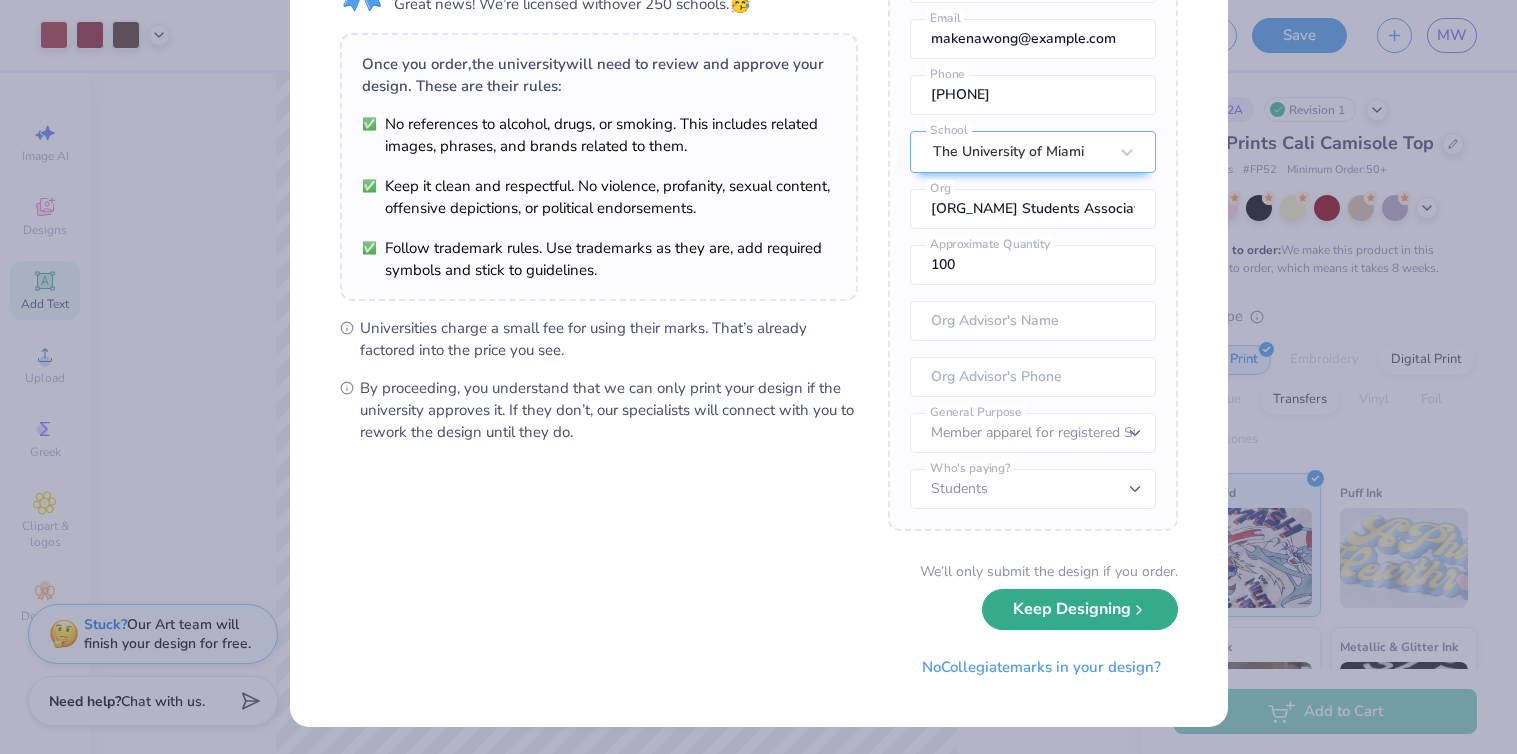click on "Keep Designing" at bounding box center (1080, 609) 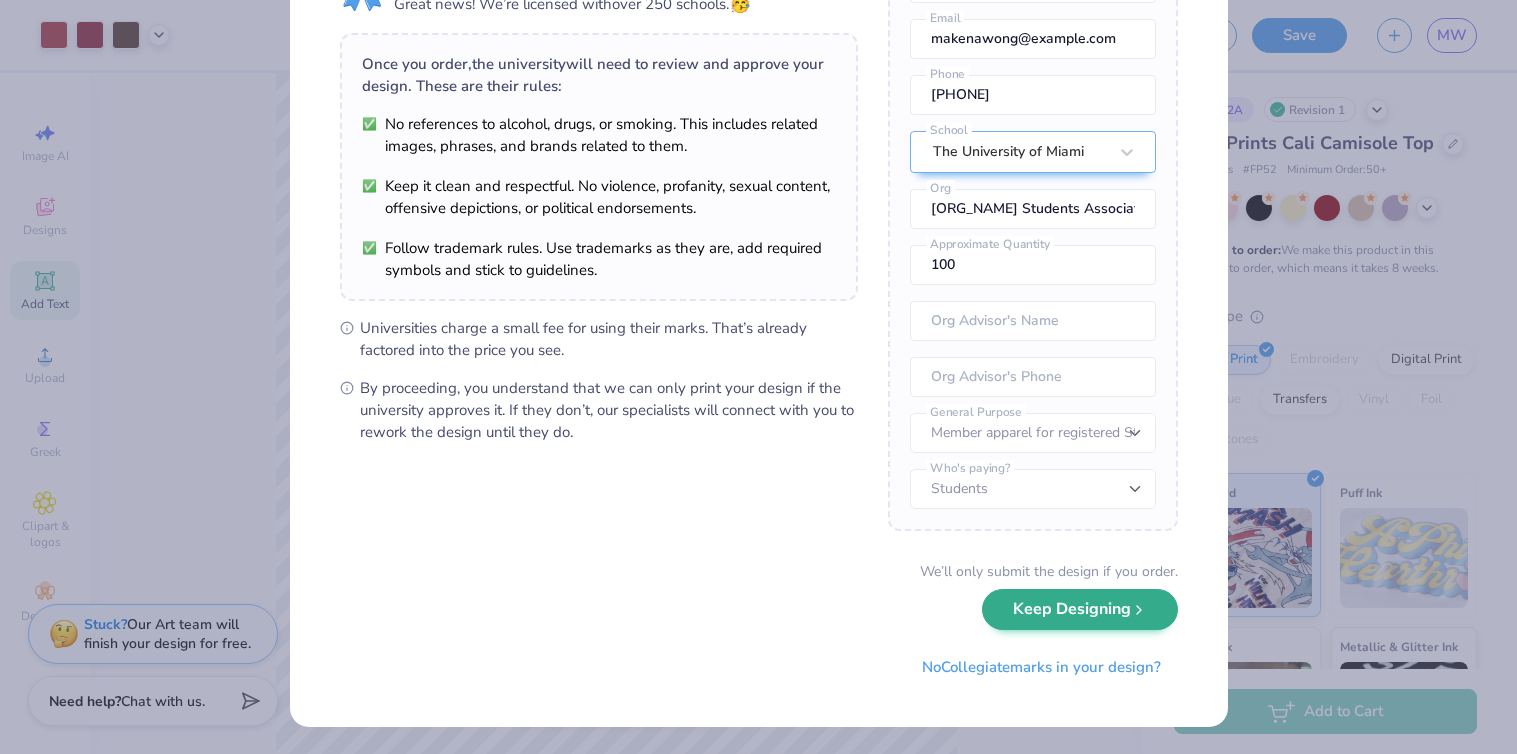 scroll, scrollTop: 0, scrollLeft: 0, axis: both 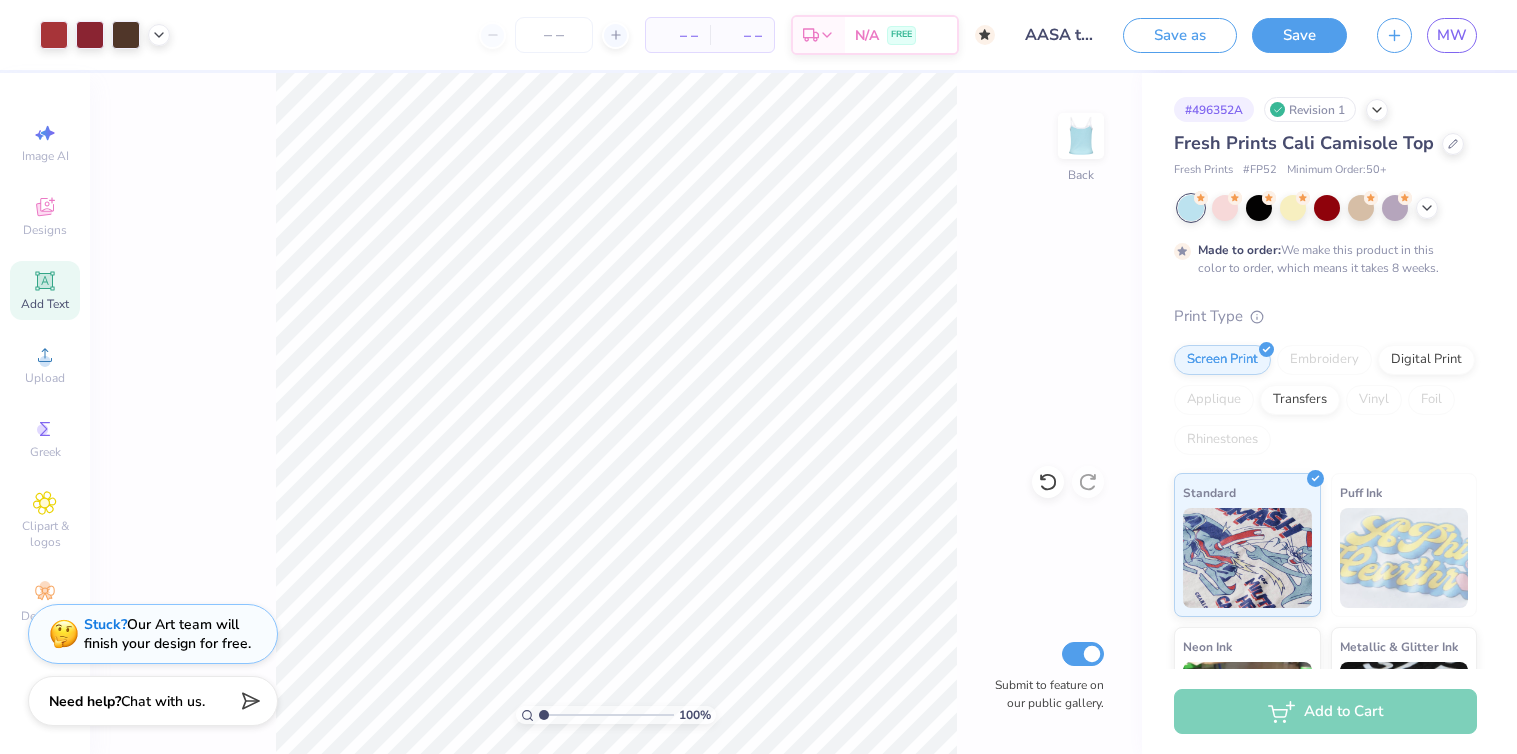 click on "Add to Cart" at bounding box center [1325, 711] 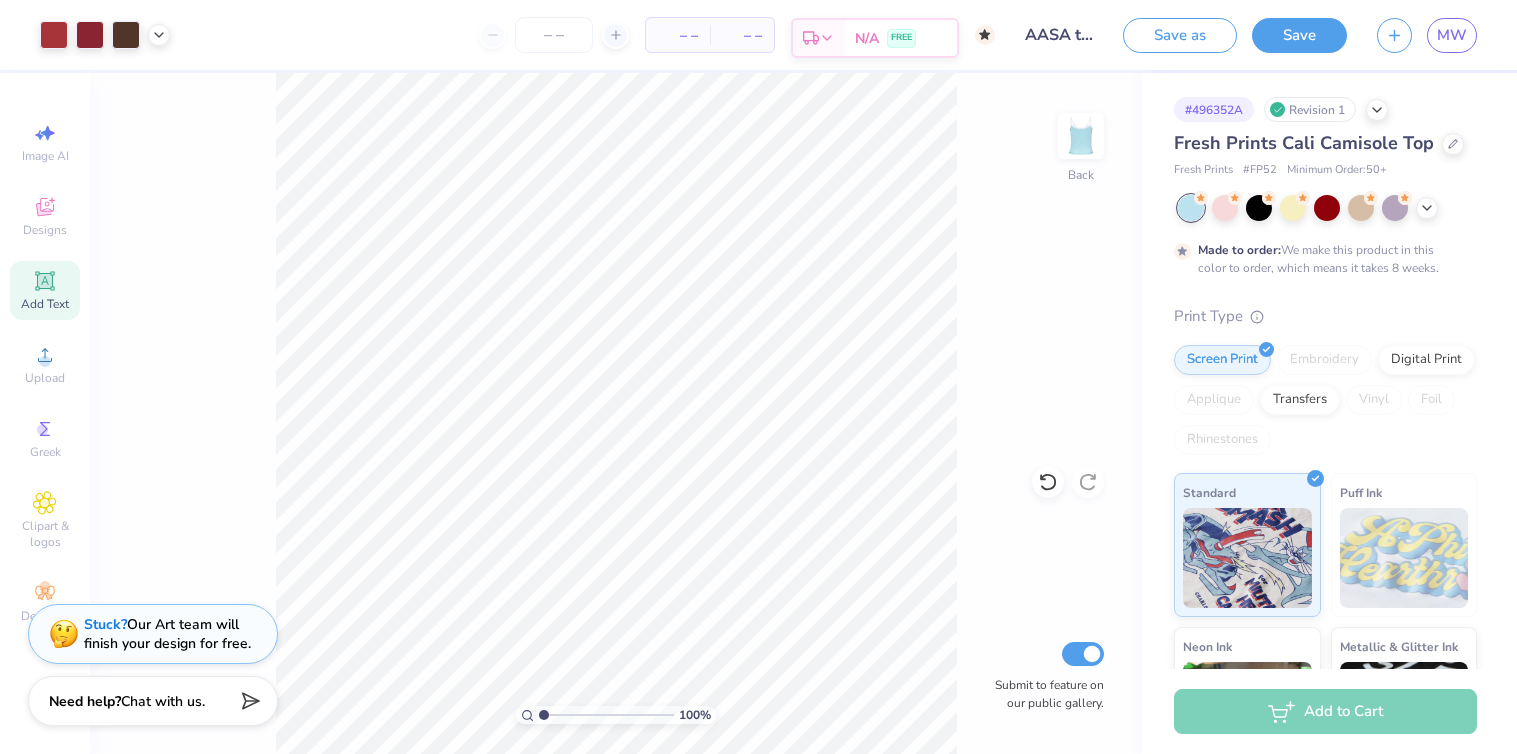 click on "N/A" at bounding box center [867, 38] 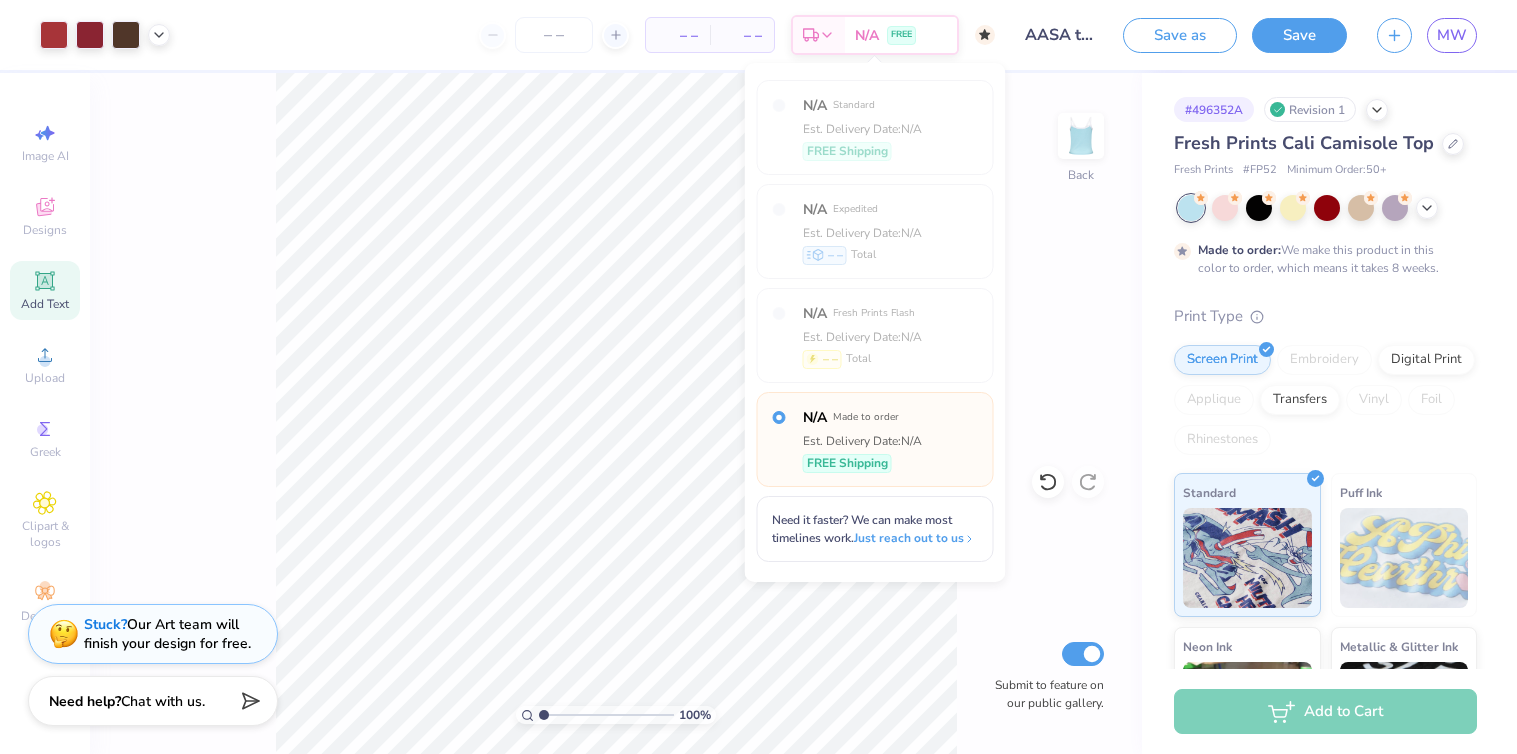 click on "– –" at bounding box center [678, 35] 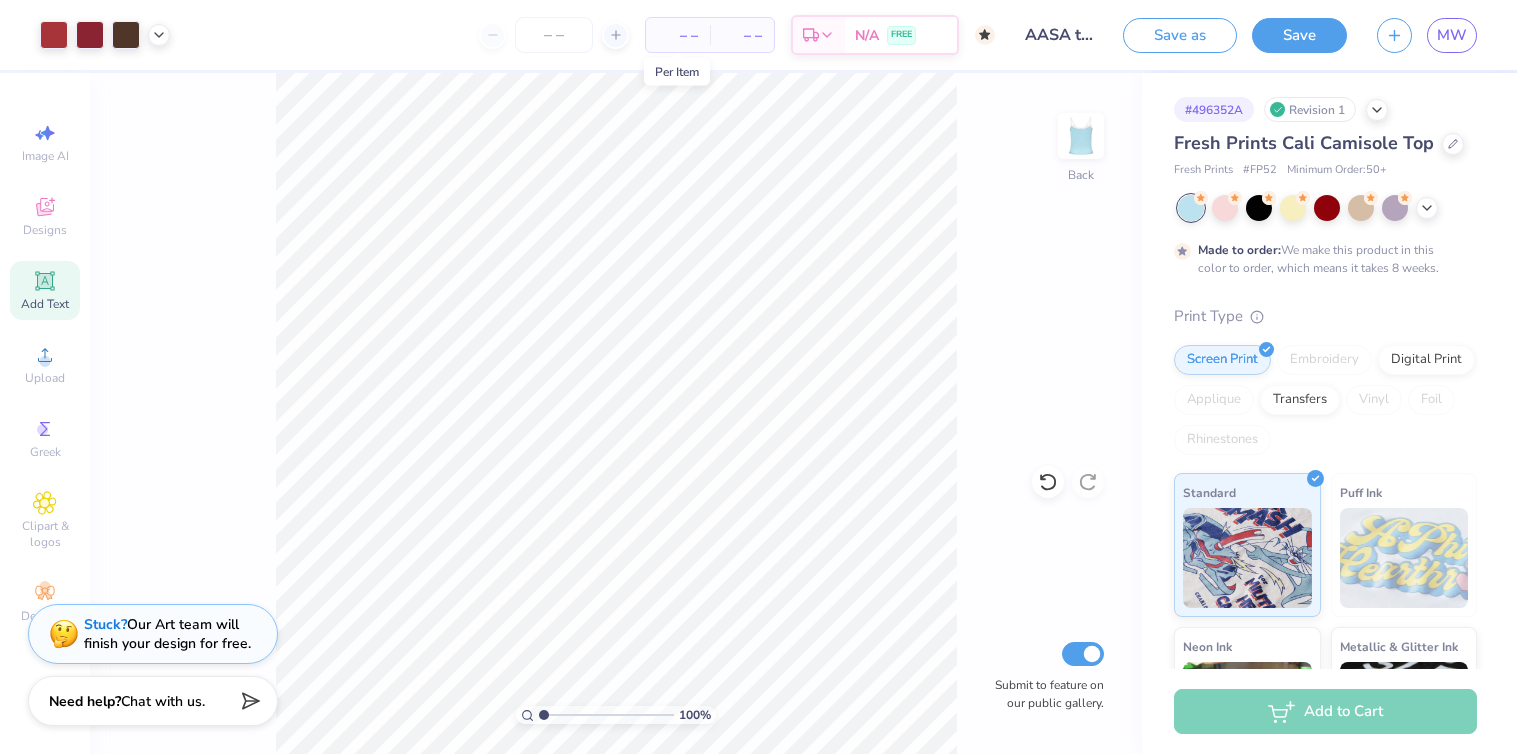 click on "– –" at bounding box center [678, 35] 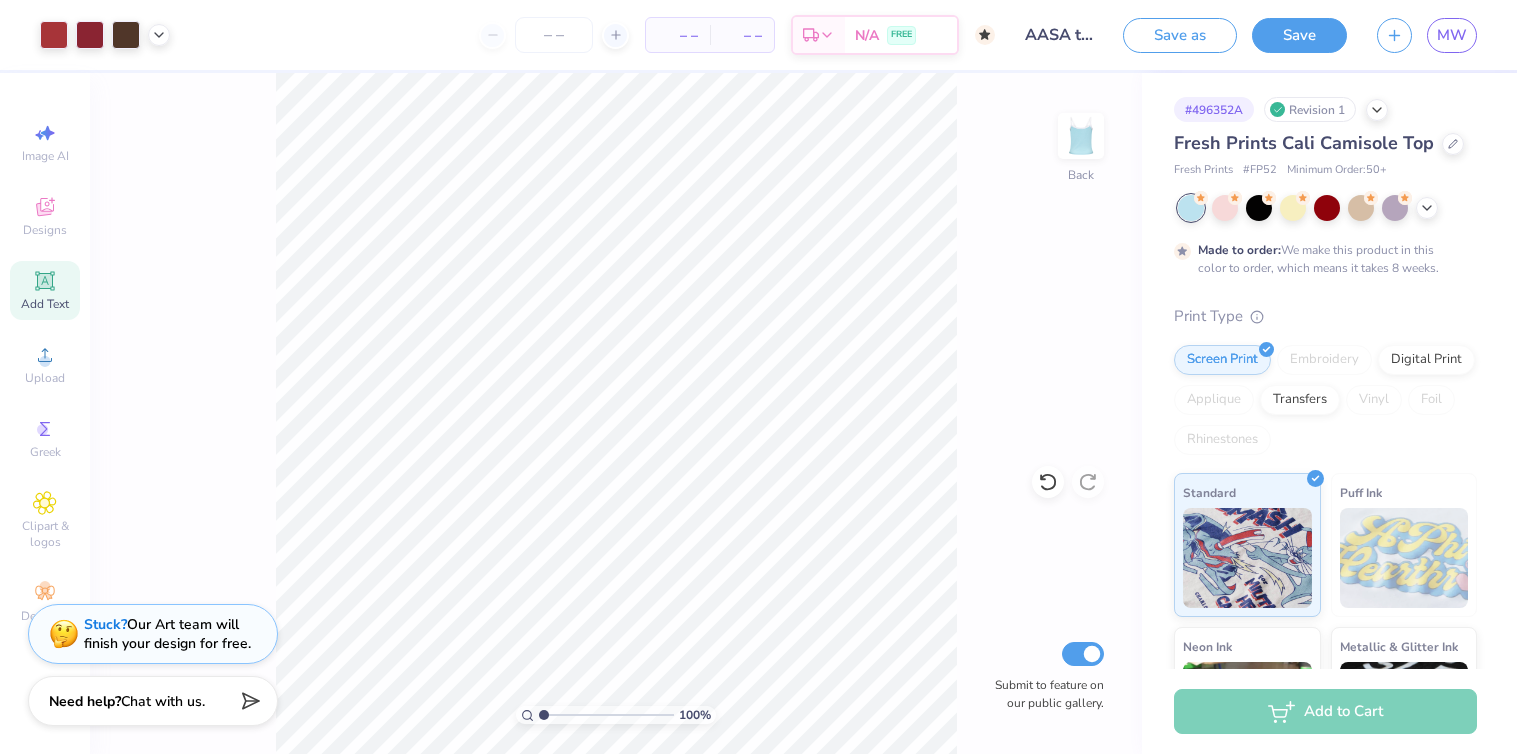 click on "– –" at bounding box center [742, 35] 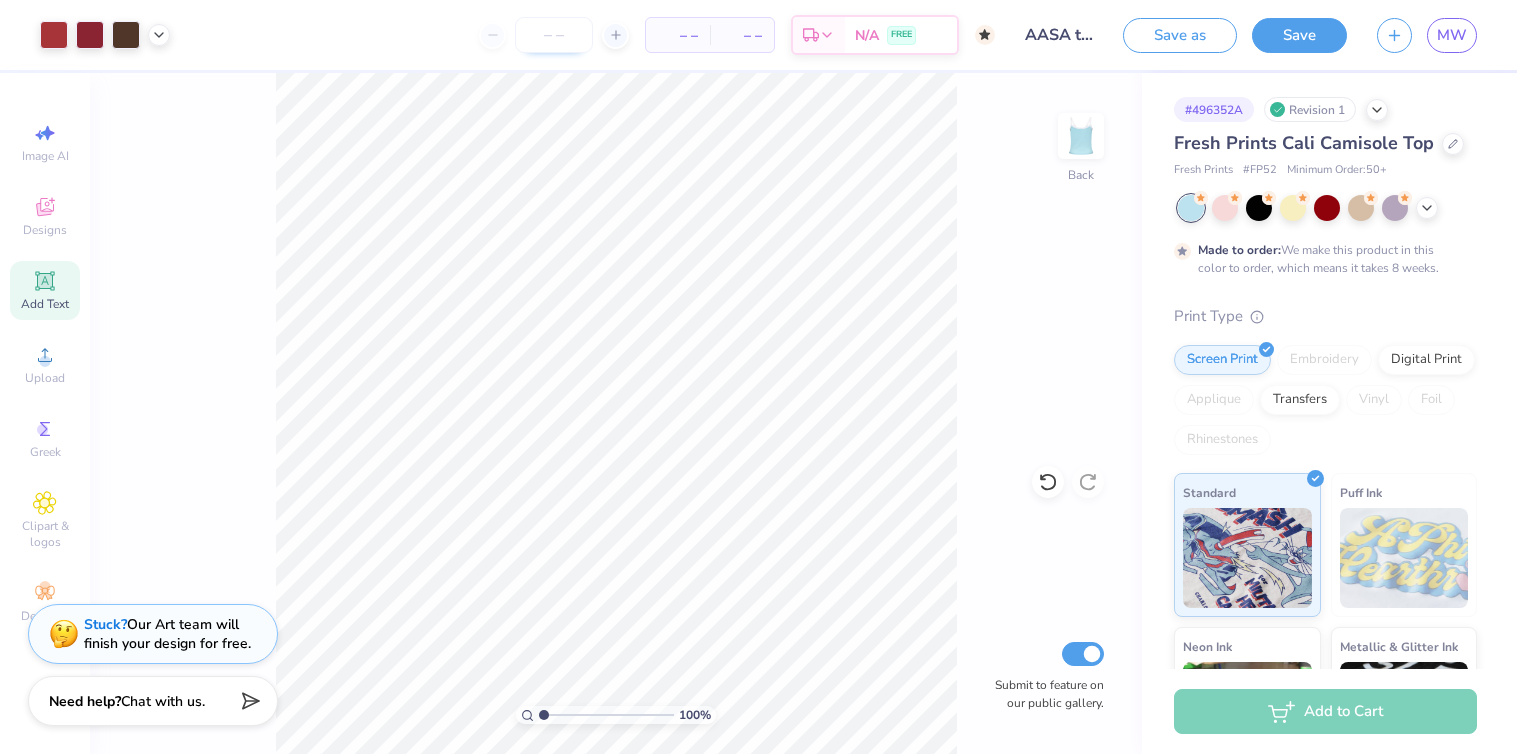 click at bounding box center [554, 35] 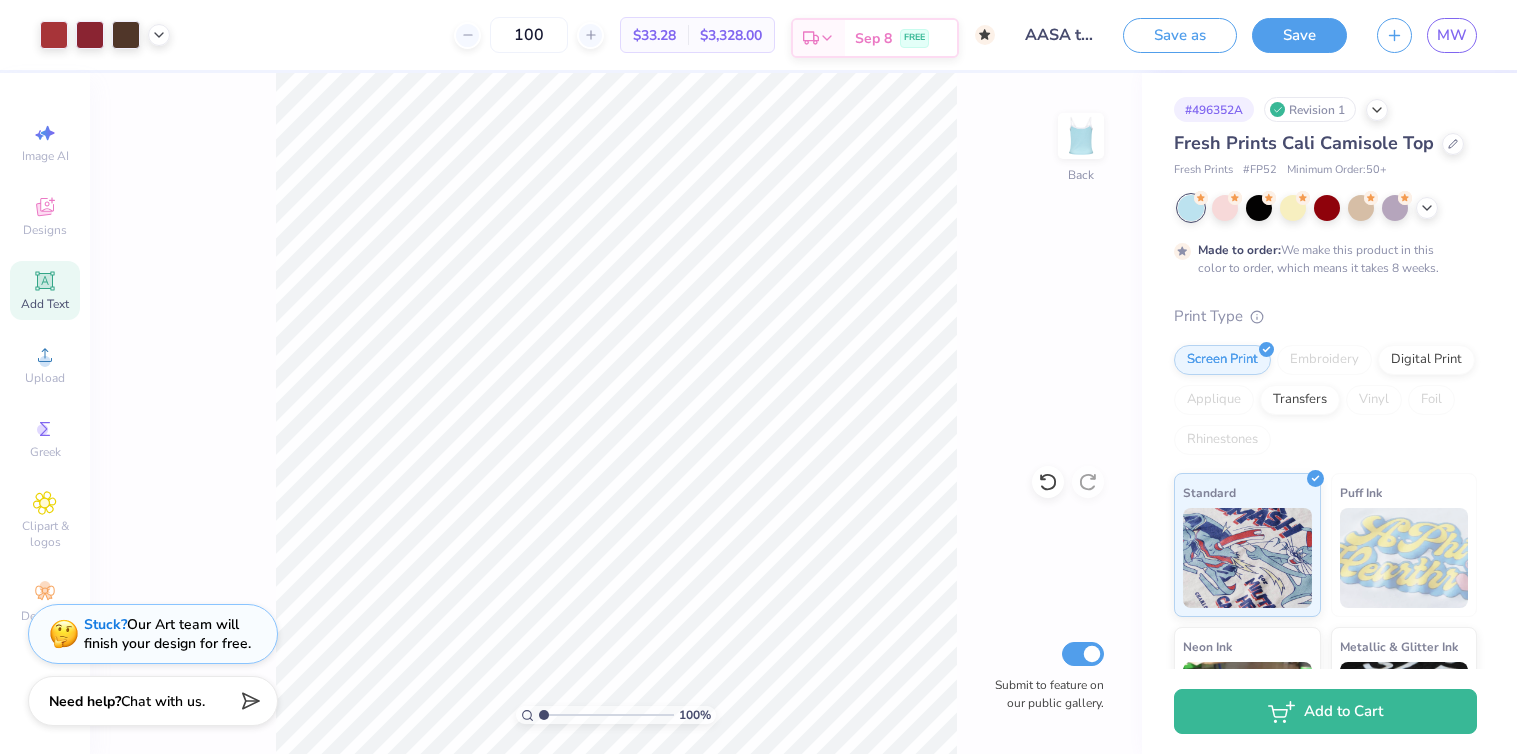click 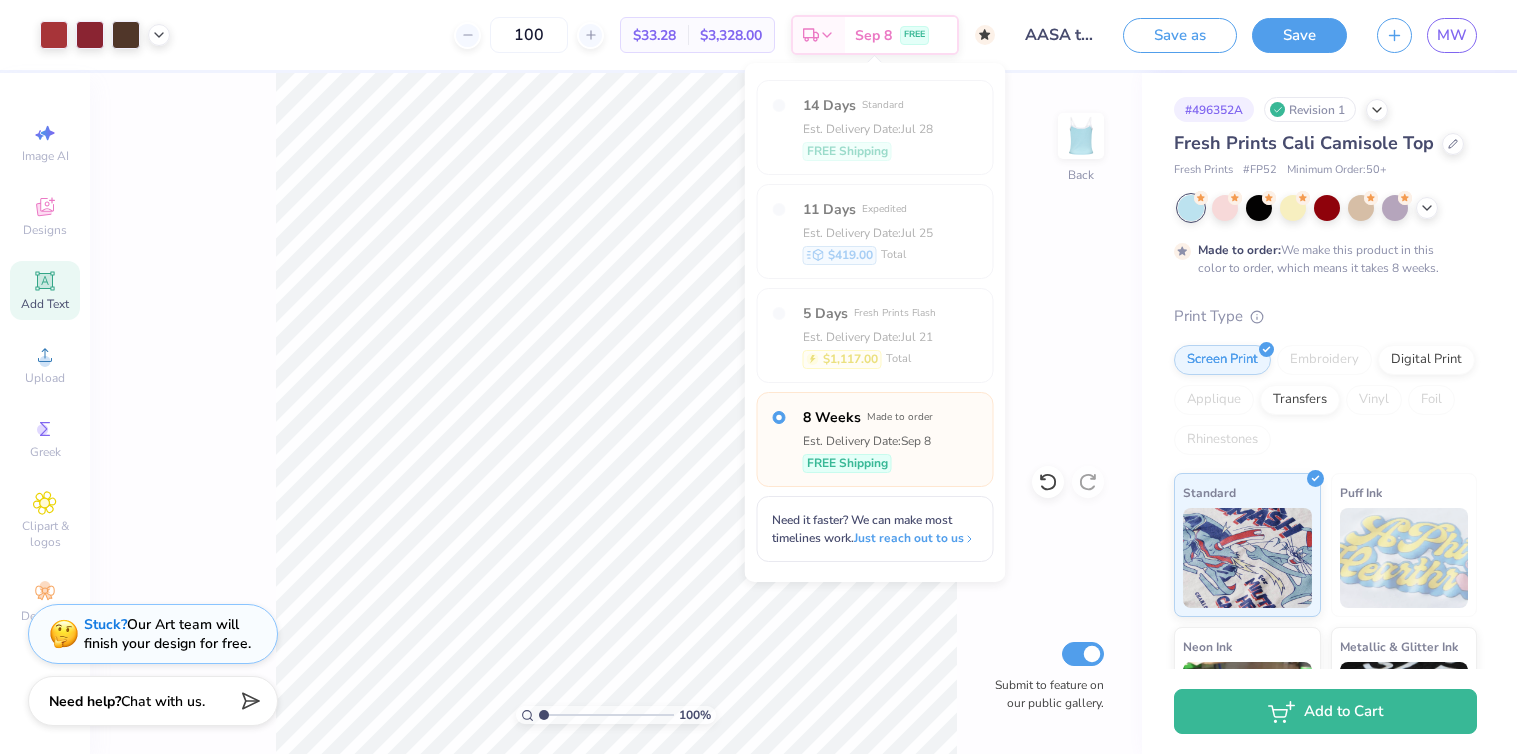 click on "14 Days Standard Est. Delivery Date: Jul 28 FREE Shipping 11 Days Expedited Est. Delivery Date: Jul 25 $[PRICE] Total 5 Days Fresh Prints Flash Est. Delivery Date: Jul 21 $[PRICE] Total 8 Weeks Made to order Est. Delivery Date: Sep 8 FREE Shipping Need it faster? We can make most timelines work. Just reach out to us" at bounding box center [875, 321] 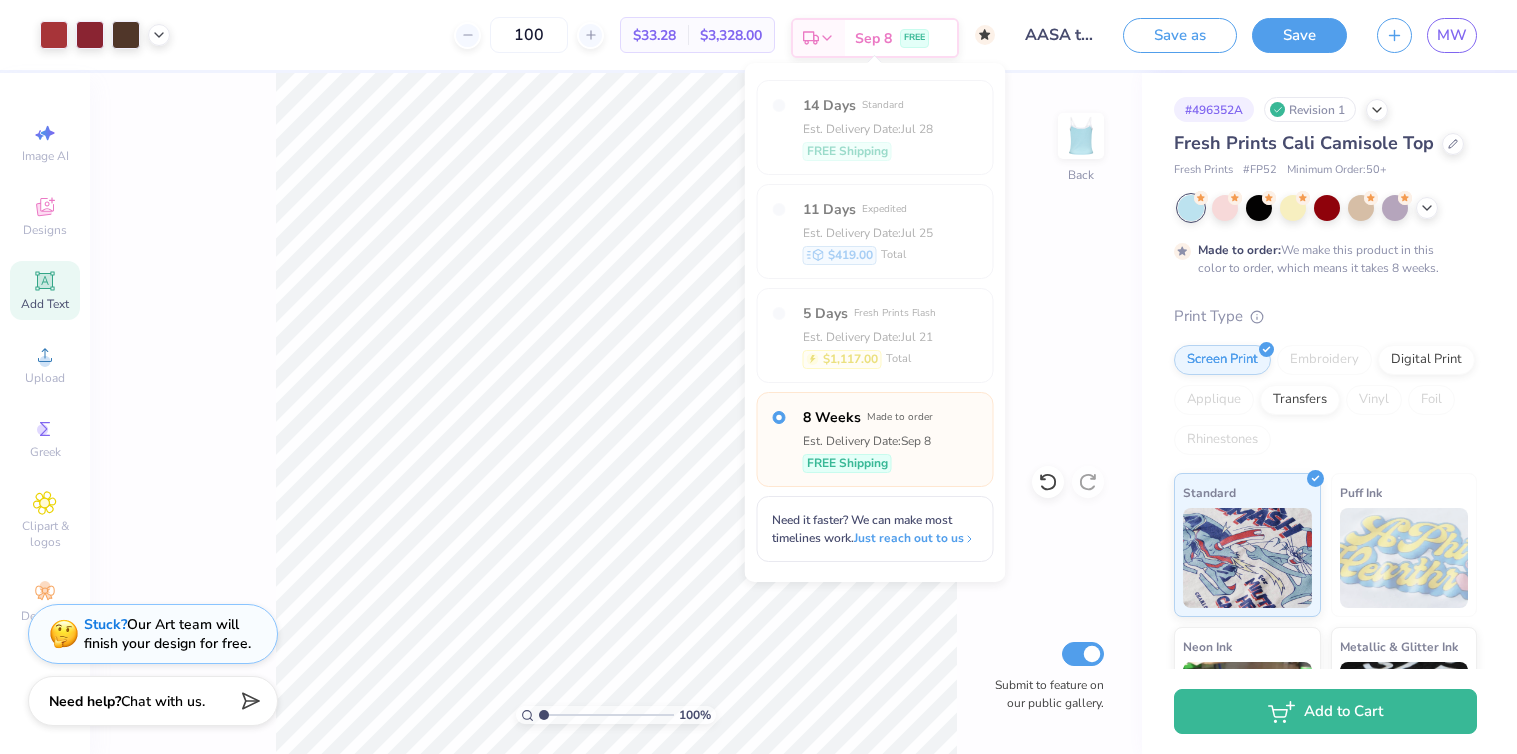 click 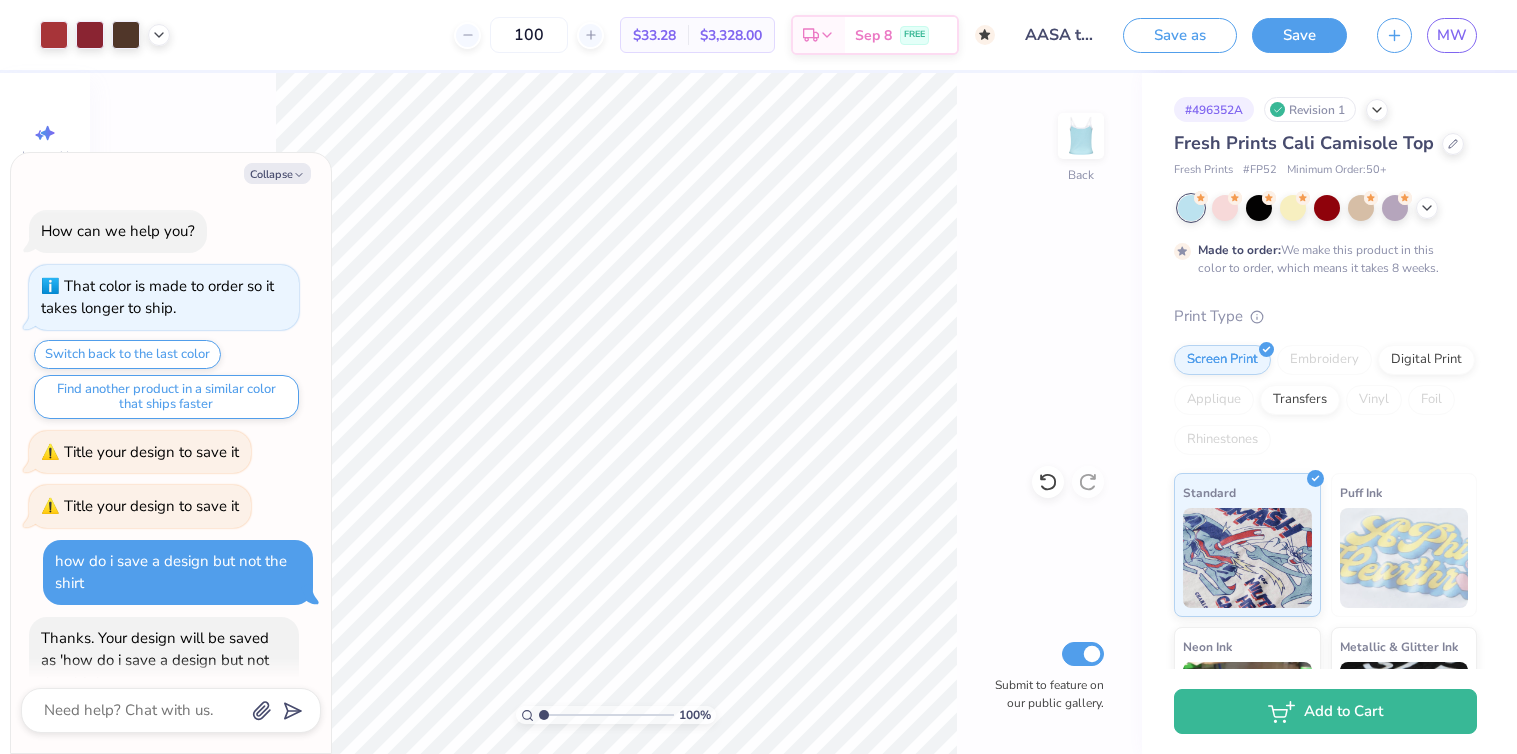 scroll, scrollTop: 745, scrollLeft: 0, axis: vertical 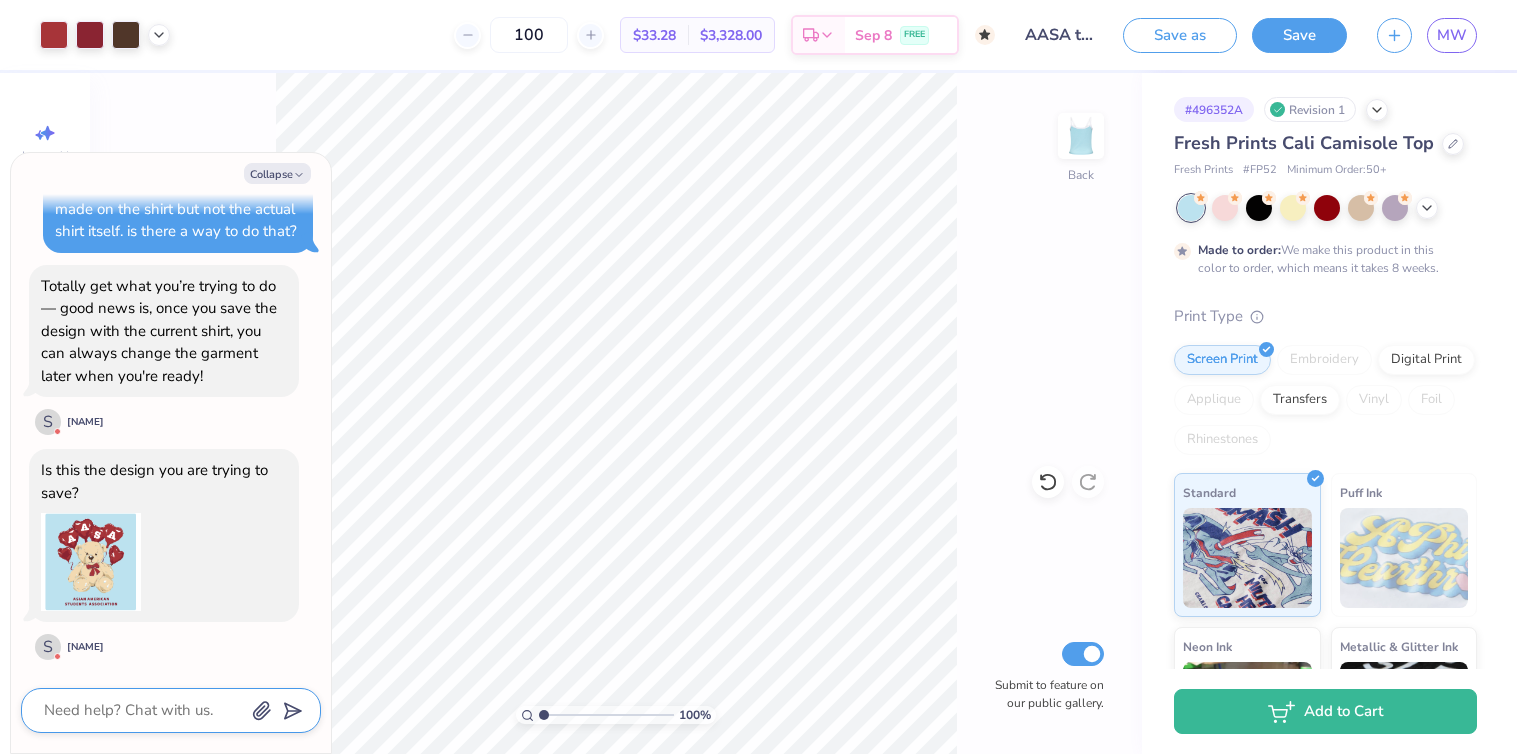 click at bounding box center [143, 710] 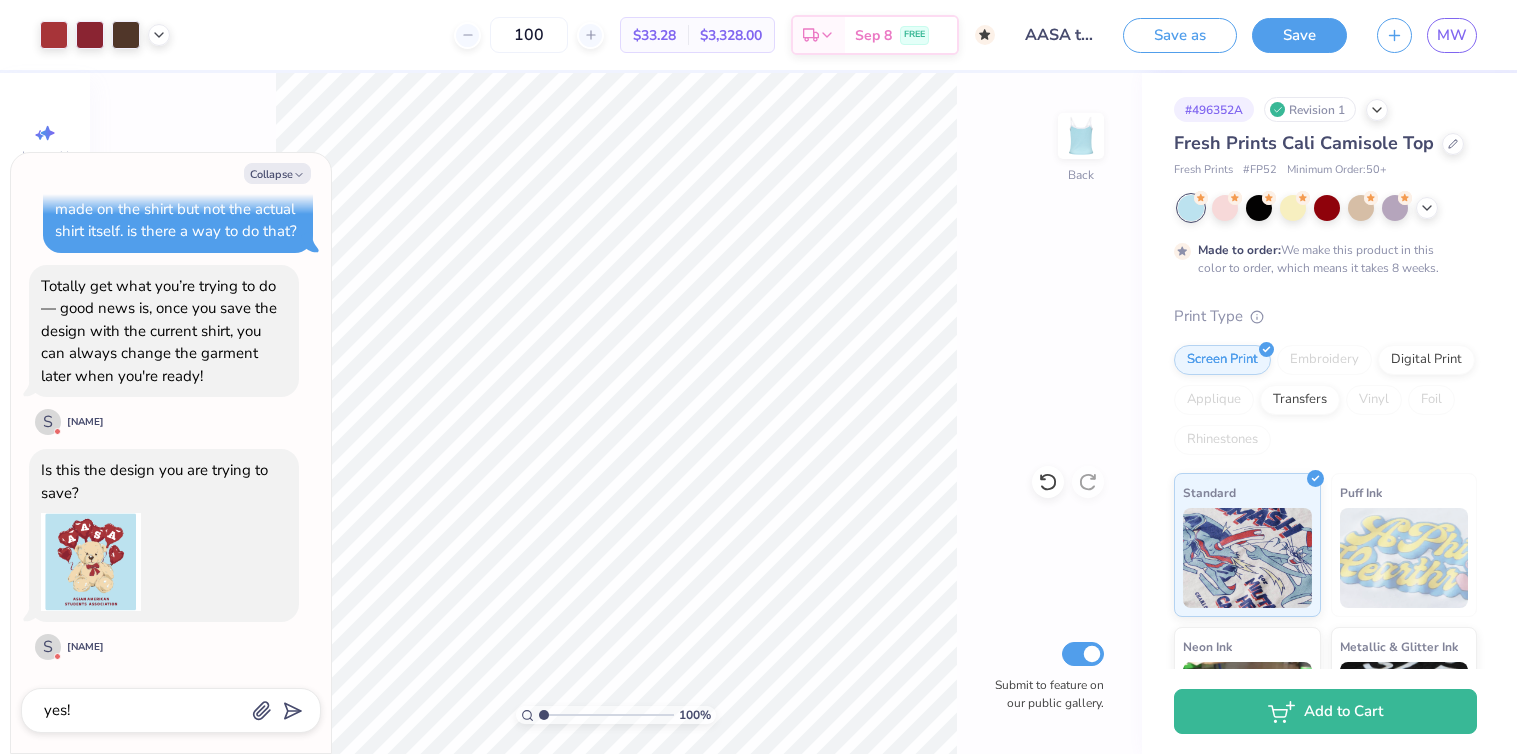 click at bounding box center [91, 562] 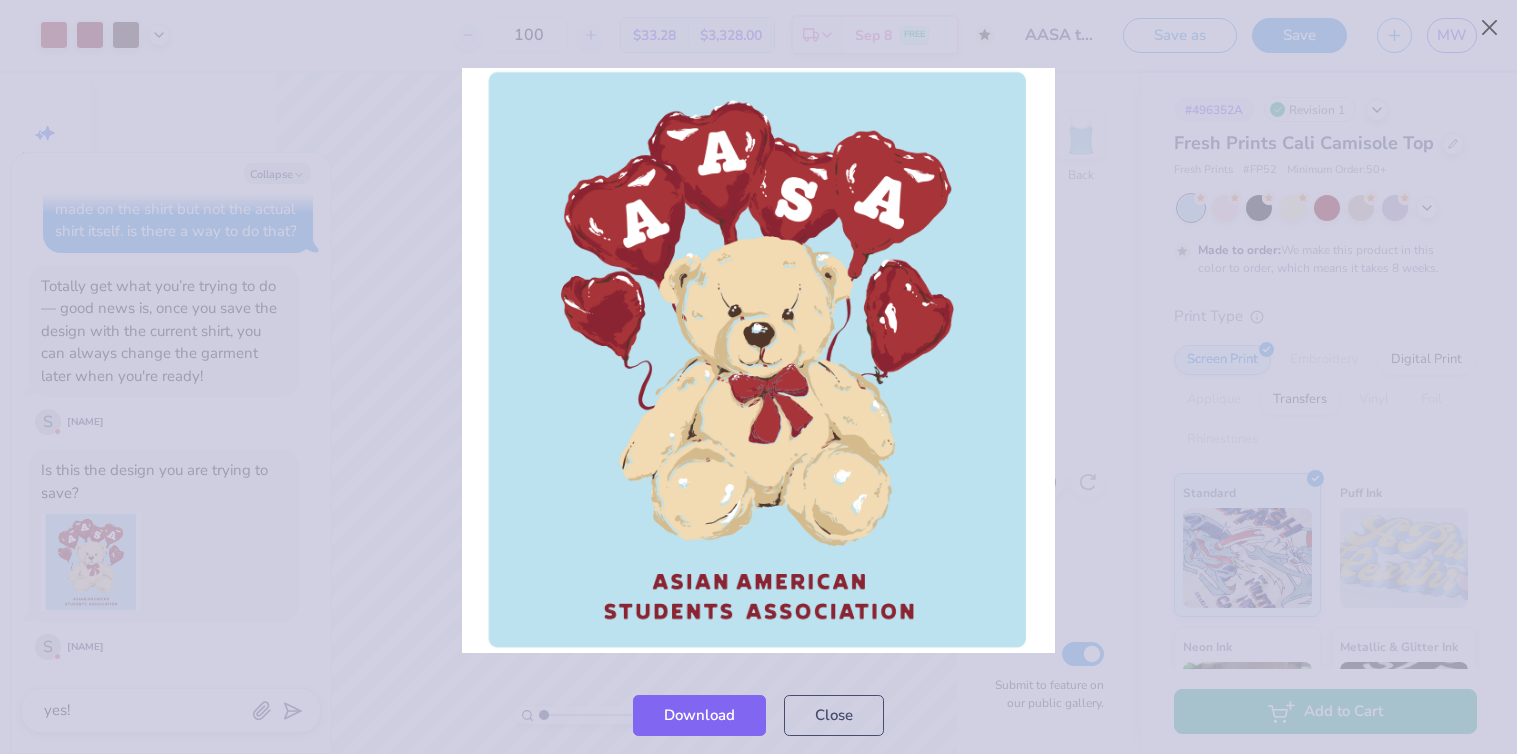 click on "Download Close" at bounding box center (758, 715) 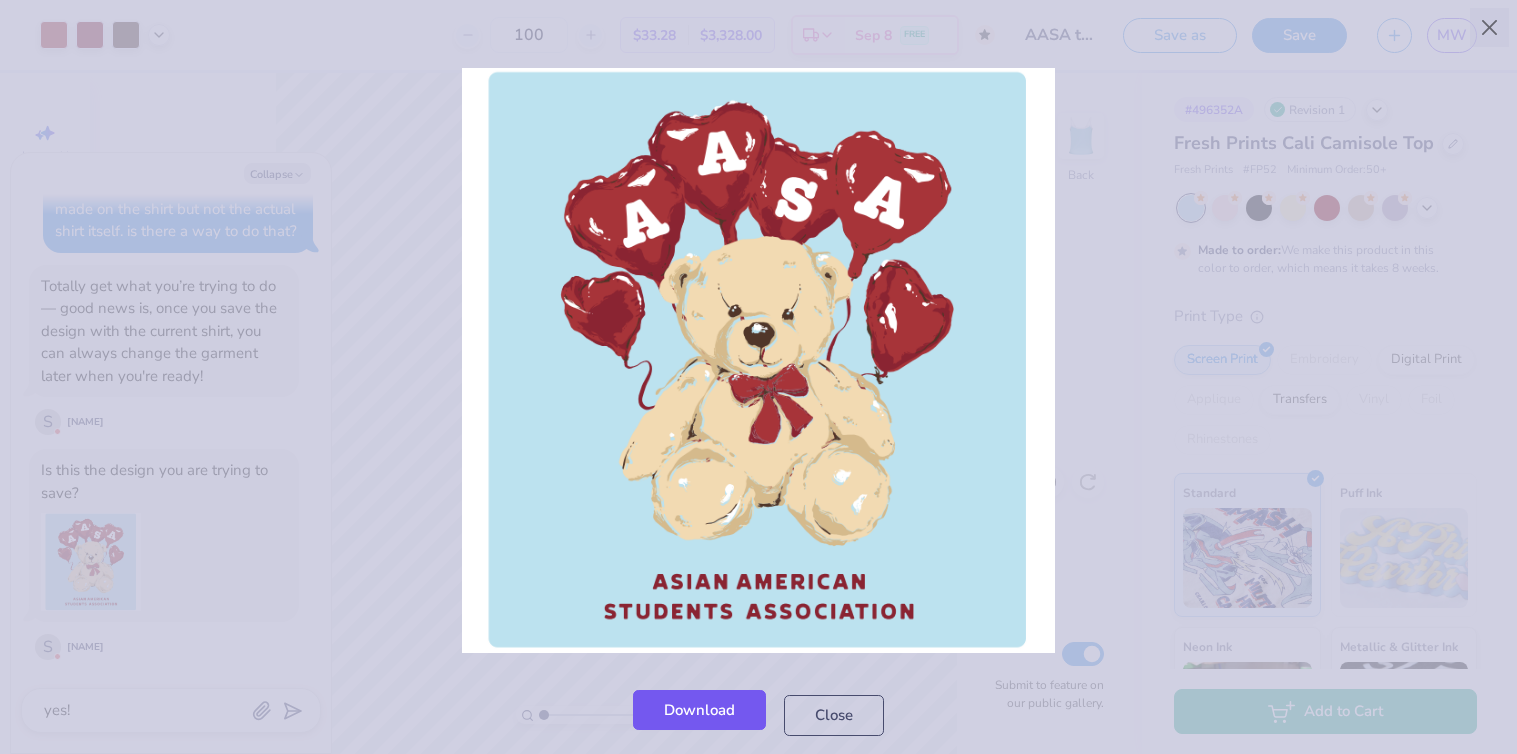 click on "Download" at bounding box center (699, 710) 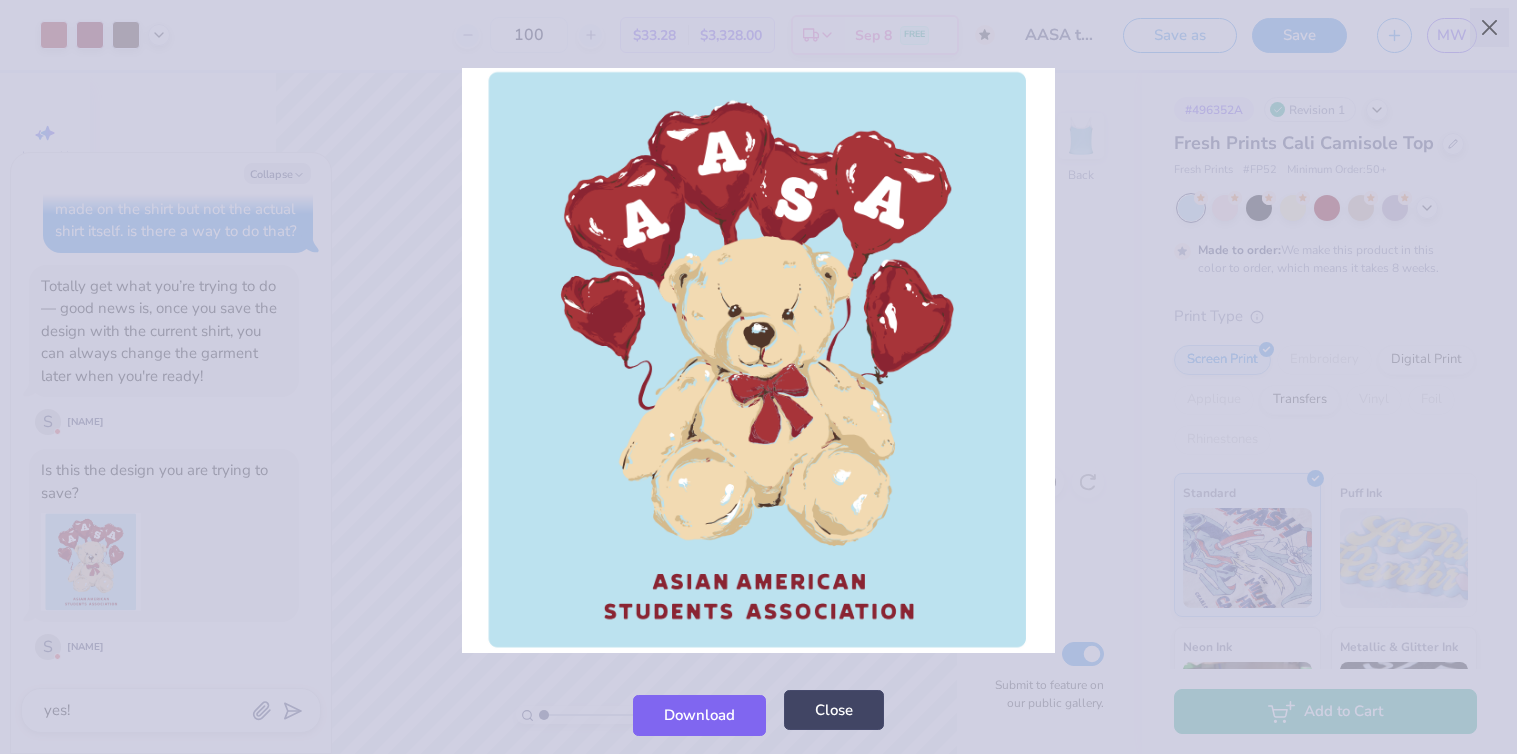 click on "Close" at bounding box center [834, 710] 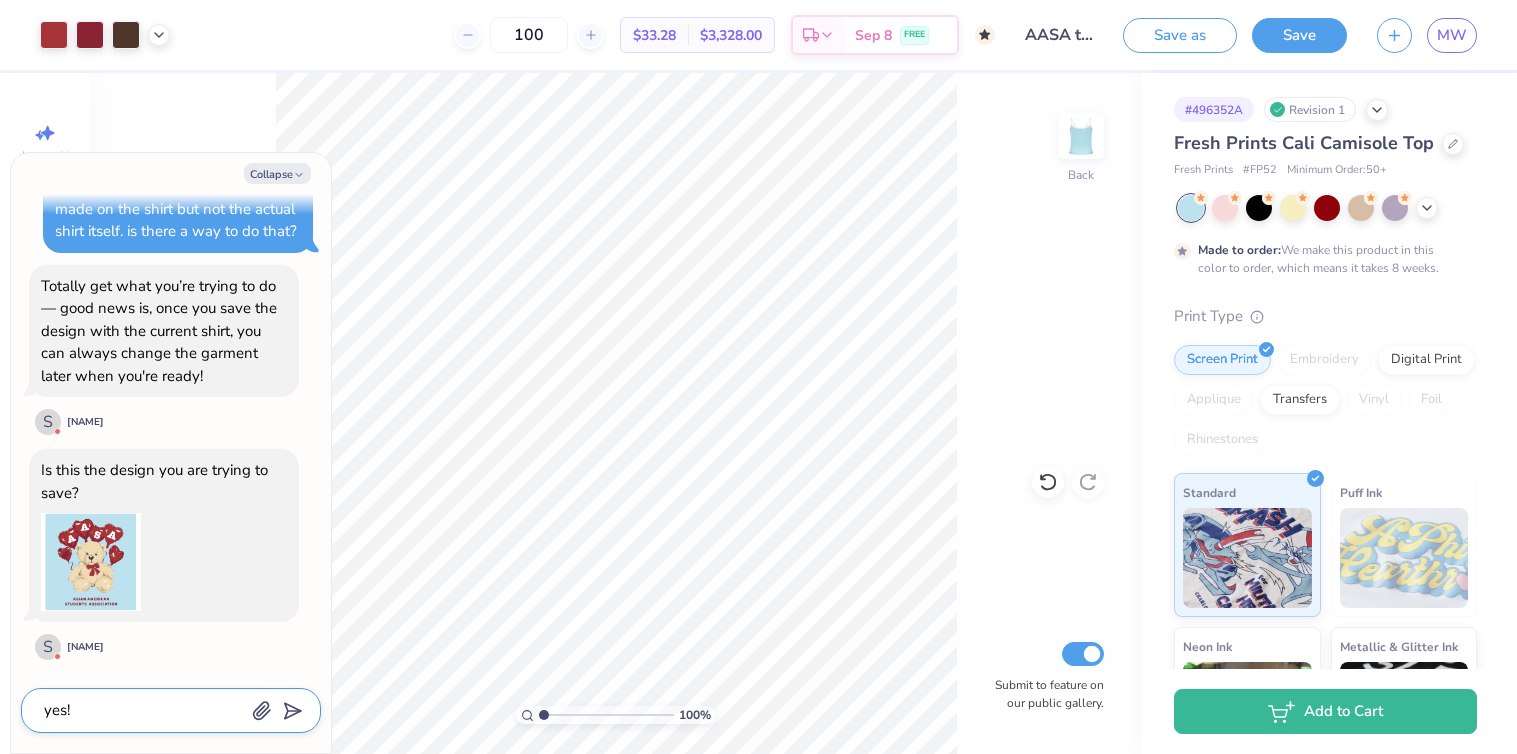 click on "yes!" at bounding box center [143, 710] 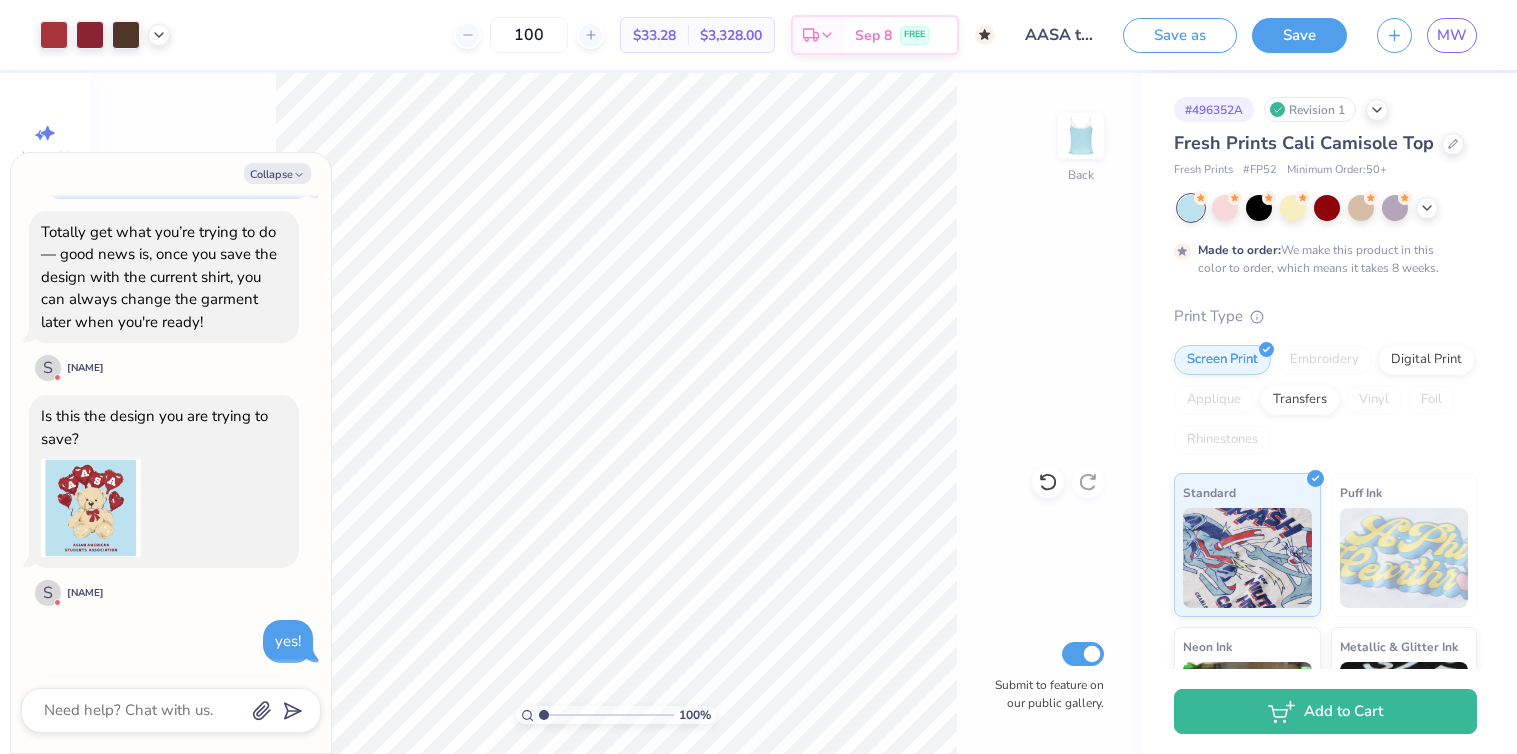 scroll, scrollTop: 916, scrollLeft: 0, axis: vertical 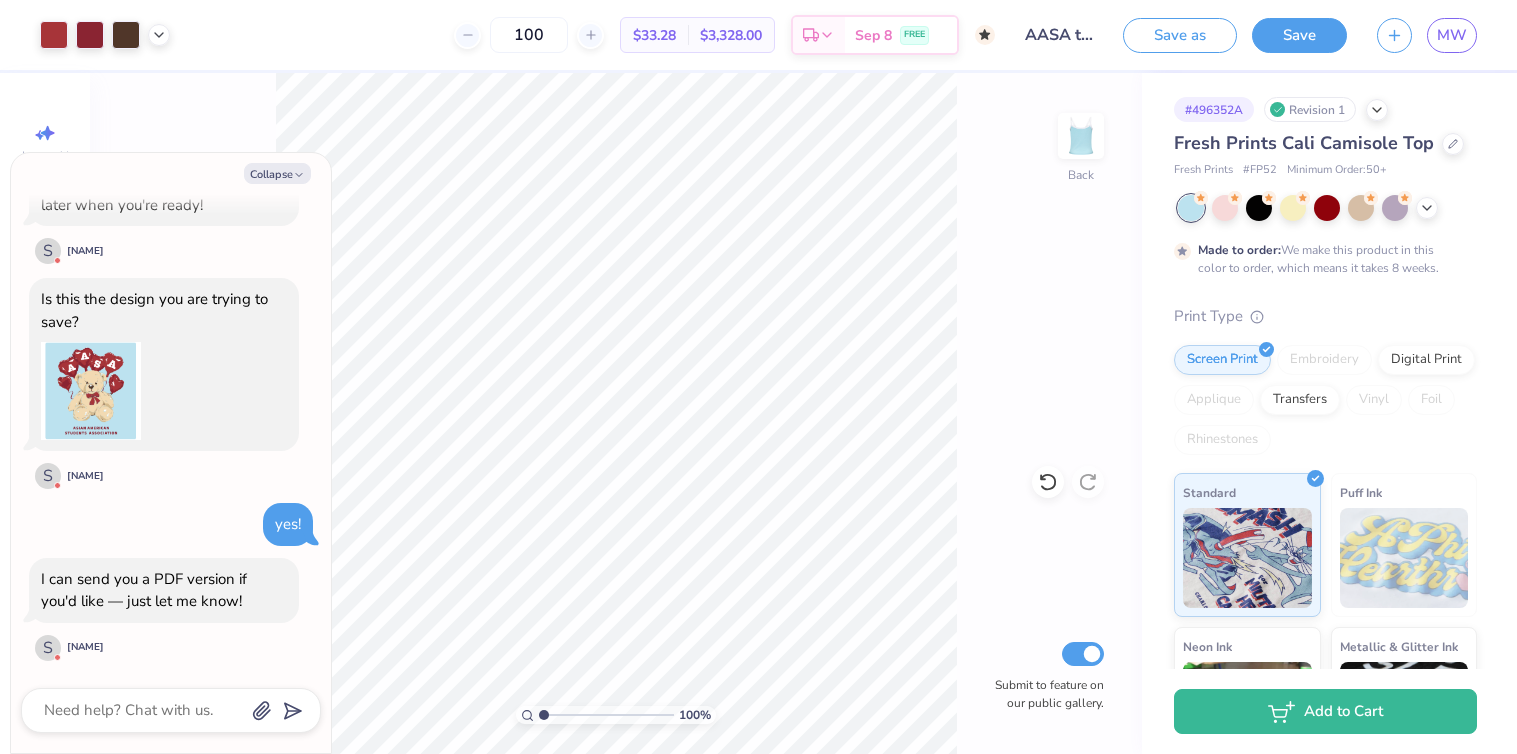 click at bounding box center (171, 710) 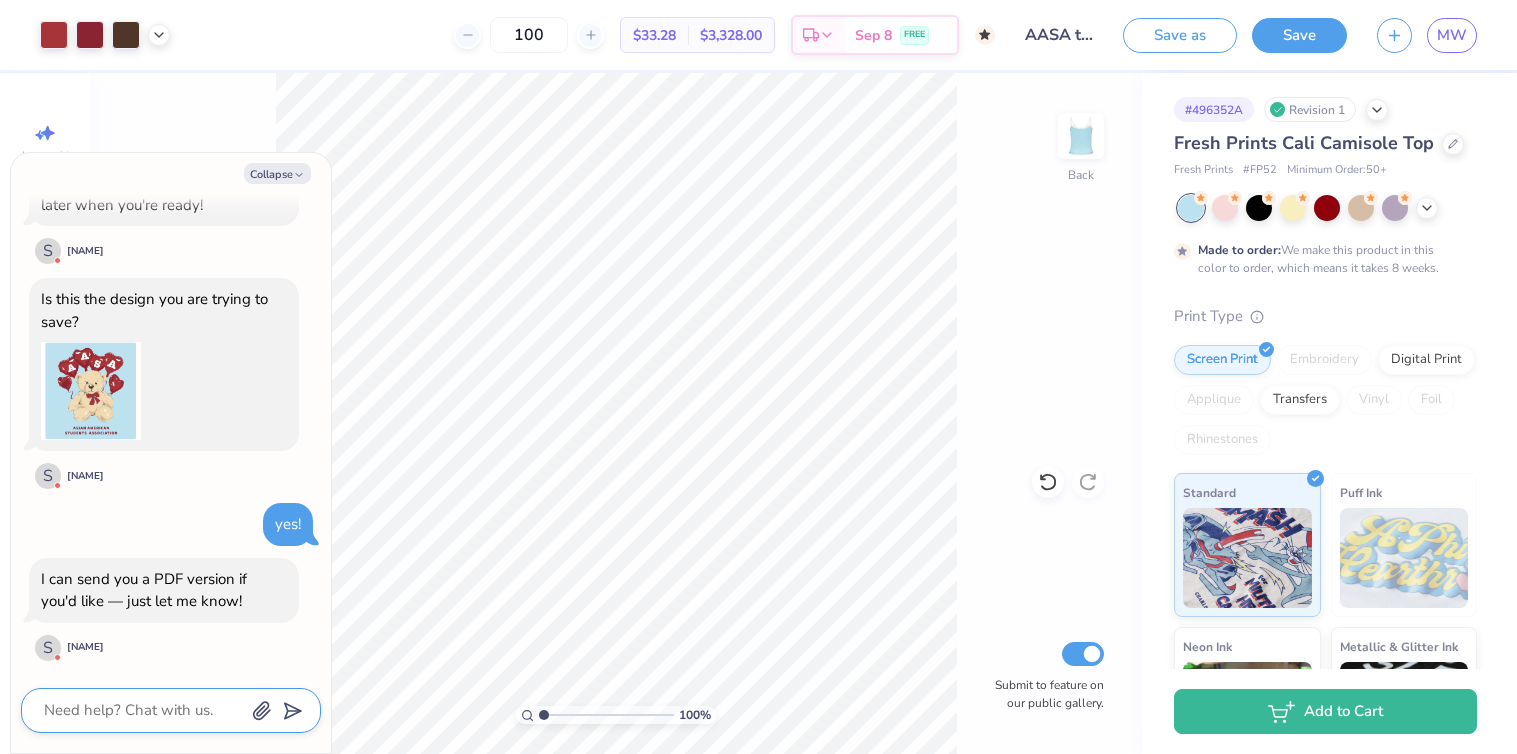 click at bounding box center [143, 710] 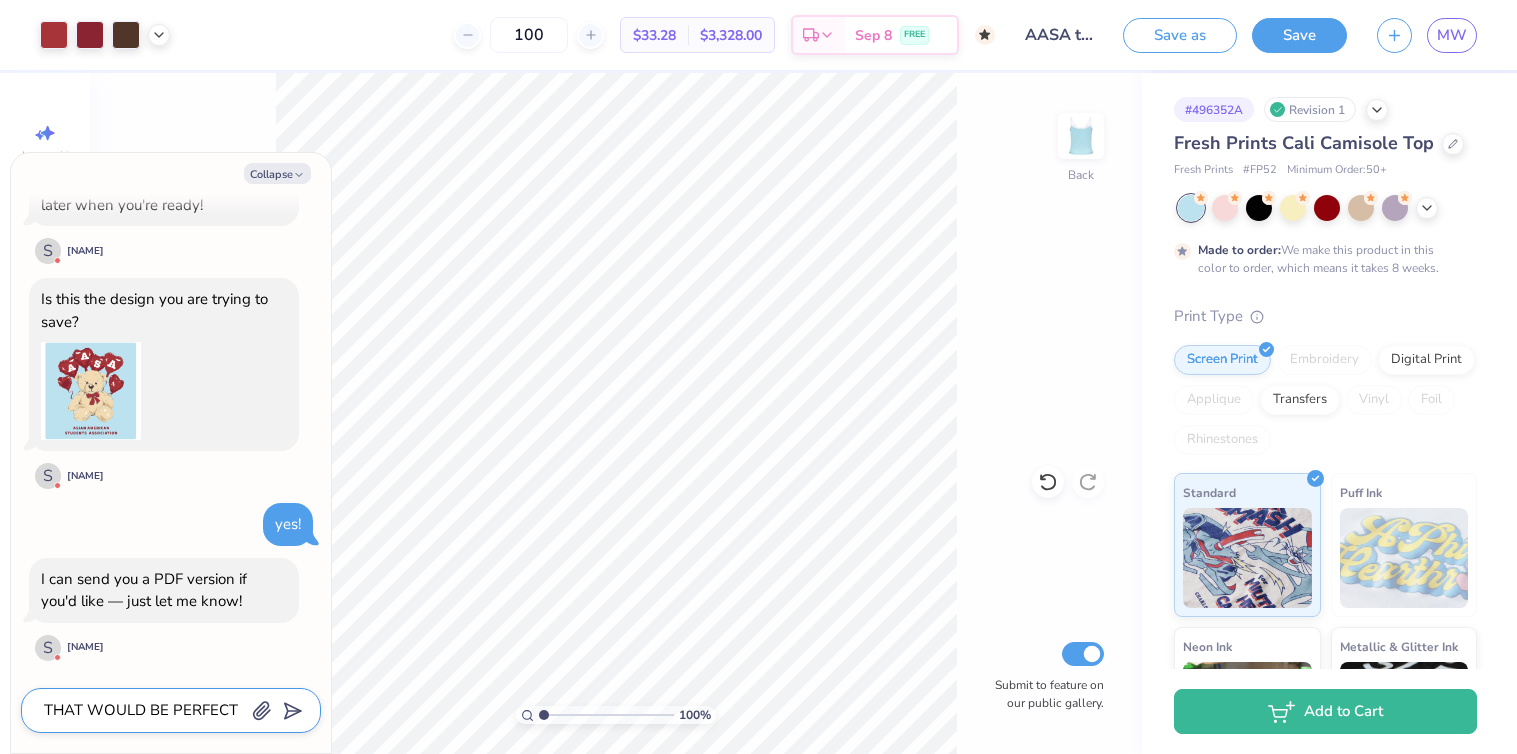 click on "Art colors 100 $33.28 Per Item $3,328.00 Total Est. Delivery Sep 8 FREE Design Title AASA teddy bear Save as Save MW Image AI Designs Add Text Upload Greek Clipart & logos Decorate Personalized Numbers Font Varsity Team Size 1 " 2 " 4 " 6 " Color 100  % Back Submit to feature on our public gallery. # 496352A Revision 1 Fresh Prints Cali Camisole Top Fresh Prints # FP52 Minimum Order:  50 +   Made to order:  We make this product in this color to order, which means it takes 8 weeks. Print Type Screen Print Embroidery Digital Print Applique Transfers Vinyl Foil Rhinestones Standard Puff Ink Neon Ink Metallic & Glitter Ink Glow in the Dark Ink Water based Ink Add to Cart Stuck?  Our Art team will finish your design for free. Need help?  Chat with us.
x
Collapse How can we help you? That color is made to order so it takes longer to ship. Switch back to the last color Find another product in a similar color that ships faster Title your design to save it S S S S" at bounding box center (758, 377) 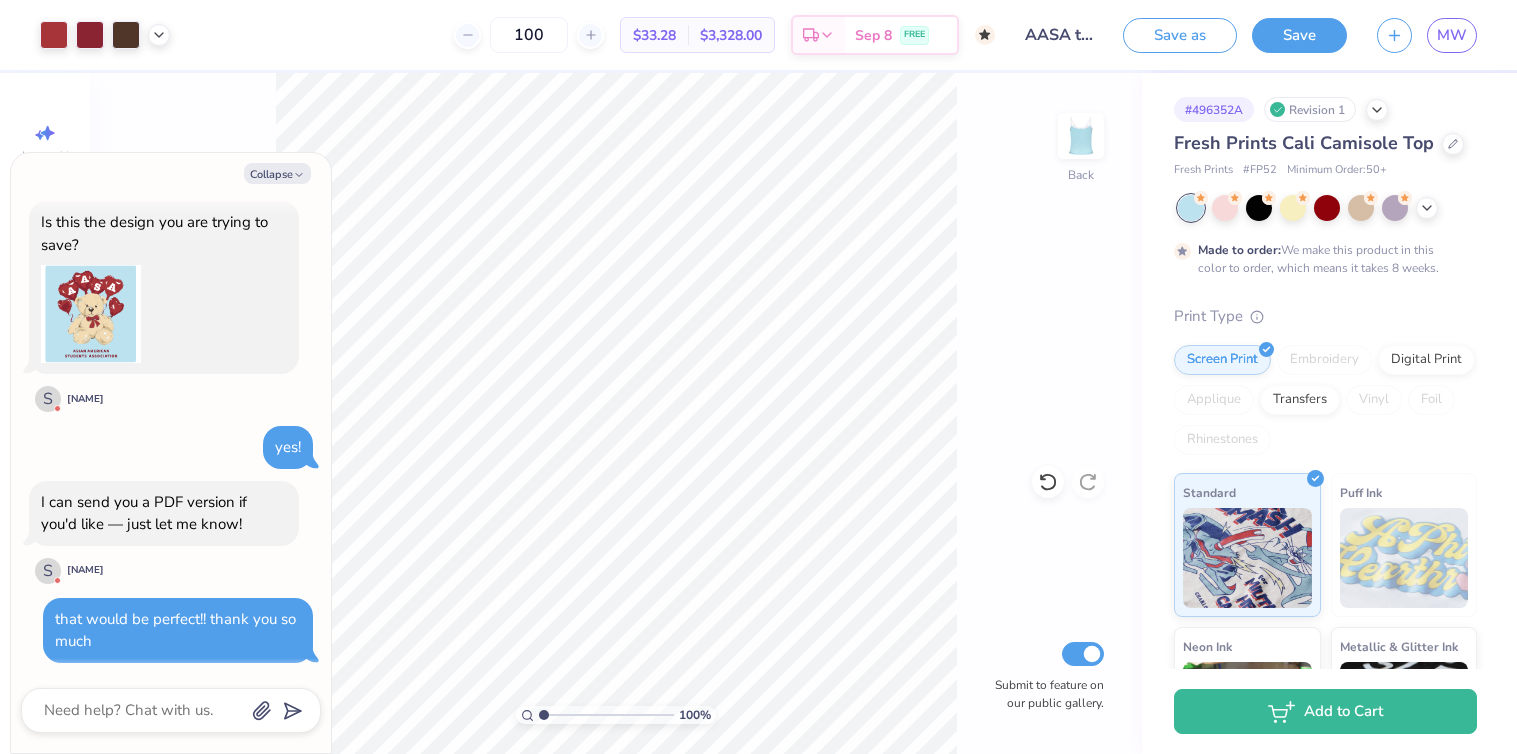 scroll, scrollTop: 1227, scrollLeft: 0, axis: vertical 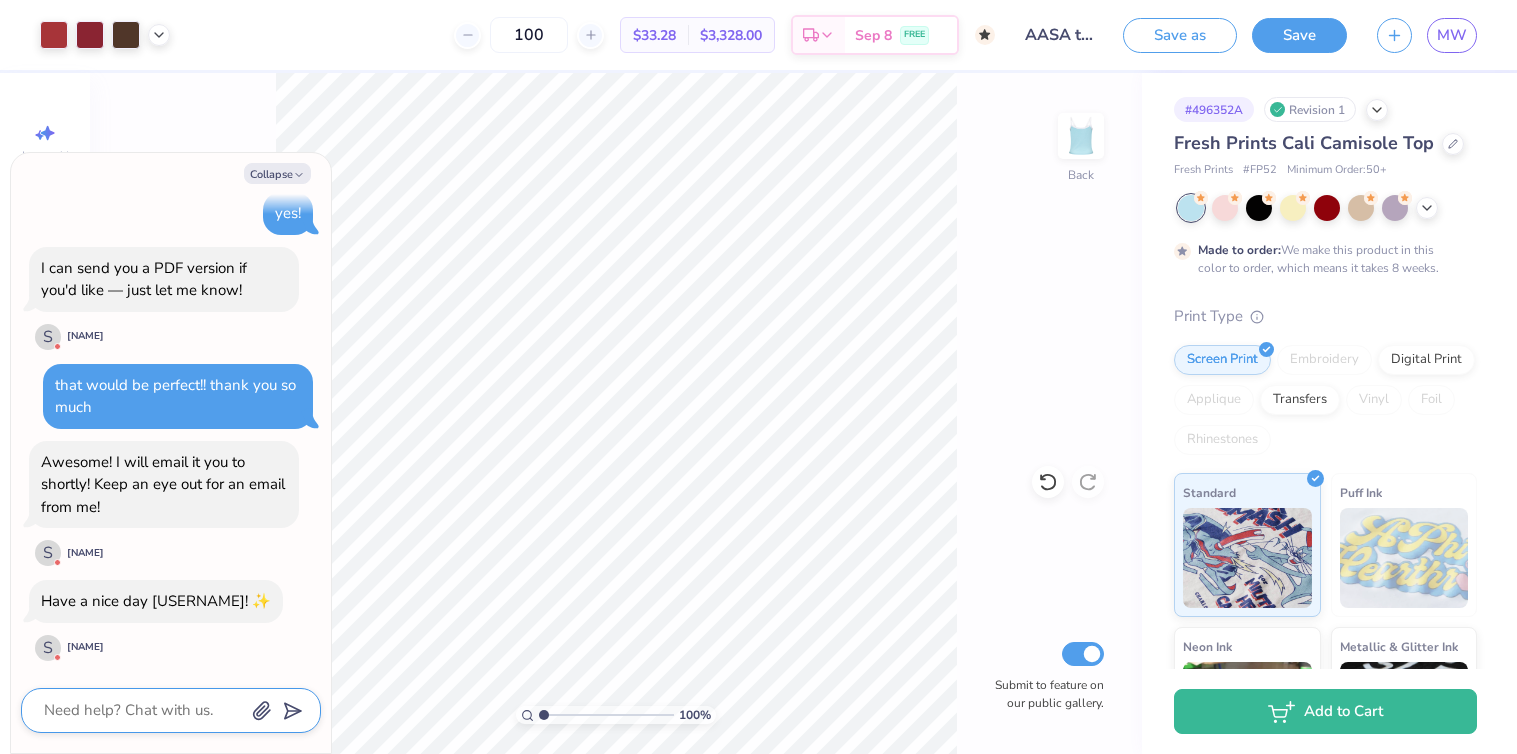 click at bounding box center (143, 710) 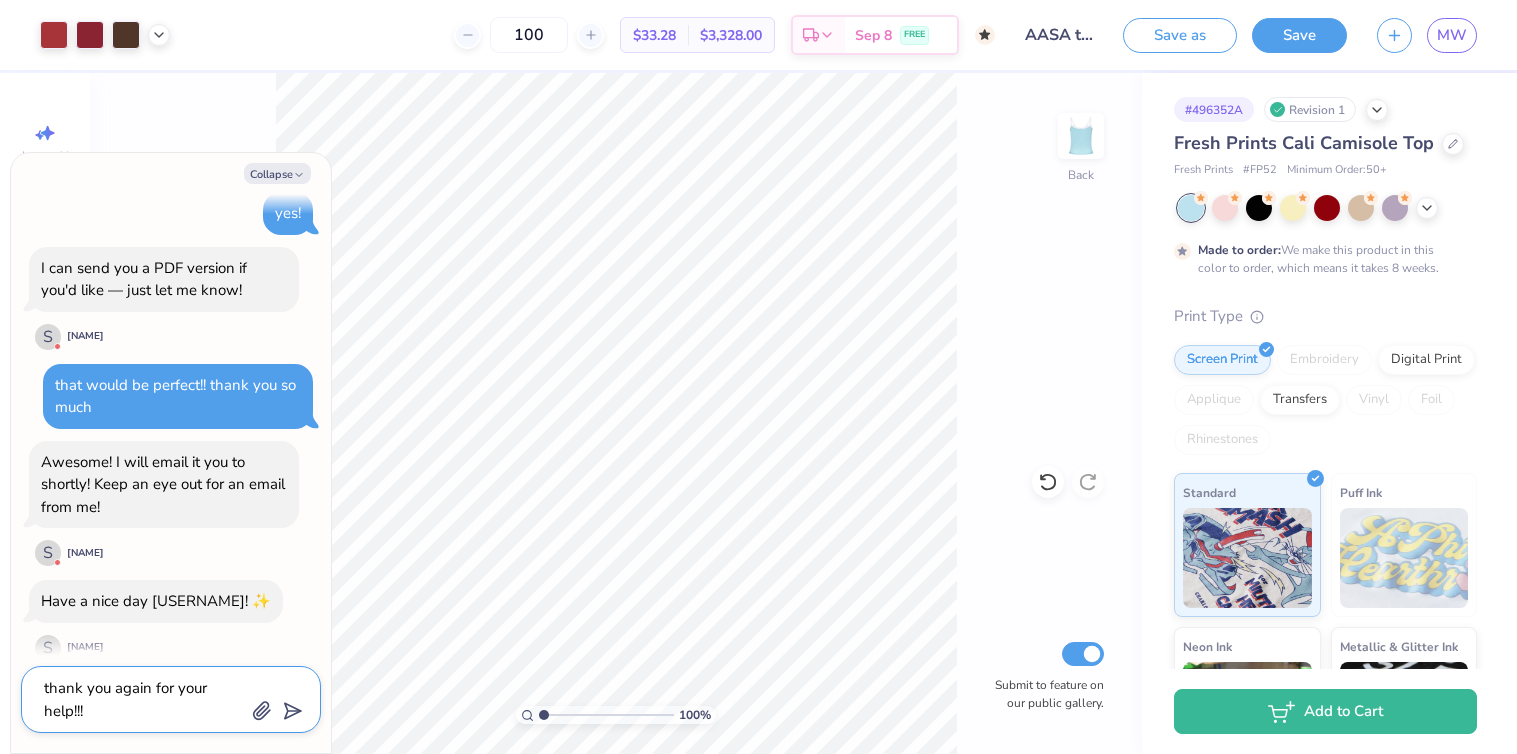 click on "thank you again for your help!!!" at bounding box center [143, 699] 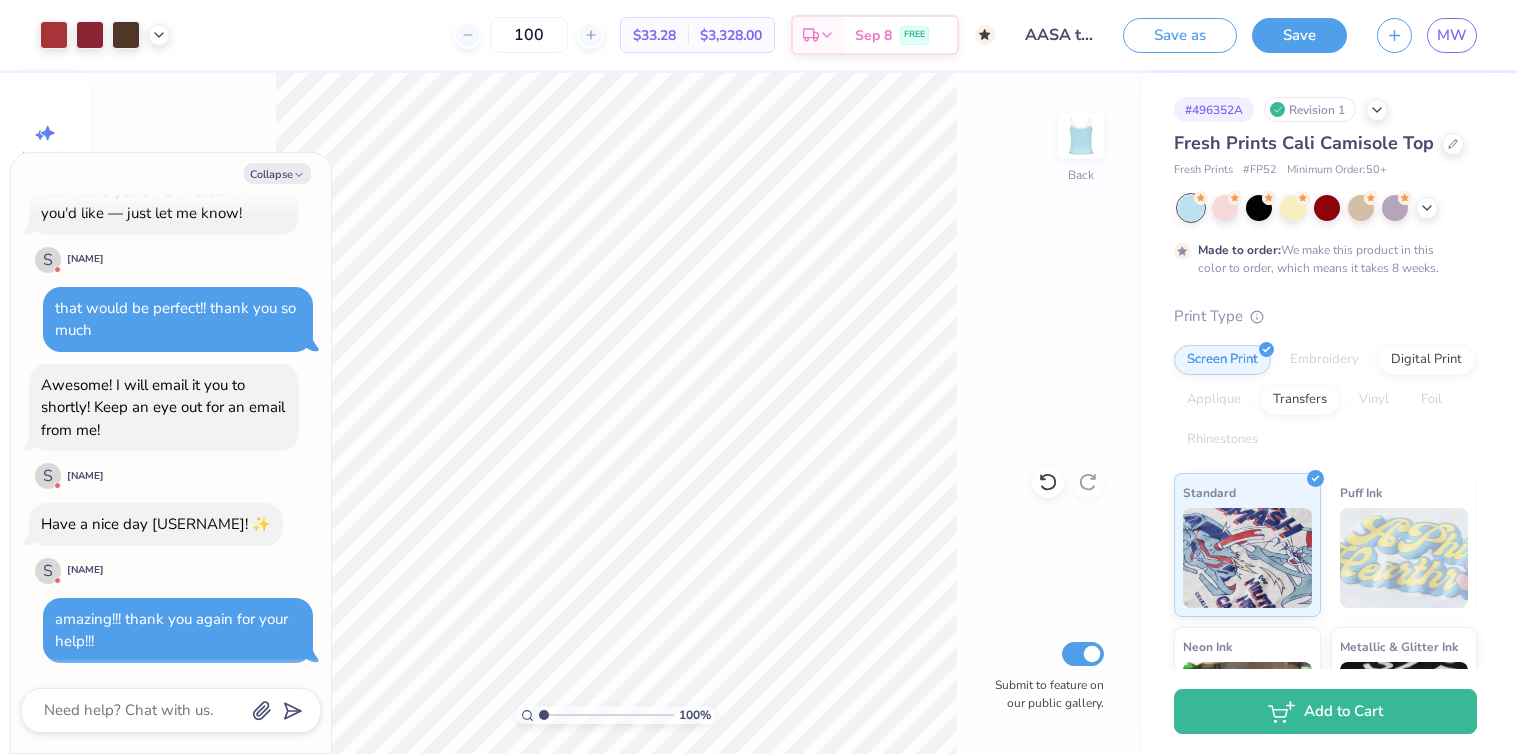 scroll, scrollTop: 1399, scrollLeft: 0, axis: vertical 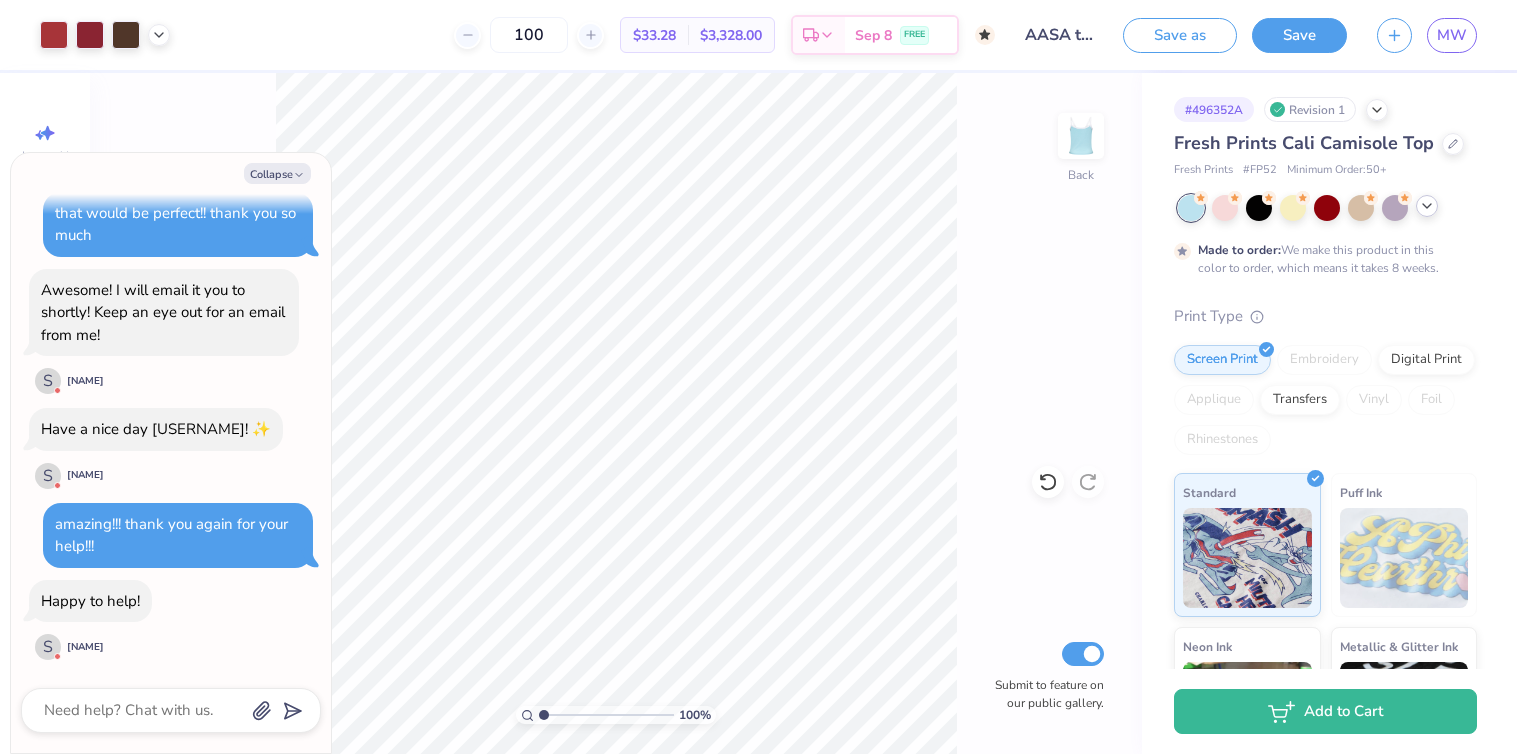 click at bounding box center [1427, 206] 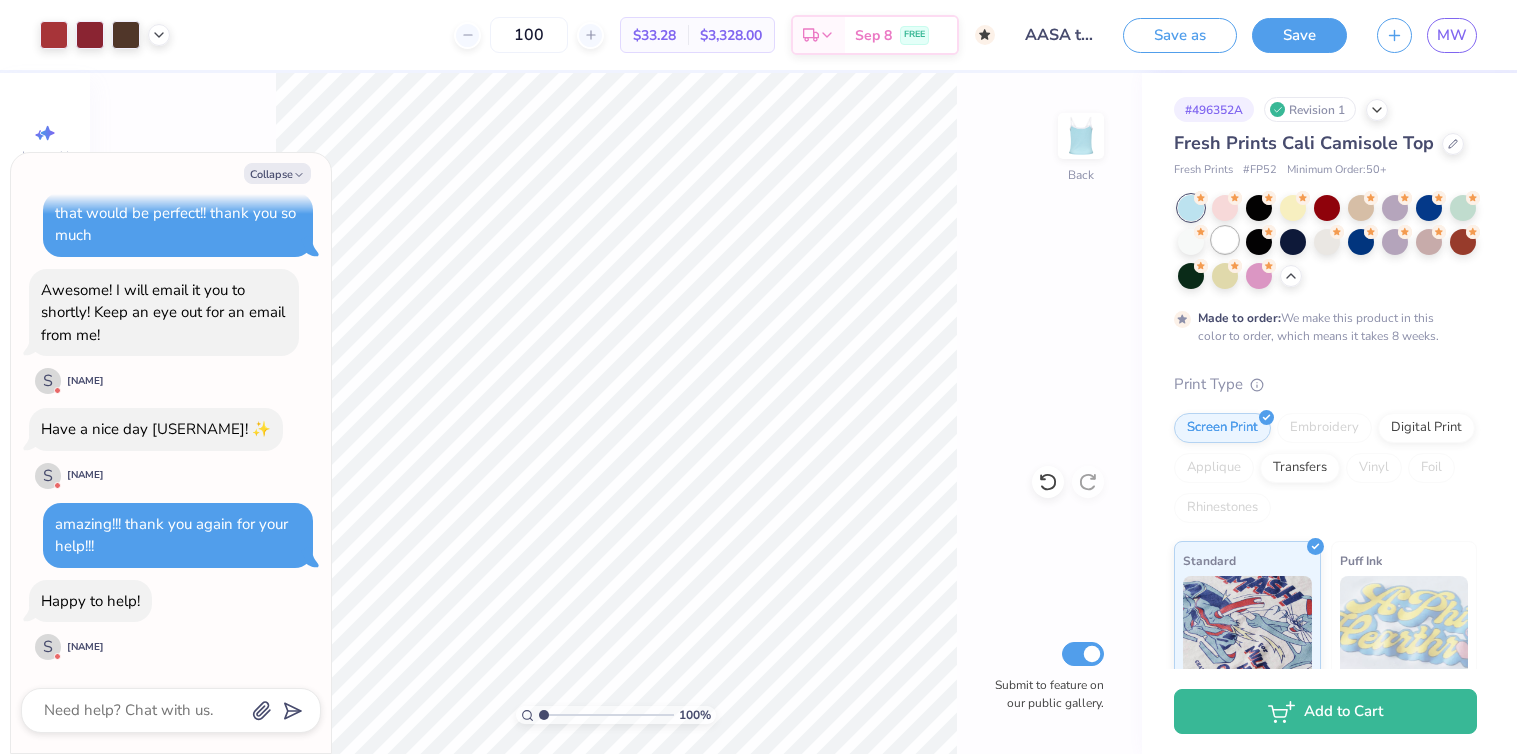click at bounding box center (1225, 240) 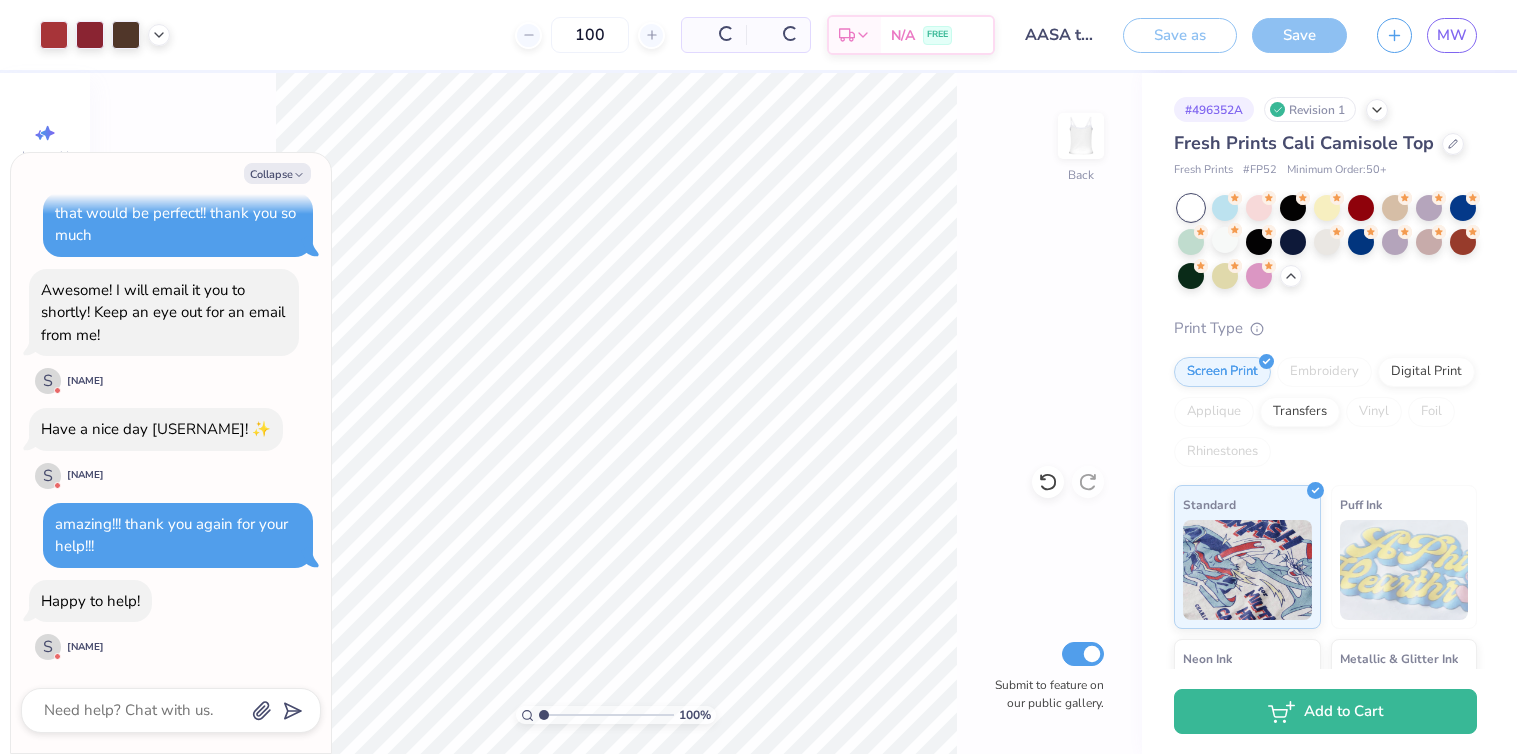 scroll, scrollTop: 1521, scrollLeft: 0, axis: vertical 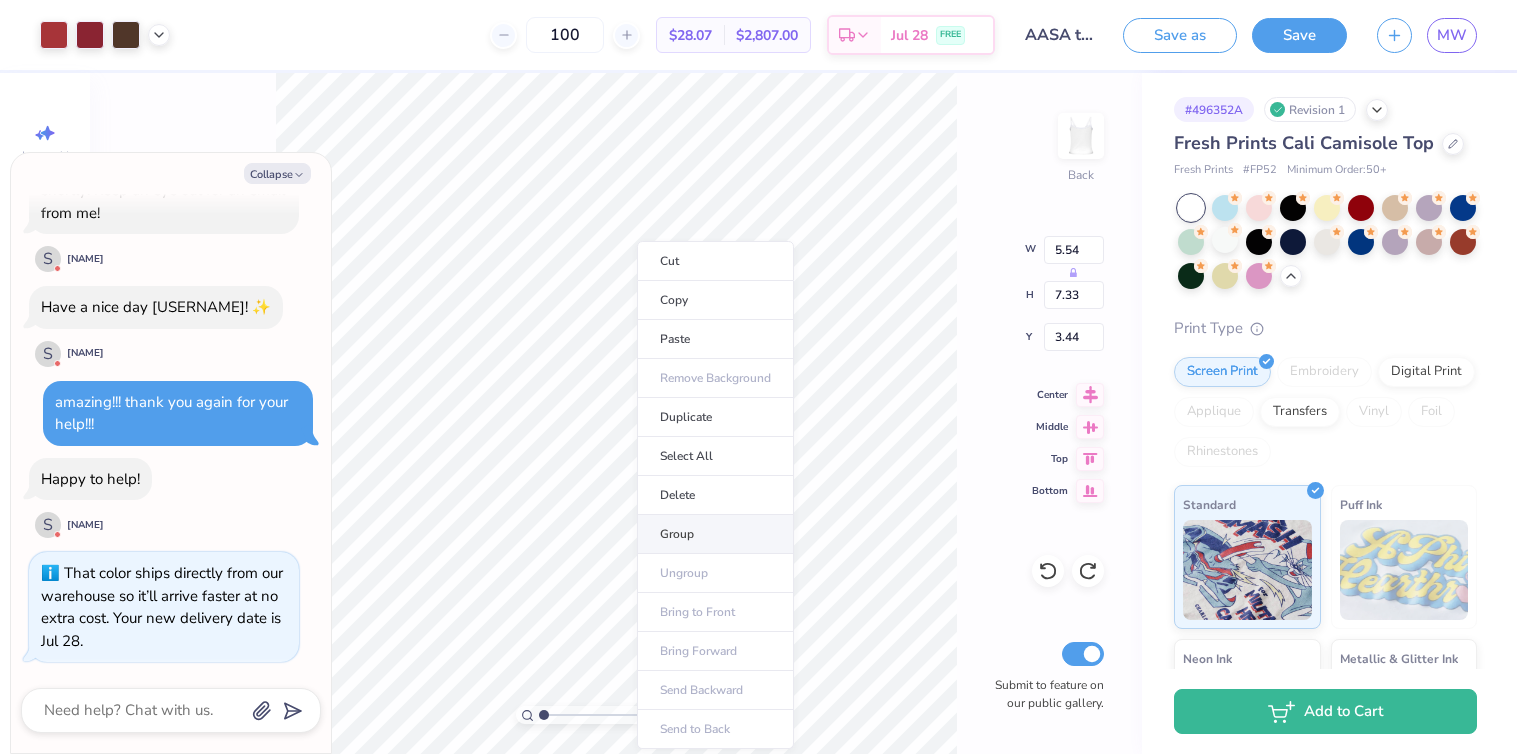 click on "Group" at bounding box center [715, 534] 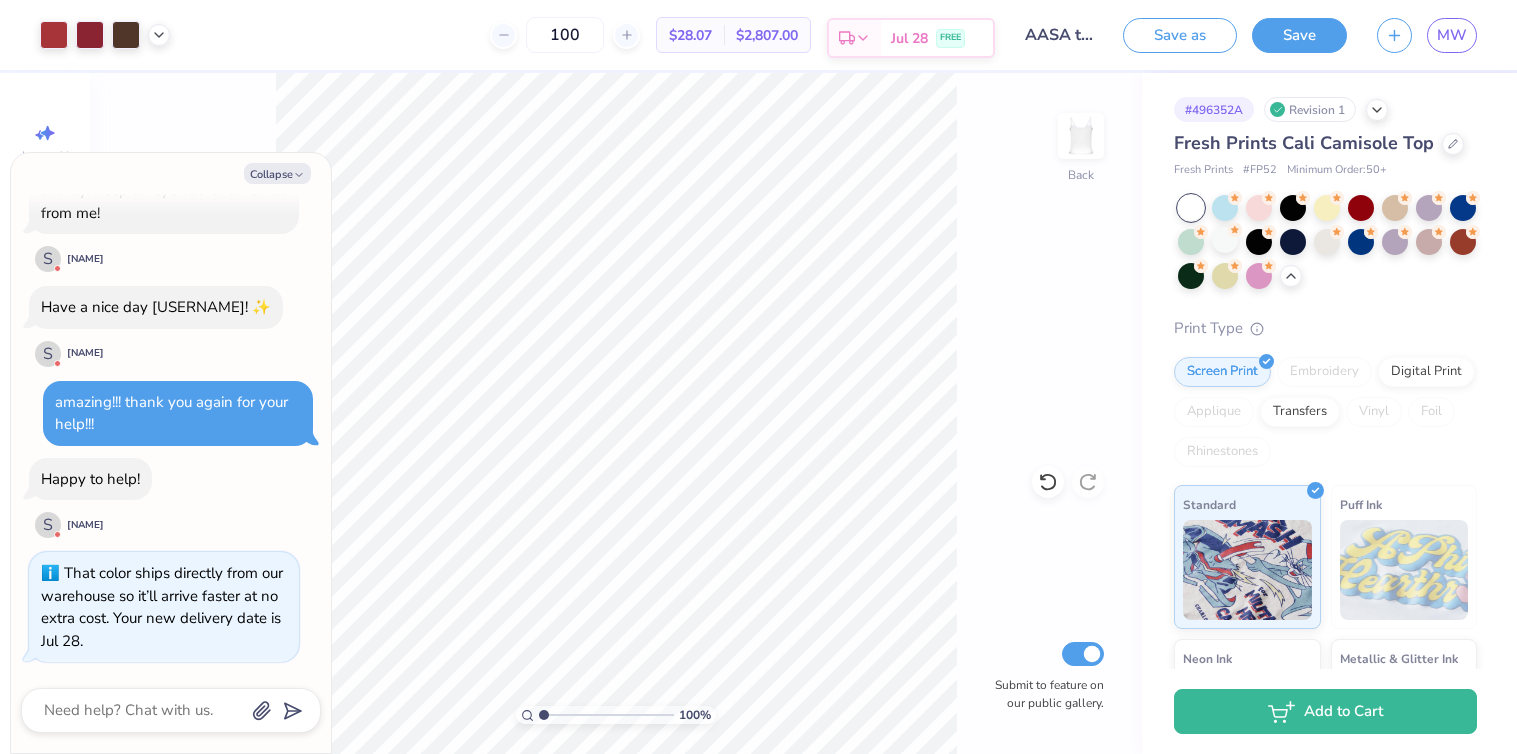 click on "Est. Delivery" at bounding box center [855, 38] 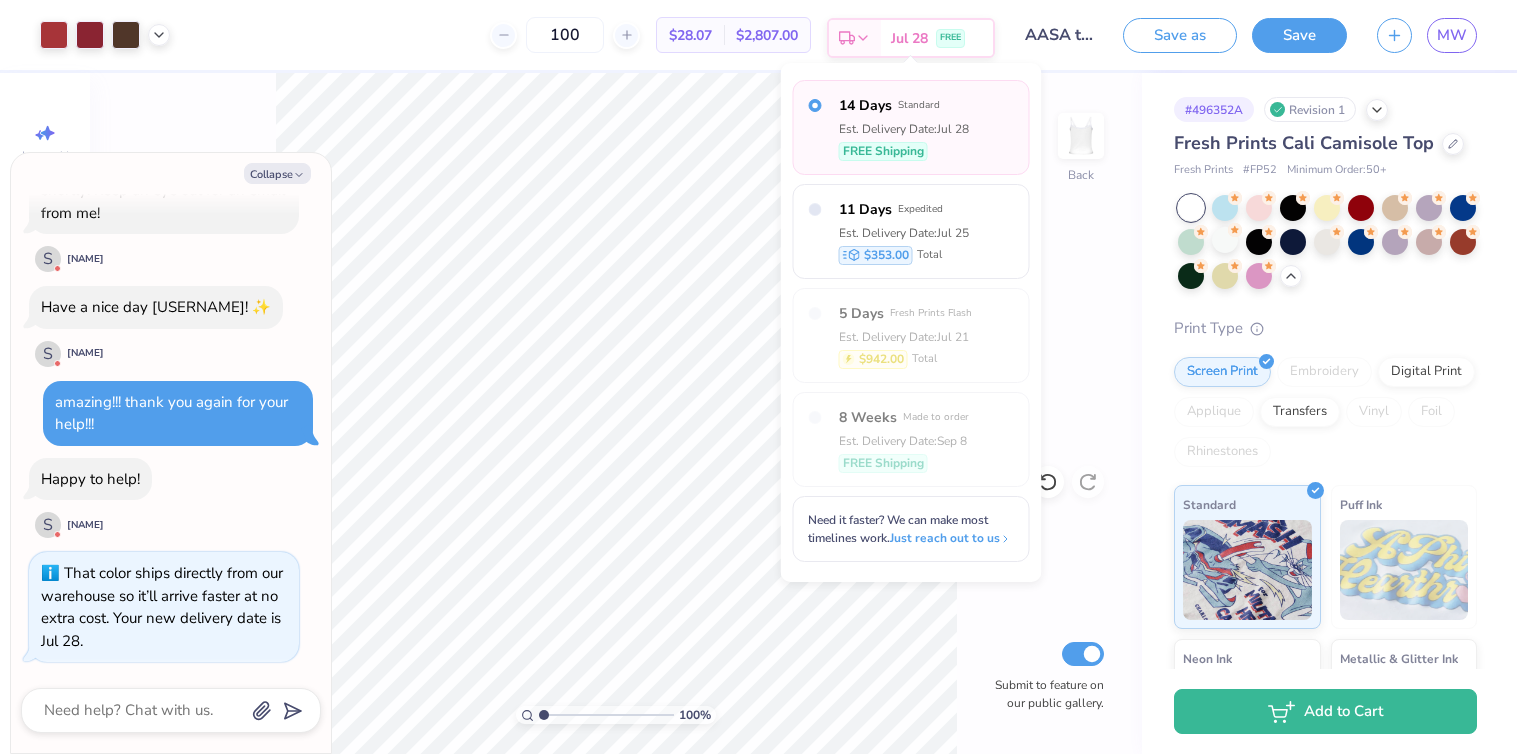 click on "Est. Delivery" at bounding box center [855, 38] 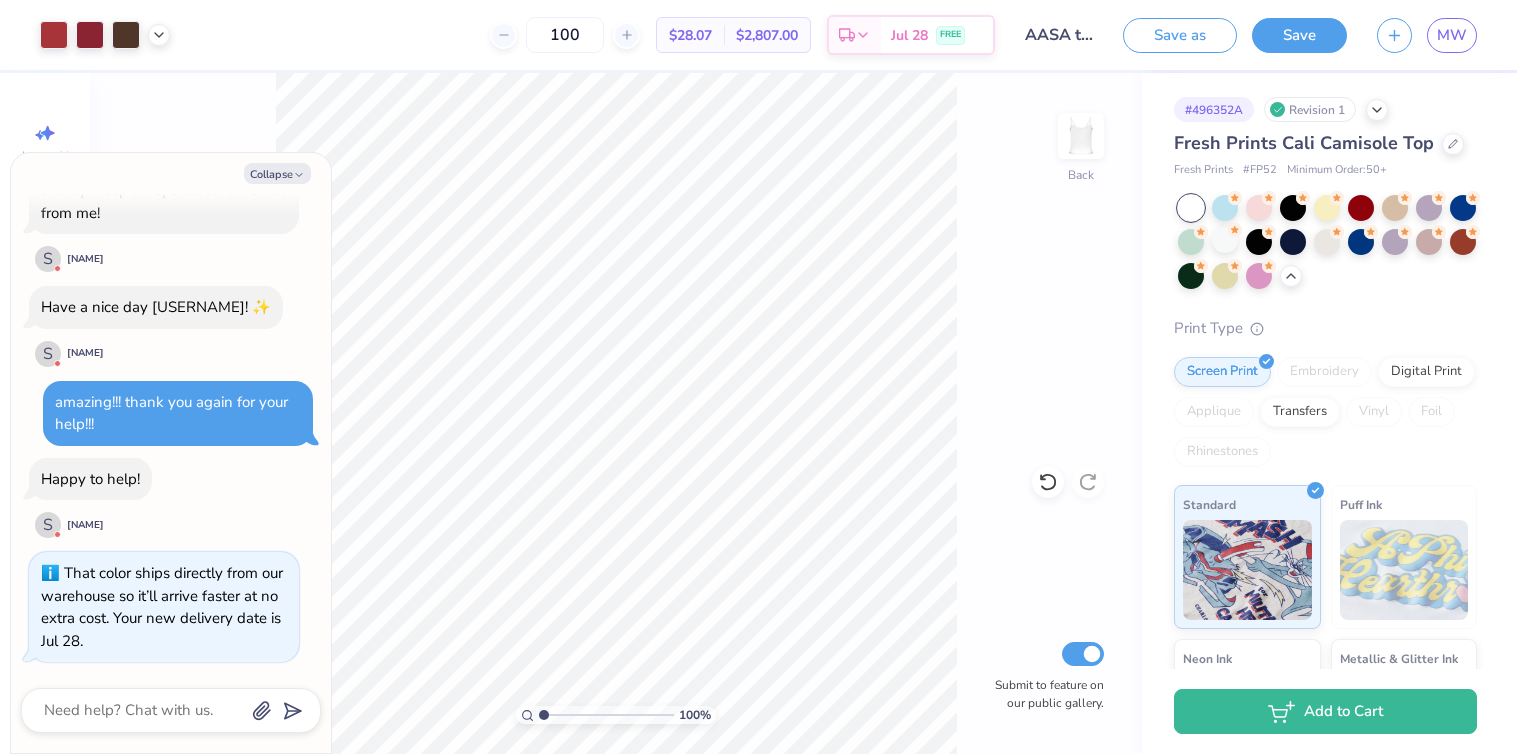 click on "$28.07 Per Item" at bounding box center (690, 35) 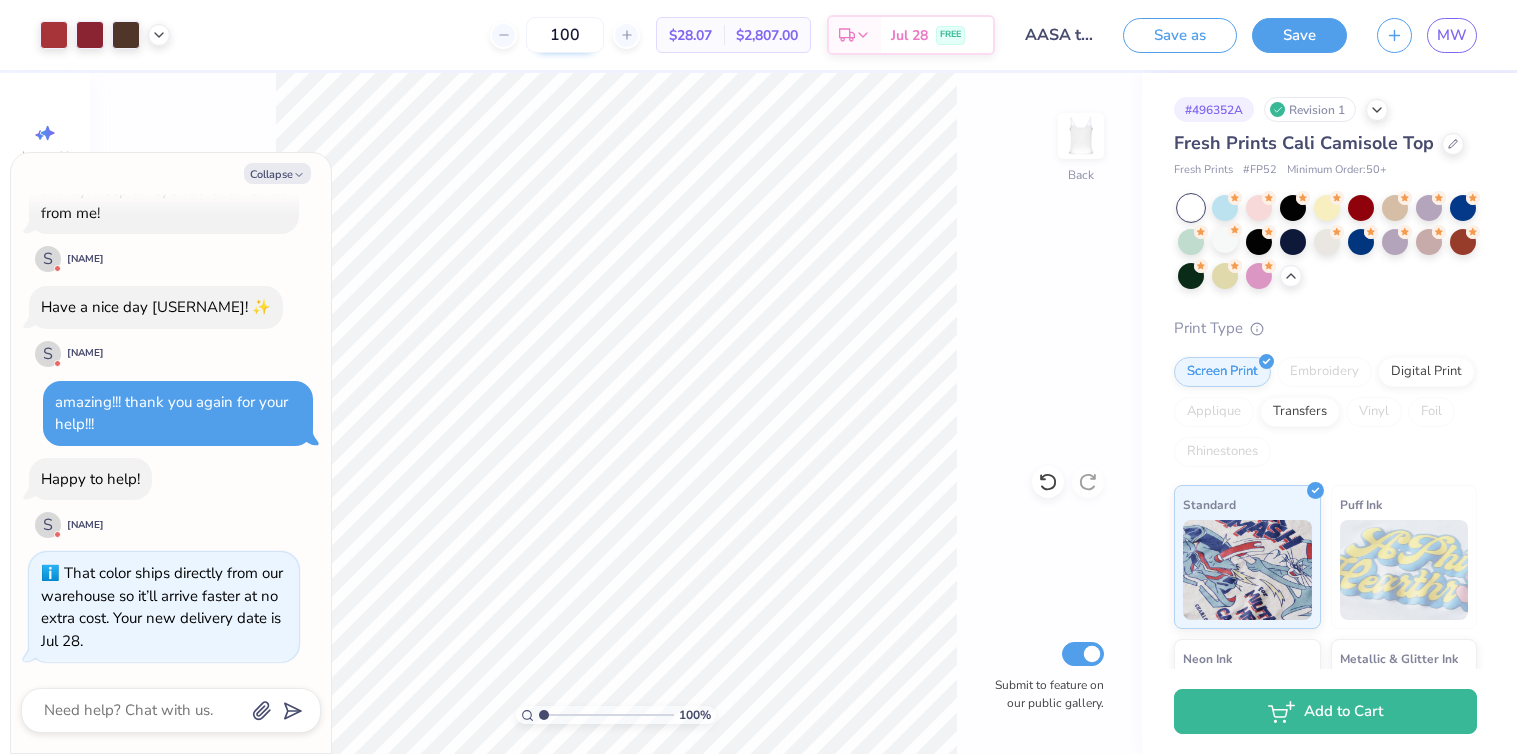 click on "100" at bounding box center [565, 35] 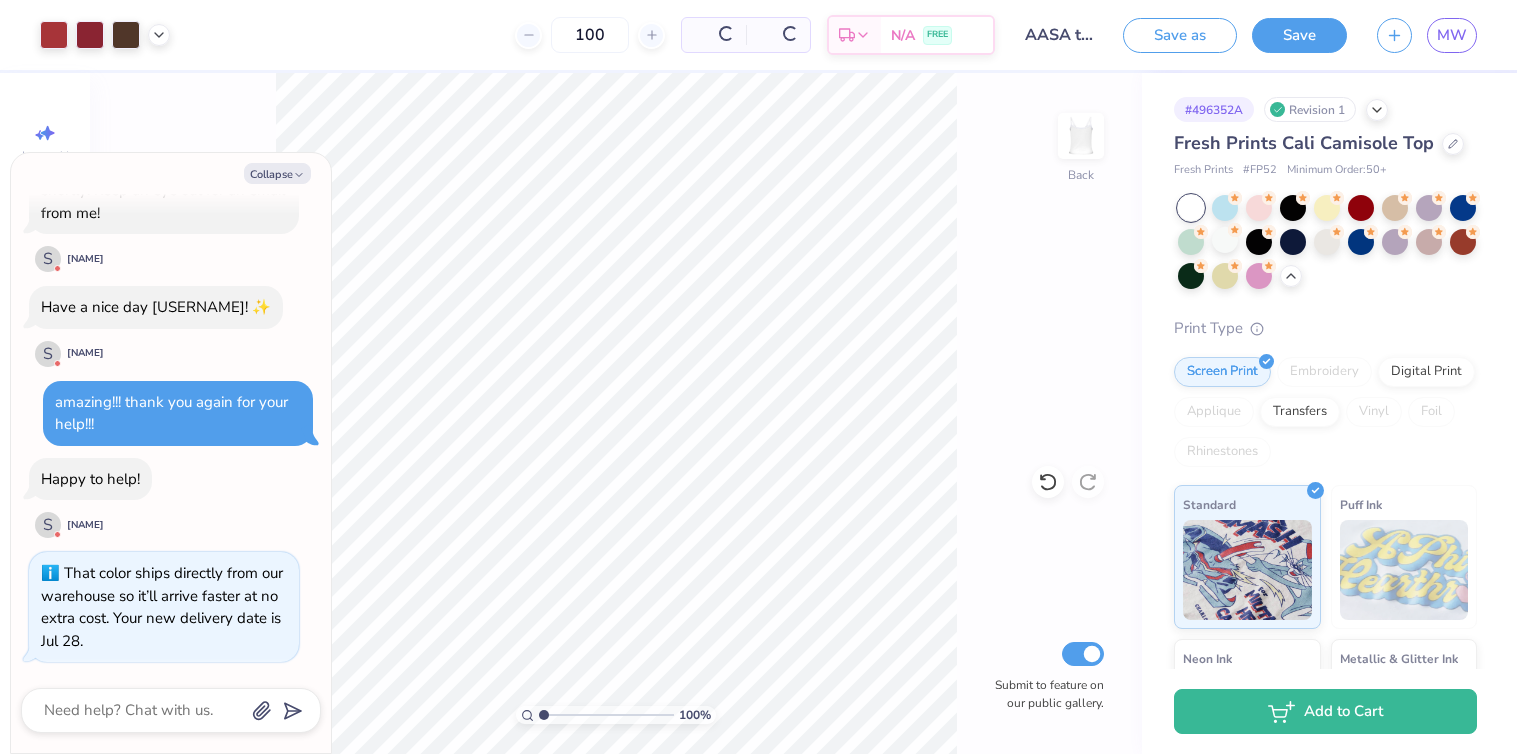 click on "100  % Back Submit to feature on our public gallery." at bounding box center [616, 413] 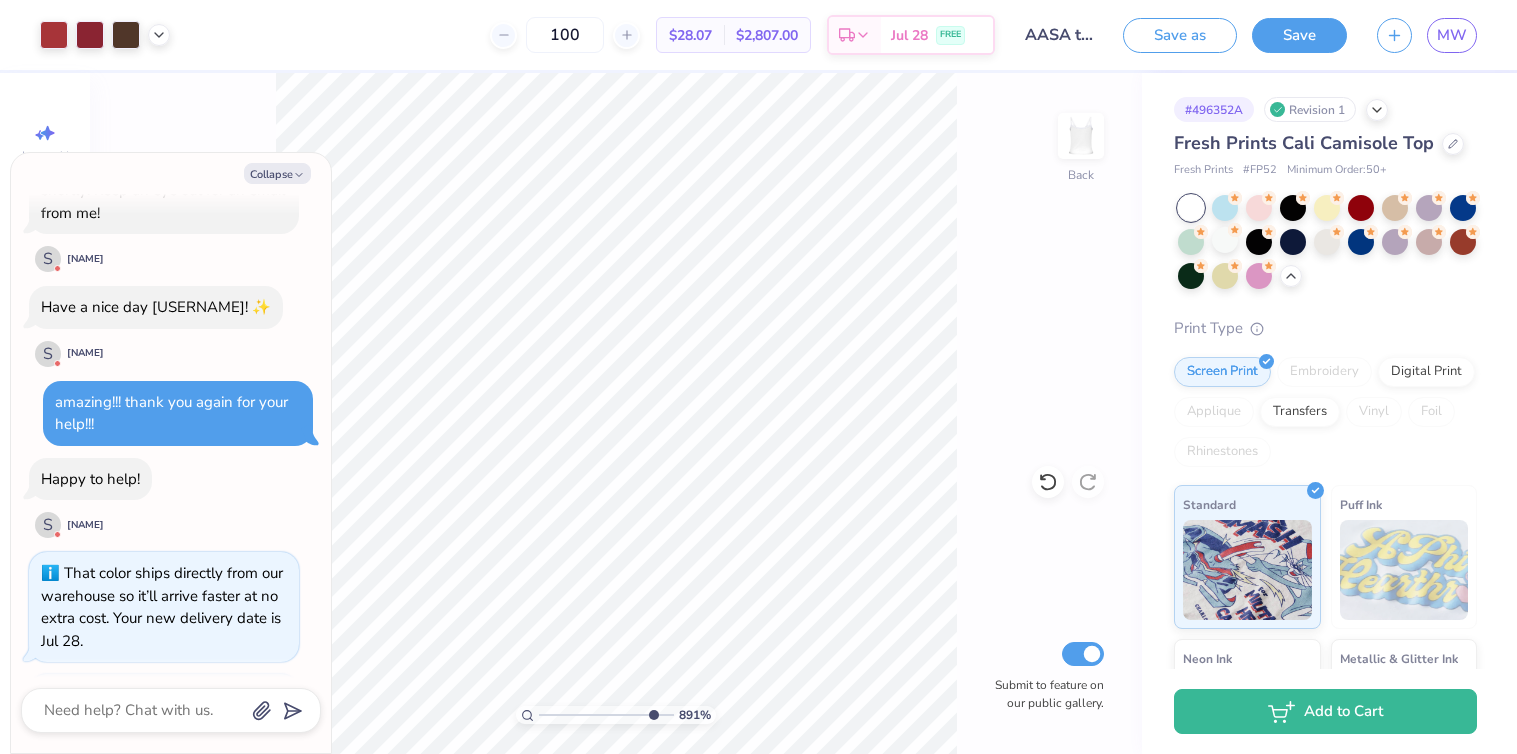 scroll, scrollTop: 1643, scrollLeft: 0, axis: vertical 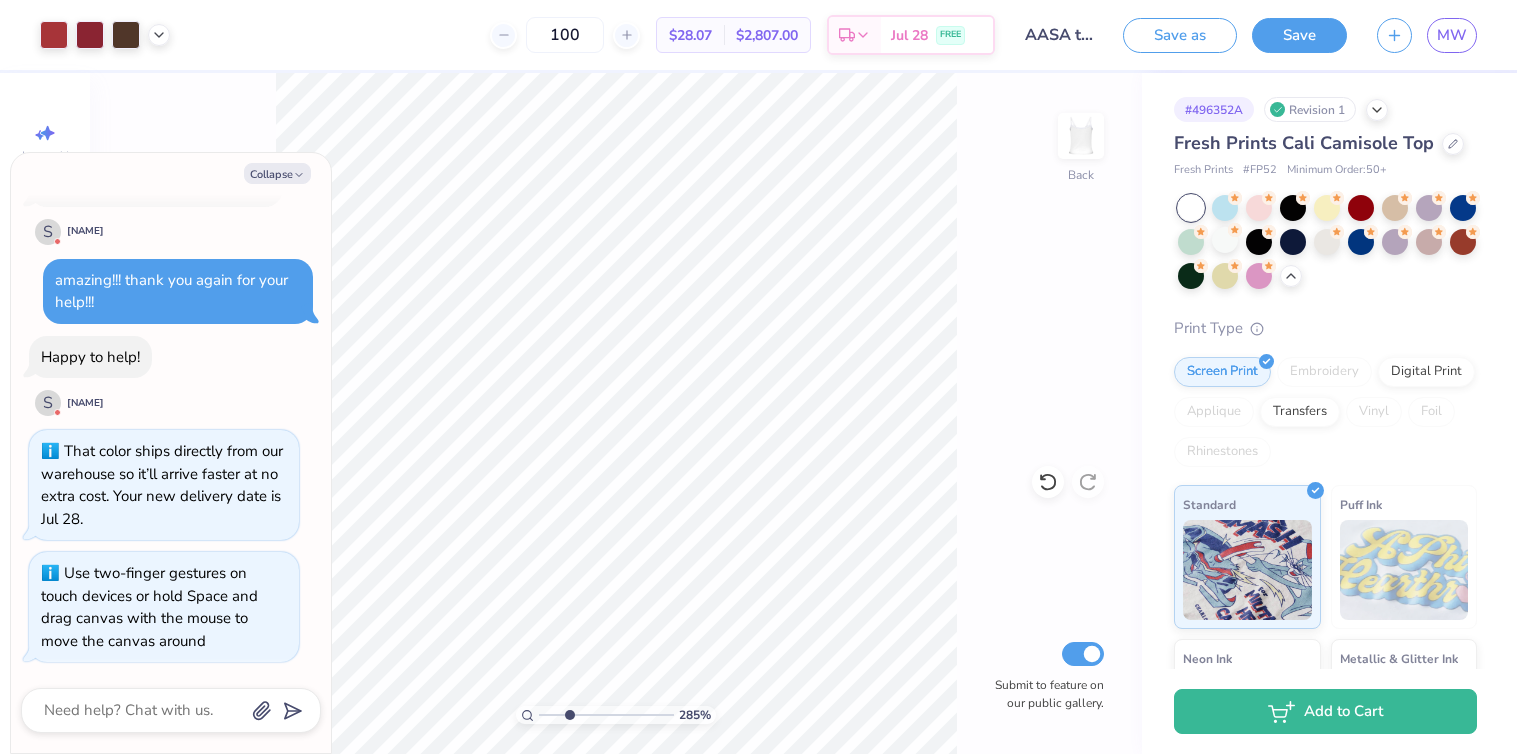 drag, startPoint x: 543, startPoint y: 715, endPoint x: 568, endPoint y: 717, distance: 25.079872 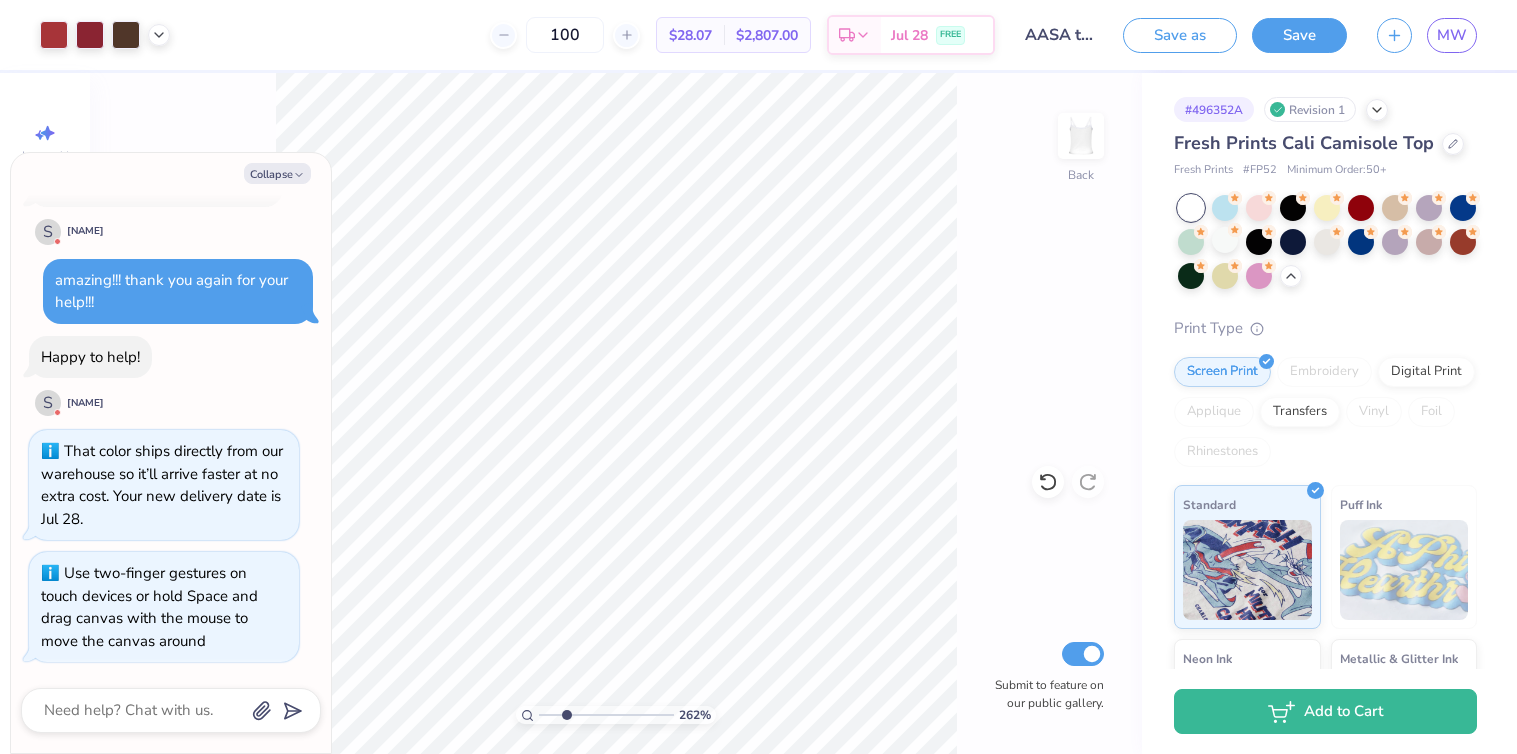 click at bounding box center (606, 715) 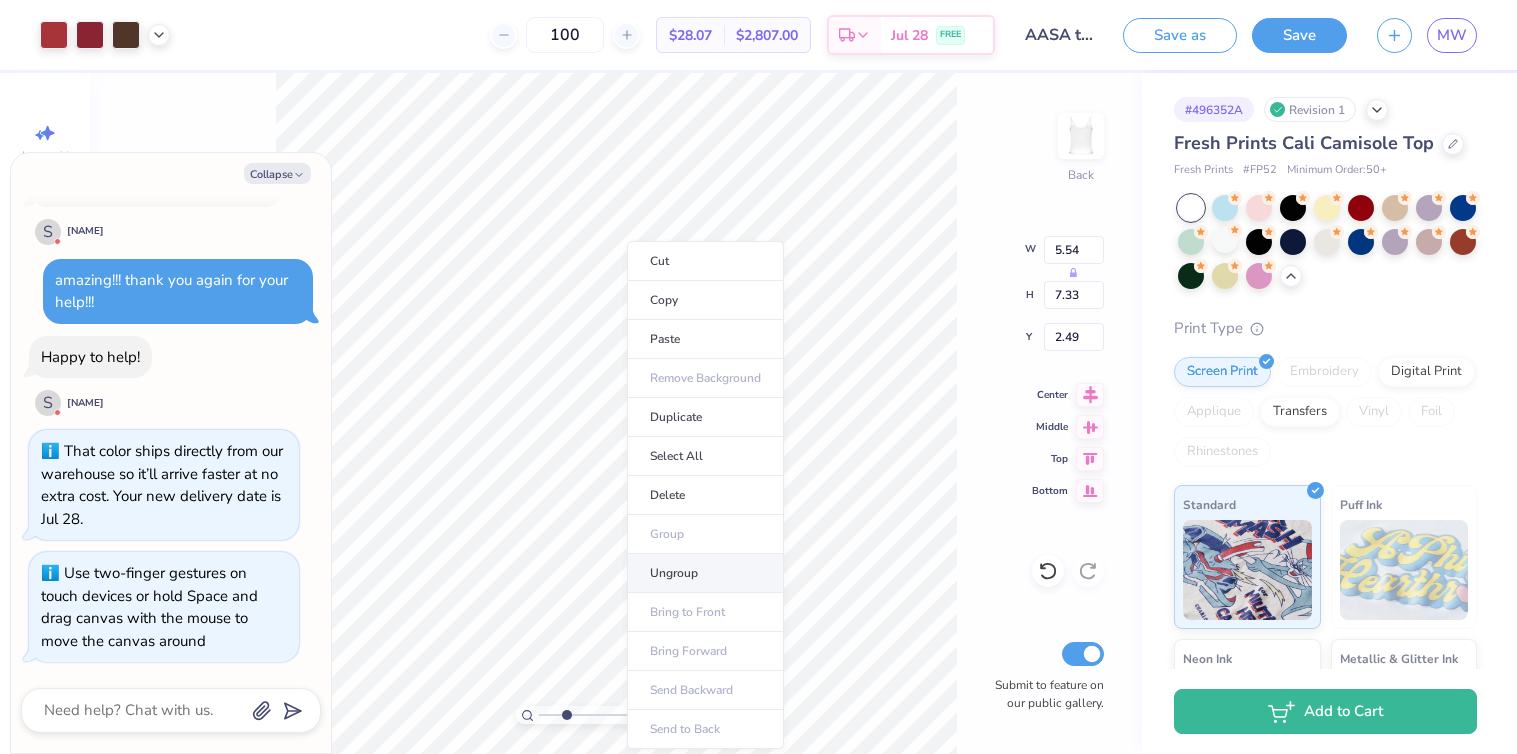 click on "Ungroup" at bounding box center [705, 573] 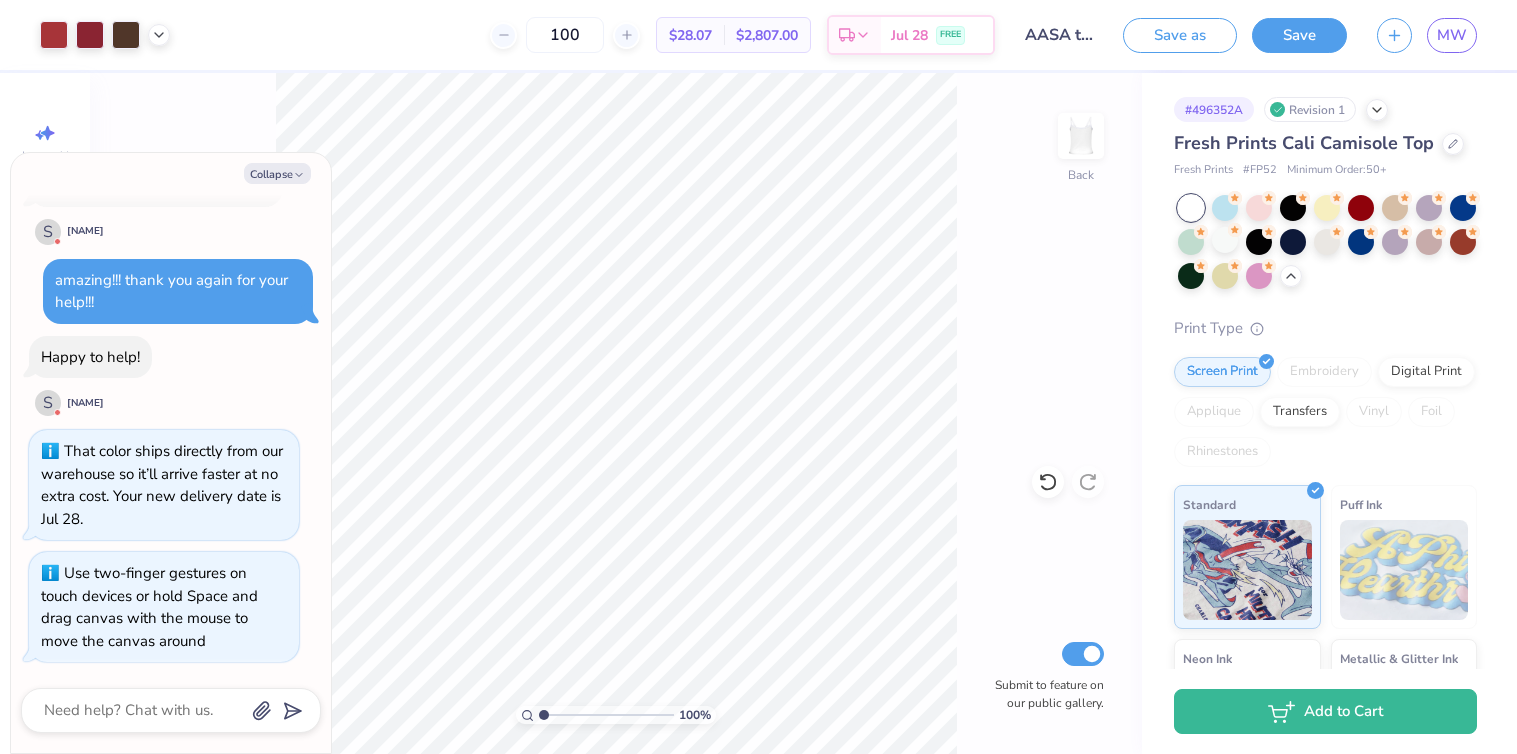 drag, startPoint x: 563, startPoint y: 712, endPoint x: 525, endPoint y: 712, distance: 38 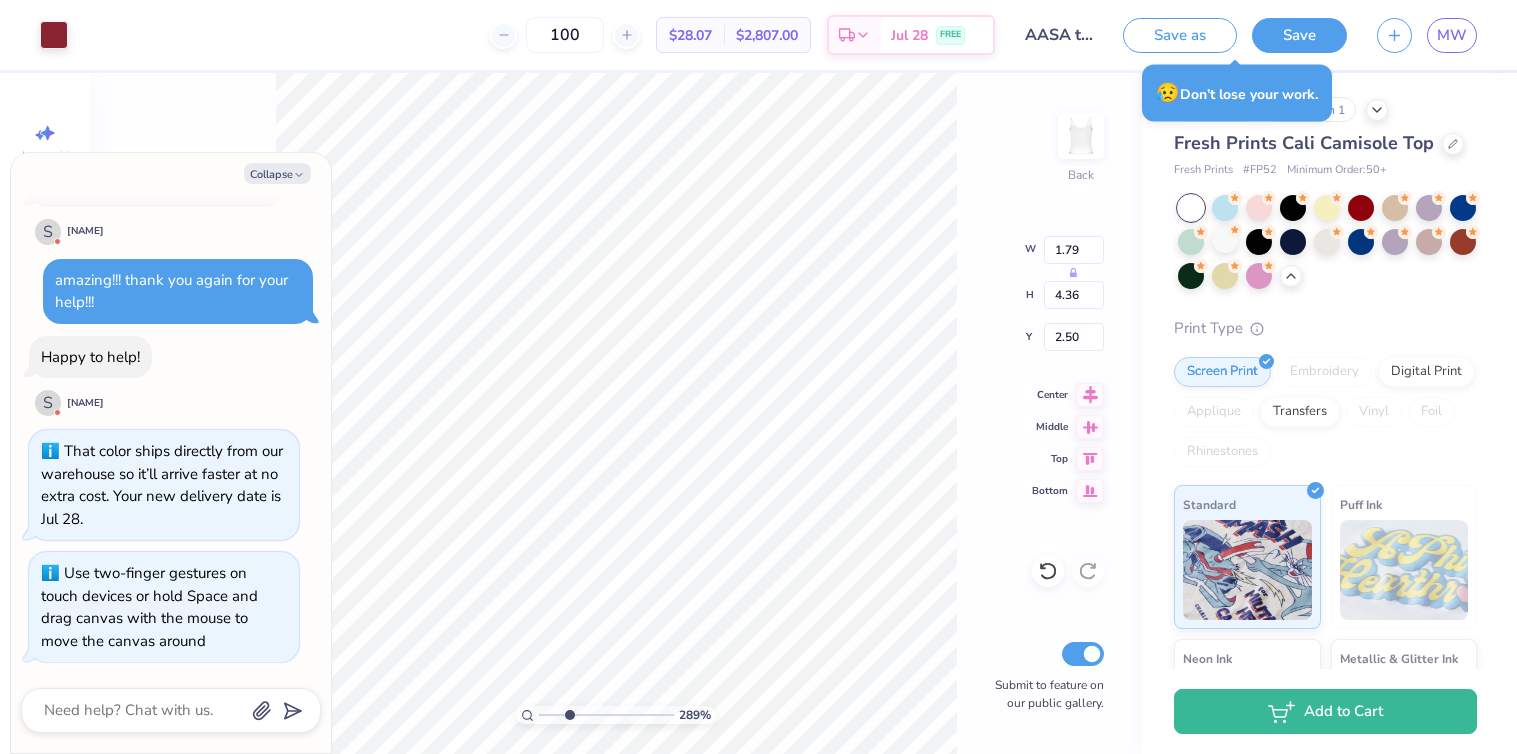 drag, startPoint x: 544, startPoint y: 713, endPoint x: 569, endPoint y: 705, distance: 26.24881 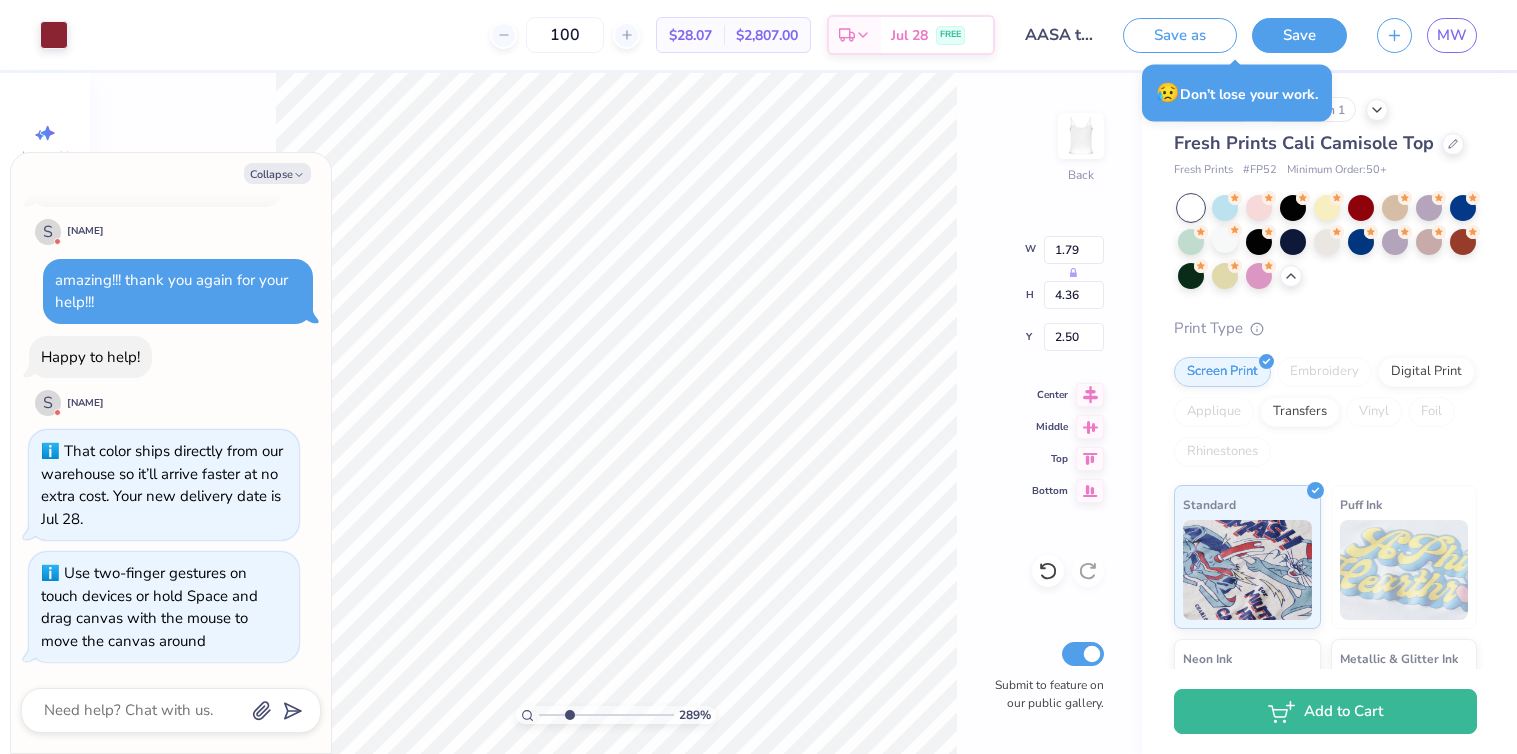 click at bounding box center [606, 715] 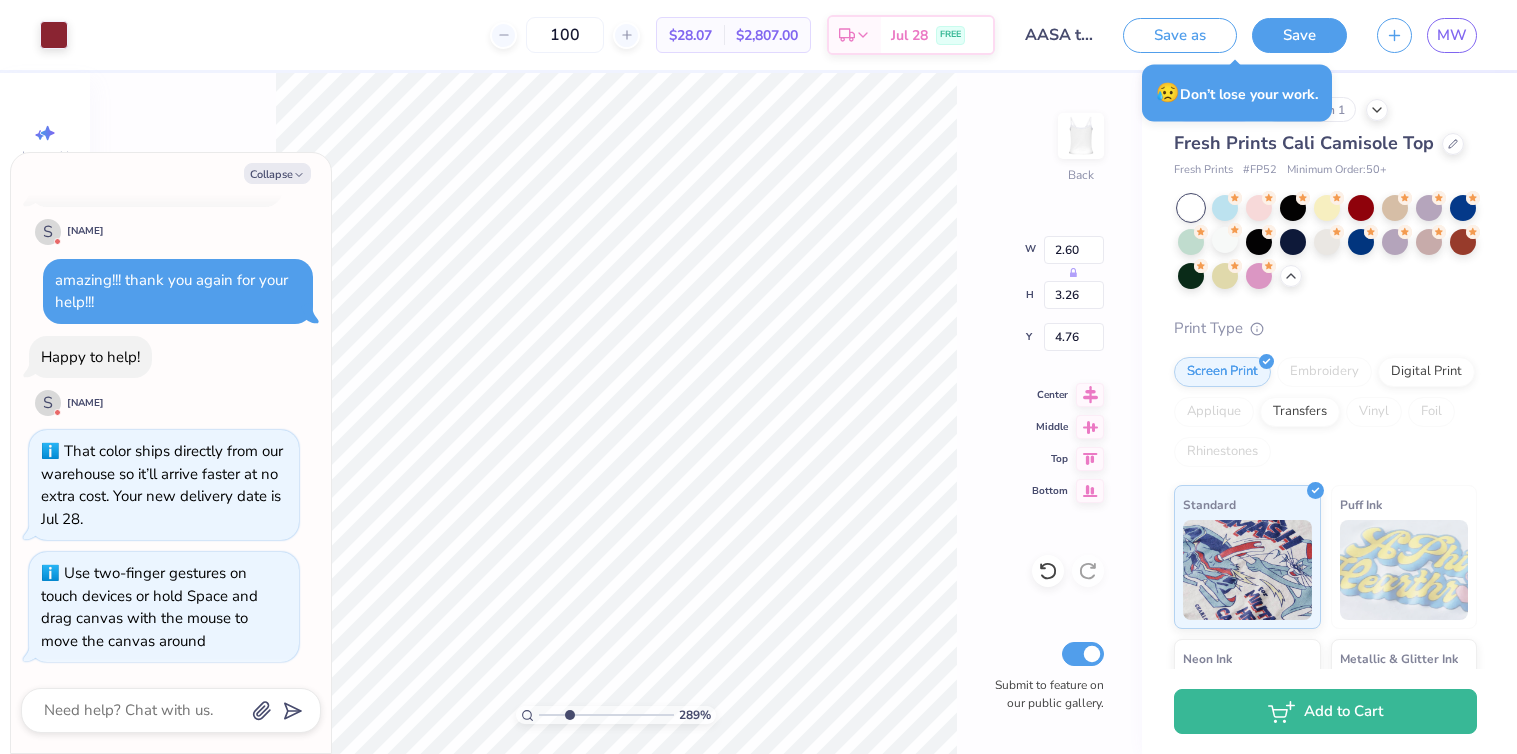 click on "289  % Back W 2.60 H 3.26 Y 4.76 Center Middle Top Bottom Submit to feature on our public gallery." at bounding box center (616, 413) 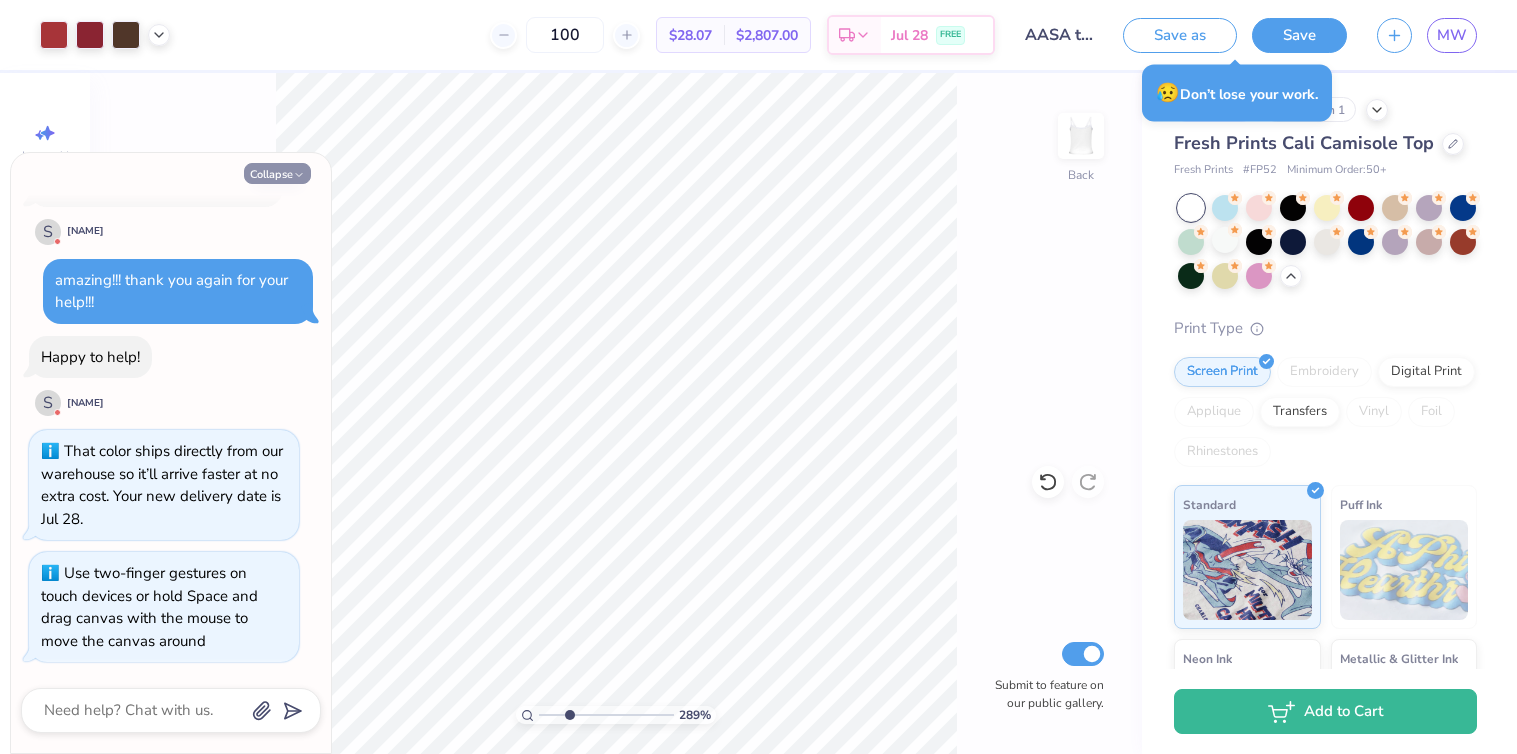 click on "Collapse" at bounding box center (277, 173) 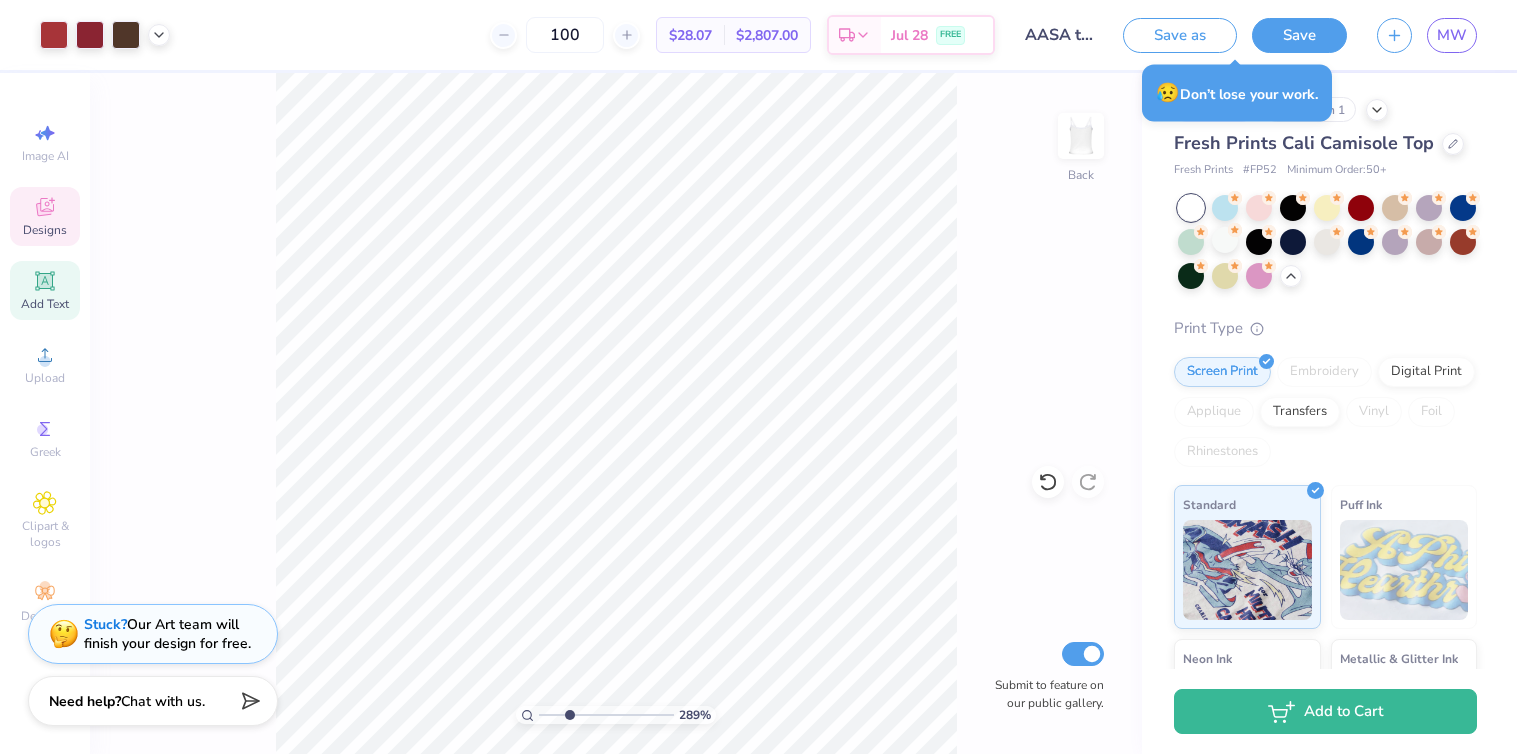 click 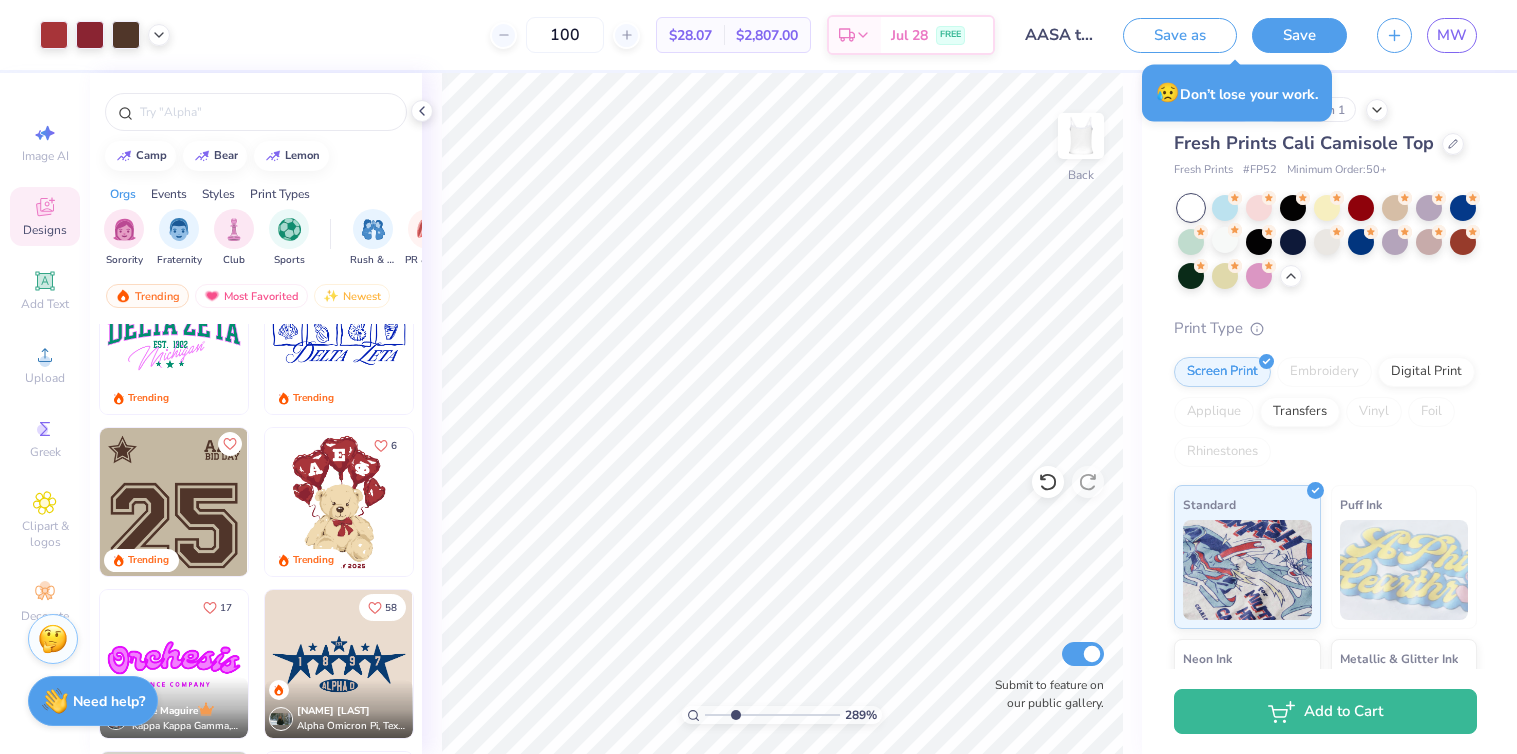 scroll, scrollTop: 722, scrollLeft: 0, axis: vertical 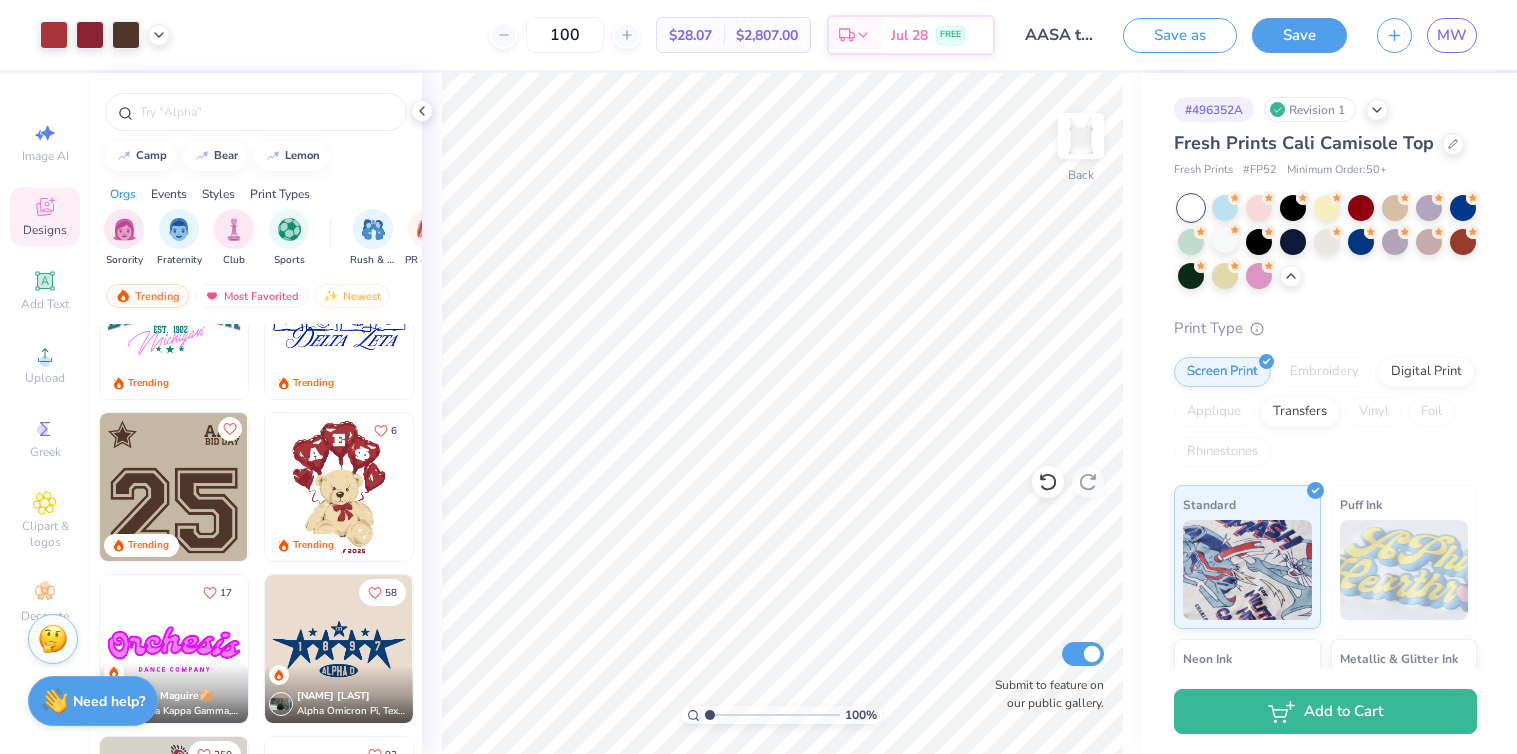 drag, startPoint x: 731, startPoint y: 718, endPoint x: 694, endPoint y: 716, distance: 37.054016 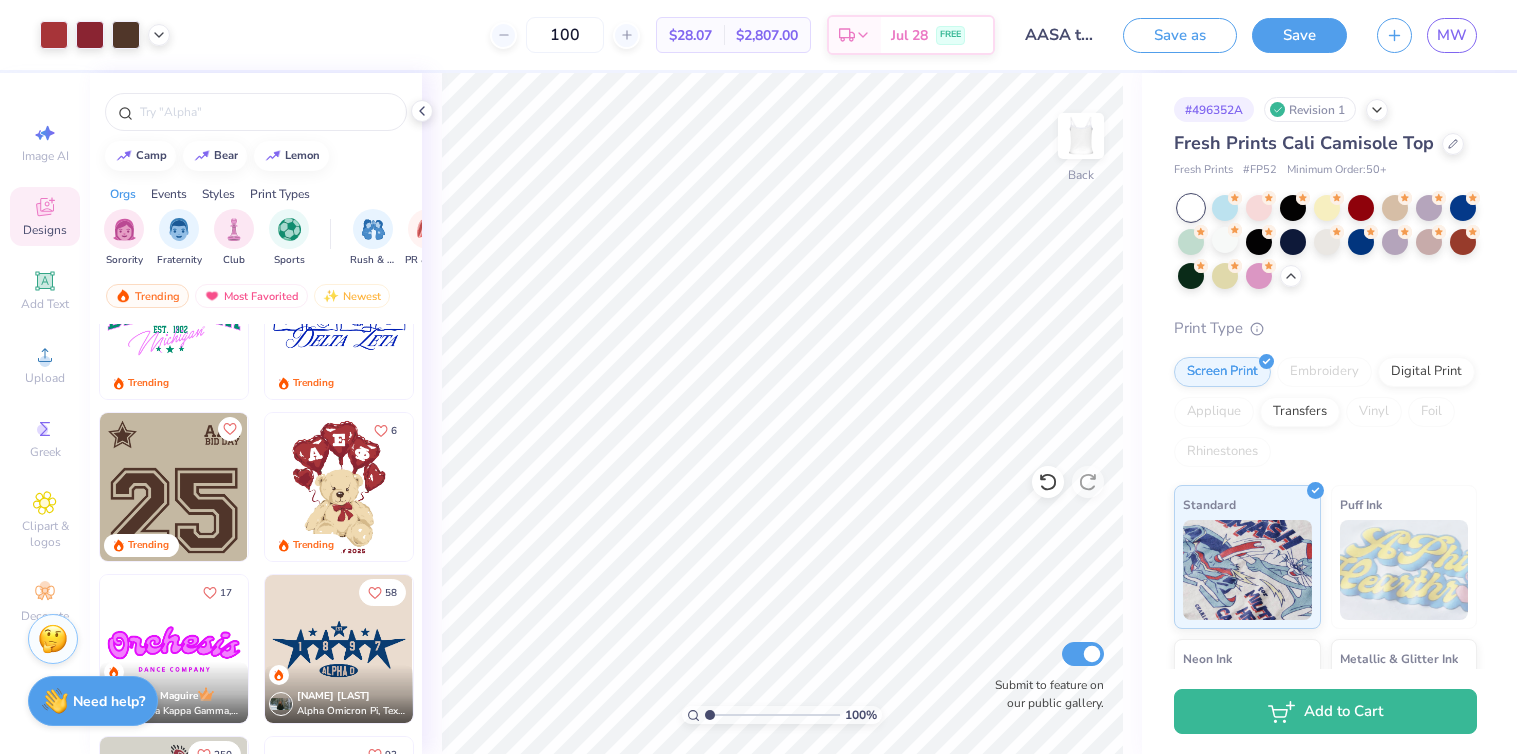 click at bounding box center [772, 715] 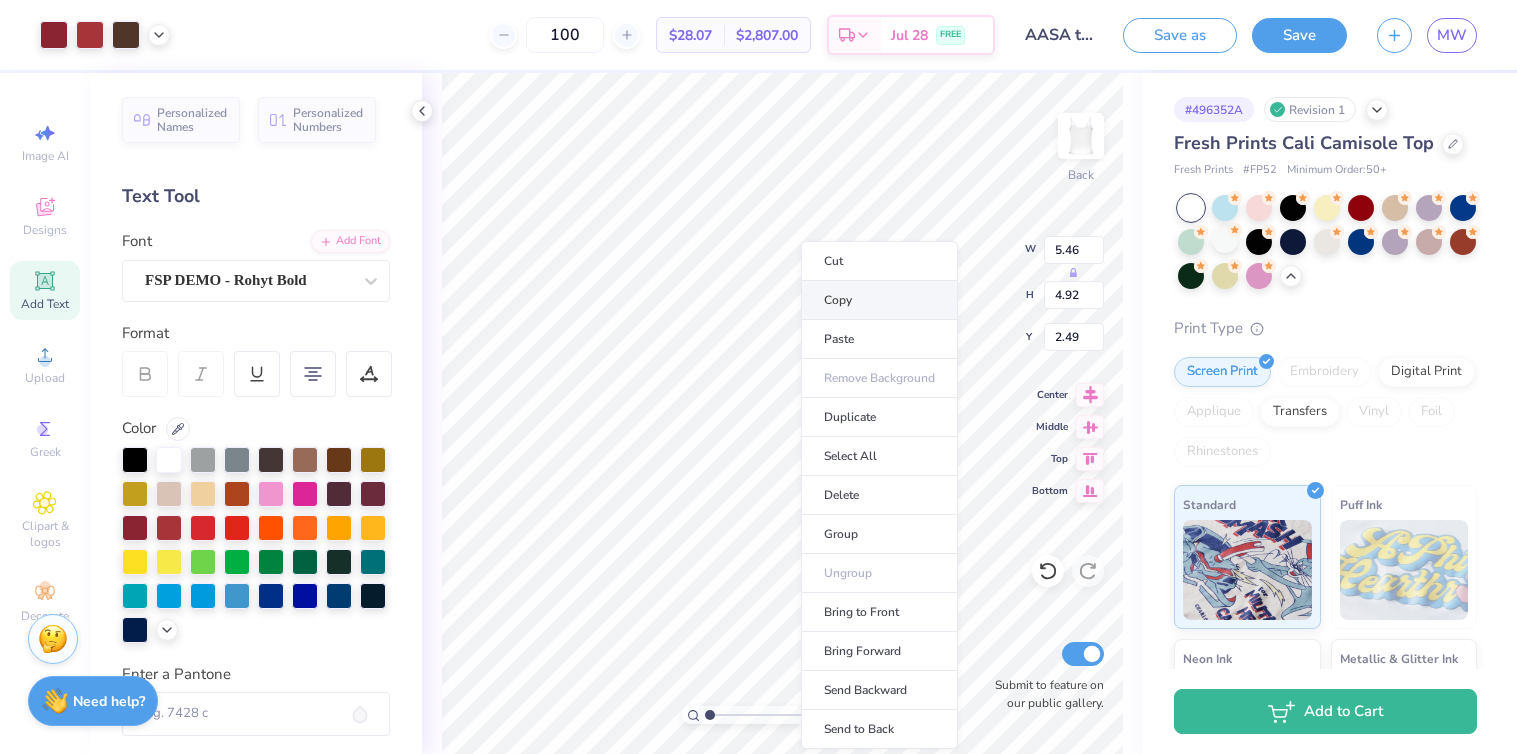 click on "Copy" at bounding box center (879, 300) 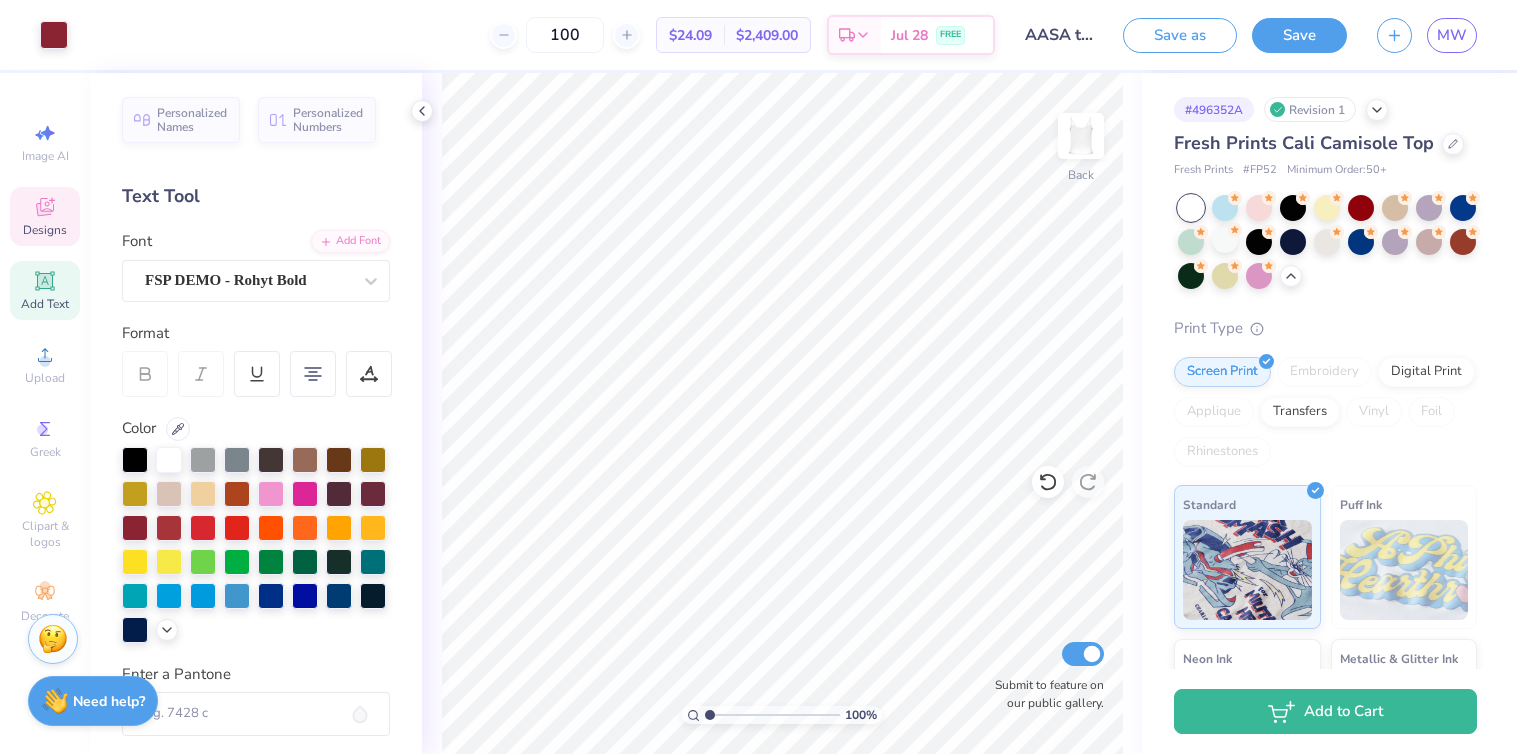 click on "Designs" at bounding box center (45, 230) 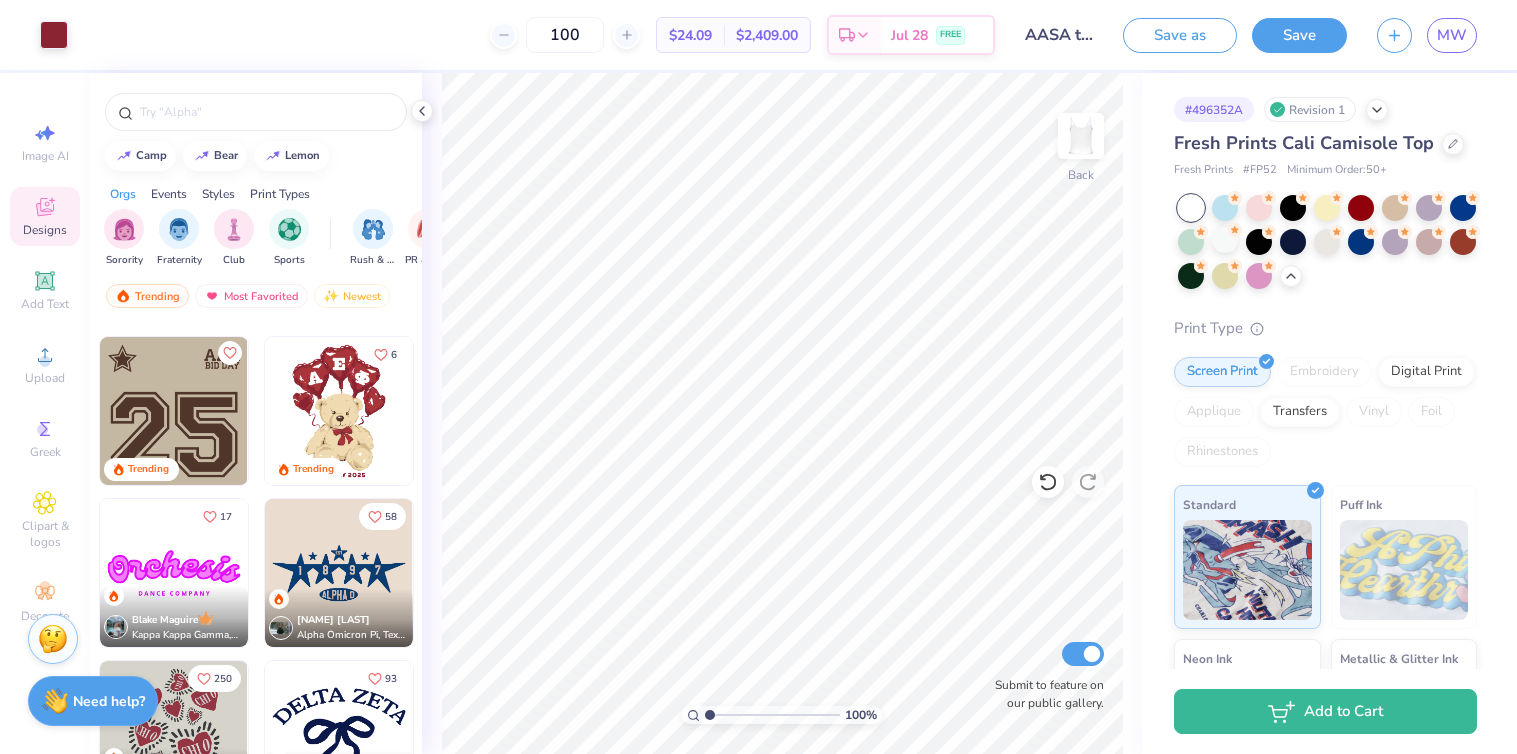 scroll, scrollTop: 799, scrollLeft: 0, axis: vertical 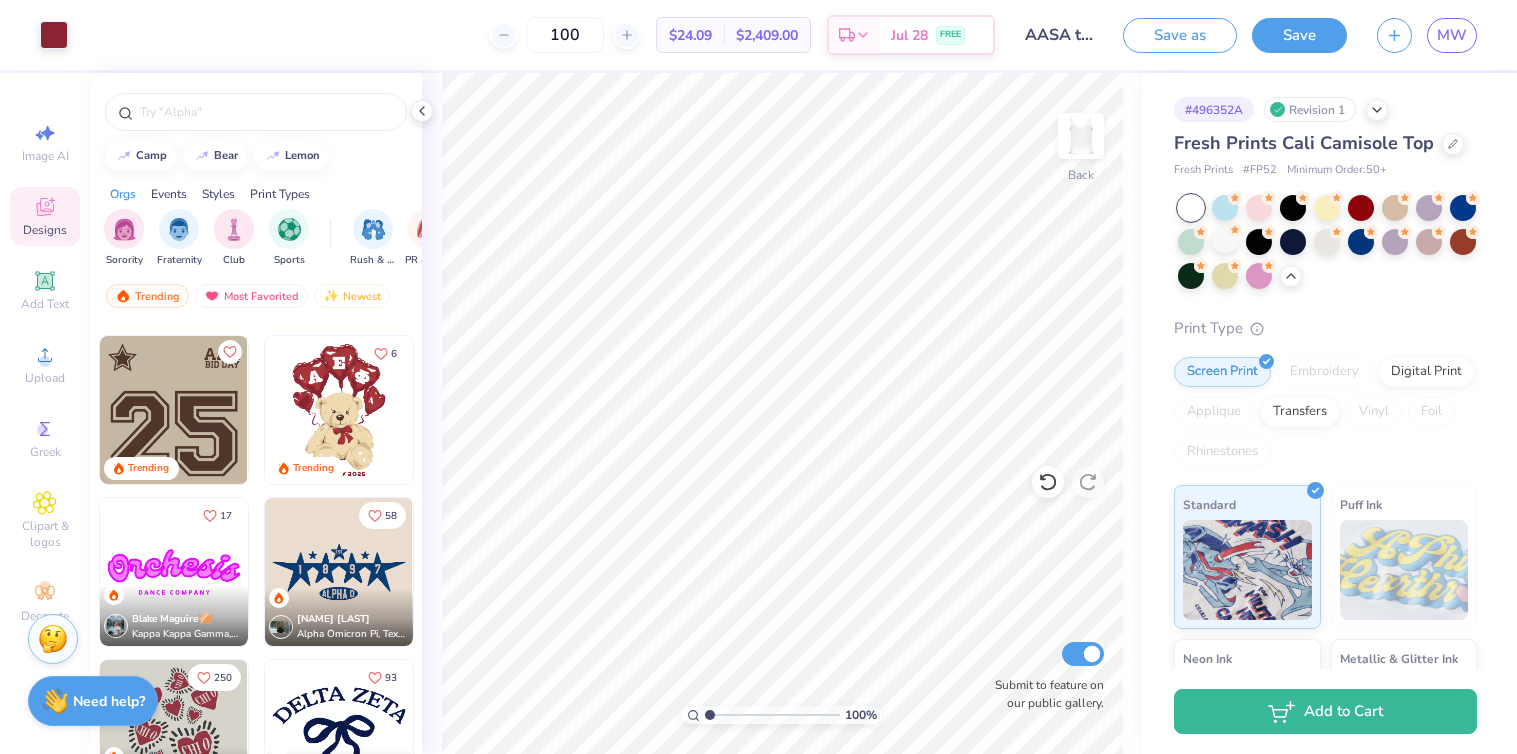 click at bounding box center [339, 410] 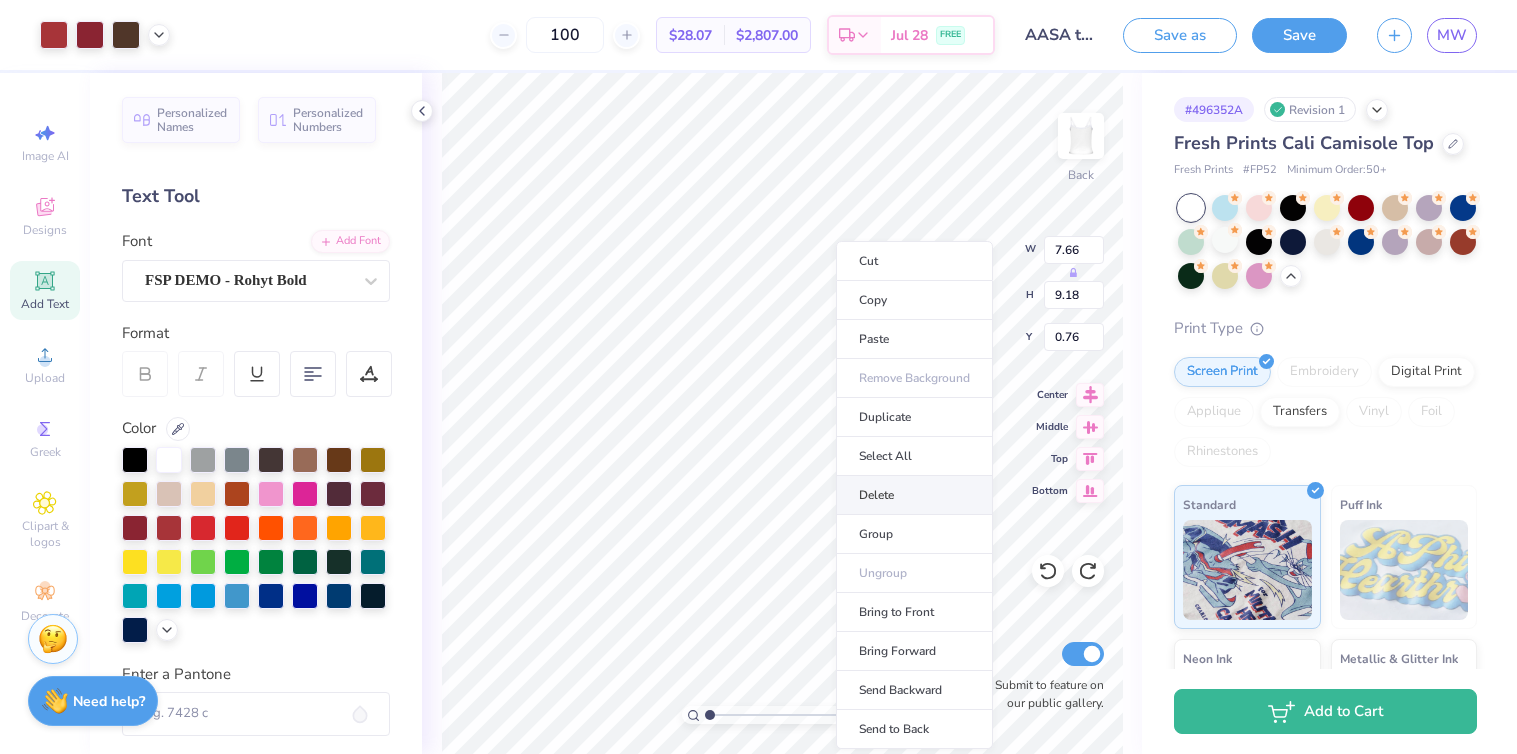 click on "Delete" at bounding box center (914, 495) 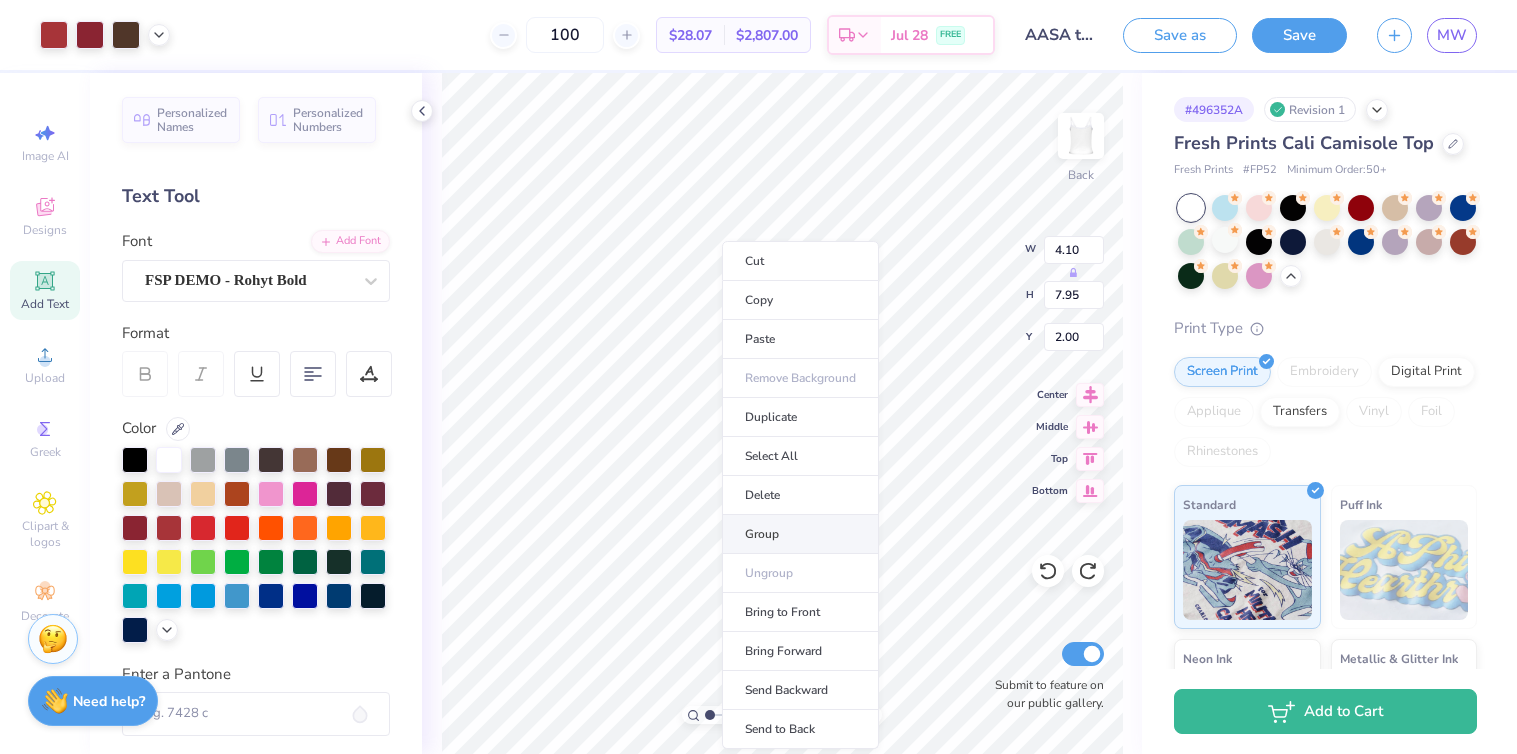 click on "Group" at bounding box center [800, 534] 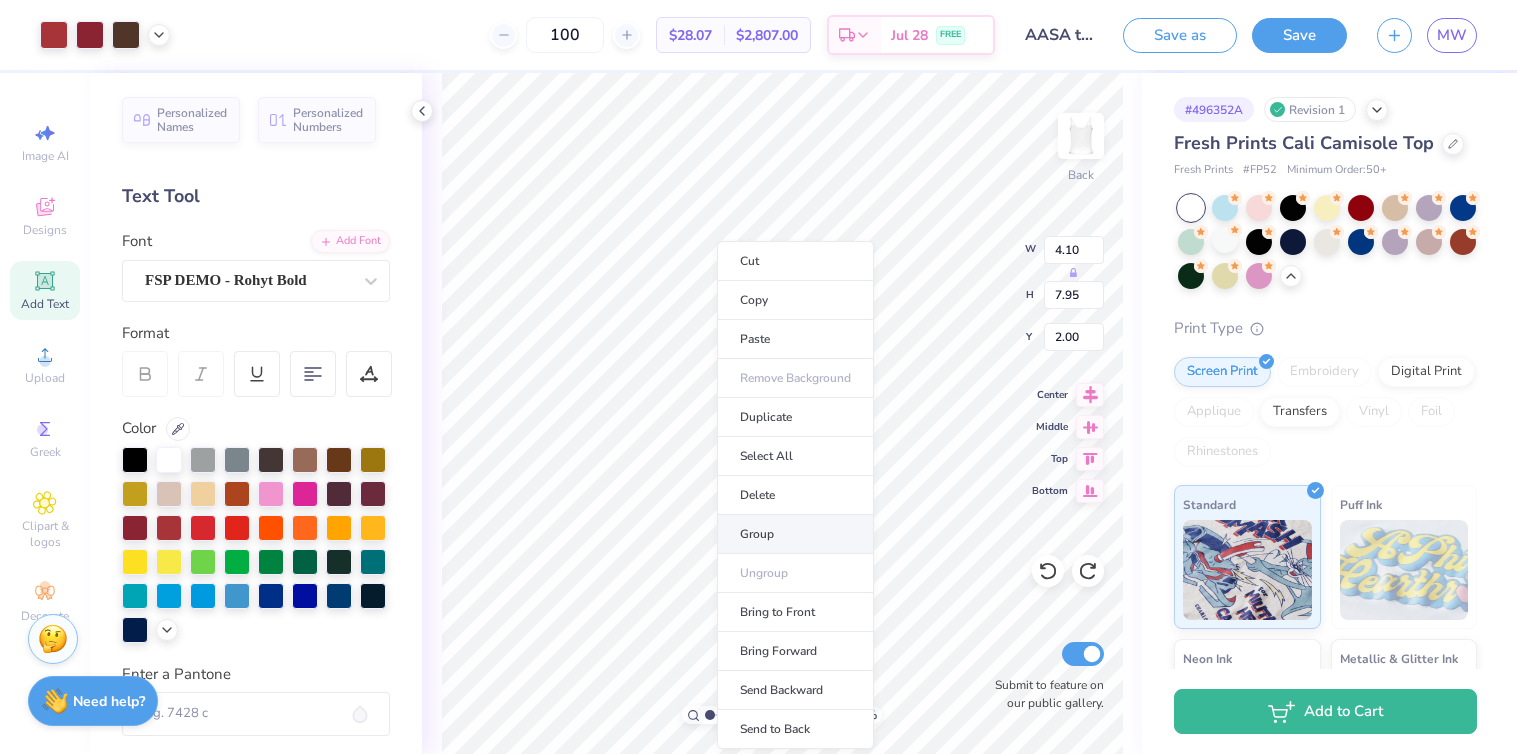 click on "Group" at bounding box center [795, 534] 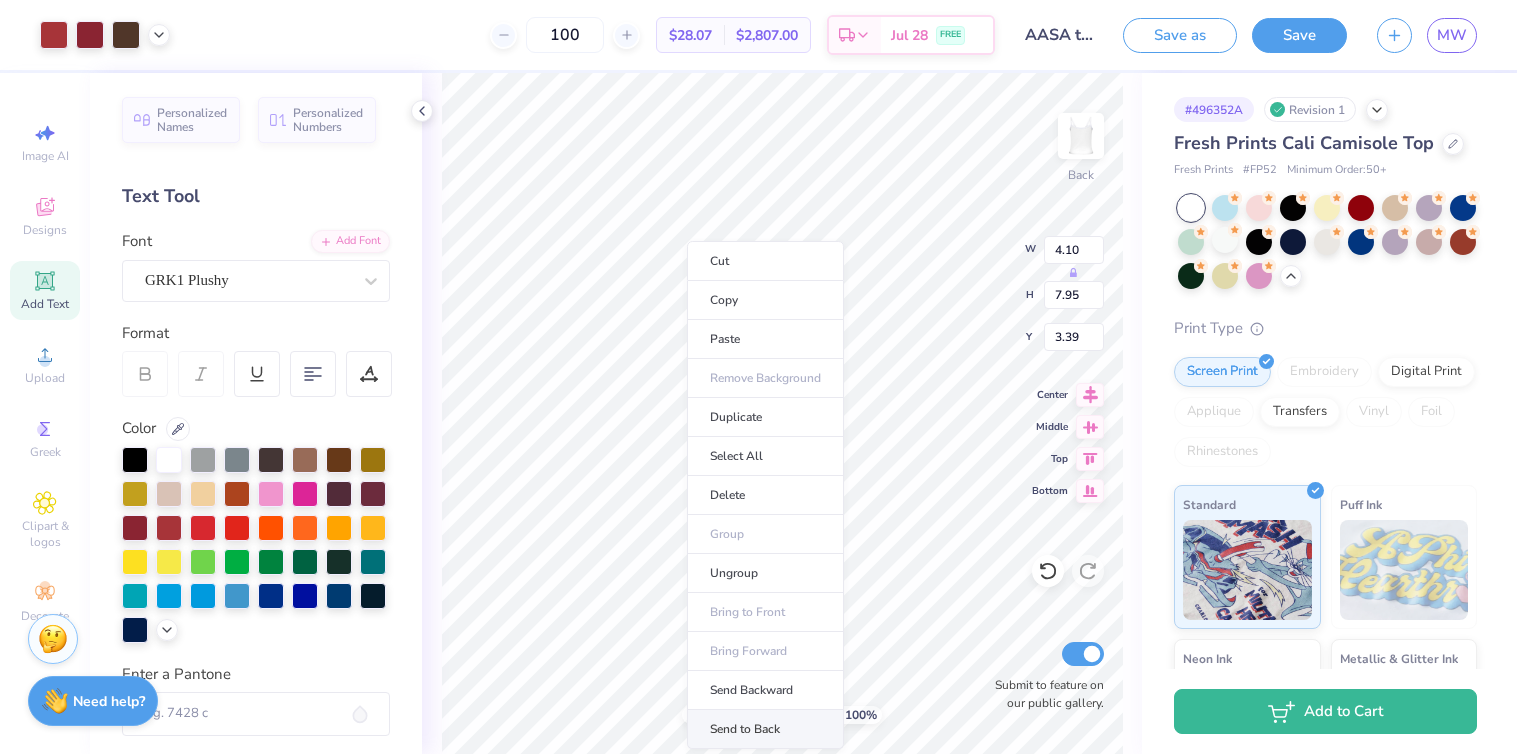 click on "Send to Back" at bounding box center [765, 729] 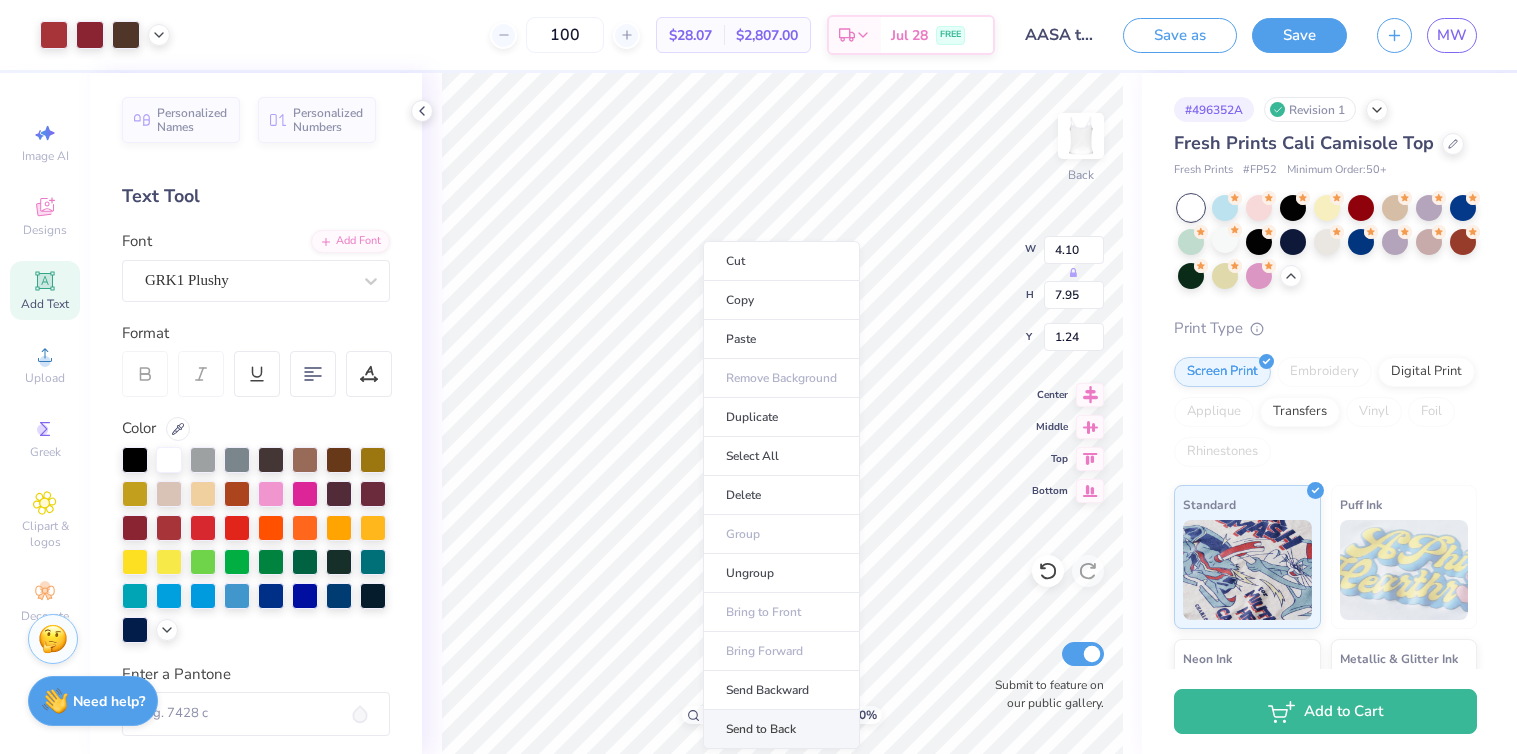 click on "Send to Back" at bounding box center (781, 729) 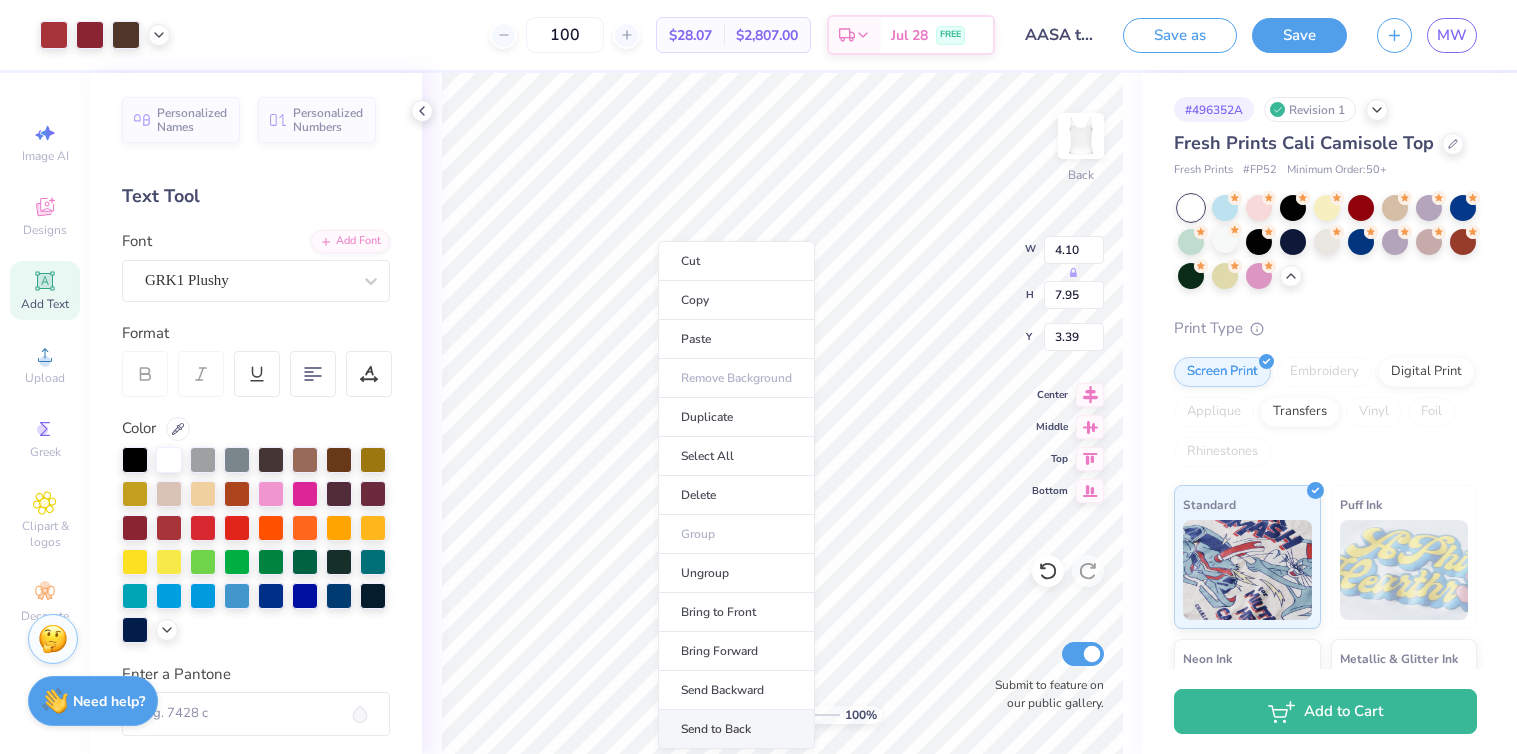 click on "Send to Back" at bounding box center (736, 729) 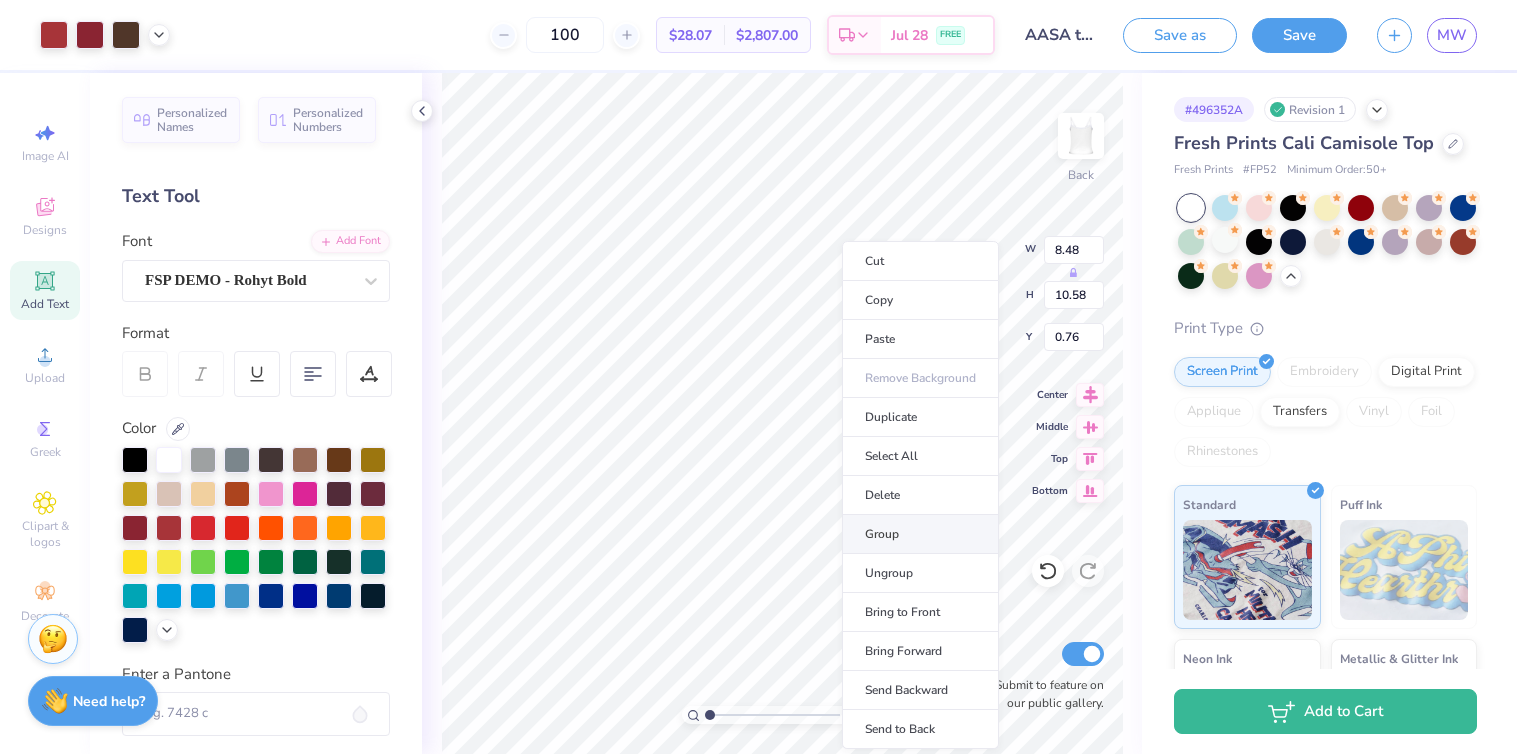 click on "Group" at bounding box center [920, 534] 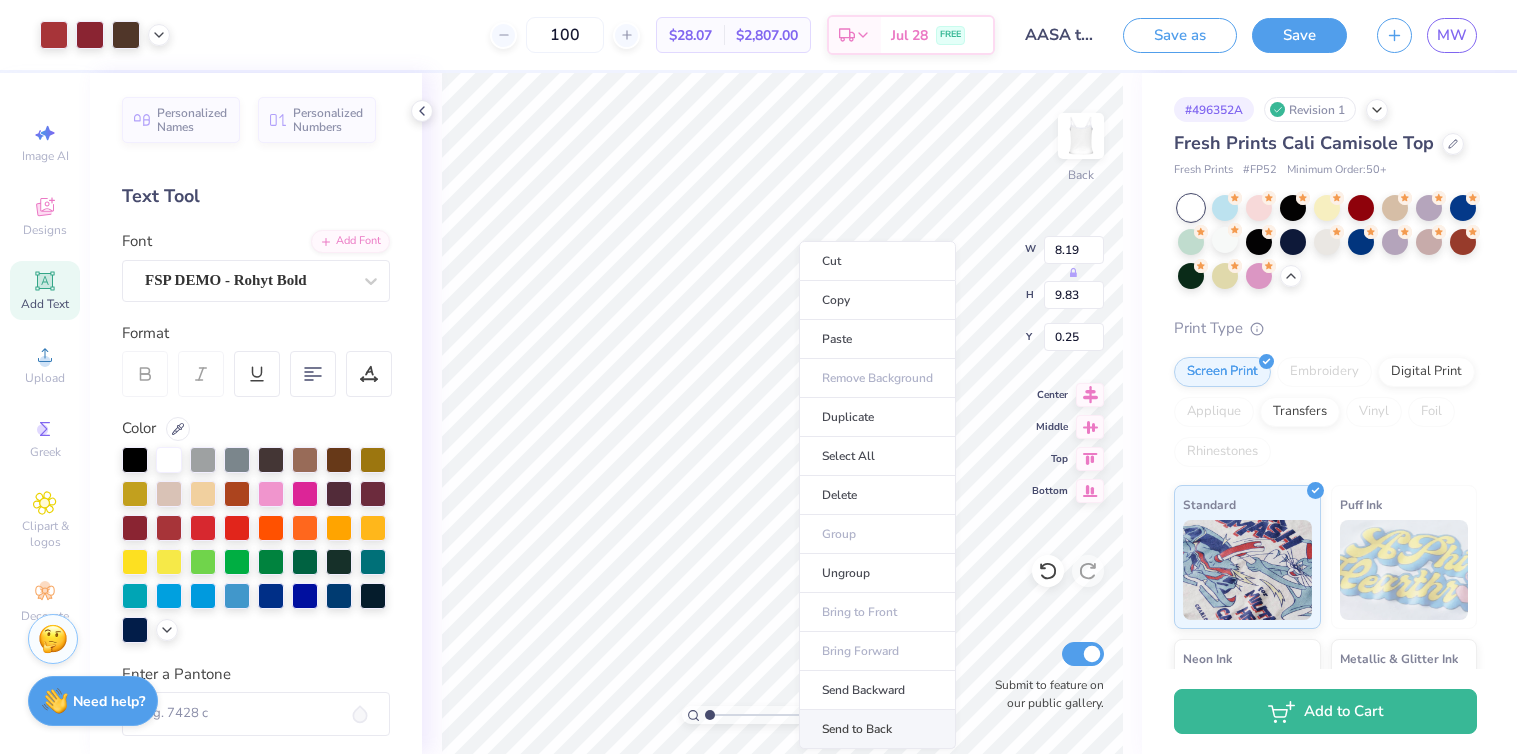 click on "Send to Back" at bounding box center [877, 729] 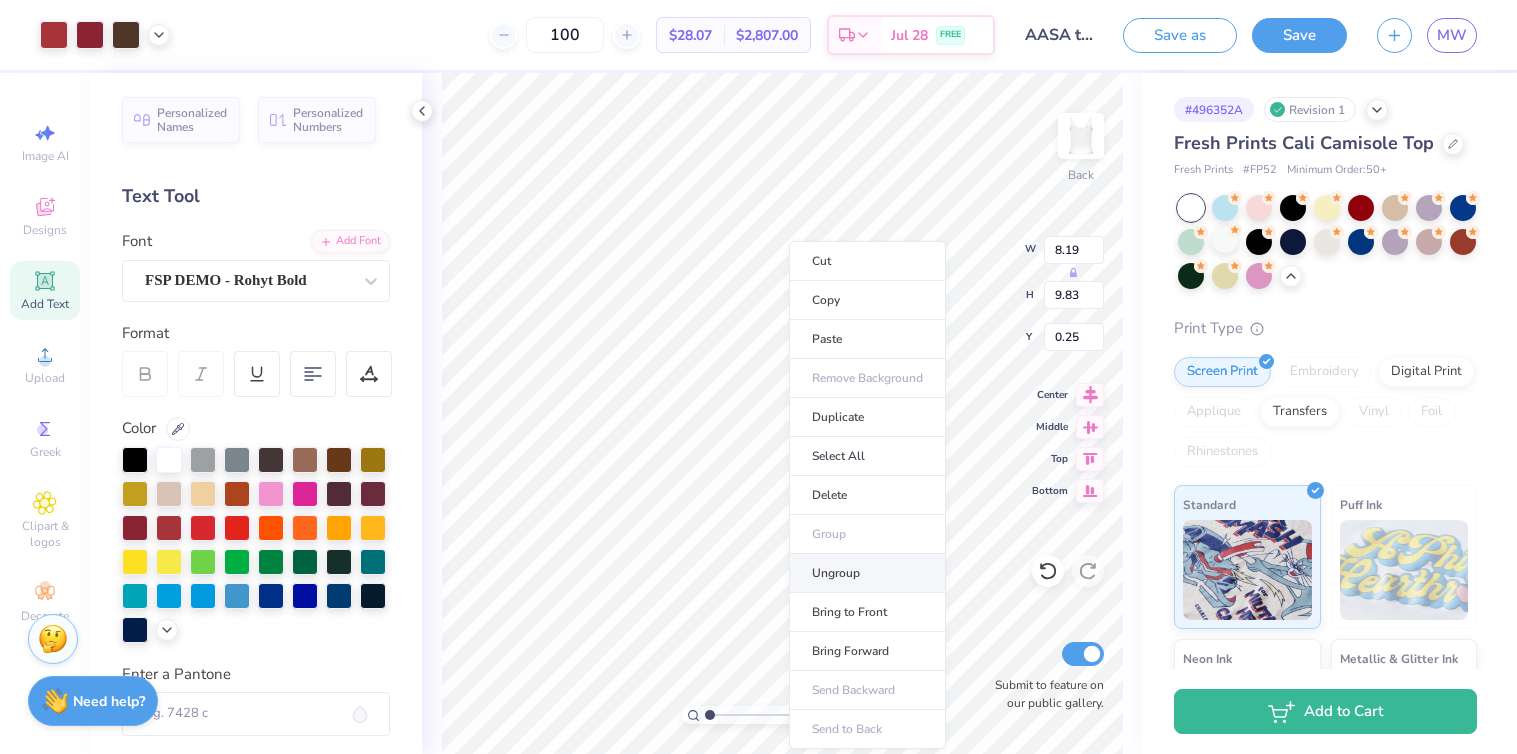 click on "Ungroup" at bounding box center (867, 573) 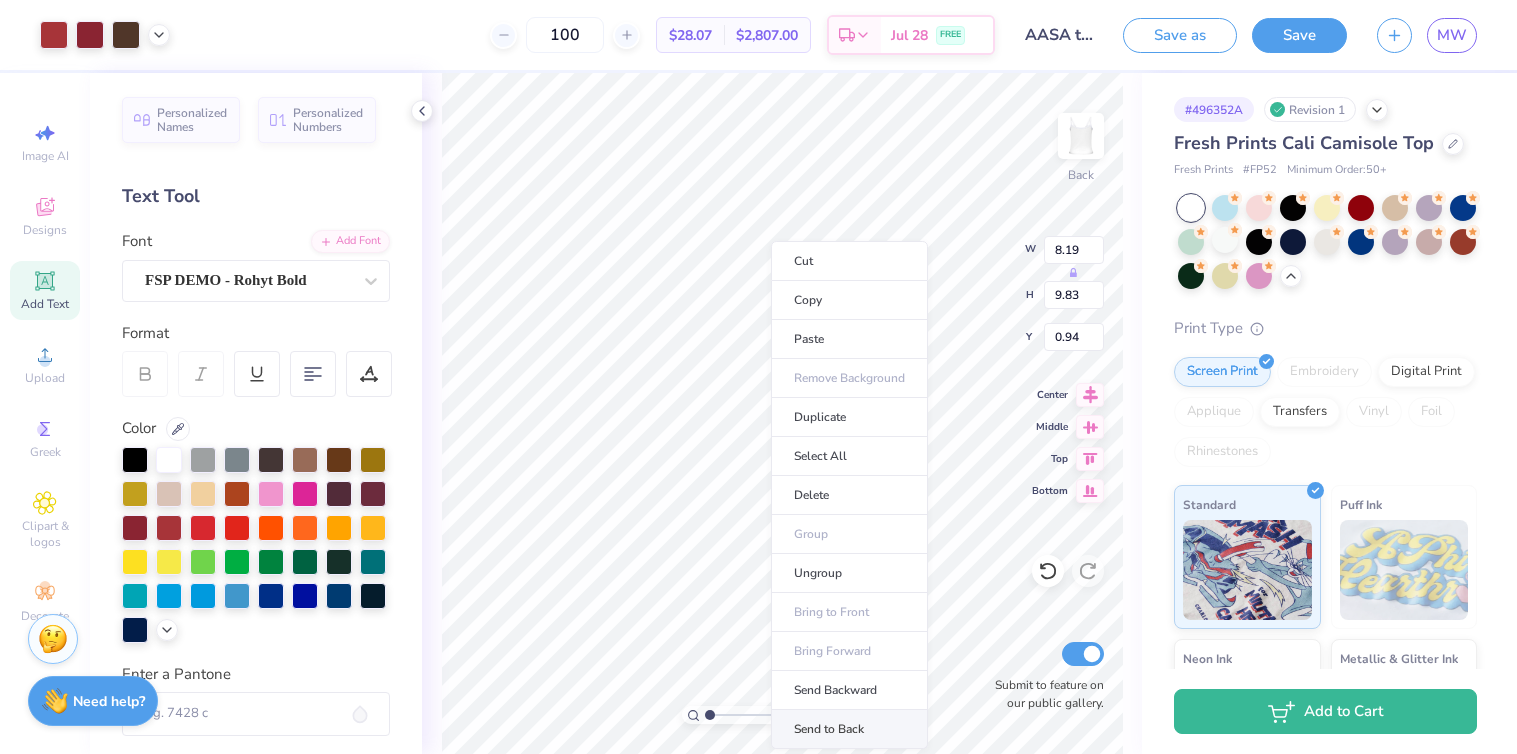 click on "Send to Back" at bounding box center [849, 729] 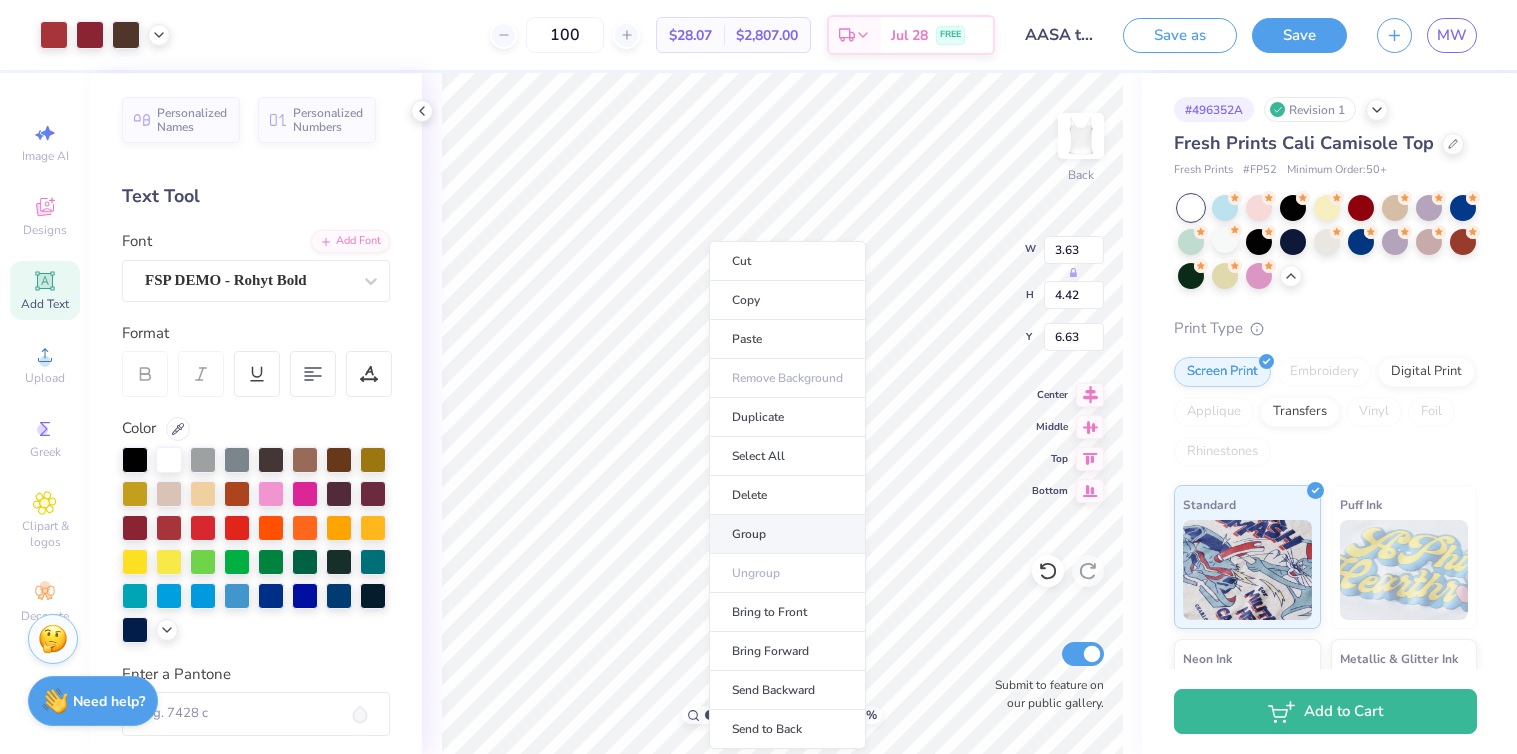 click on "Group" at bounding box center (787, 534) 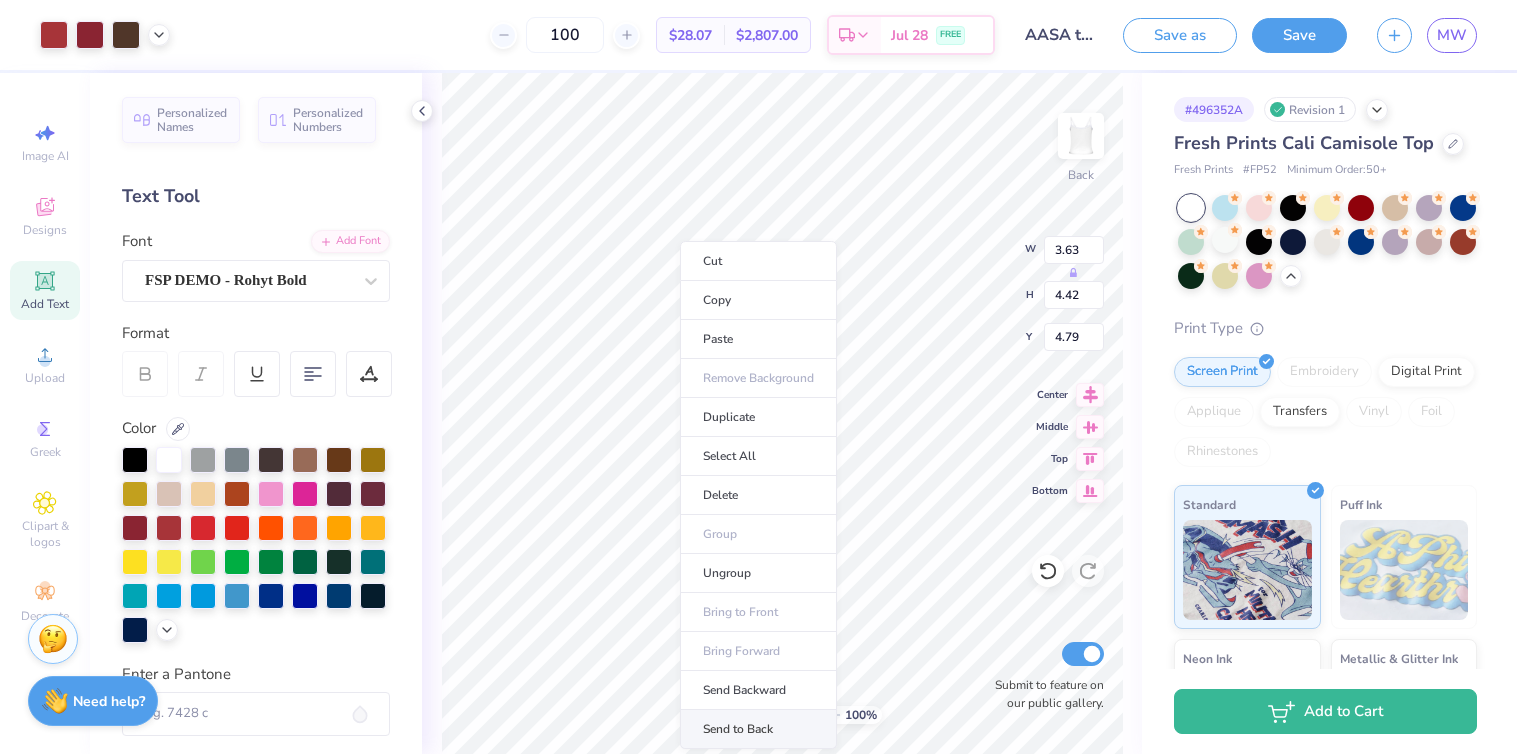 click on "Send to Back" at bounding box center [758, 729] 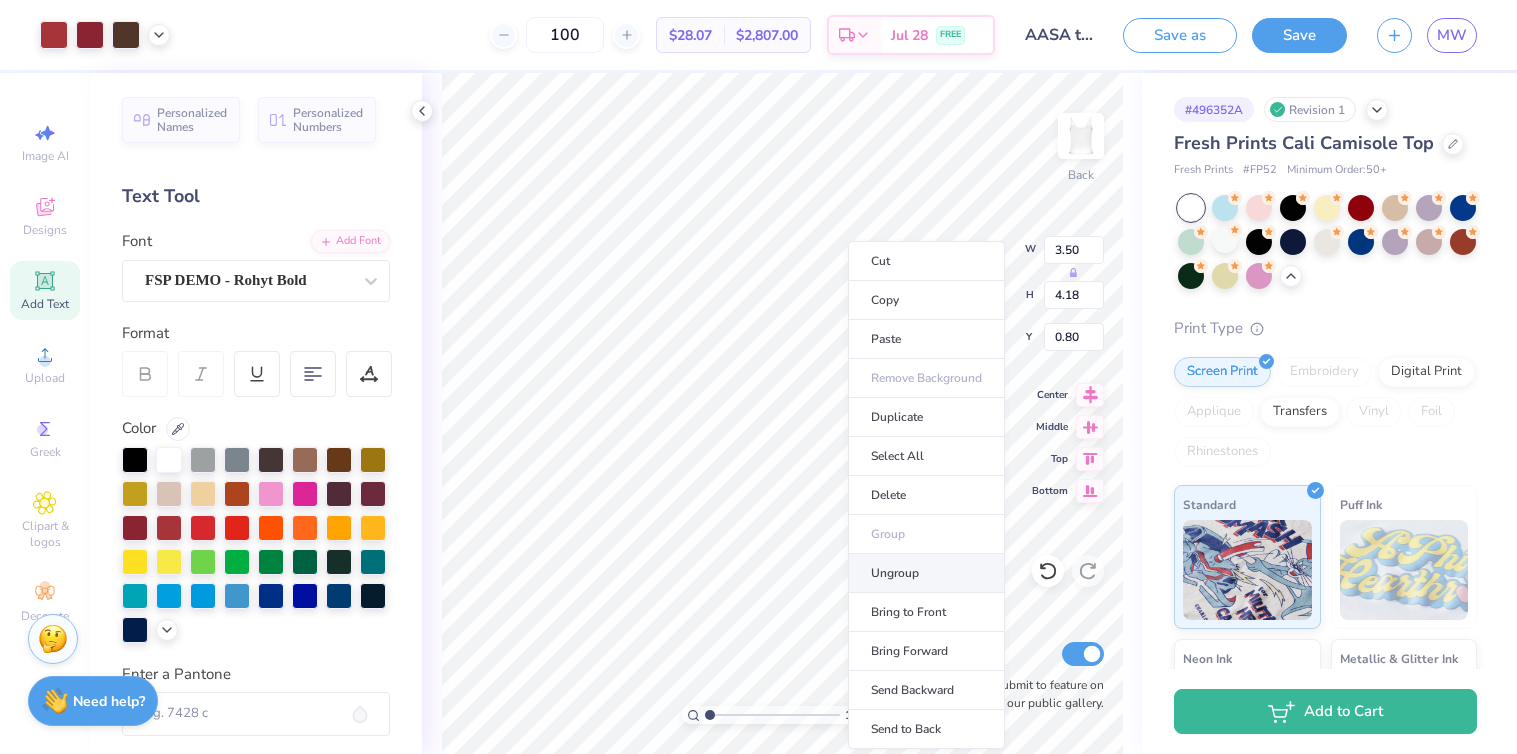 click on "Ungroup" at bounding box center [926, 573] 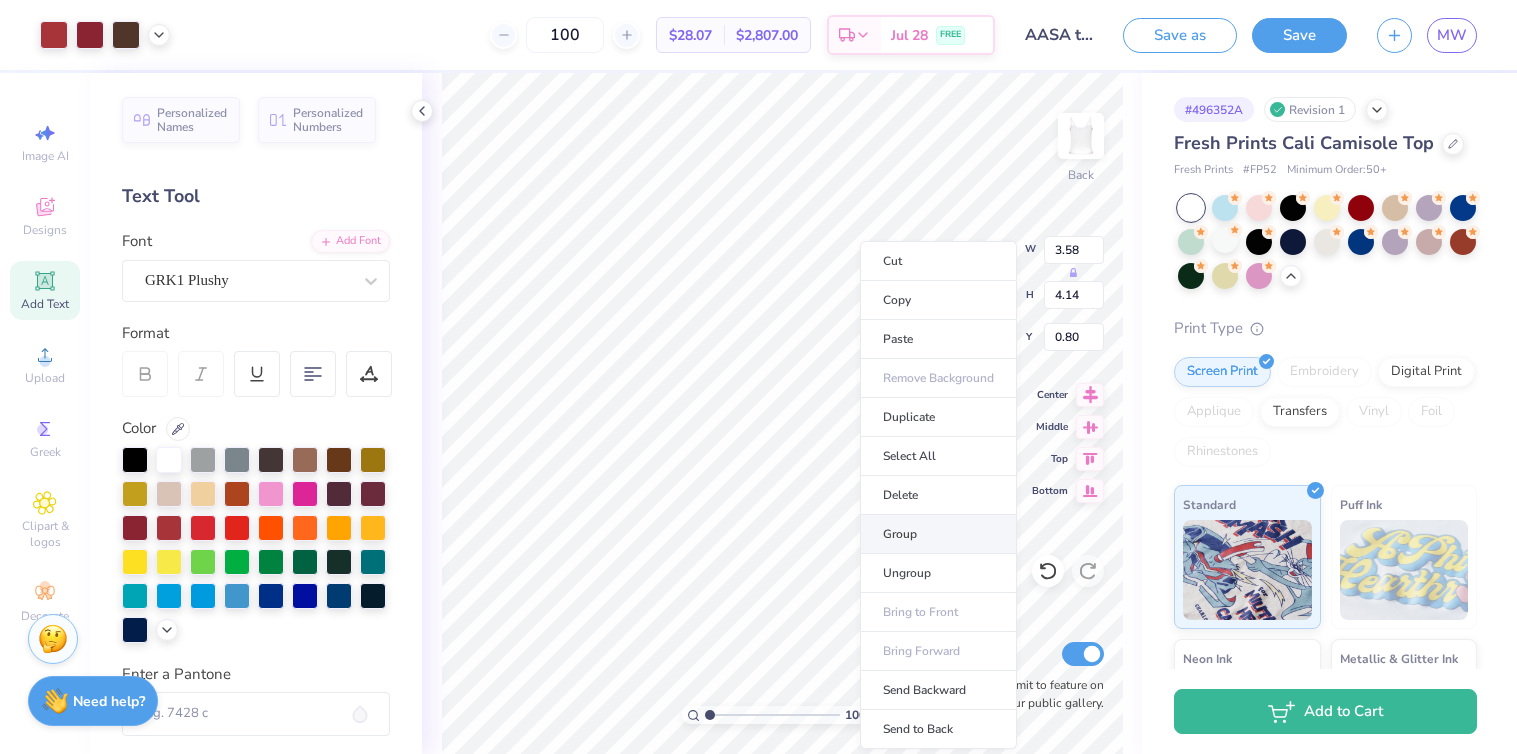 click on "Group" at bounding box center [938, 534] 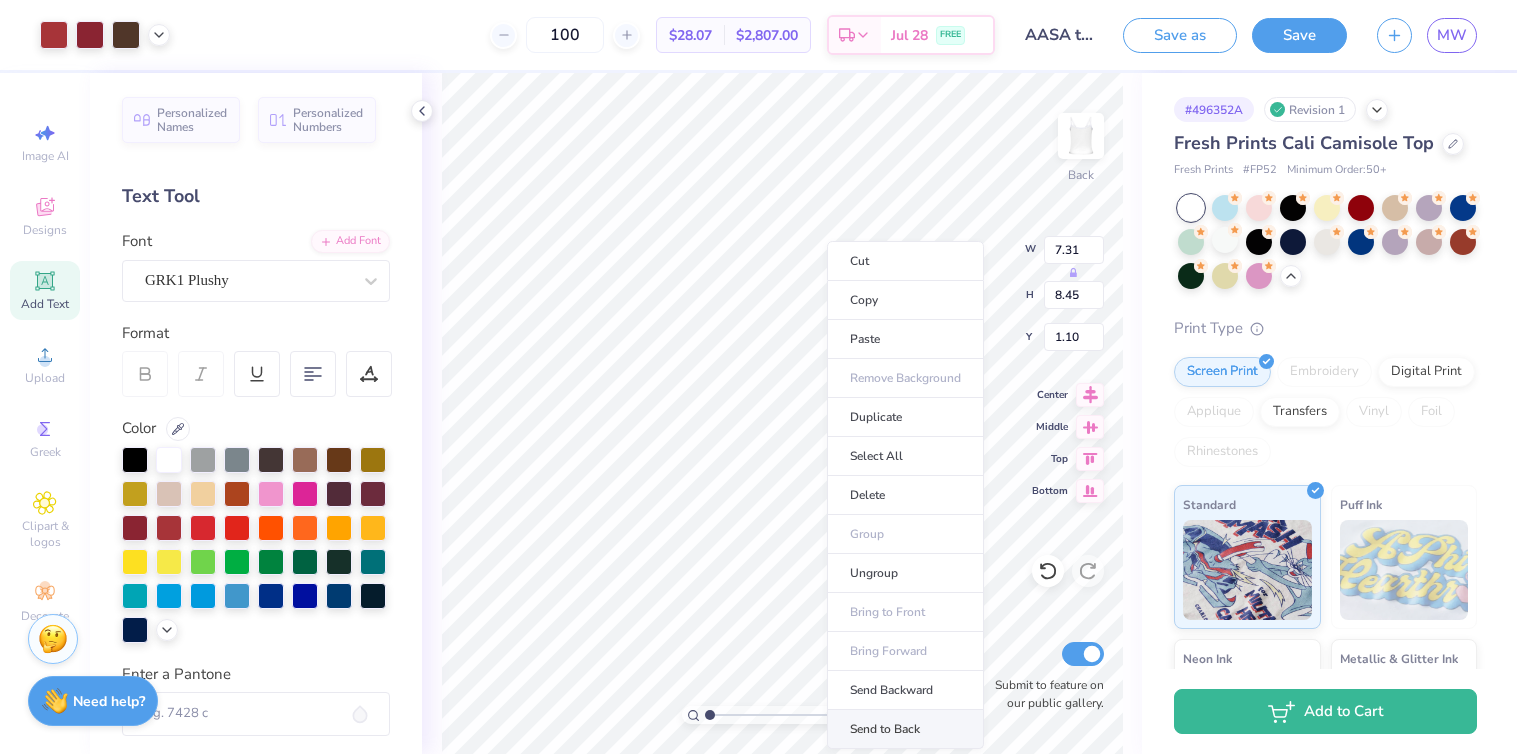 click on "Send to Back" at bounding box center [905, 729] 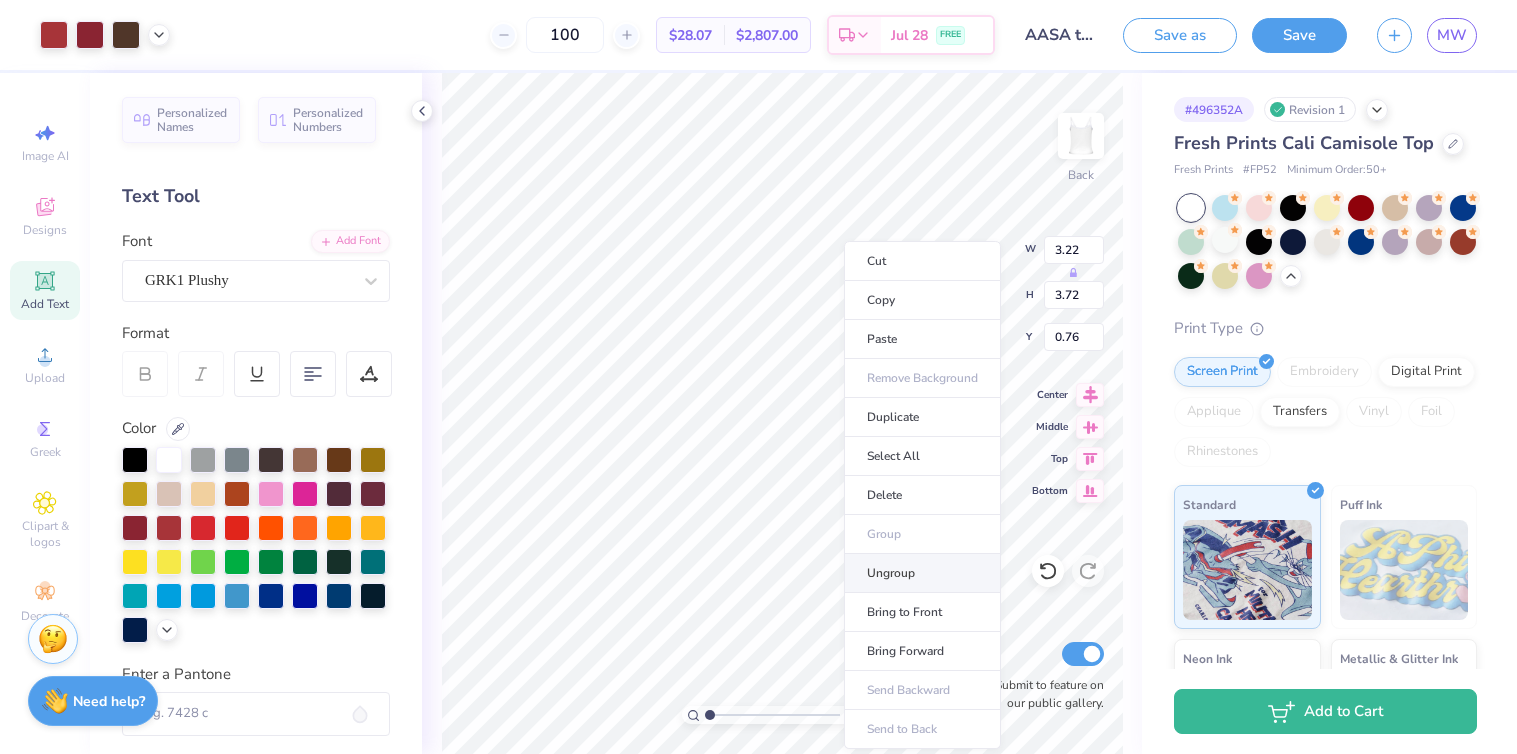 click on "Ungroup" at bounding box center [922, 573] 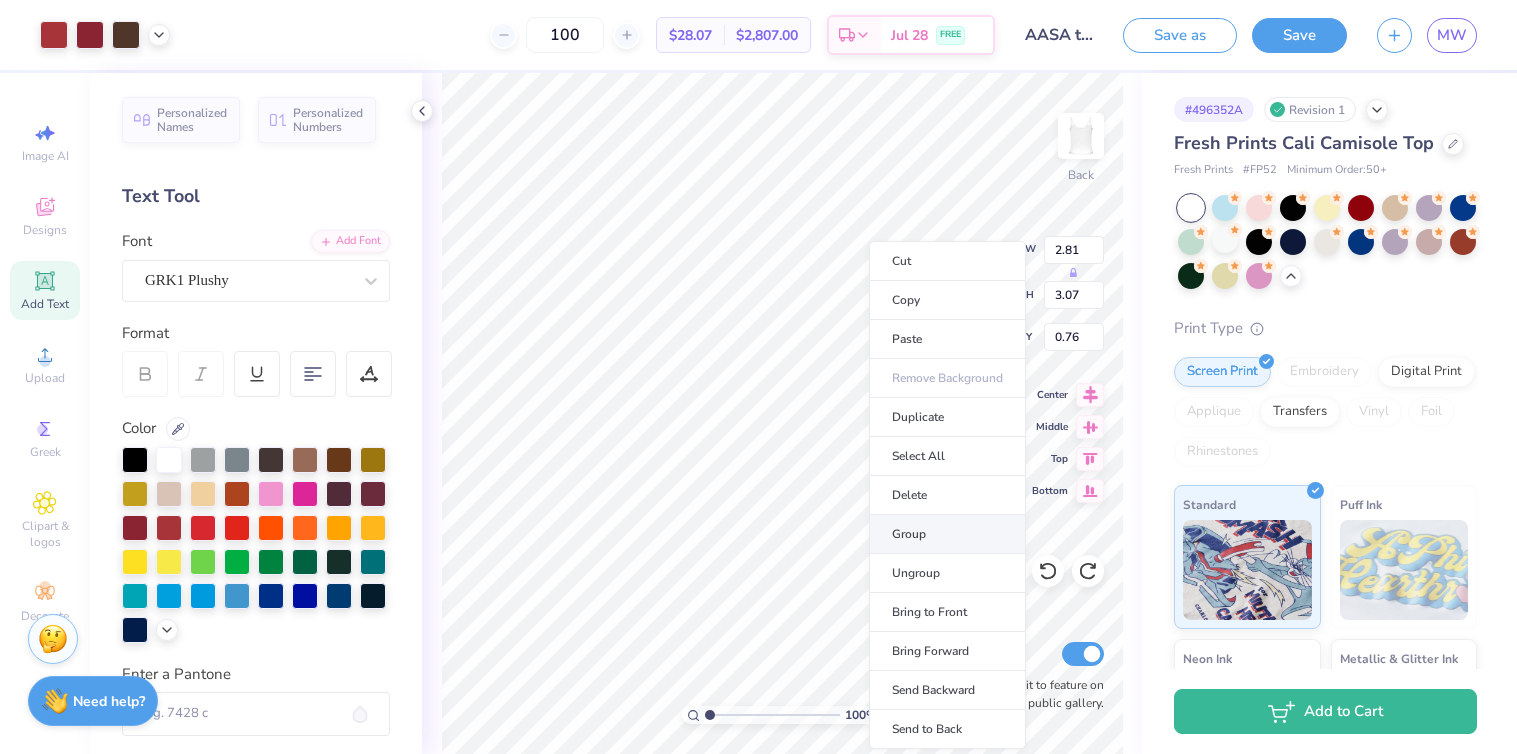 click on "Group" at bounding box center [947, 534] 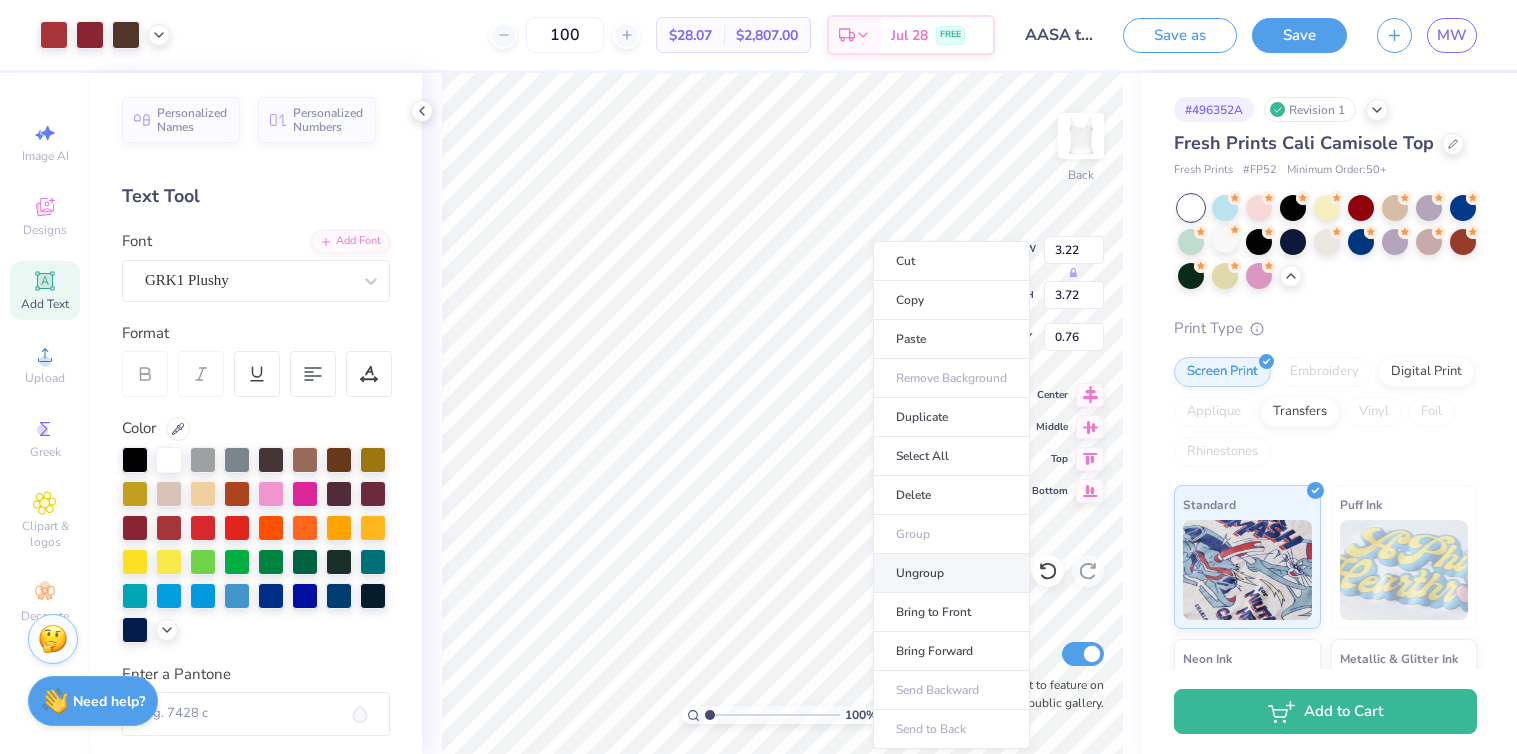click on "Ungroup" at bounding box center (951, 573) 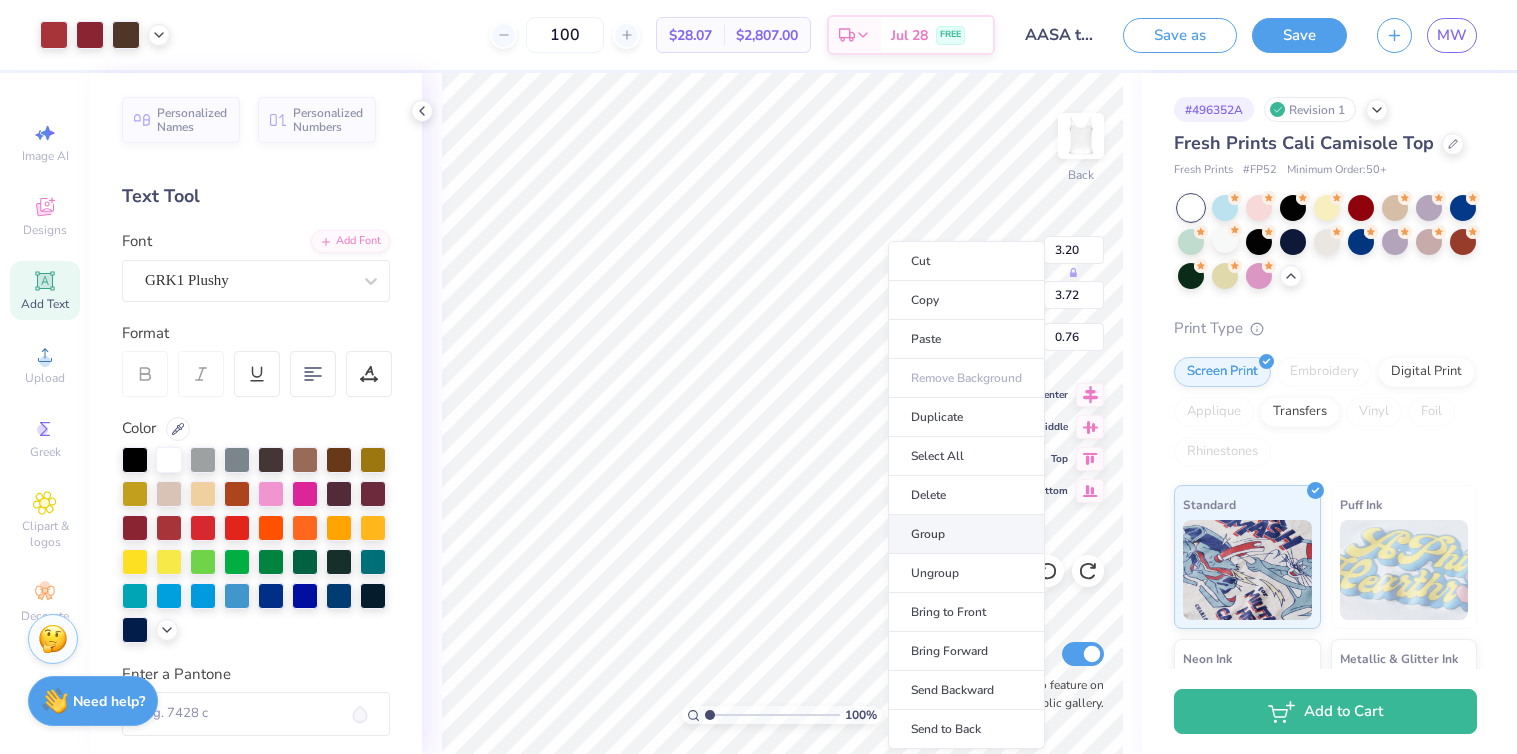 click on "Group" at bounding box center [966, 534] 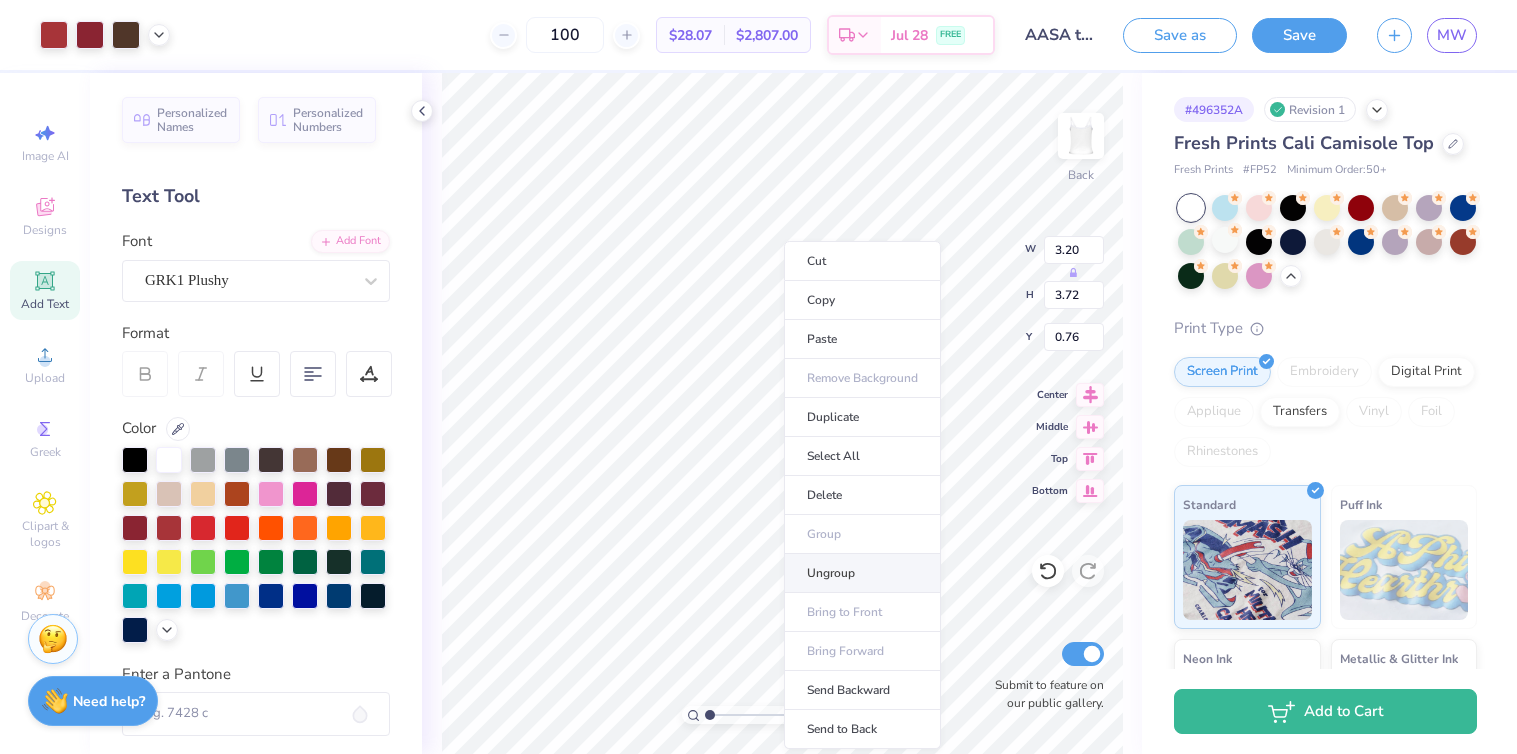 click on "Ungroup" at bounding box center (862, 573) 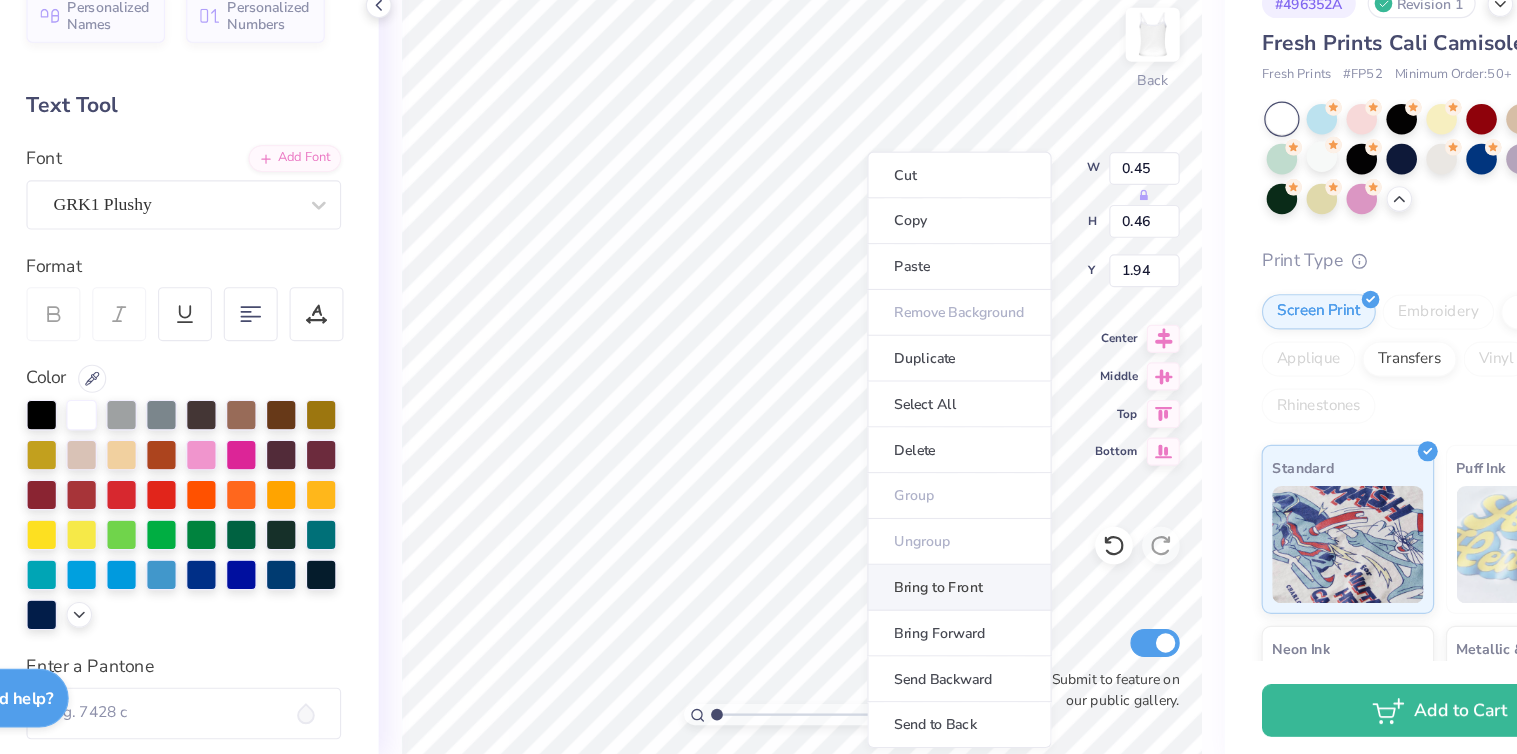 click on "Bring to Front" at bounding box center [916, 607] 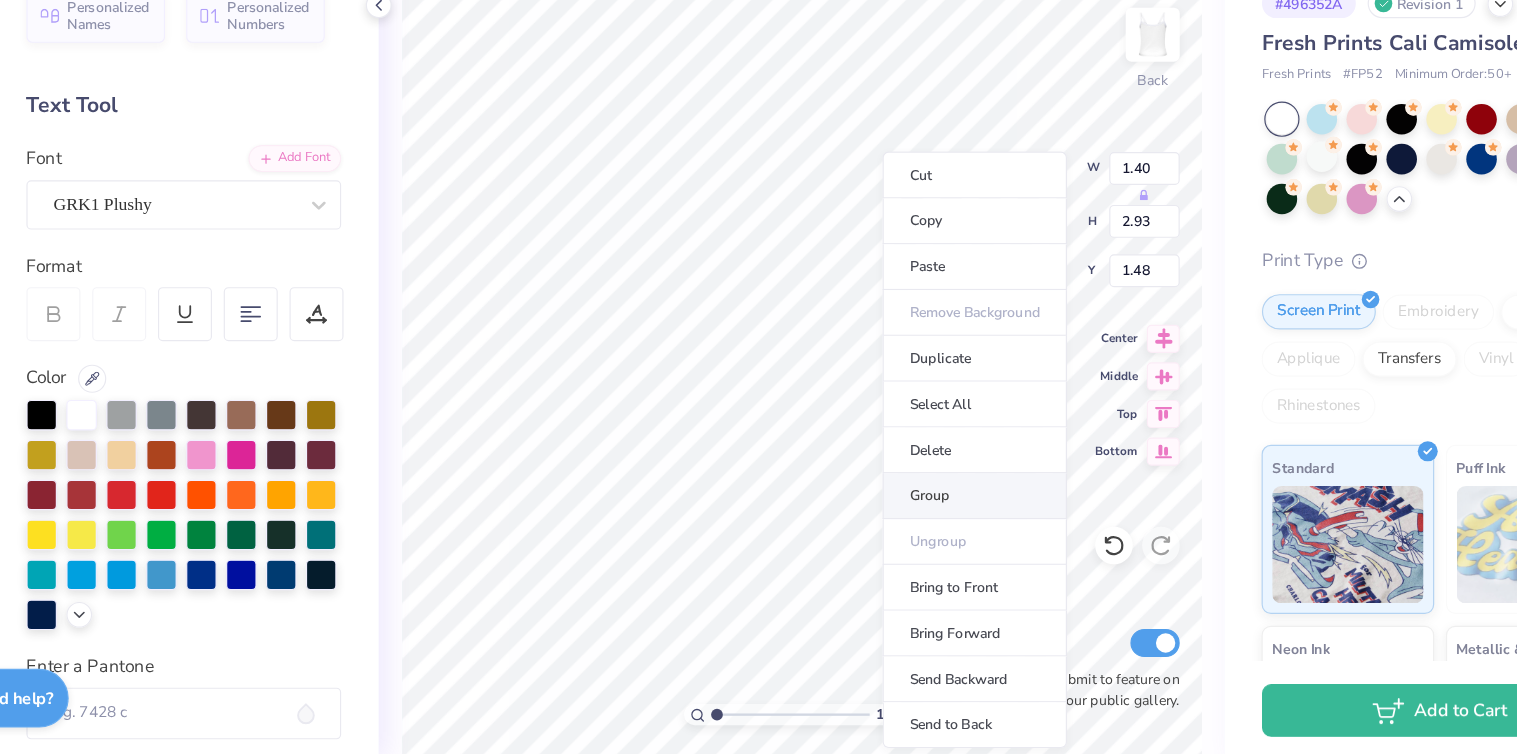 click on "Group" at bounding box center (929, 529) 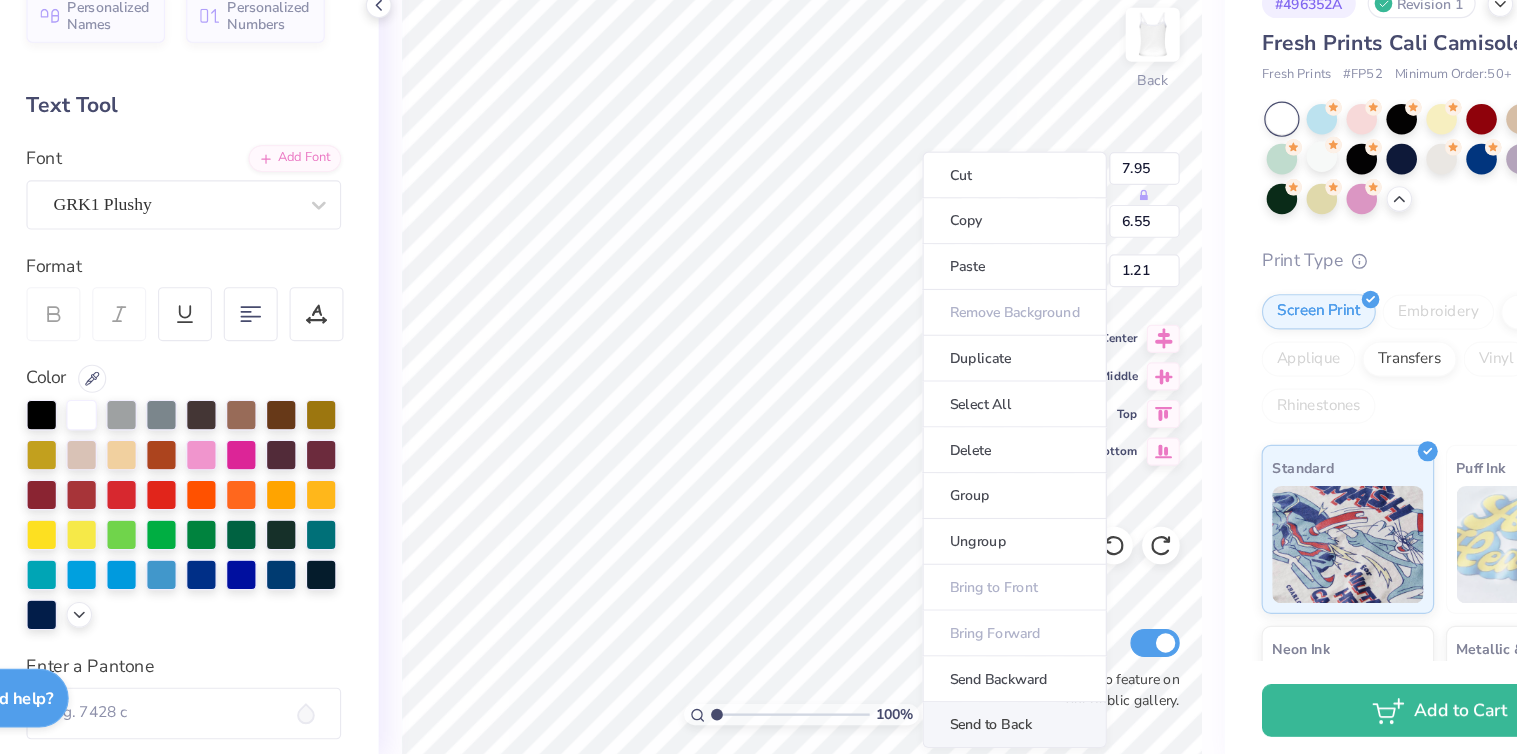 click on "Send to Back" at bounding box center [963, 724] 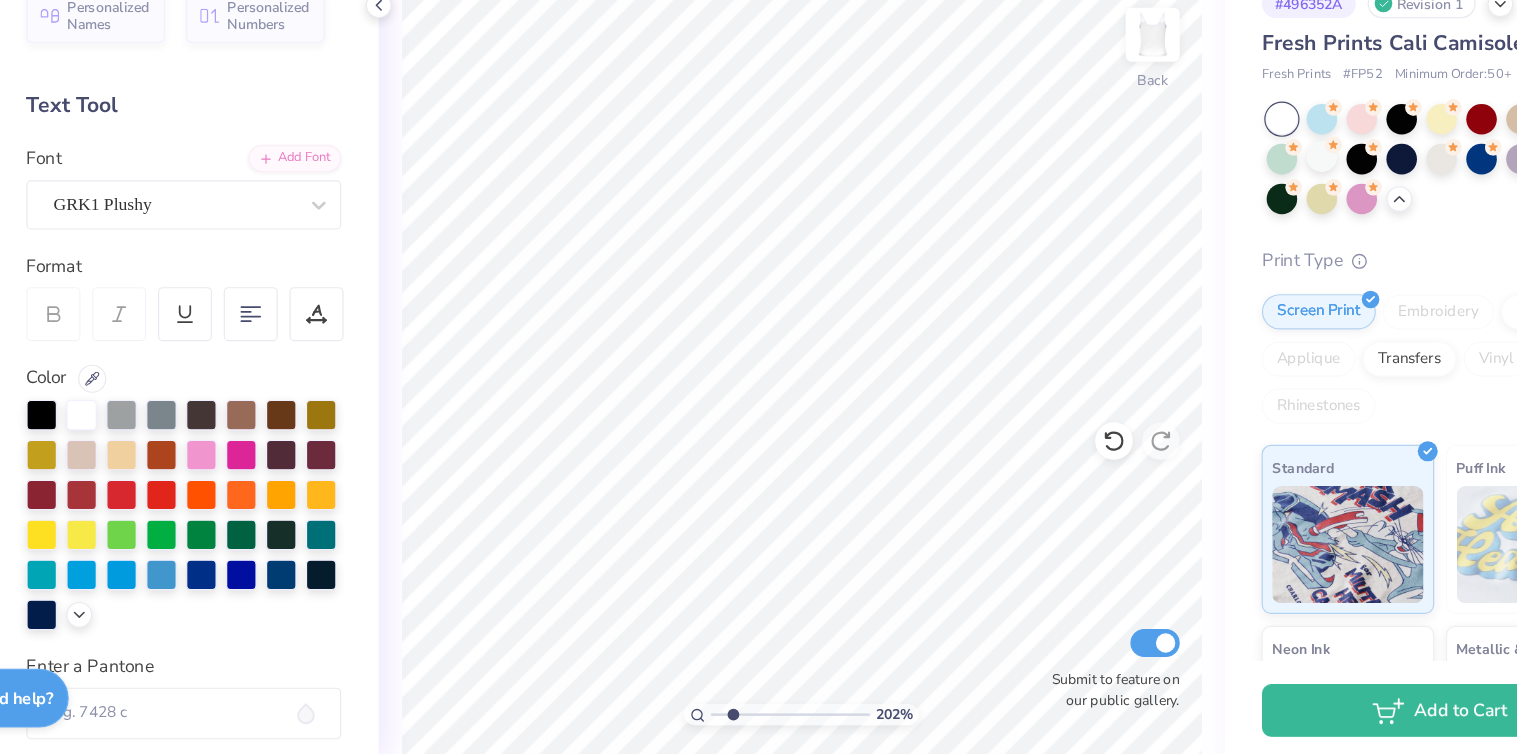 drag, startPoint x: 710, startPoint y: 717, endPoint x: 722, endPoint y: 716, distance: 12.0415945 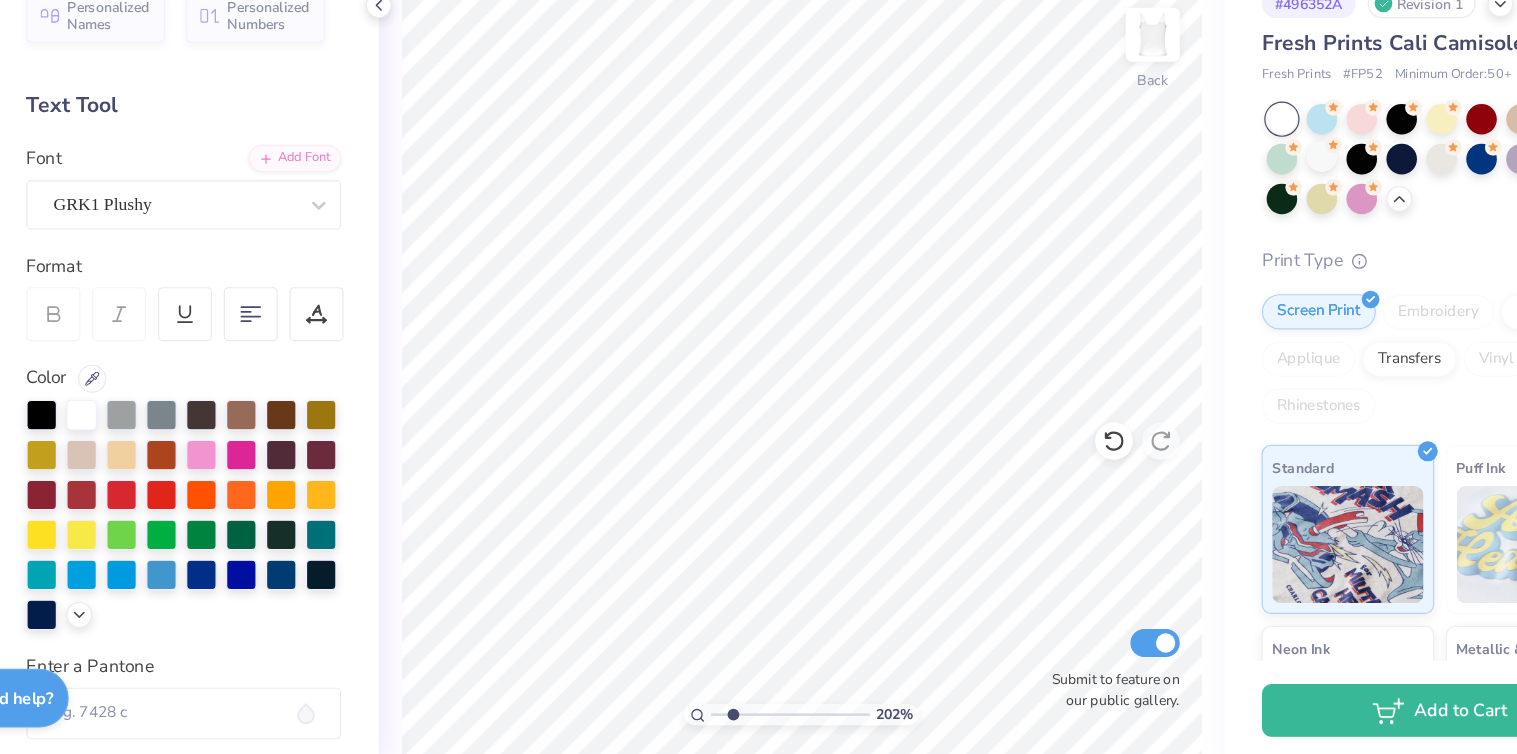 click at bounding box center (772, 715) 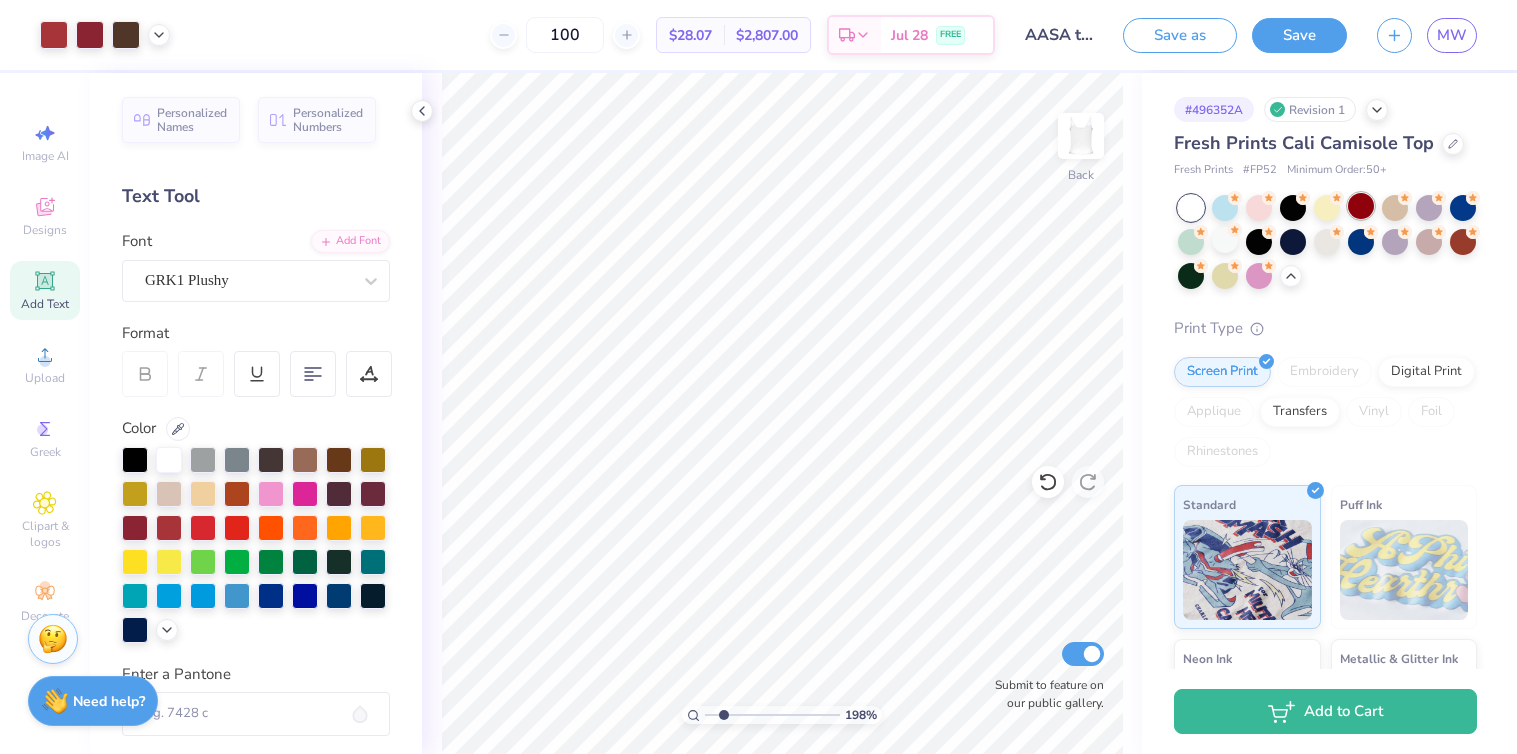 click at bounding box center (1361, 206) 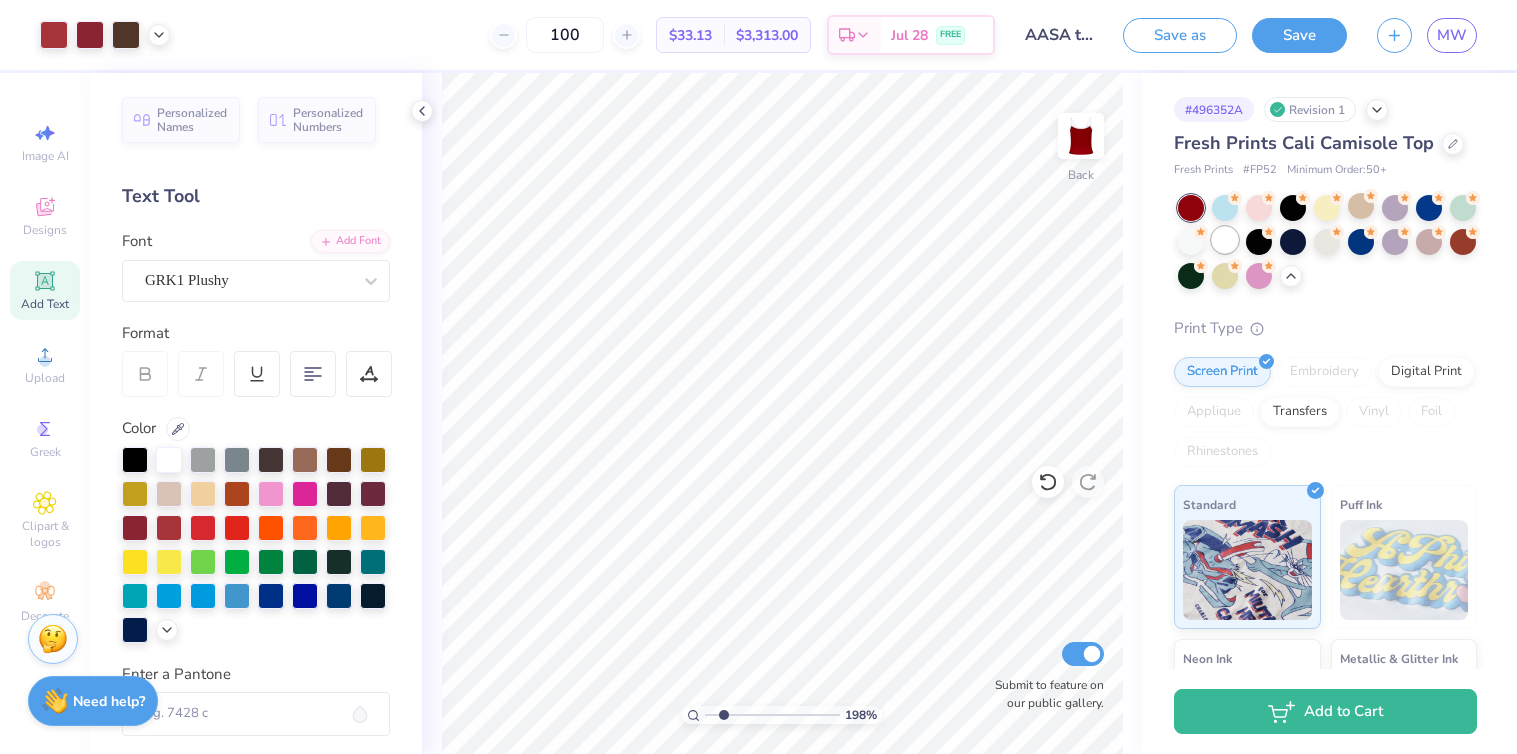 click at bounding box center (1225, 240) 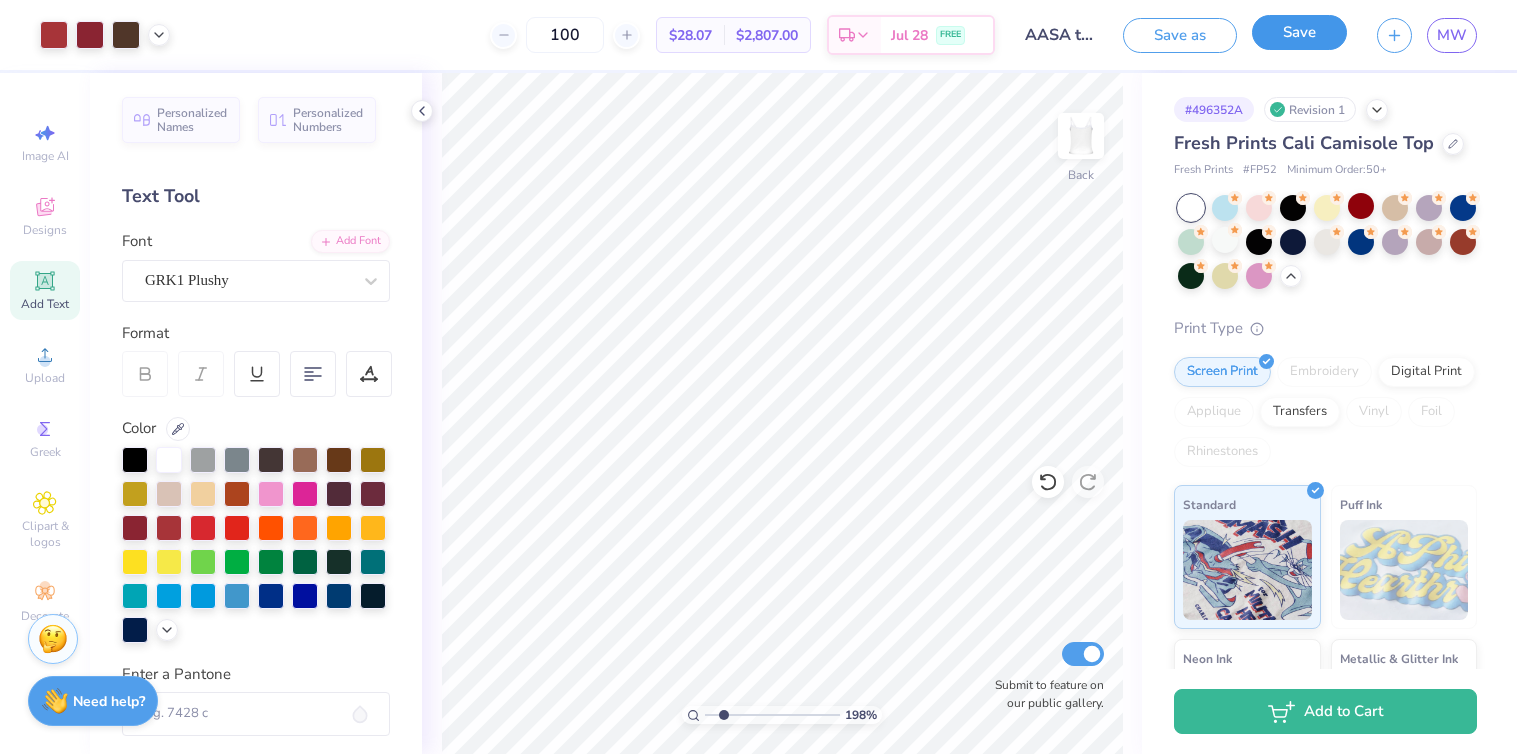 click on "Save" at bounding box center [1299, 32] 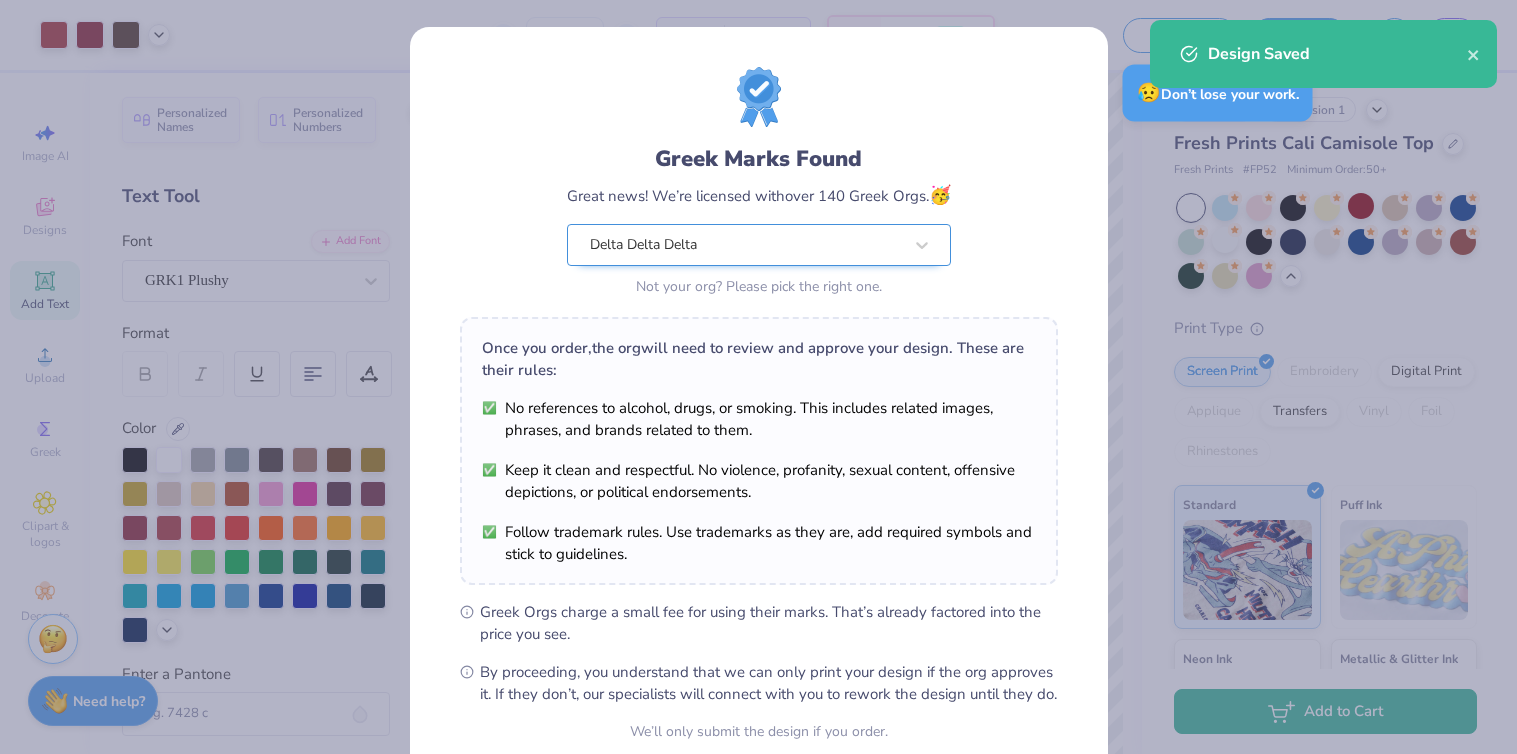 click on "Art colors 100 $28.07 Per Item $2,807.00 Total Est. Delivery Jul 28 FREE Design Title AASA teddy bear Save as Save MW Image AI Designs Add Text Upload Greek Clipart & logos Decorate Personalized Names Personalized Numbers Text Tool  Add Font Font GRK1 Plushy Format Color Enter a Pantone Styles Text Shape 198  % Back W 6.49 H 5.35 Y 2.33 Center Middle Top Bottom Submit to feature on our public gallery. # 496352A Revision 1 Fresh Prints Cali Camisole Top Fresh Prints # FP52 Minimum Order:  50 +   Print Type Screen Print Embroidery Digital Print Applique Transfers Vinyl Foil Rhinestones Standard Puff Ink Neon Ink Metallic & Glitter Ink Glow in the Dark Ink Water based Ink Add to Cart Stuck?  Our Art team will finish your design for free. Need help?  Chat with us. Design Saved
x
😥 Don’t lose your work.
Greek Marks Found Great news! We’re licensed with  over 140 Greek Orgs. 🥳 Delta Delta Delta Not your org? Please pick the right one.  the org  No" at bounding box center [758, 377] 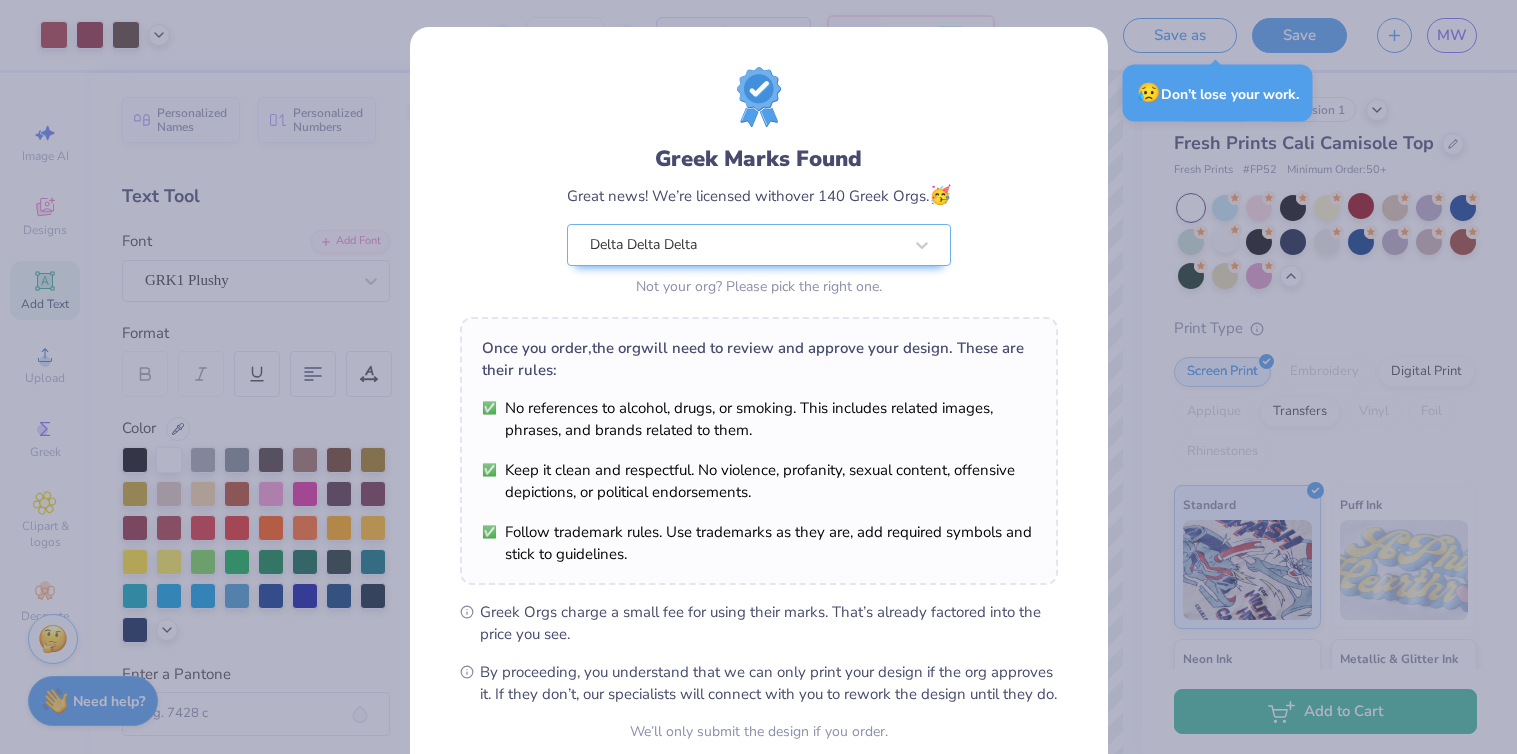 scroll, scrollTop: 182, scrollLeft: 0, axis: vertical 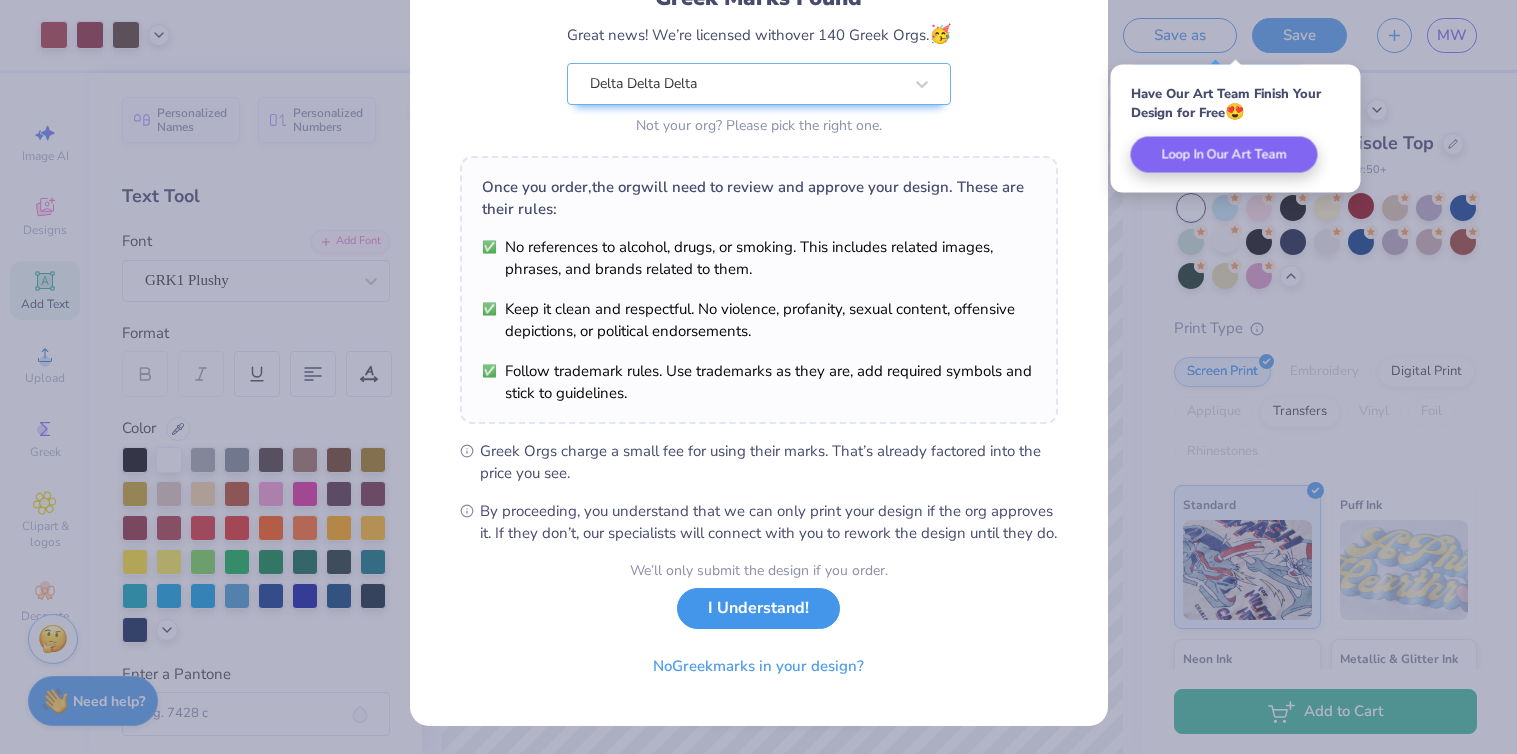 click on "I Understand!" at bounding box center (758, 608) 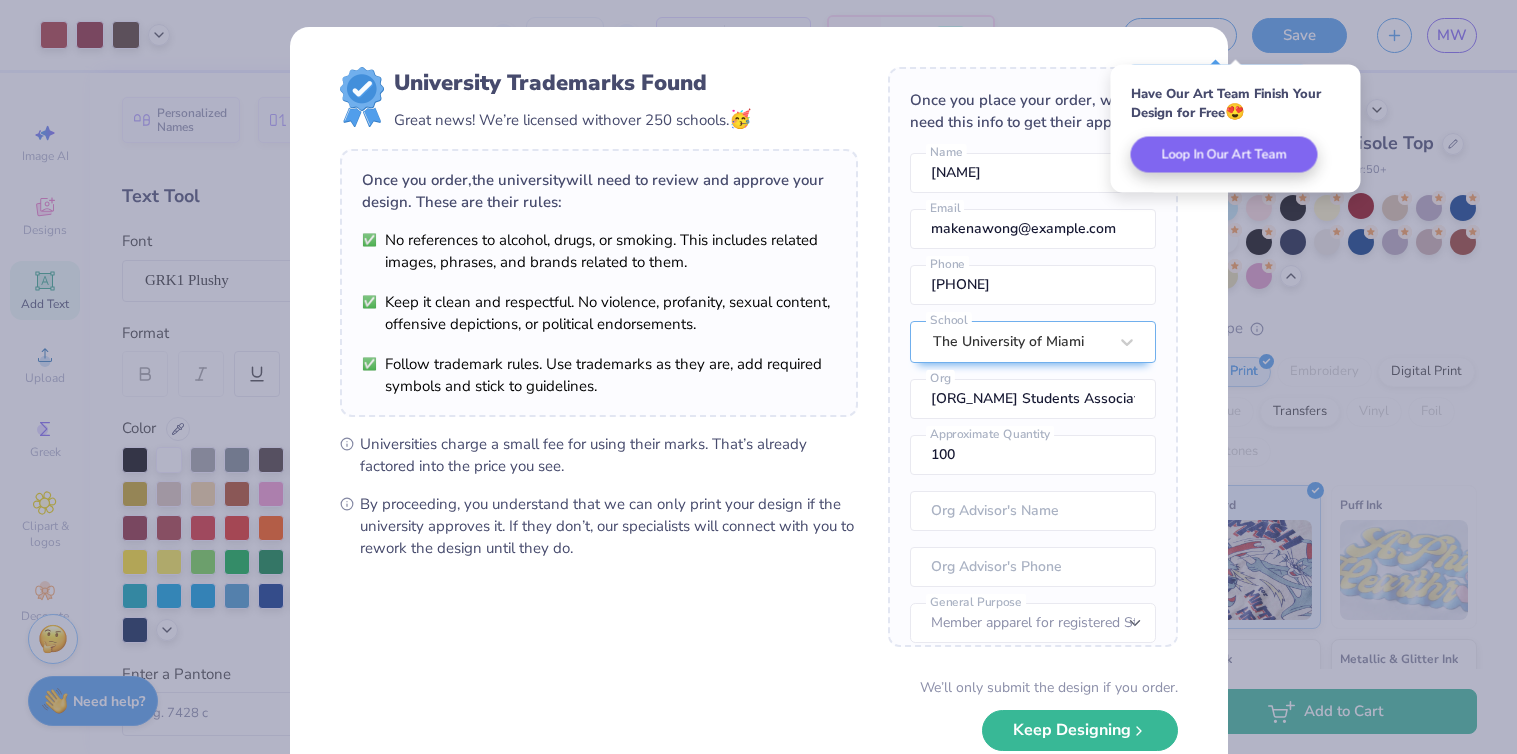 scroll, scrollTop: 116, scrollLeft: 0, axis: vertical 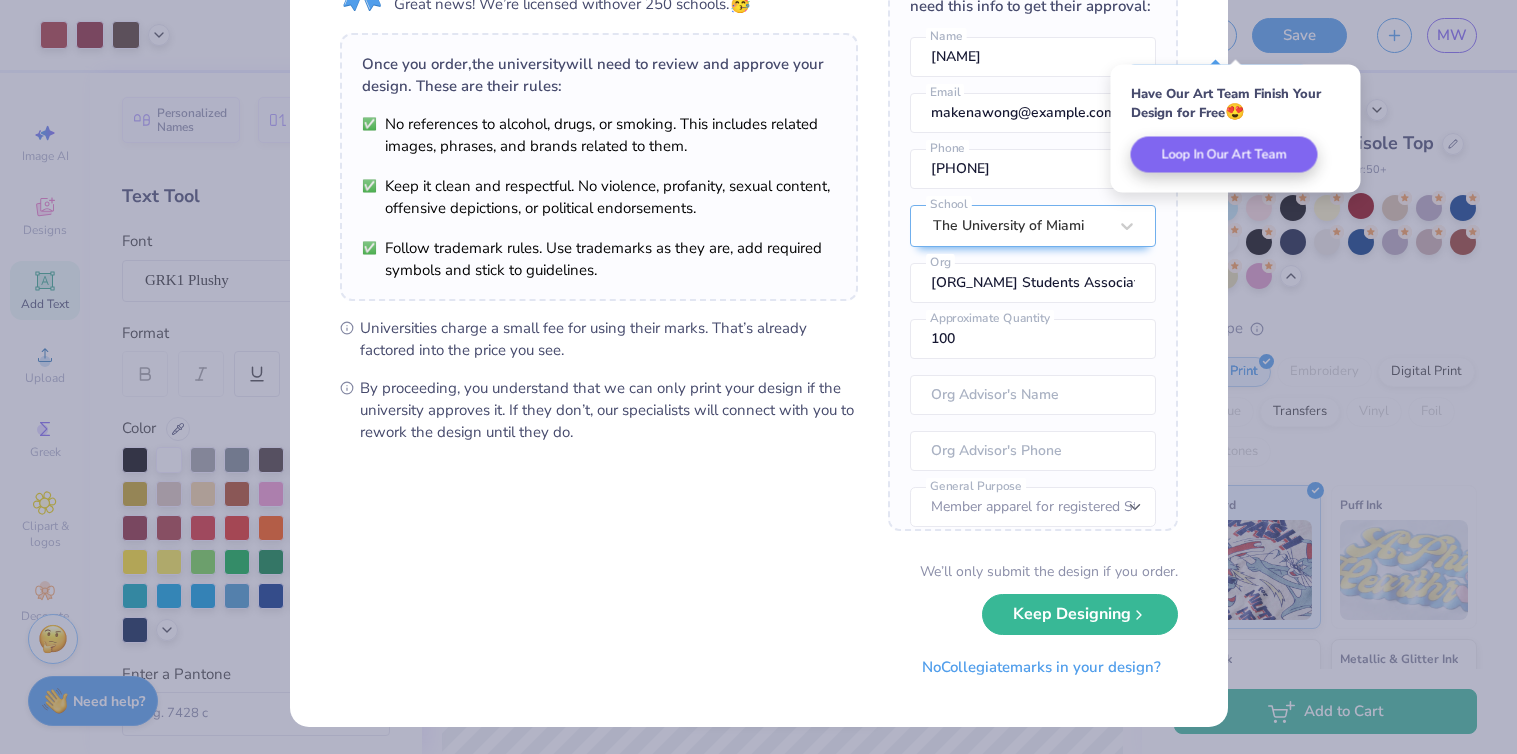 click on "Keep Designing" at bounding box center (1080, 614) 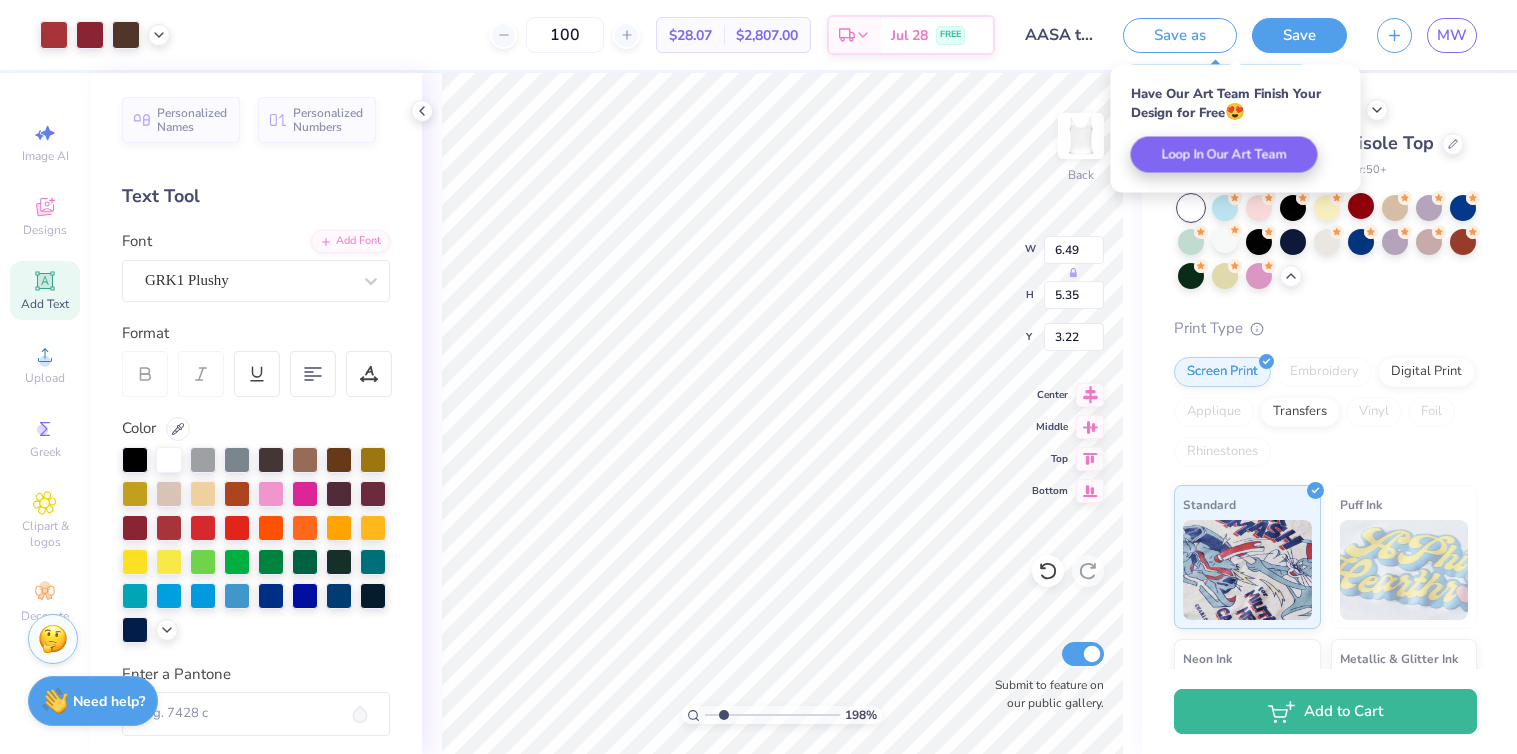 scroll, scrollTop: 0, scrollLeft: 0, axis: both 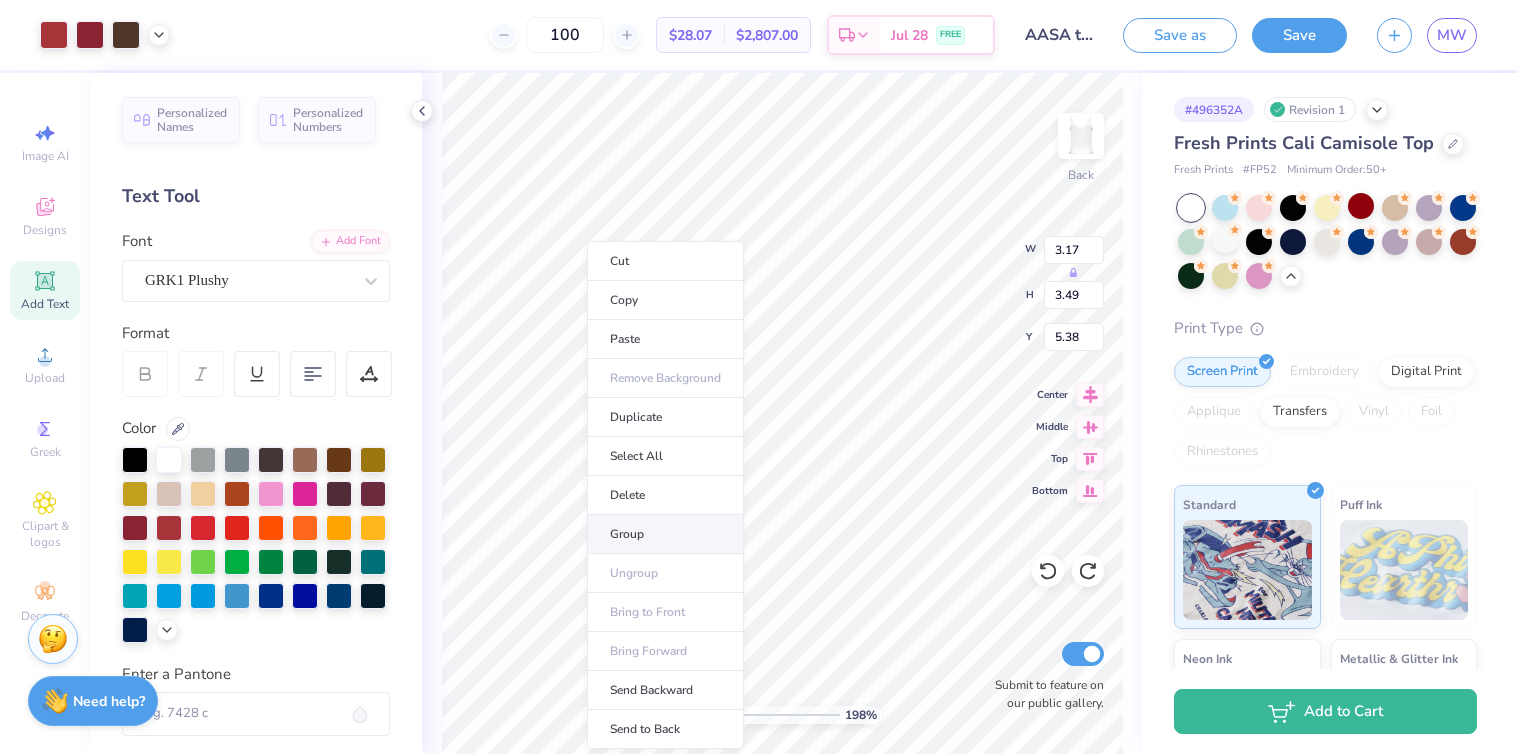 click on "Group" at bounding box center [665, 534] 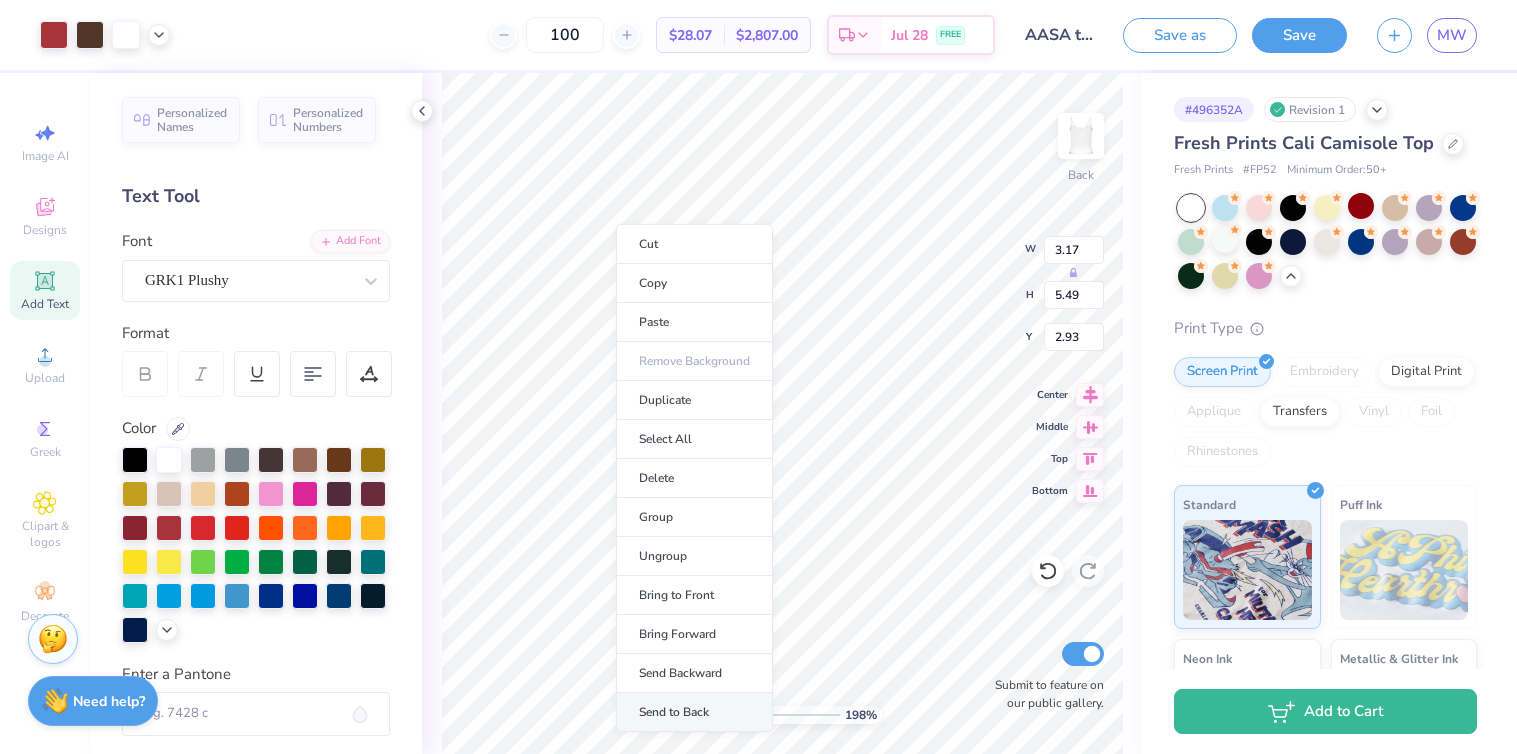 click on "Send to Back" at bounding box center [694, 712] 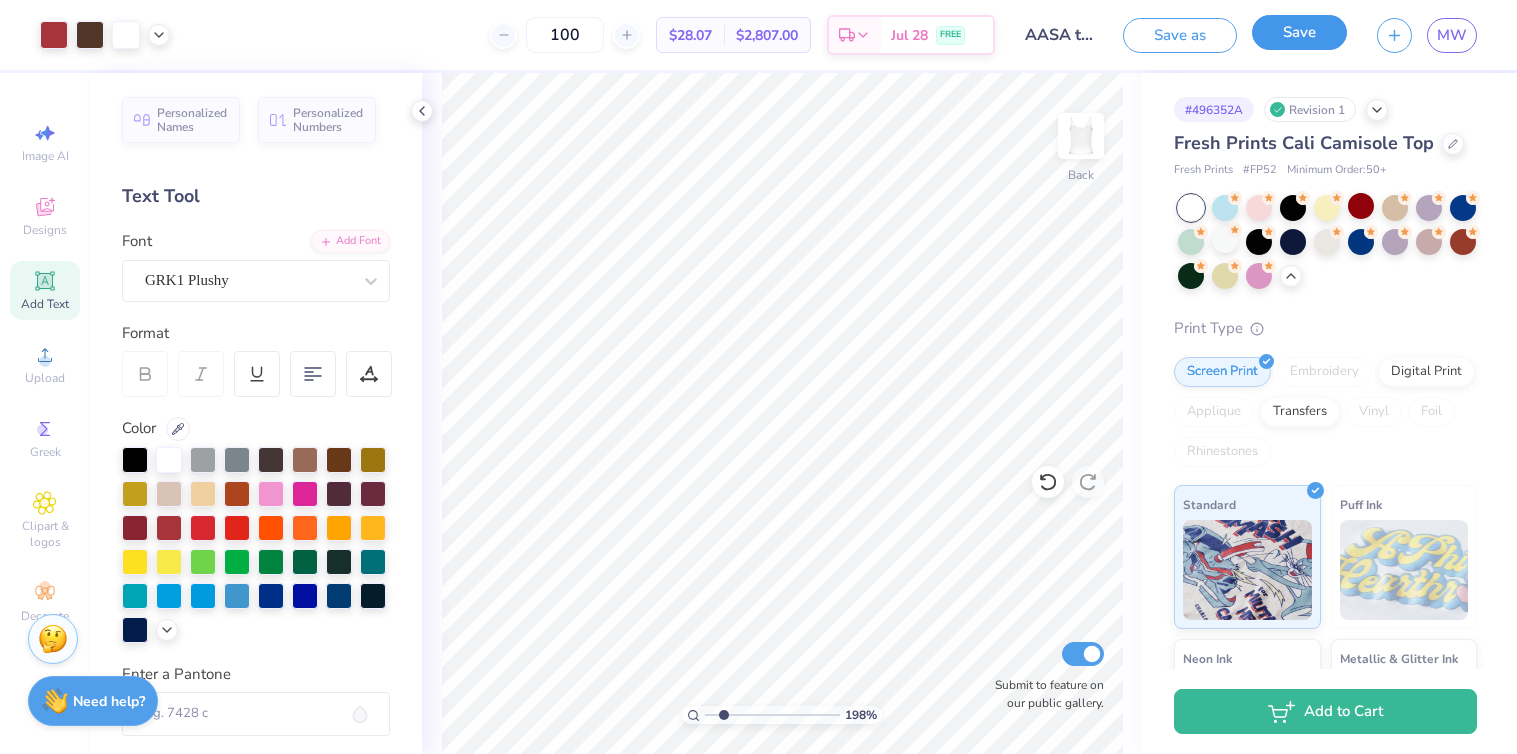 click on "Save" at bounding box center [1299, 32] 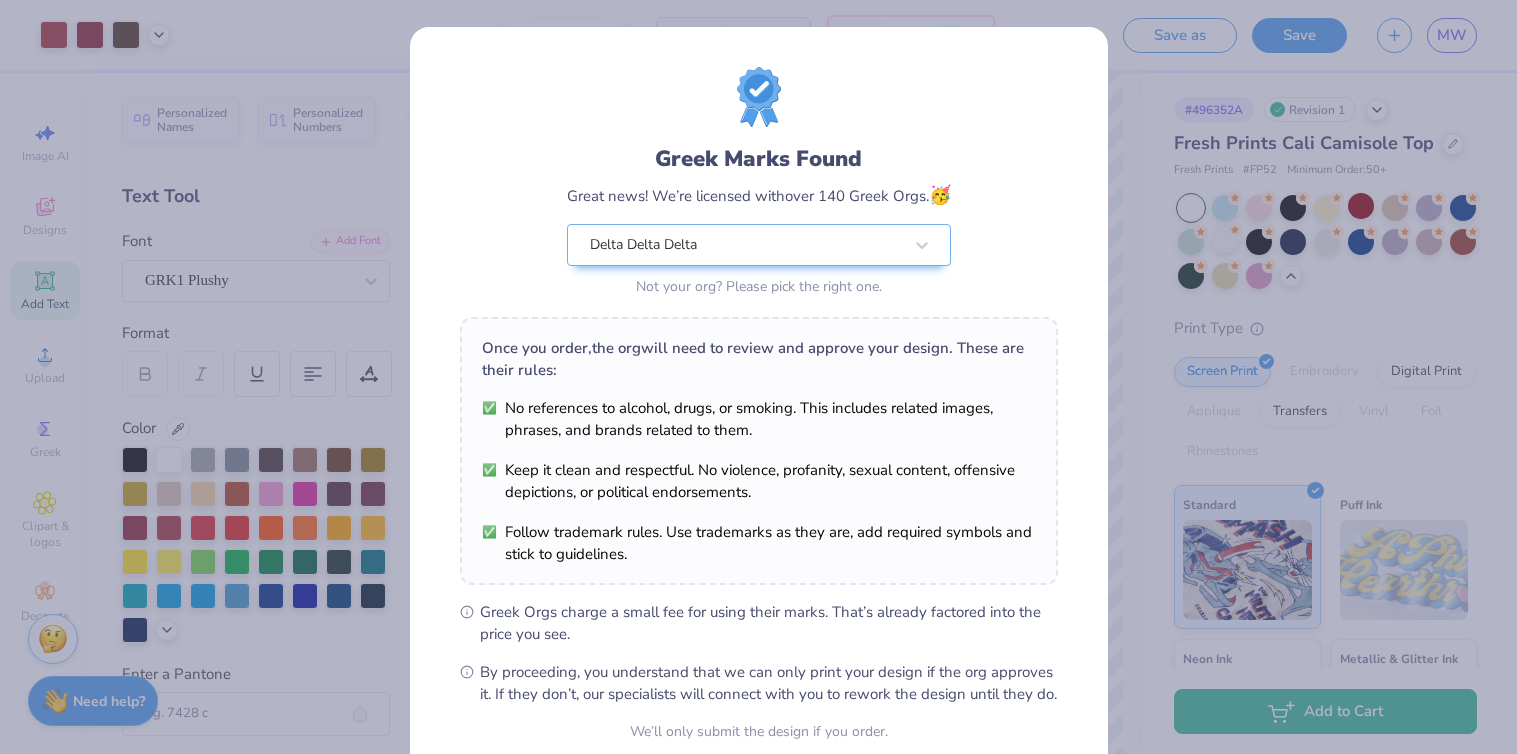click on "No references to alcohol, drugs, or smoking. This includes related images, phrases, and brands related to them. Keep it clean and respectful. No violence, profanity, sexual content, offensive depictions, or political endorsements. Follow trademark rules. Use trademarks as they are, add required symbols and stick to guidelines." at bounding box center (759, 481) 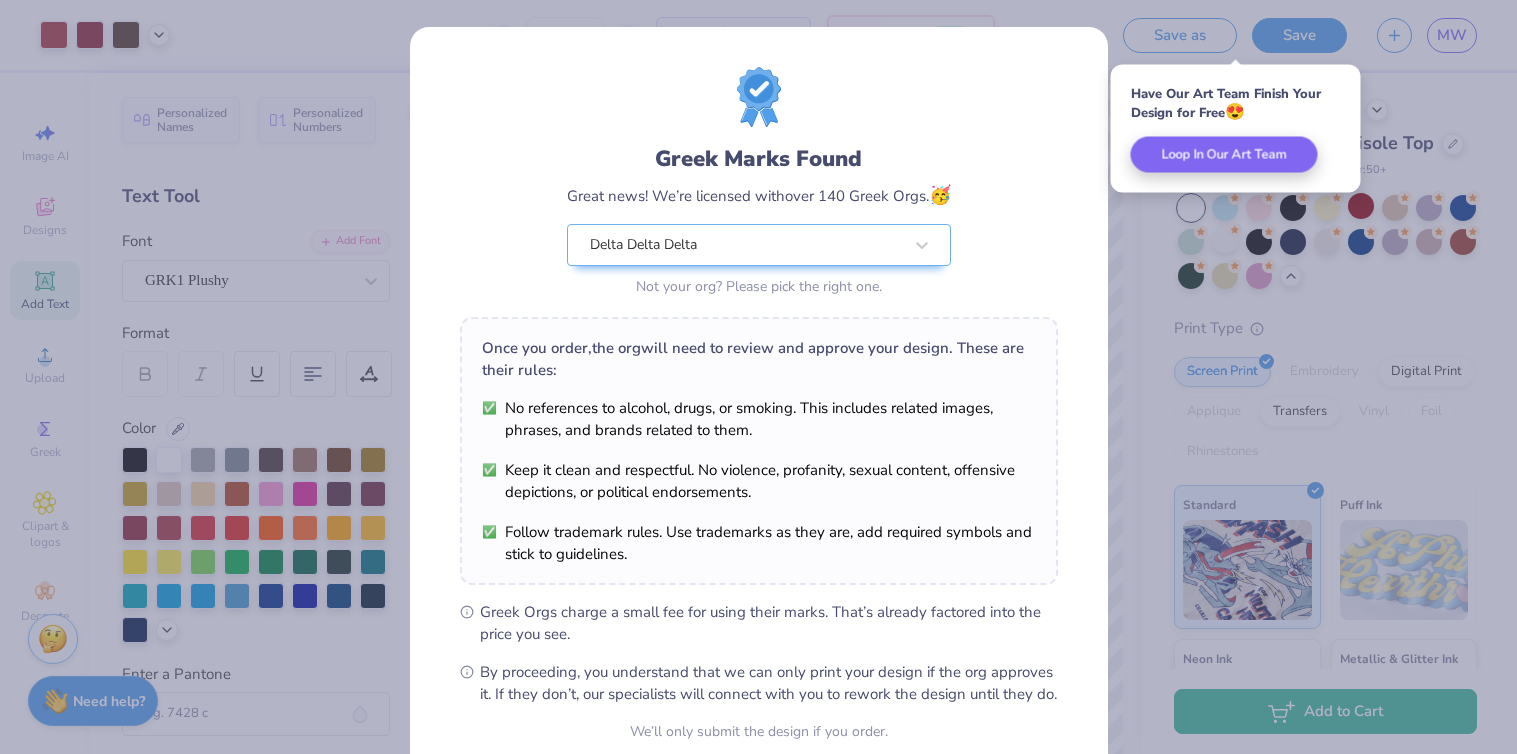 scroll, scrollTop: 182, scrollLeft: 0, axis: vertical 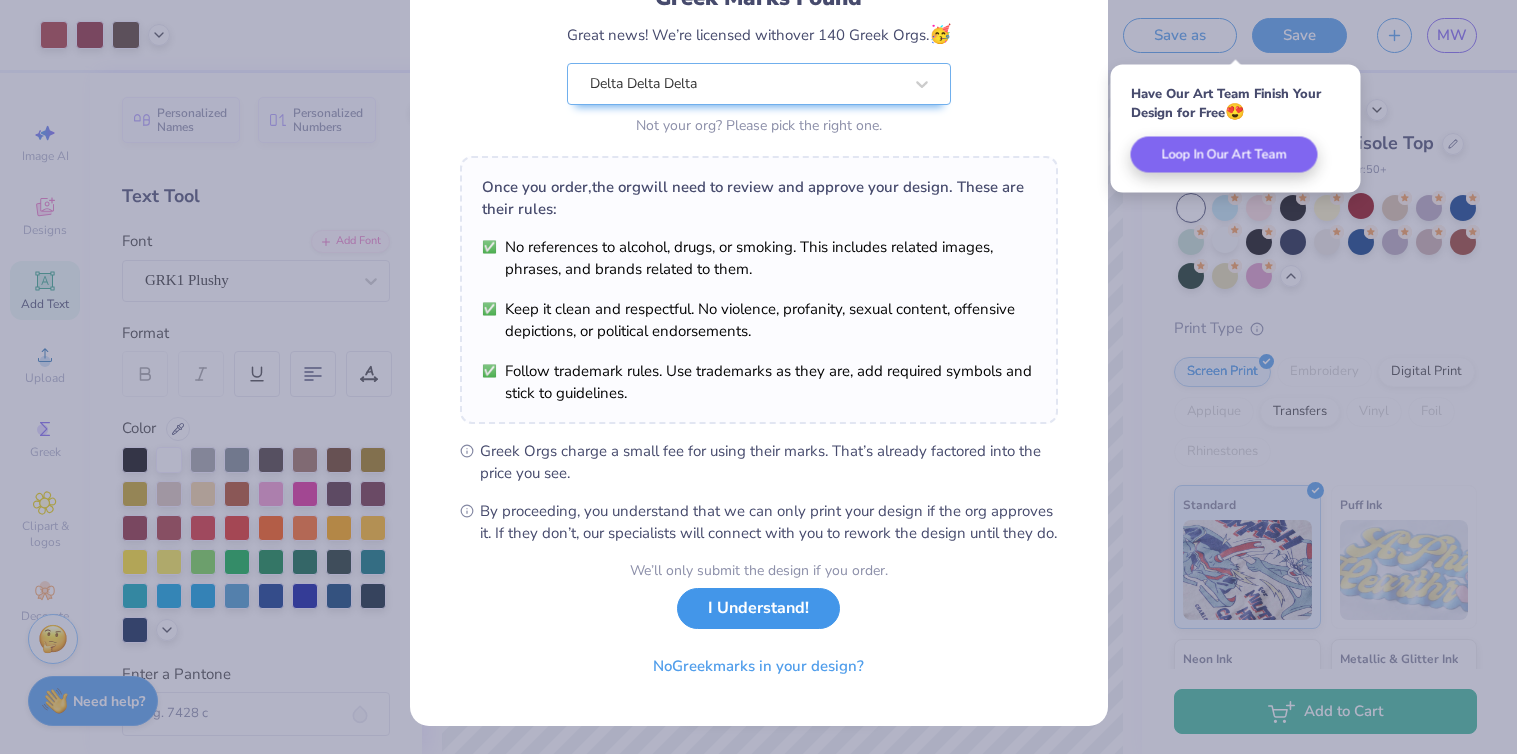 click on "I Understand!" at bounding box center [758, 608] 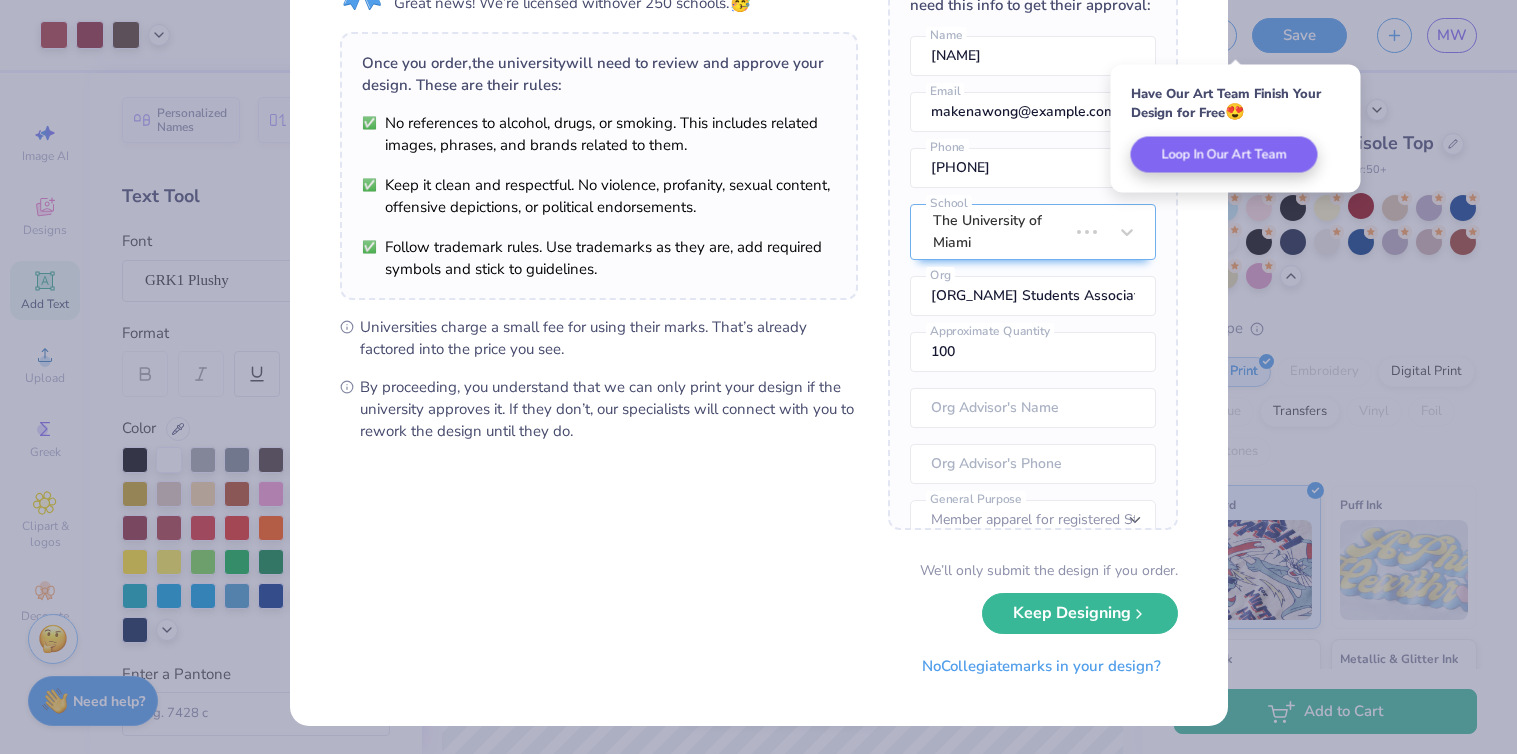 scroll, scrollTop: 0, scrollLeft: 0, axis: both 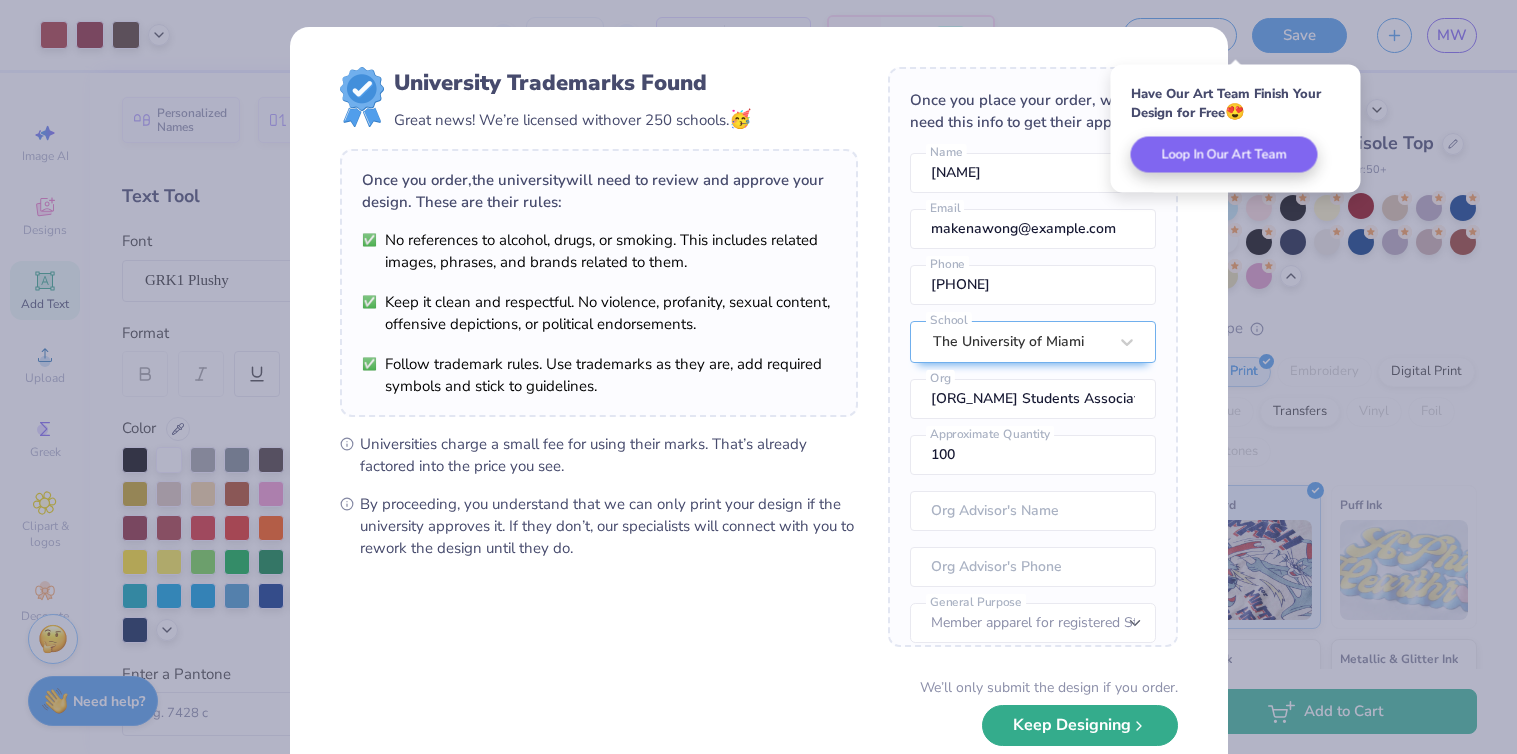 click on "Keep Designing" at bounding box center [1080, 725] 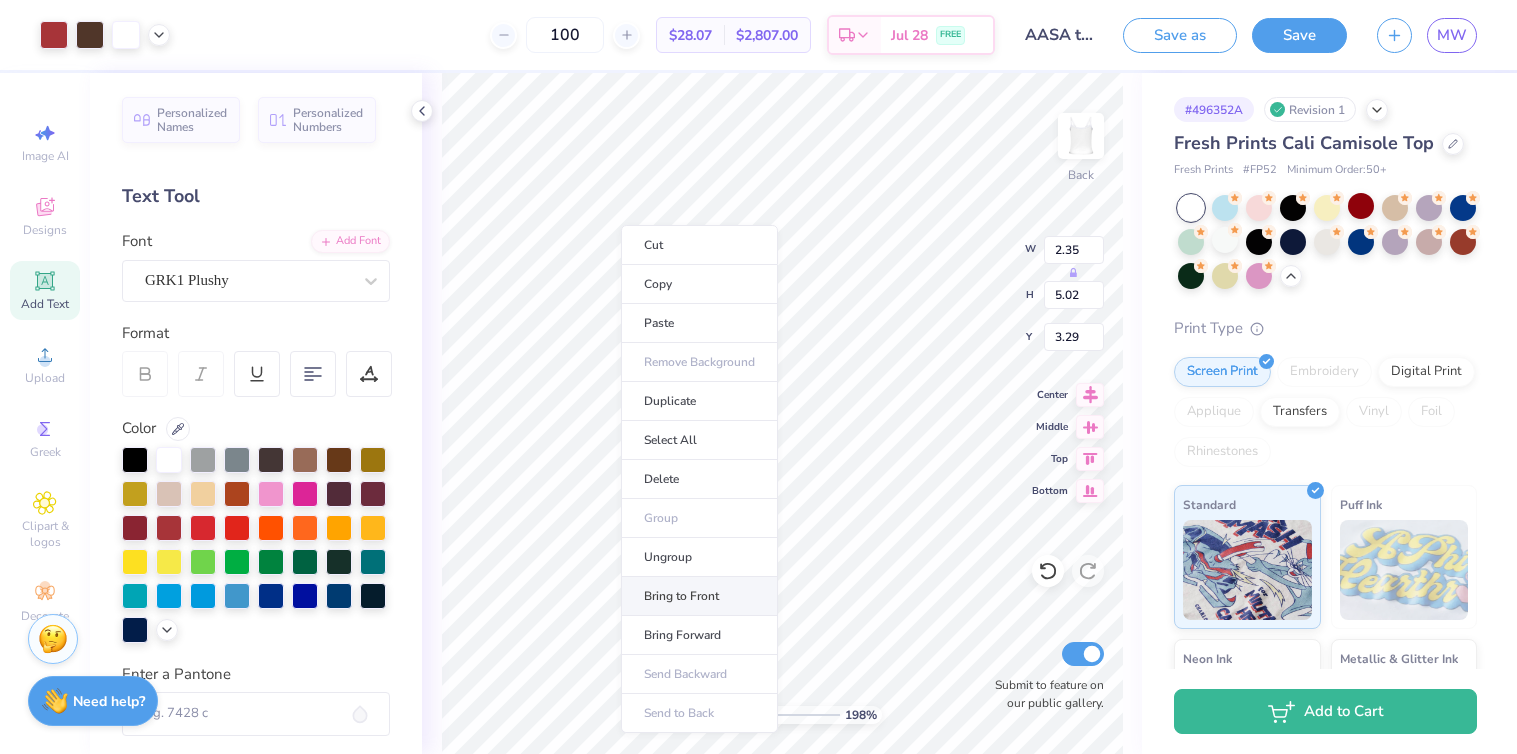 click on "Bring to Front" at bounding box center (699, 596) 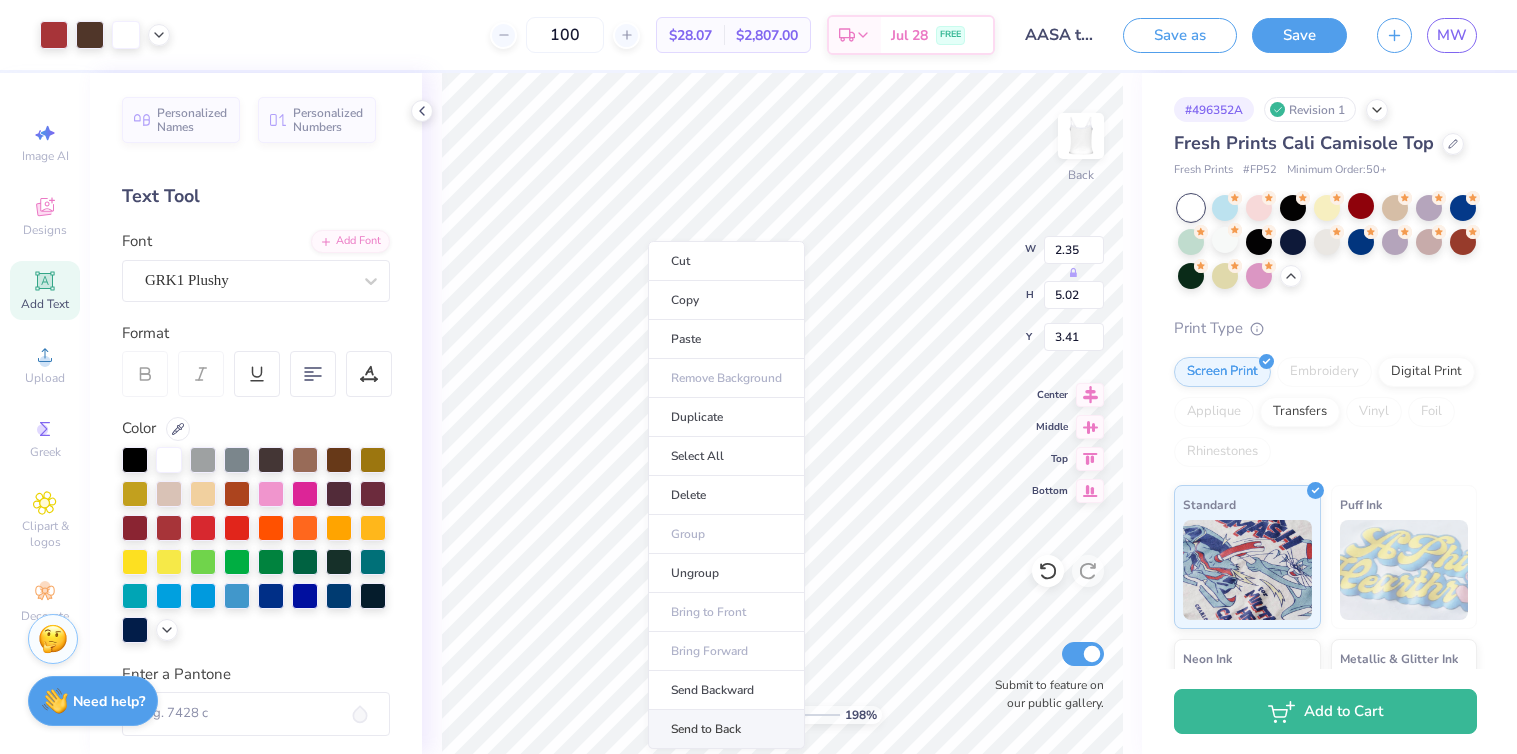click on "Send to Back" at bounding box center [726, 729] 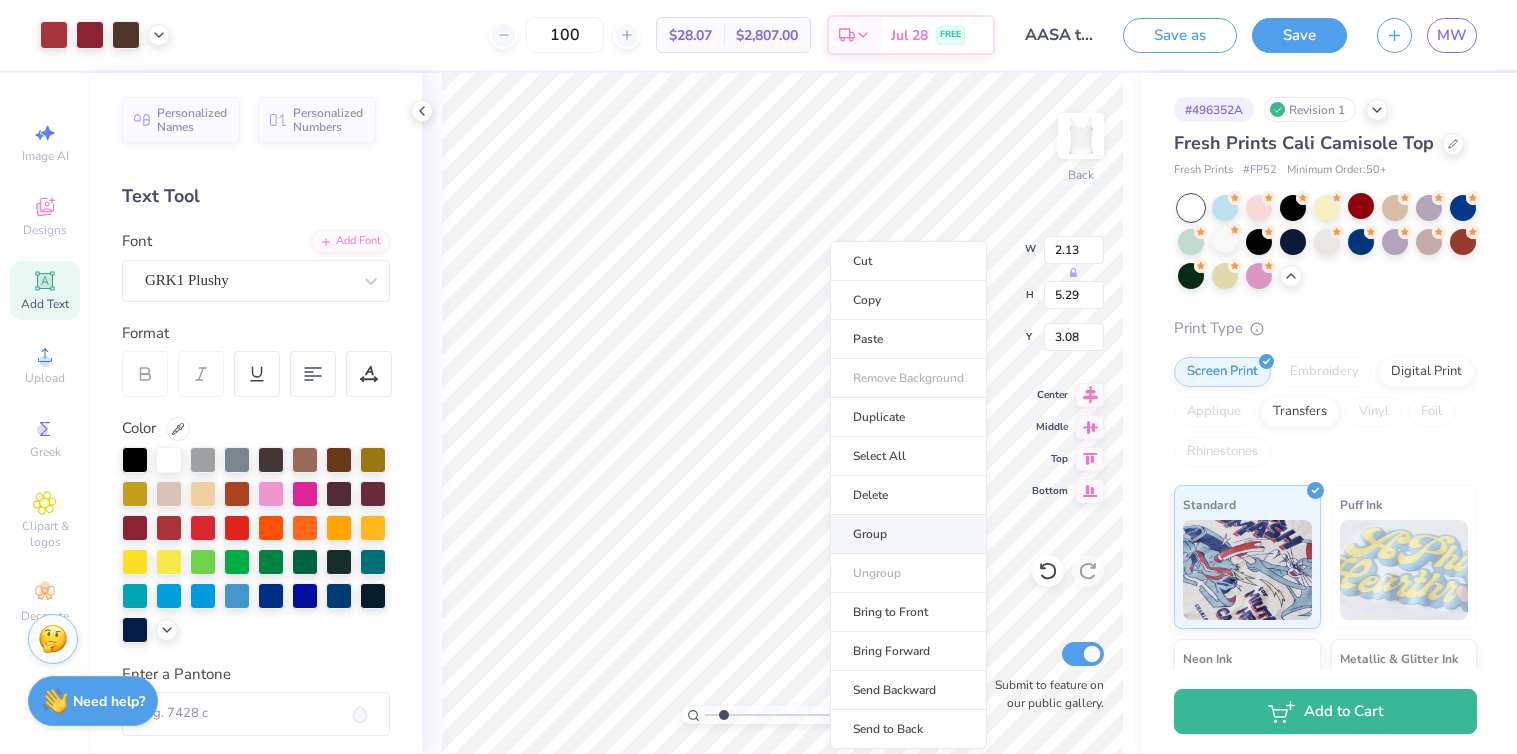 click on "Group" at bounding box center (908, 534) 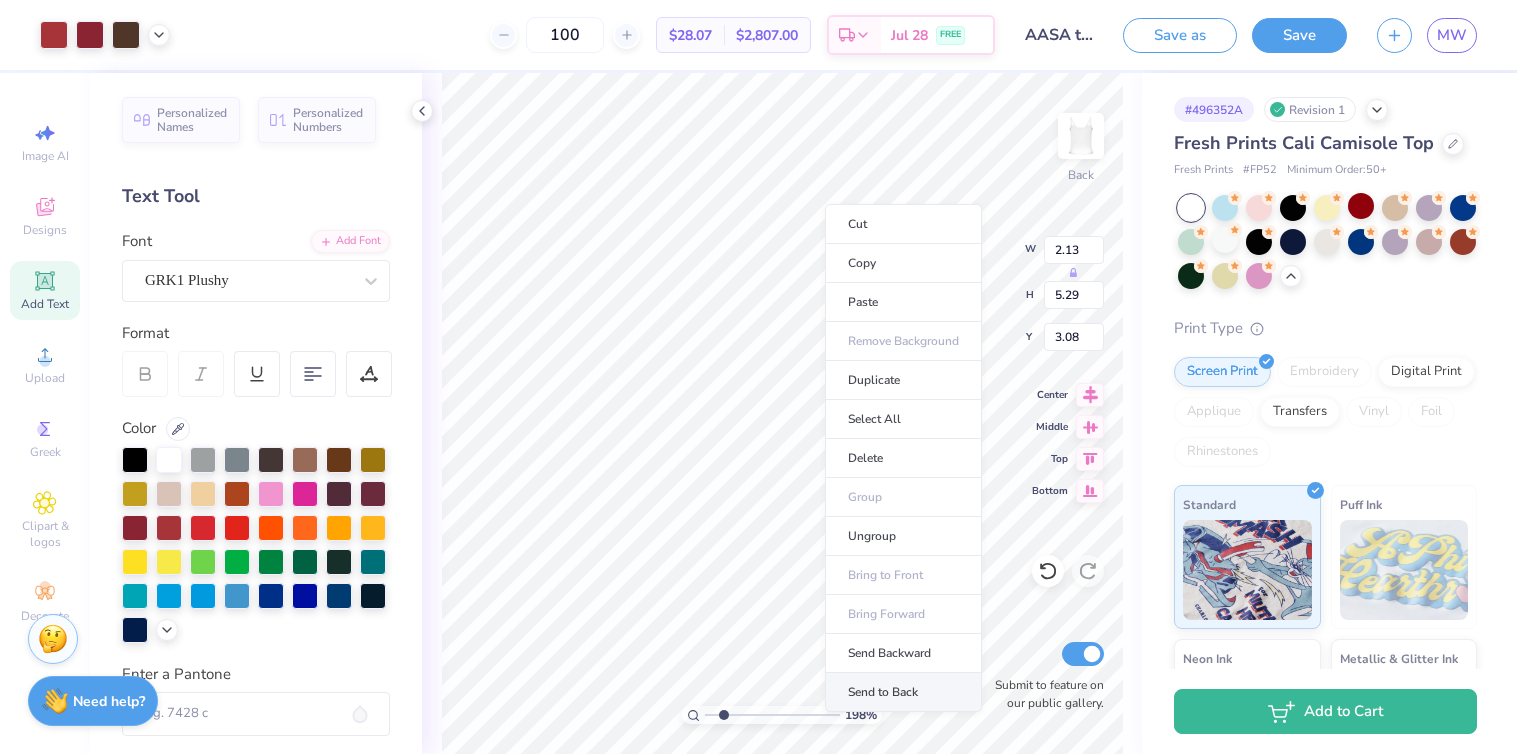 click on "Send to Back" at bounding box center [903, 692] 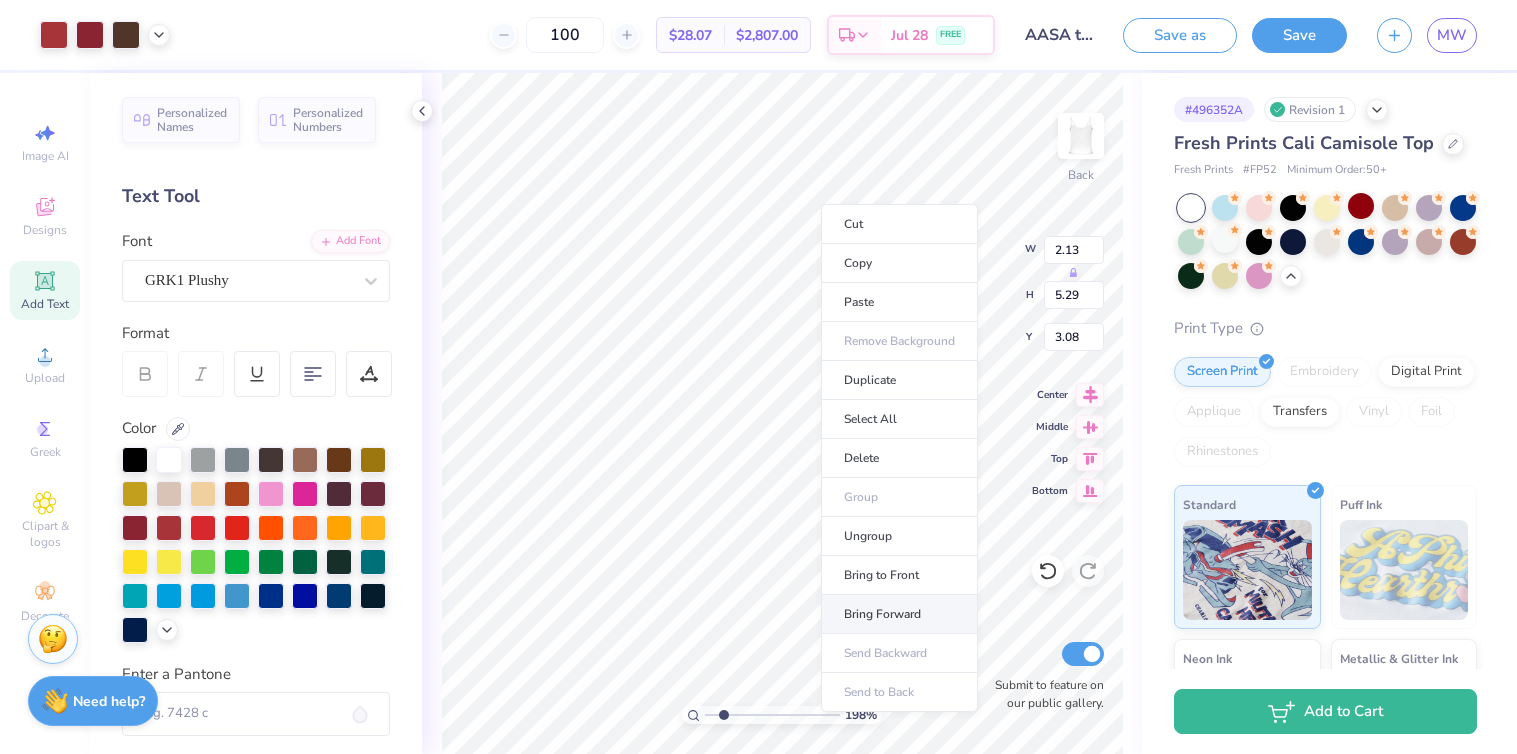 click on "Bring Forward" at bounding box center (899, 614) 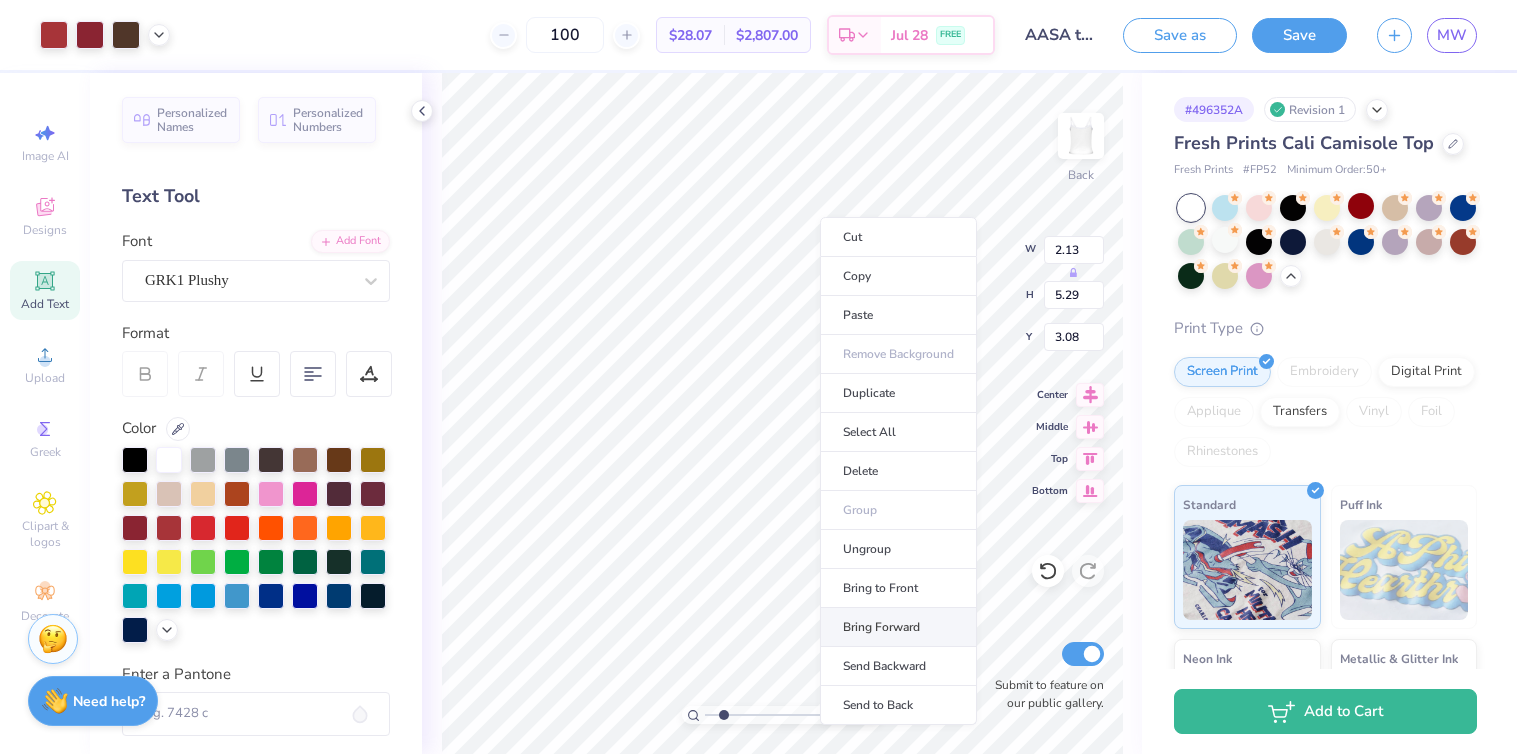 click on "Bring Forward" at bounding box center (898, 627) 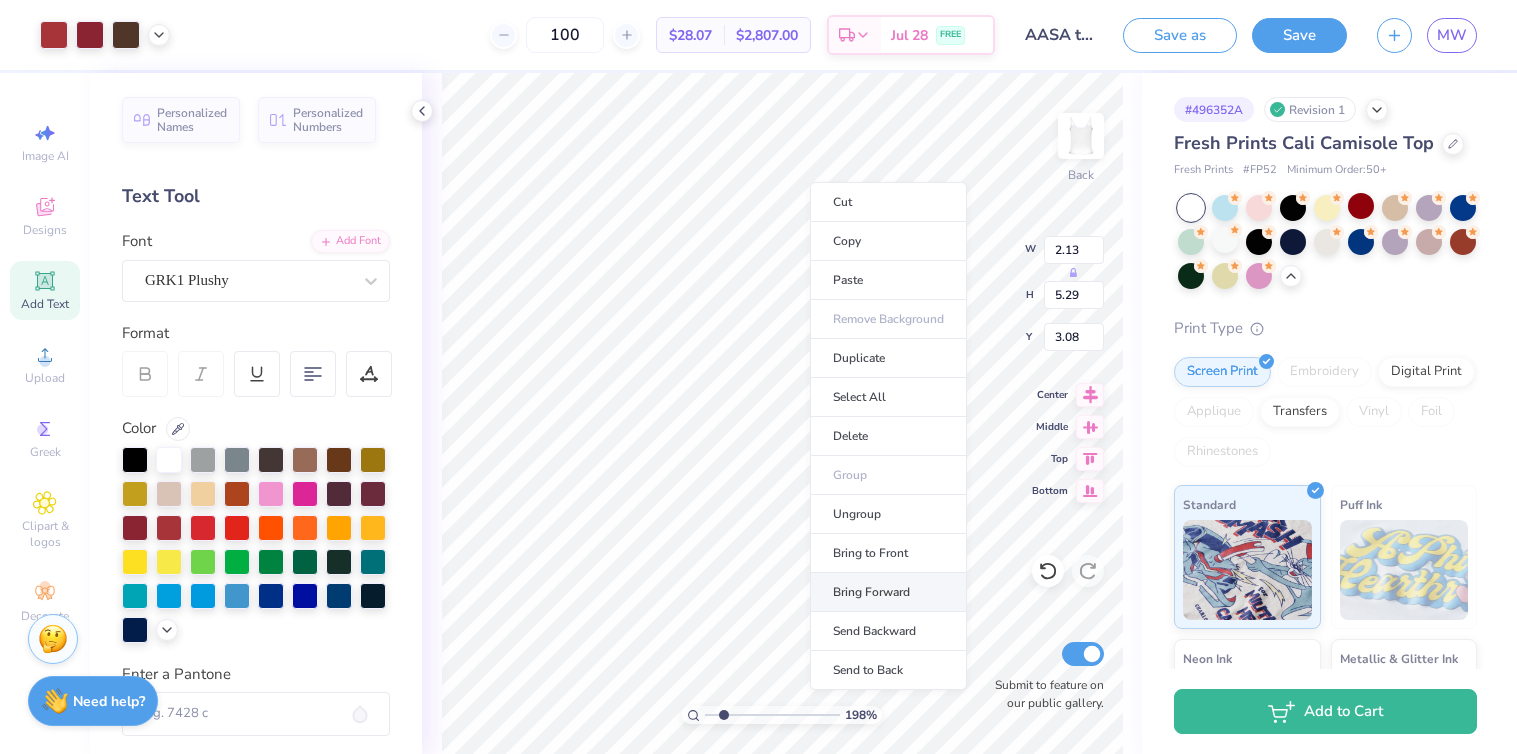 click on "Bring Forward" at bounding box center [888, 592] 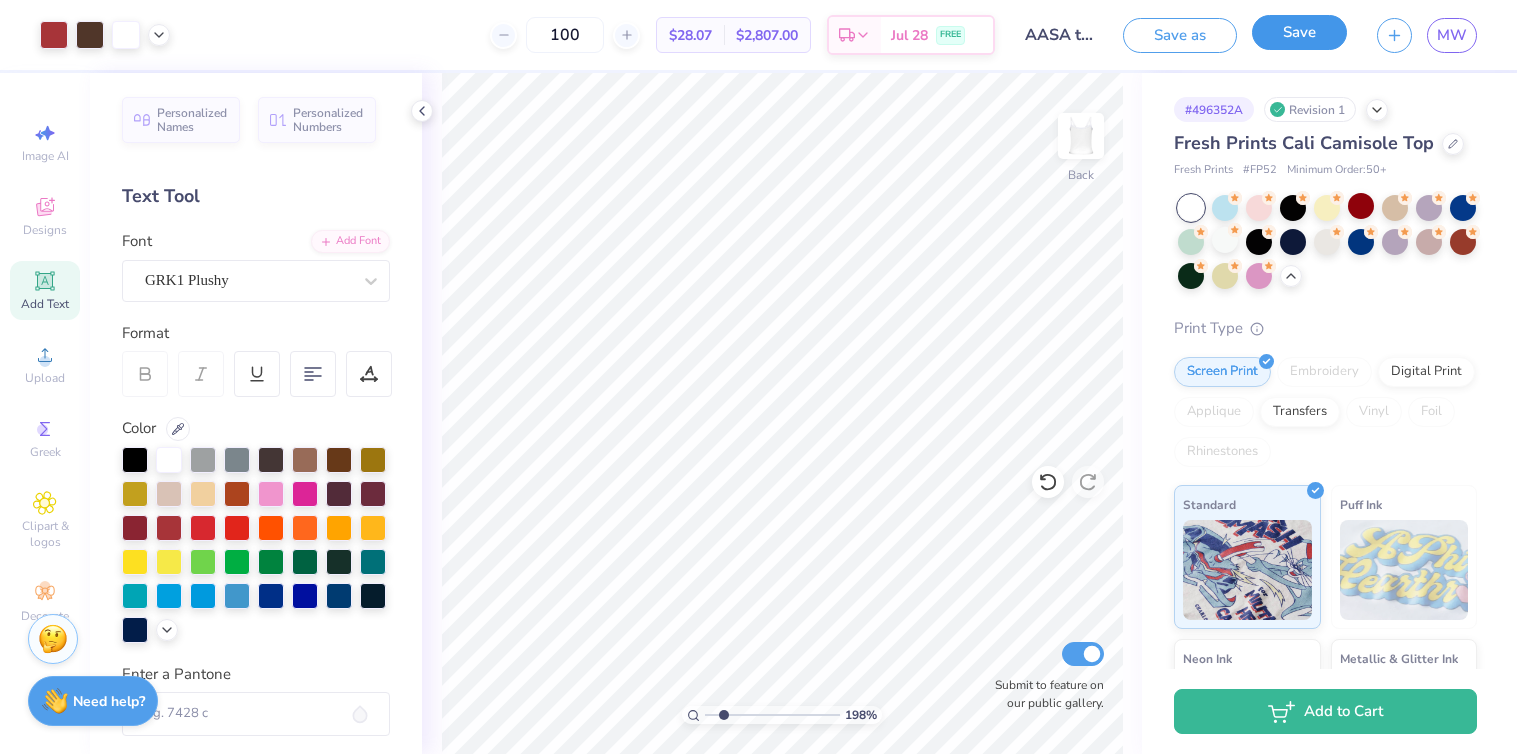 click on "Save" at bounding box center [1299, 32] 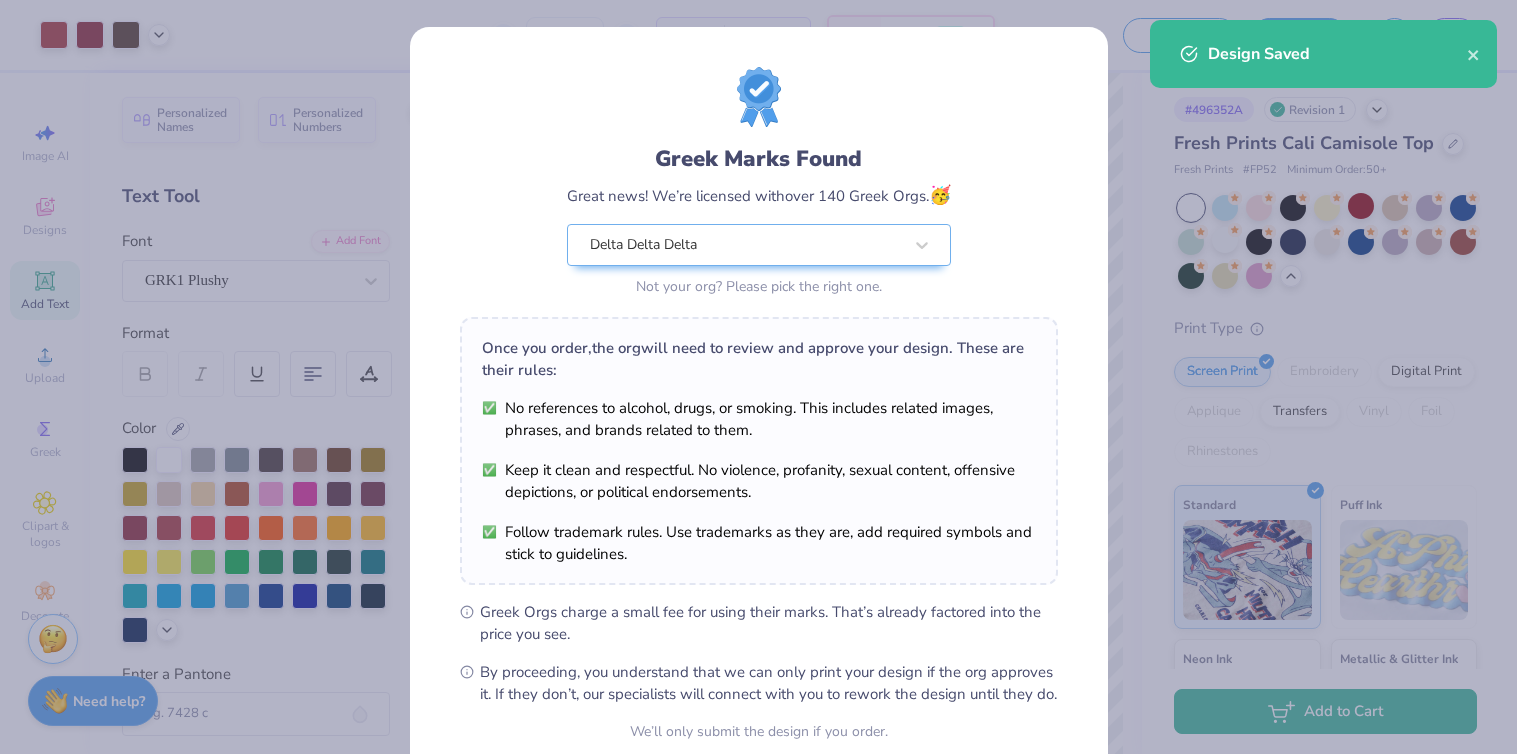 click on "Art colors 100 $[PRICE] Per Item $[PRICE] Total Est. Delivery Jul 28 FREE Design Title AASA teddy bear Save as Save MW Image AI Designs Add Text Upload Greek Clipart & logos Decorate Personalized Names Personalized Numbers Text Tool Add Font Font GRK1 Plushy Format Color Enter a Pantone Styles Text Shape 198 % Back W 3.50 H 3.85 Y 4.88 Center Middle Top Bottom Submit to feature on our public gallery. # 496352A Revision 1 Fresh Prints Cali Camisole Top Fresh Prints # FP52 Minimum Order: 50 + Print Type Screen Print Embroidery Digital Print Applique Transfers Vinyl Foil Rhinestones Standard Puff Ink Neon Ink Metallic & Glitter Ink Glow in the Dark Ink Water based Ink Add to Cart Stuck? Our Art team will finish your design for free. Need help? Chat with us. Design Saved
Greek Marks Found Great news! We’re licensed with over 140 Greek Orgs. 🥳 Delta Delta Delta Not your org? Please pick the right one. Once you order, the org I Understand!" at bounding box center [758, 377] 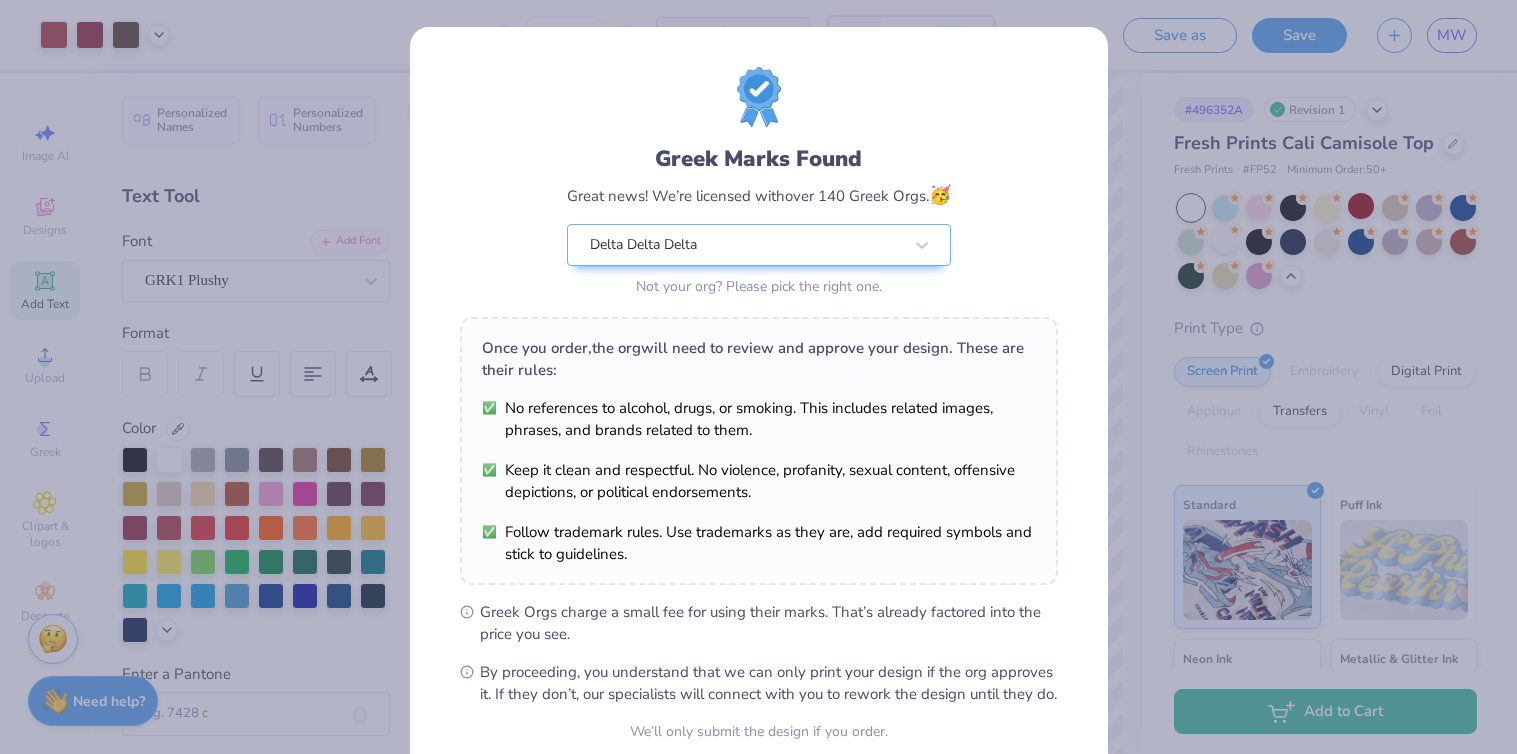 scroll, scrollTop: 182, scrollLeft: 0, axis: vertical 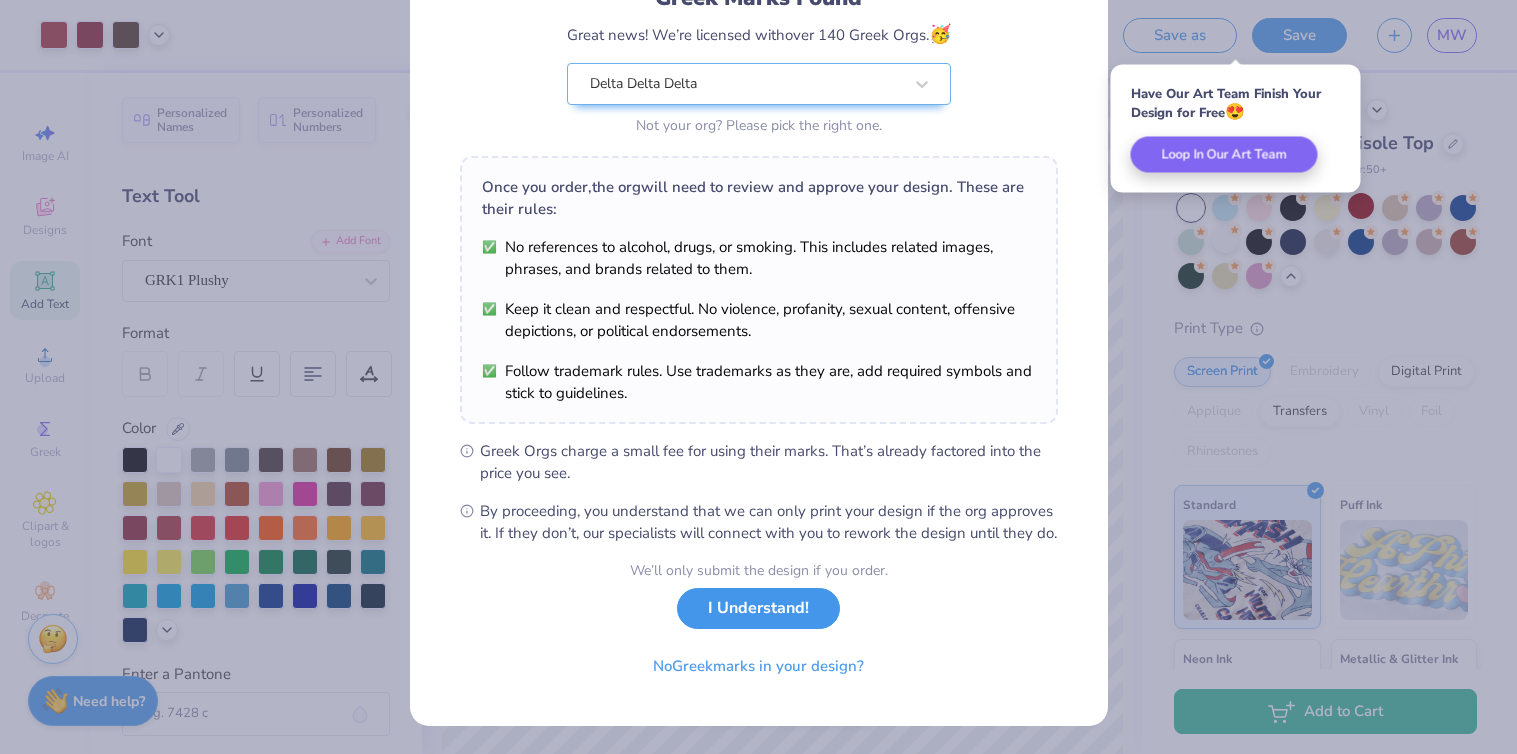 click on "I Understand!" at bounding box center (758, 608) 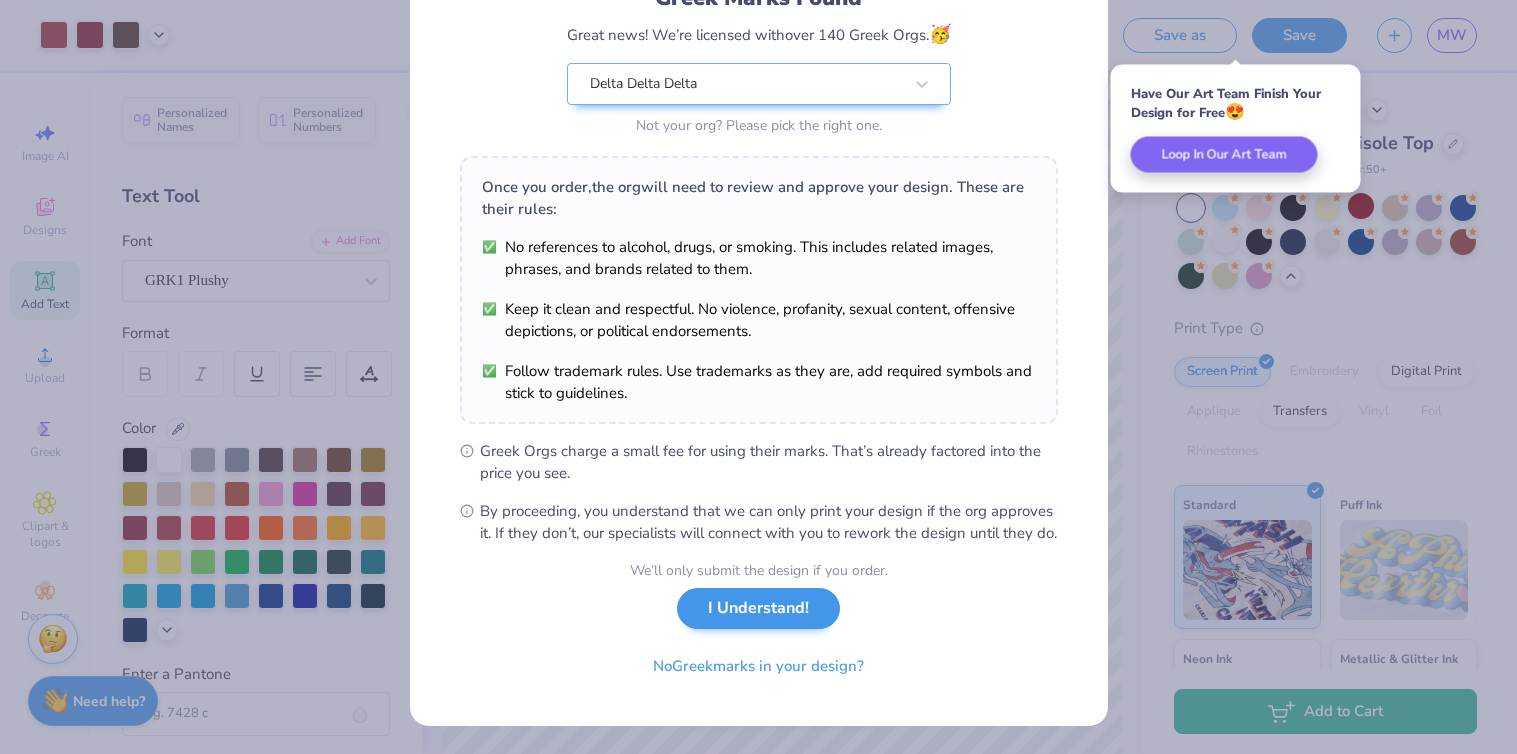 scroll, scrollTop: 0, scrollLeft: 0, axis: both 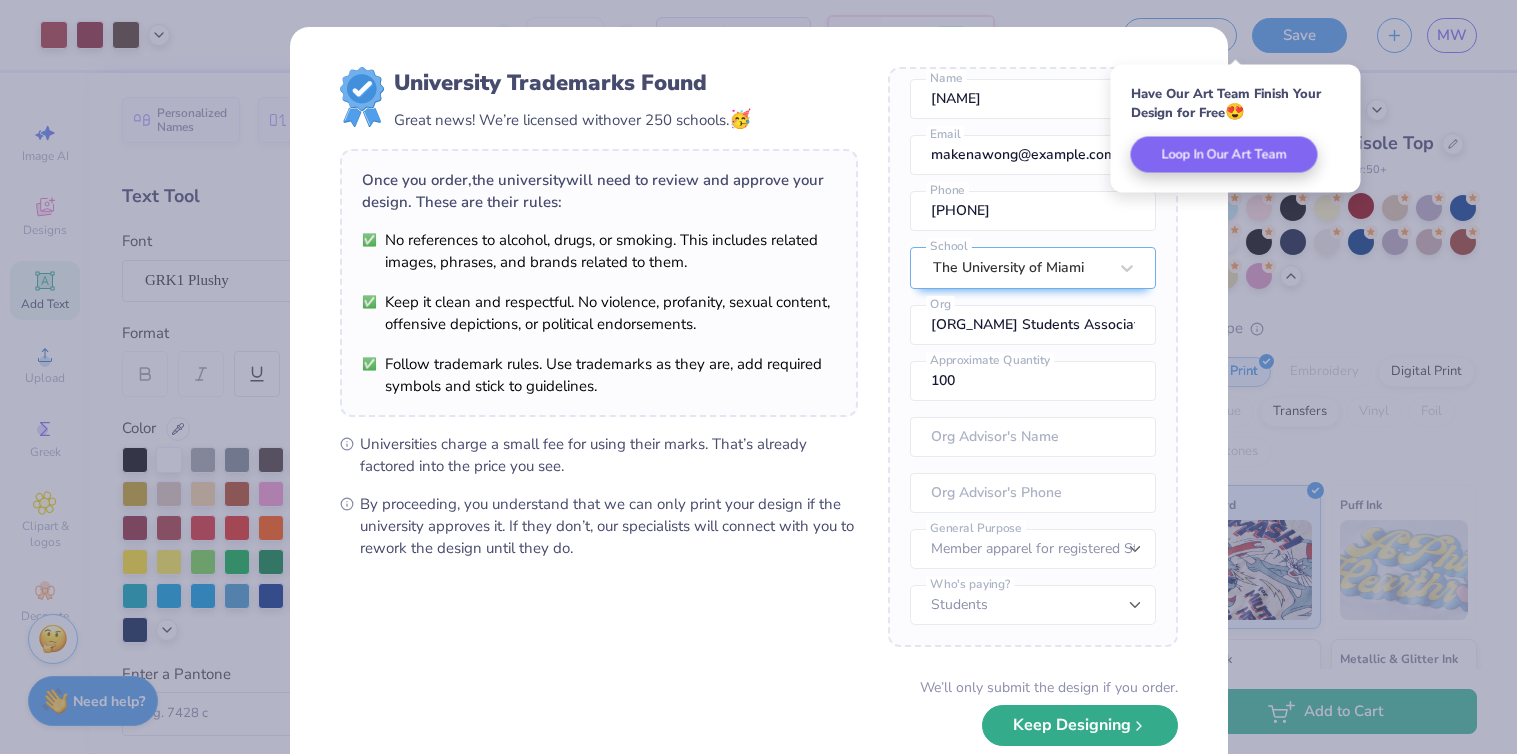 click on "Keep Designing" at bounding box center (1080, 725) 